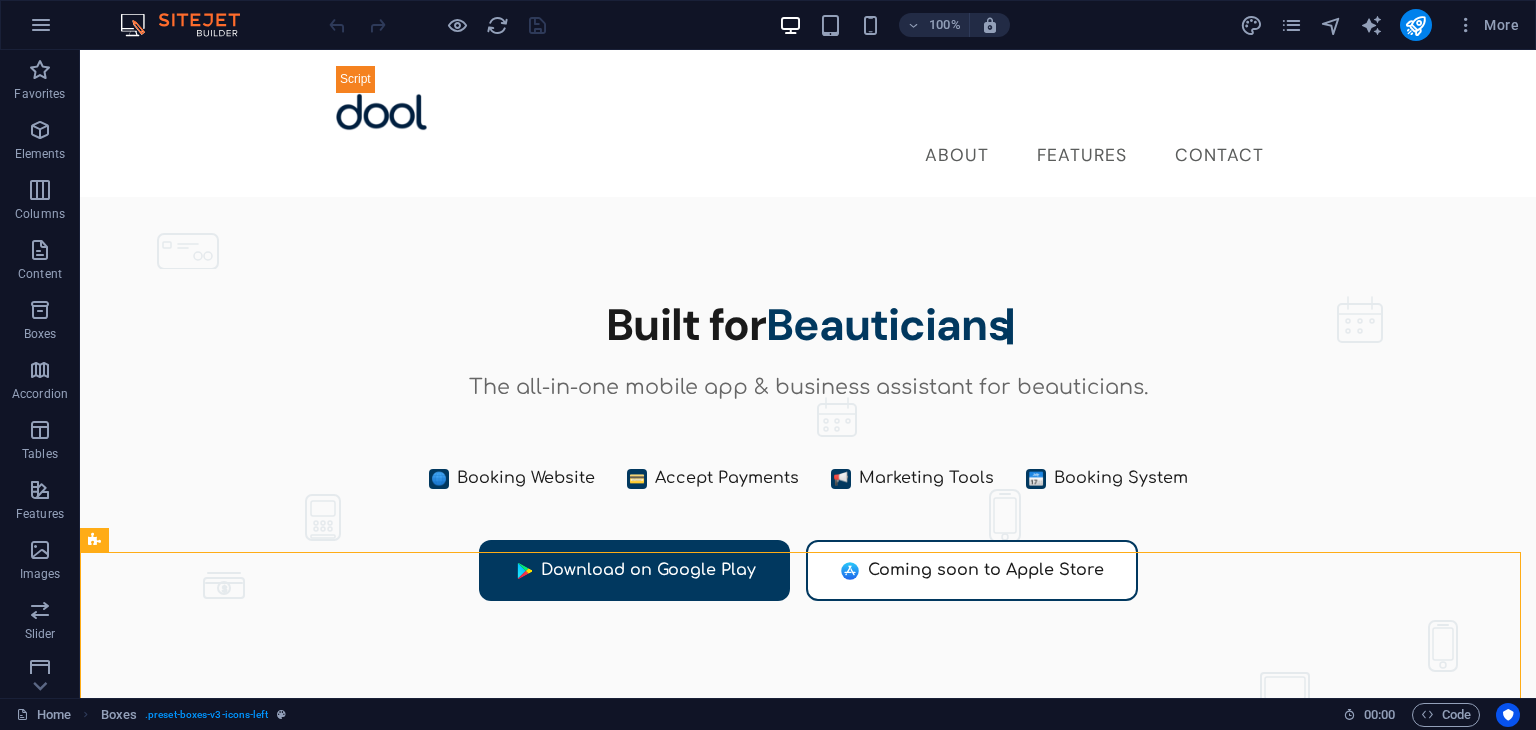 scroll, scrollTop: 502, scrollLeft: 0, axis: vertical 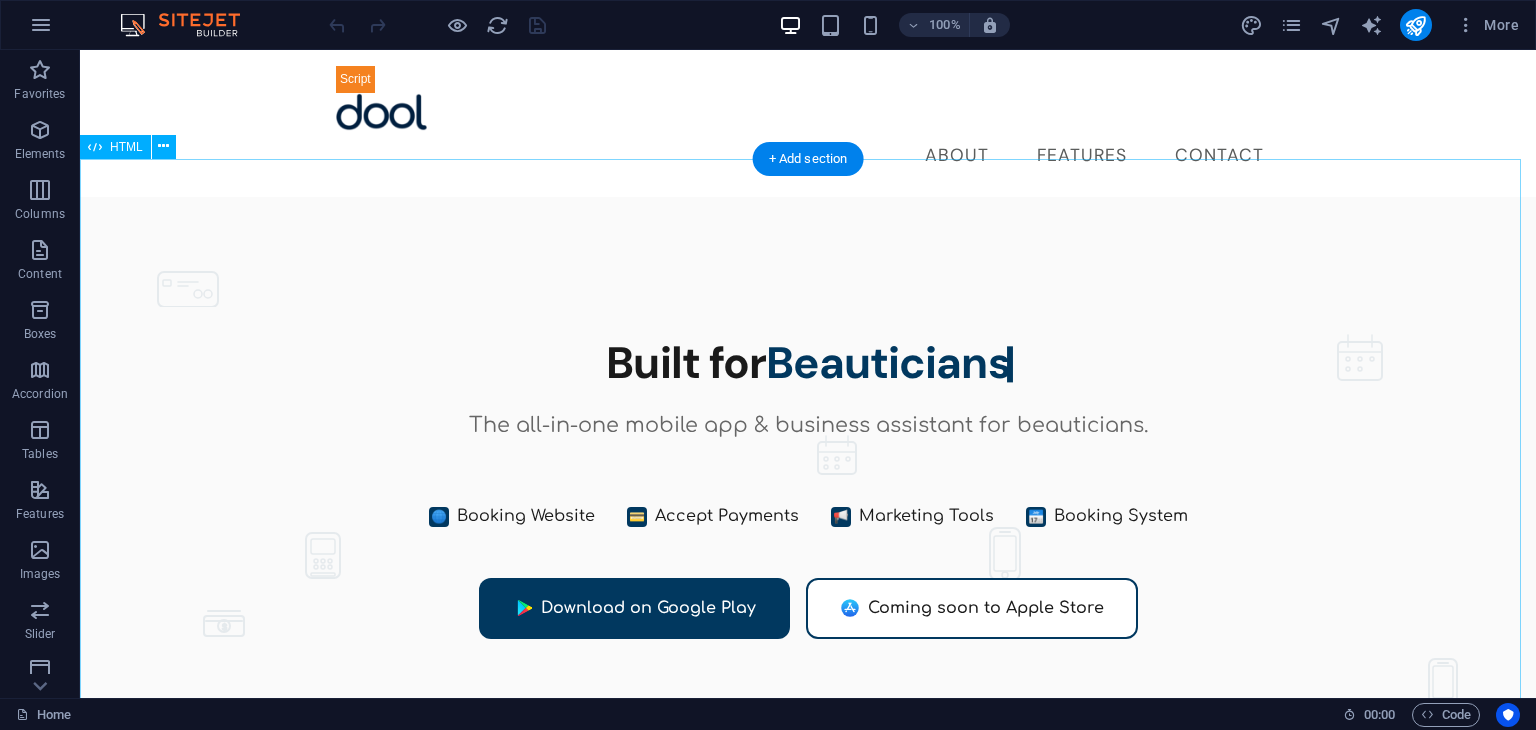 click on "Dool - Business Assistant for Beauticians
$
🌐" at bounding box center [808, 534] 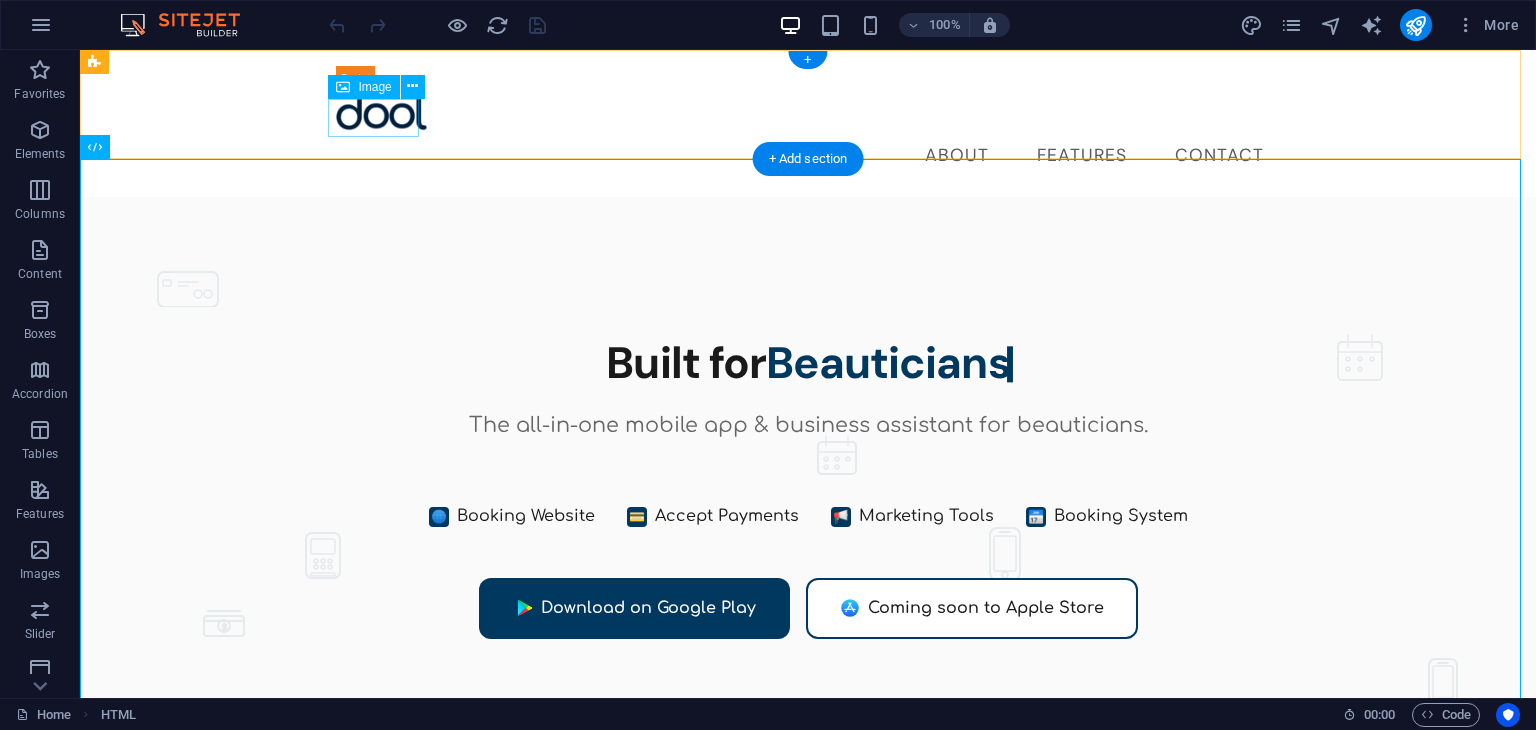 click at bounding box center (808, 112) 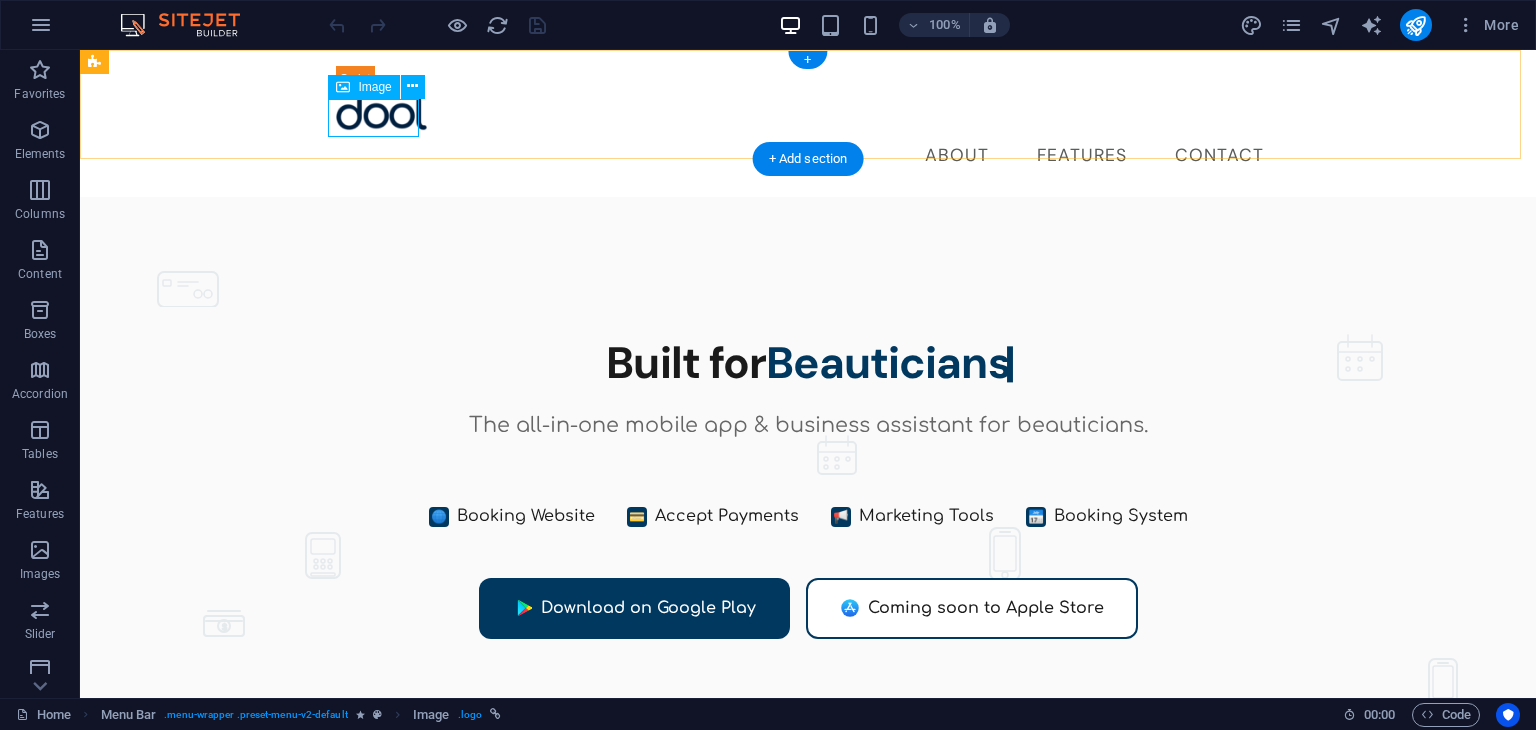 click at bounding box center [808, 112] 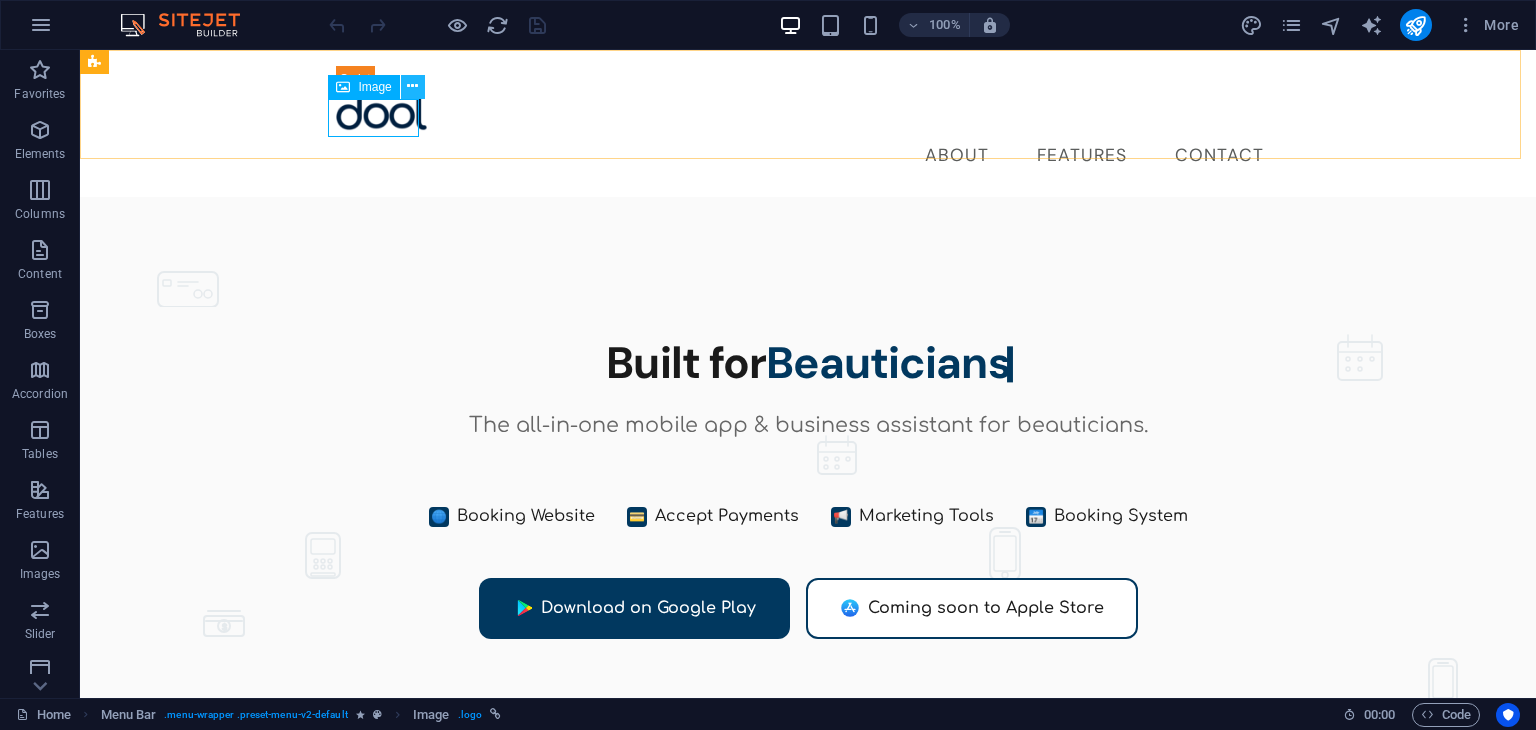 click at bounding box center (412, 86) 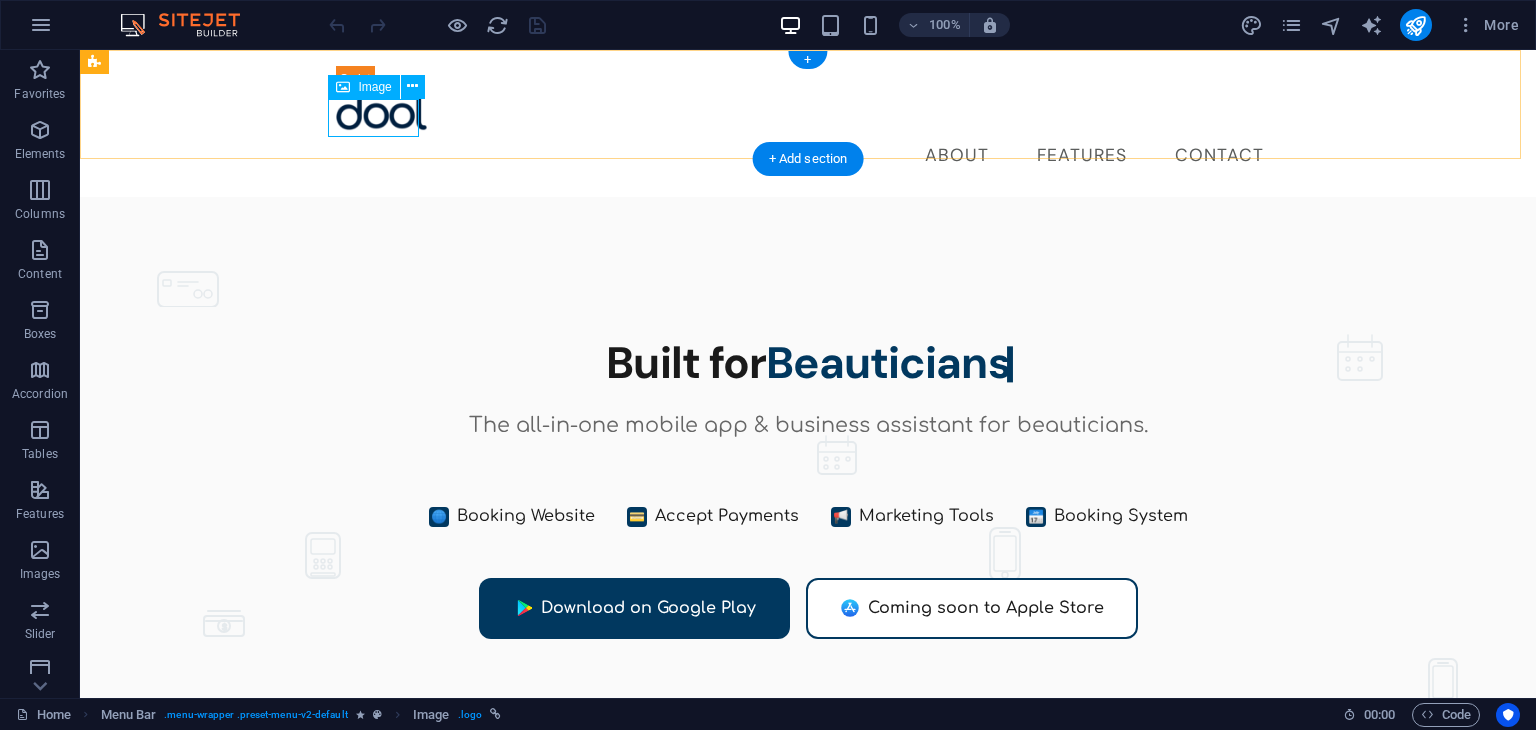 click at bounding box center [808, 112] 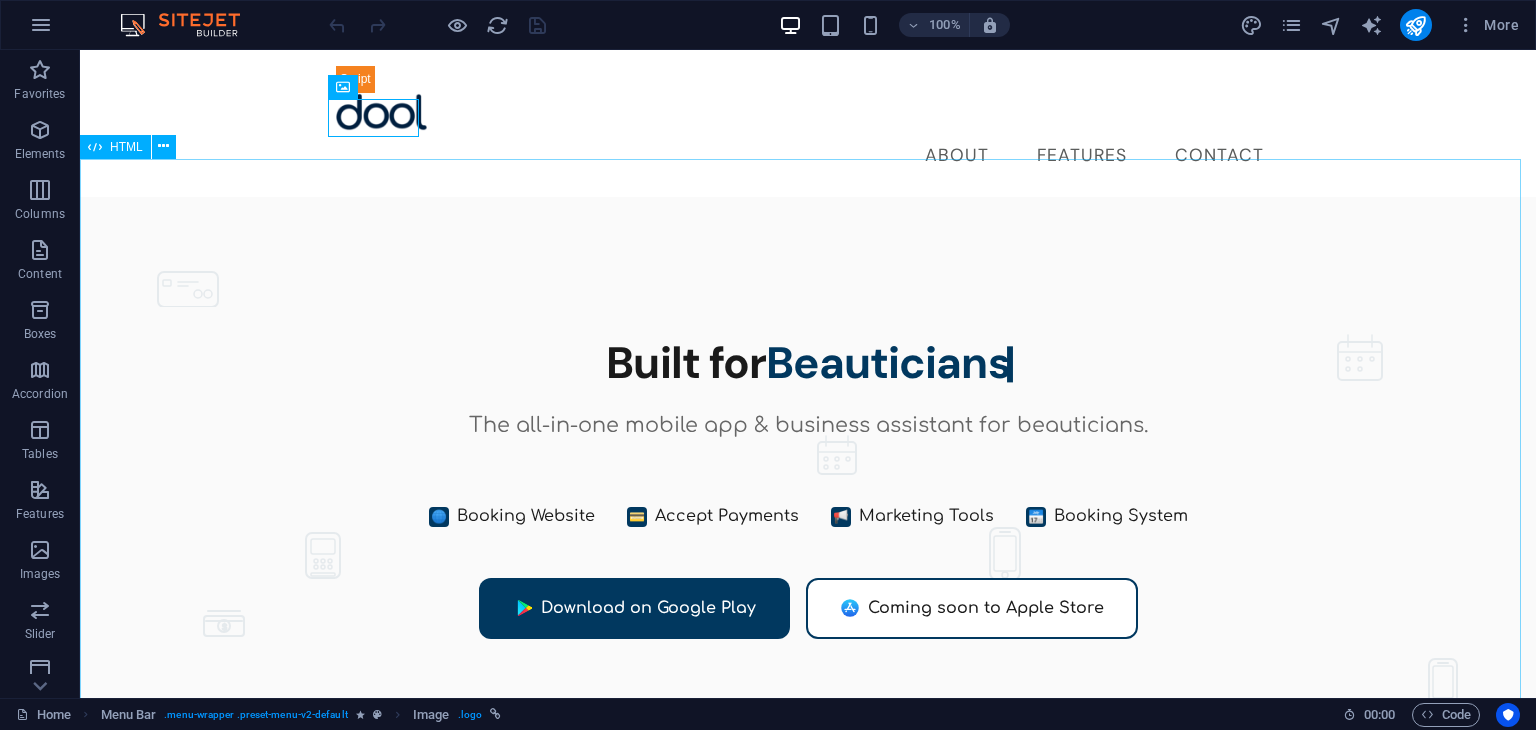 click on "HTML" at bounding box center [126, 147] 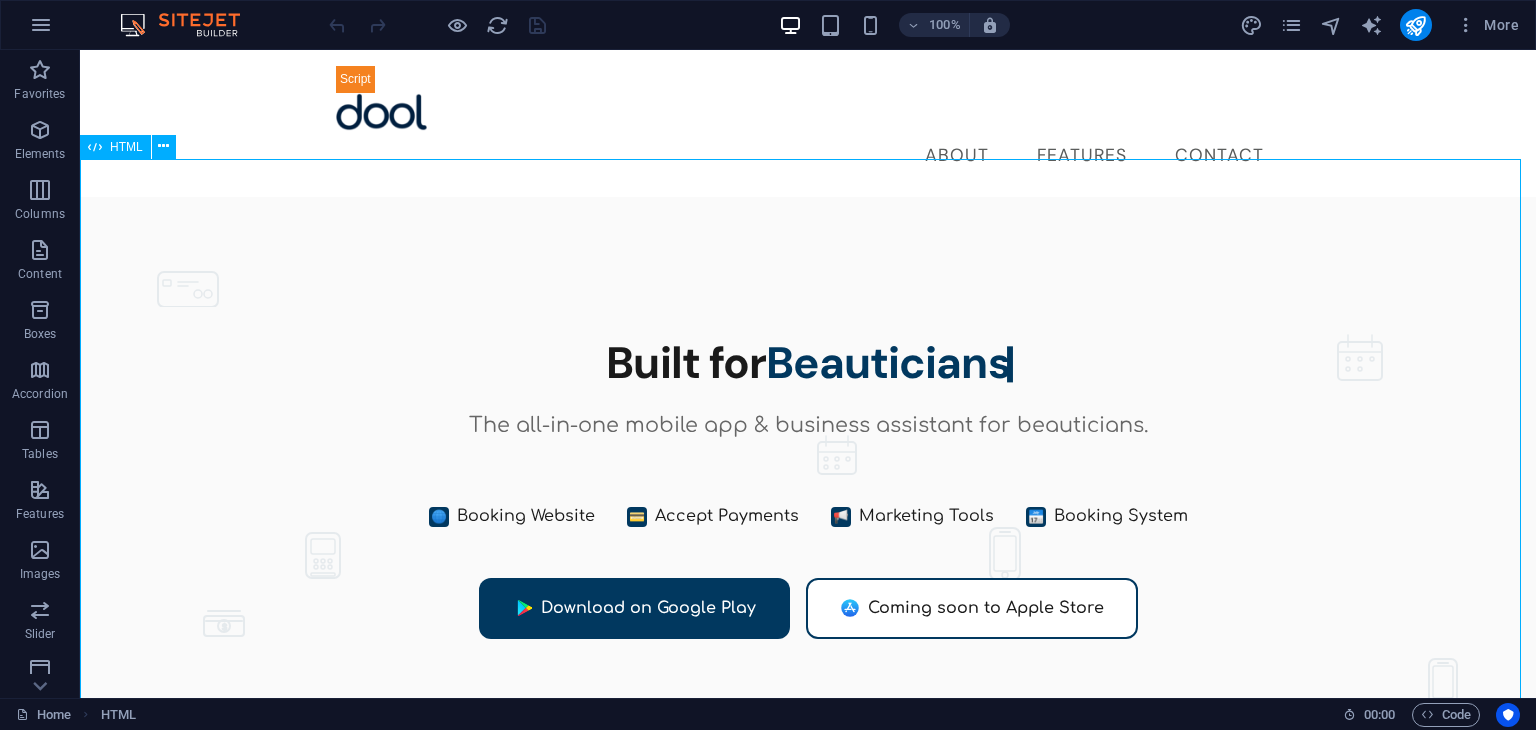 click on "HTML" at bounding box center [126, 147] 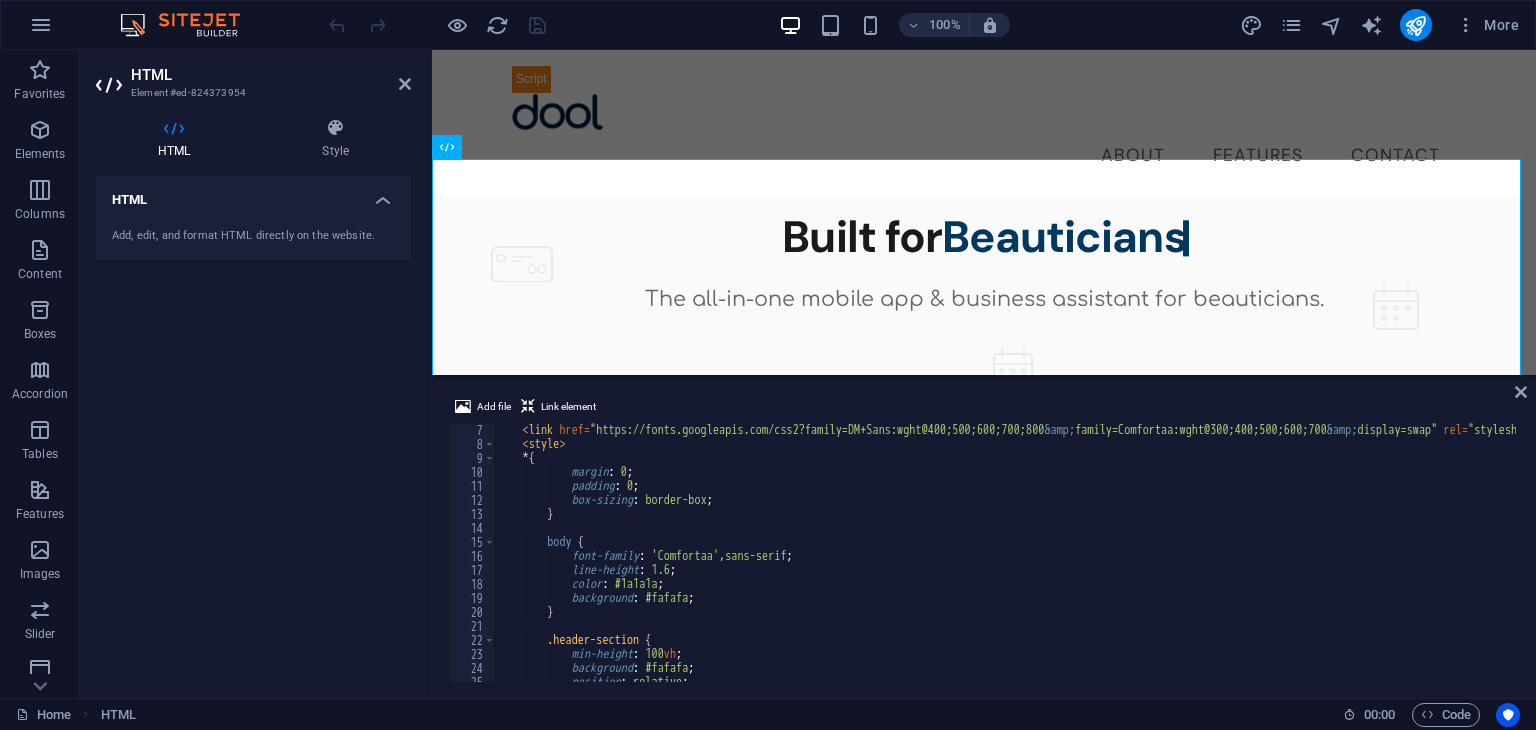 scroll, scrollTop: 84, scrollLeft: 0, axis: vertical 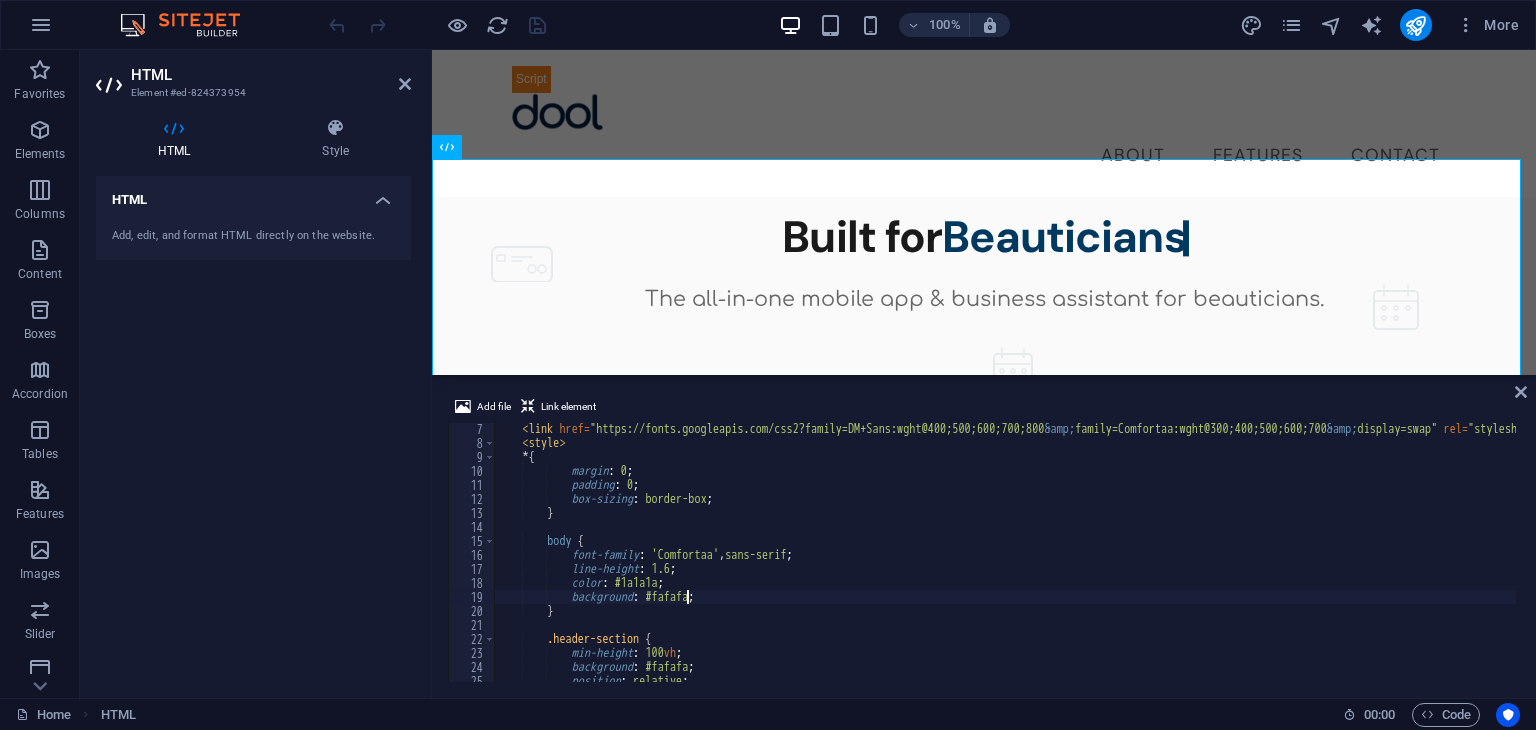 click on "< link   href = "https://fonts.googleapis.com/css2?family=DM+Sans:wght@400;500;600;700;800 &amp; family=Comfortaa:wght@300;400;500;600;700 &amp; display=swap"   rel = "stylesheet" >      < style >          *  {                margin :   0 ;                padding :   0 ;                box-sizing :   border-box ;           }           body   {                font-family :   ' Comfortaa ' ,  sans-serif ;                line-height :   1.6 ;                color :   #1a1a1a ;                background :   #fafafa ;           }           .header-section   {                min-height :   100 vh ;                background :   #fafafa ;                position :   relative ;                padding :   1 rem   0 ;" at bounding box center (1074, 563) 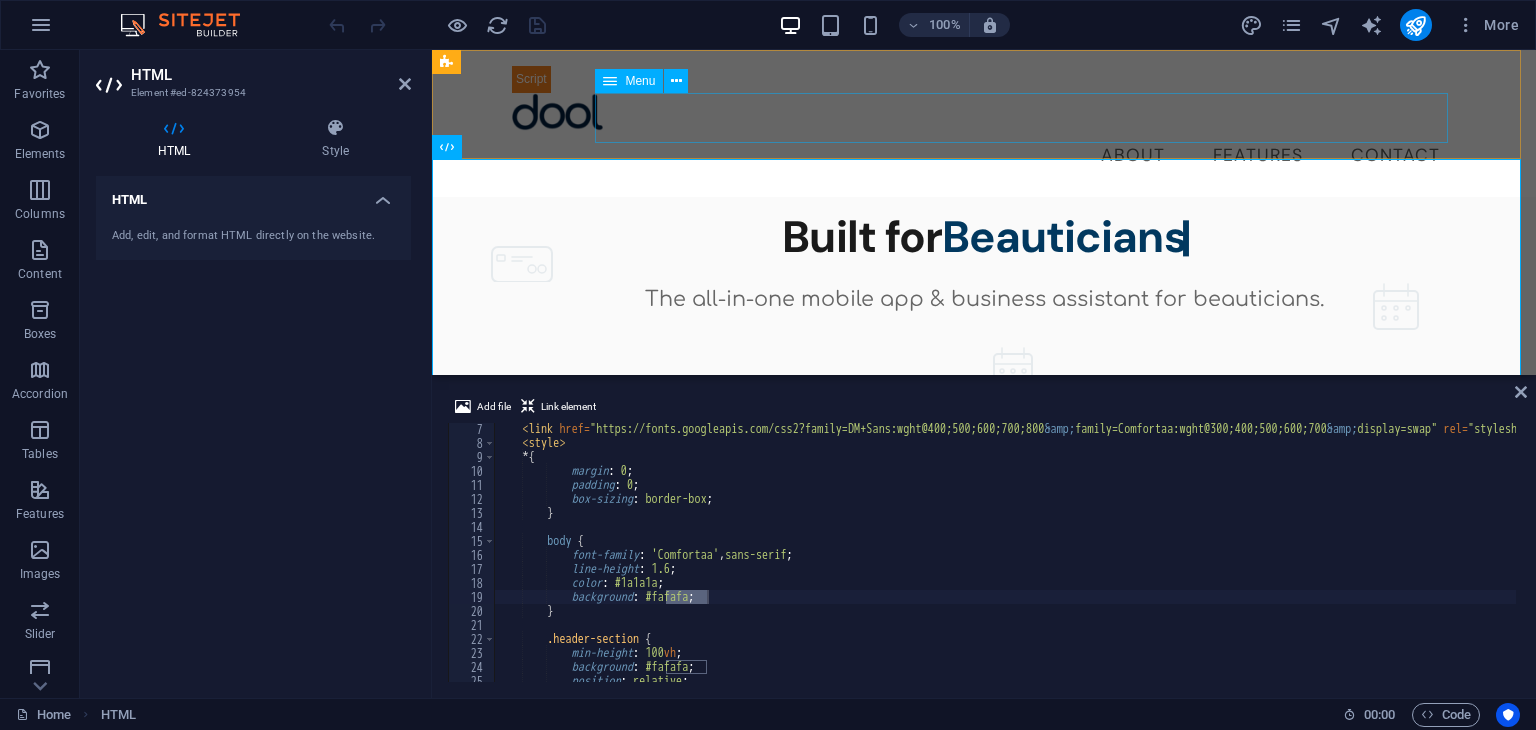 click on "About Features Contact" at bounding box center (984, 156) 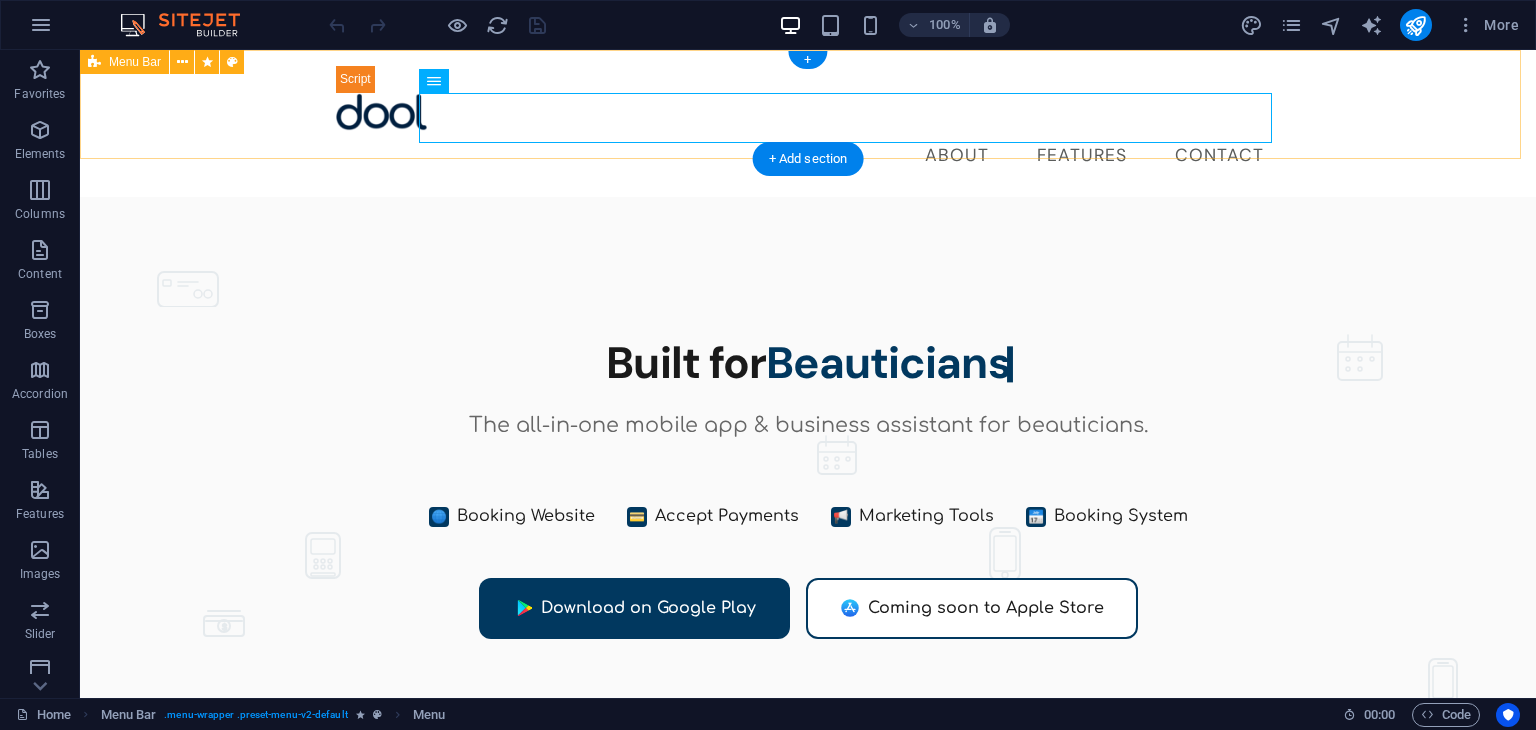 click on "About Features Contact" at bounding box center (808, 123) 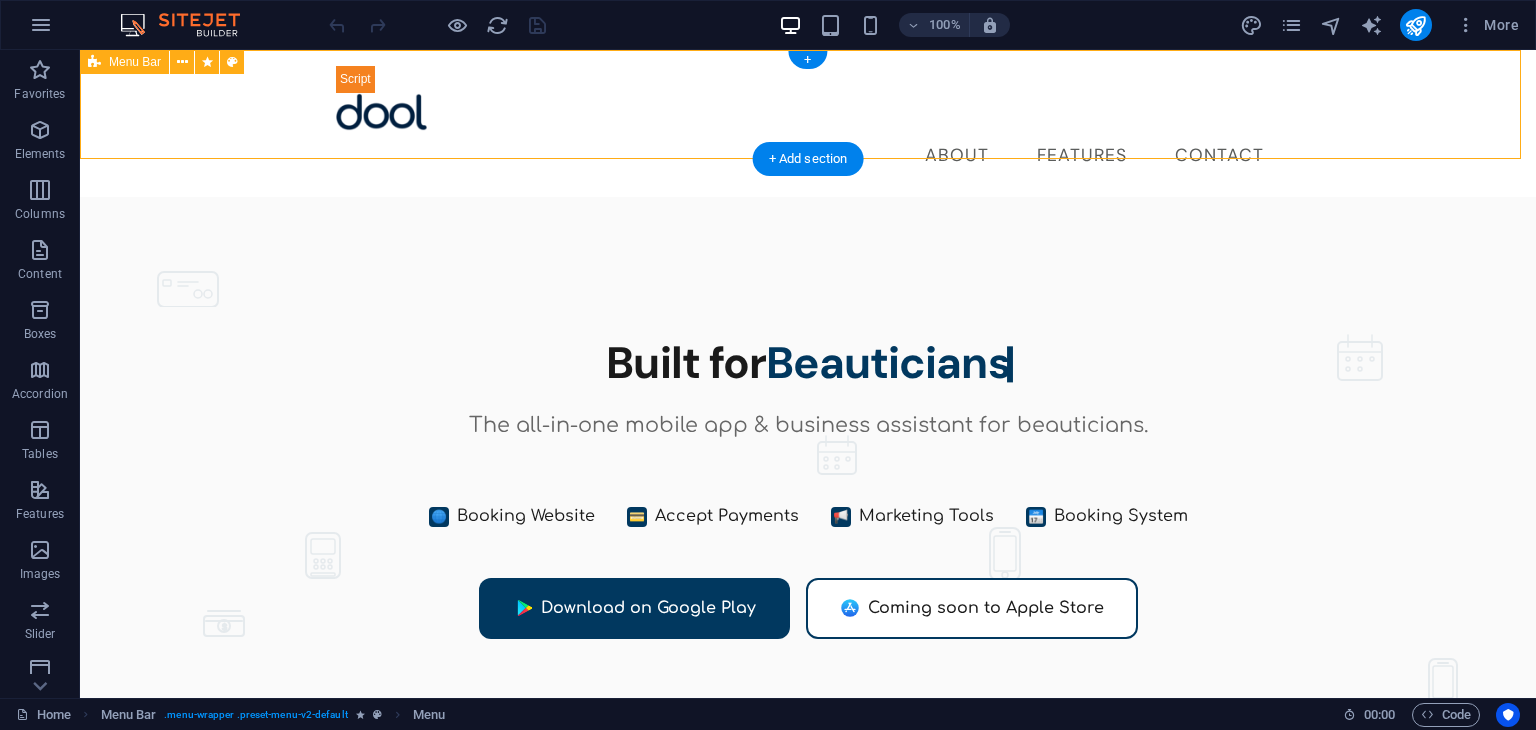click on "About Features Contact" at bounding box center [808, 123] 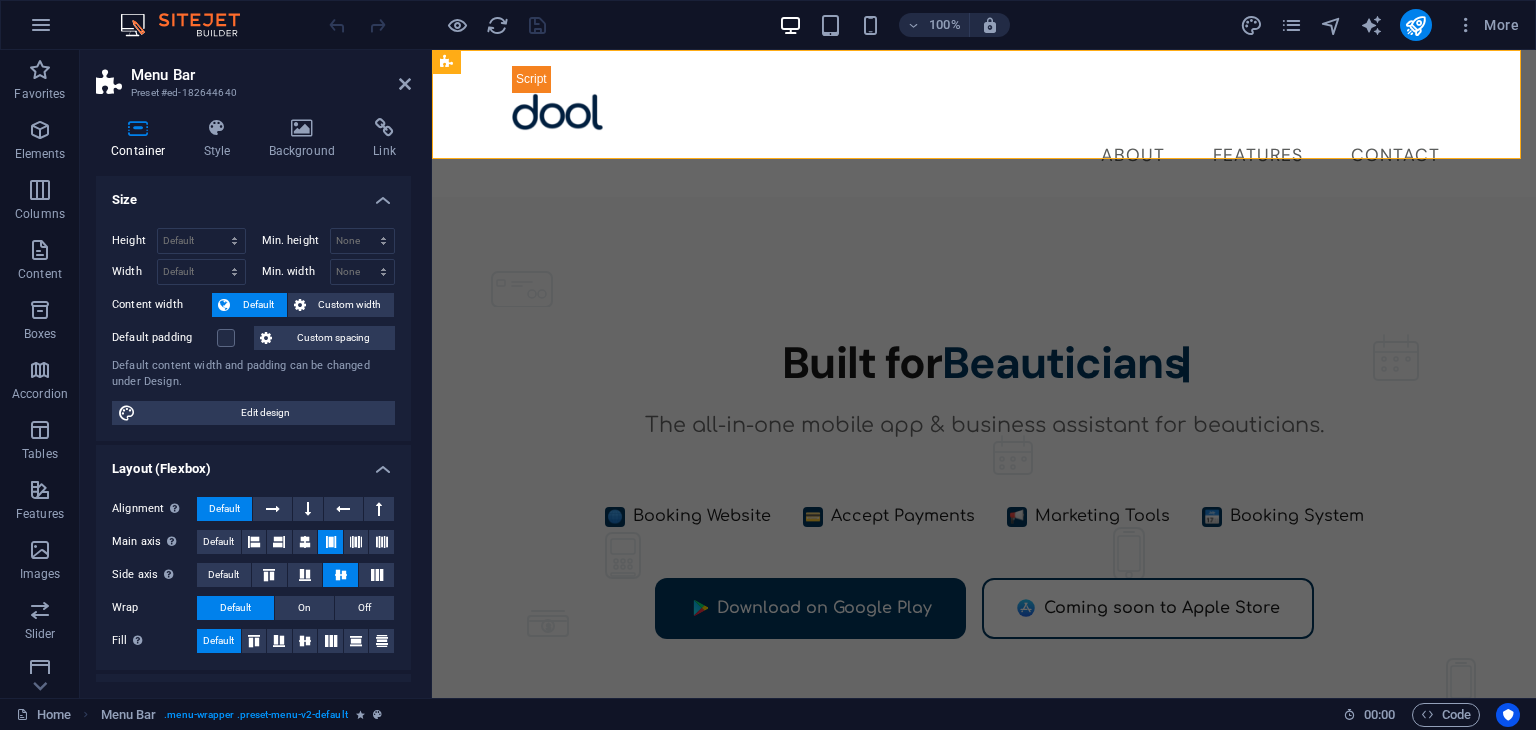 scroll, scrollTop: 208, scrollLeft: 0, axis: vertical 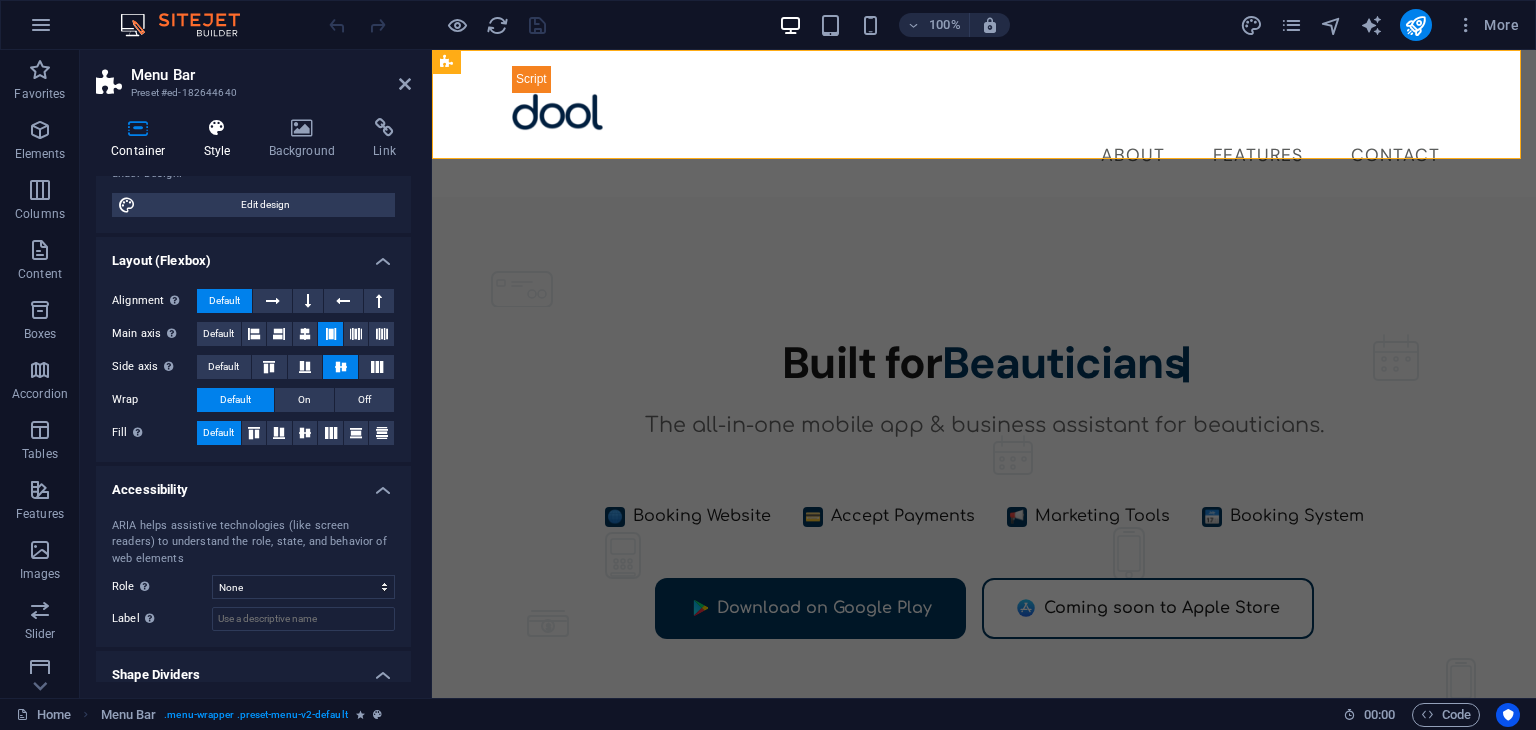 click on "Style" at bounding box center (221, 139) 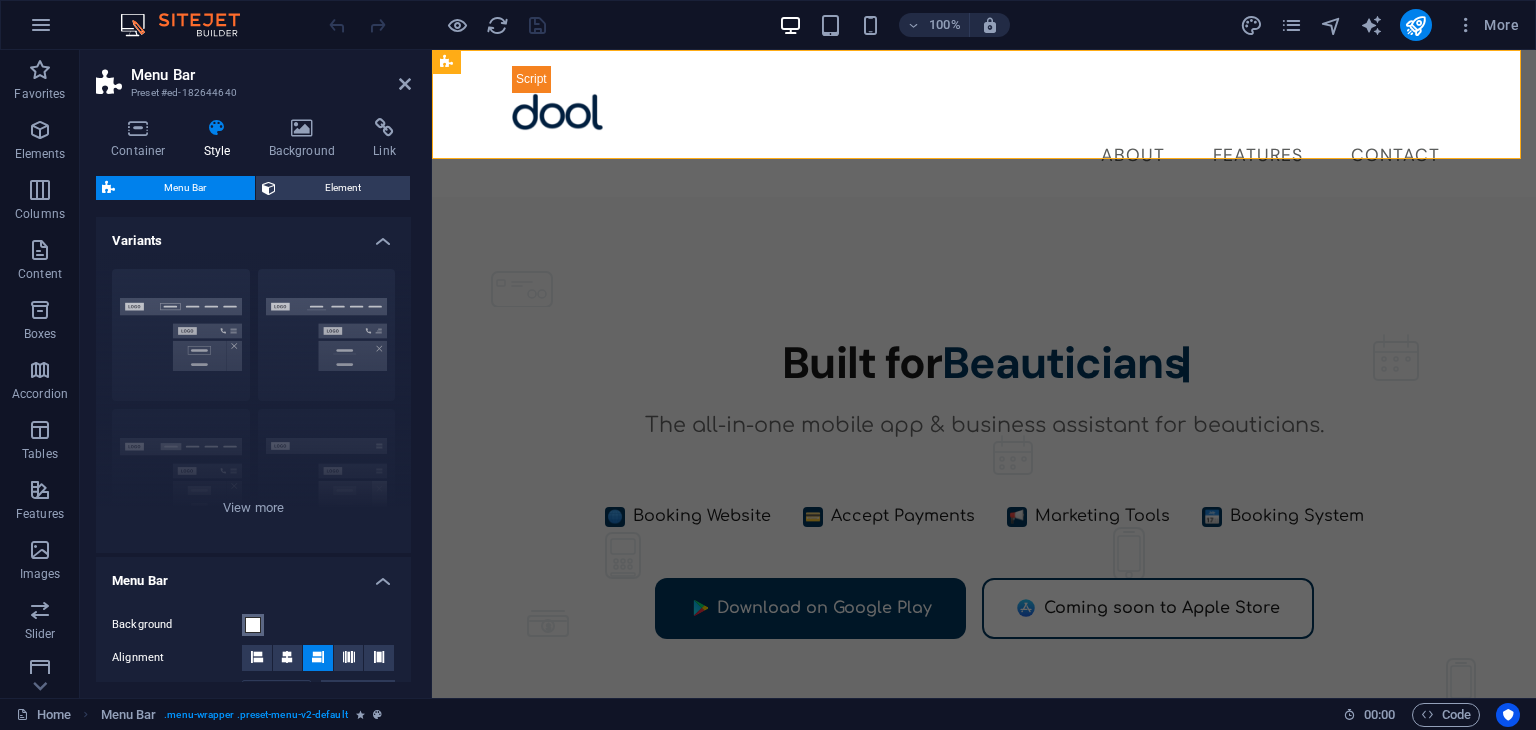 click at bounding box center (253, 625) 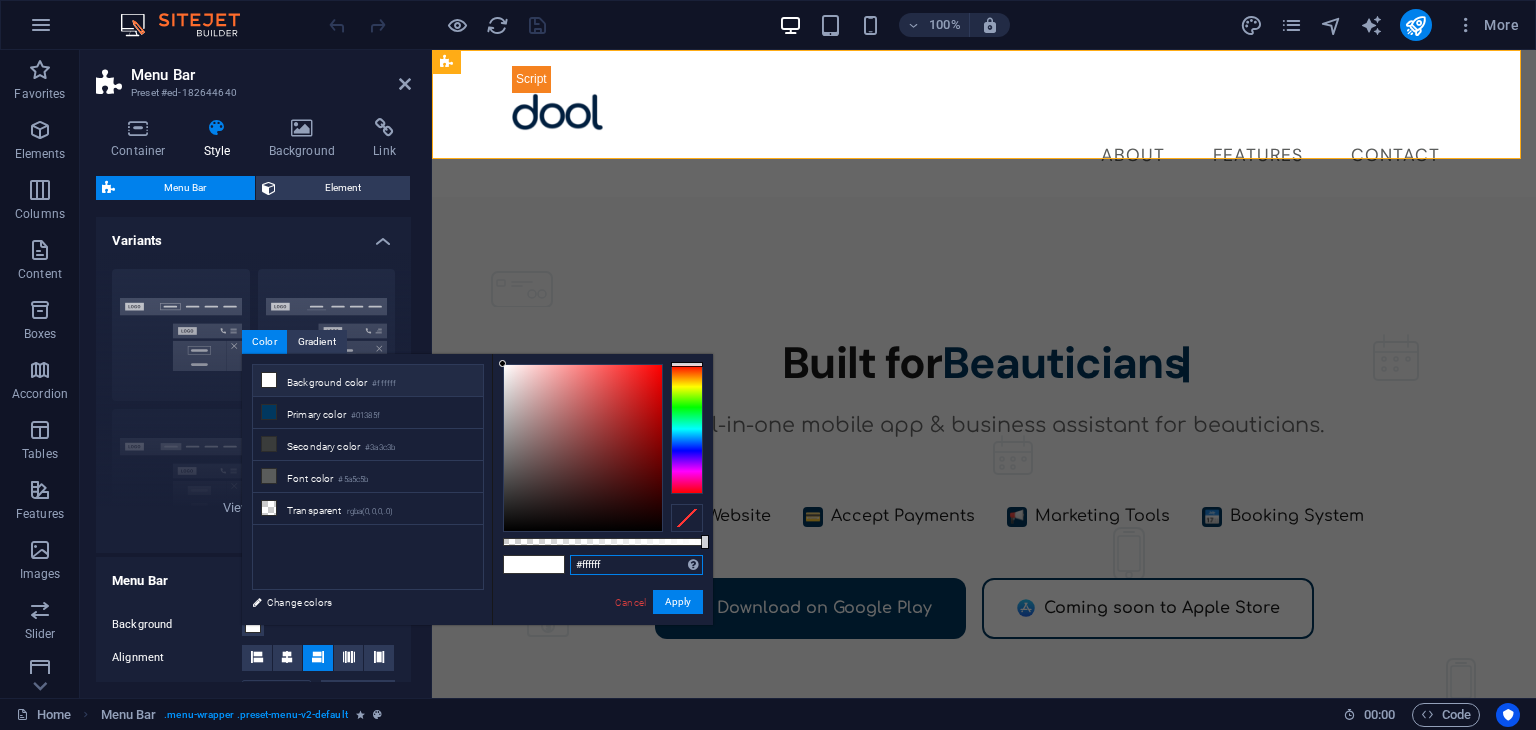 click on "#ffffff" at bounding box center (636, 565) 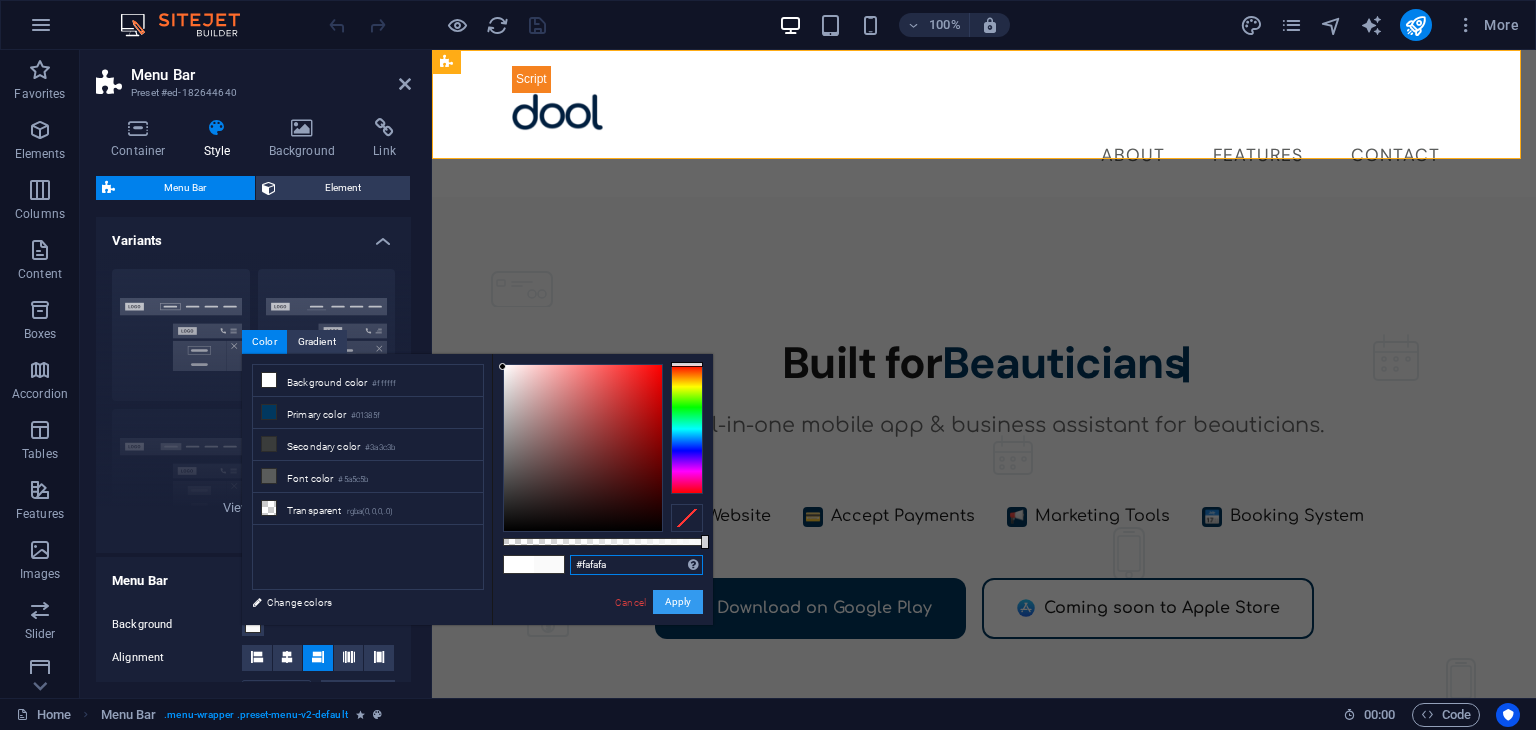 type on "#fafafa" 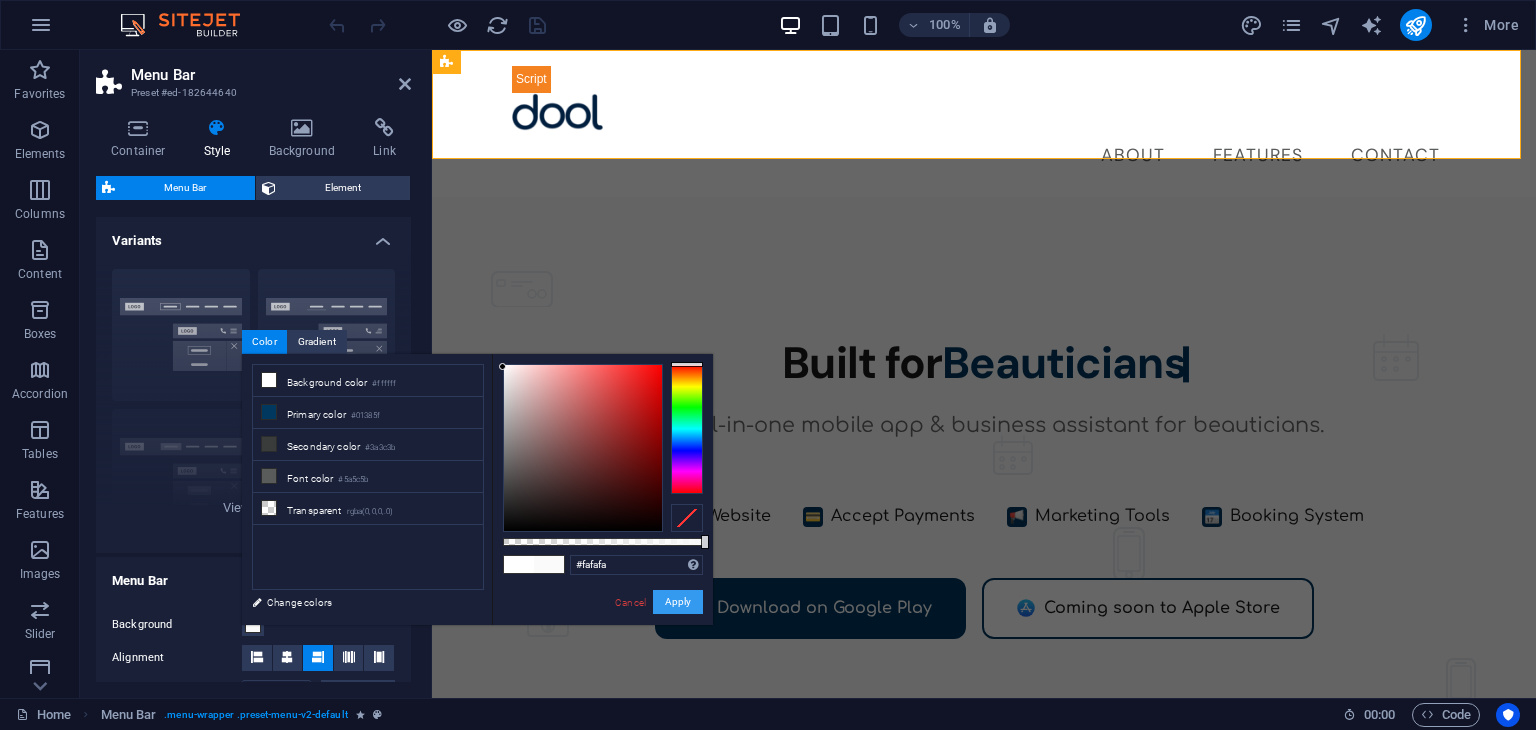click on "Apply" at bounding box center (678, 602) 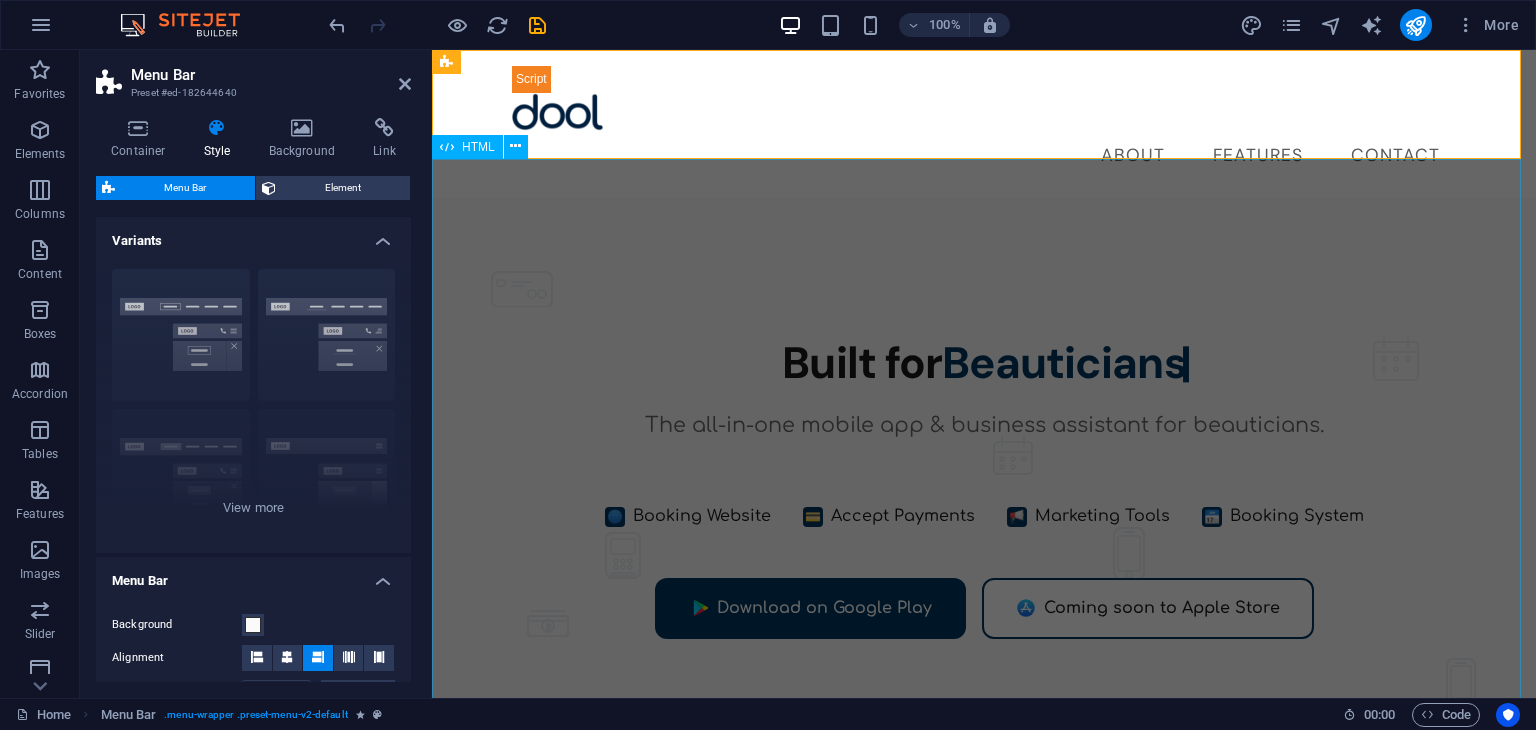 click on "Dool - Business Assistant for Beauticians
$
🌐" at bounding box center (984, 534) 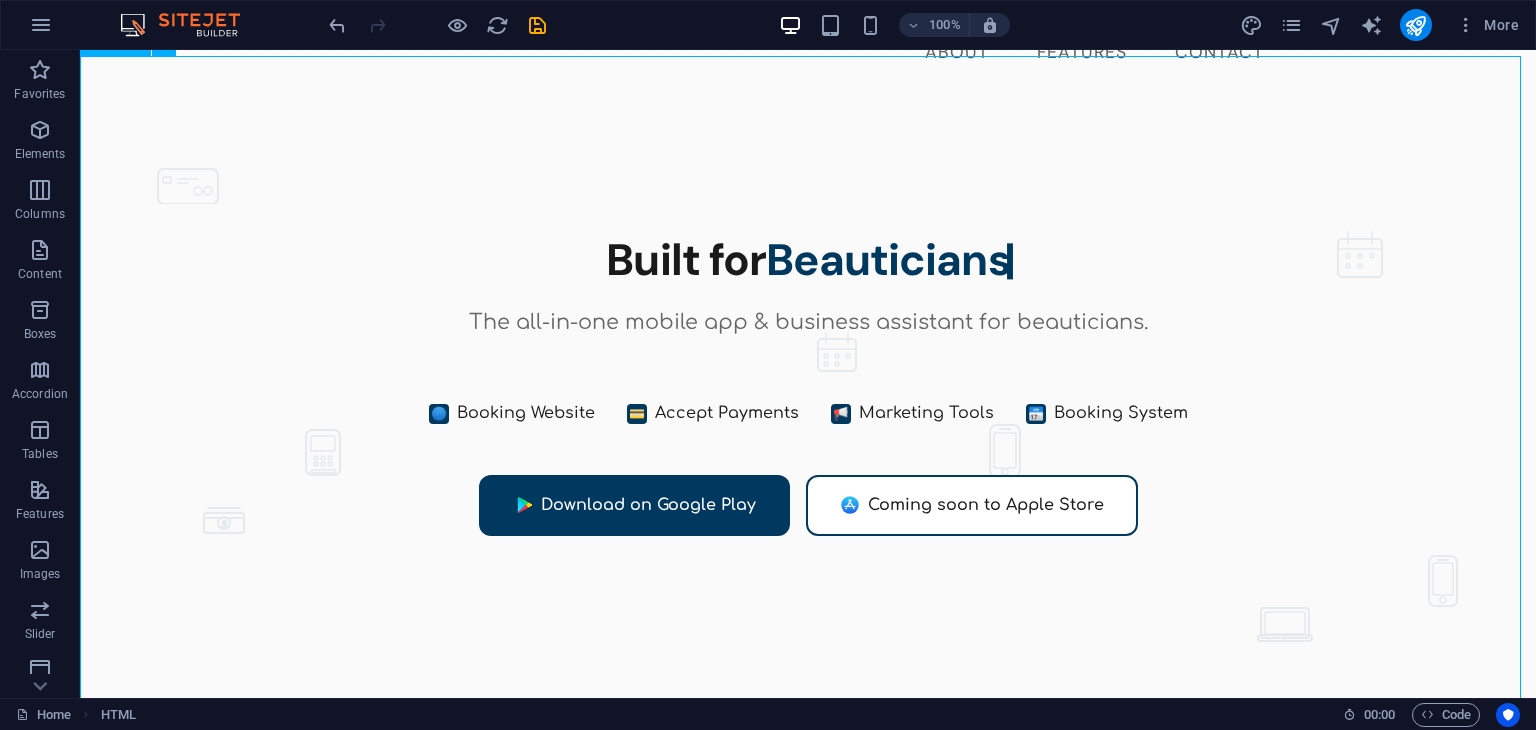 scroll, scrollTop: 104, scrollLeft: 0, axis: vertical 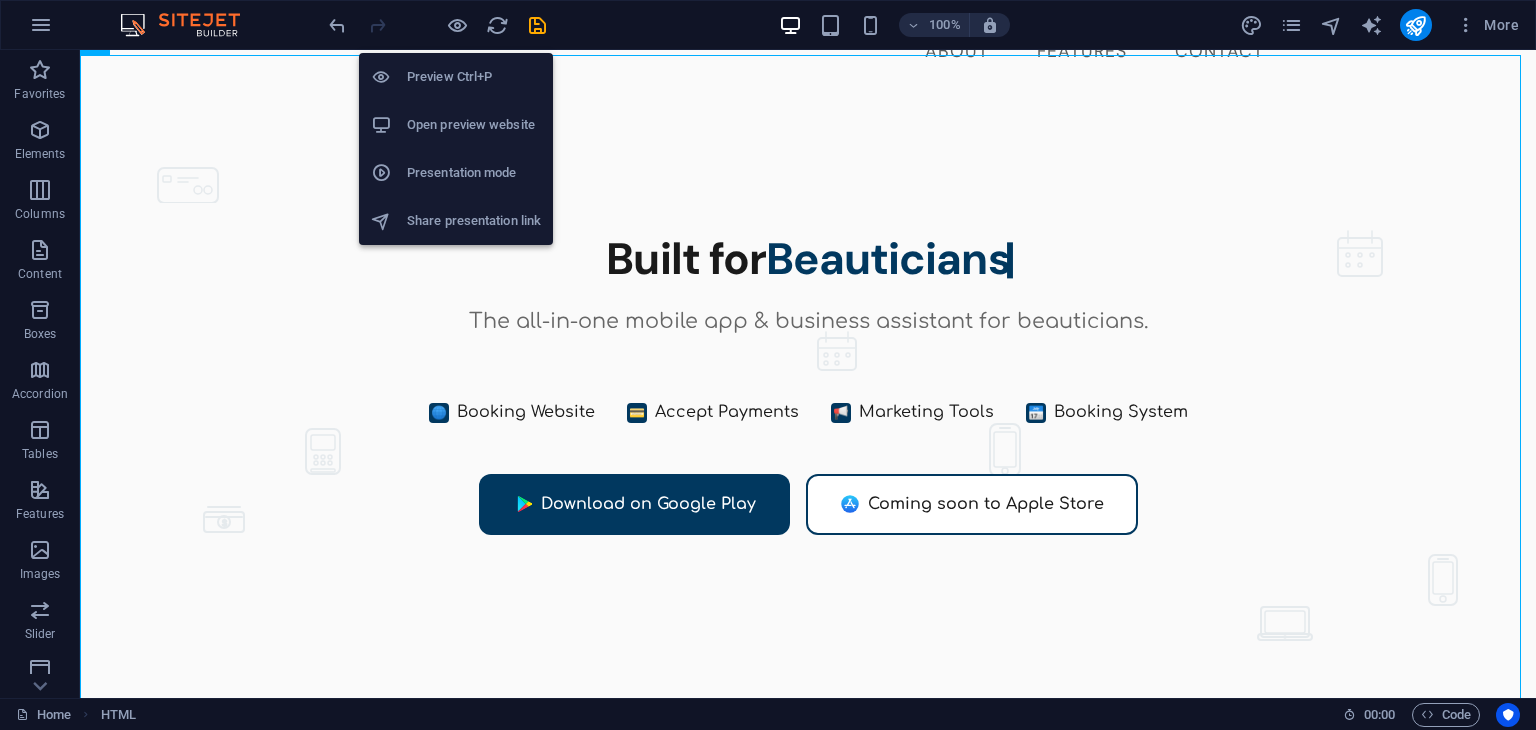 click on "Open preview website" at bounding box center [456, 125] 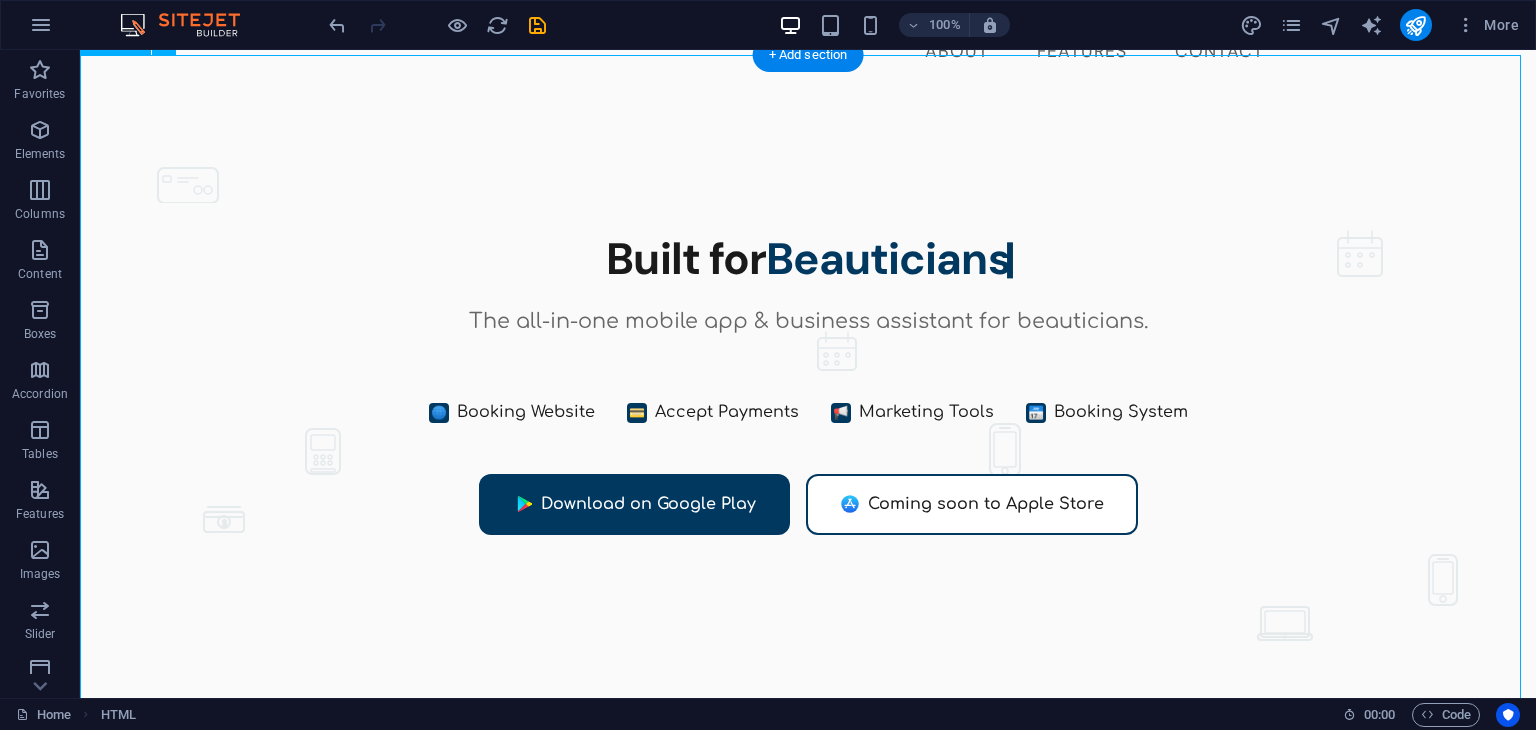 scroll, scrollTop: 0, scrollLeft: 0, axis: both 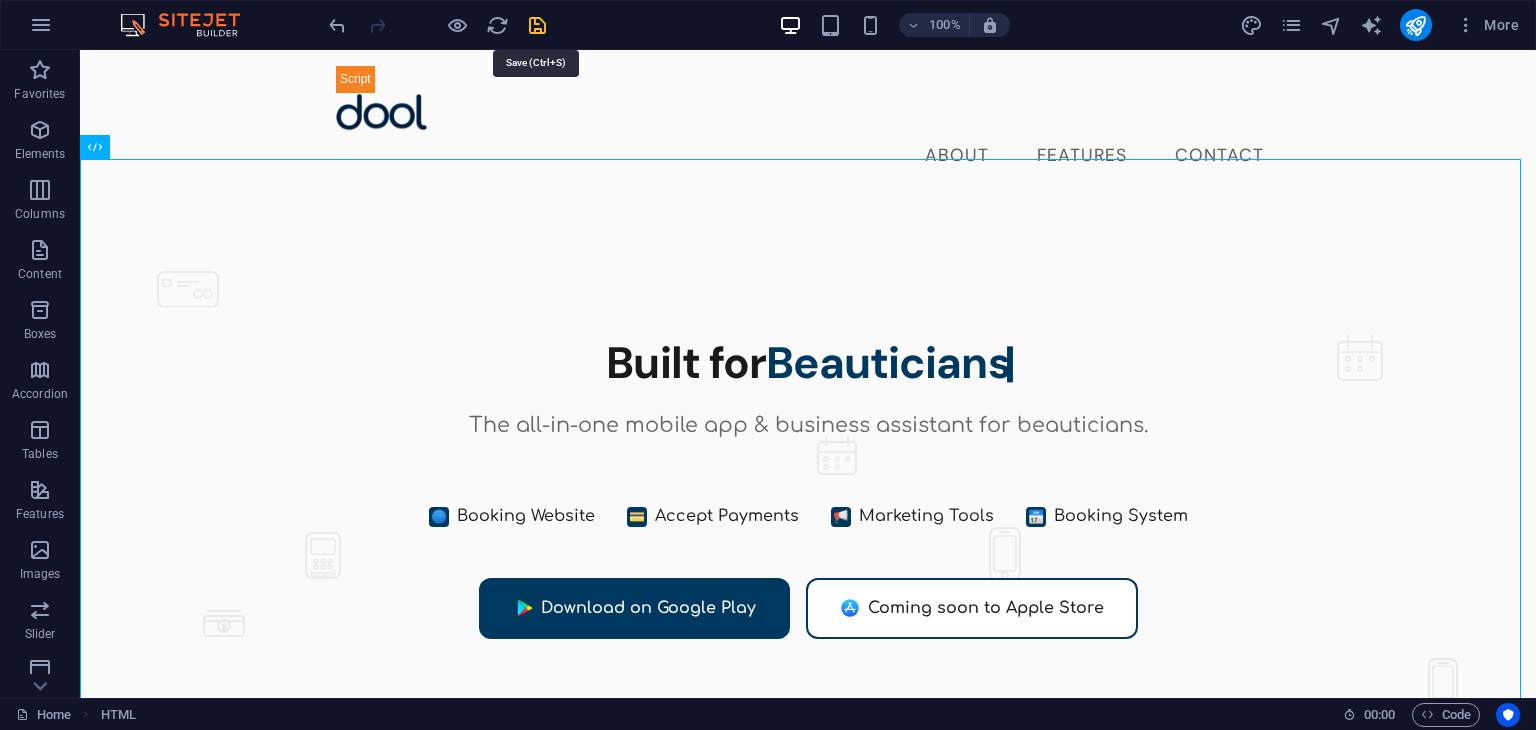 click at bounding box center (537, 25) 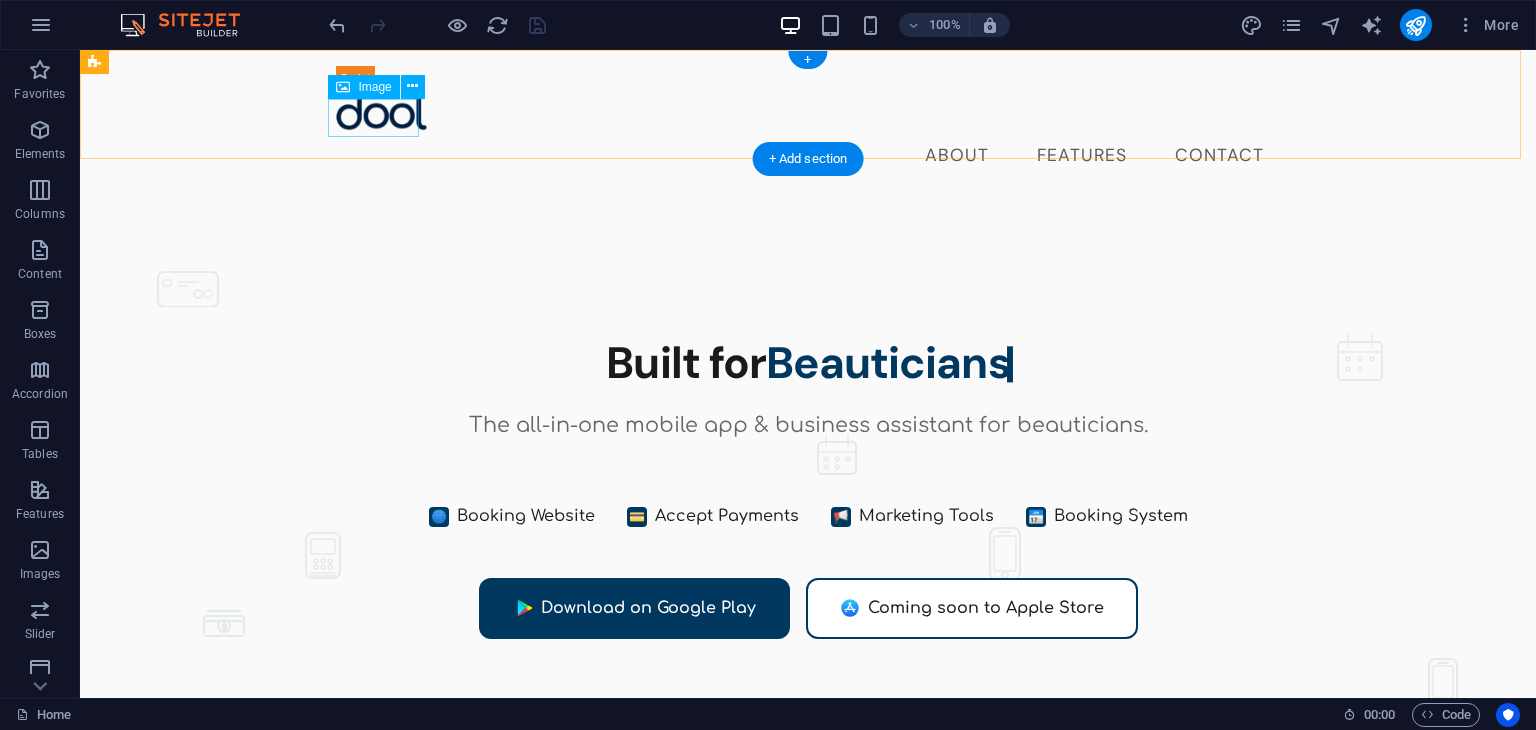 click at bounding box center (808, 112) 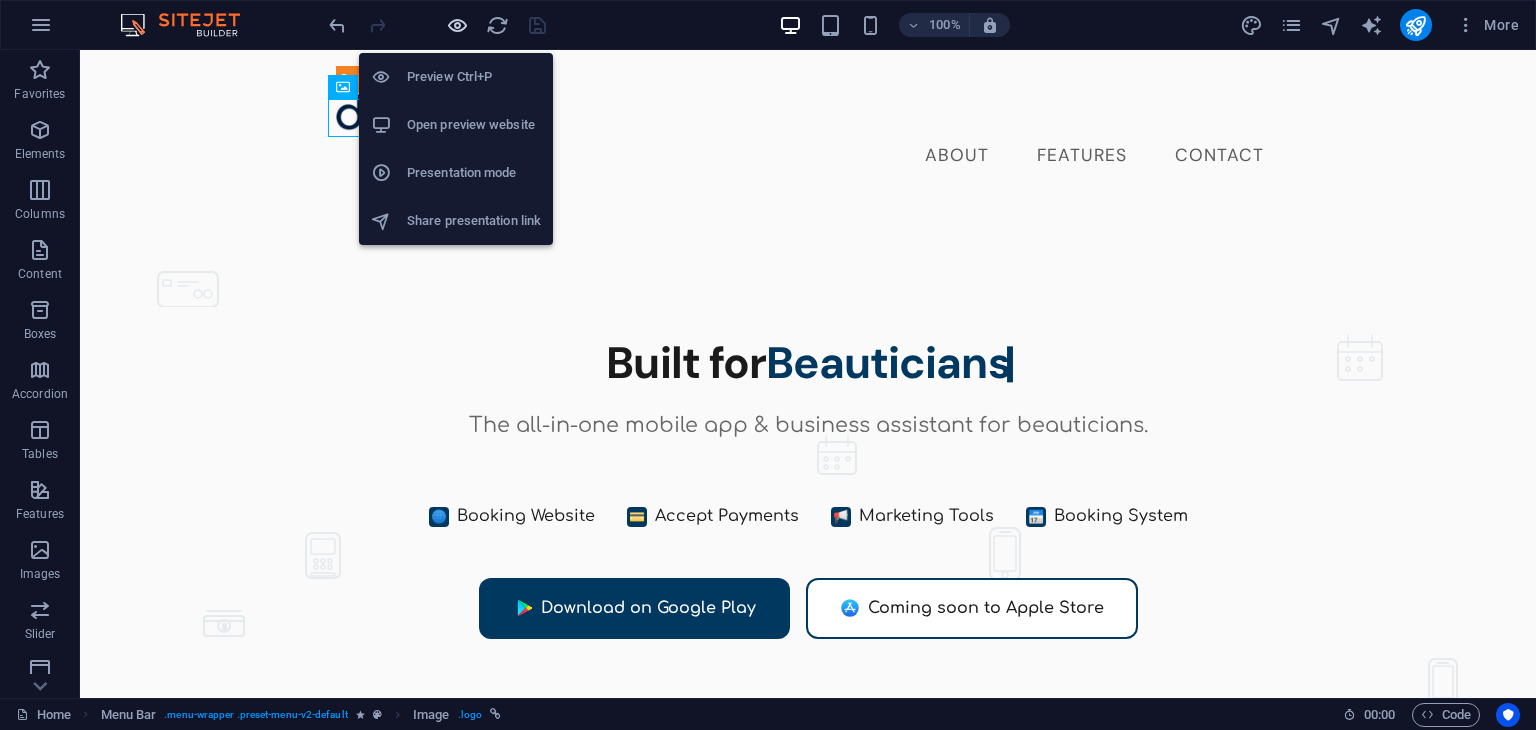 click at bounding box center [457, 25] 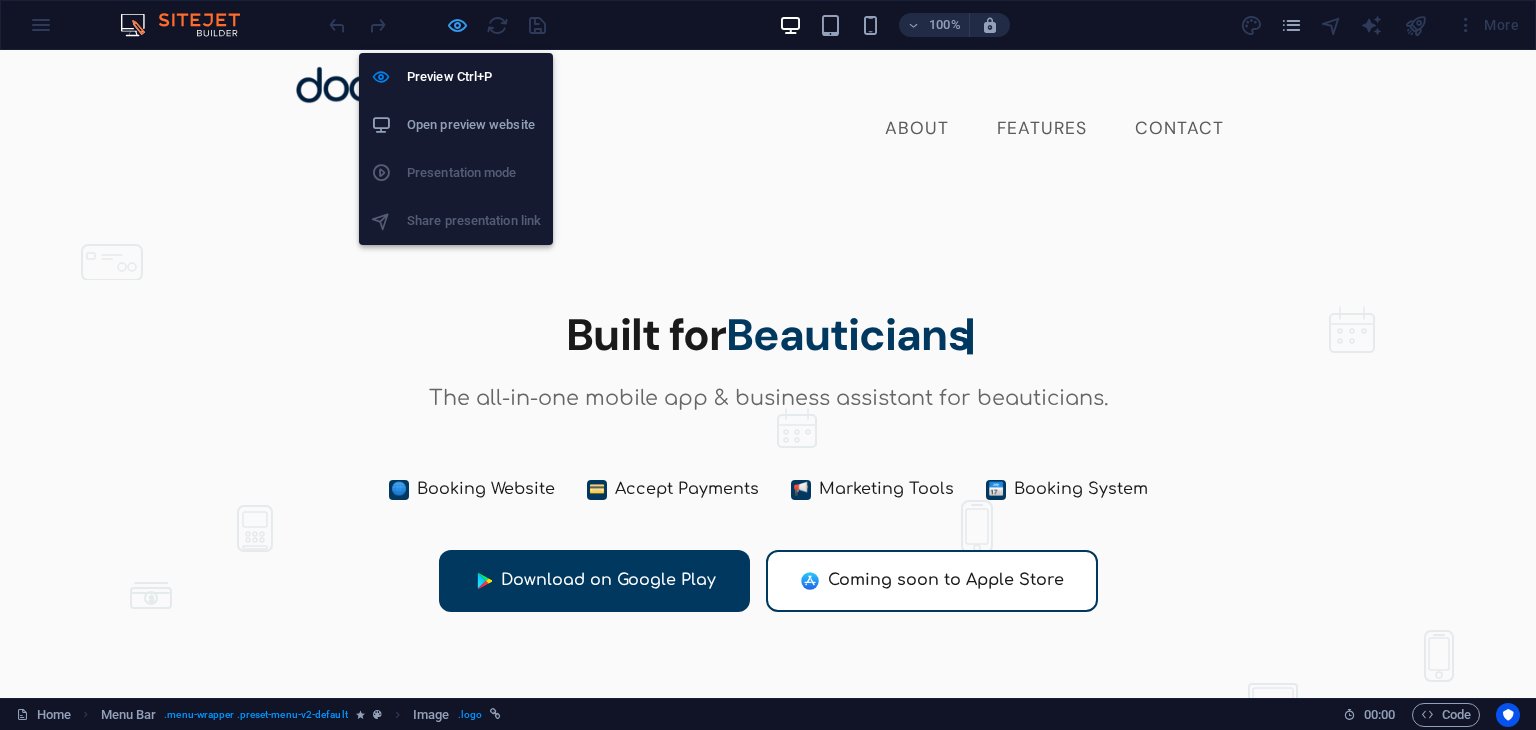 click at bounding box center (457, 25) 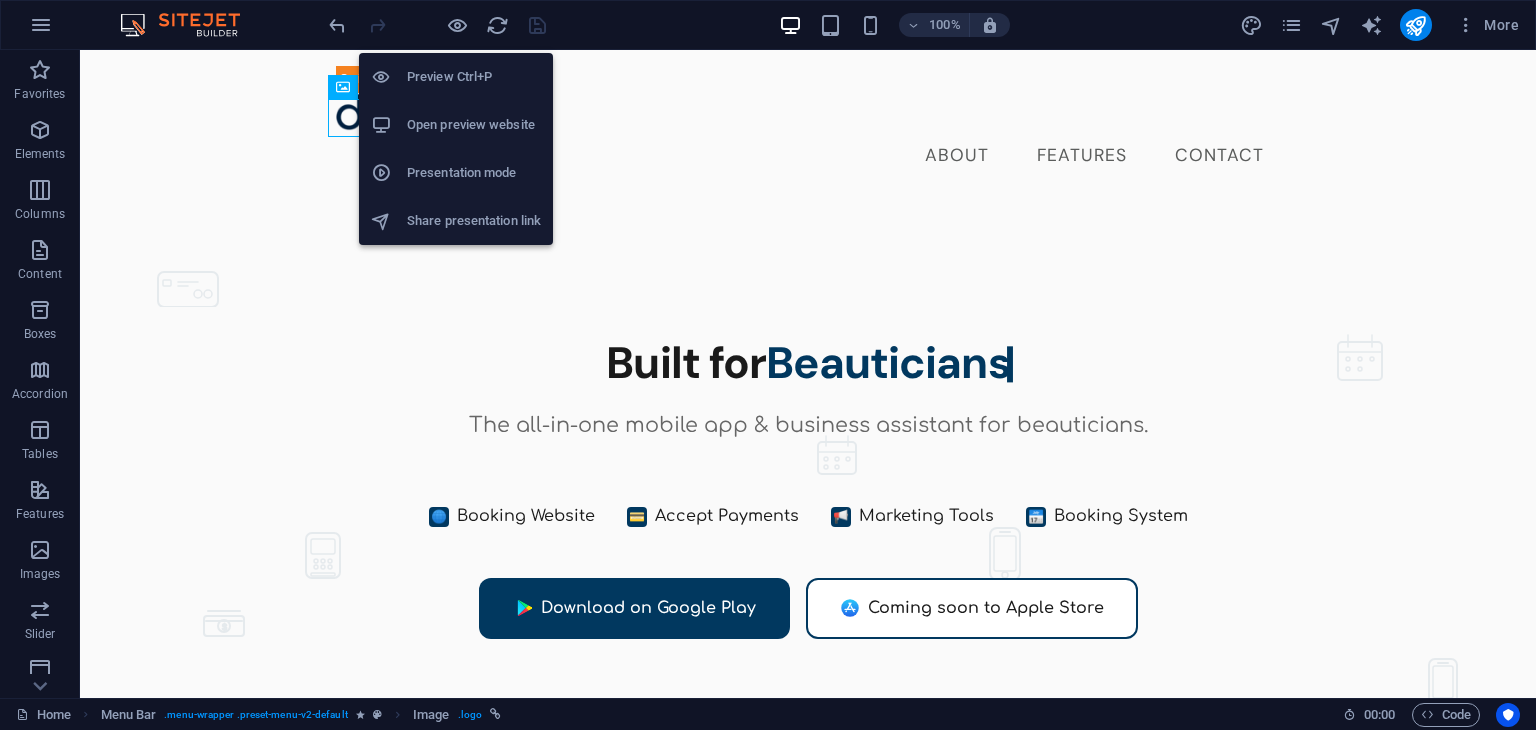 click on "Open preview website" at bounding box center (474, 125) 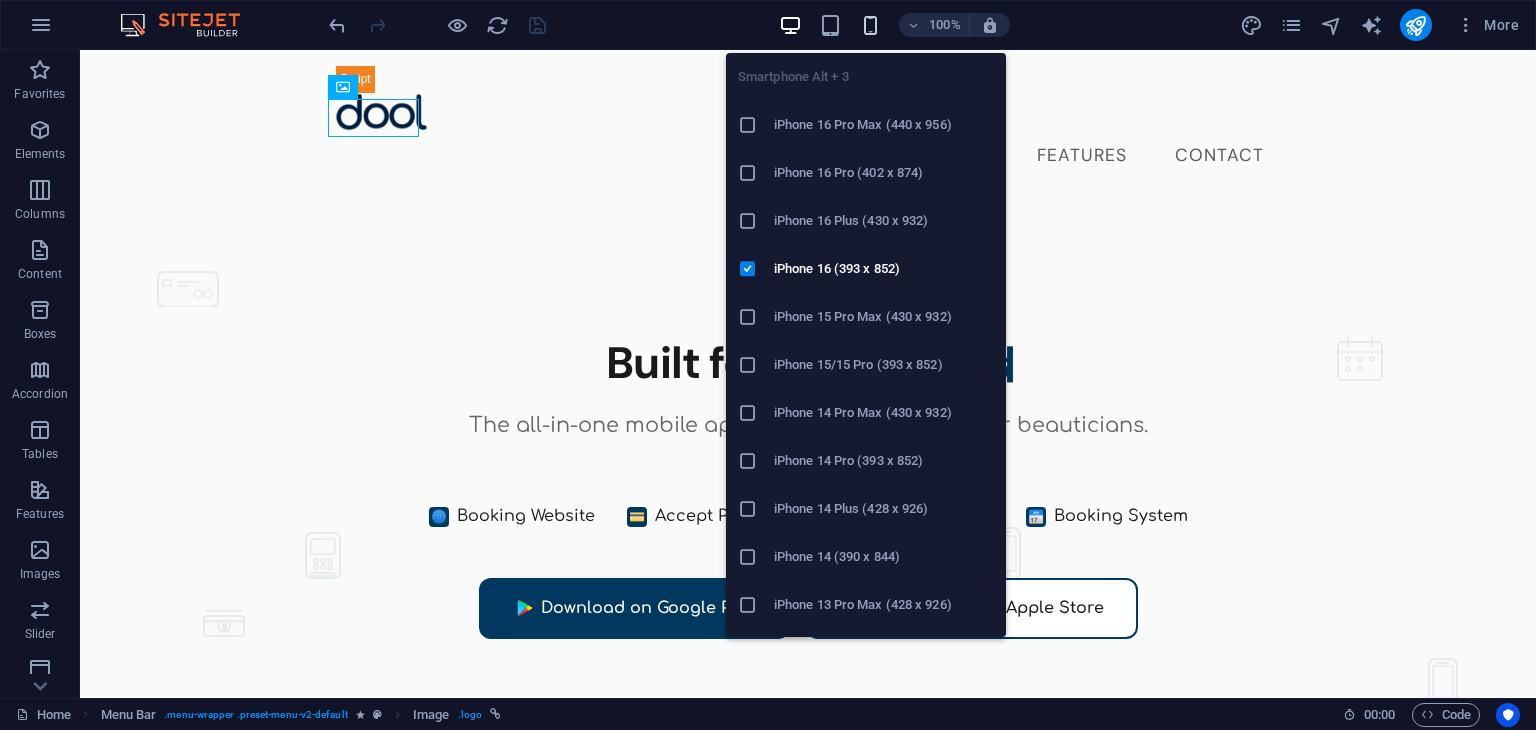 click at bounding box center (870, 25) 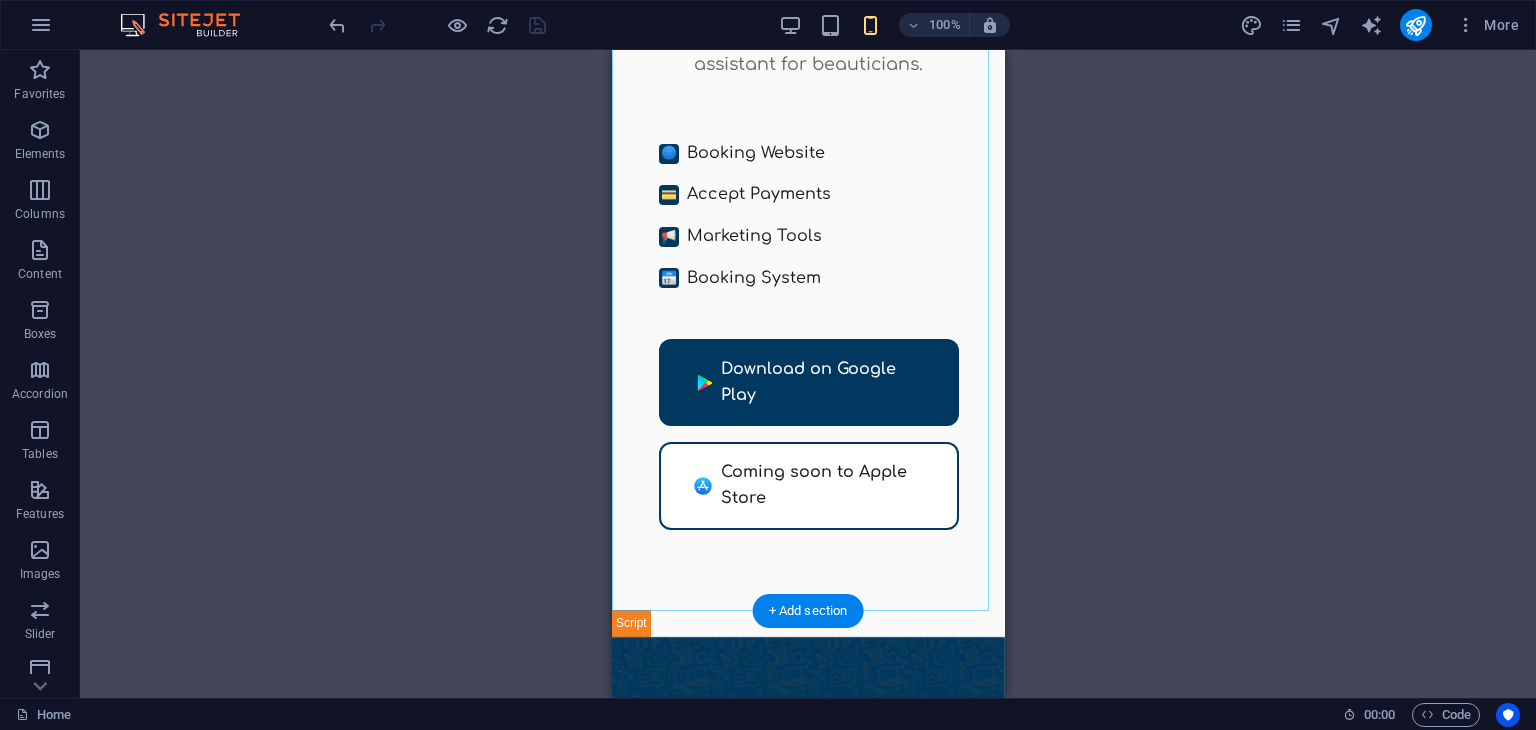 scroll, scrollTop: 212, scrollLeft: 0, axis: vertical 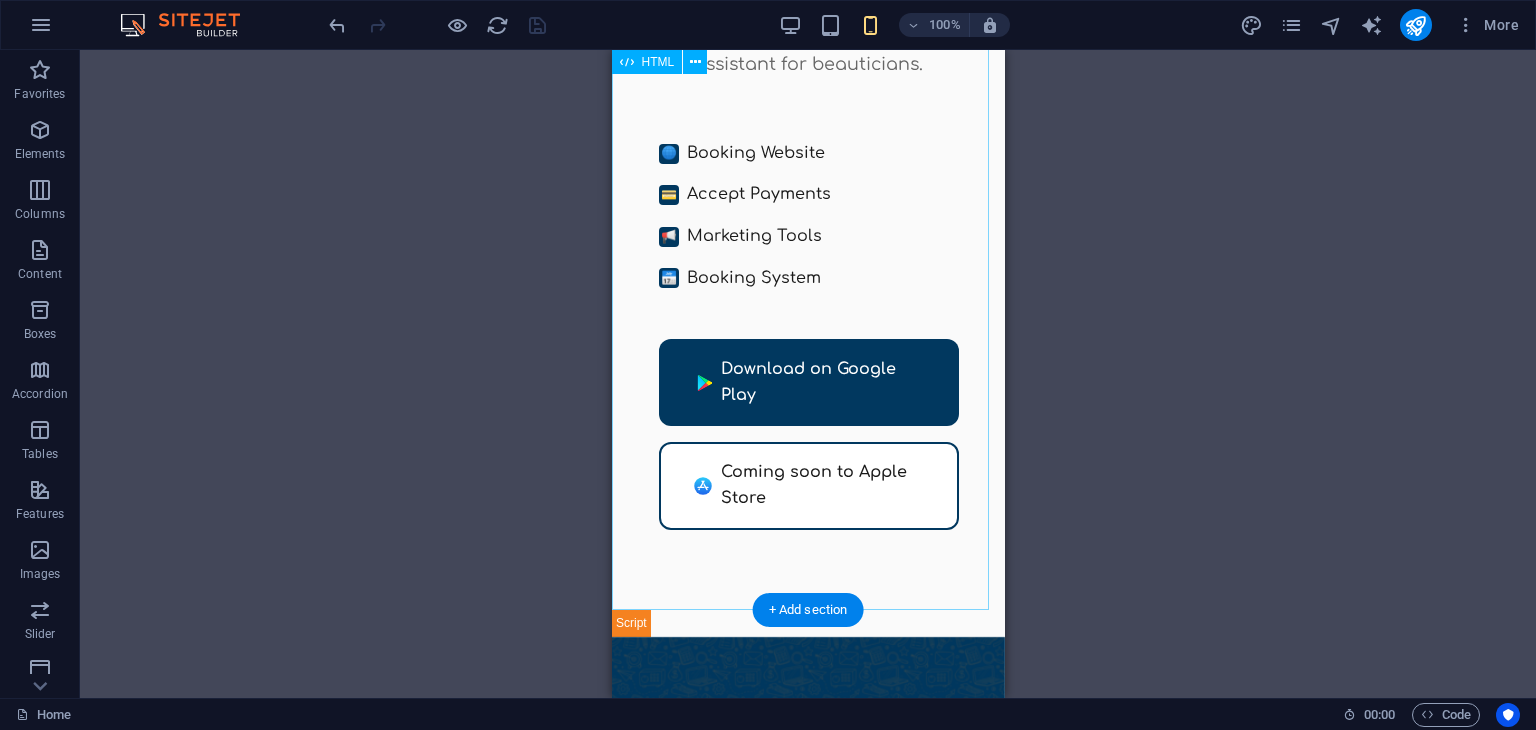 click on "Dool - Business Assistant for Beauticians
$
🌐" at bounding box center [807, 294] 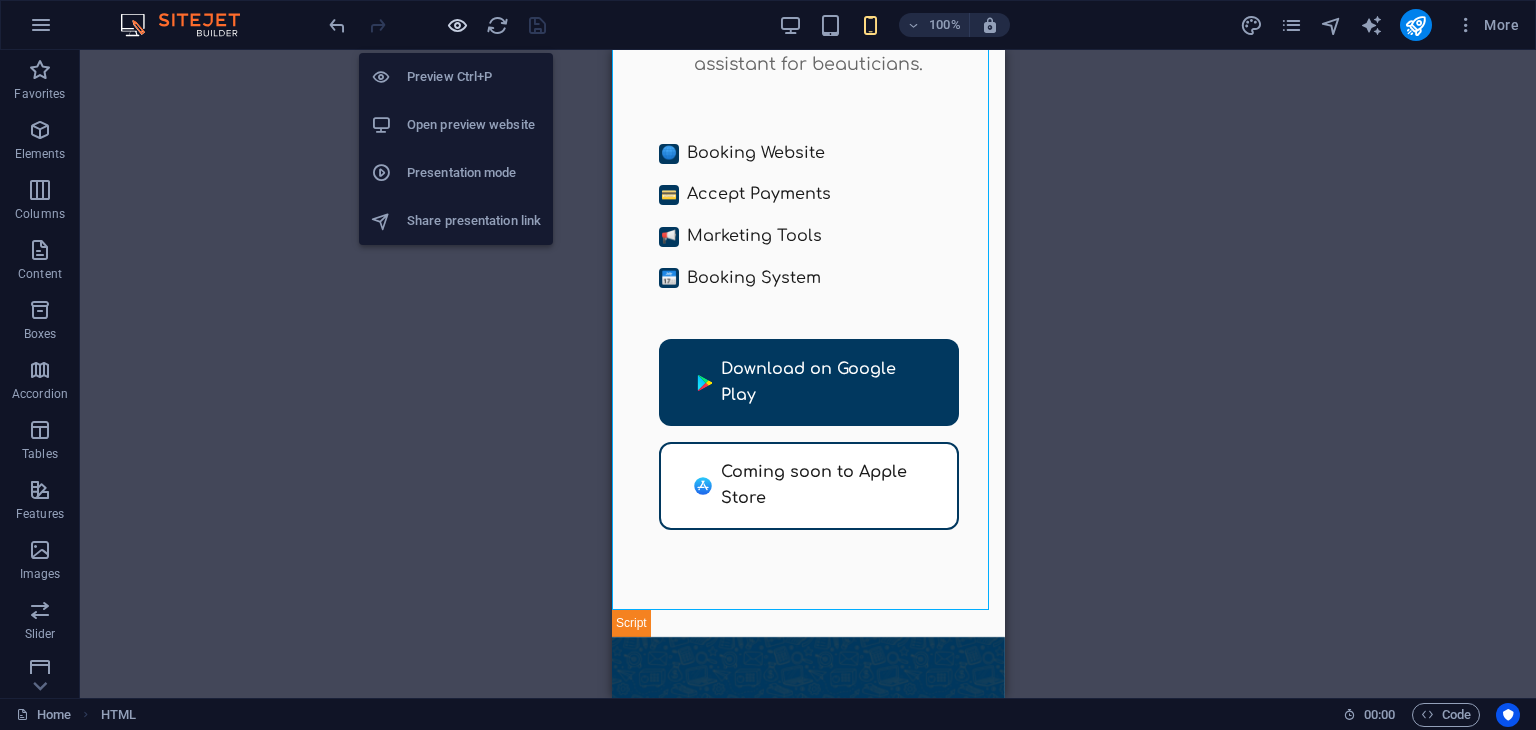 click at bounding box center (457, 25) 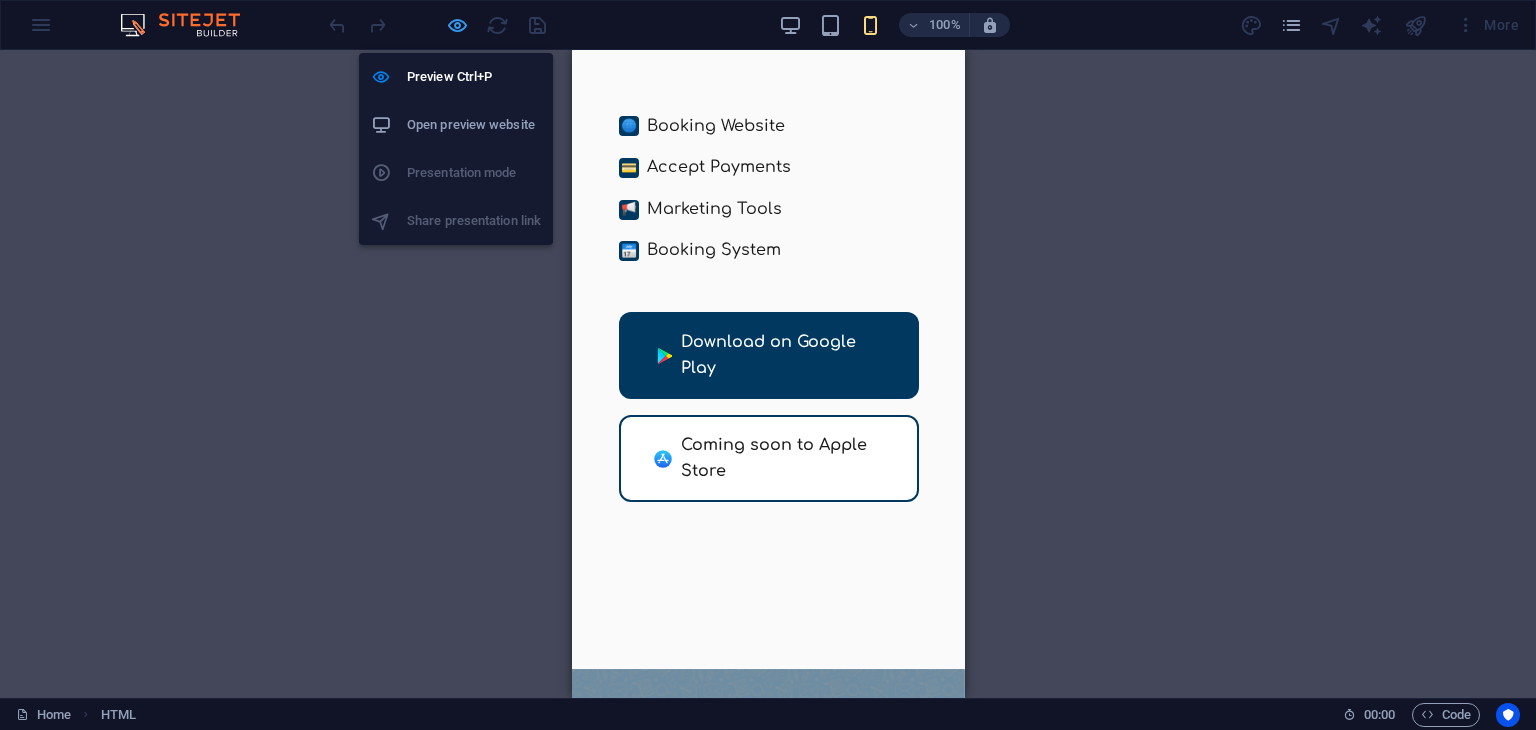 scroll, scrollTop: 185, scrollLeft: 0, axis: vertical 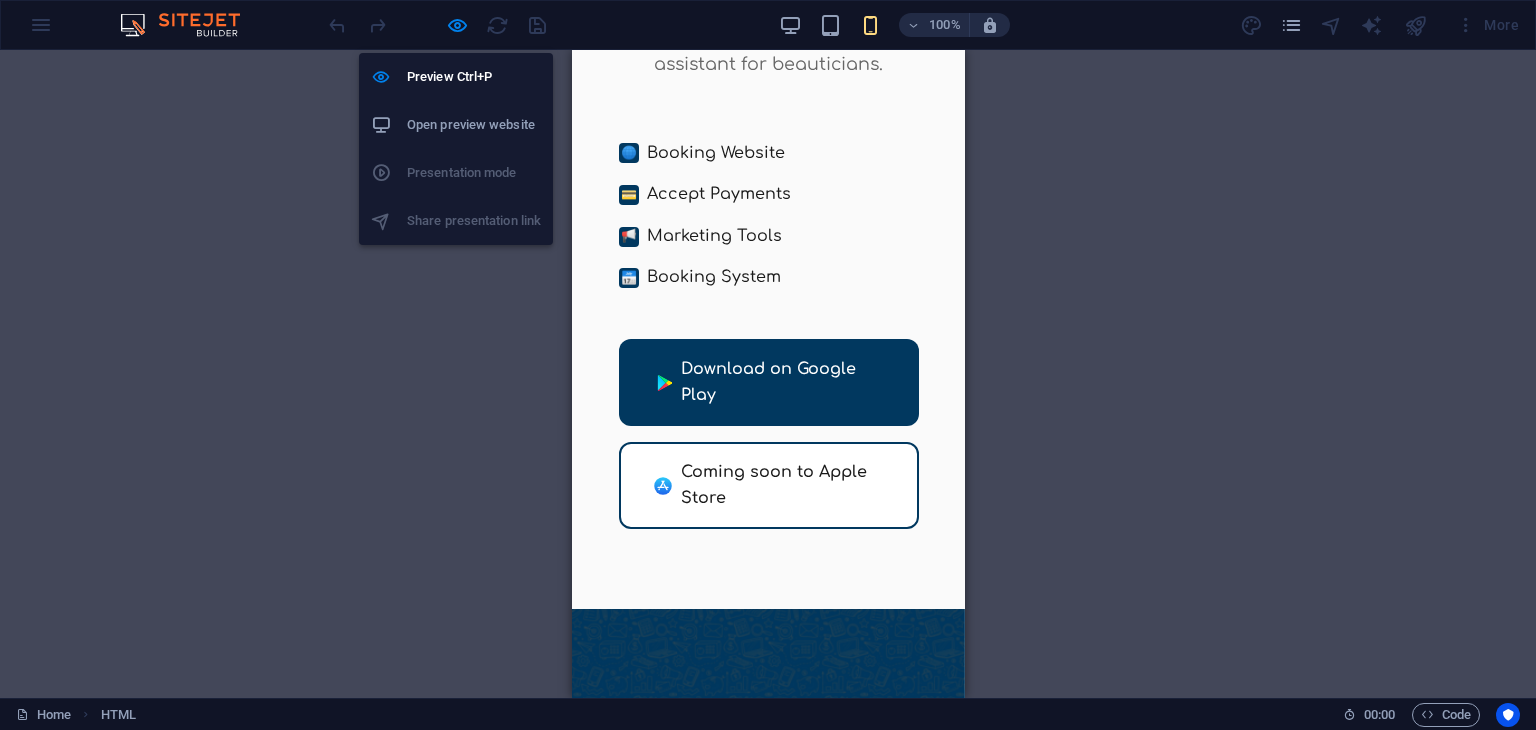 click on "Open preview website" at bounding box center (456, 125) 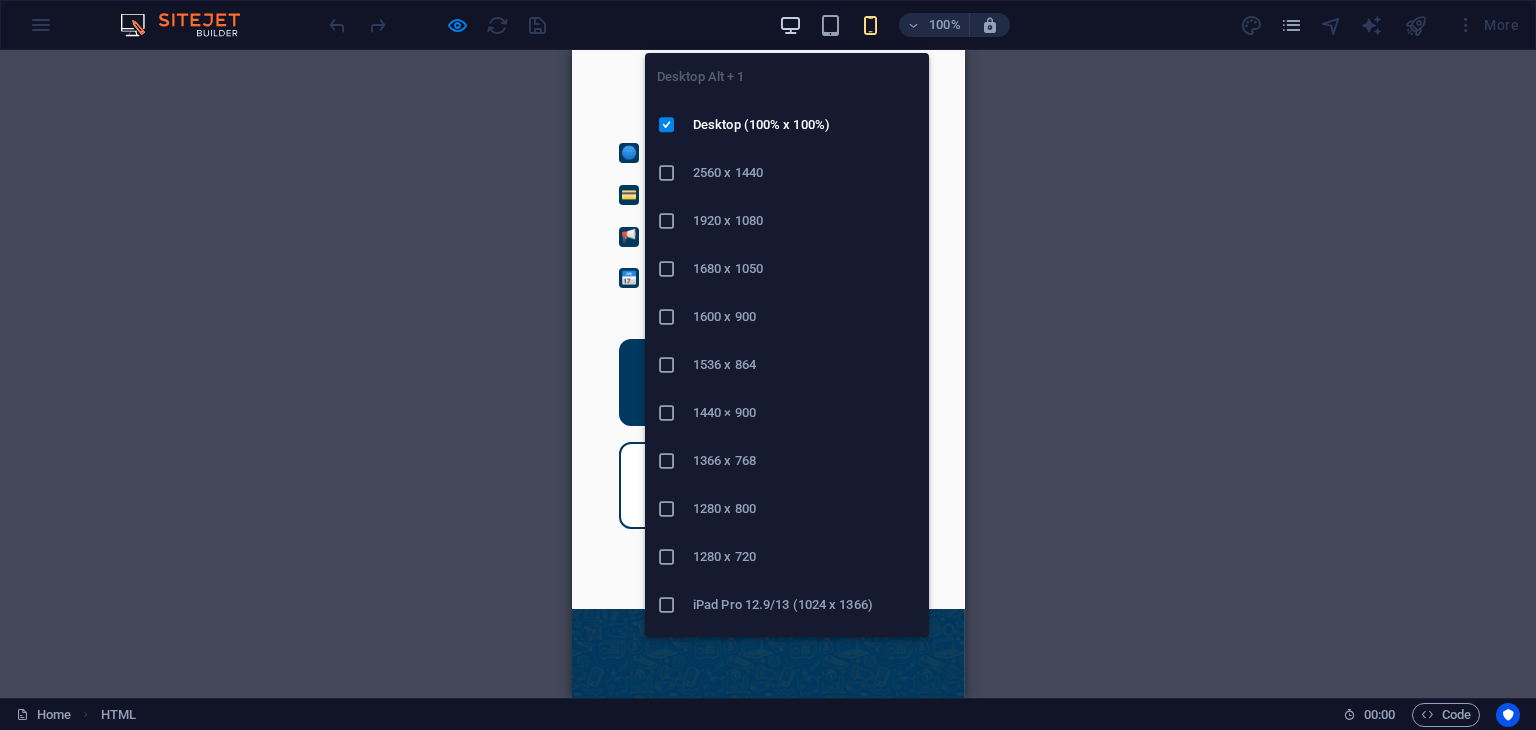 click at bounding box center [790, 25] 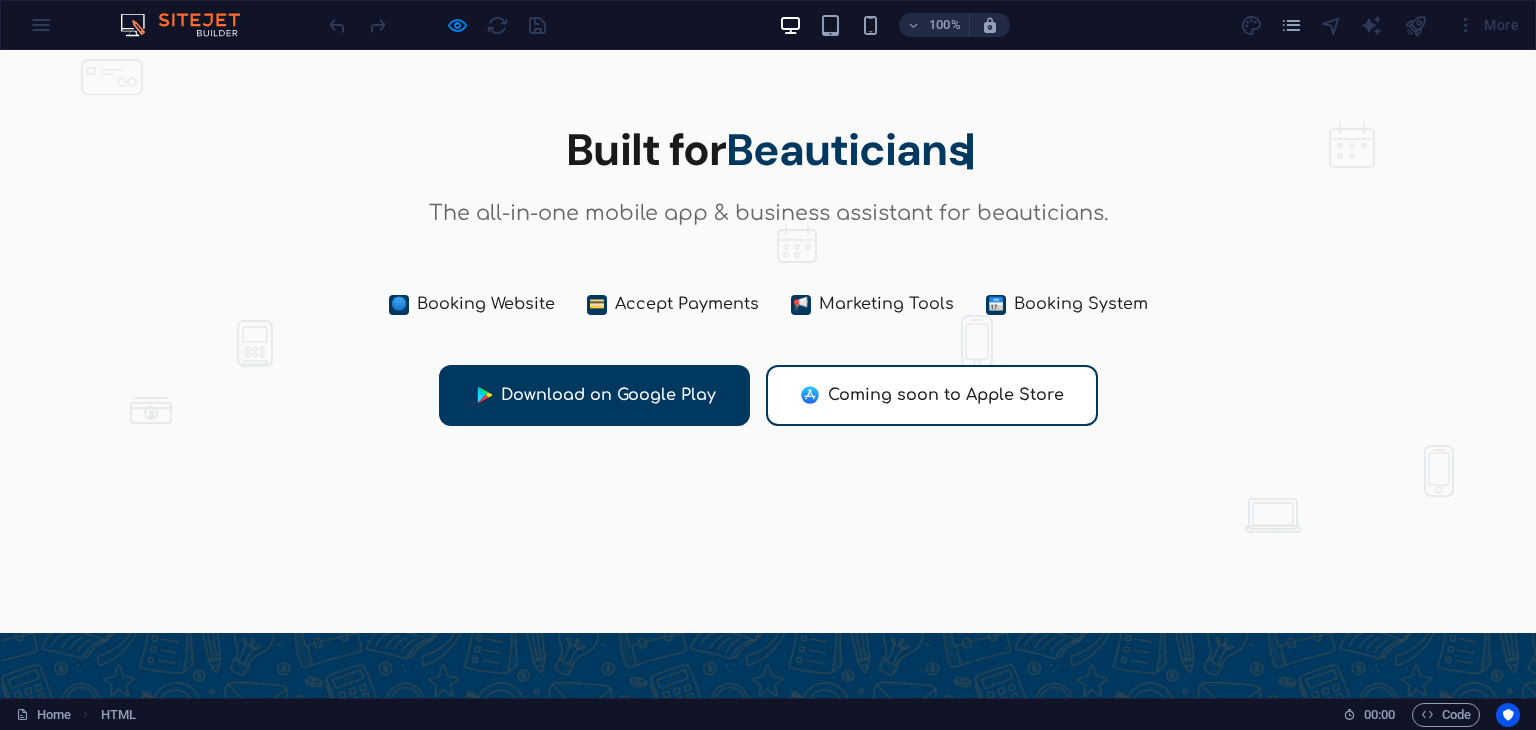 scroll, scrollTop: 0, scrollLeft: 0, axis: both 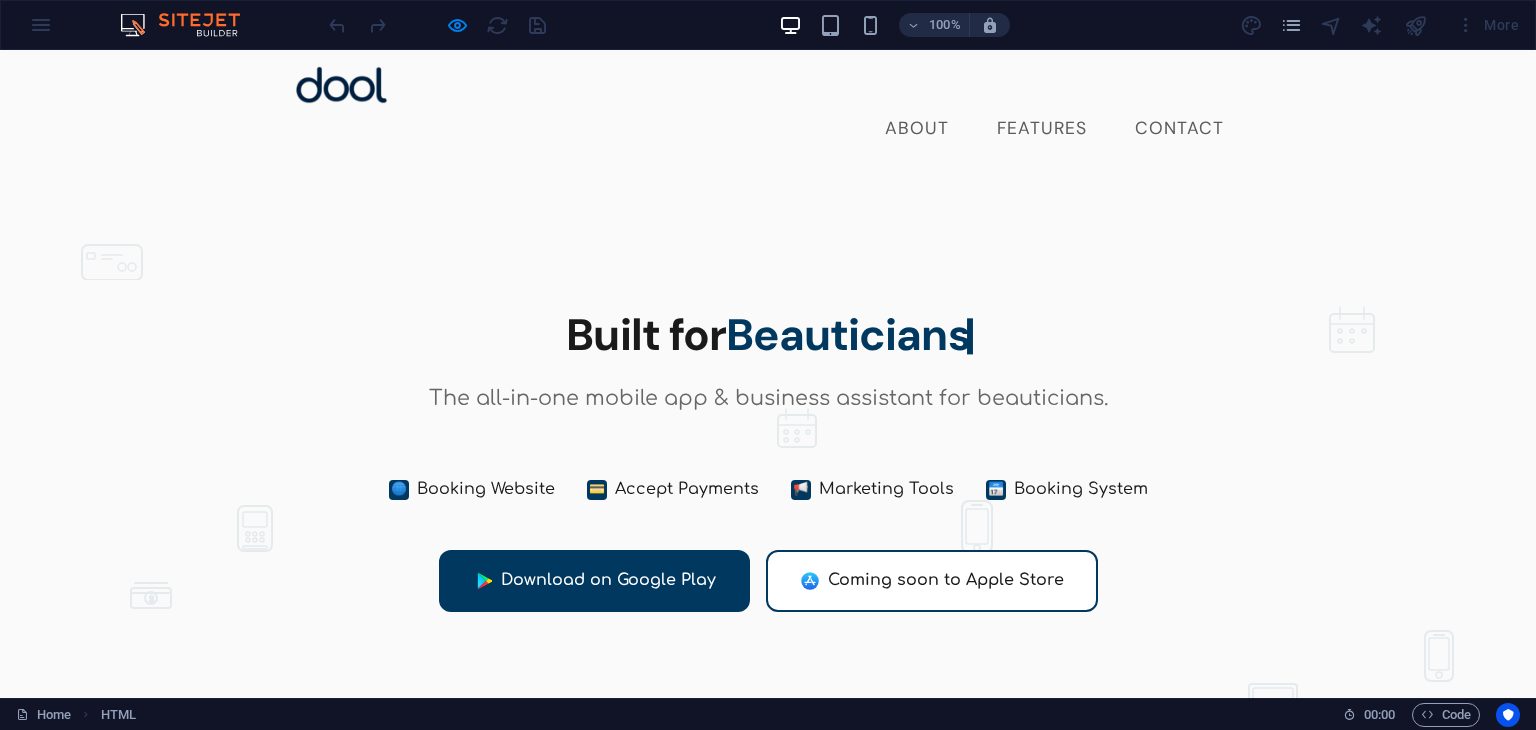 click on "$" at bounding box center (768, 494) 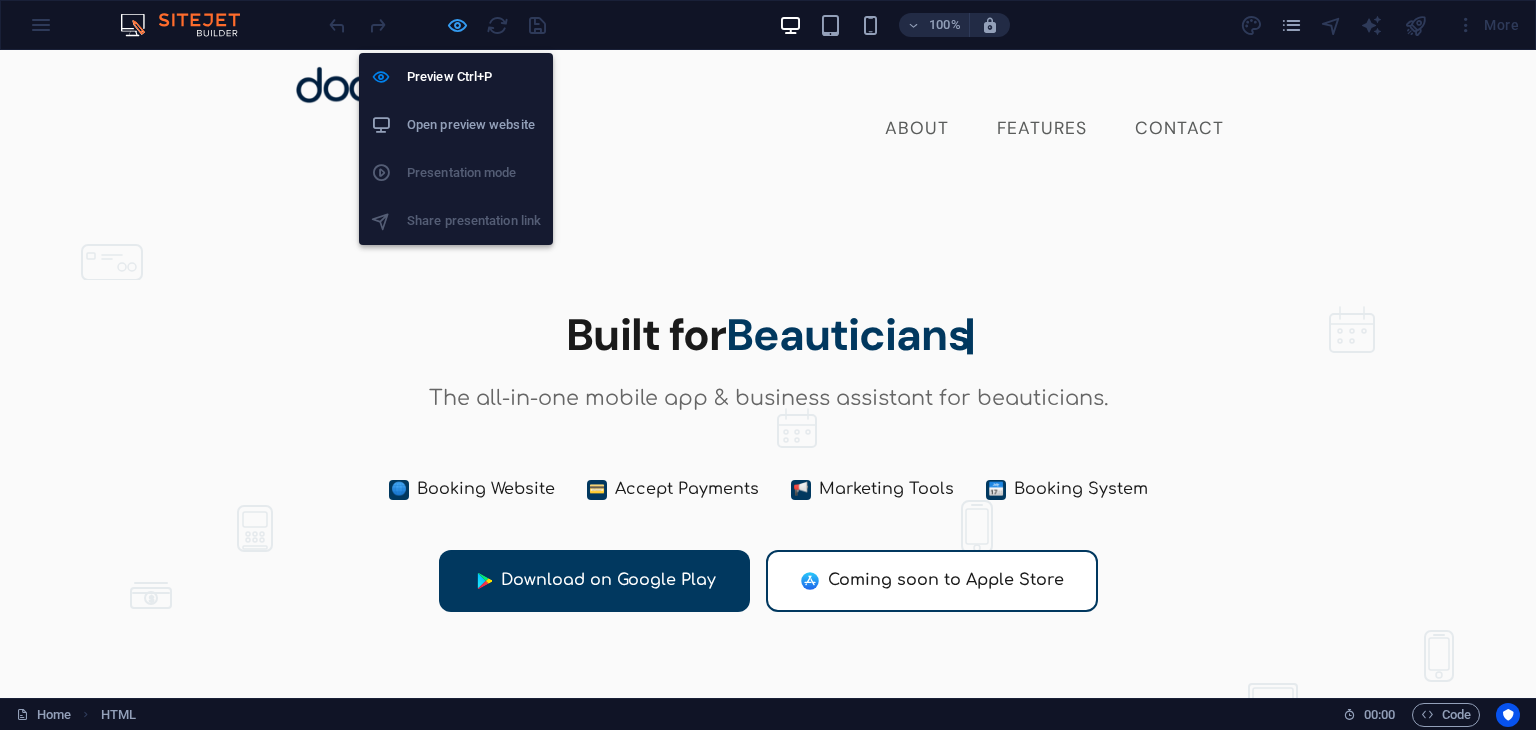click at bounding box center (457, 25) 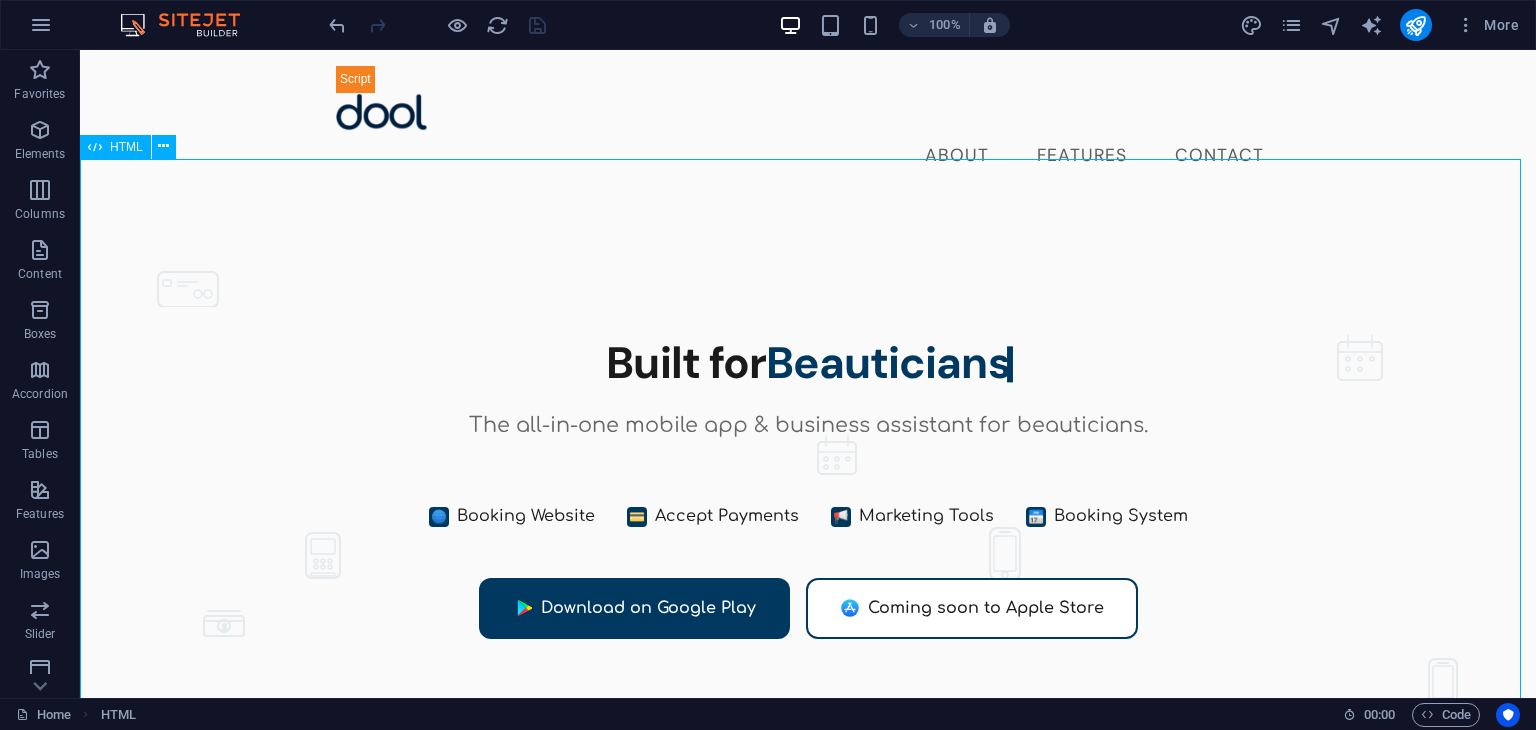 click on "HTML" at bounding box center (126, 147) 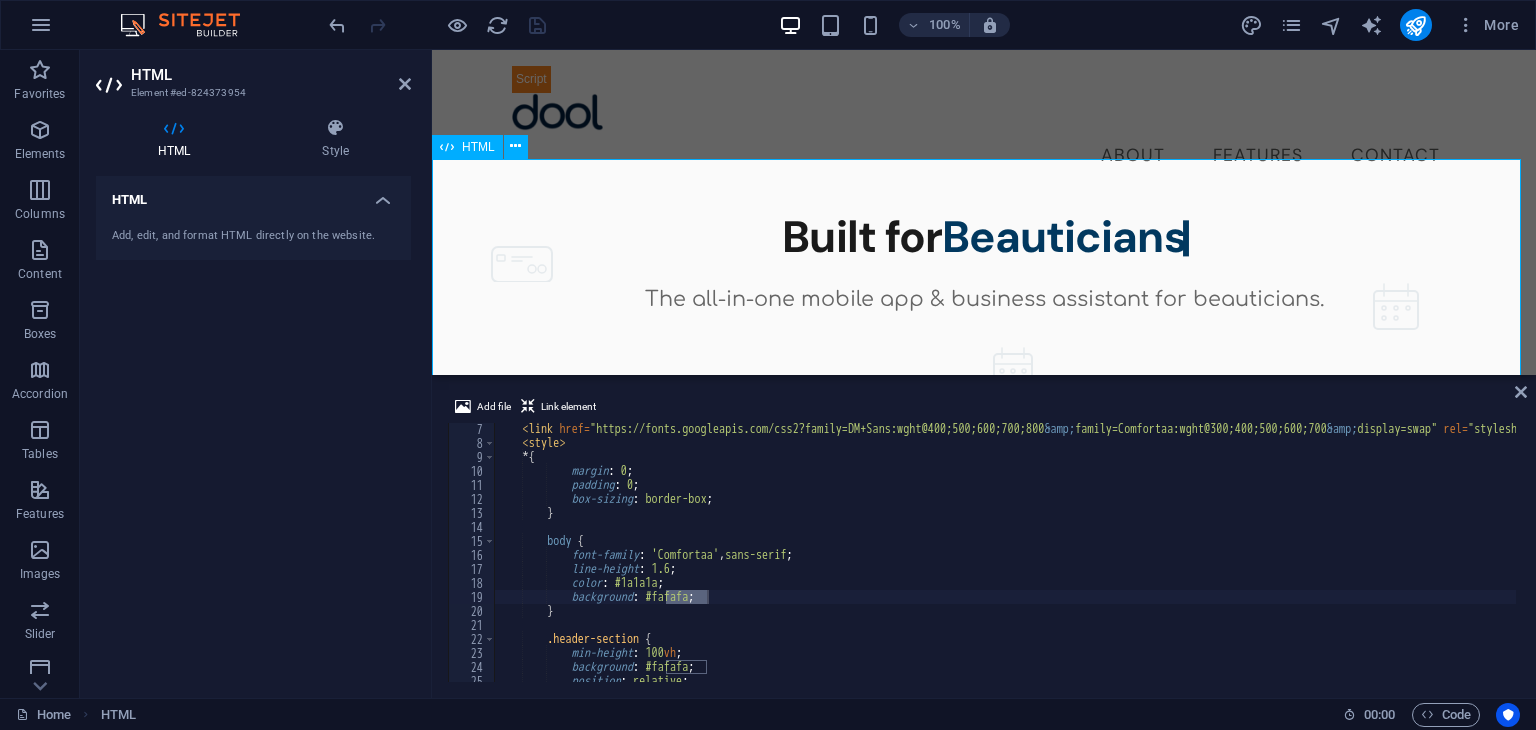 click on "Dool - Business Assistant for Beauticians
$
🌐" at bounding box center (984, 409) 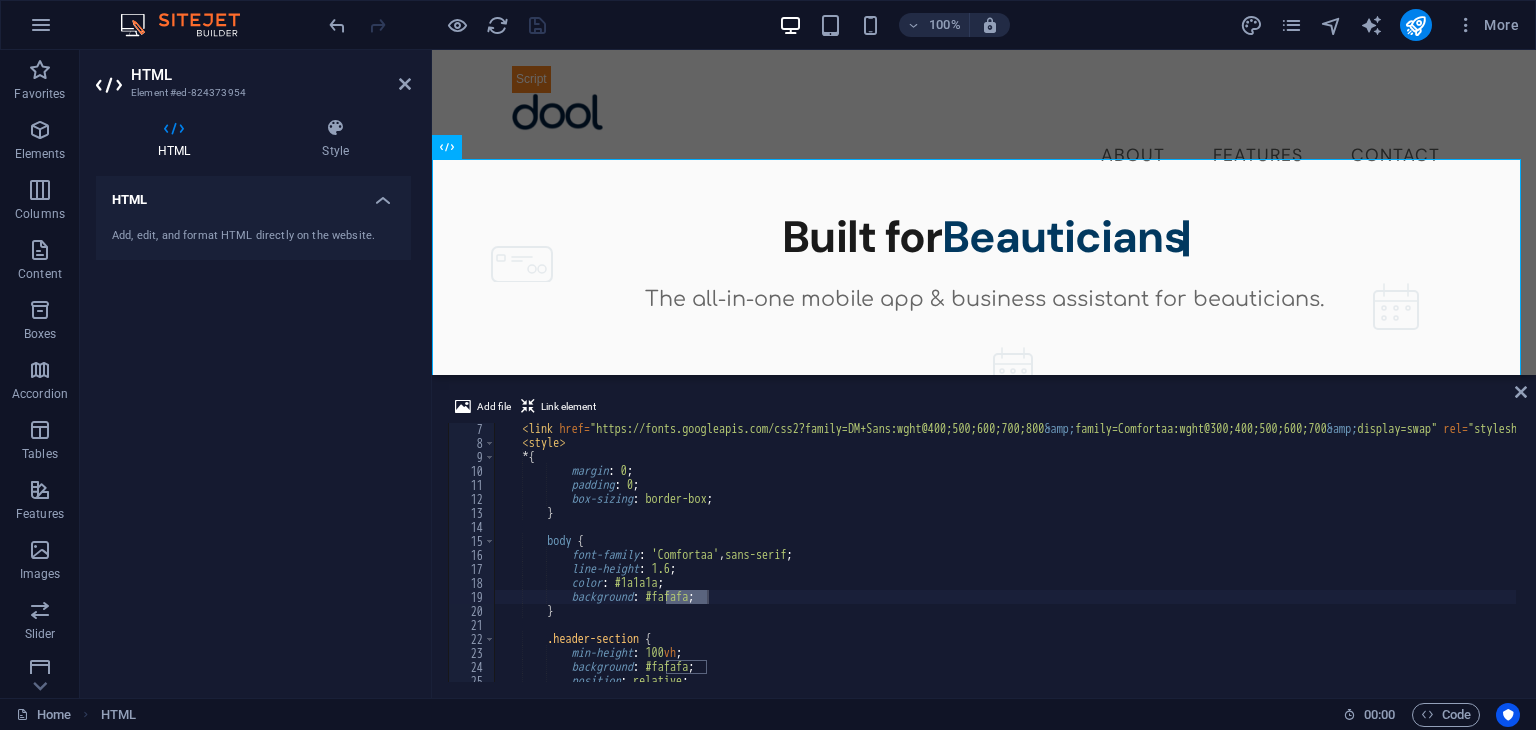 type on "line-height: 1.6;" 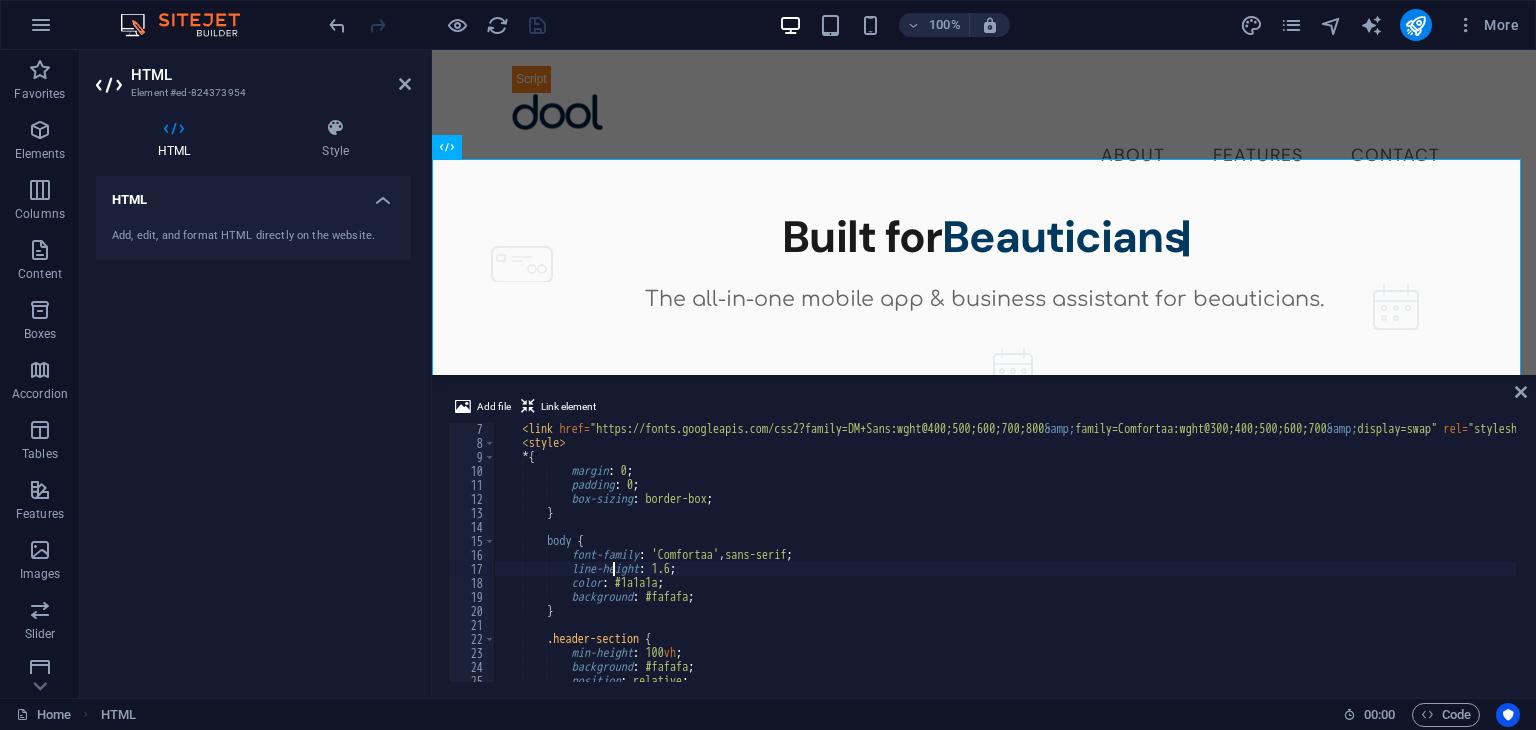 click on "< link   href = "https://fonts.googleapis.com/css2?family=DM+Sans:wght@400;500;600;700;800 &amp; family=Comfortaa:wght@300;400;500;600;700 &amp; display=swap"   rel = "stylesheet" >      < style >          *  {                margin :   0 ;                padding :   0 ;                box-sizing :   border-box ;           }           body   {                font-family :   ' Comfortaa ' ,  sans-serif ;                line-height :   1.6 ;                color :   #1a1a1a ;                background :   #fafafa ;           }           .header-section   {                min-height :   100 vh ;                background :   #fafafa ;                position :   relative ;                padding :   1 rem   0 ;" at bounding box center [1074, 563] 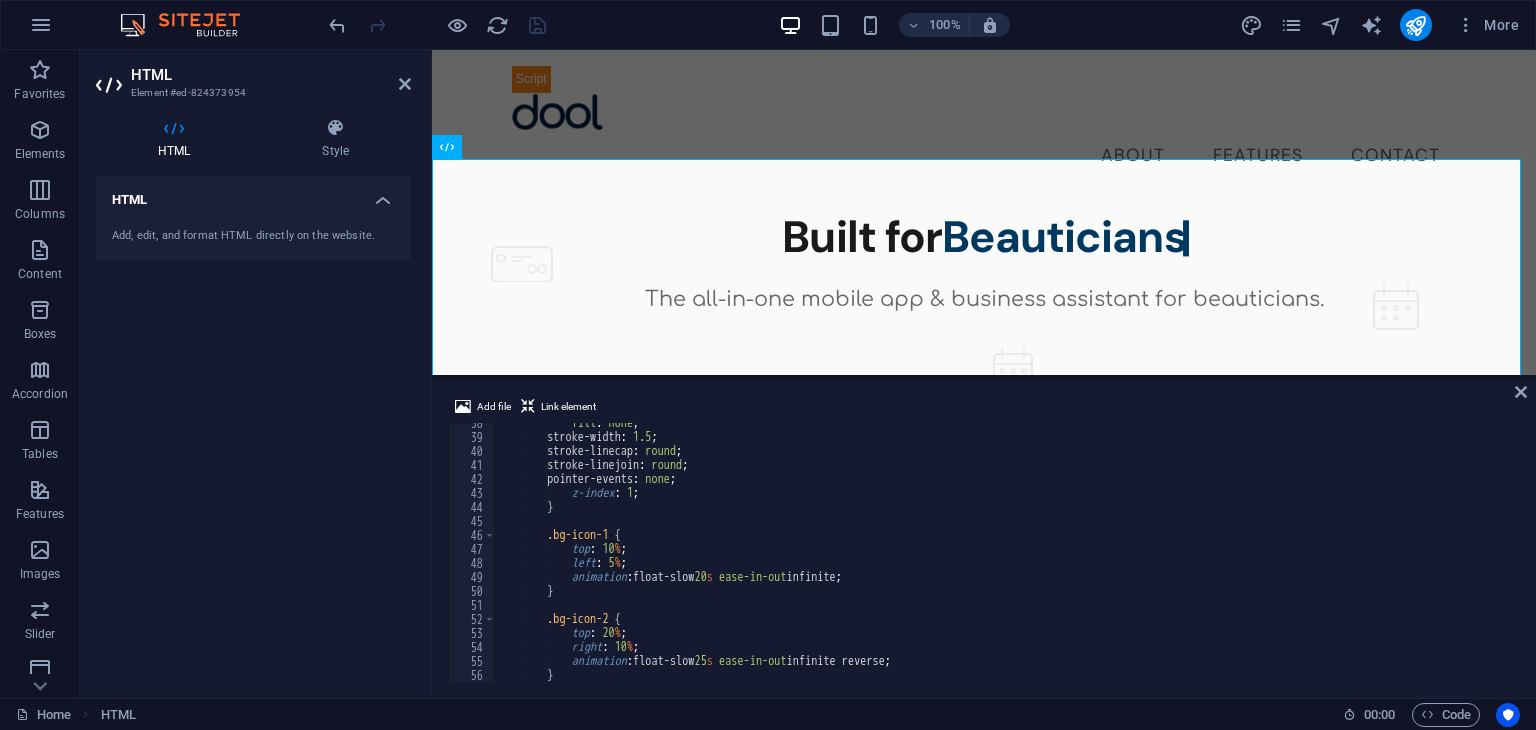scroll, scrollTop: 526, scrollLeft: 0, axis: vertical 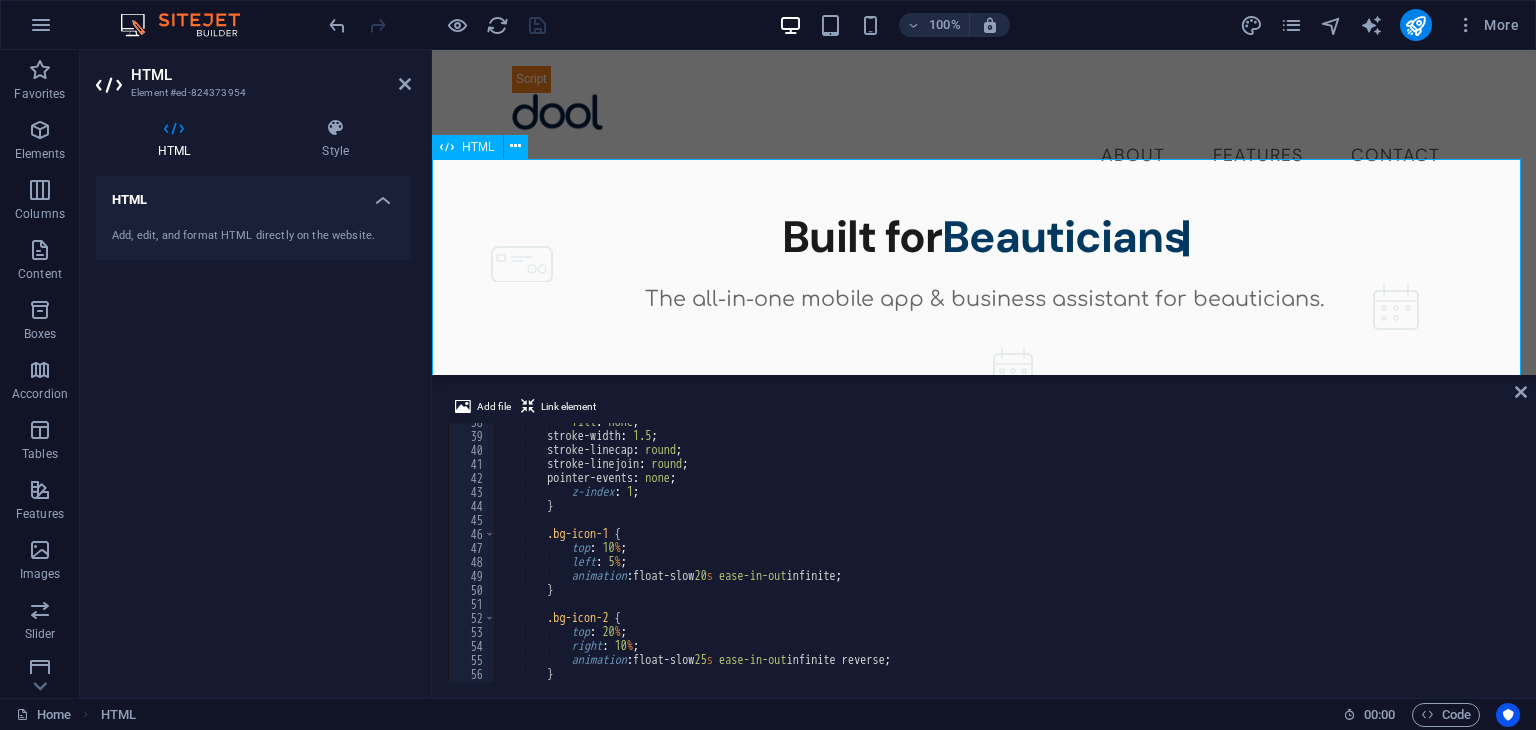 click at bounding box center [447, 147] 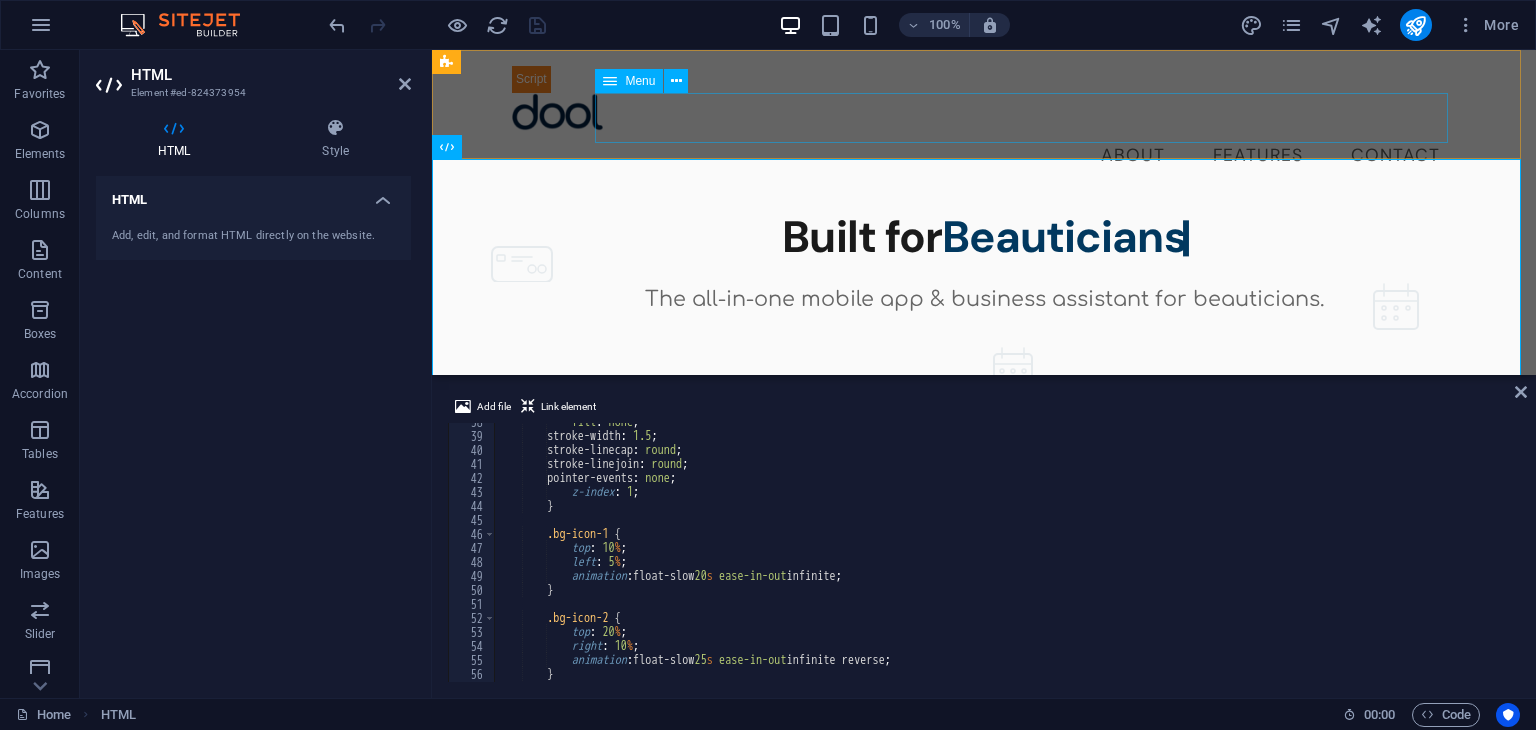 click on "About Features Contact" at bounding box center [984, 156] 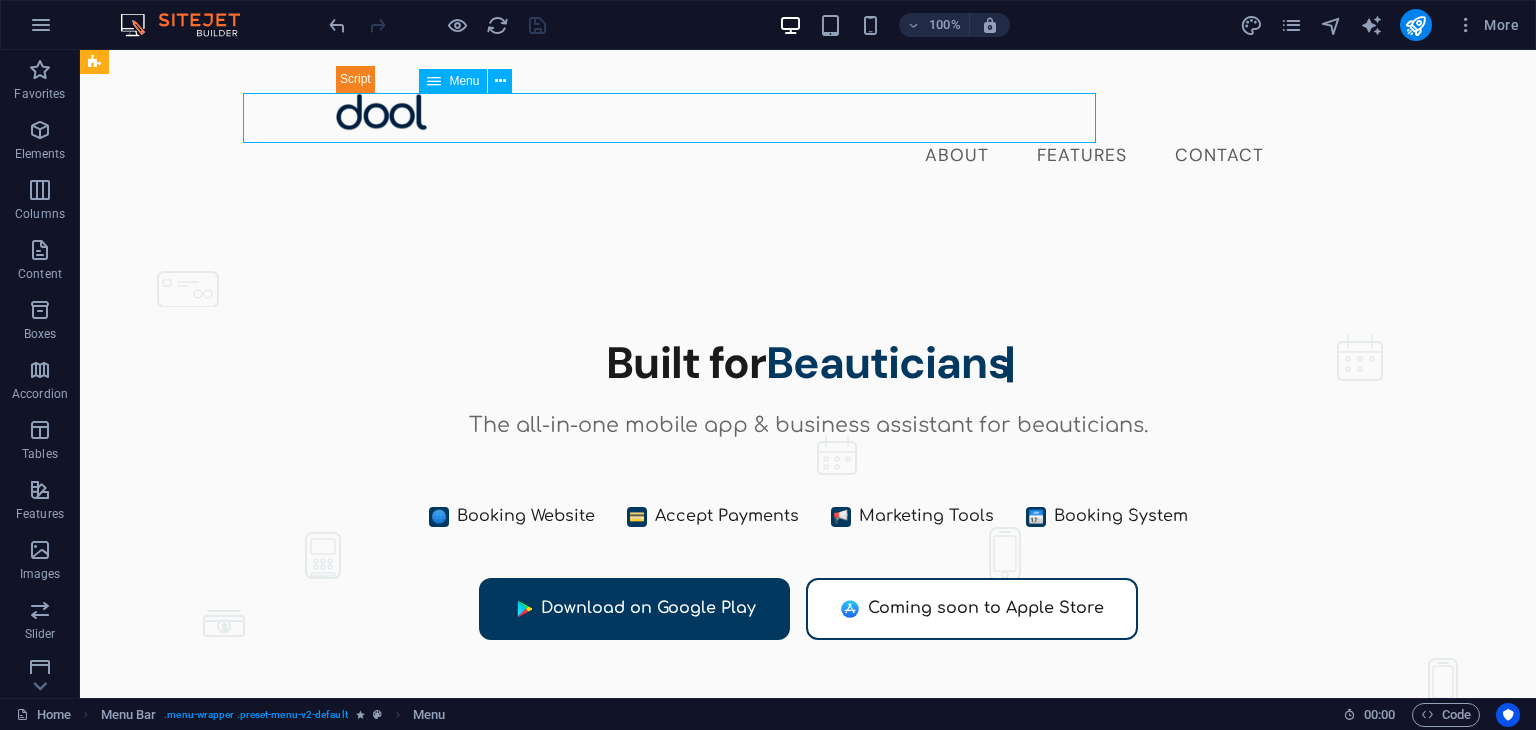 click on "About Features Contact" at bounding box center (808, 156) 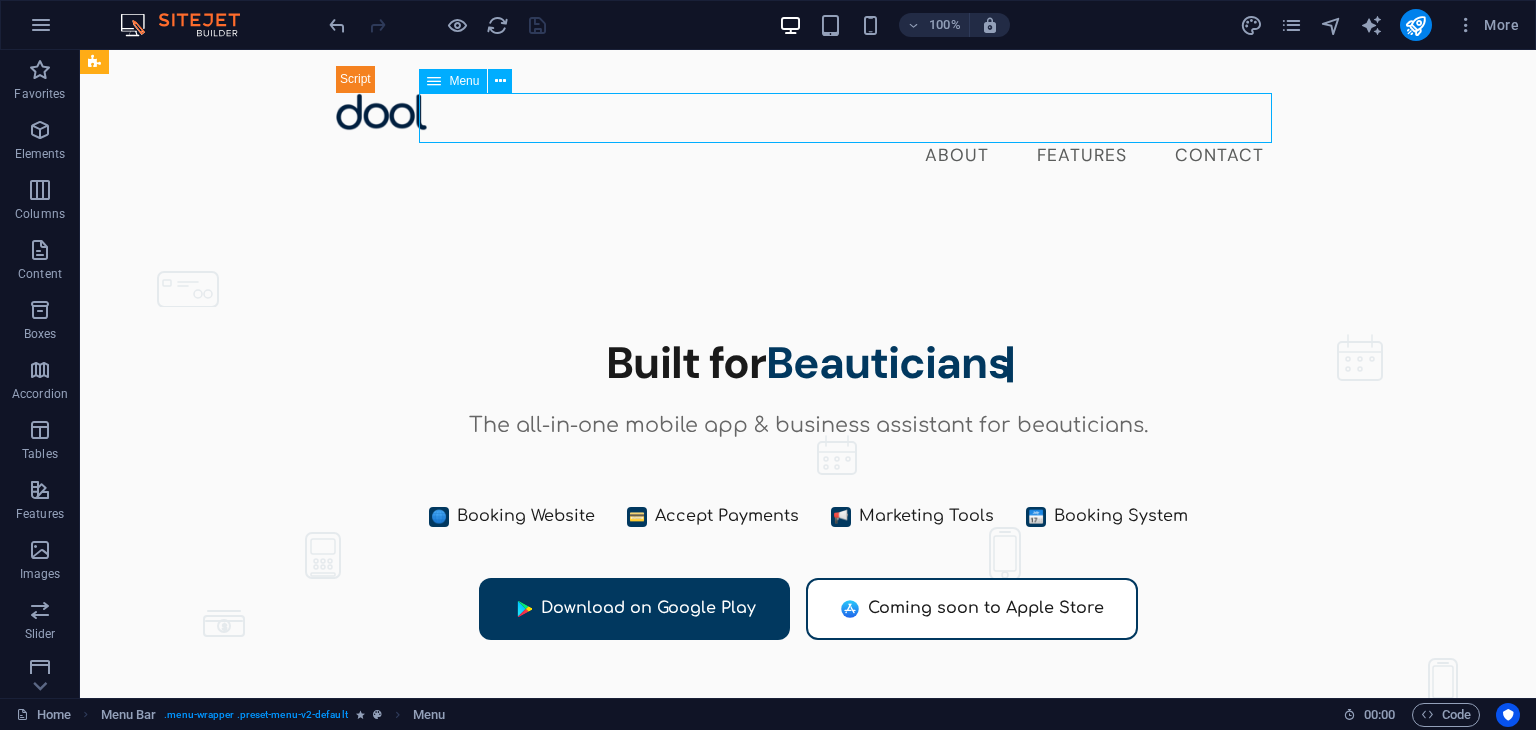 click on "About Features Contact" at bounding box center [808, 156] 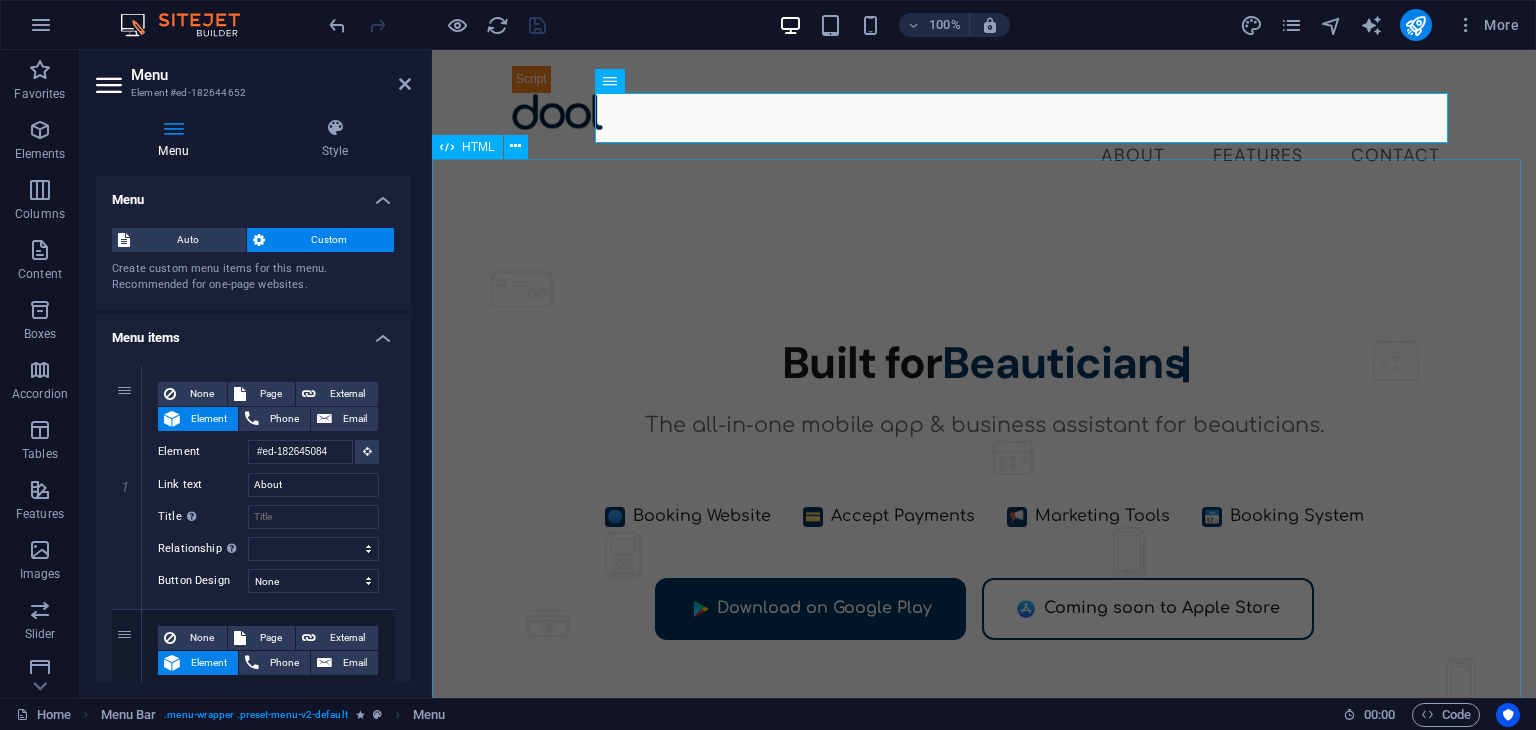 click on "Dool - Business Assistant for Beauticians
$
🌐" at bounding box center [984, 534] 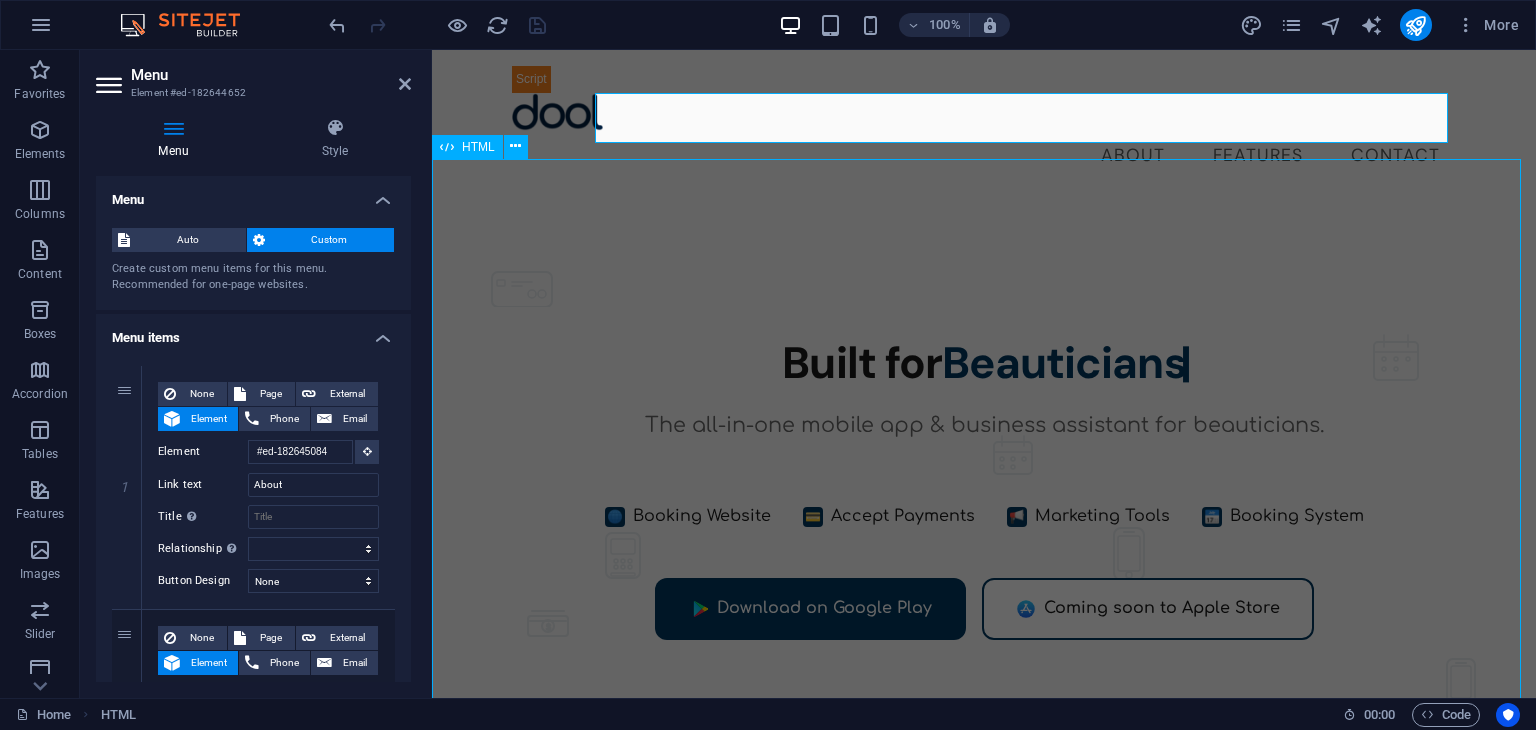 click on "Dool - Business Assistant for Beauticians
$
🌐" at bounding box center (984, 534) 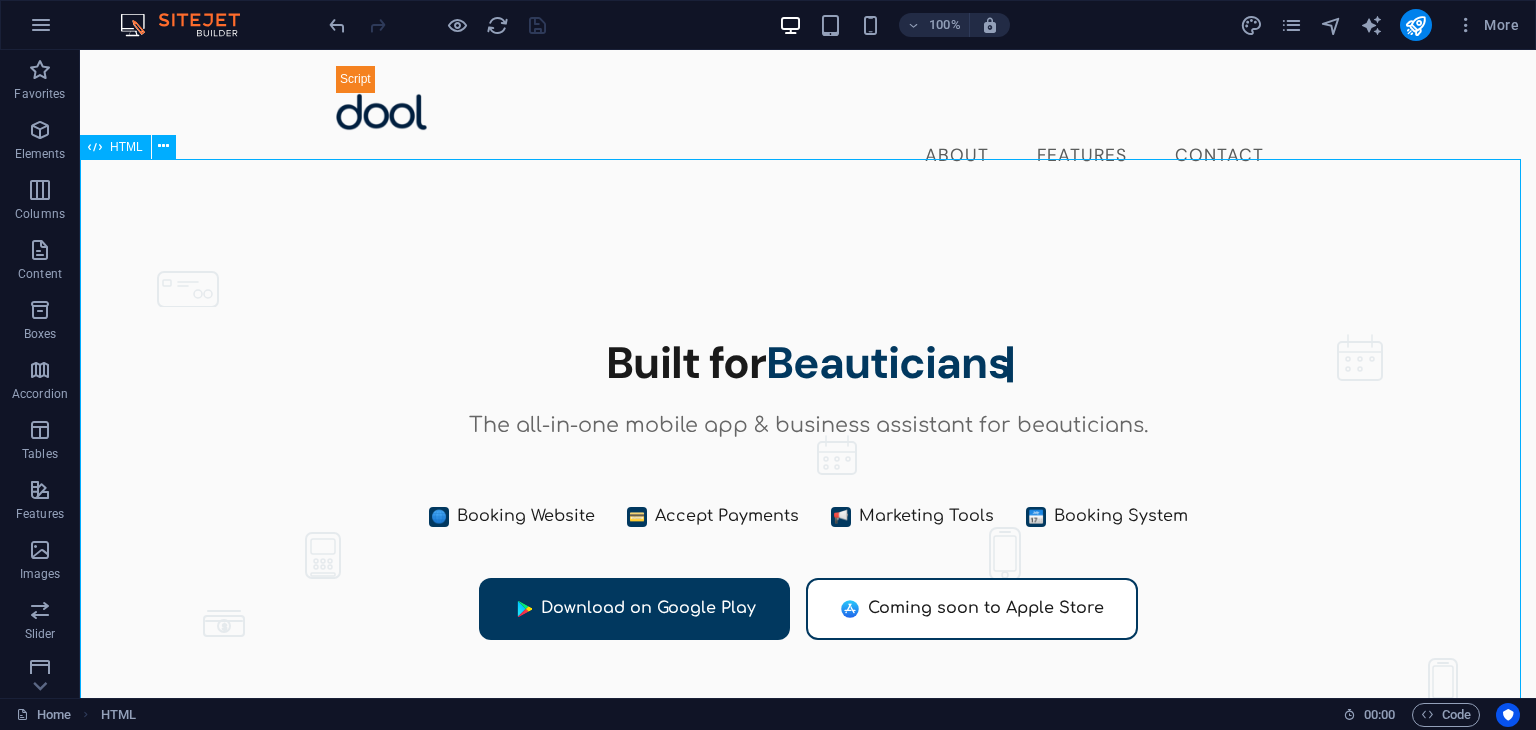 click on "Dool - Business Assistant for Beauticians
$
🌐" at bounding box center (808, 534) 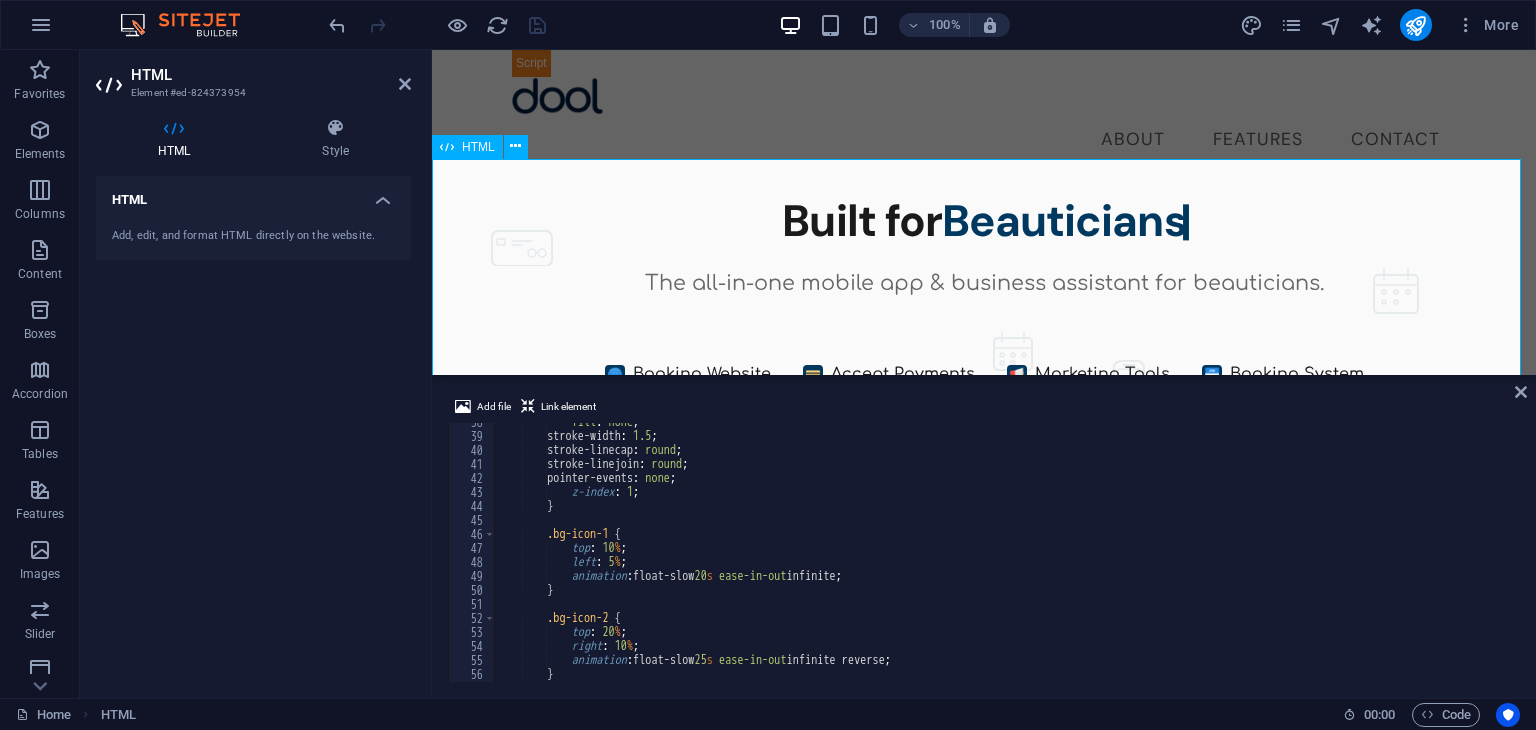 scroll, scrollTop: 0, scrollLeft: 0, axis: both 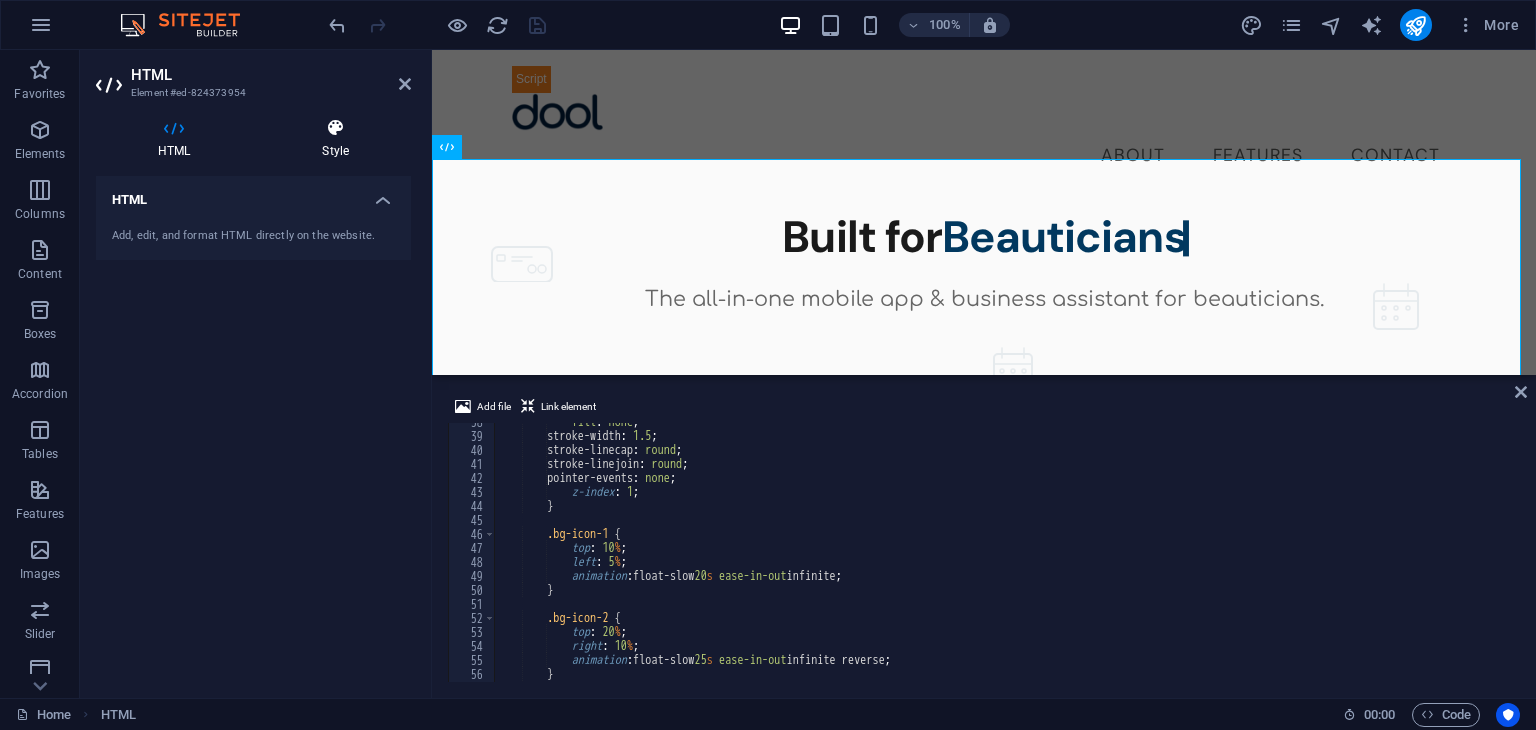 click on "Style" at bounding box center [335, 139] 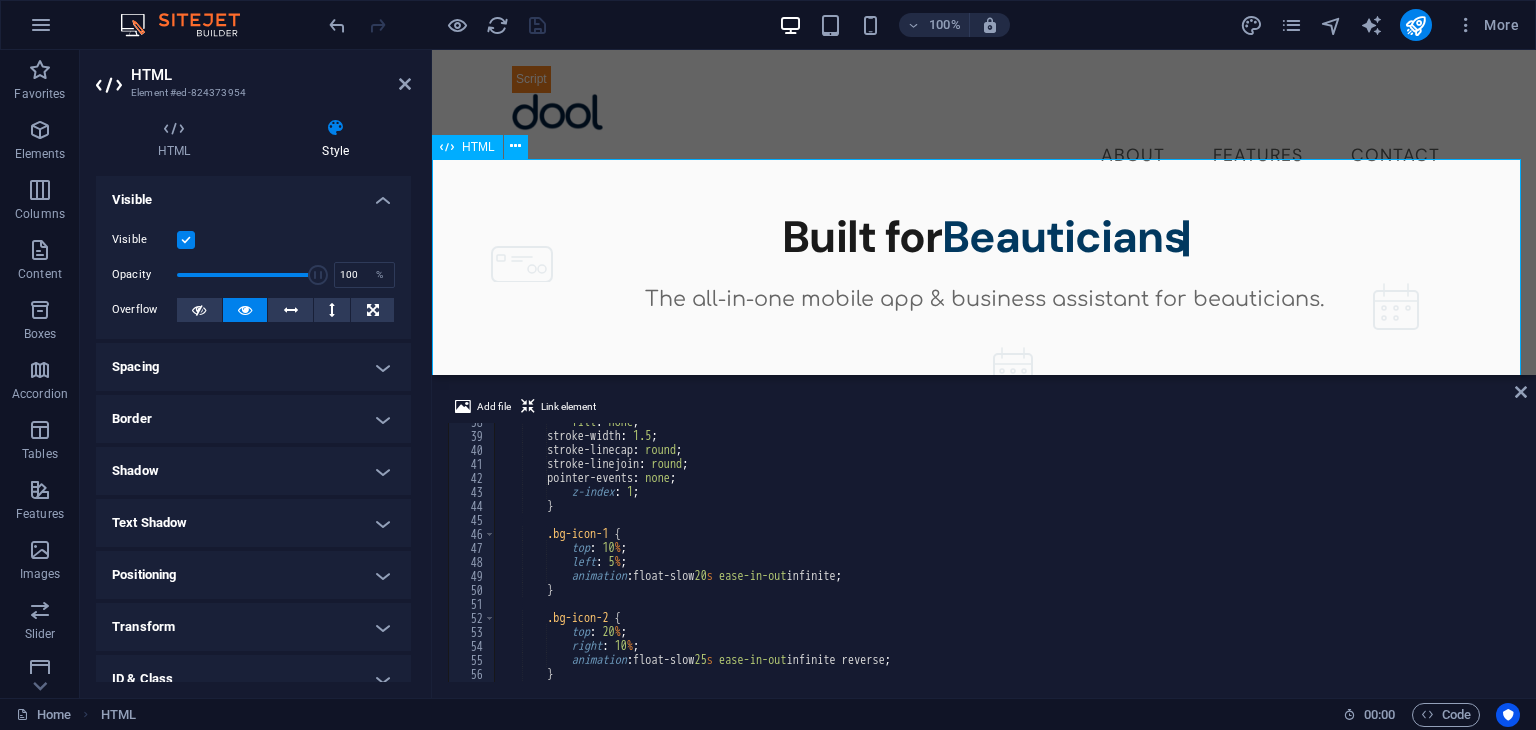 click on "Dool - Business Assistant for Beauticians
$
🌐" at bounding box center (984, 409) 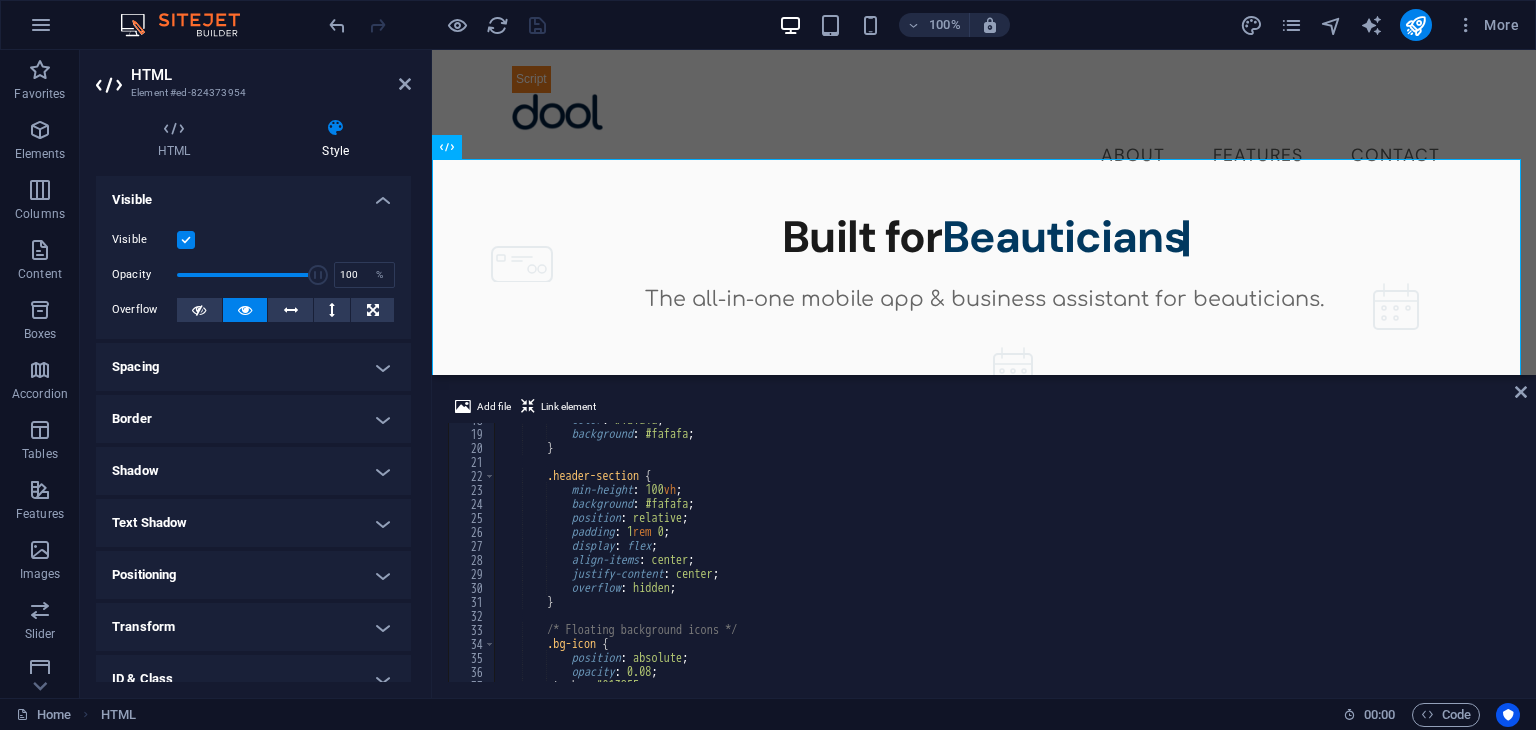 scroll, scrollTop: 248, scrollLeft: 0, axis: vertical 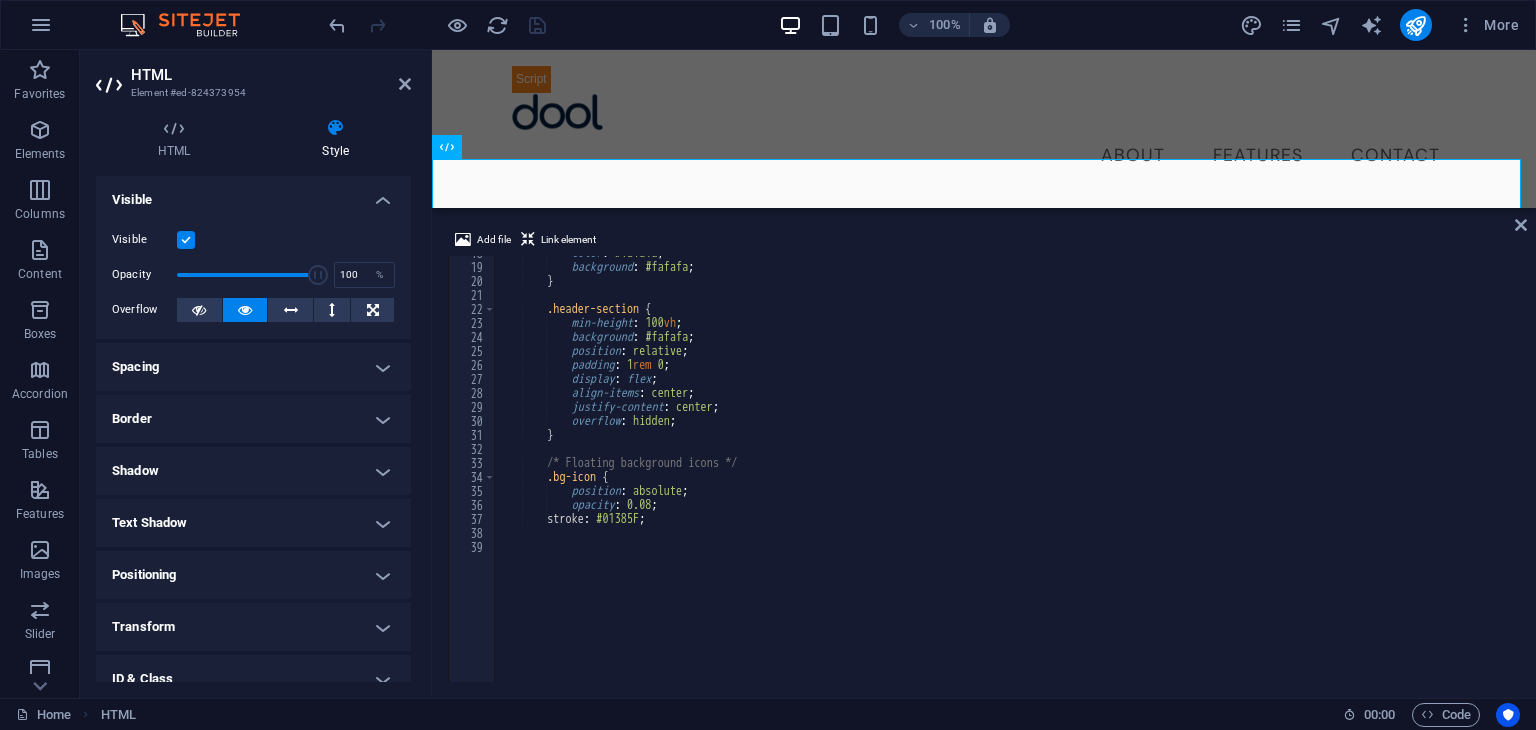 drag, startPoint x: 616, startPoint y: 376, endPoint x: 608, endPoint y: 189, distance: 187.17105 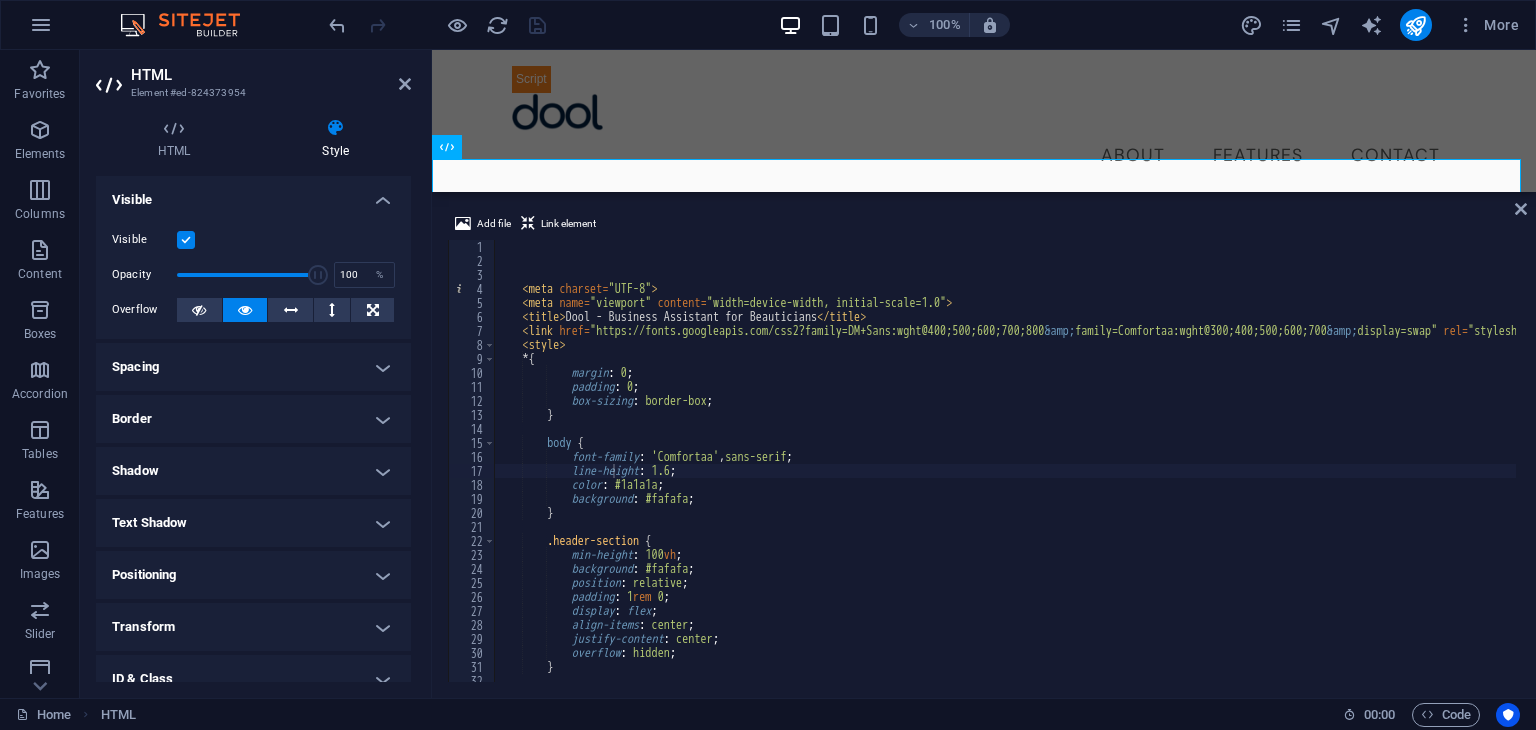 scroll, scrollTop: 0, scrollLeft: 0, axis: both 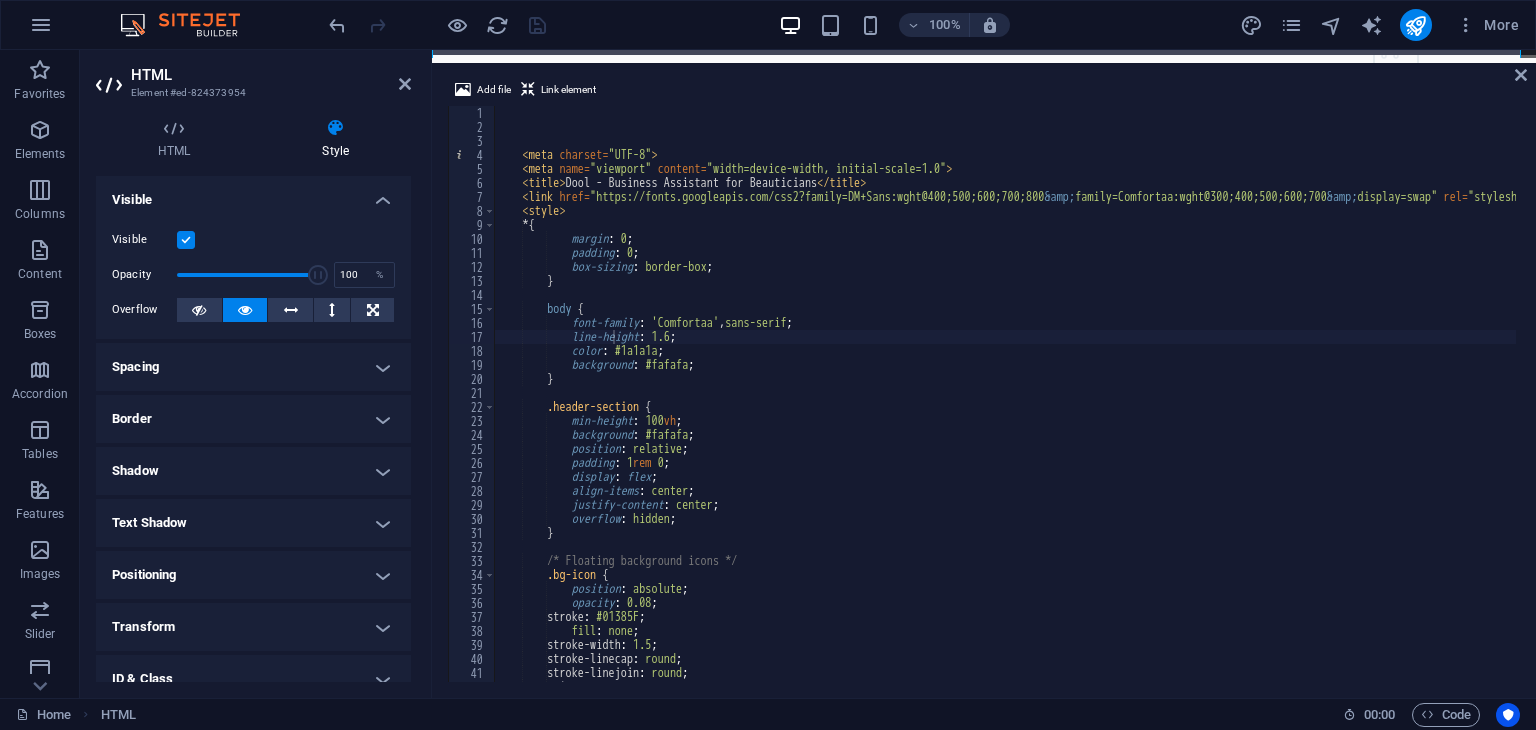 drag, startPoint x: 621, startPoint y: 193, endPoint x: 204, endPoint y: 0, distance: 459.49756 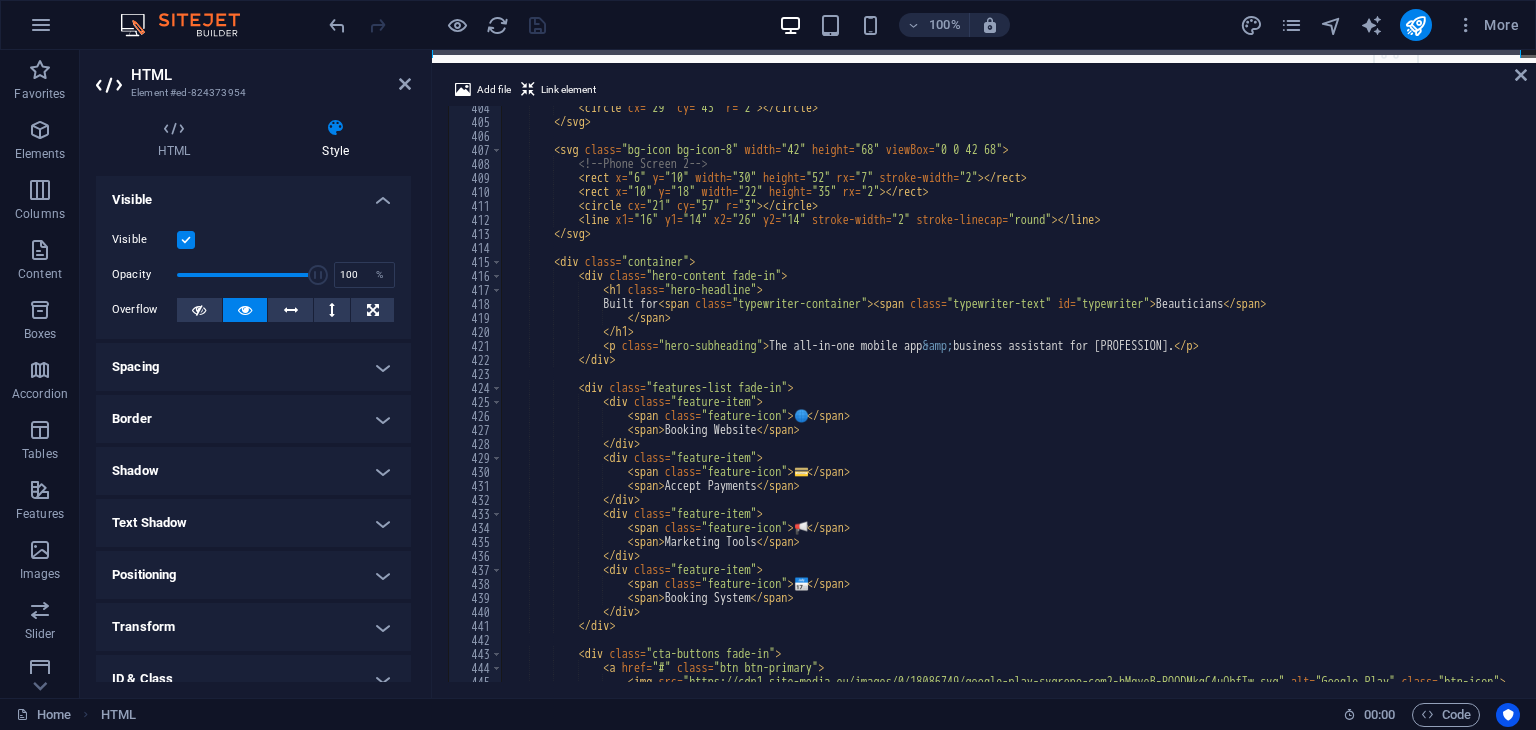scroll, scrollTop: 5647, scrollLeft: 0, axis: vertical 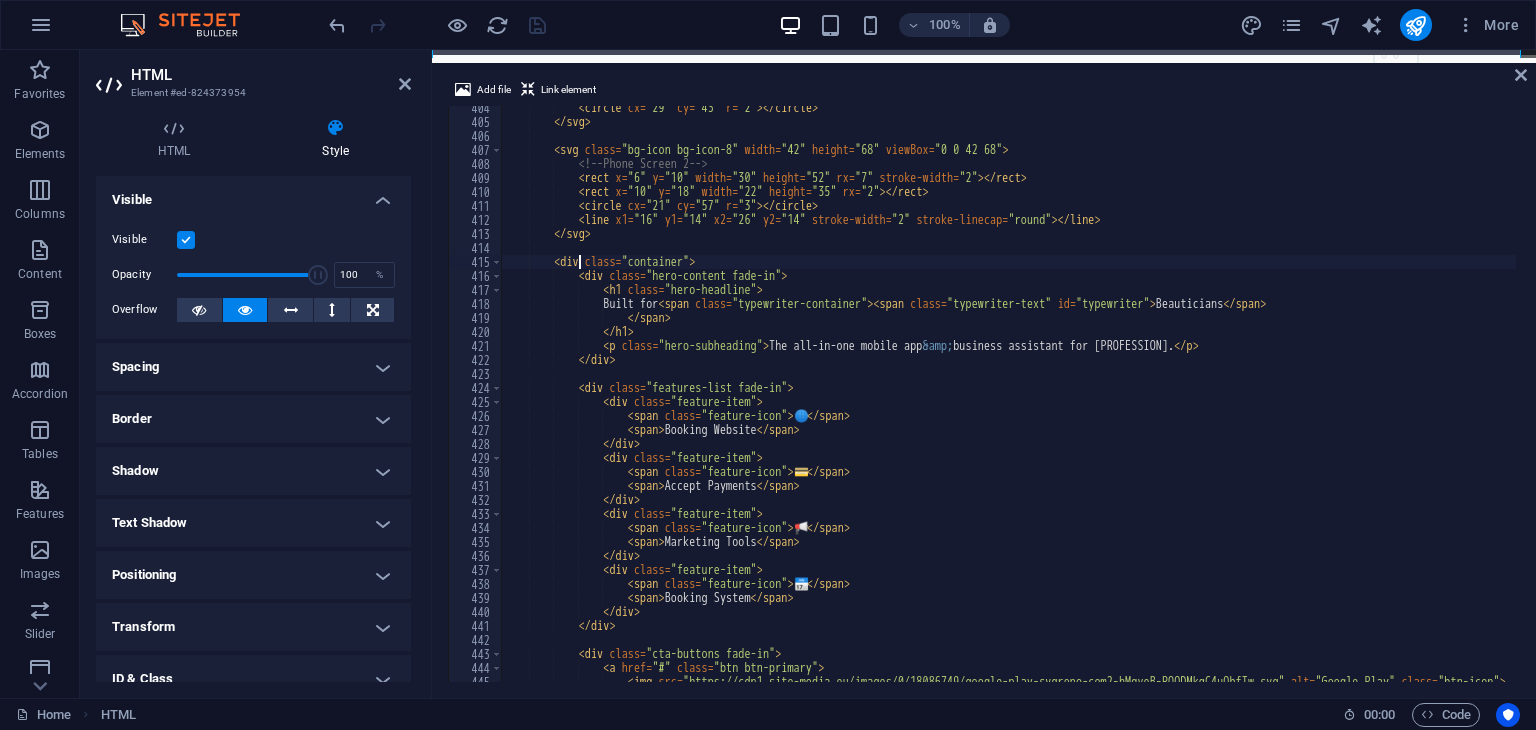 click on "<circle   cx = "29"   cy = "43"   r = "2" > </circle >           </svg >                     <svg   class = "bg-icon bg-icon-8"   width = "42"   height = "68"   viewBox = "0 0 42 68" >                <!--  Phone Screen 2  -->                <rect   x = "6"   y = "10"   width = "30"   height = "52"   rx = "7"   stroke-width = "2" > </rect >                <rect   x = "10"   y = "18"   width = "22"   height = "35"   rx = "2" > </rect >                <circle   cx = "21"   cy = "57"   r = "3" > </circle >                <line   x1 = "16"   y1 = "14"   x2 = "26"   y2 = "14"   stroke-width = "2"   stroke-linecap = "round" > </line >           </svg >                     <div   class = "container" >                <div   class = "hero-content fade-in" >                     <h1   class = "hero-headline" >                         Built for  <span   class = "typewriter-container" > <span   class = "typewriter-text"   id = "typewriter" > $[BUSINESS_TYPE] </span >                          </" at bounding box center [1081, 401] 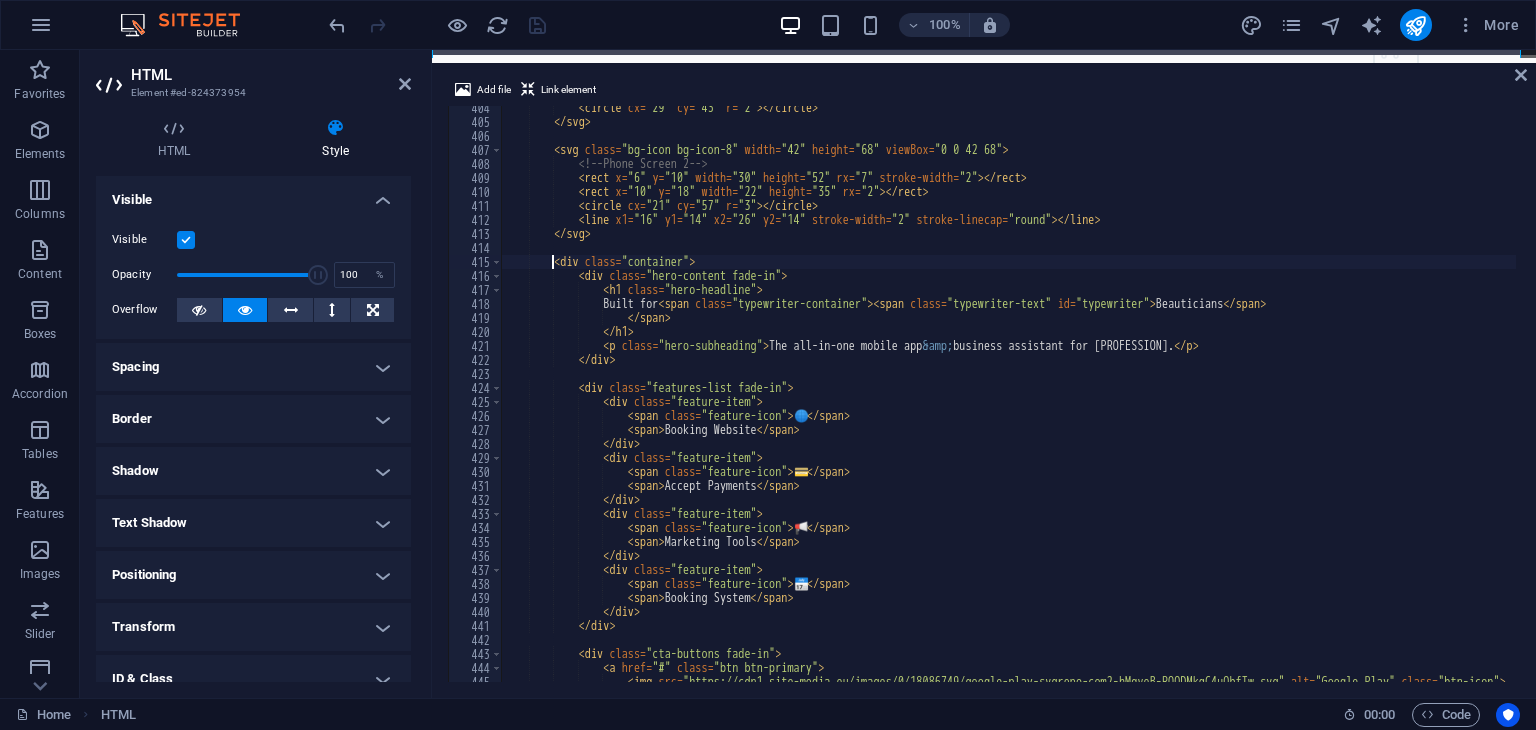 click on "<circle   cx = "29"   cy = "43"   r = "2" > </circle >           </svg >                     <svg   class = "bg-icon bg-icon-8"   width = "42"   height = "68"   viewBox = "0 0 42 68" >                <!--  Phone Screen 2  -->                <rect   x = "6"   y = "10"   width = "30"   height = "52"   rx = "7"   stroke-width = "2" > </rect >                <rect   x = "10"   y = "18"   width = "22"   height = "35"   rx = "2" > </rect >                <circle   cx = "21"   cy = "57"   r = "3" > </circle >                <line   x1 = "16"   y1 = "14"   x2 = "26"   y2 = "14"   stroke-width = "2"   stroke-linecap = "round" > </line >           </svg >                     <div   class = "container" >                <div   class = "hero-content fade-in" >                     <h1   class = "hero-headline" >                         Built for  <span   class = "typewriter-container" > <span   class = "typewriter-text"   id = "typewriter" > $[BUSINESS_TYPE] </span >                          </" at bounding box center (1081, 401) 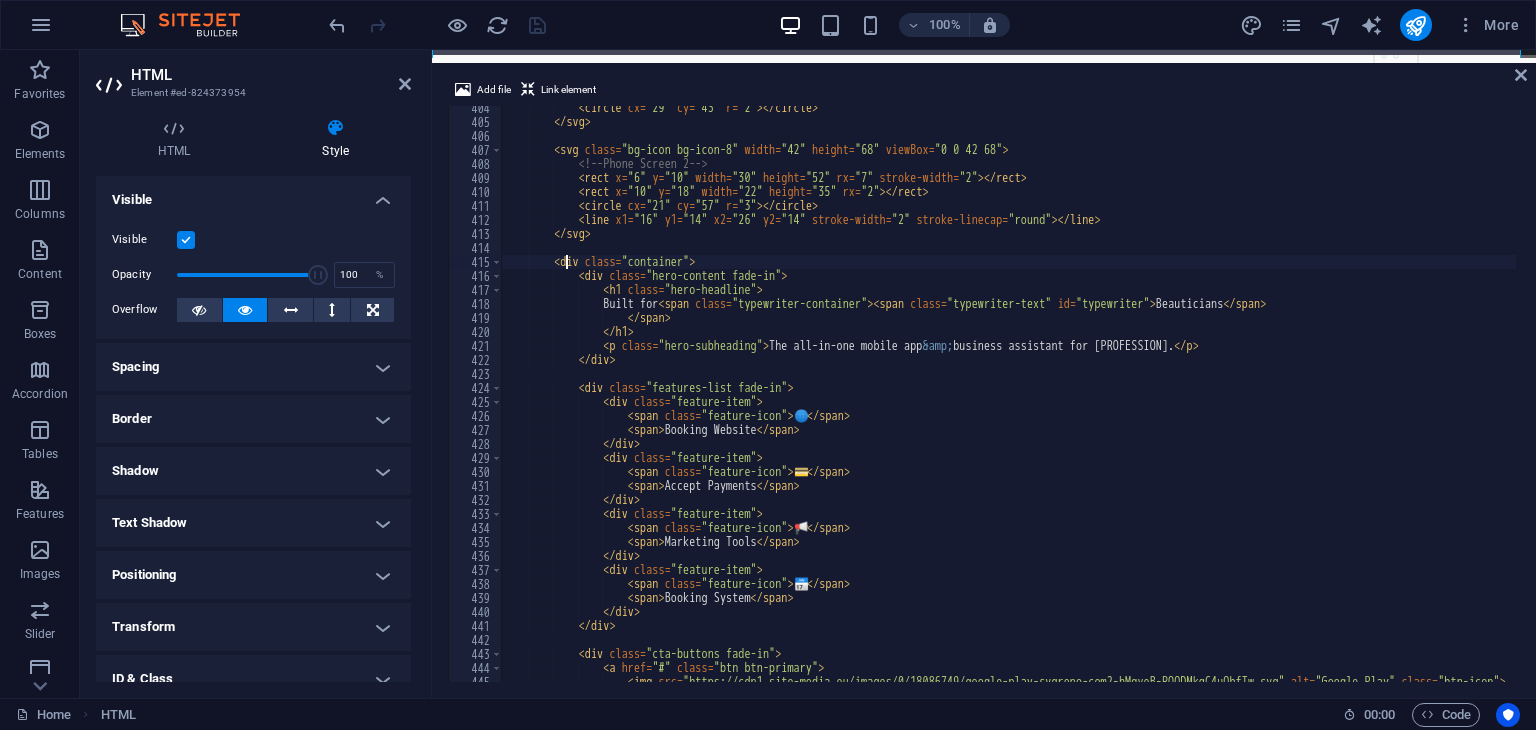 click on "<circle   cx = "29"   cy = "43"   r = "2" > </circle >           </svg >                     <svg   class = "bg-icon bg-icon-8"   width = "42"   height = "68"   viewBox = "0 0 42 68" >                <!--  Phone Screen 2  -->                <rect   x = "6"   y = "10"   width = "30"   height = "52"   rx = "7"   stroke-width = "2" > </rect >                <rect   x = "10"   y = "18"   width = "22"   height = "35"   rx = "2" > </rect >                <circle   cx = "21"   cy = "57"   r = "3" > </circle >                <line   x1 = "16"   y1 = "14"   x2 = "26"   y2 = "14"   stroke-width = "2"   stroke-linecap = "round" > </line >           </svg >                     <div   class = "container" >                <div   class = "hero-content fade-in" >                     <h1   class = "hero-headline" >                         Built for  <span   class = "typewriter-container" > <span   class = "typewriter-text"   id = "typewriter" > $[BUSINESS_TYPE] </span >                          </" at bounding box center [1081, 401] 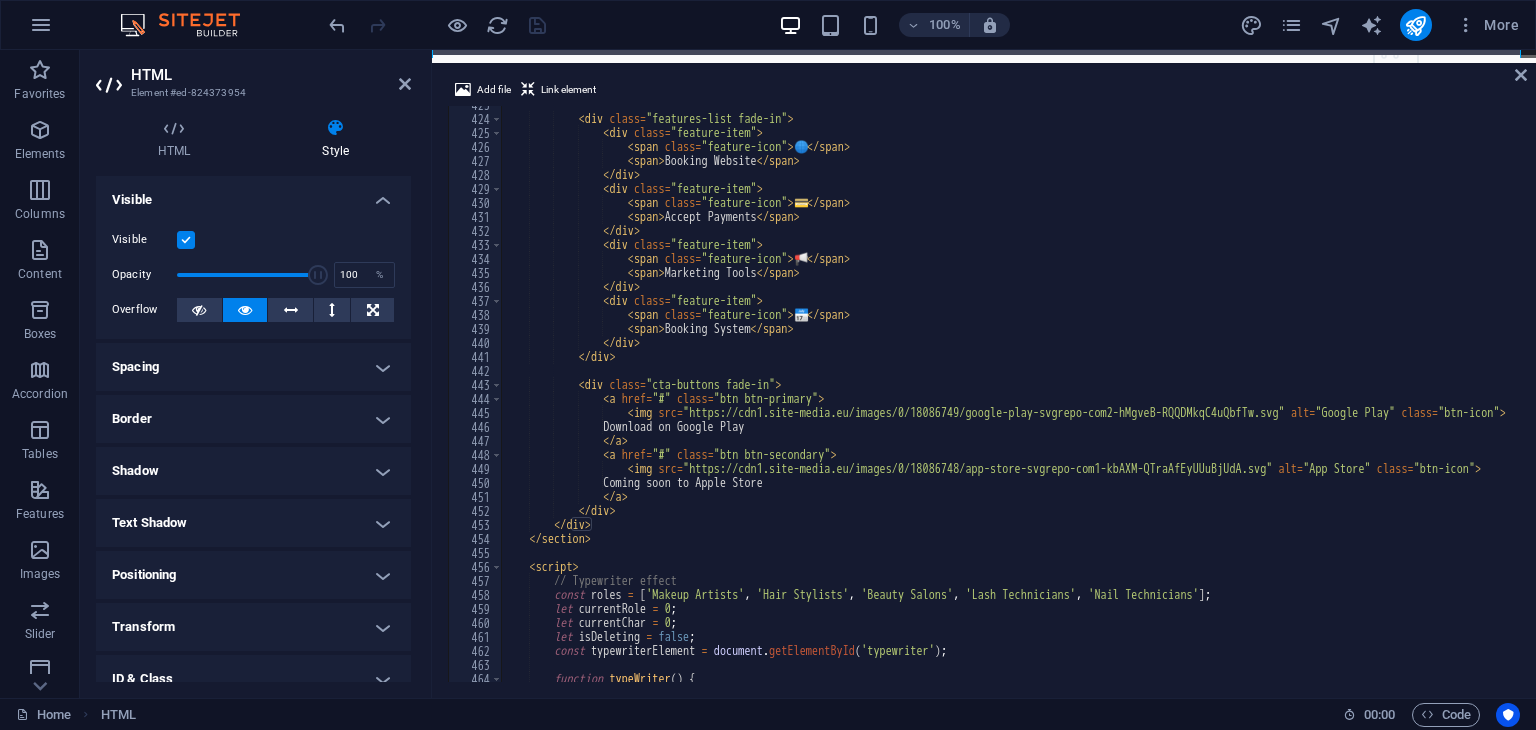 scroll, scrollTop: 5919, scrollLeft: 0, axis: vertical 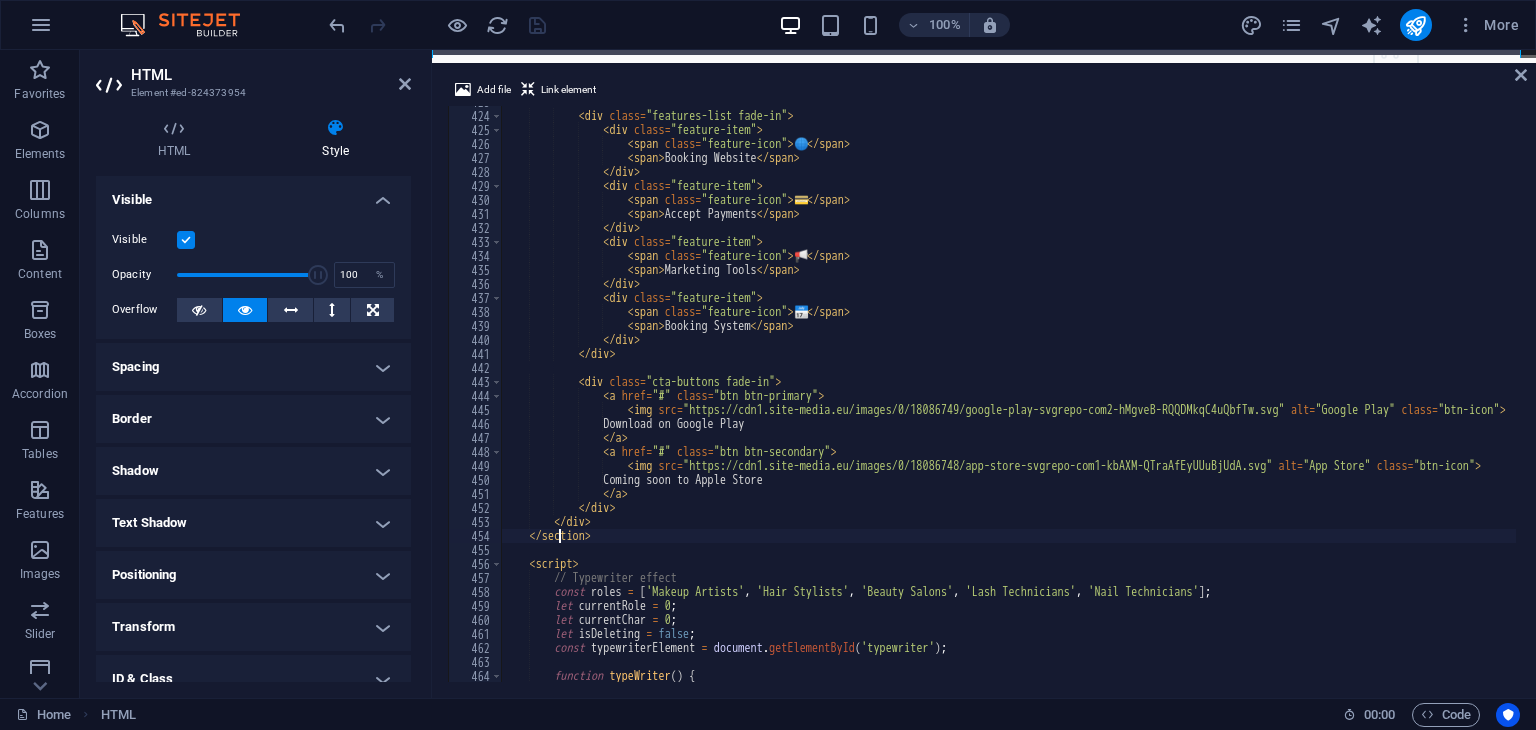 click on "< div   class = "features-list fade-in" >                     < div   class = "feature-item" >                          < span   class = "feature-icon" > 🌐 </ span >                          < span > Booking Website </ span >                     </ div >                     < div   class = "feature-item" >                          < span   class = "feature-icon" > 💳 </ span >                          < span > Accept Payments </ span >                     </ div >                     < div   class = "feature-item" >                          < span   class = "feature-icon" > 📢 </ span >                          < span > Marketing Tools </ span >                     </ div >                     < div   class = "feature-item" >                          < span   class = "feature-icon" > 📅 </ span >                          < span > Booking System </ span >                     </ div >                </ div >                < div   class = "cta-buttons fade-in" >                     < a" at bounding box center (1081, 395) 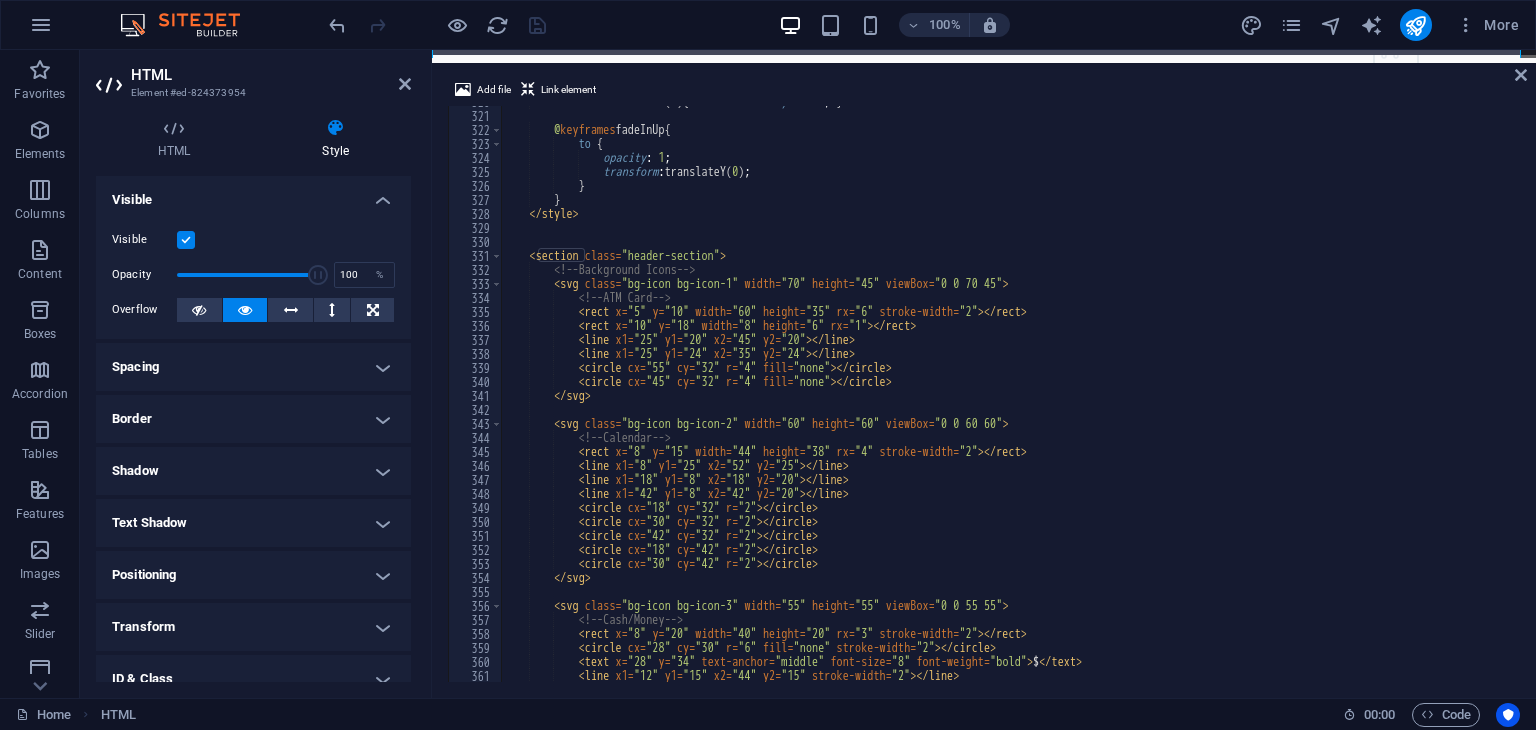 scroll, scrollTop: 4448, scrollLeft: 0, axis: vertical 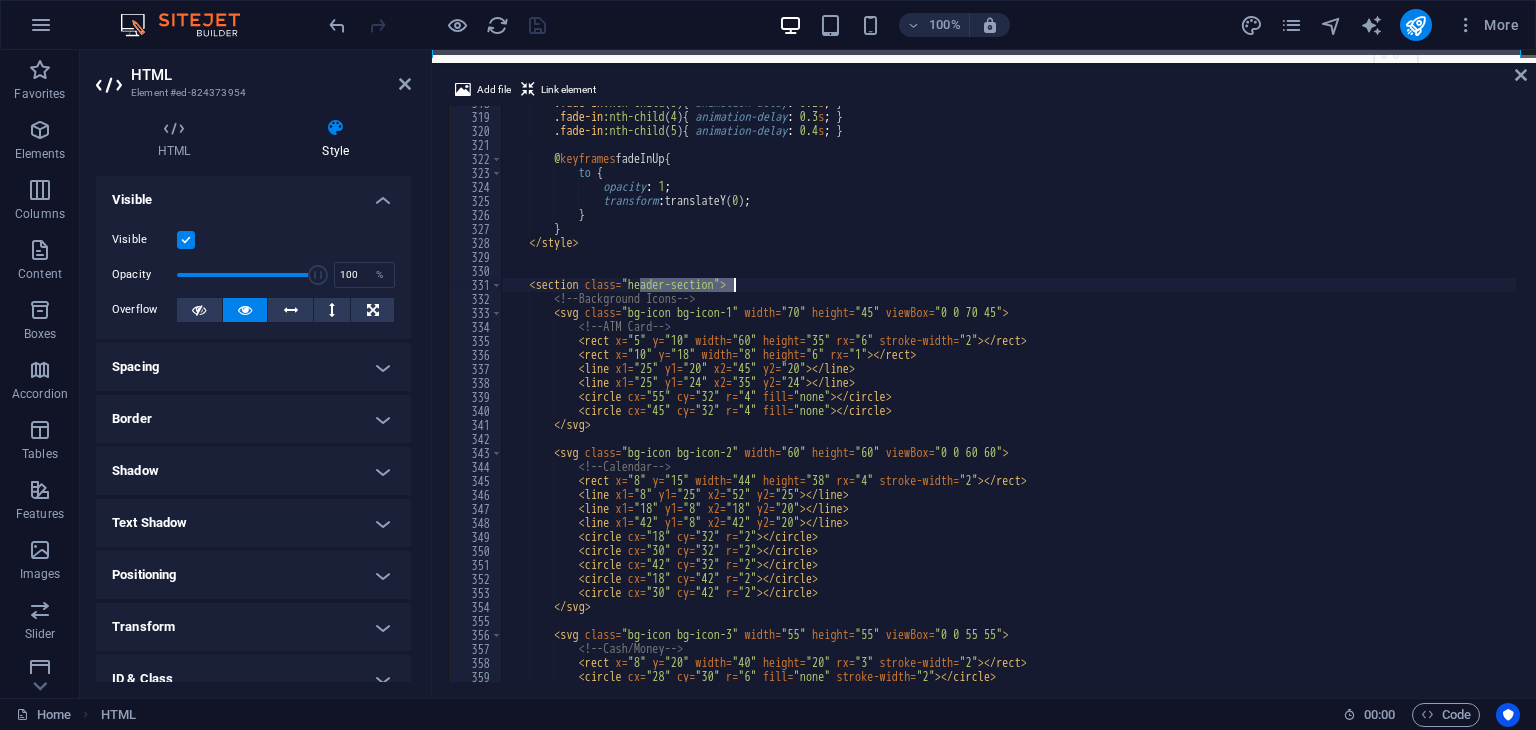 drag, startPoint x: 640, startPoint y: 281, endPoint x: 733, endPoint y: 285, distance: 93.08598 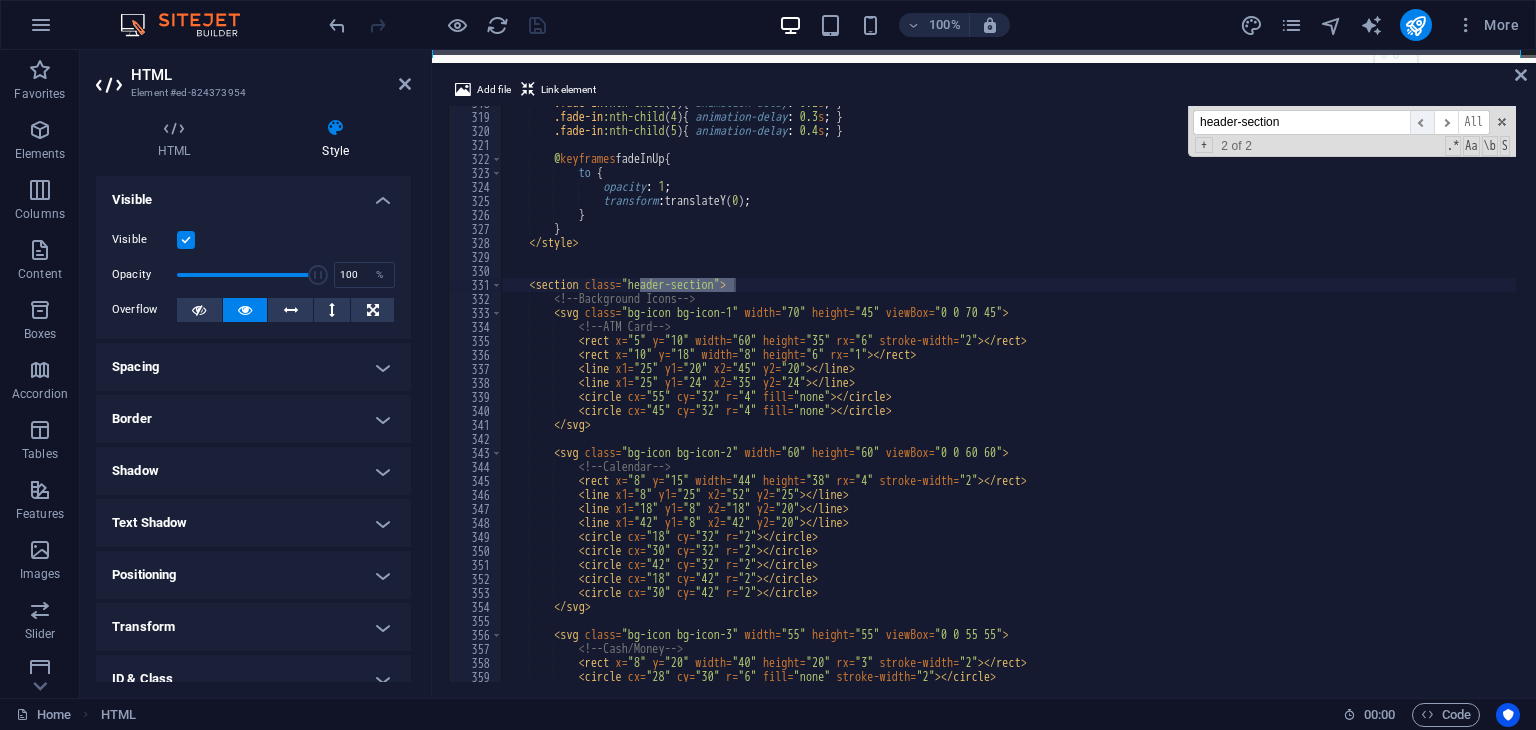 click on "​" at bounding box center (1422, 122) 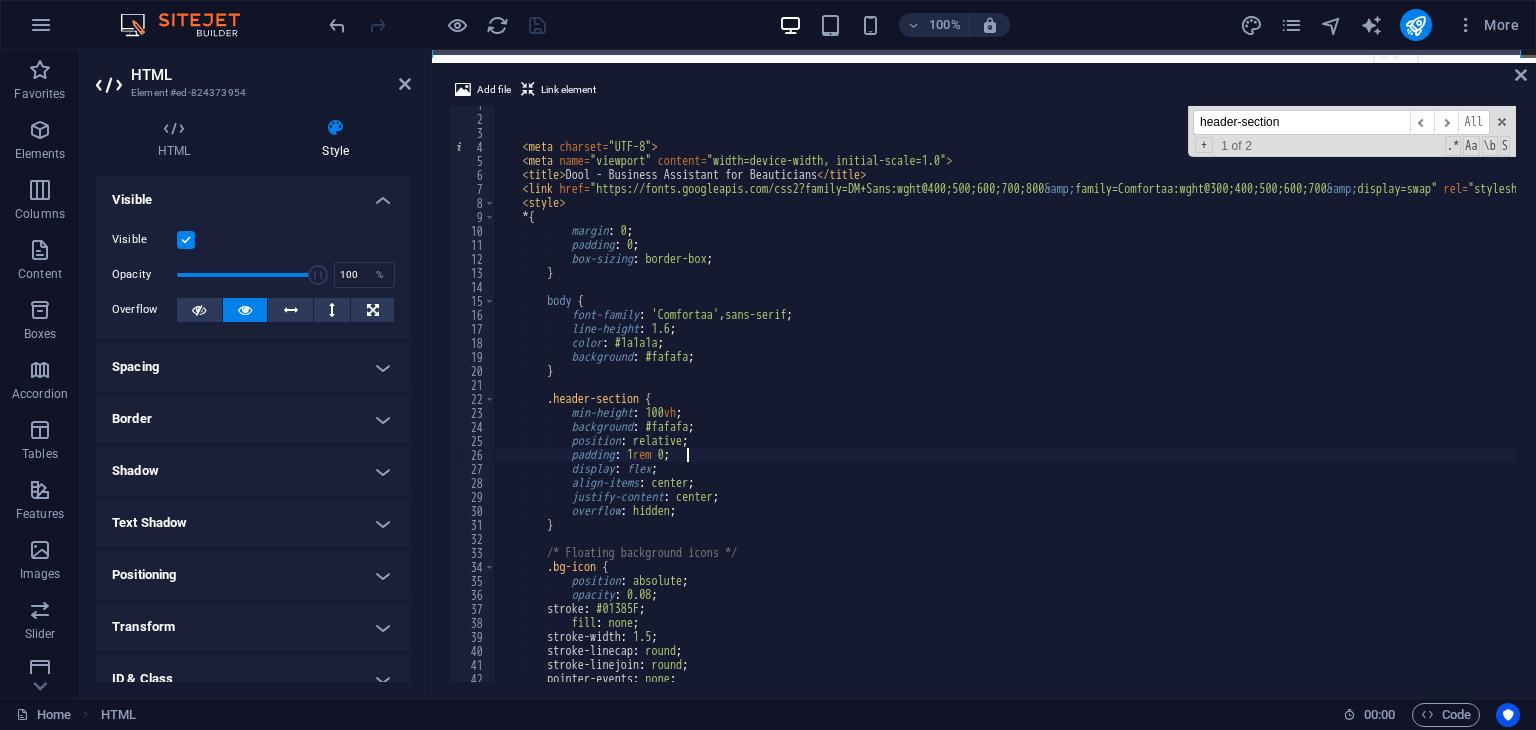 click on "< meta   charset = "UTF-8" >      < meta   name = "viewport"   content = "width=device-width, initial-scale=1.0" >      < title > Dool - Business Assistant for Beauticians </ title >      < link   href = "https://fonts.googleapis.com/css2?family=DM+Sans:wght@400;500;600;700;800 &amp; family=Comfortaa:wght@300;400;500;600;700 &amp; display=swap"   rel = "stylesheet" >      < style >          *  {                margin :   0 ;                padding :   0 ;                box-sizing :   border-box ;           }           body   {                font-family :   ' Comfortaa ' ,  sans-serif ;                line-height :   1.6 ;                color :   #1a1a1a ;                background :   #fafafa ;           }           .header-section   {                min-height :   100 vh ;                background :   #fafafa ;                position :   relative ;                padding :   1 rem   0 ;                display :   flex ;                align-items :   center ;                justify-content :   ; :" at bounding box center (1074, 398) 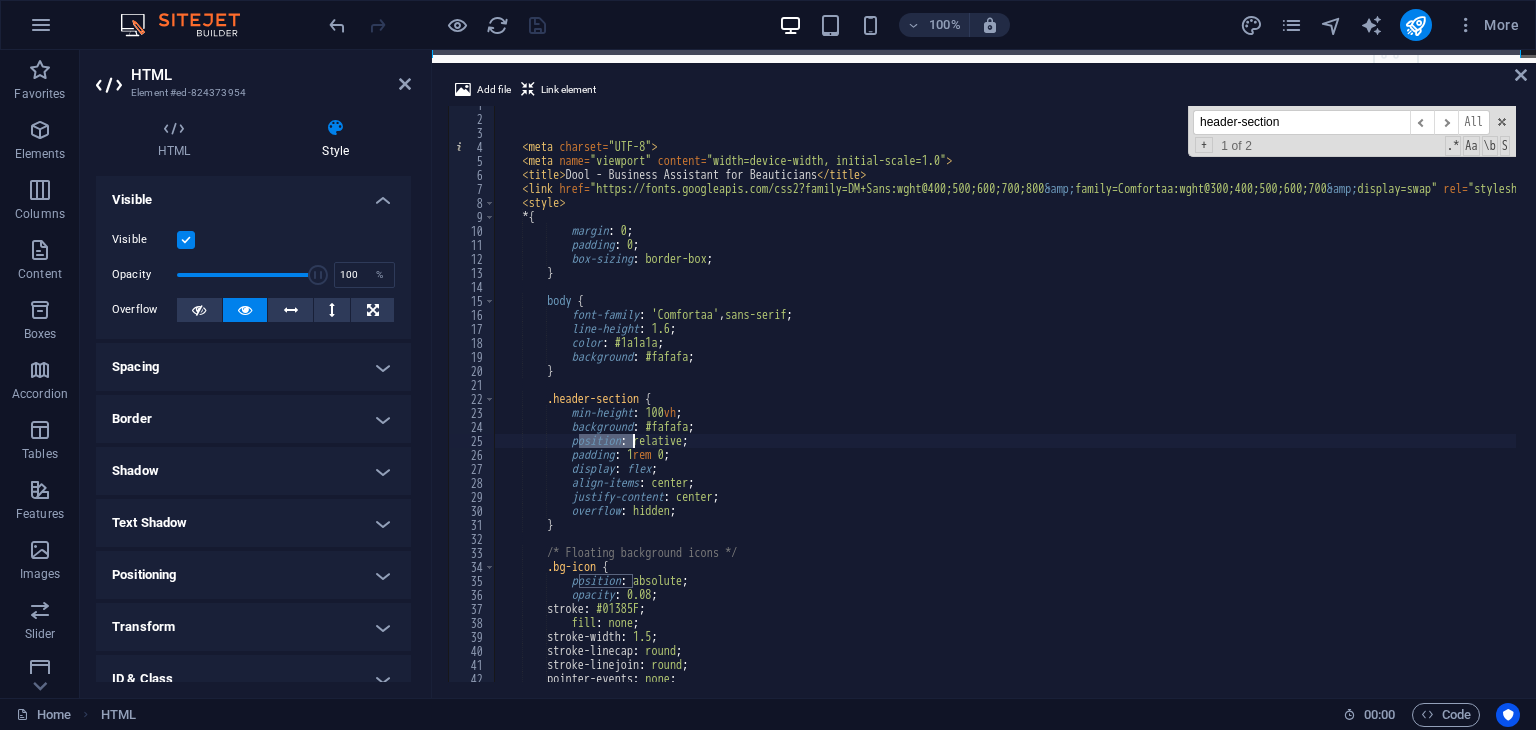 click on "< meta   charset = "UTF-8" >      < meta   name = "viewport"   content = "width=device-width, initial-scale=1.0" >      < title > Dool - Business Assistant for Beauticians </ title >      < link   href = "https://fonts.googleapis.com/css2?family=DM+Sans:wght@400;500;600;700;800 &amp; family=Comfortaa:wght@300;400;500;600;700 &amp; display=swap"   rel = "stylesheet" >      < style >          *  {                margin :   0 ;                padding :   0 ;                box-sizing :   border-box ;           }           body   {                font-family :   ' Comfortaa ' ,  sans-serif ;                line-height :   1.6 ;                color :   #1a1a1a ;                background :   #fafafa ;           }           .header-section   {                min-height :   100 vh ;                background :   #fafafa ;                position :   relative ;                padding :   1 rem   0 ;                display :   flex ;                align-items :   center ;                justify-content :   ; :" at bounding box center (1074, 398) 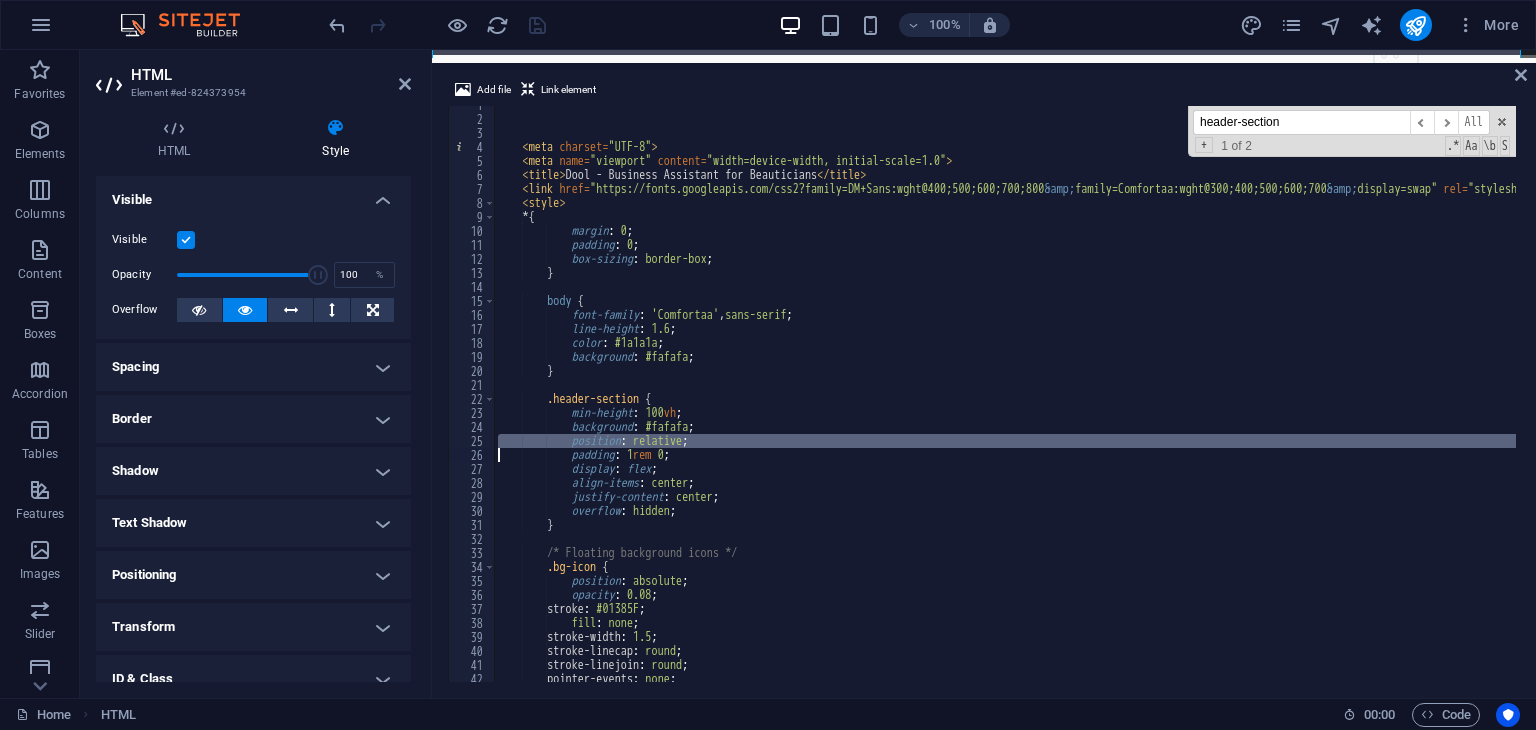 click on "< meta   charset = "UTF-8" >      < meta   name = "viewport"   content = "width=device-width, initial-scale=1.0" >      < title > Dool - Business Assistant for Beauticians </ title >      < link   href = "https://fonts.googleapis.com/css2?family=DM+Sans:wght@400;500;600;700;800 &amp; family=Comfortaa:wght@300;400;500;600;700 &amp; display=swap"   rel = "stylesheet" >      < style >          *  {                margin :   0 ;                padding :   0 ;                box-sizing :   border-box ;           }           body   {                font-family :   ' Comfortaa ' ,  sans-serif ;                line-height :   1.6 ;                color :   #1a1a1a ;                background :   #fafafa ;           }           .header-section   {                min-height :   100 vh ;                background :   #fafafa ;                position :   relative ;                padding :   1 rem   0 ;                display :   flex ;                align-items :   center ;                justify-content :   ; :" at bounding box center [1074, 398] 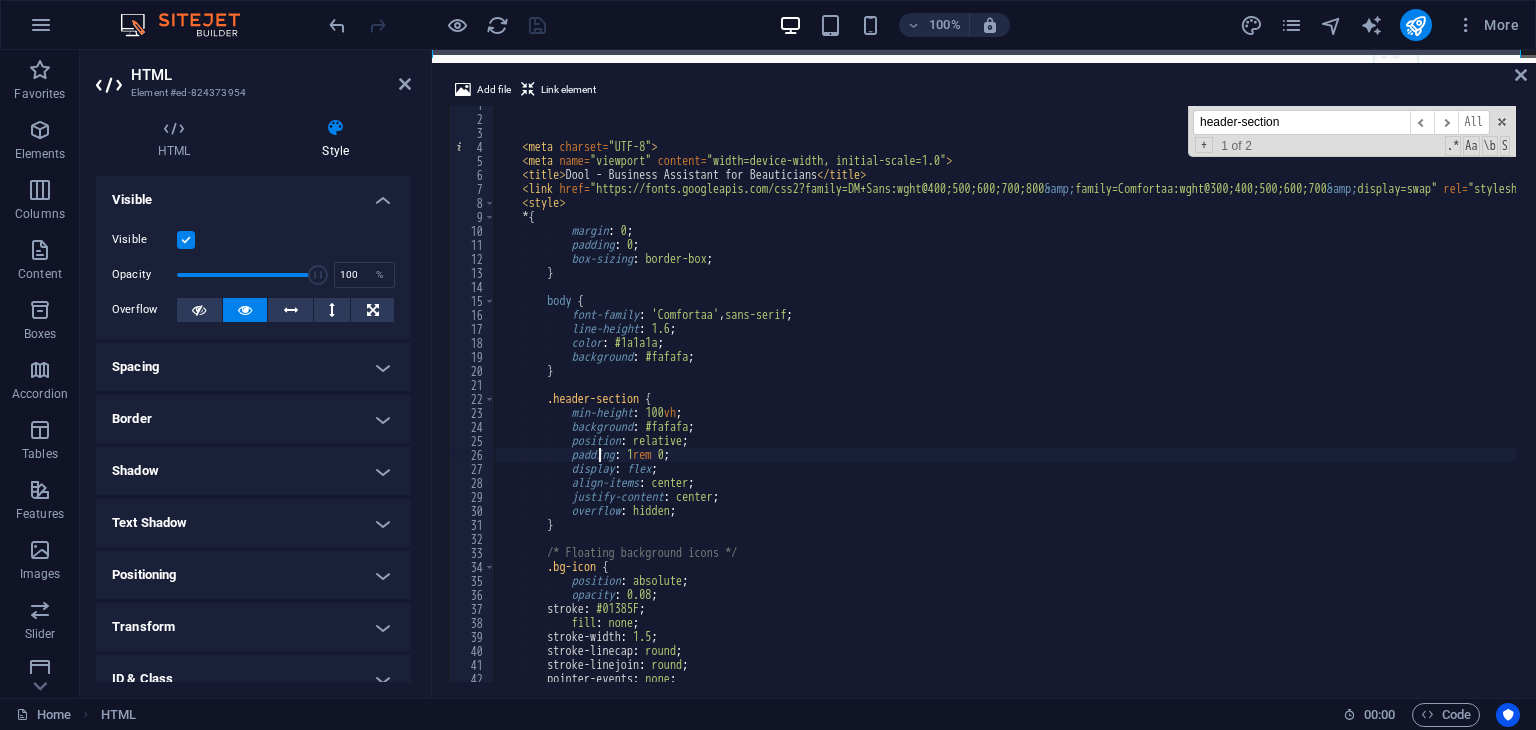 click on "< meta   charset = "UTF-8" >      < meta   name = "viewport"   content = "width=device-width, initial-scale=1.0" >      < title > Dool - Business Assistant for Beauticians </ title >      < link   href = "https://fonts.googleapis.com/css2?family=DM+Sans:wght@400;500;600;700;800 &amp; family=Comfortaa:wght@300;400;500;600;700 &amp; display=swap"   rel = "stylesheet" >      < style >          *  {                margin :   0 ;                padding :   0 ;                box-sizing :   border-box ;           }           body   {                font-family :   ' Comfortaa ' ,  sans-serif ;                line-height :   1.6 ;                color :   #1a1a1a ;                background :   #fafafa ;           }           .header-section   {                min-height :   100 vh ;                background :   #fafafa ;                position :   relative ;                padding :   1 rem   0 ;                display :   flex ;                align-items :   center ;                justify-content :   ; :" at bounding box center (1074, 398) 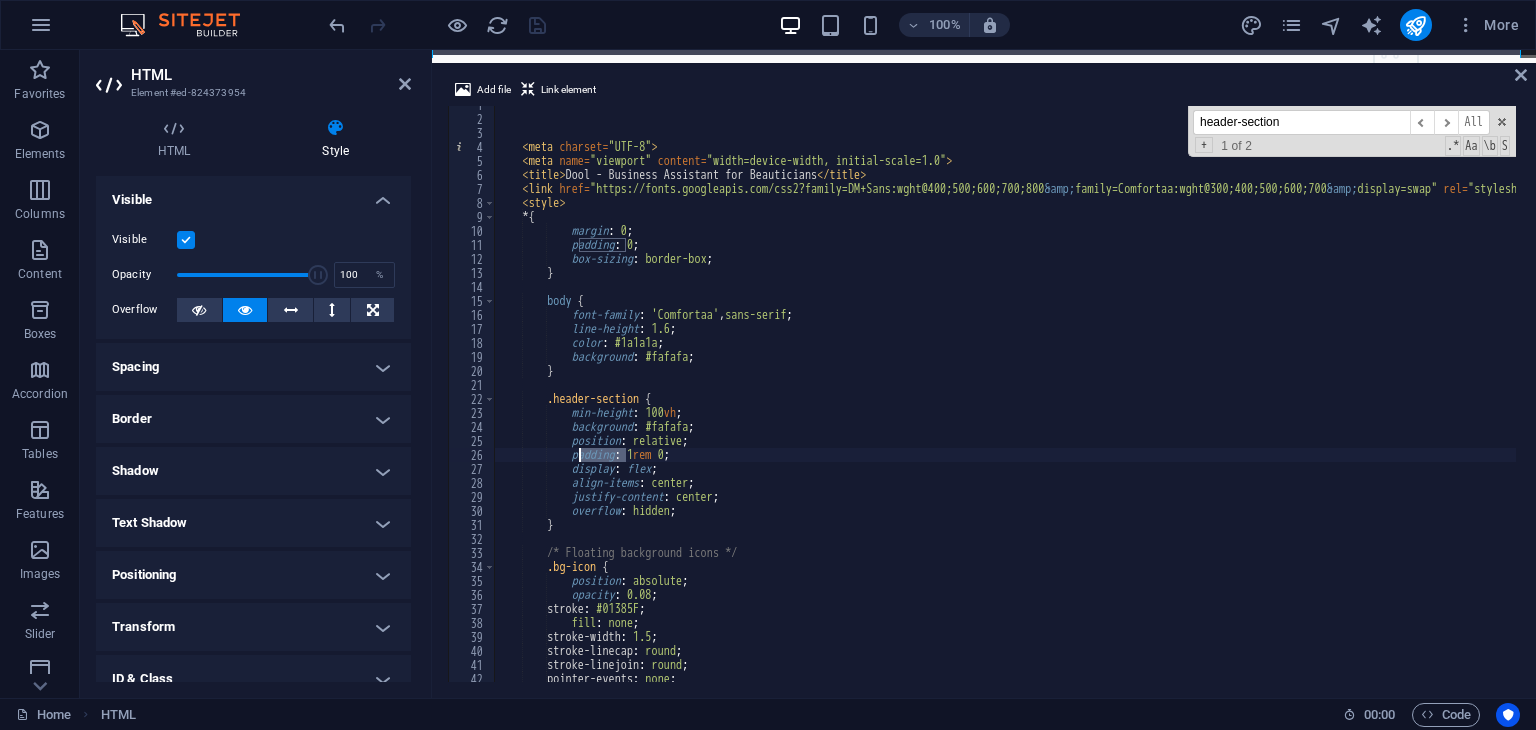 click on "< meta   charset = "UTF-8" >      < meta   name = "viewport"   content = "width=device-width, initial-scale=1.0" >      < title > Dool - Business Assistant for Beauticians </ title >      < link   href = "https://fonts.googleapis.com/css2?family=DM+Sans:wght@400;500;600;700;800 &amp; family=Comfortaa:wght@300;400;500;600;700 &amp; display=swap"   rel = "stylesheet" >      < style >          *  {                margin :   0 ;                padding :   0 ;                box-sizing :   border-box ;           }           body   {                font-family :   ' Comfortaa ' ,  sans-serif ;                line-height :   1.6 ;                color :   #1a1a1a ;                background :   #fafafa ;           }           .header-section   {                min-height :   100 vh ;                background :   #fafafa ;                position :   relative ;                padding :   1 rem   0 ;                display :   flex ;                align-items :   center ;                justify-content :   ; :" at bounding box center (1074, 398) 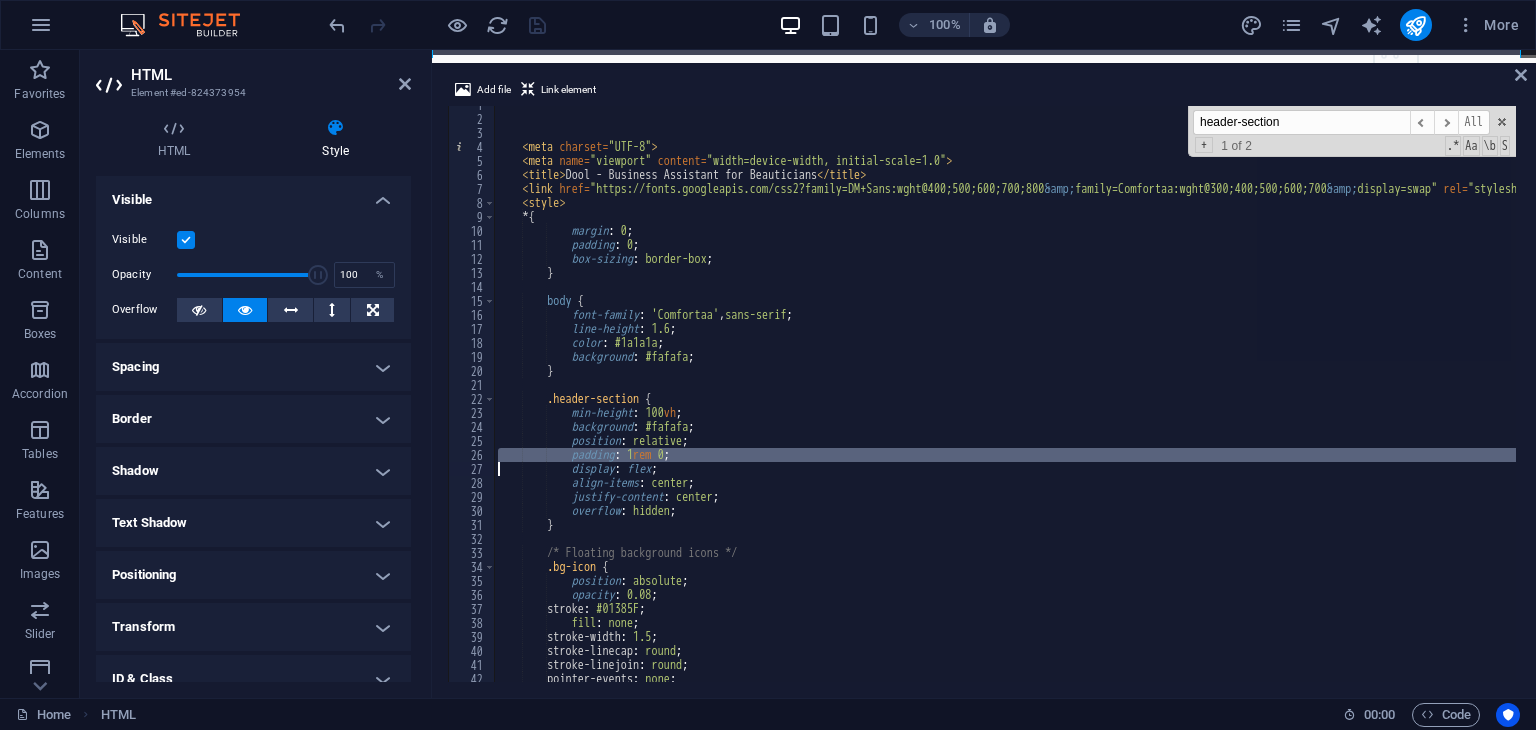 click on "< meta   charset = "UTF-8" >      < meta   name = "viewport"   content = "width=device-width, initial-scale=1.0" >      < title > Dool - Business Assistant for Beauticians </ title >      < link   href = "https://fonts.googleapis.com/css2?family=DM+Sans:wght@400;500;600;700;800 &amp; family=Comfortaa:wght@300;400;500;600;700 &amp; display=swap"   rel = "stylesheet" >      < style >          *  {                margin :   0 ;                padding :   0 ;                box-sizing :   border-box ;           }           body   {                font-family :   ' Comfortaa ' ,  sans-serif ;                line-height :   1.6 ;                color :   #1a1a1a ;                background :   #fafafa ;           }           .header-section   {                min-height :   100 vh ;                background :   #fafafa ;                position :   relative ;                padding :   1 rem   0 ;                display :   flex ;                align-items :   center ;                justify-content :   ; :" at bounding box center [1005, 394] 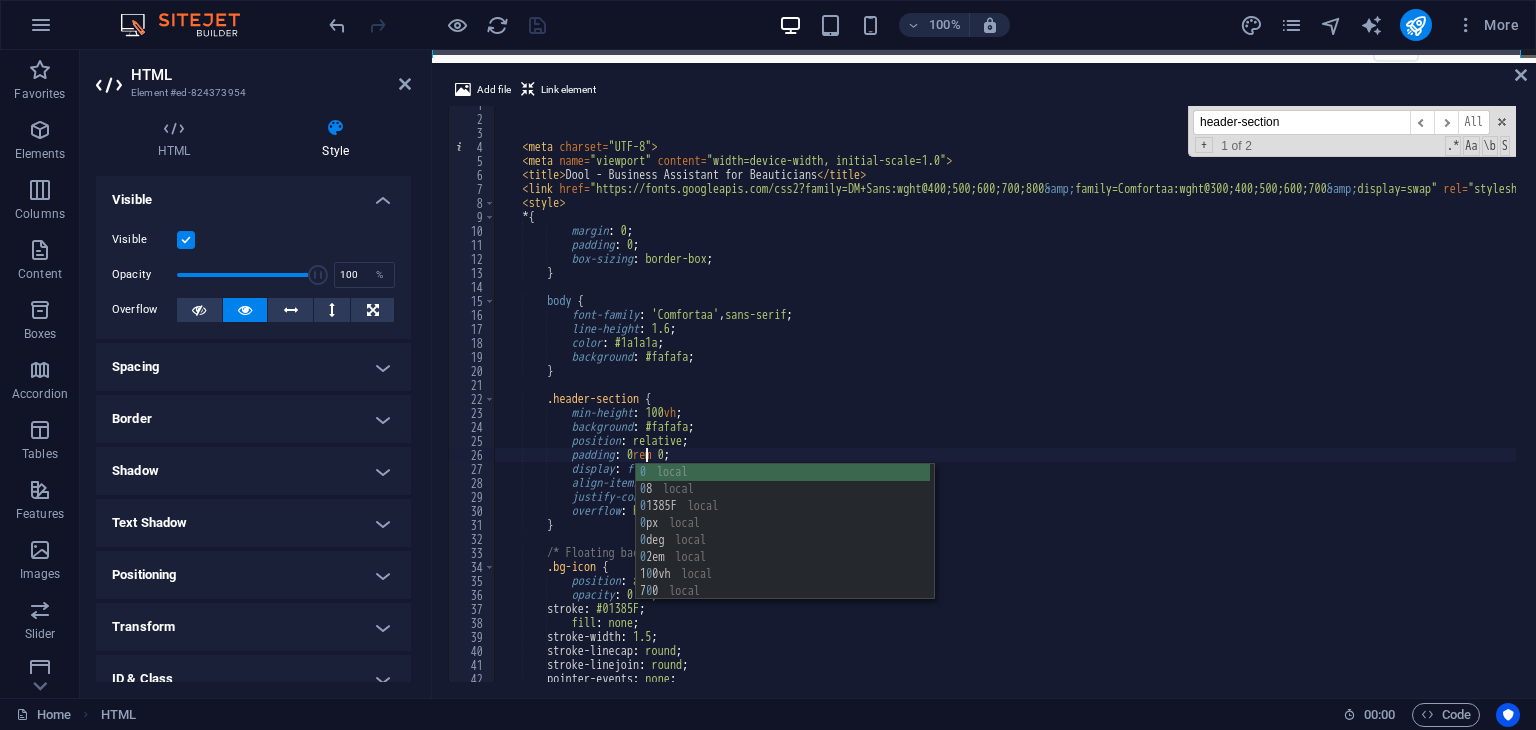 scroll, scrollTop: 0, scrollLeft: 12, axis: horizontal 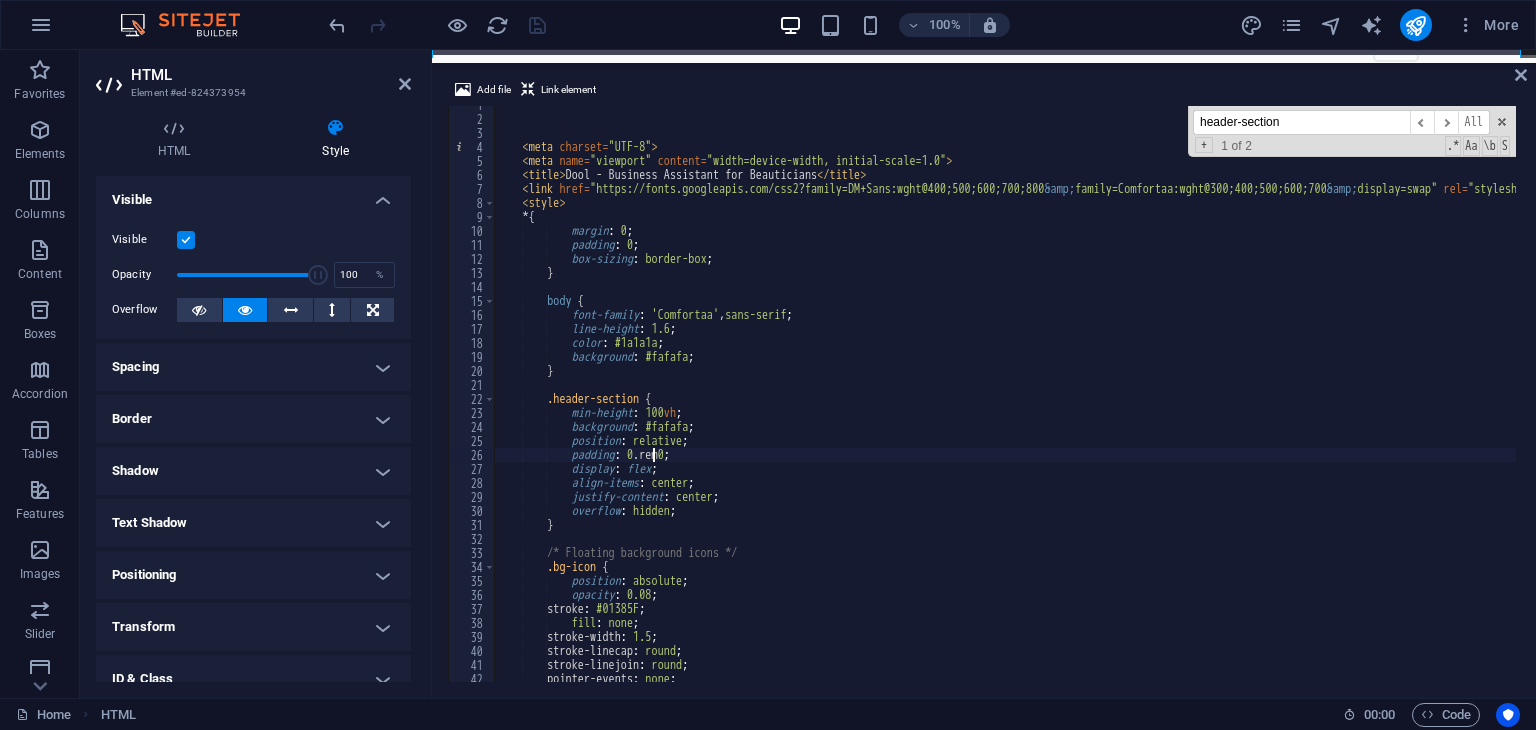 type on "padding: 0.5rem 0;" 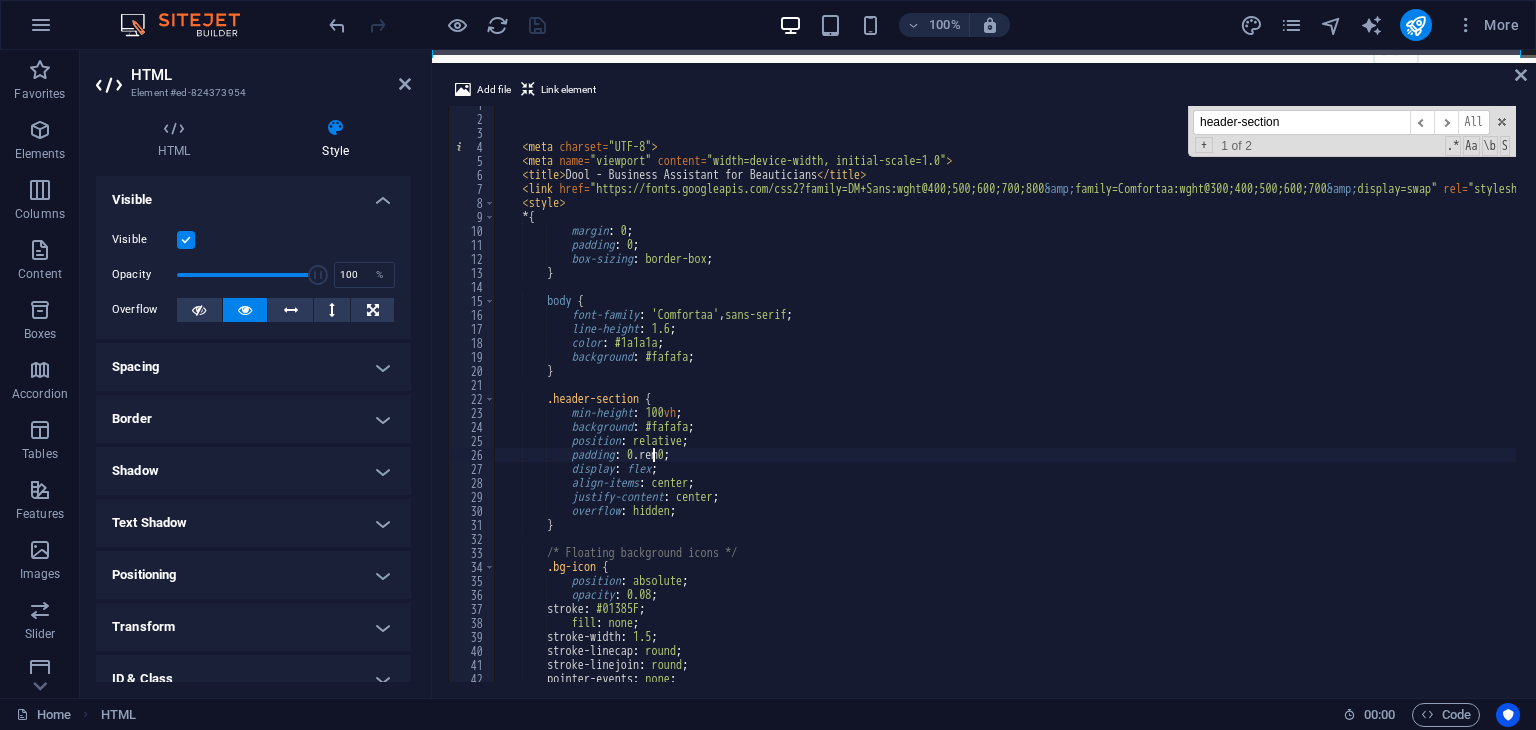scroll, scrollTop: 0, scrollLeft: 13, axis: horizontal 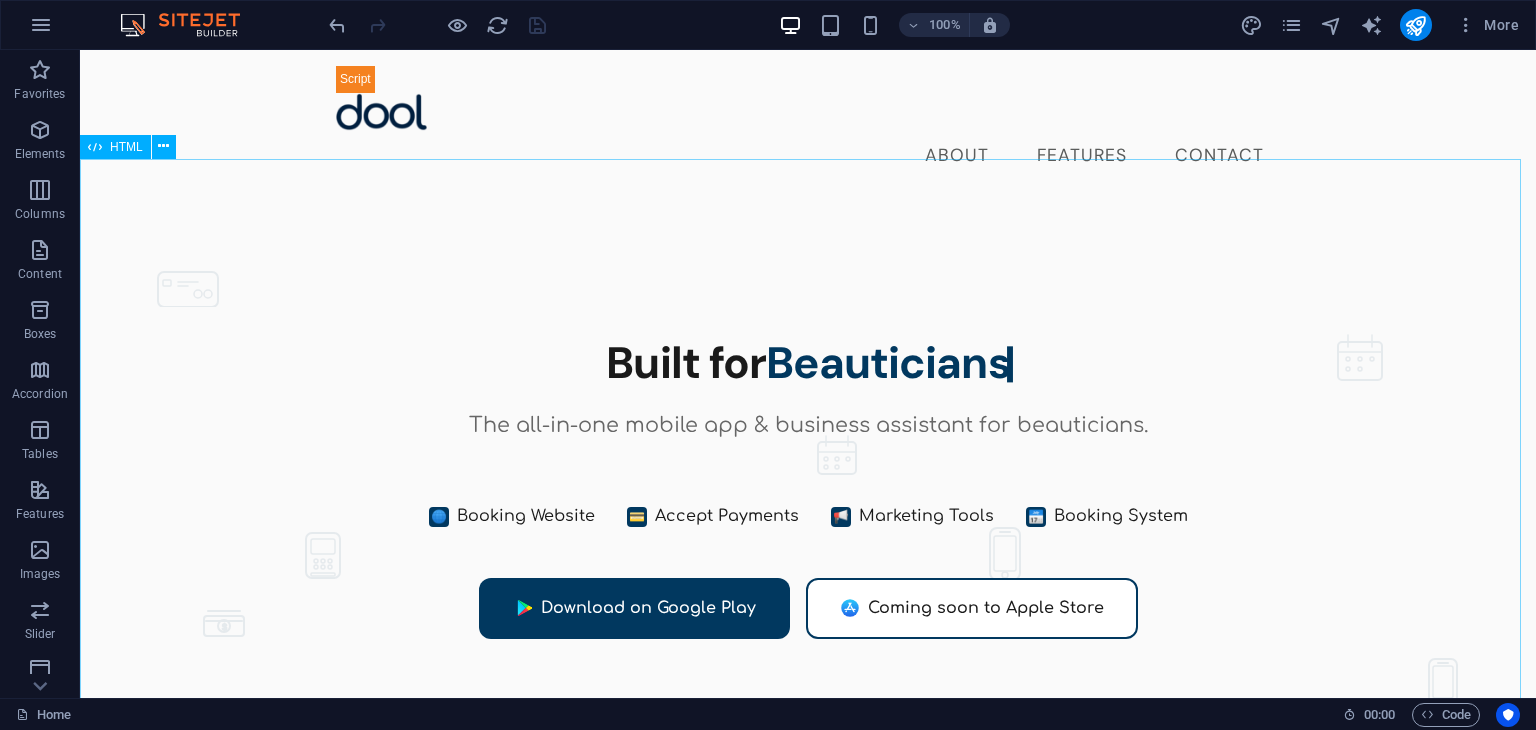 click at bounding box center (95, 147) 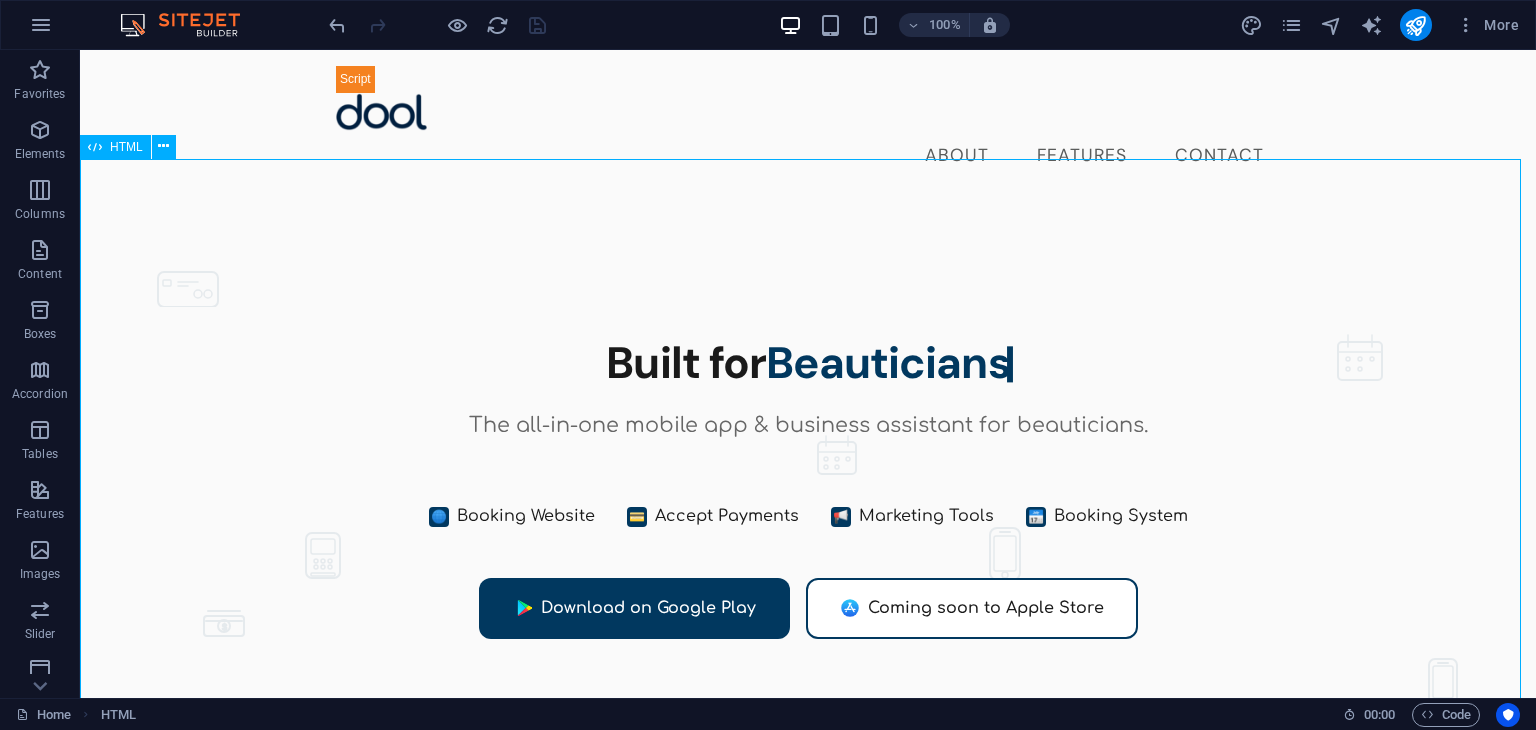 click at bounding box center [95, 147] 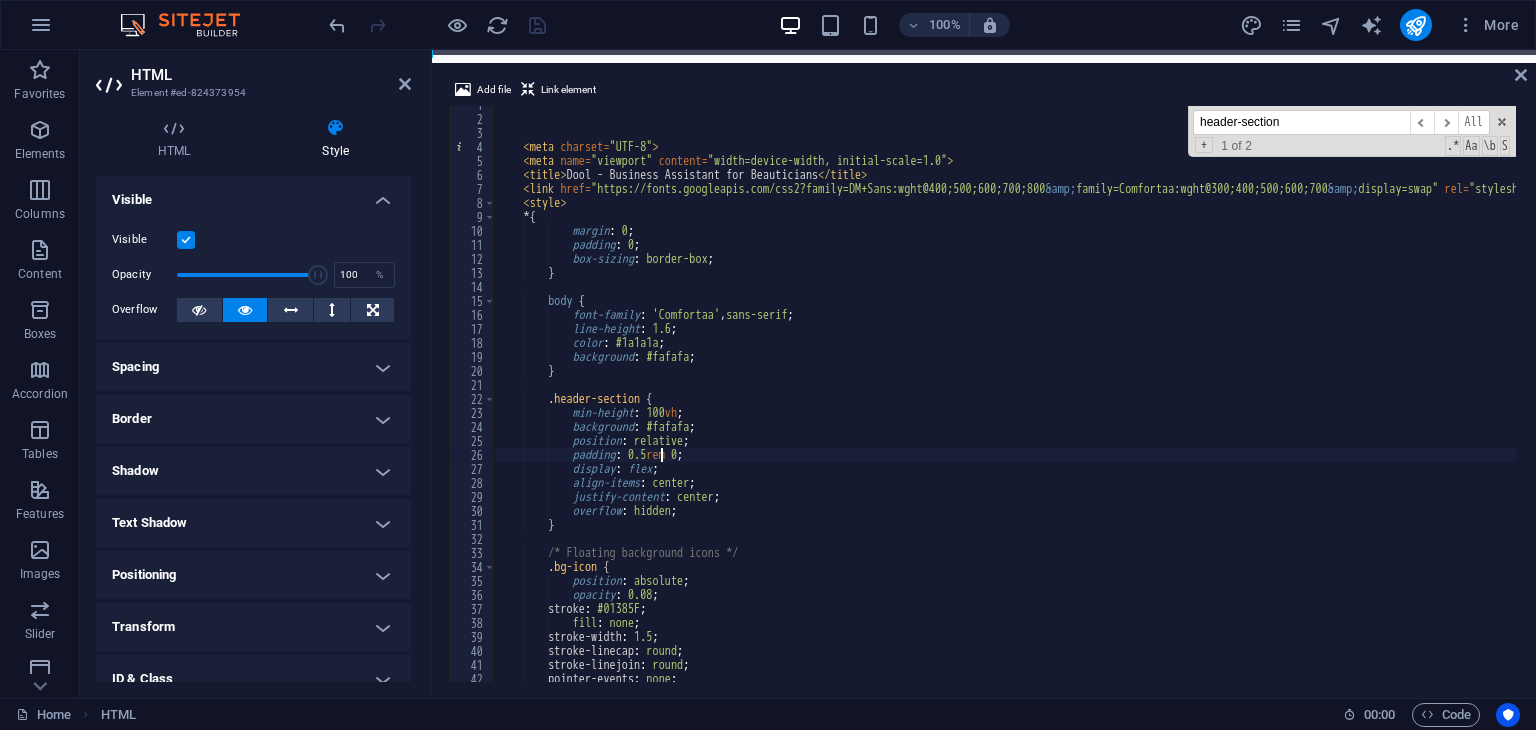 scroll, scrollTop: 308, scrollLeft: 0, axis: vertical 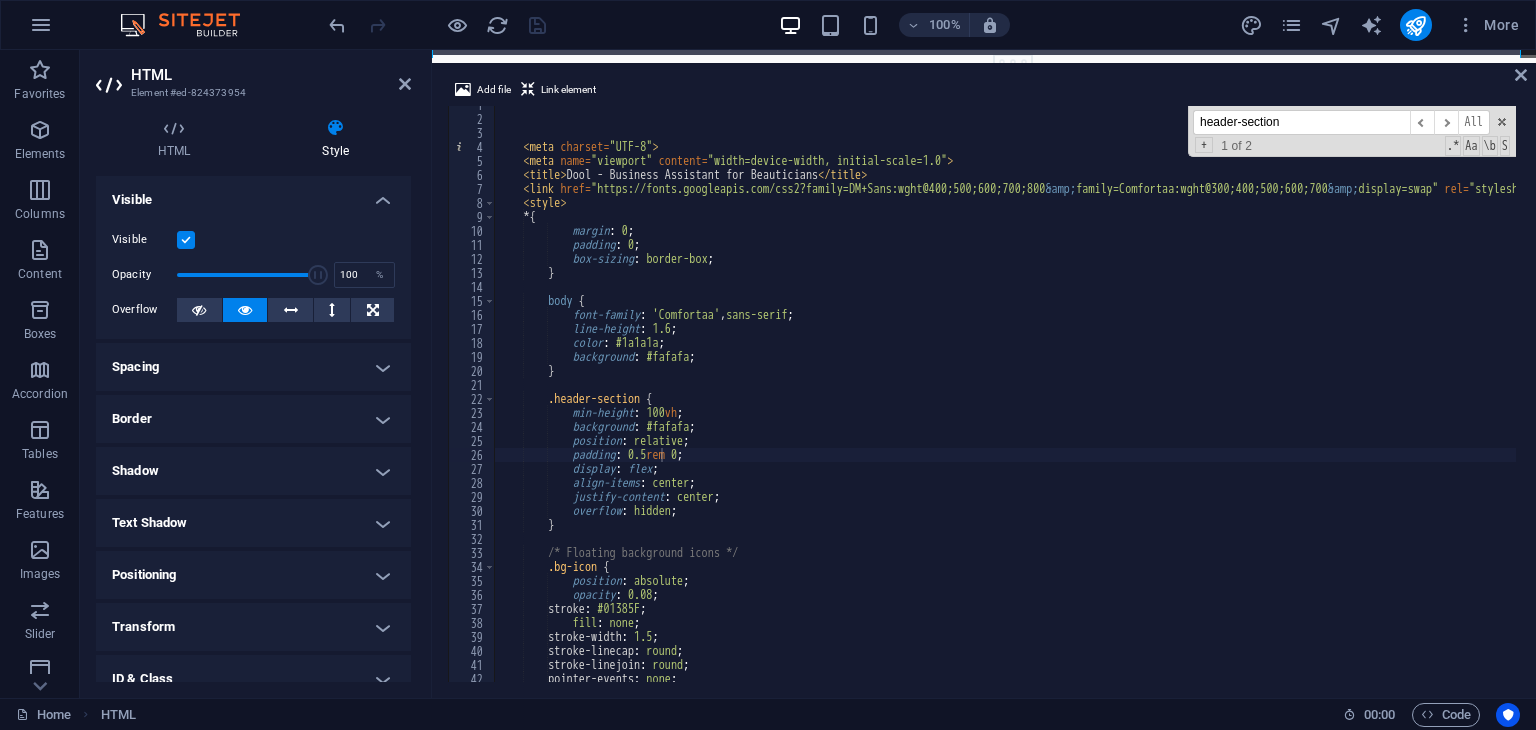 click at bounding box center [437, 25] 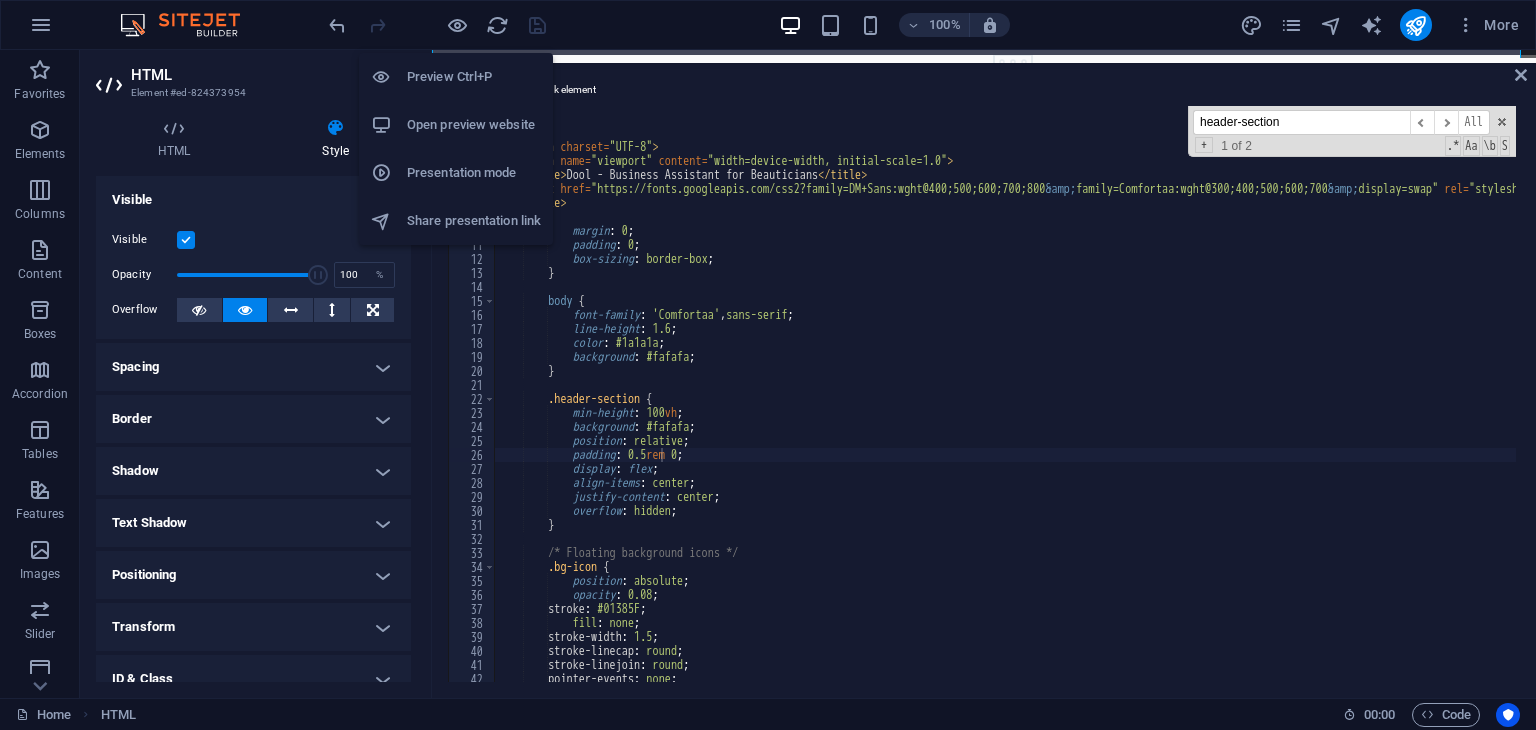 click on "Open preview website" at bounding box center [474, 125] 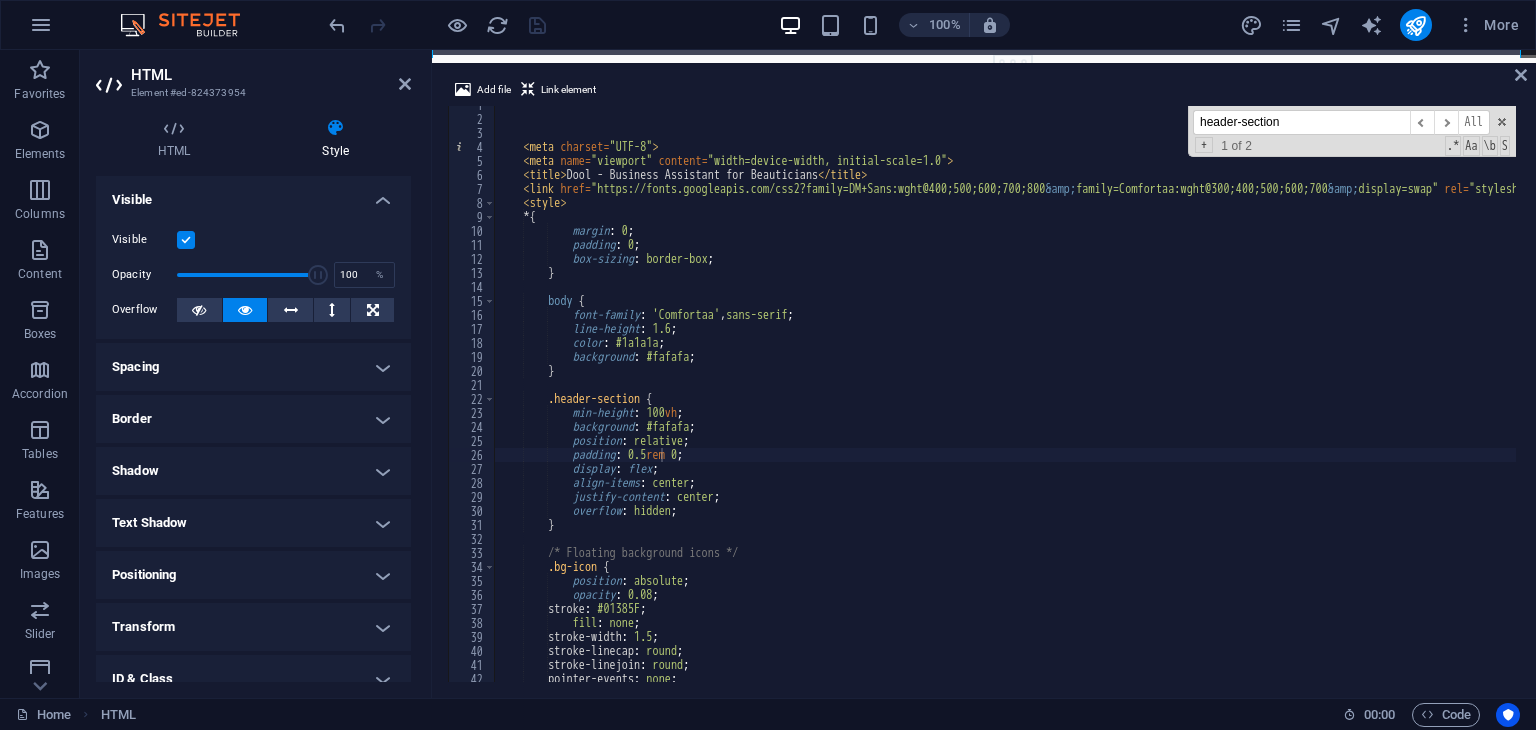 click on "< meta   charset = "UTF-8" >      < meta   name = "viewport"   content = "width=device-width, initial-scale=1.0" >      < title > Dool - Business Assistant for Beauticians </ title >      < link   href = "https://fonts.googleapis.com/css2?family=DM+Sans:wght@400;500;600;700;800 &amp; family=Comfortaa:wght@300;400;500;600;700 &amp; display=swap"   rel = "stylesheet" >      < style >          *  {                margin :   0 ;                padding :   0 ;                box-sizing :   border-box ;           }           body   {                font-family :   ' Comfortaa ' ,  sans-serif ;                line-height :   1.6 ;                color :   #1a1a1a ;                background :   #fafafa ;           }           .header-section   {                min-height :   100 vh ;                background :   #fafafa ;                position :   relative ;                padding :   0.5 rem   0 ;                display :   flex ;                align-items :   center ;                justify-content :   ;" at bounding box center [1075, 398] 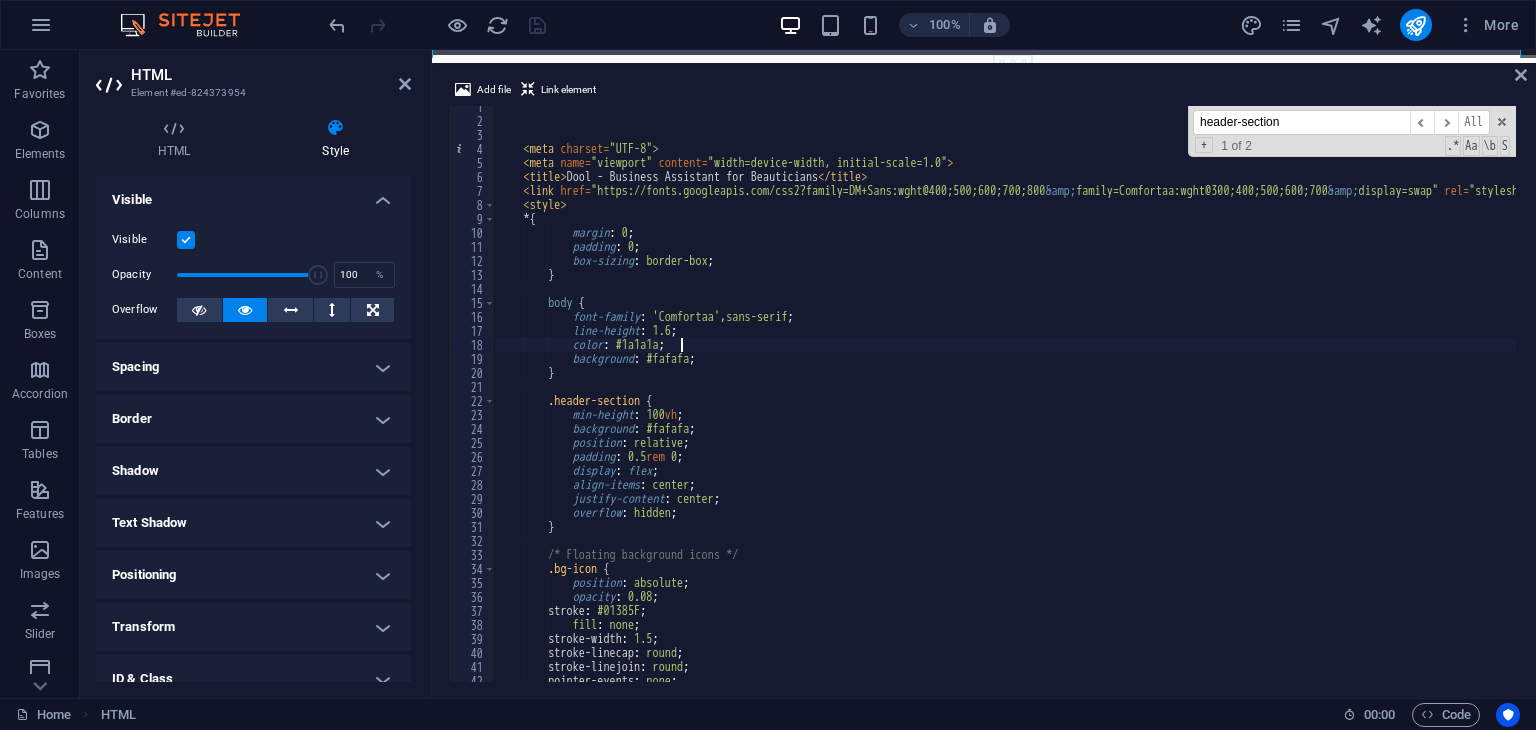scroll, scrollTop: 6, scrollLeft: 0, axis: vertical 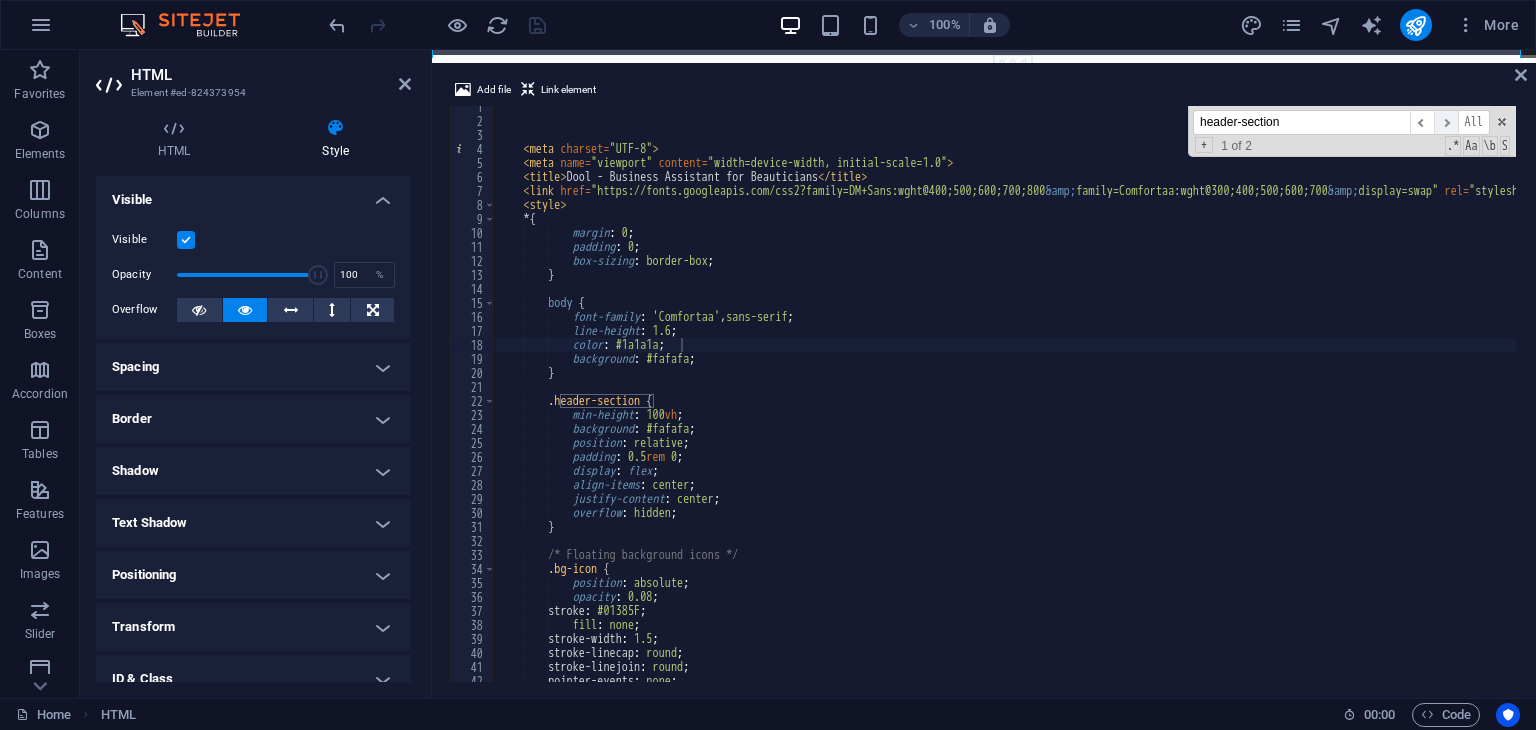 click on "​" at bounding box center [1446, 122] 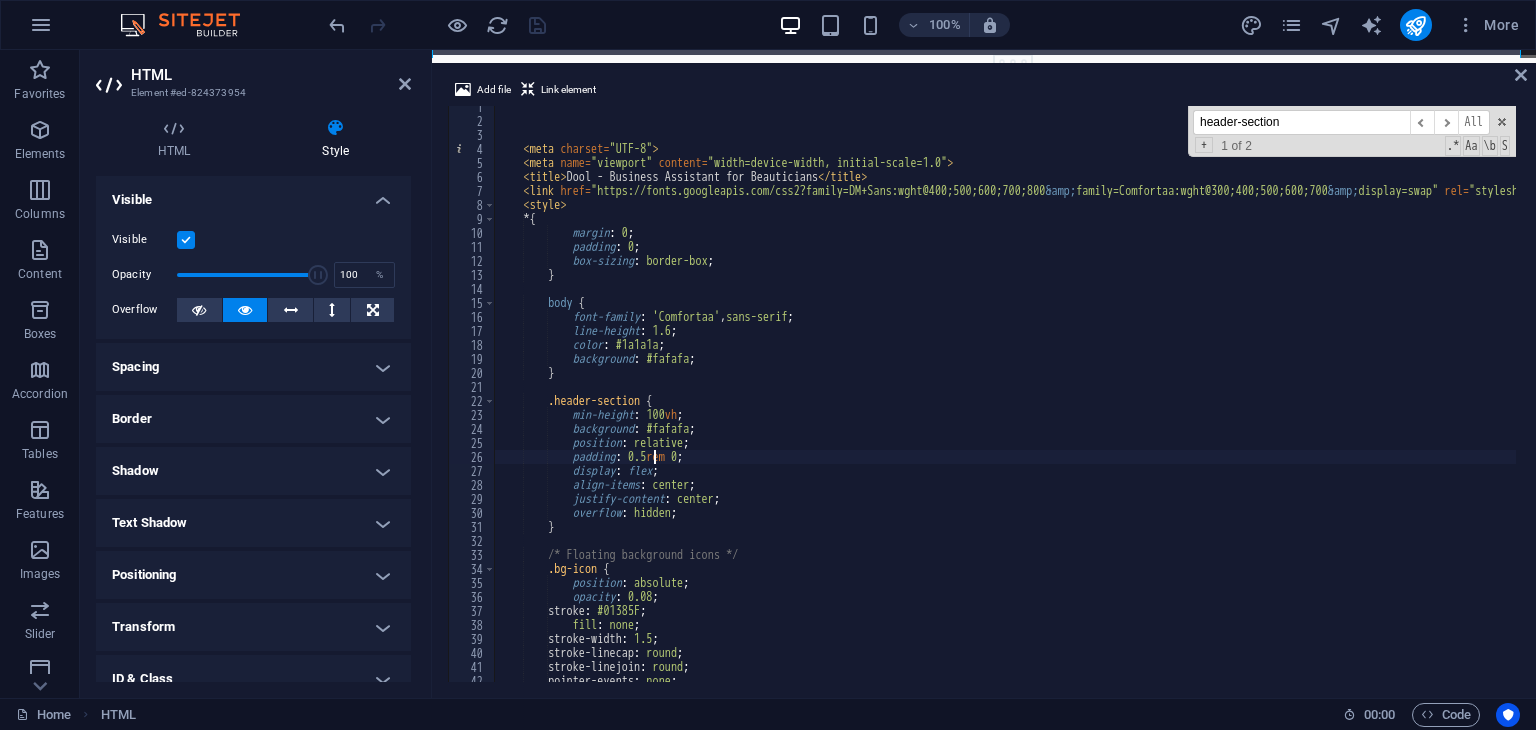 click on "< meta   charset = "UTF-8" >      < meta   name = "viewport"   content = "width=device-width, initial-scale=1.0" >      < title > Dool - Business Assistant for Beauticians </ title >      < link   href = "https://fonts.googleapis.com/css2?family=DM+Sans:wght@400;500;600;700;800 &amp; family=Comfortaa:wght@300;400;500;600;700 &amp; display=swap"   rel = "stylesheet" >      < style >          *  {                margin :   0 ;                padding :   0 ;                box-sizing :   border-box ;           }           body   {                font-family :   ' Comfortaa ' ,  sans-serif ;                line-height :   1.6 ;                color :   #1a1a1a ;                background :   #fafafa ;           }           .header-section   {                min-height :   100 vh ;                background :   #fafafa ;                position :   relative ;                padding :   0.5 rem   0 ;                display :   flex ;                align-items :   center ;                justify-content :   ;" at bounding box center (1075, 400) 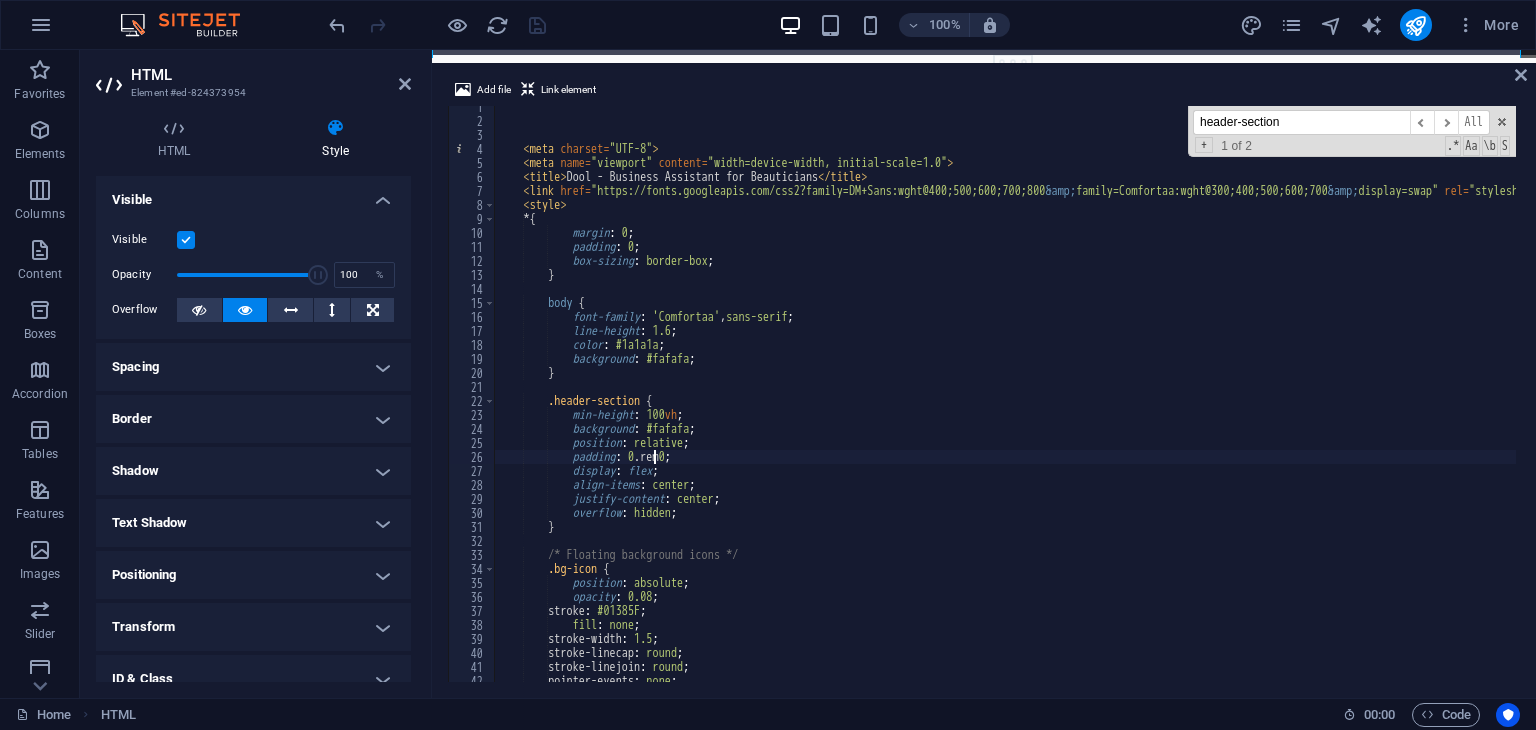 type on "padding: 0rem 0;" 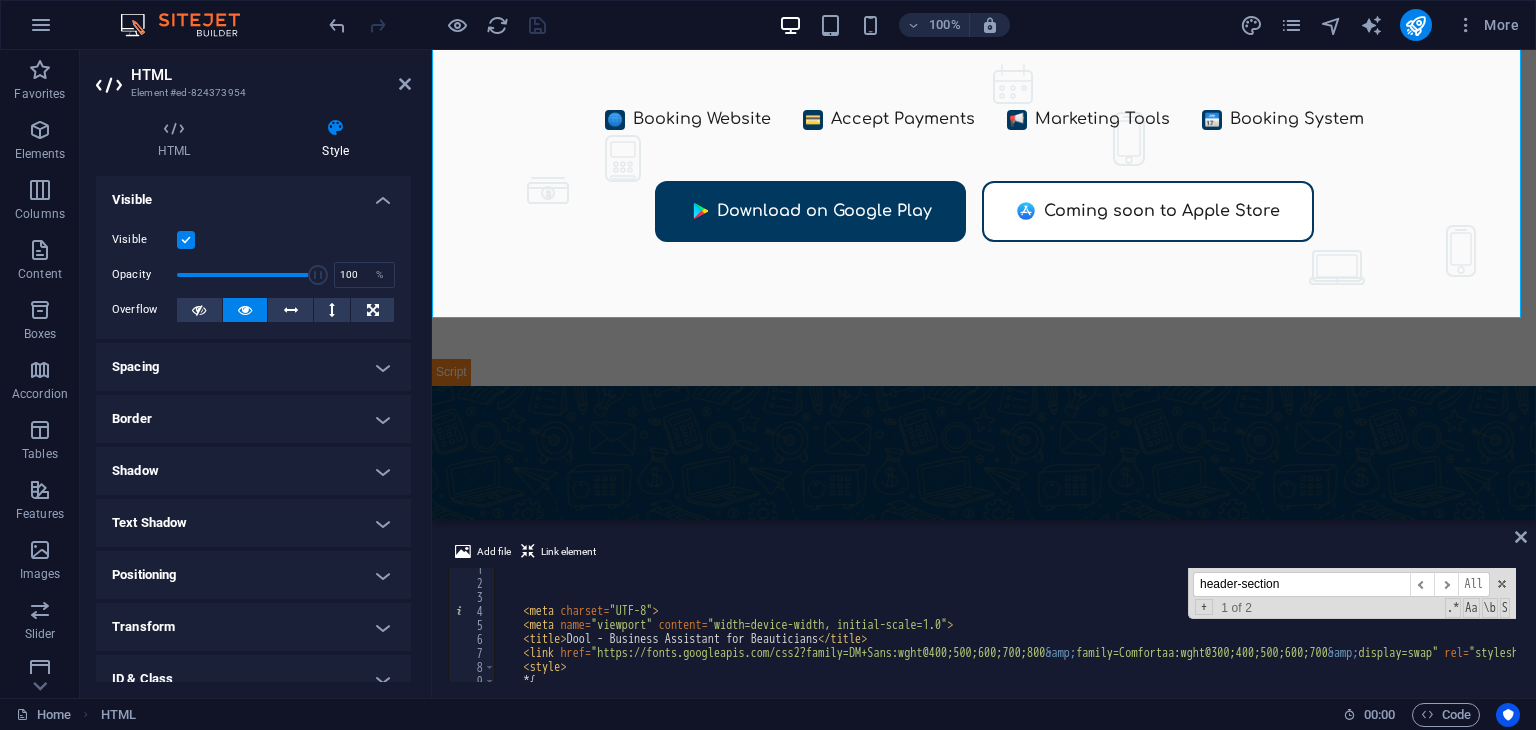 drag, startPoint x: 704, startPoint y: 61, endPoint x: 745, endPoint y: 521, distance: 461.82355 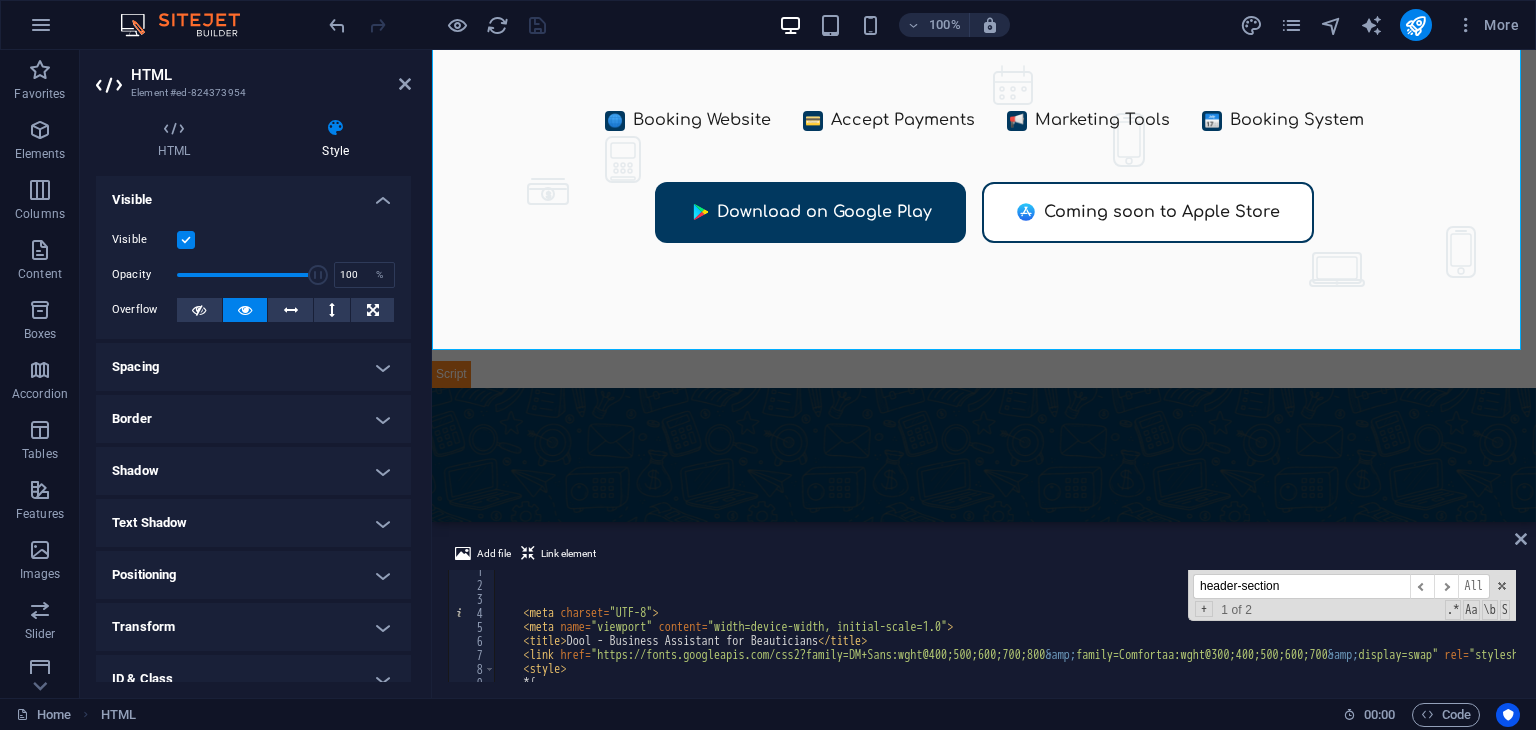 click at bounding box center [984, 624] 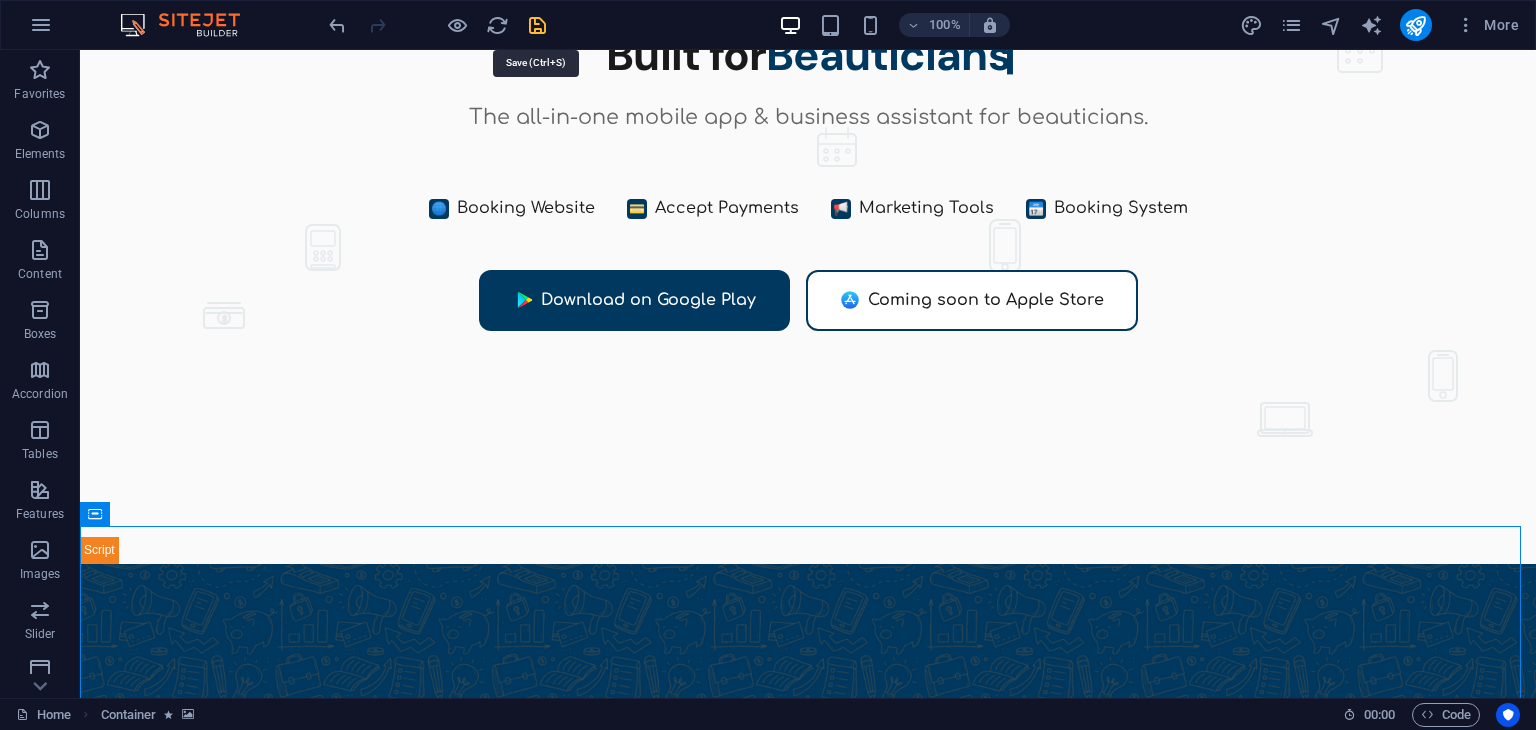 click at bounding box center [537, 25] 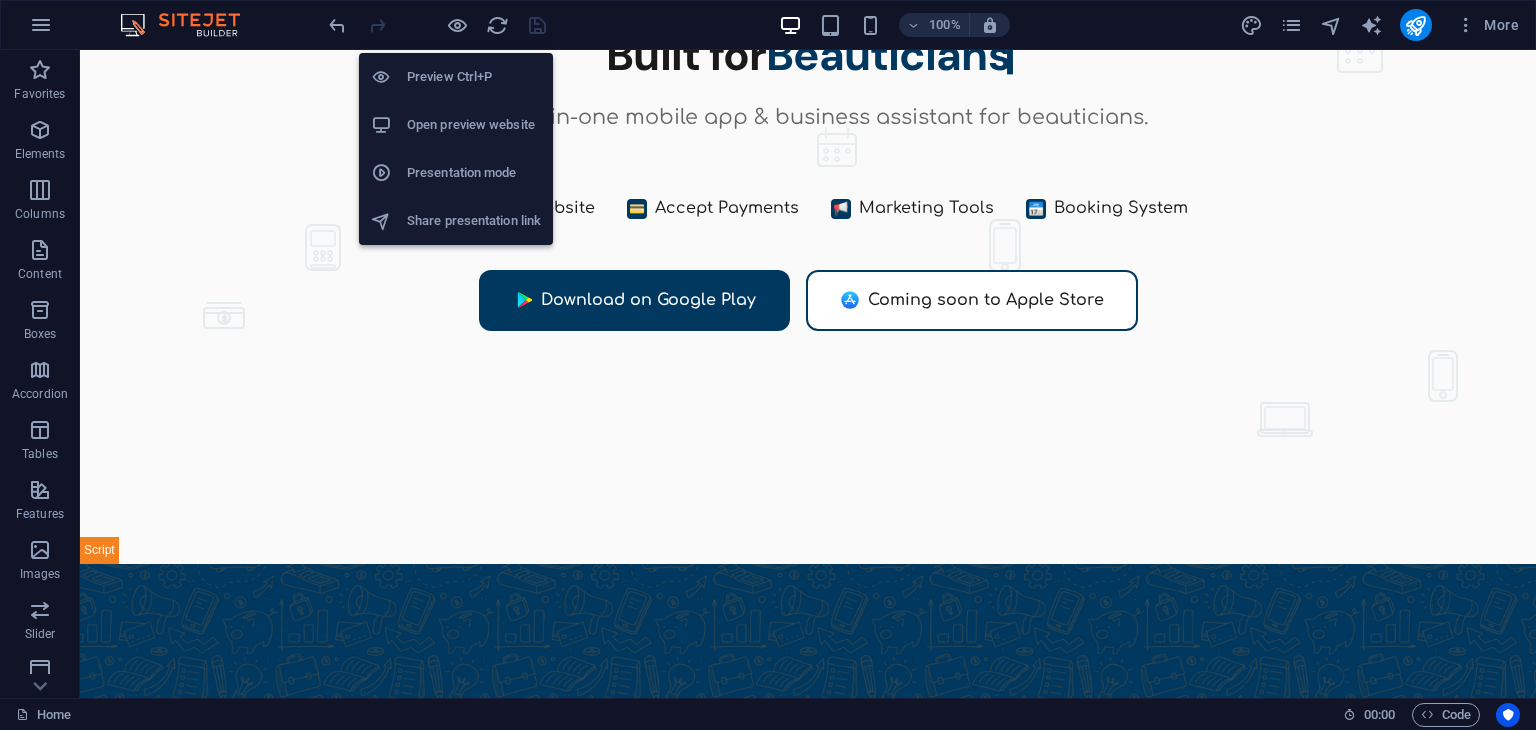 click on "Open preview website" at bounding box center [474, 125] 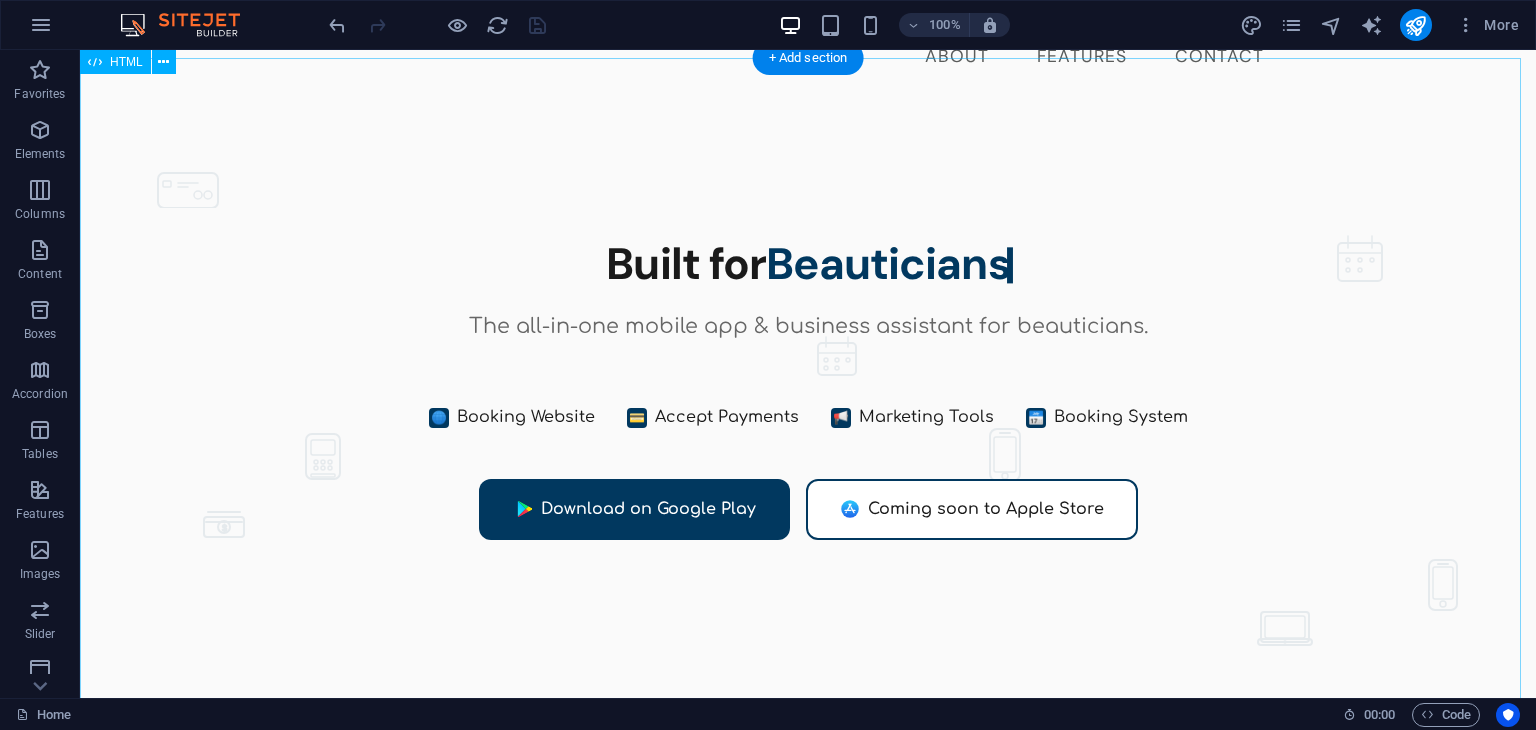 scroll, scrollTop: 96, scrollLeft: 0, axis: vertical 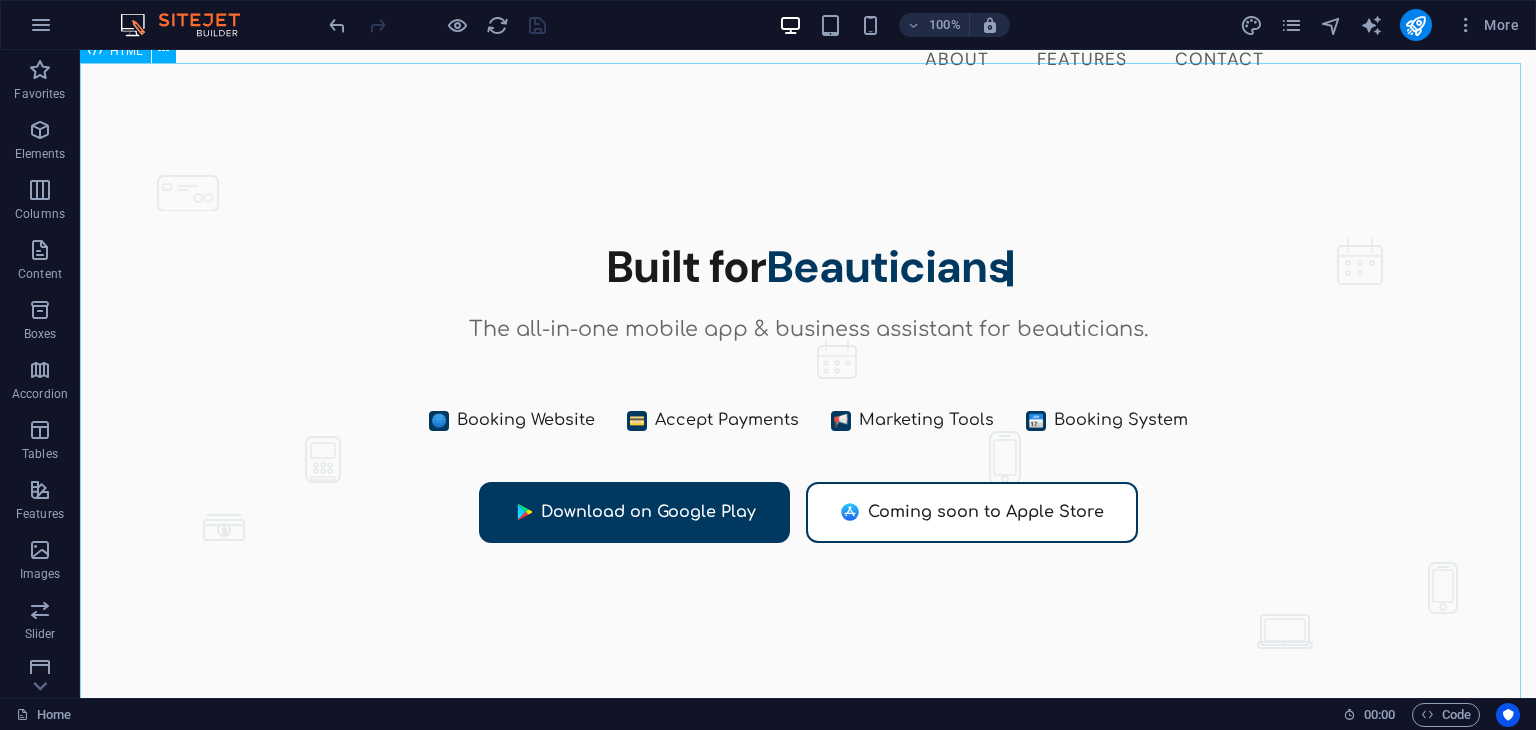 click on "HTML" at bounding box center [126, 51] 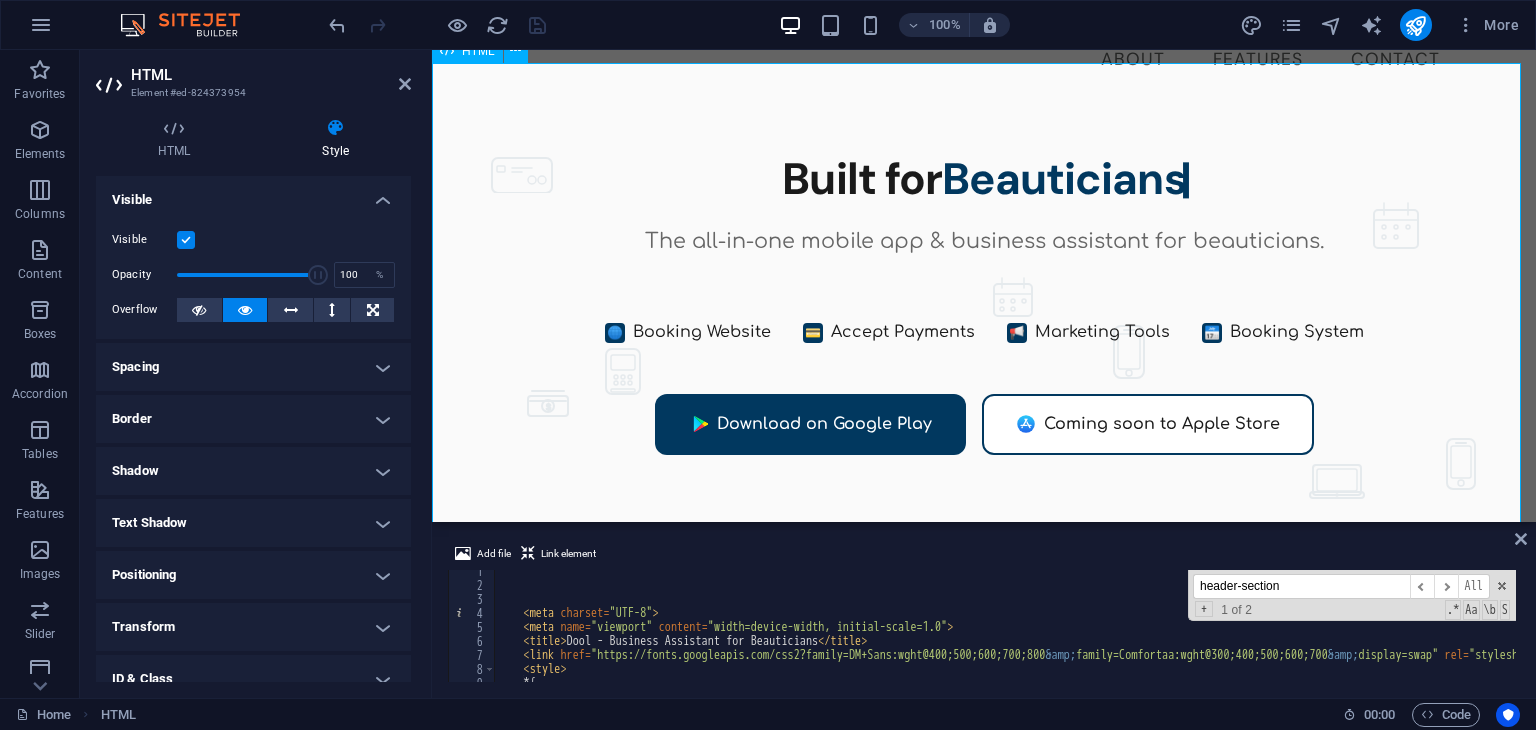 drag, startPoint x: 1266, startPoint y: 575, endPoint x: 765, endPoint y: 332, distance: 556.82135 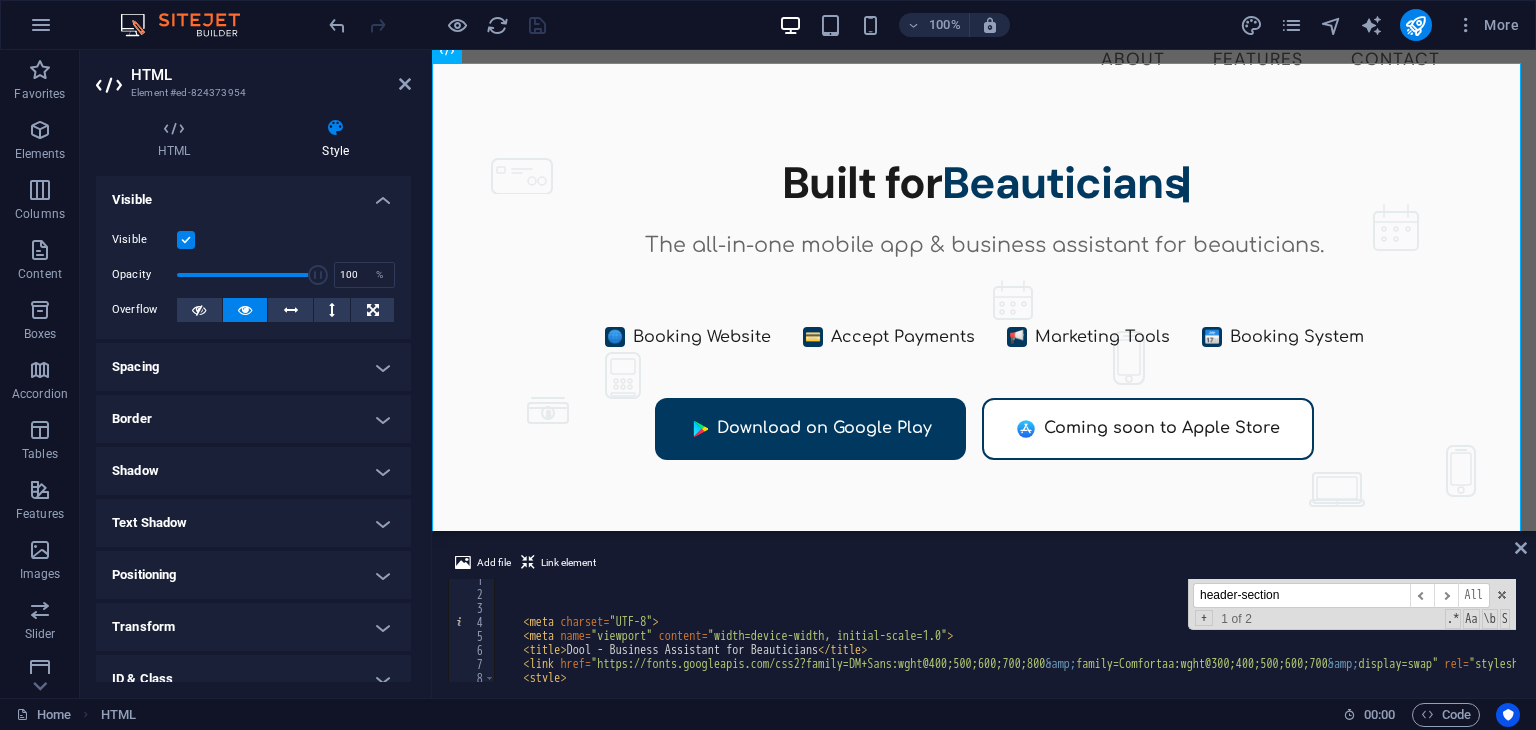 scroll, scrollTop: 6, scrollLeft: 0, axis: vertical 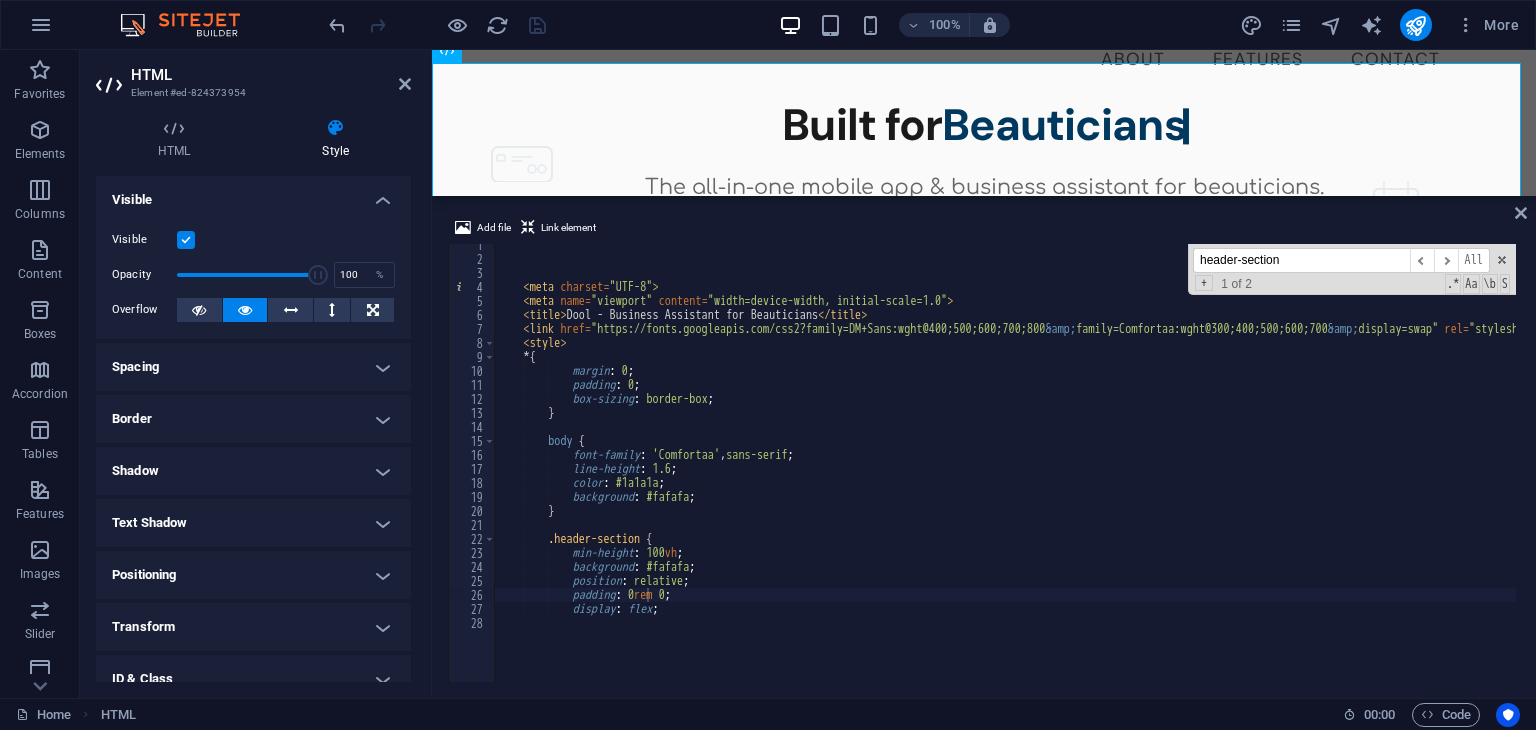 drag, startPoint x: 829, startPoint y: 530, endPoint x: 767, endPoint y: 174, distance: 361.35855 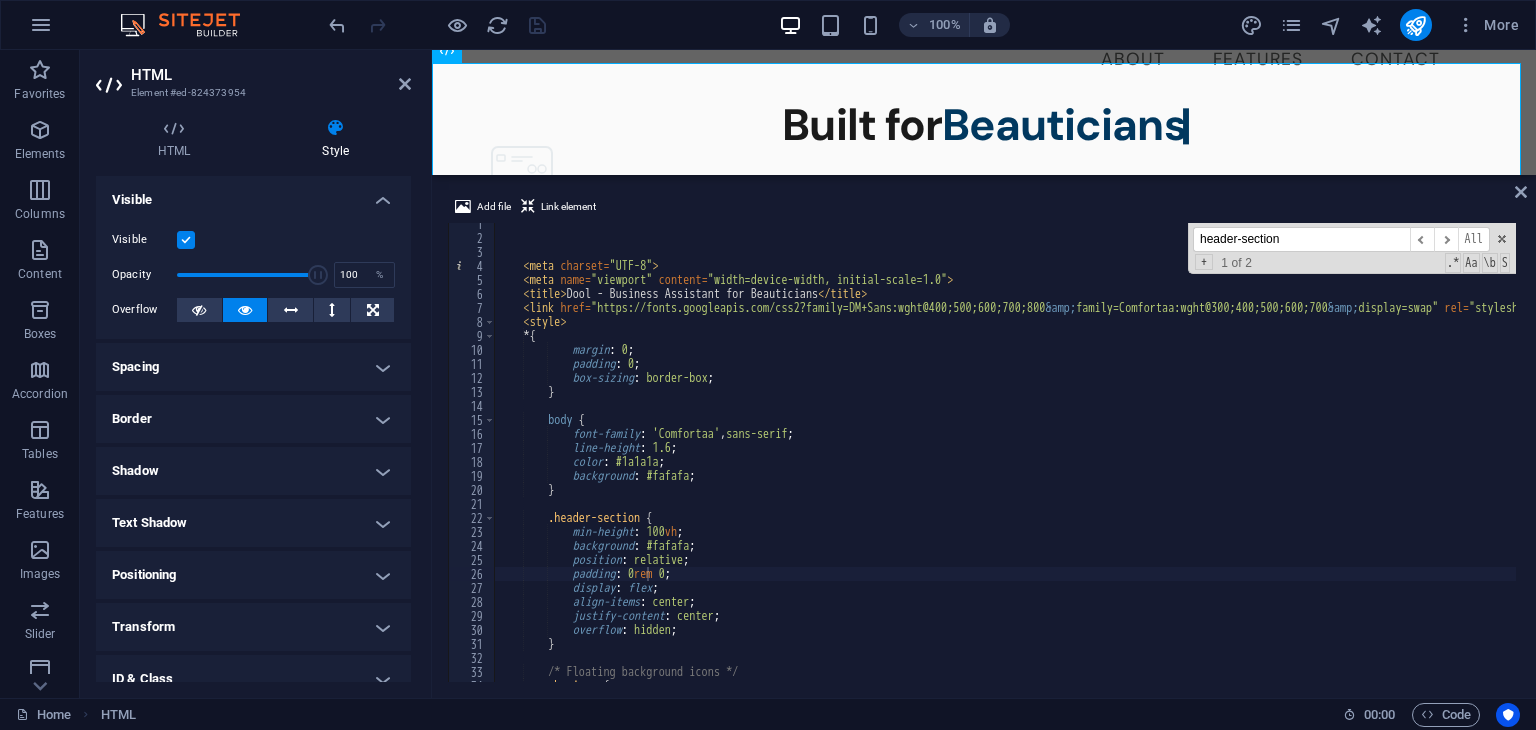 click on "< meta   charset = "UTF-8" >      < meta   name = "viewport"   content = "width=device-width, initial-scale=1.0" >      < title > Dool - Business Assistant for Beauticians </ title >      < link   href = "https://fonts.googleapis.com/css2?family=DM+Sans:wght@400;500;600;700;800 &amp; family=Comfortaa:wght@300;400;500;600;700 &amp; display=swap"   rel = "stylesheet" >      < style >          *  {                margin :   0 ;                padding :   0 ;                box-sizing :   border-box ;           }           body   {                font-family :   ' Comfortaa ' ,  sans-serif ;                line-height :   1.6 ;                color :   #1a1a1a ;                background :   #fafafa ;           }           .header-section   {                min-height :   100 vh ;                background :   #fafafa ;                position :   relative ;                padding :   0 rem   0 ;                display :   flex ;                align-items :   center ;                justify-content :   ; :" at bounding box center [1075, 458] 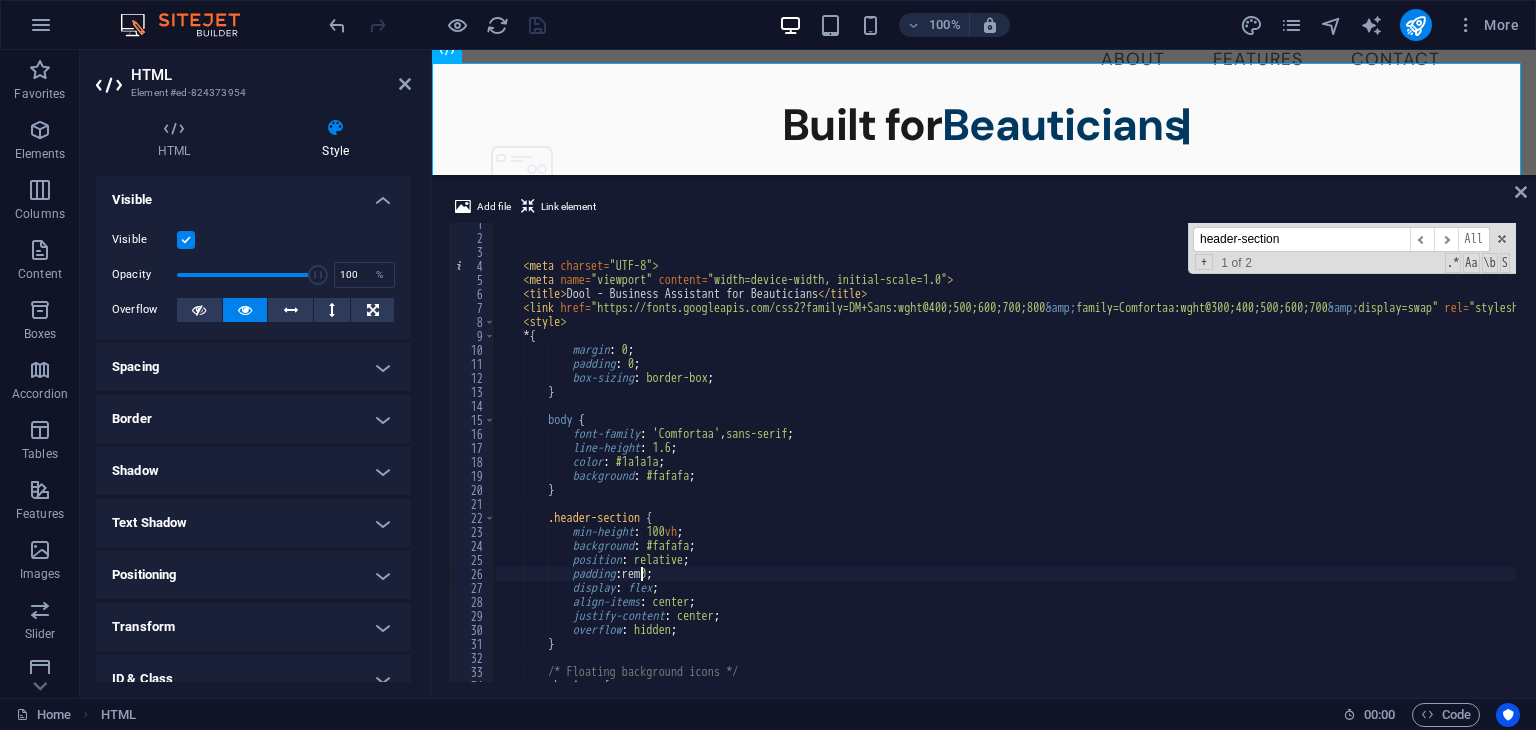 scroll, scrollTop: 0, scrollLeft: 12, axis: horizontal 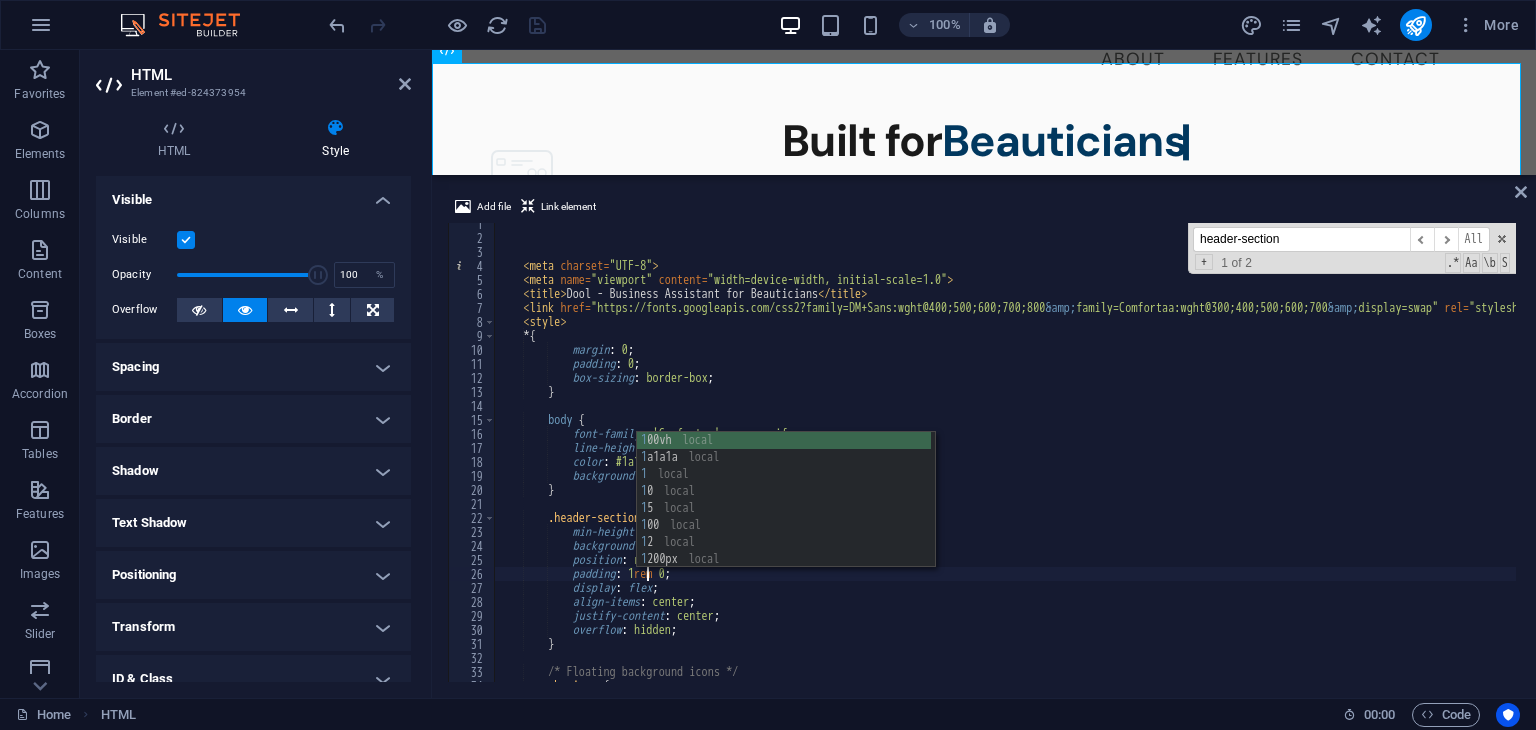 click on "< meta   charset = "UTF-8" >      < meta   name = "viewport"   content = "width=device-width, initial-scale=1.0" >      < title > Dool - Business Assistant for Beauticians </ title >      < link   href = "https://fonts.googleapis.com/css2?family=DM+Sans:wght@400;500;600;700;800 &amp; family=Comfortaa:wght@300;400;500;600;700 &amp; display=swap"   rel = "stylesheet" >      < style >          *  {                margin :   0 ;                padding :   0 ;                box-sizing :   border-box ;           }           body   {                font-family :   ' Comfortaa ' ,  sans-serif ;                line-height :   1.6 ;                color :   #1a1a1a ;                background :   #fafafa ;           }           .header-section   {                min-height :   100 vh ;                background :   #fafafa ;                position :   relative ;                padding :   1 rem   0 ;                display :   flex ;                align-items :   center ;                justify-content :   ; :" at bounding box center (1075, 458) 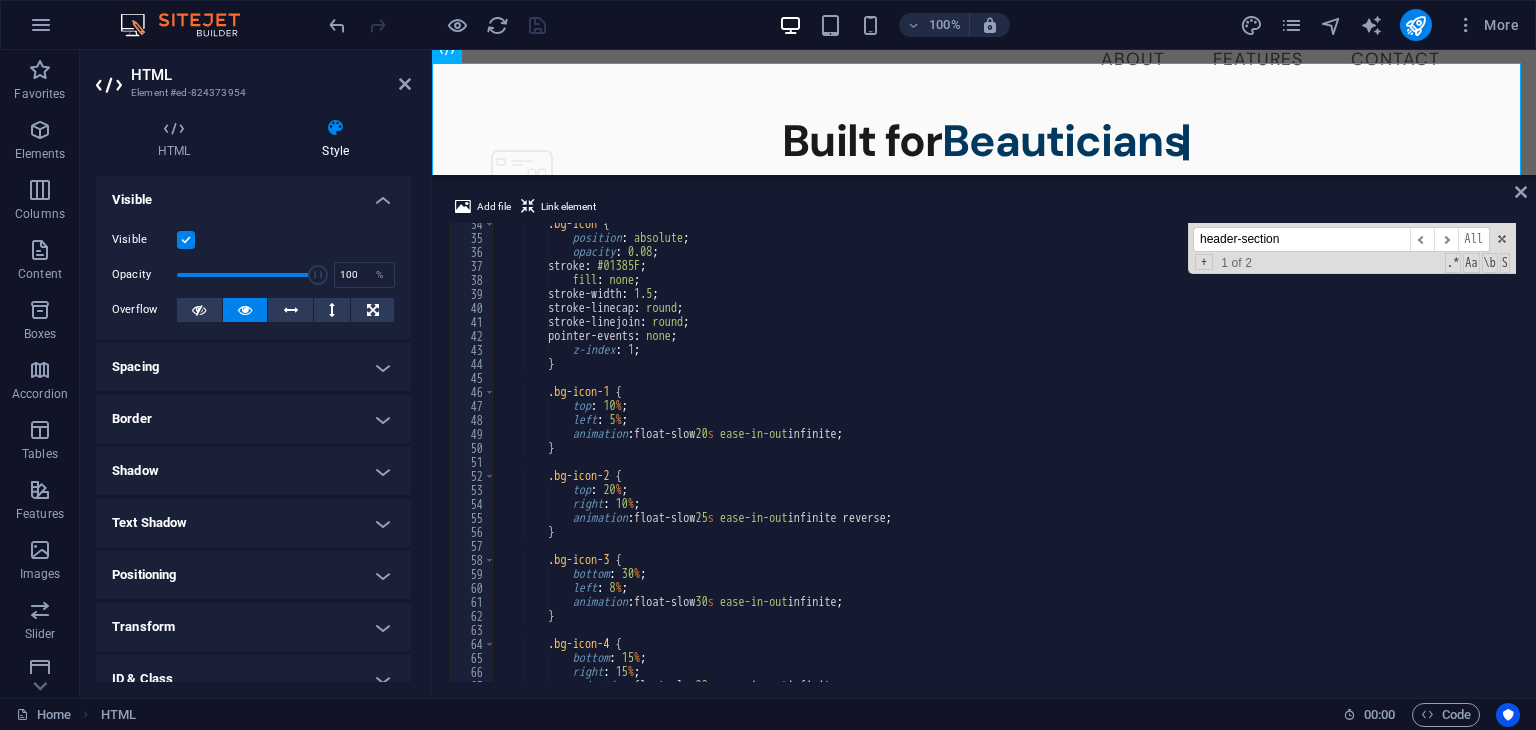 scroll, scrollTop: 468, scrollLeft: 0, axis: vertical 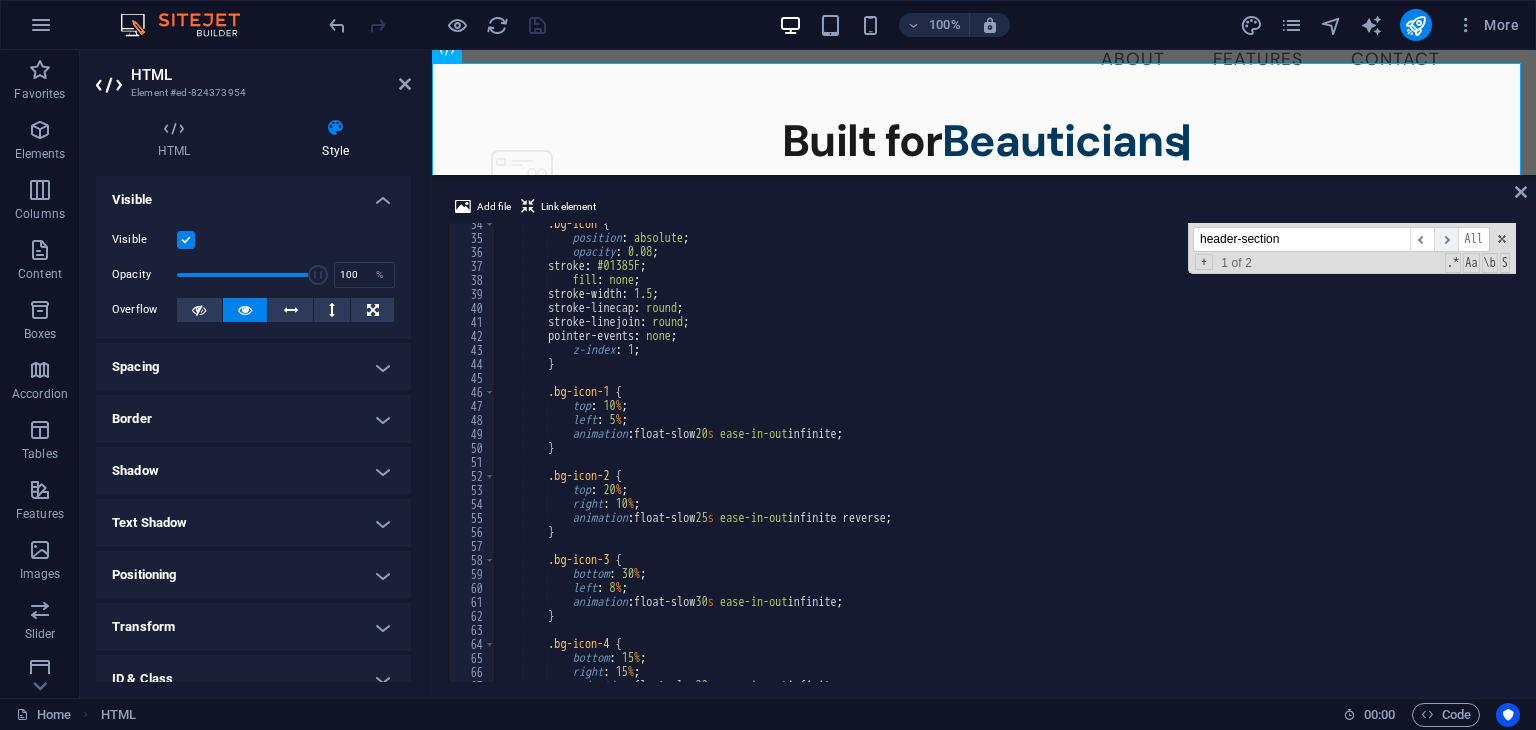 click on "​" at bounding box center (1446, 239) 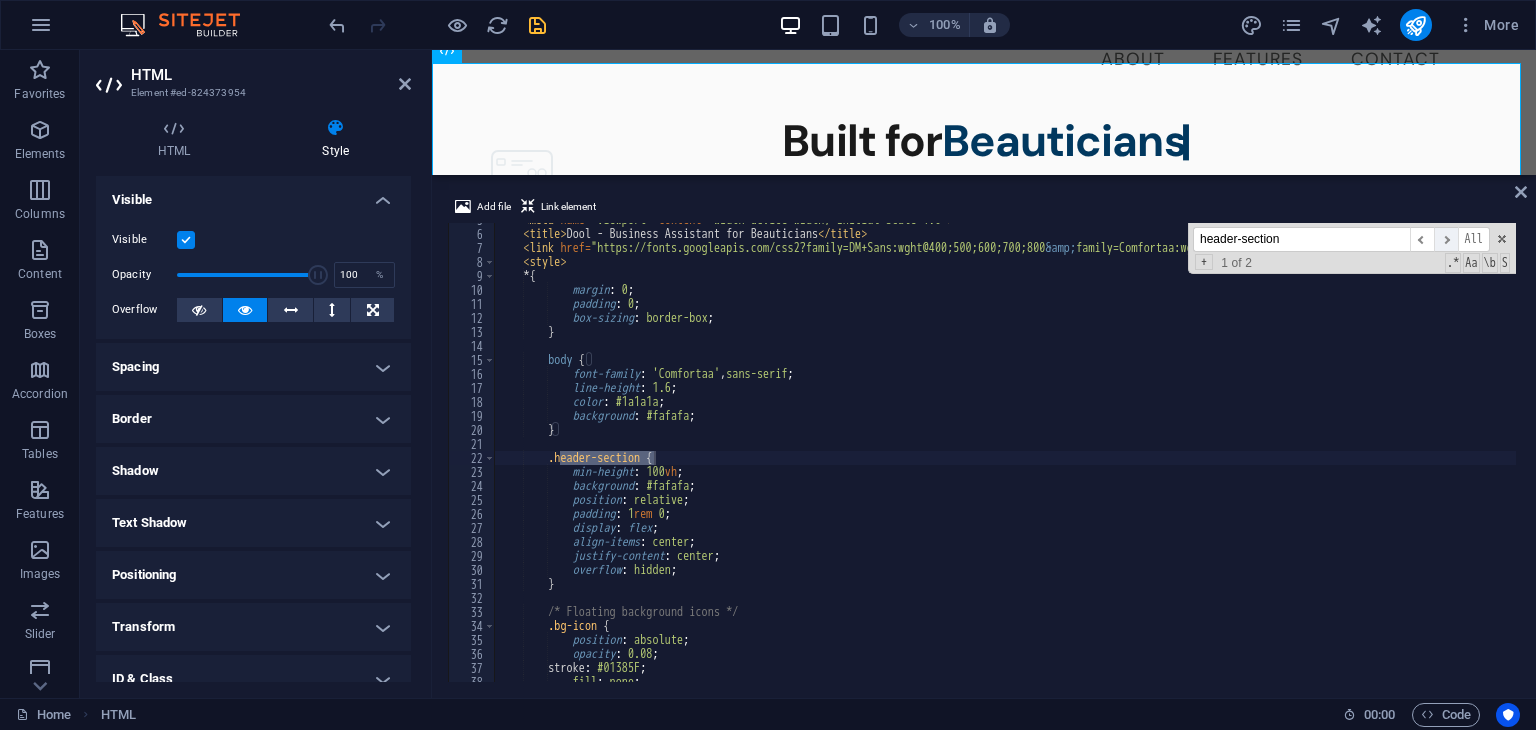 scroll, scrollTop: 66, scrollLeft: 0, axis: vertical 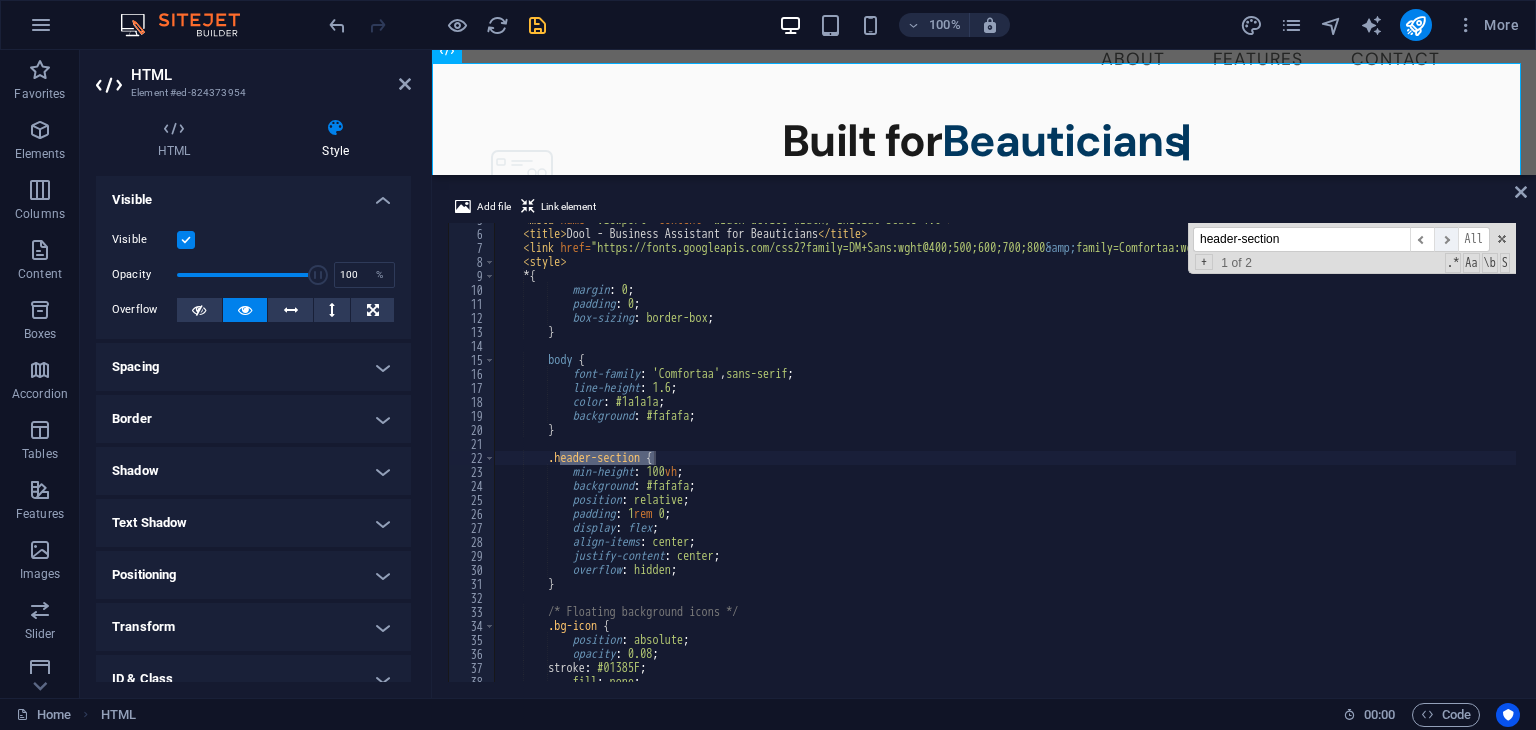 click on "​" at bounding box center [1446, 239] 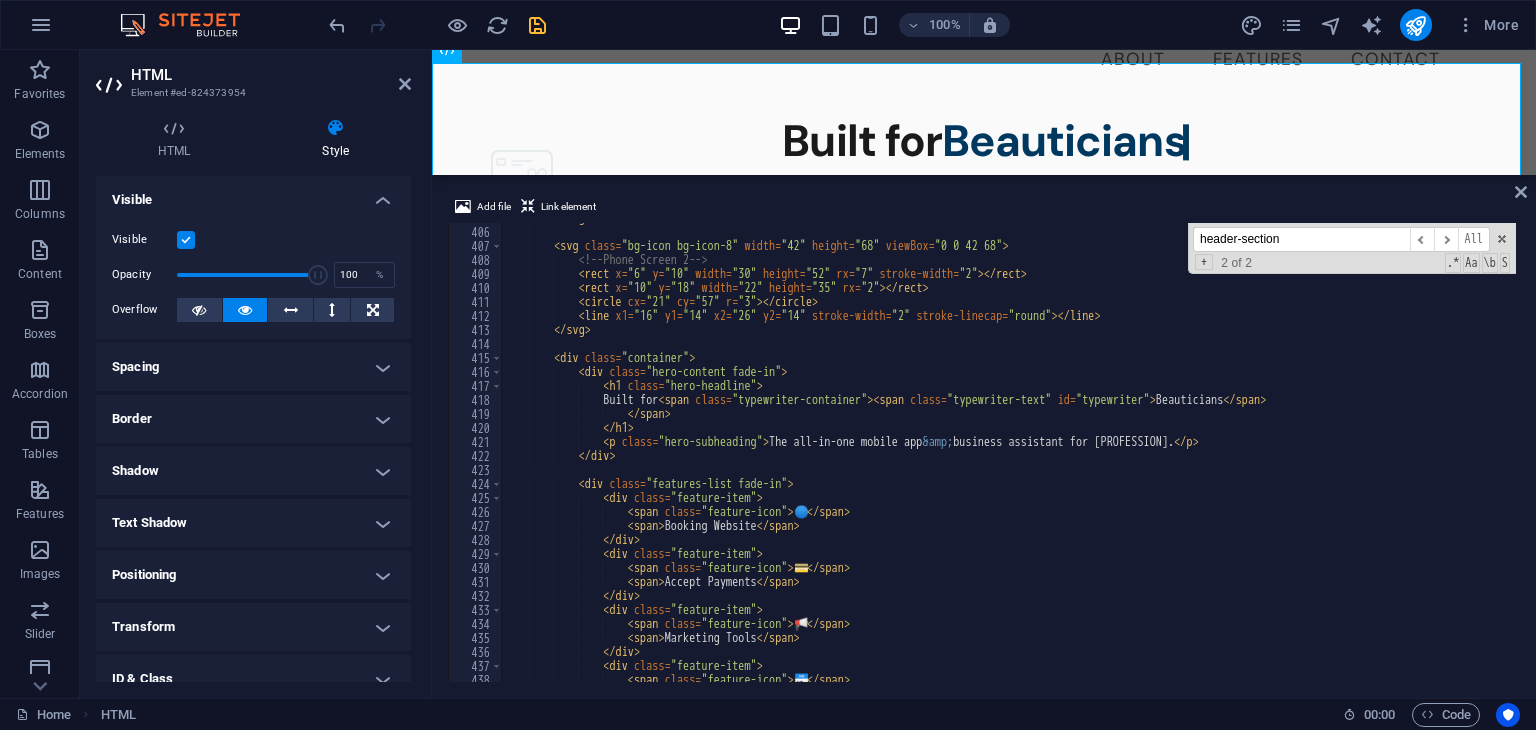 scroll, scrollTop: 5669, scrollLeft: 0, axis: vertical 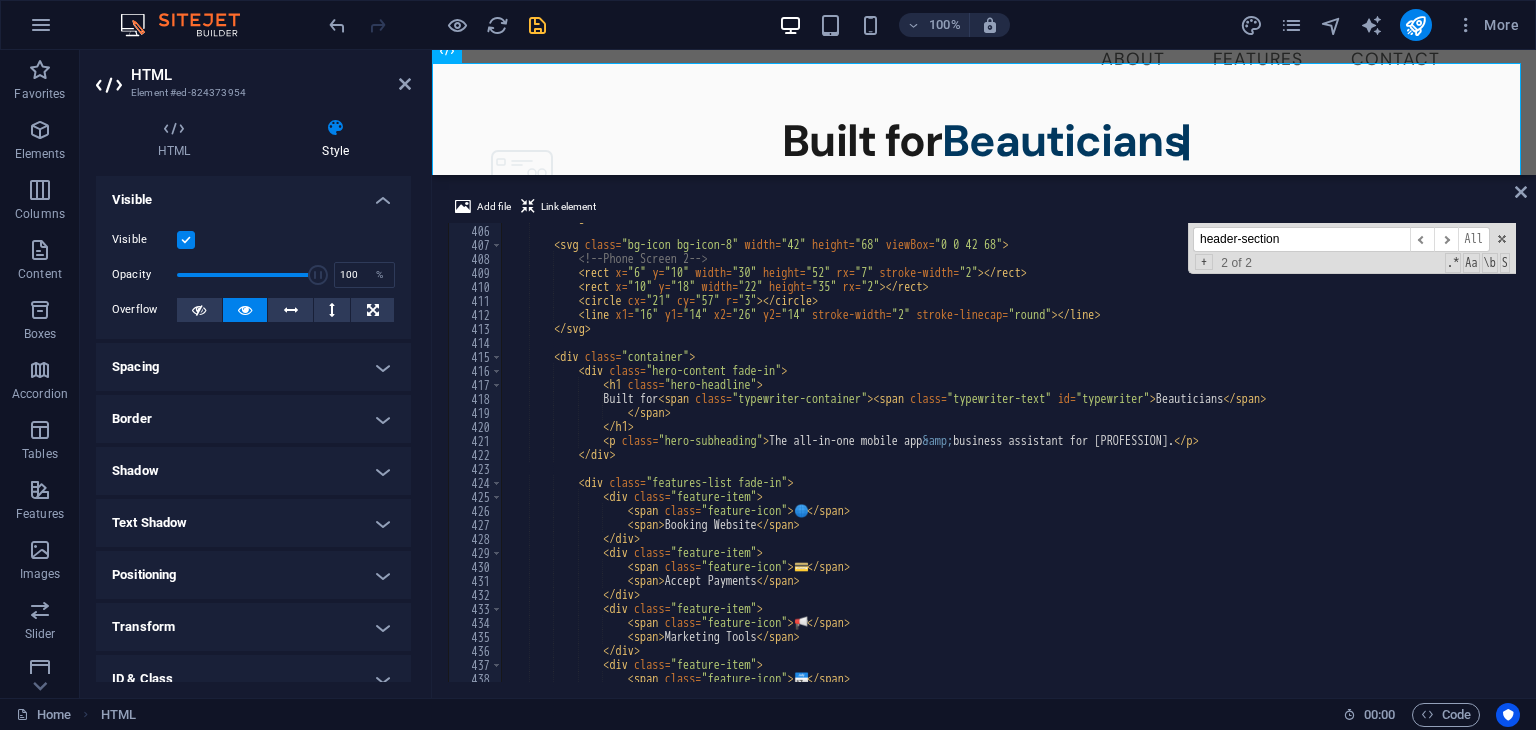 type on "<h1 class="hero-headline">" 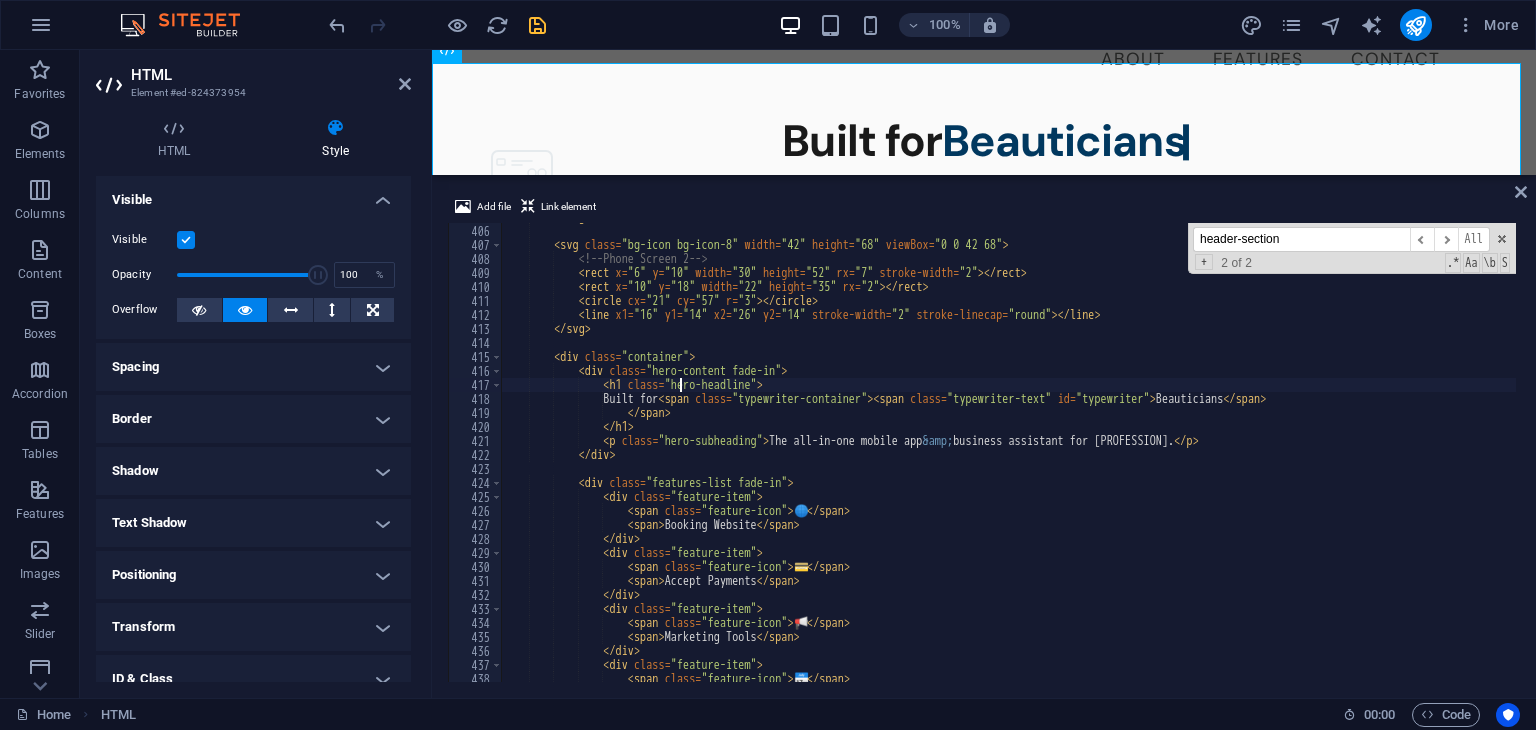 click on "</ svg >                     < svg   class = "bg-icon bg-icon-8"   width = "42"   height = "68"   viewBox = "0 0 42 68" >                <!--  Phone Screen 2  -->                < rect   x = "6"   y = "10"   width = "30"   height = "52"   rx = "7"   stroke-width = "2" > </ rect >                < rect   x = "10"   y = "18"   width = "22"   height = "35"   rx = "2" > </ rect >                < circle   cx = "21"   cy = "57"   r = "3" > </ circle >                < line   x1 = "16"   y1 = "14"   x2 = "26"   y2 = "14"   stroke-width = "2"   stroke-linecap = "round" > </ line >           </ svg >                     < div   class = "container" >                < div   class = "hero-content fade-in" >                     < h1   class = "hero-headline" >                         Built for  < span   class = "typewriter-container" > < span   class = "typewriter-text"   id = "typewriter" > Beauticians </ span >                          </ span >                     </ h1 >                     < p   class = >" at bounding box center [1081, 451] 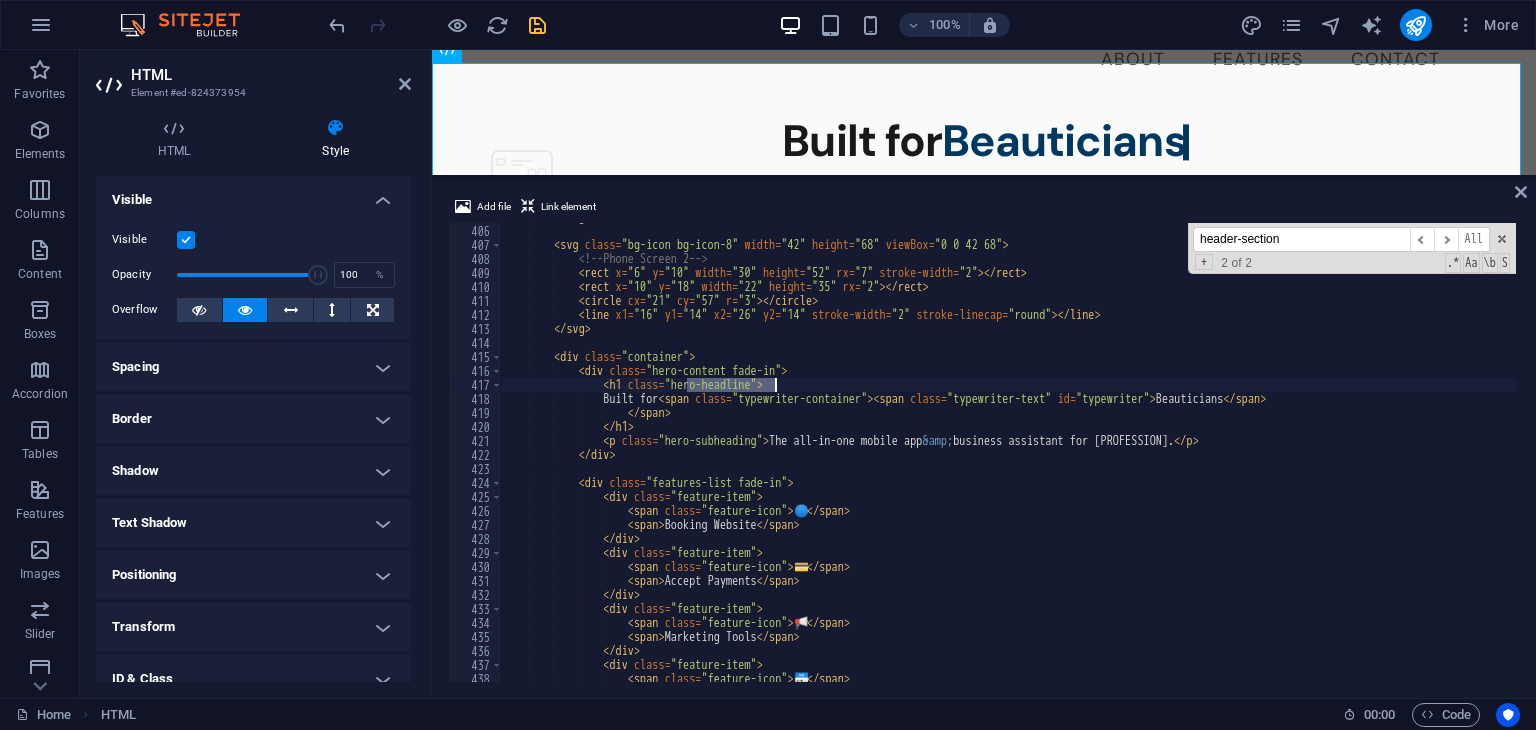 drag, startPoint x: 684, startPoint y: 383, endPoint x: 772, endPoint y: 387, distance: 88.09086 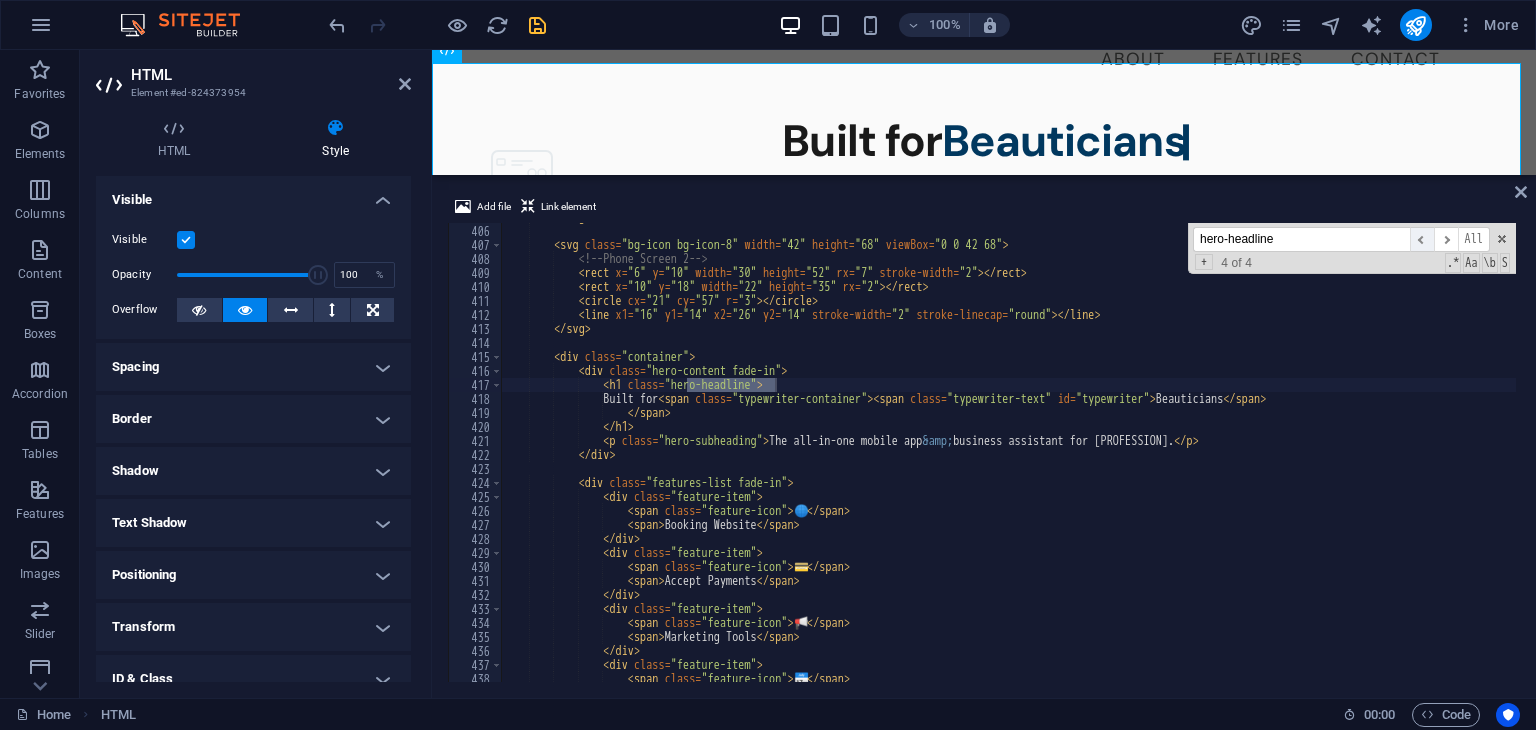 click on "​" at bounding box center [1422, 239] 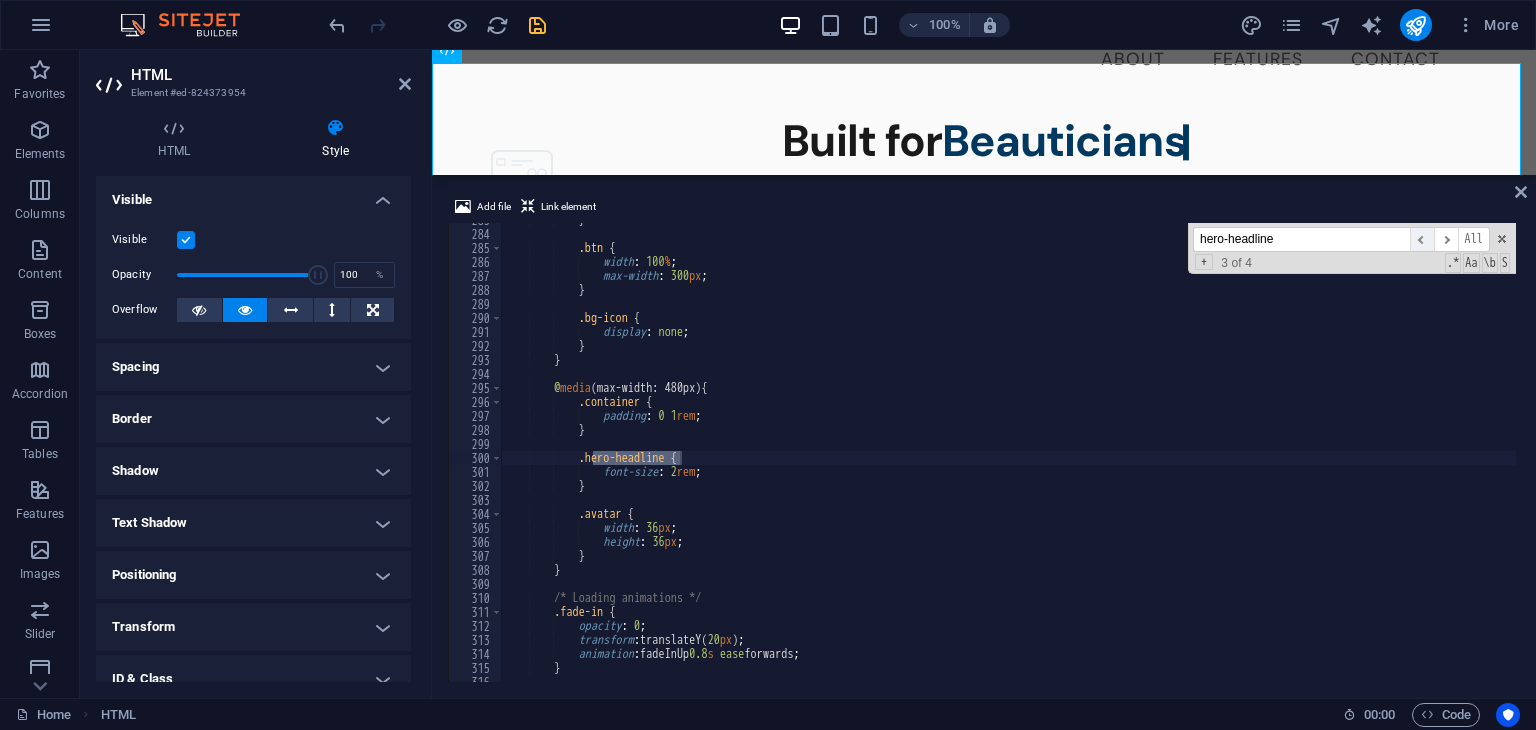 scroll, scrollTop: 3958, scrollLeft: 0, axis: vertical 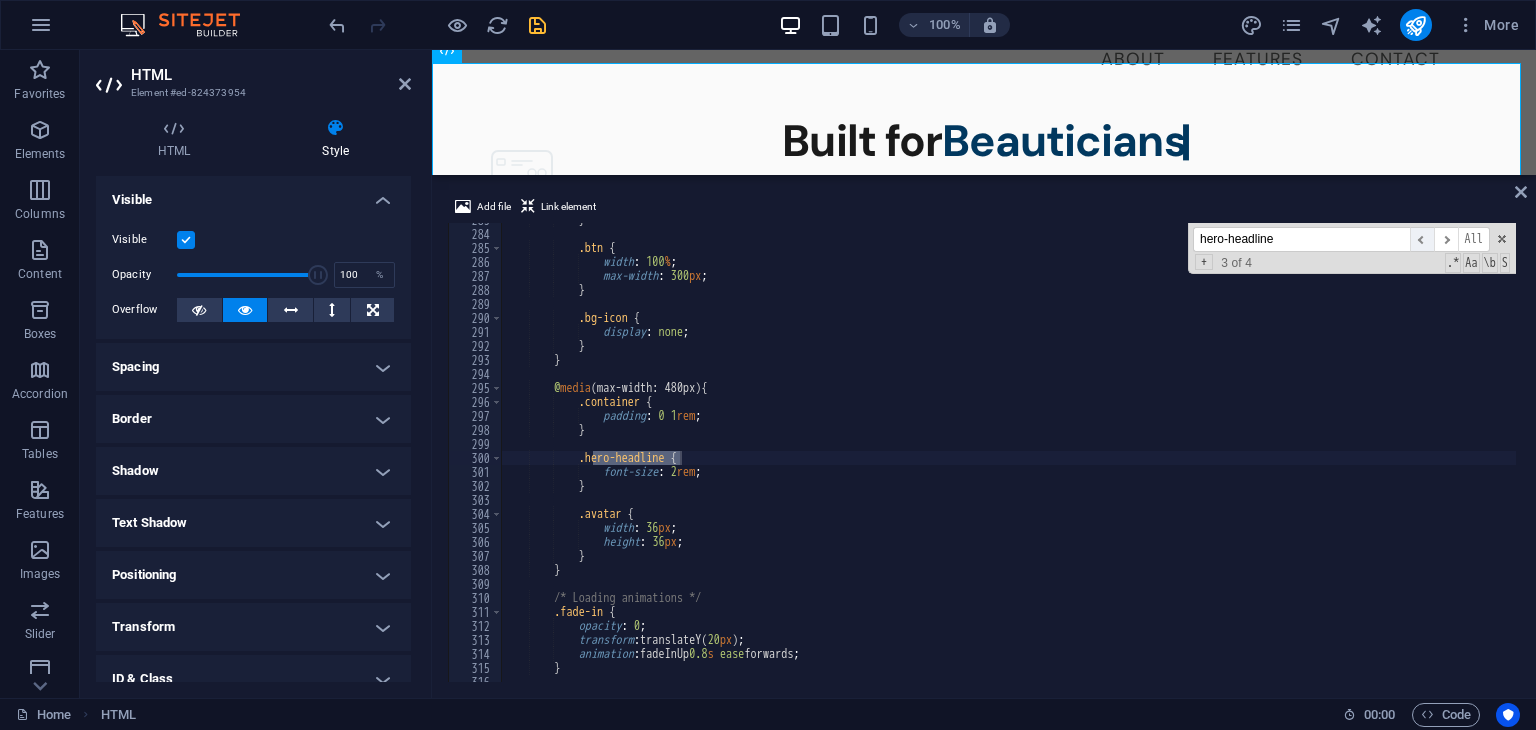 click on "​" at bounding box center [1422, 239] 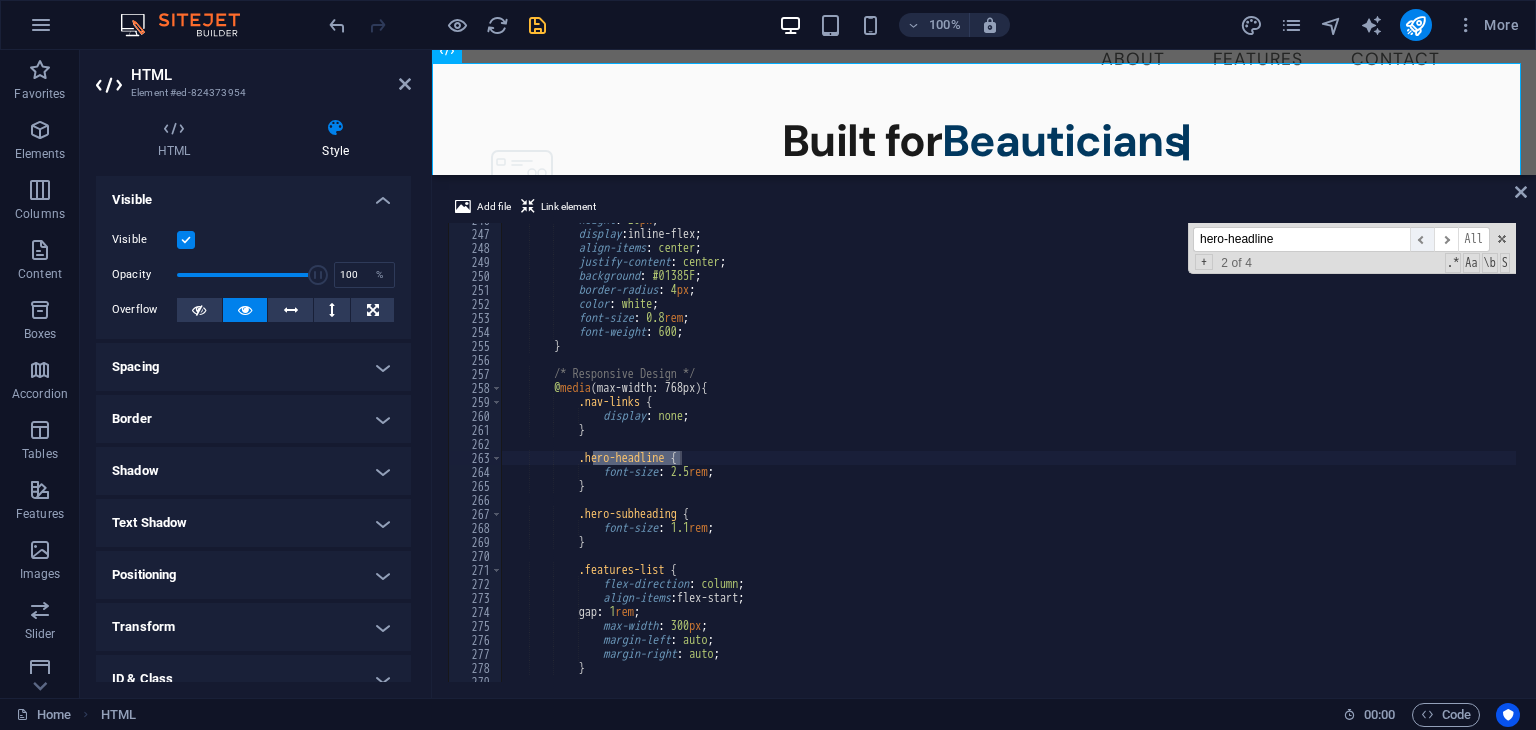 click on "​" at bounding box center (1422, 239) 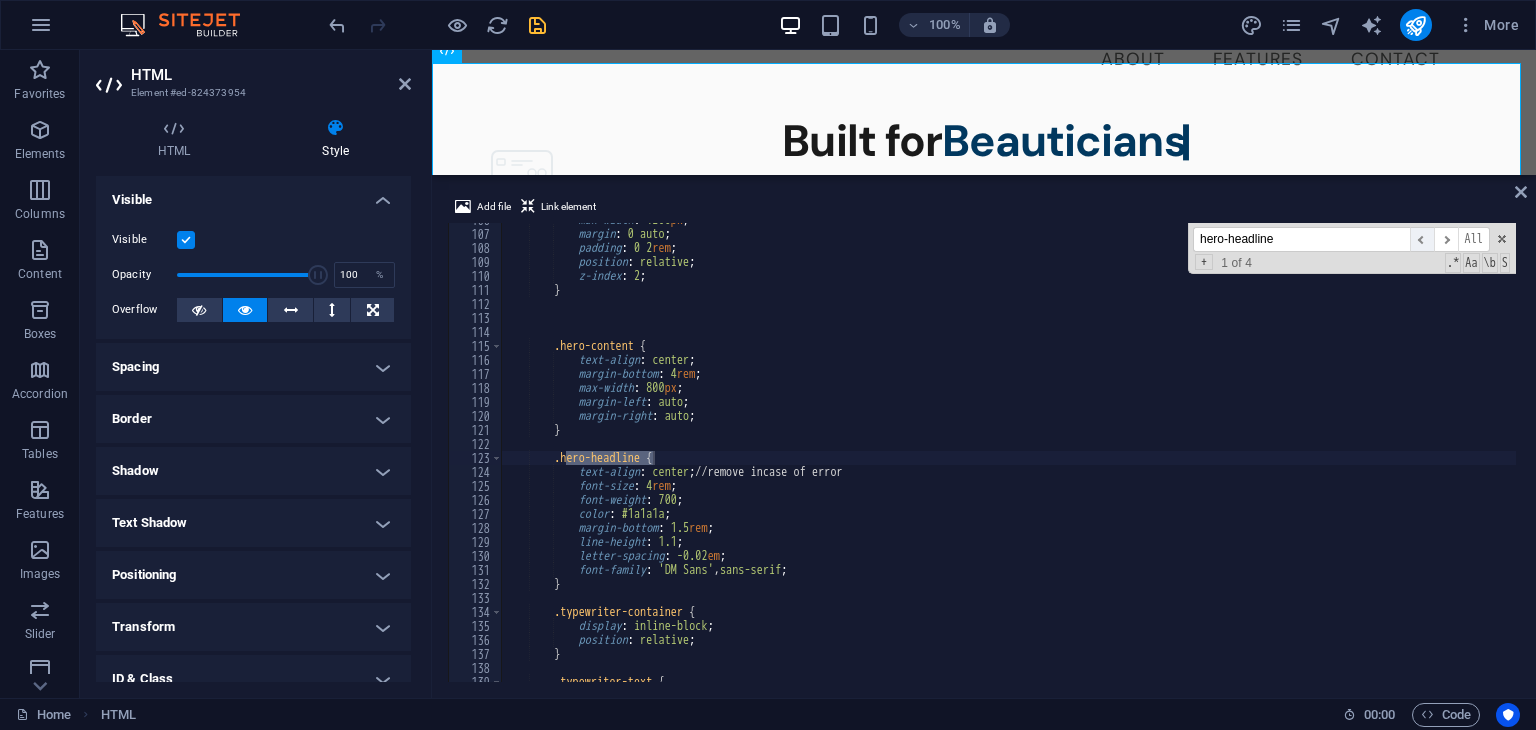 scroll, scrollTop: 1480, scrollLeft: 0, axis: vertical 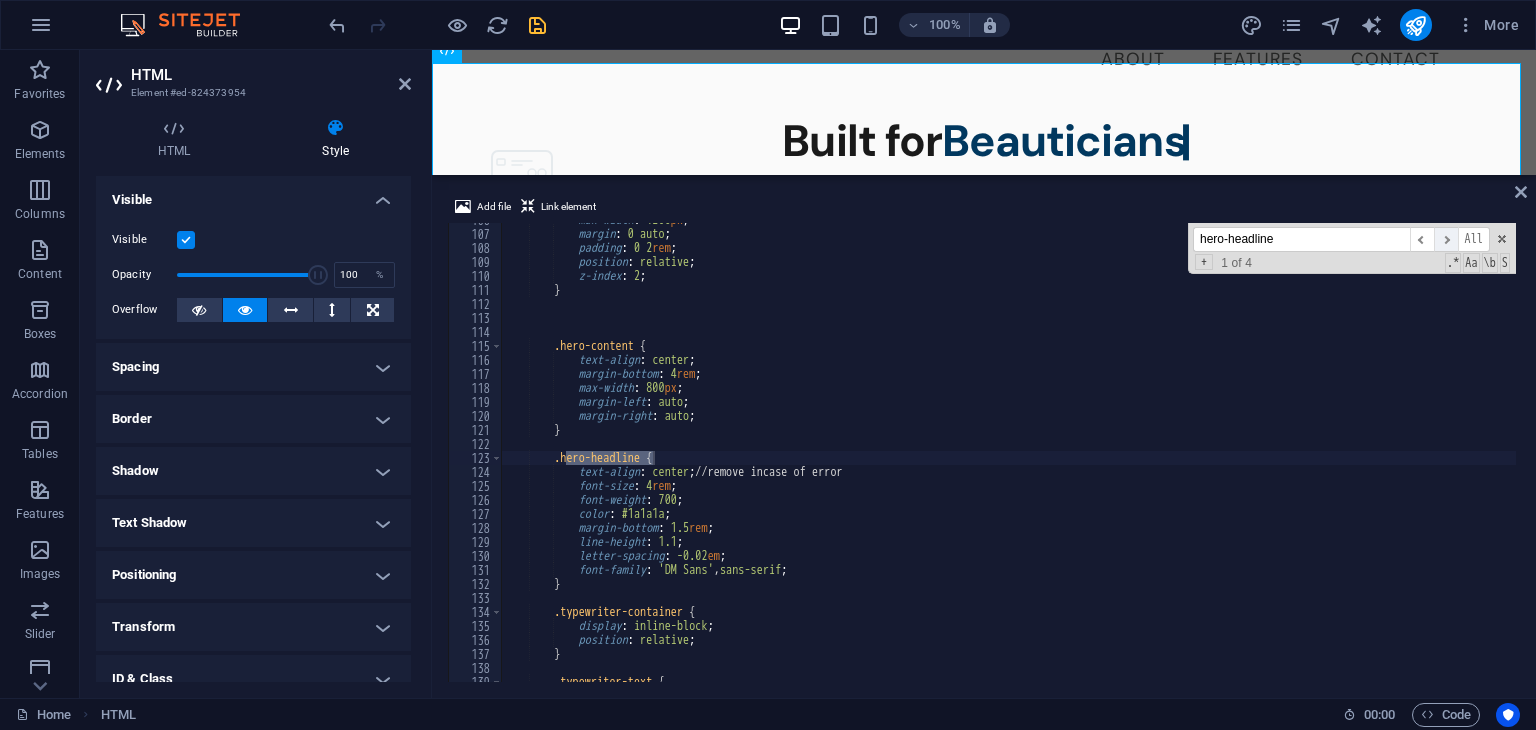 click on "​" at bounding box center (1446, 239) 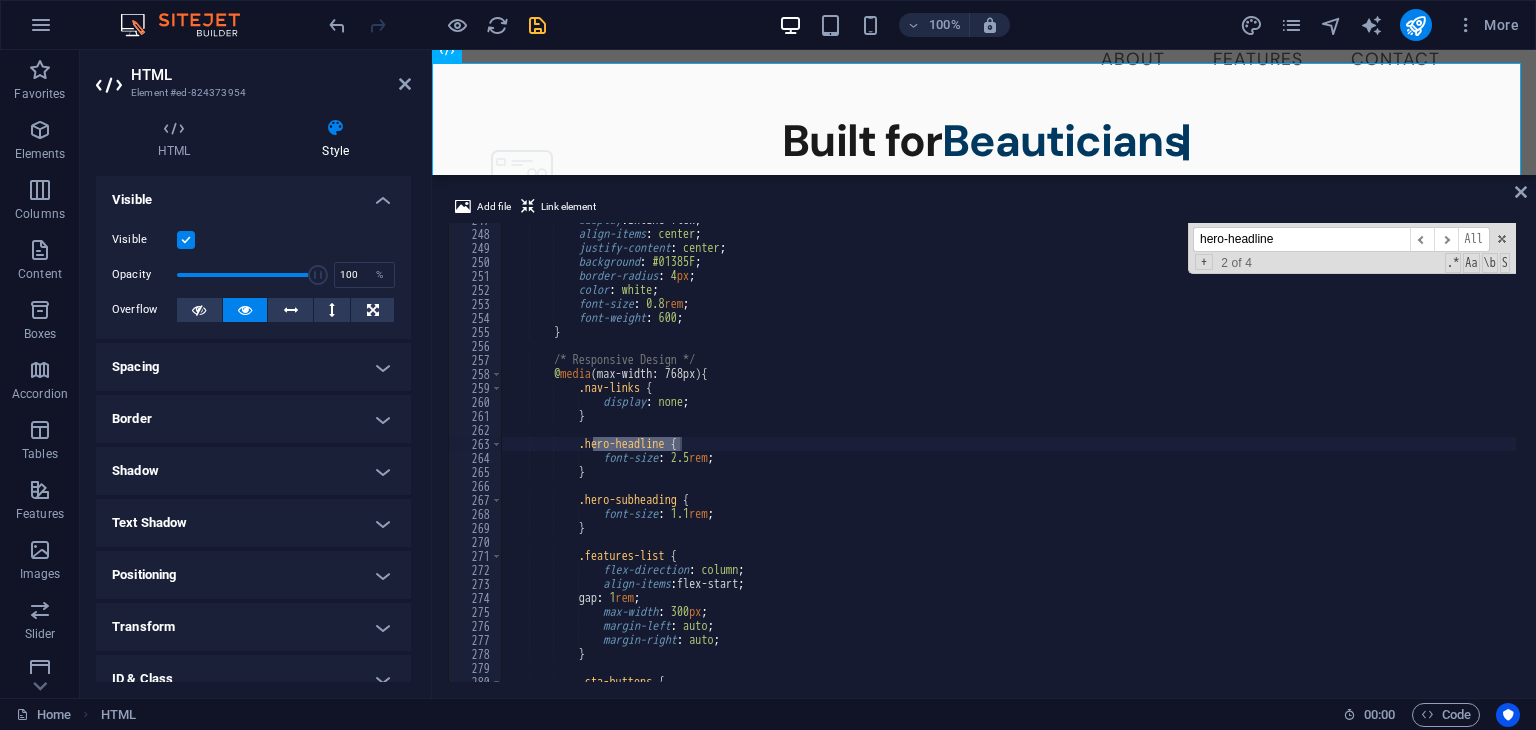 scroll, scrollTop: 3452, scrollLeft: 0, axis: vertical 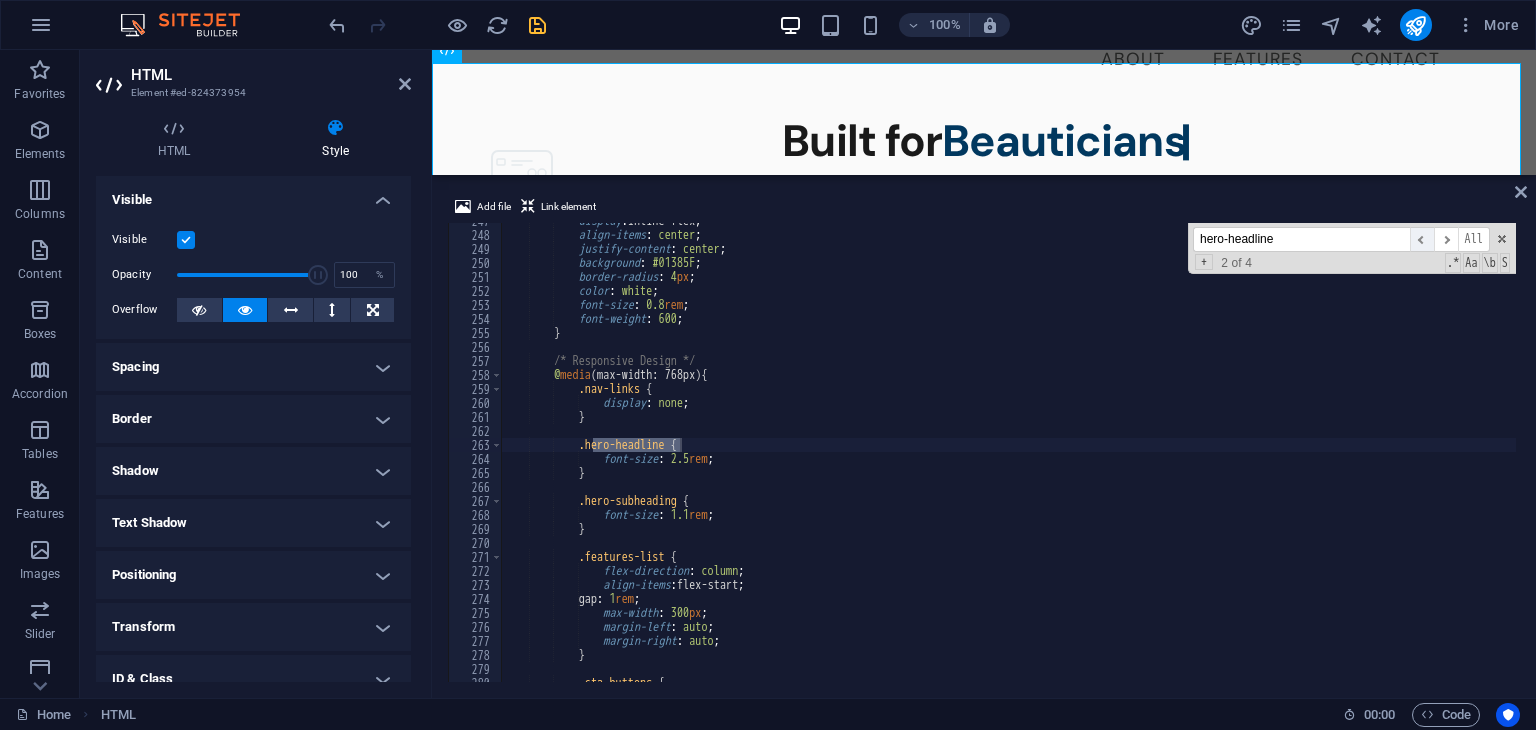 click on "​" at bounding box center [1422, 239] 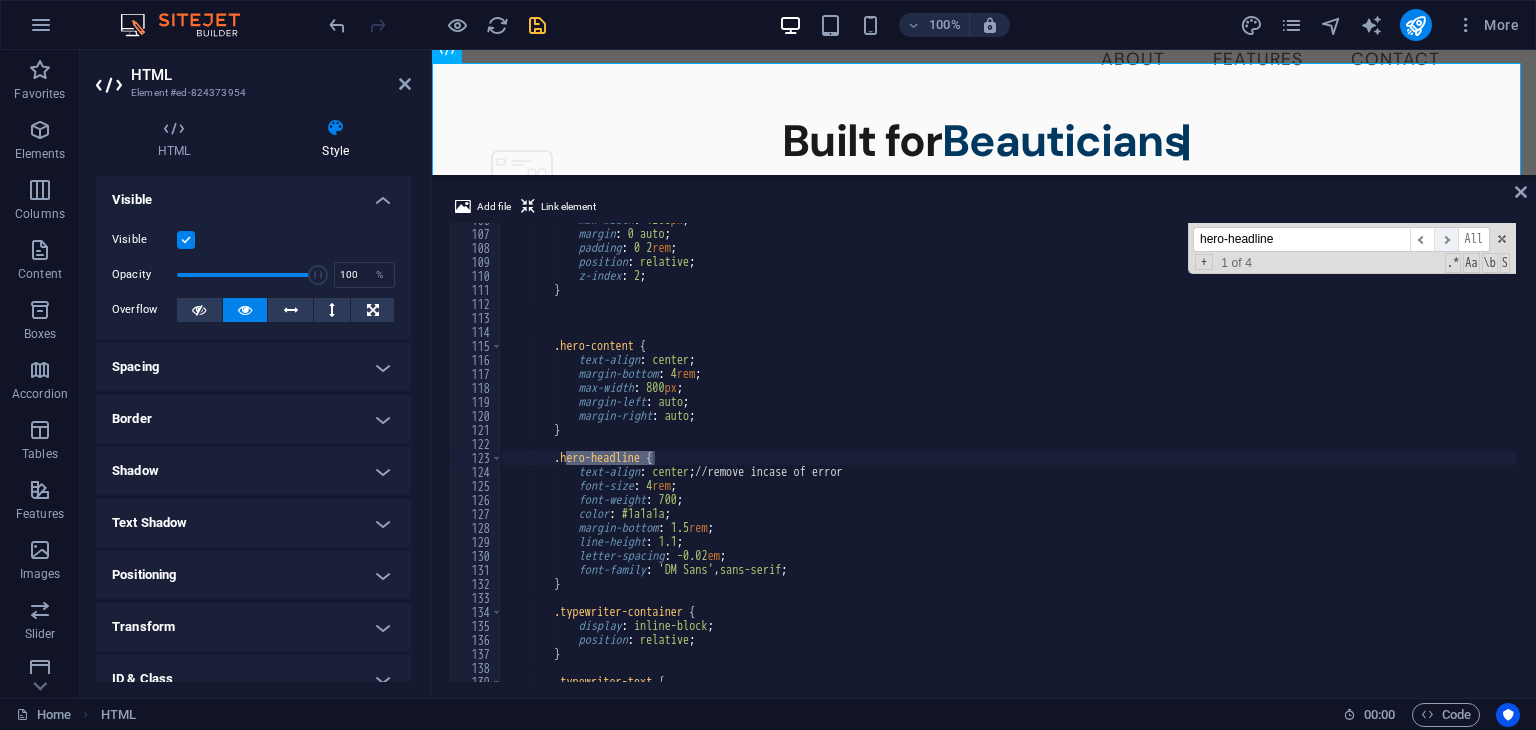 click on "​" at bounding box center (1446, 239) 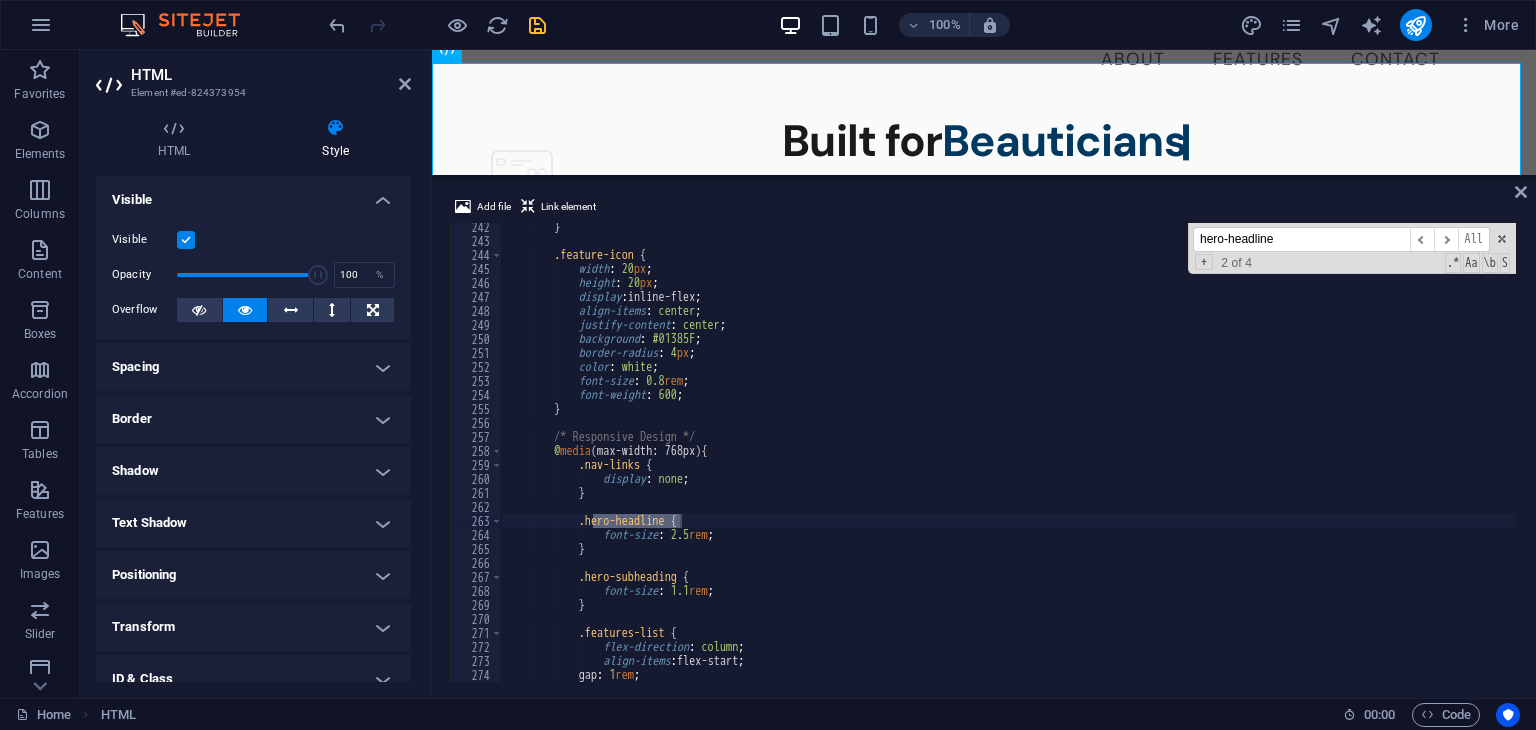 scroll, scrollTop: 3376, scrollLeft: 0, axis: vertical 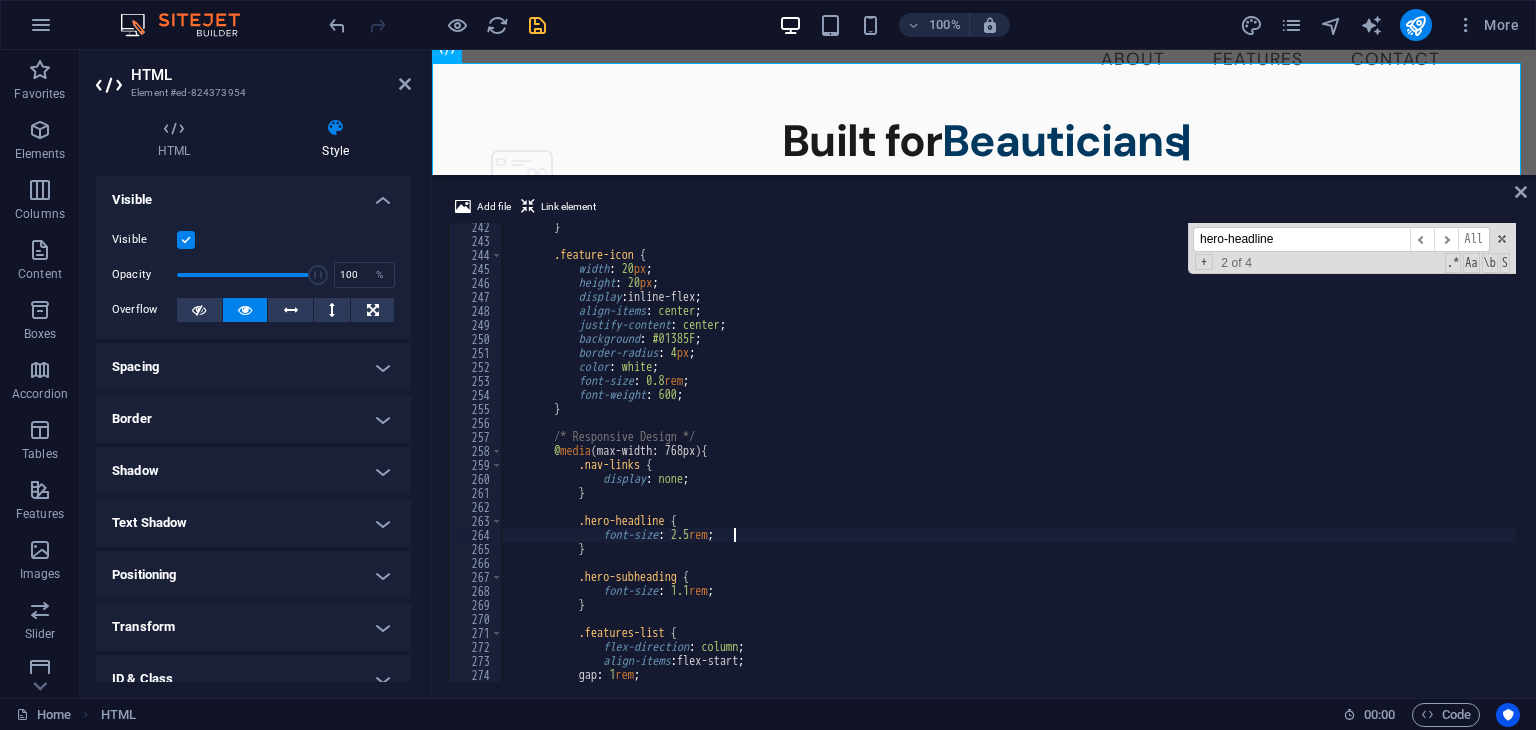 click on "}           .feature-icon   {                width :   20 px ;                height :   20 px ;                display :  inline-flex ;                align-items :   center ;                justify-content :   center ;                background :   #01385F ;                border-radius :   4 px ;                color :   white ;                font-size :   0.8 rem ;                font-weight :   600 ;           }           /* Responsive Design */           @ media  (max-width: 768px)  {                .nav-links   {                     display :   none ;                }                .hero-headline   {                     font-size :   2.5 rem ;                }                .hero-subheading   {                     font-size :   1.1 rem ;                }                .features-list   {                     flex-direction :   column ;                     align-items :  flex-start ;                    gap :   1 rem ;                     max-width :   300 px ;" at bounding box center (1081, 461) 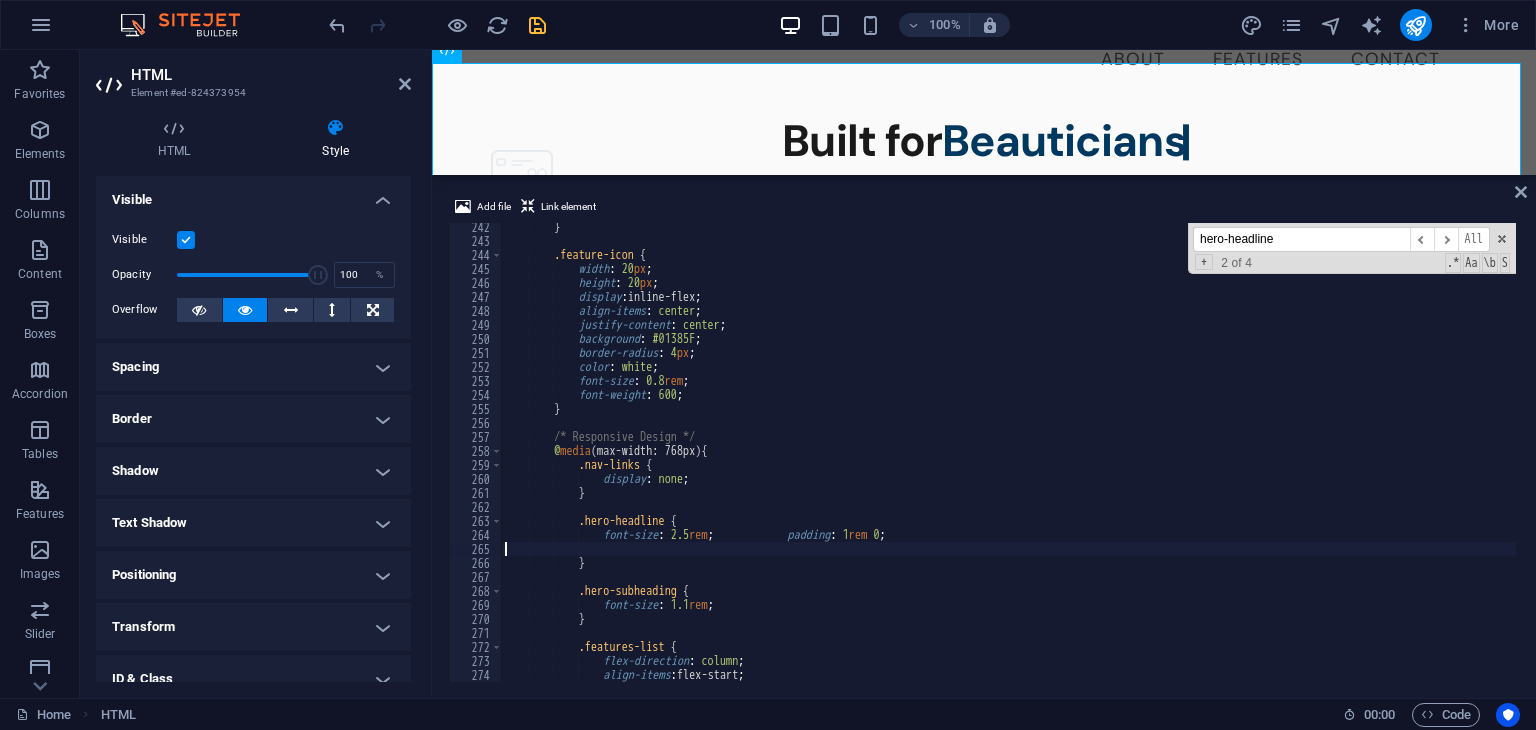 type on "font-size: 2.5rem;" 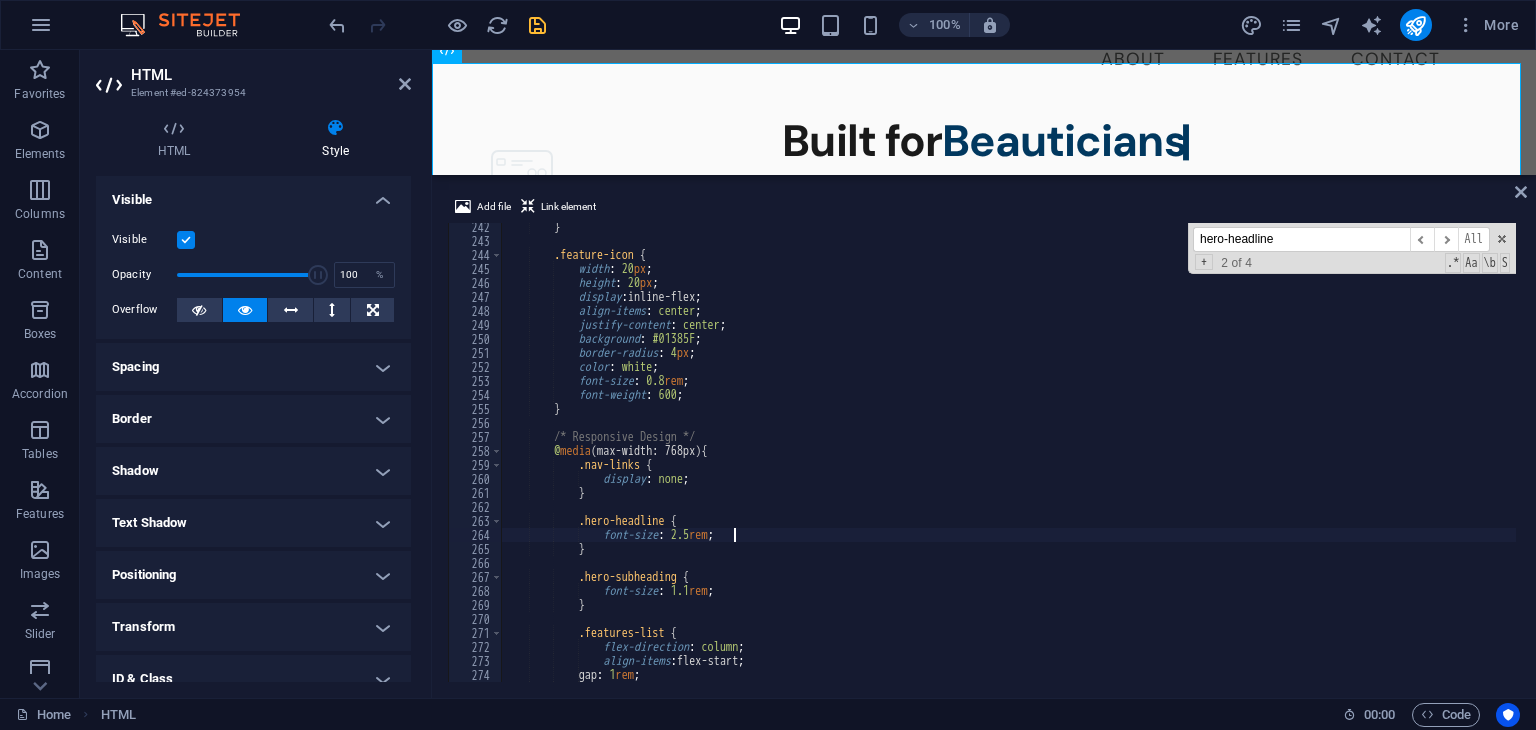 click on "}           .feature-icon   {                width :   20 px ;                height :   20 px ;                display :  inline-flex ;                align-items :   center ;                justify-content :   center ;                background :   #01385F ;                border-radius :   4 px ;                color :   white ;                font-size :   0.8 rem ;                font-weight :   600 ;           }           /* Responsive Design */           @ media  (max-width: 768px)  {                .nav-links   {                     display :   none ;                }                .hero-headline   {                     font-size :   2.5 rem ;                }                .hero-subheading   {                     font-size :   1.1 rem ;                }                .features-list   {                     flex-direction :   column ;                     align-items :  flex-start ;                    gap :   1 rem ;                     max-width :   300 px ;" at bounding box center (1081, 461) 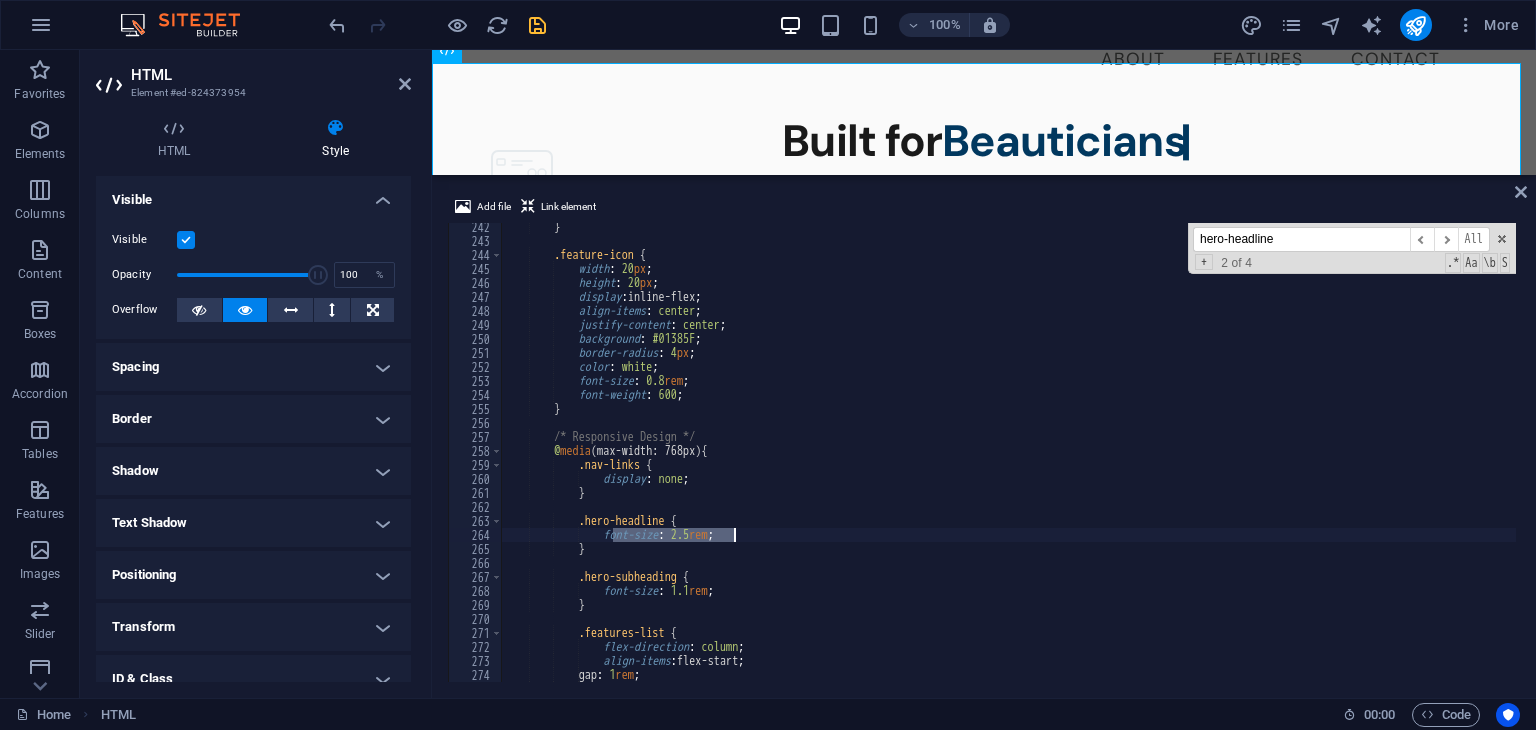 drag, startPoint x: 611, startPoint y: 538, endPoint x: 735, endPoint y: 533, distance: 124.10077 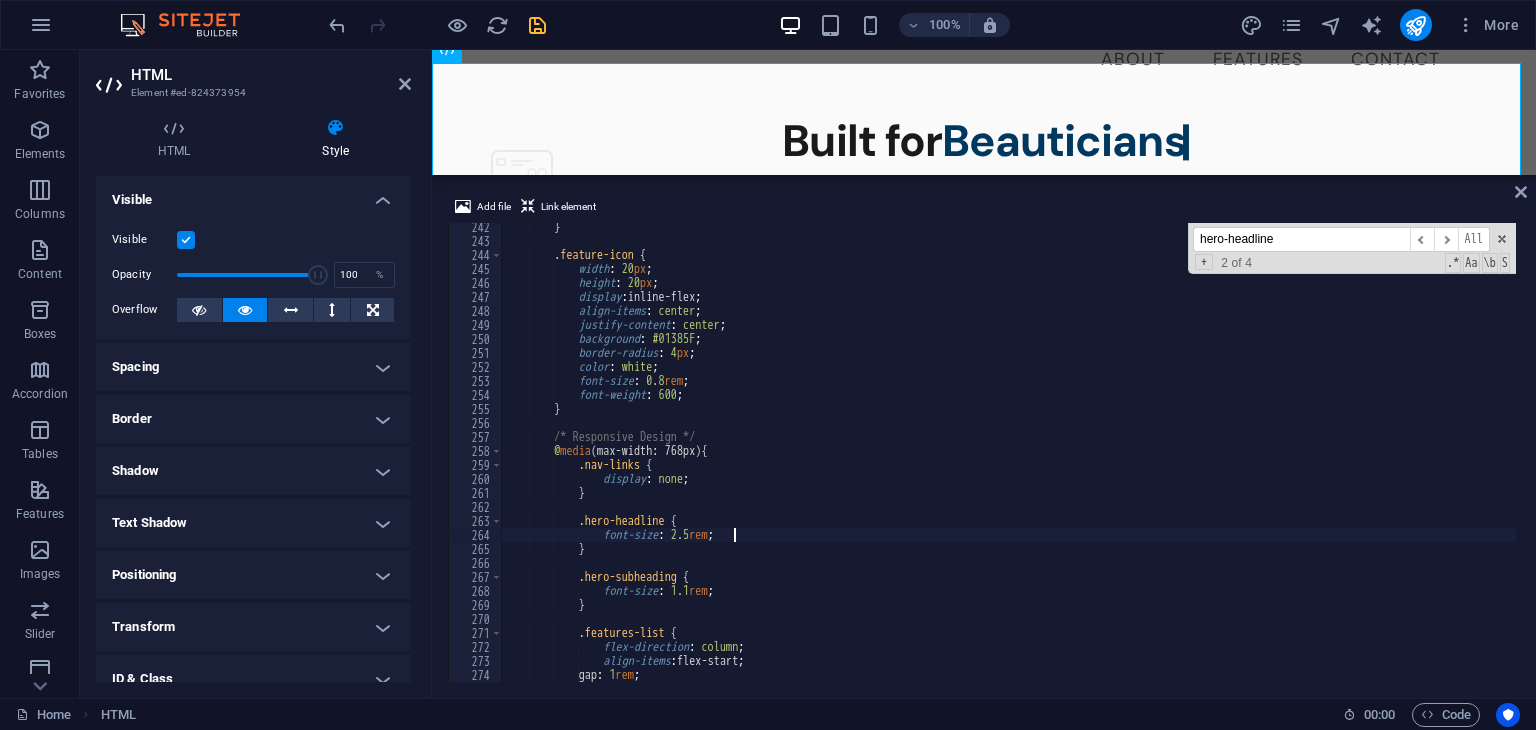 scroll, scrollTop: 0, scrollLeft: 7, axis: horizontal 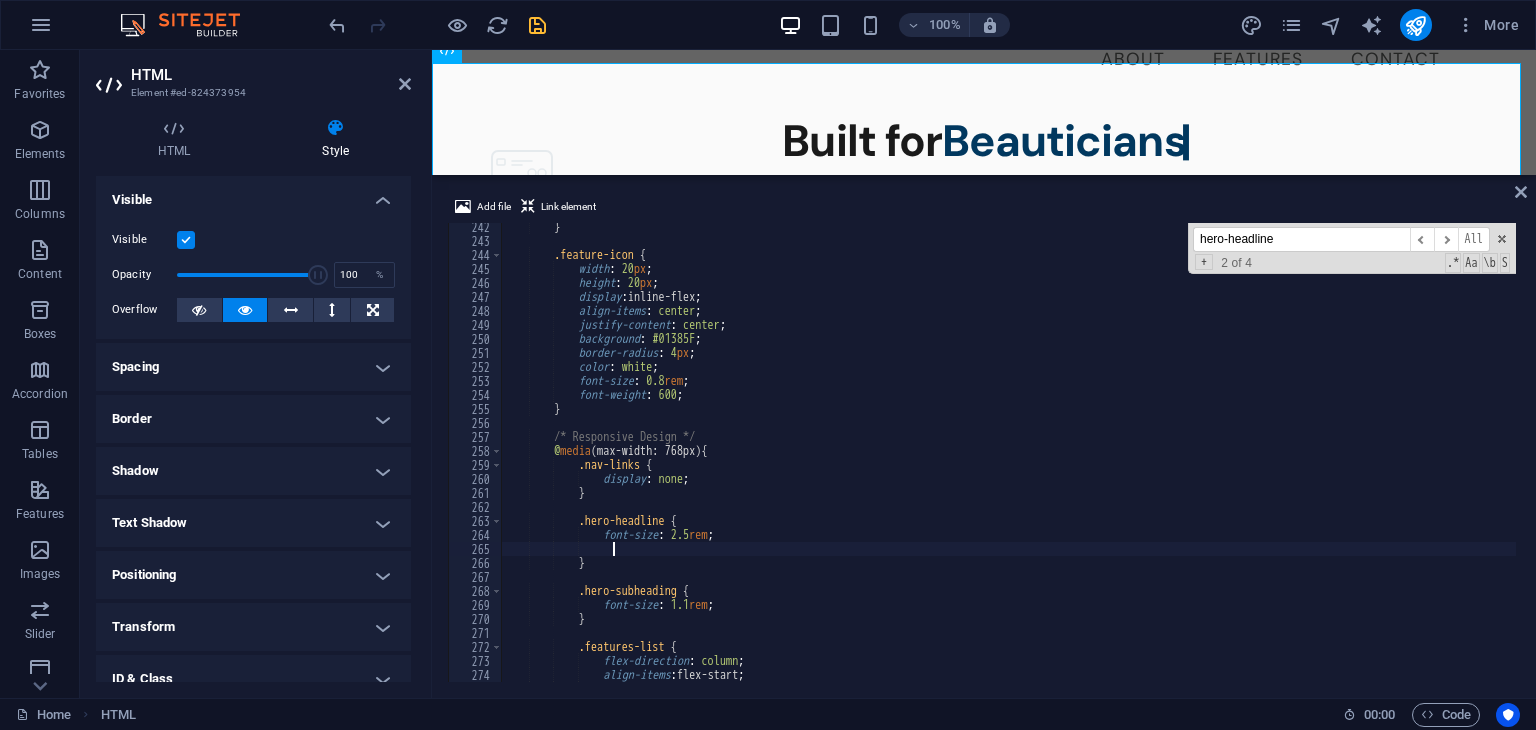 paste on "font-size: 2.5rem;" 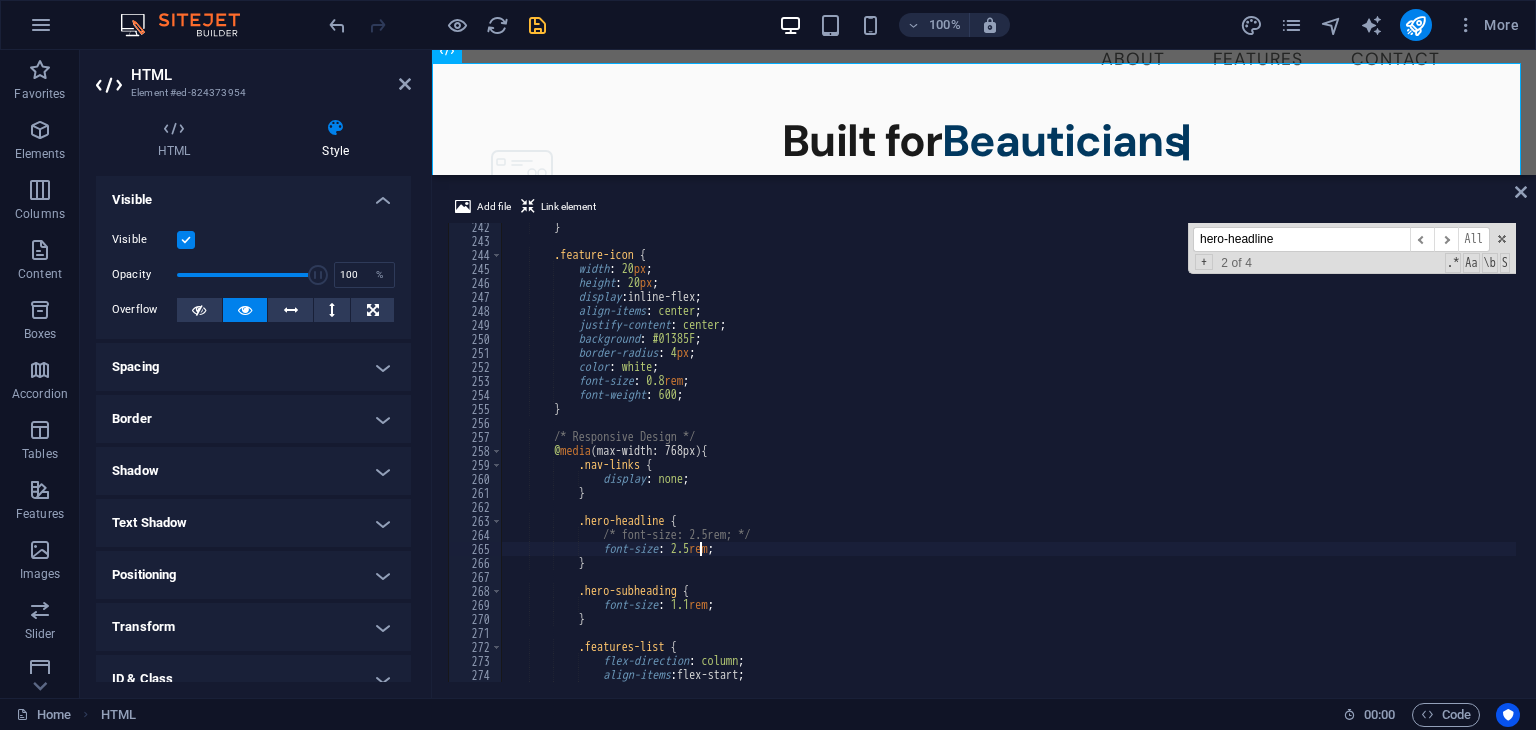 click on "}           .feature-icon   {                width :   20 px ;                height :   20 px ;                display :  inline-flex ;                align-items :   center ;                justify-content :   center ;                background :   #01385F ;                border-radius :   4 px ;                color :   white ;                font-size :   0.8 rem ;                font-weight :   600 ;           }           /* Responsive Design */           @ media  (max-width: 768px)  {                .nav-links   {                     display :   none ;                }                .hero-headline   {                     /* font-size: 2.5rem; */                     font-size :   2.5 rem ;                }                .hero-subheading   {                     font-size :   1.1 rem ;                }                .features-list   {                     flex-direction :   column ;                     align-items :  flex-start ;                    gap :   1 rem ;" at bounding box center (1081, 461) 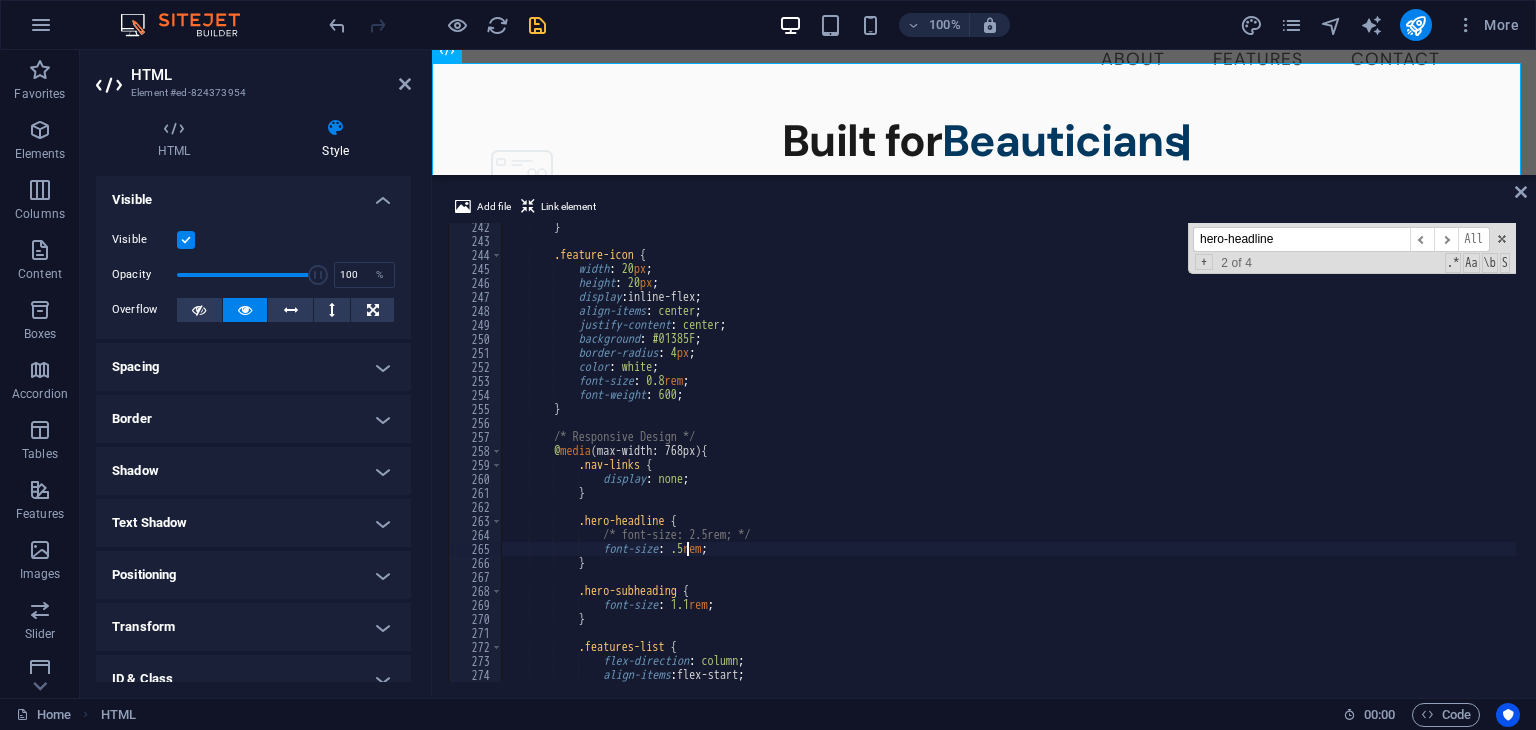 scroll, scrollTop: 0, scrollLeft: 15, axis: horizontal 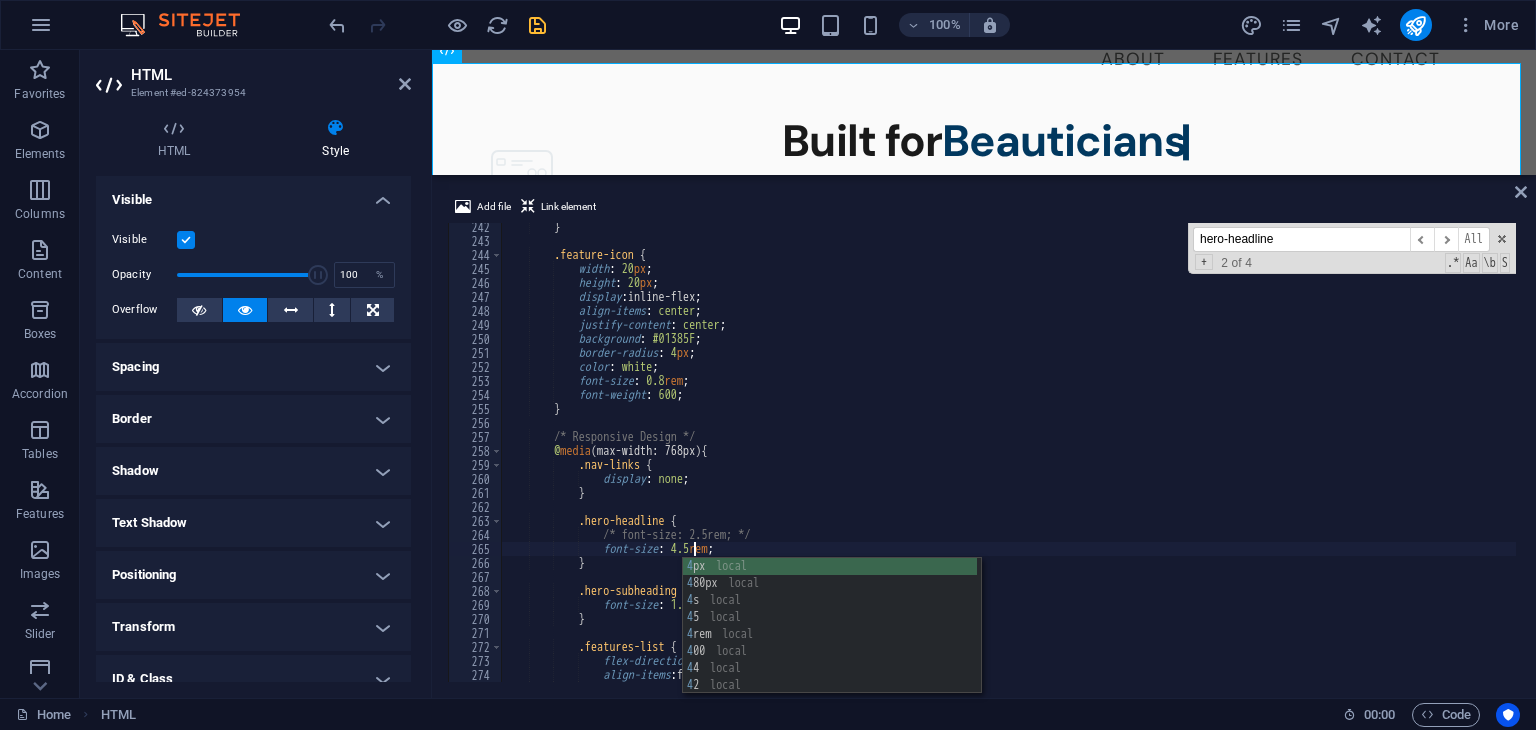 type on "font-size: 4.5rem;" 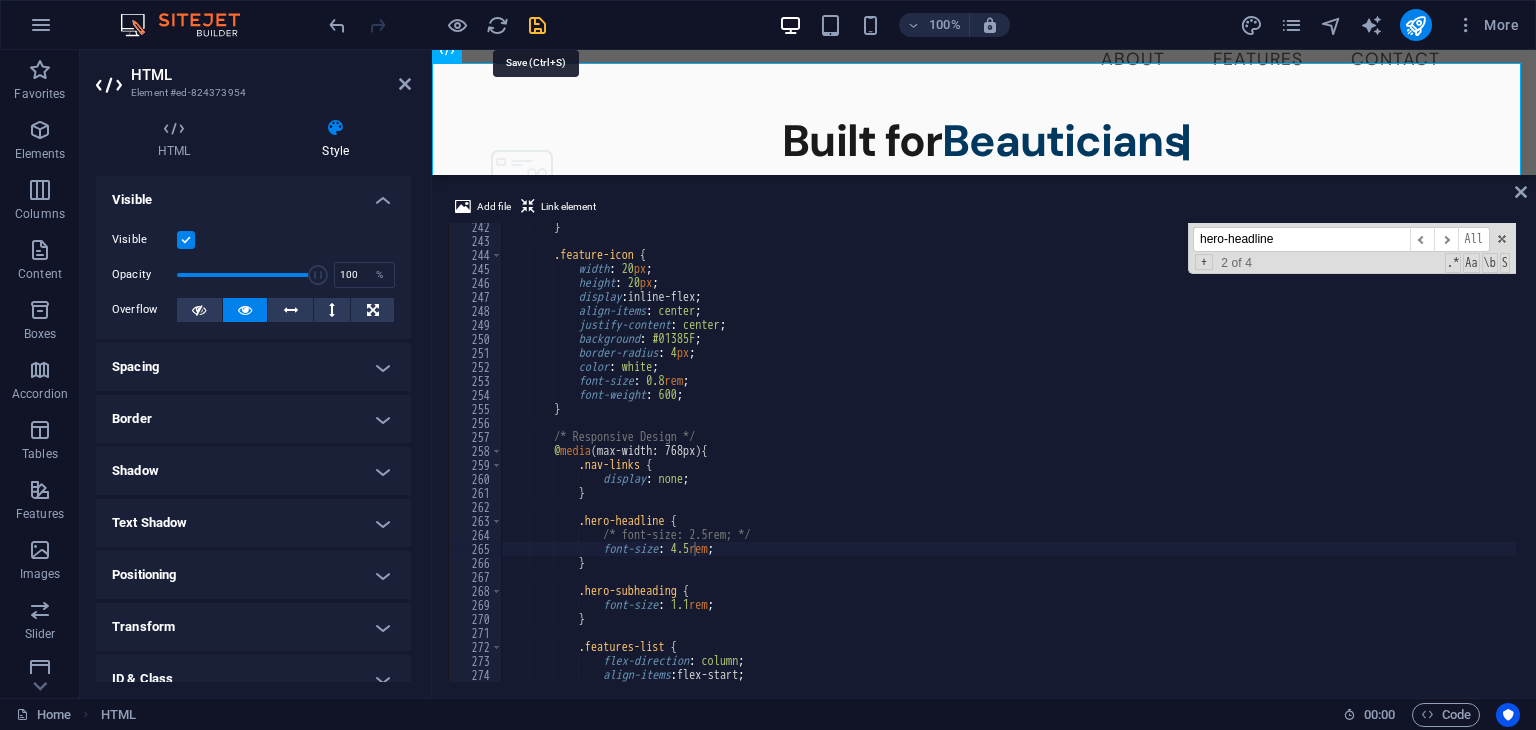 click at bounding box center (537, 25) 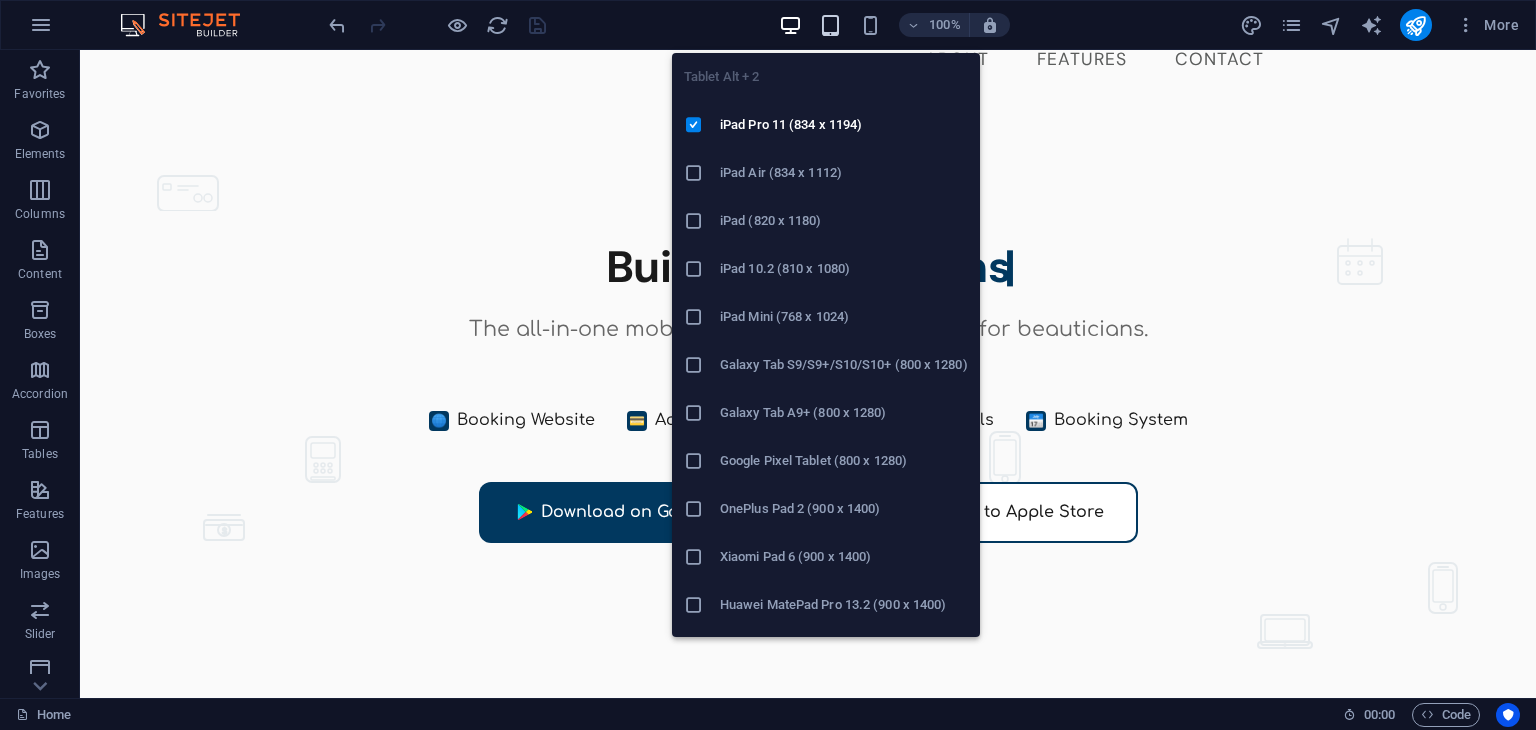 click at bounding box center (830, 25) 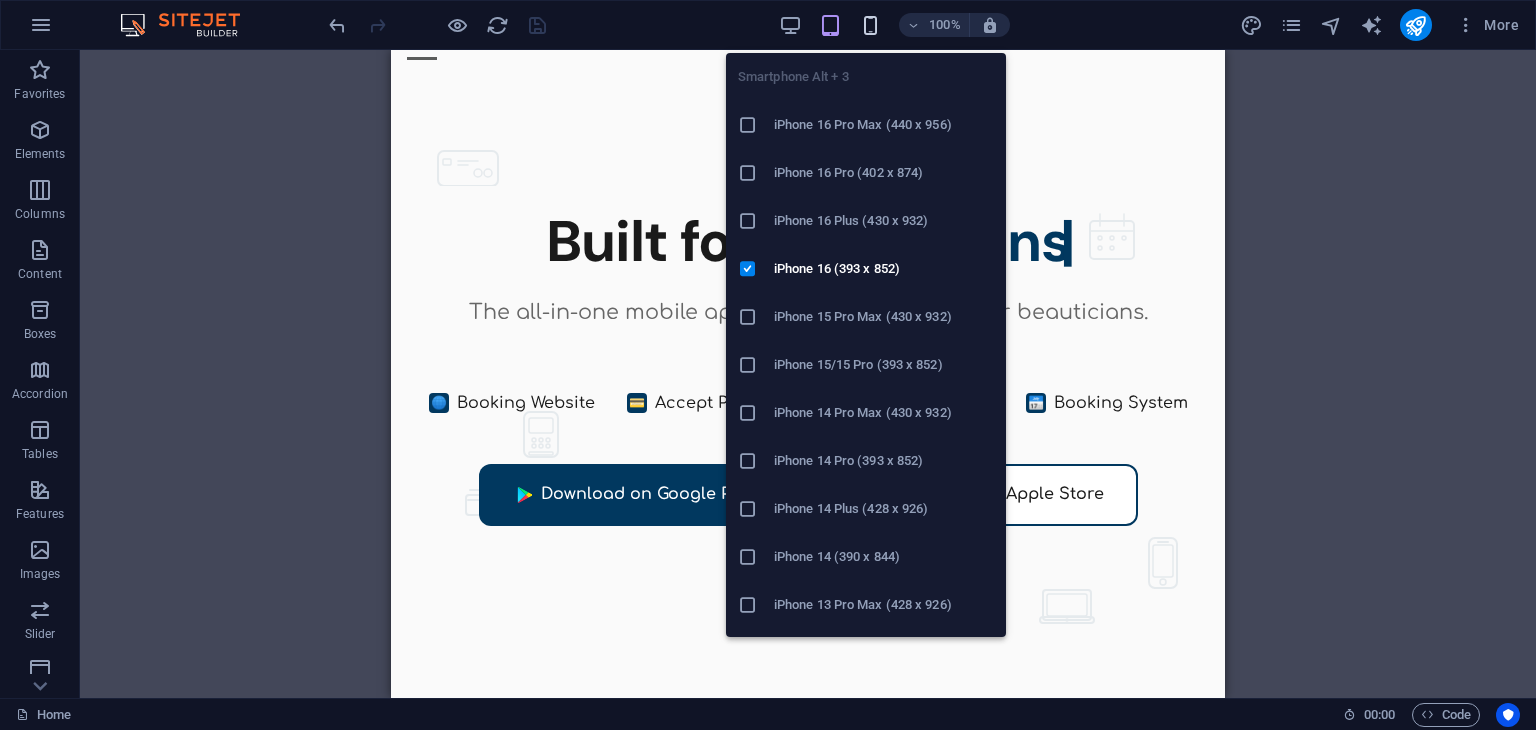click at bounding box center [870, 25] 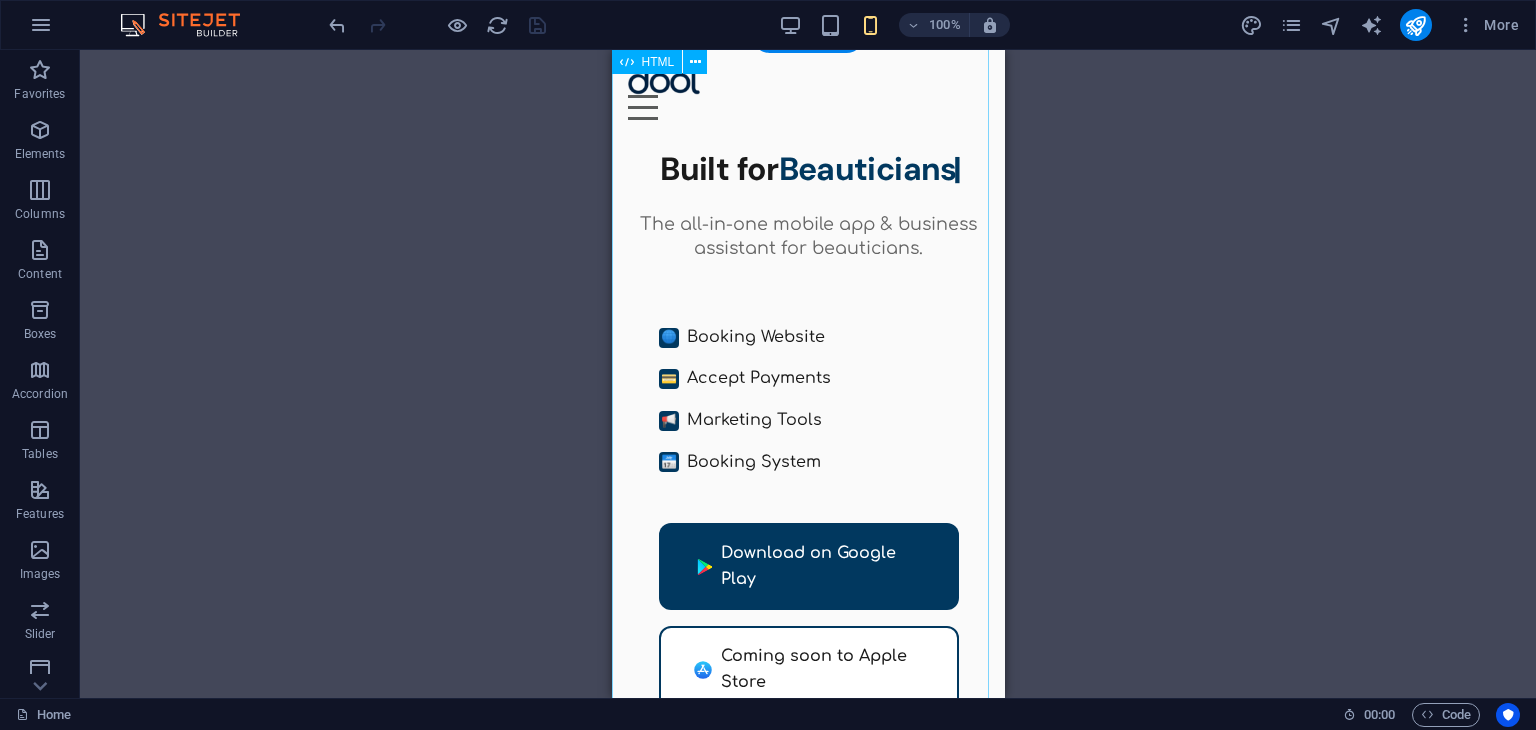 scroll, scrollTop: 0, scrollLeft: 0, axis: both 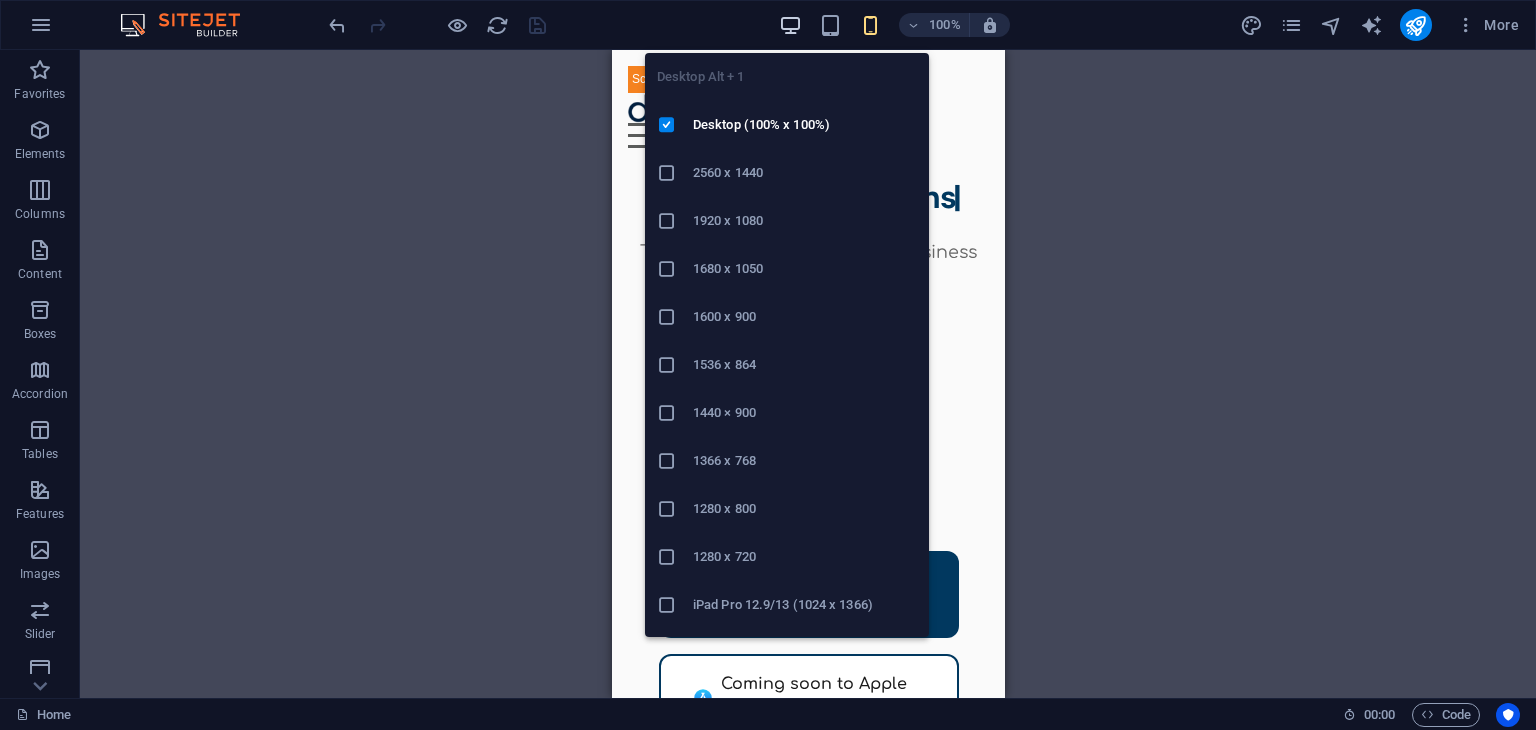 click at bounding box center (790, 25) 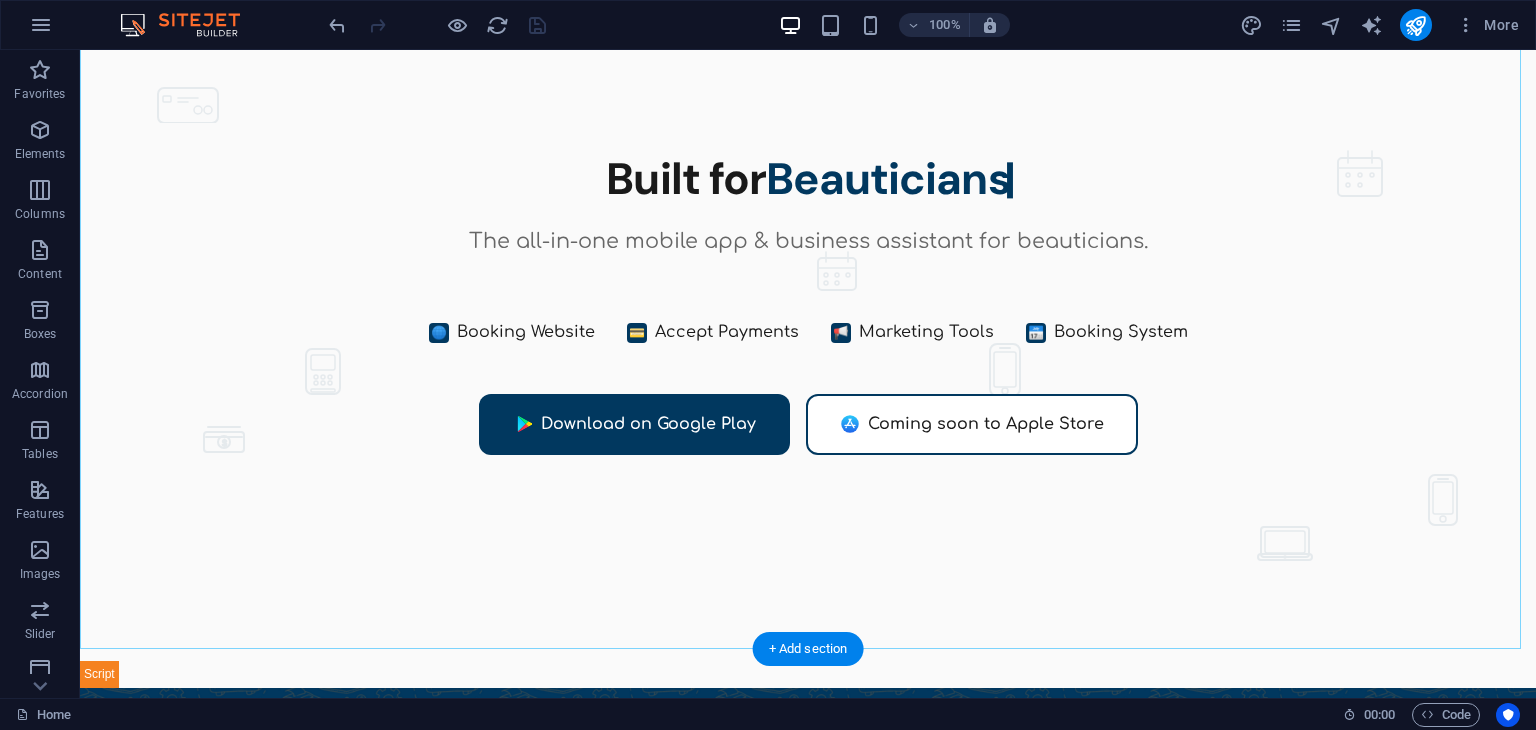 scroll, scrollTop: 0, scrollLeft: 0, axis: both 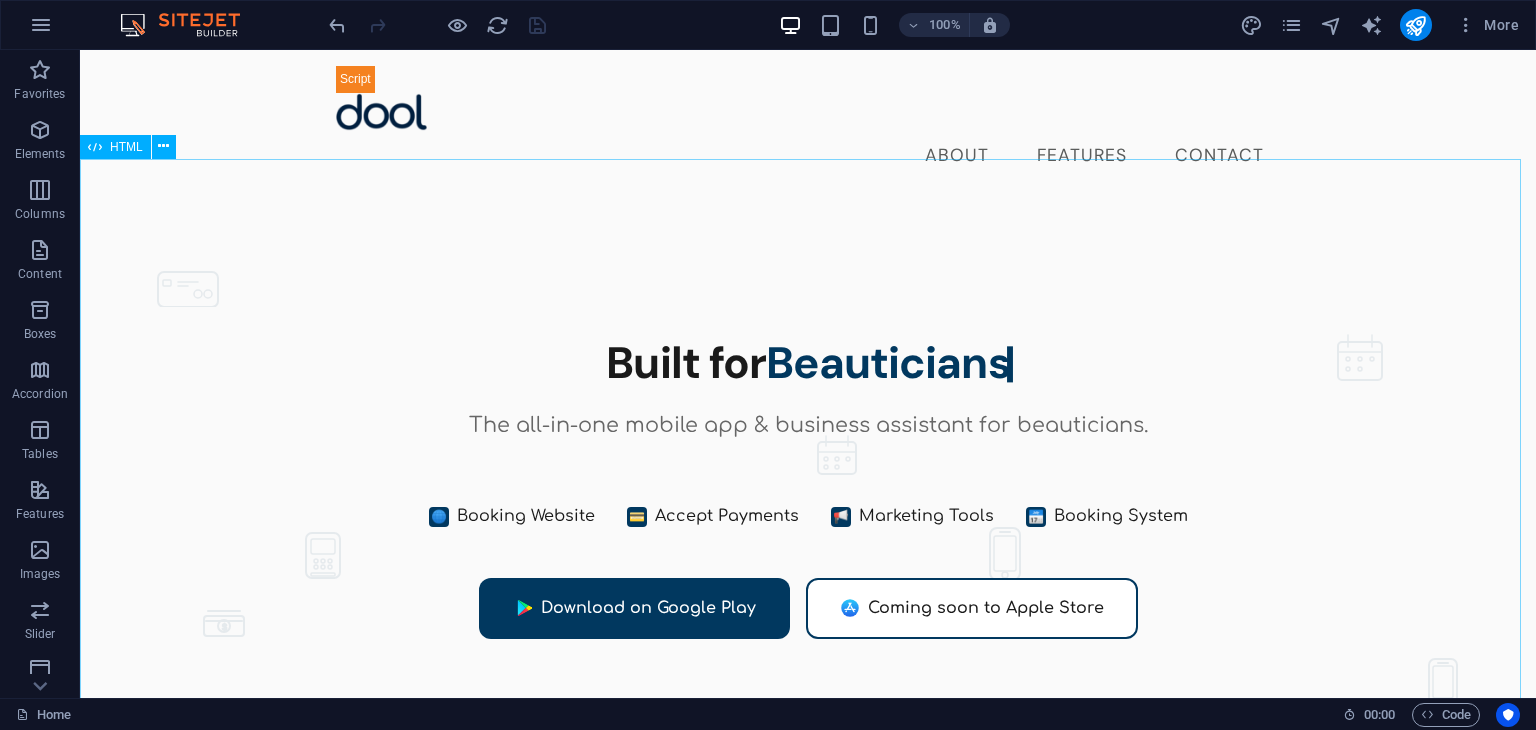 click on "HTML" at bounding box center (126, 147) 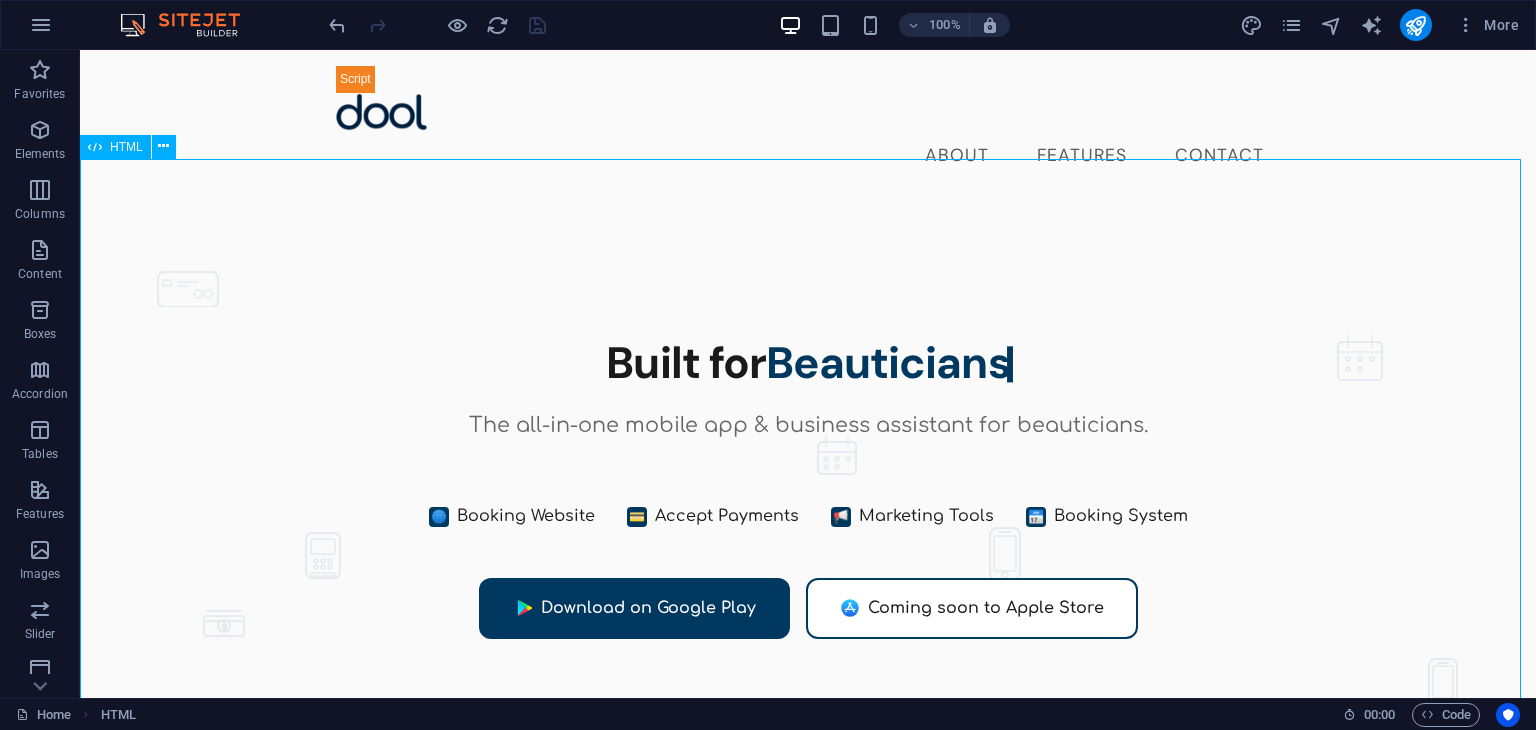 click on "HTML" at bounding box center (126, 147) 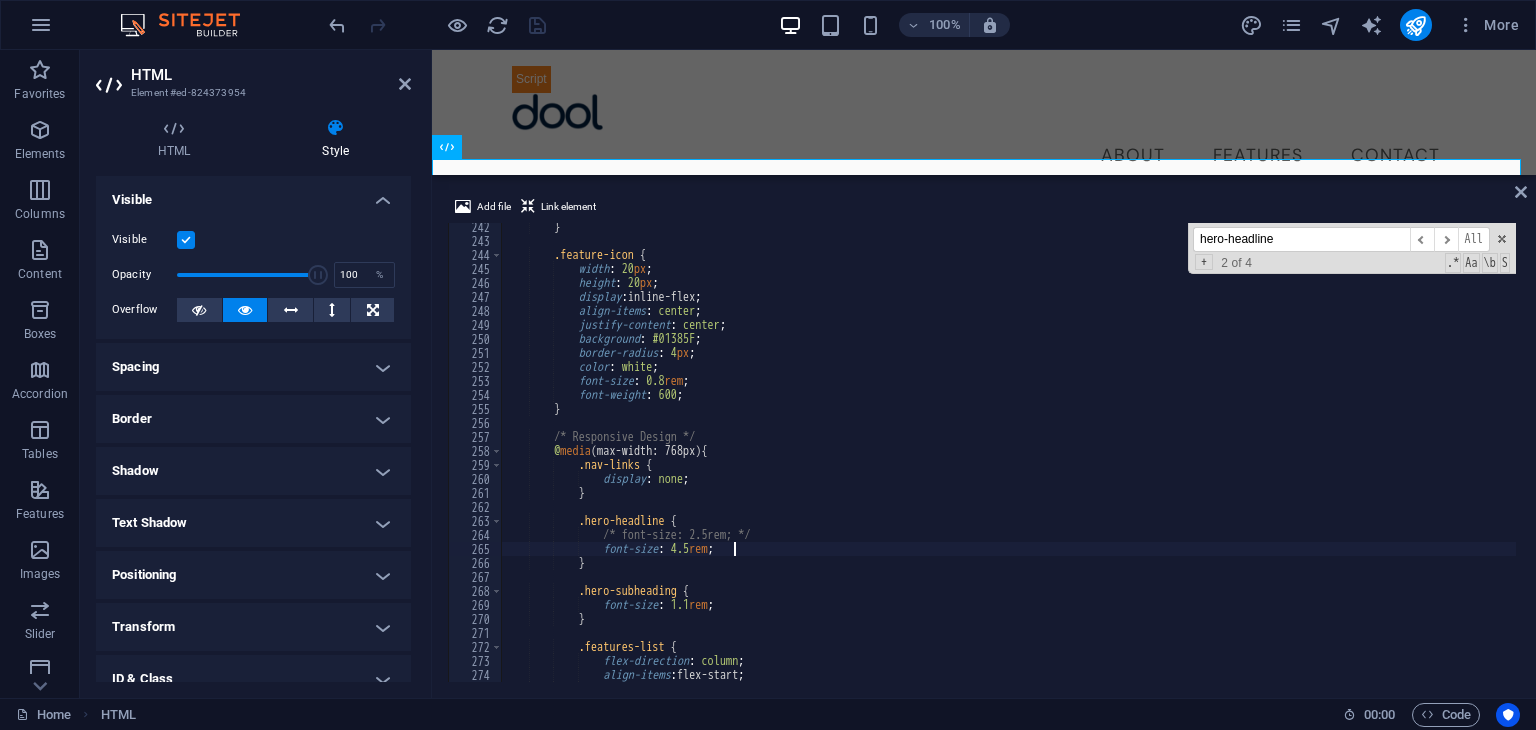 click on "}           .feature-icon   {                width :   20 px ;                height :   20 px ;                display :  inline-flex ;                align-items :   center ;                justify-content :   center ;                background :   #01385F ;                border-radius :   4 px ;                color :   white ;                font-size :   0.8 rem ;                font-weight :   600 ;           }           /* Responsive Design */           @ media  (max-width: 768px)  {                .nav-links   {                     display :   none ;                }                .hero-headline   {                     /* font-size: 2.5rem; */                     font-size :   4.5 rem ;                }                .hero-subheading   {                     font-size :   1.1 rem ;                }                .features-list   {                     flex-direction :   column ;                     align-items :  flex-start ;                    gap :   1 rem ;" at bounding box center (1081, 461) 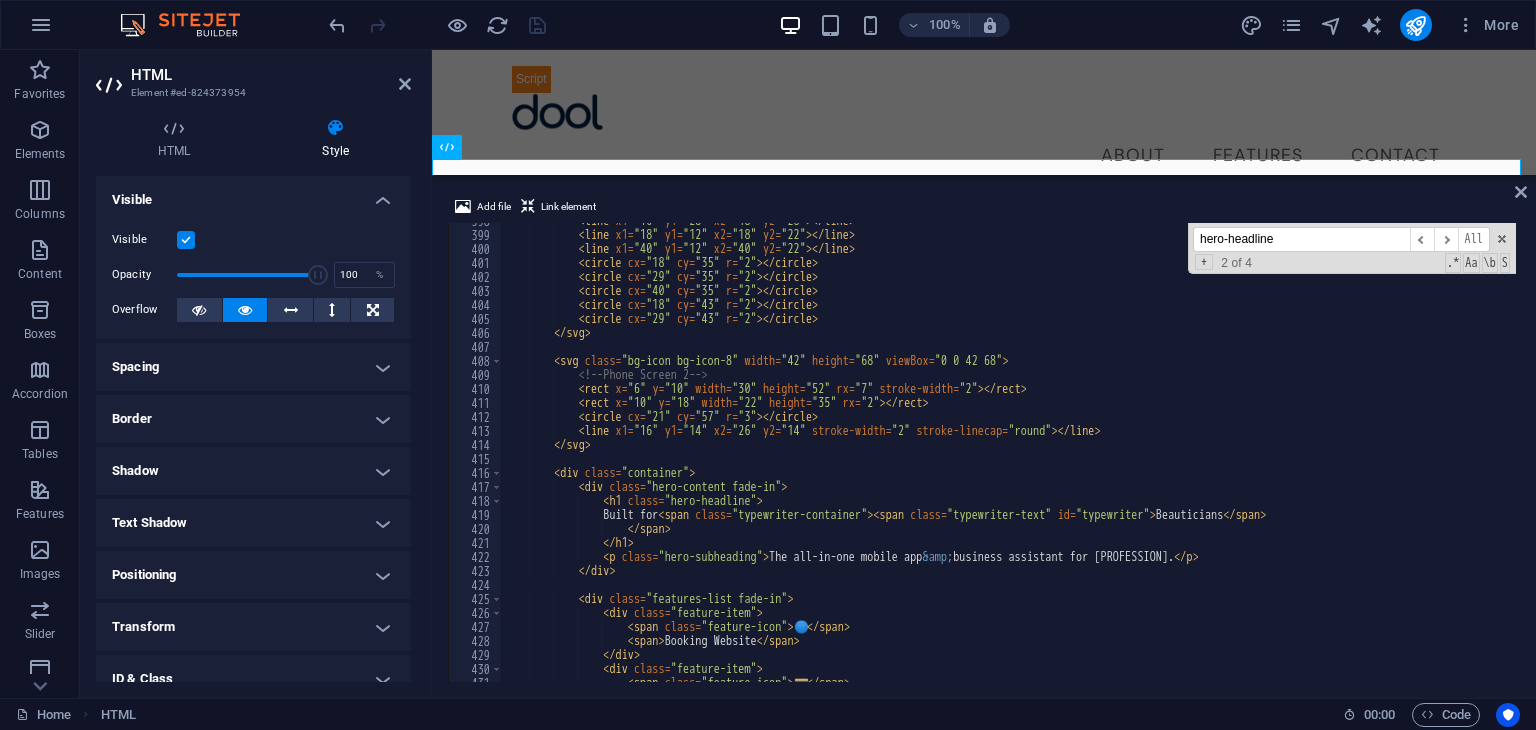 scroll, scrollTop: 5568, scrollLeft: 0, axis: vertical 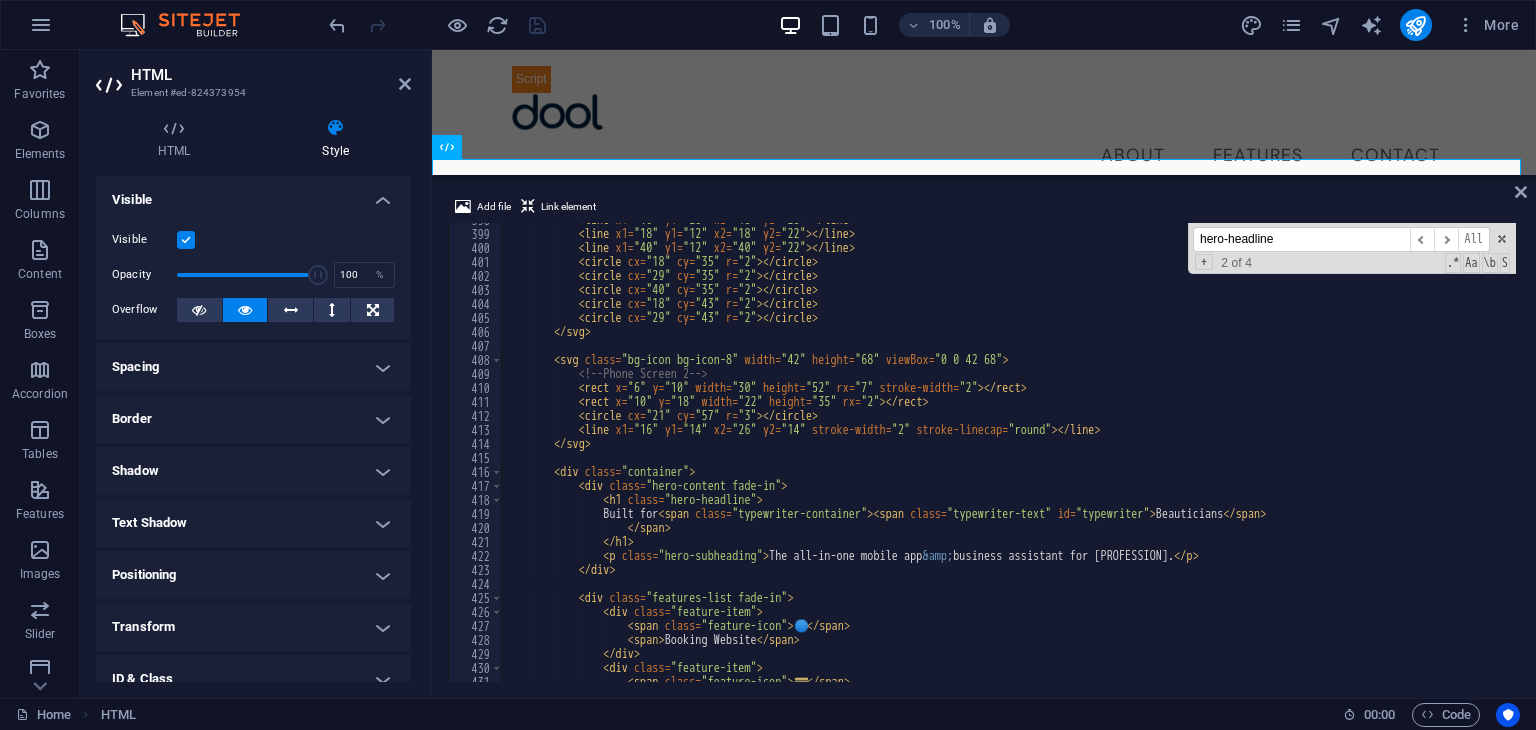 click on "< line   x1 = "10"   y1 = "28"   x2 = "48"   y2 = "28" > </ line >                < line   x1 = "18"   y1 = "12"   x2 = "18"   y2 = "22" > </ line >                < line   x1 = "40"   y1 = "12"   x2 = "40"   y2 = "22" > </ line >                < circle   cx = "18"   cy = "35"   r = "2" > </ circle >                < circle   cx = "29"   cy = "35"   r = "2" > </ circle >                < circle   cx = "40"   cy = "35"   r = "2" > </ circle >                < circle   cx = "18"   cy = "43"   r = "2" > </ circle >                < circle   cx = "29"   cy = "43"   r = "2" > </ circle >           </ svg >                     <svg   class = "bg-icon bg-icon-8"   width = "42"   height = "68"   viewBox = "0 0 42 68" >                <!--  Phone Screen 2  -->                < rect   x = "6"   y = "10"   width = "30"   height = "52"   rx = "7"   stroke-width = "2" > </ rect >                < rect   x = "10"   y = "18"   width = "22"   height = "35"   rx = "2" > </ rect >                < circle   cx" at bounding box center (1081, 454) 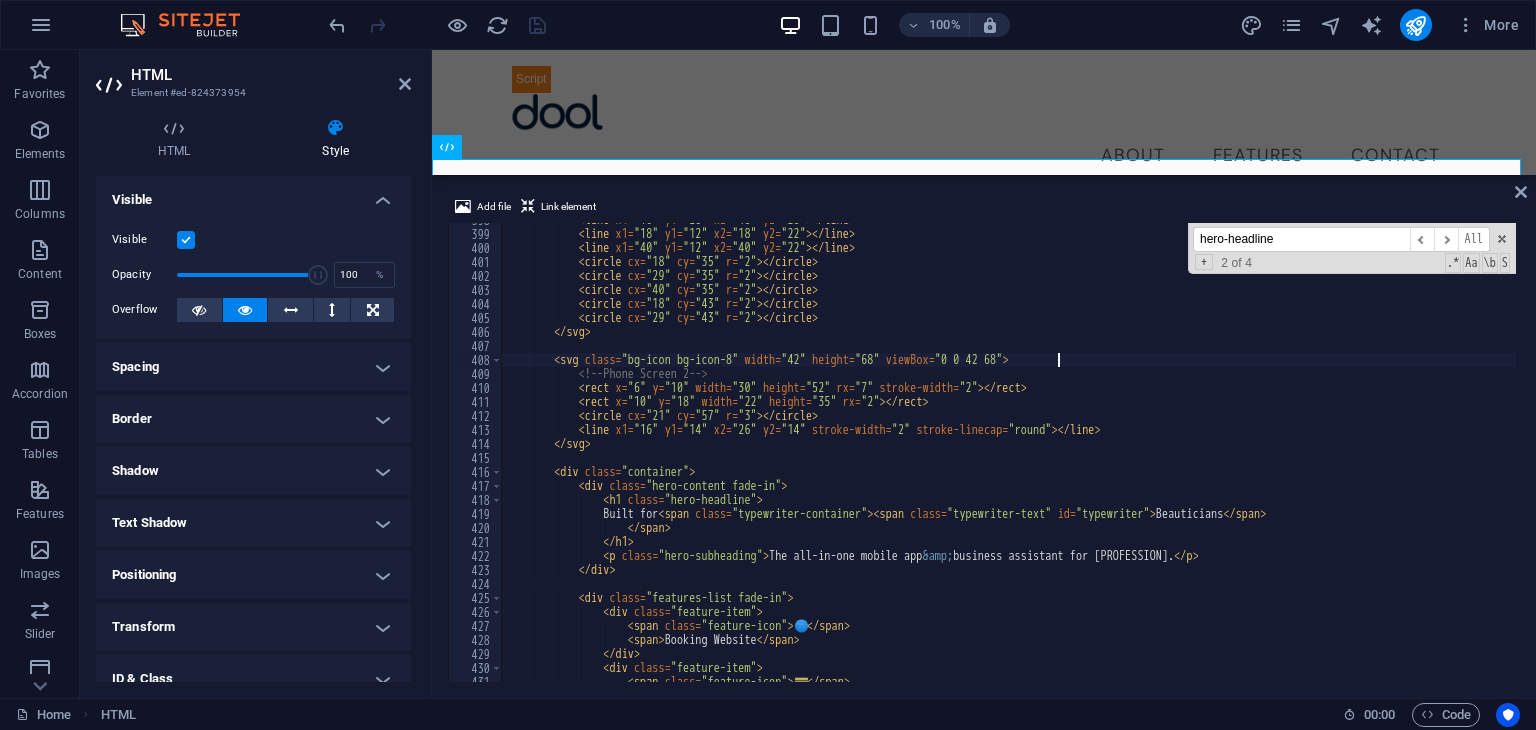 drag, startPoint x: 687, startPoint y: 502, endPoint x: 1188, endPoint y: 362, distance: 520.19324 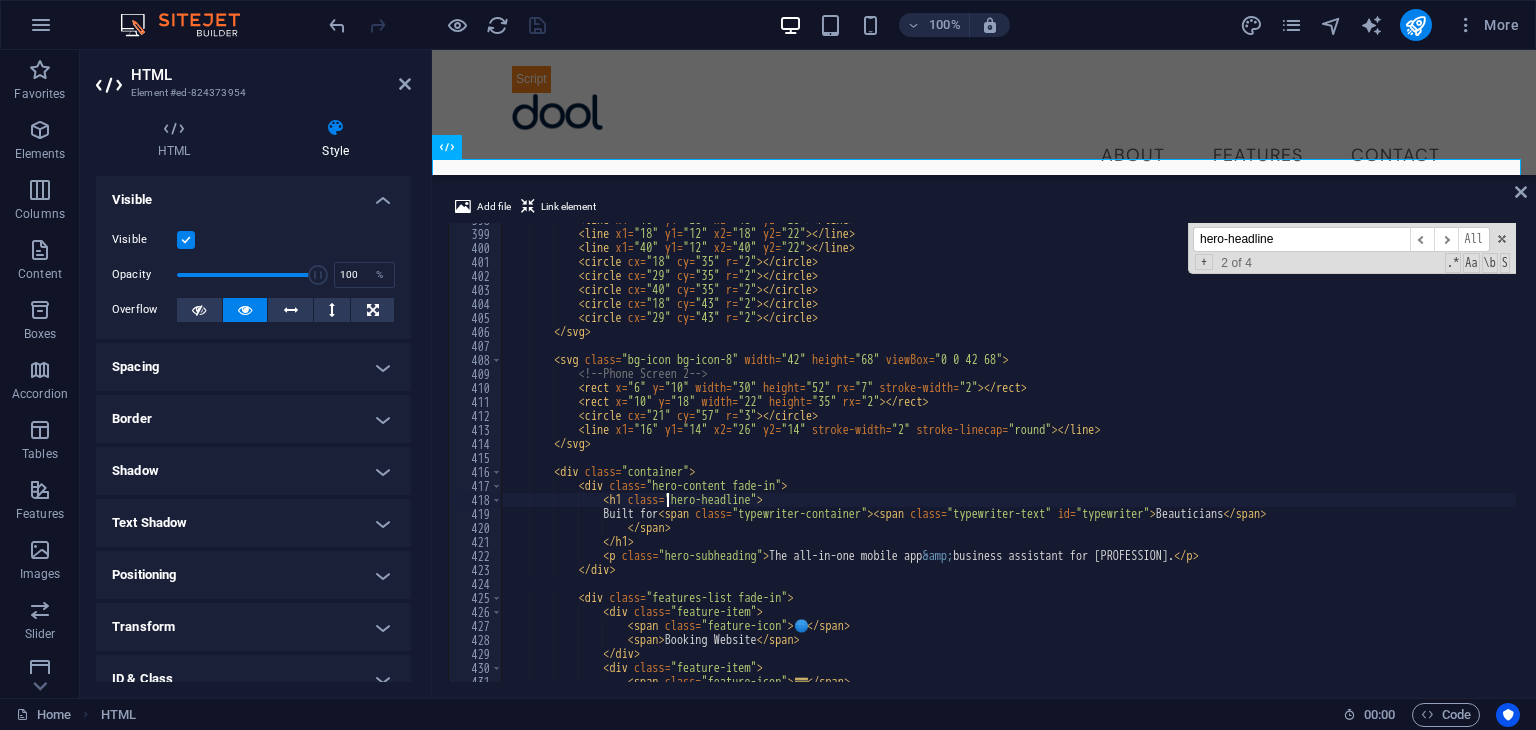 click on "< line   x1 = "10"   y1 = "28"   x2 = "48"   y2 = "28" > </ line >                < line   x1 = "18"   y1 = "12"   x2 = "18"   y2 = "22" > </ line >                < line   x1 = "40"   y1 = "12"   x2 = "40"   y2 = "22" > </ line >                < circle   cx = "18"   cy = "35"   r = "2" > </ circle >                < circle   cx = "29"   cy = "35"   r = "2" > </ circle >                < circle   cx = "40"   cy = "35"   r = "2" > </ circle >                < circle   cx = "18"   cy = "43"   r = "2" > </ circle >                < circle   cx = "29"   cy = "43"   r = "2" > </ circle >           </ svg >                     <svg   class = "bg-icon bg-icon-8"   width = "42"   height = "68"   viewBox = "0 0 42 68" >                <!--  Phone Screen 2  -->                < rect   x = "6"   y = "10"   width = "30"   height = "52"   rx = "7"   stroke-width = "2" > </ rect >                < rect   x = "10"   y = "18"   width = "22"   height = "35"   rx = "2" > </ rect >                < circle   cx" at bounding box center [1081, 454] 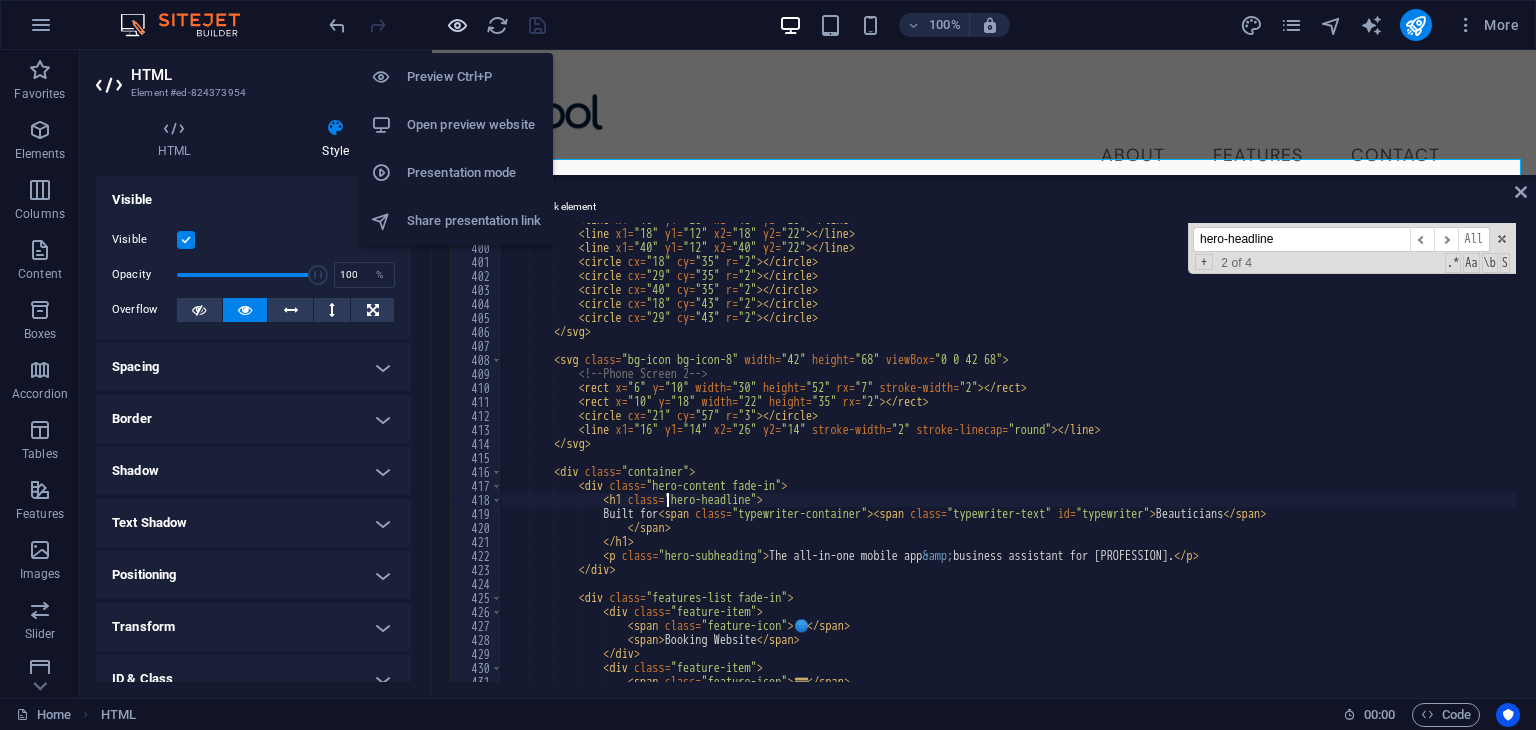 click at bounding box center [457, 25] 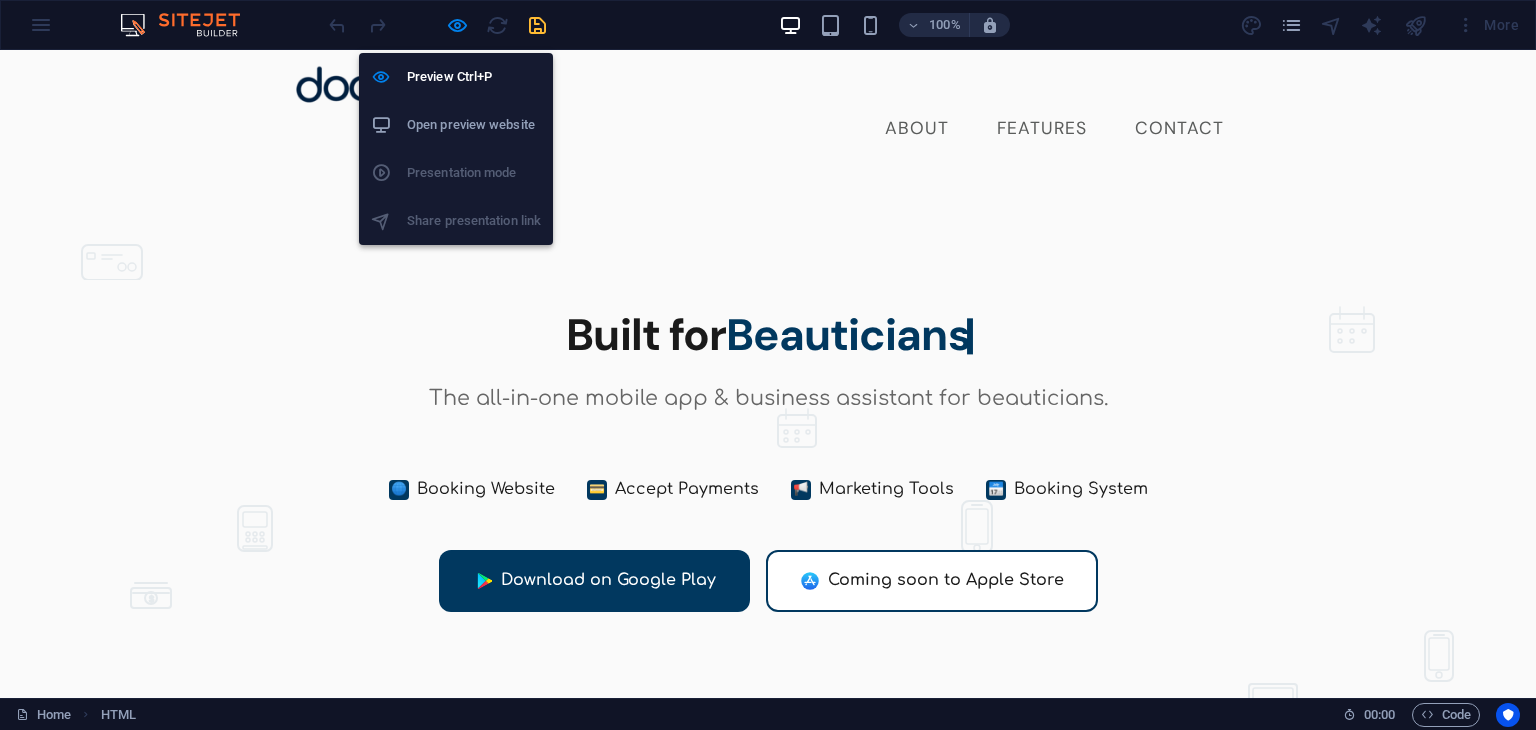 click on "Open preview website" at bounding box center (474, 125) 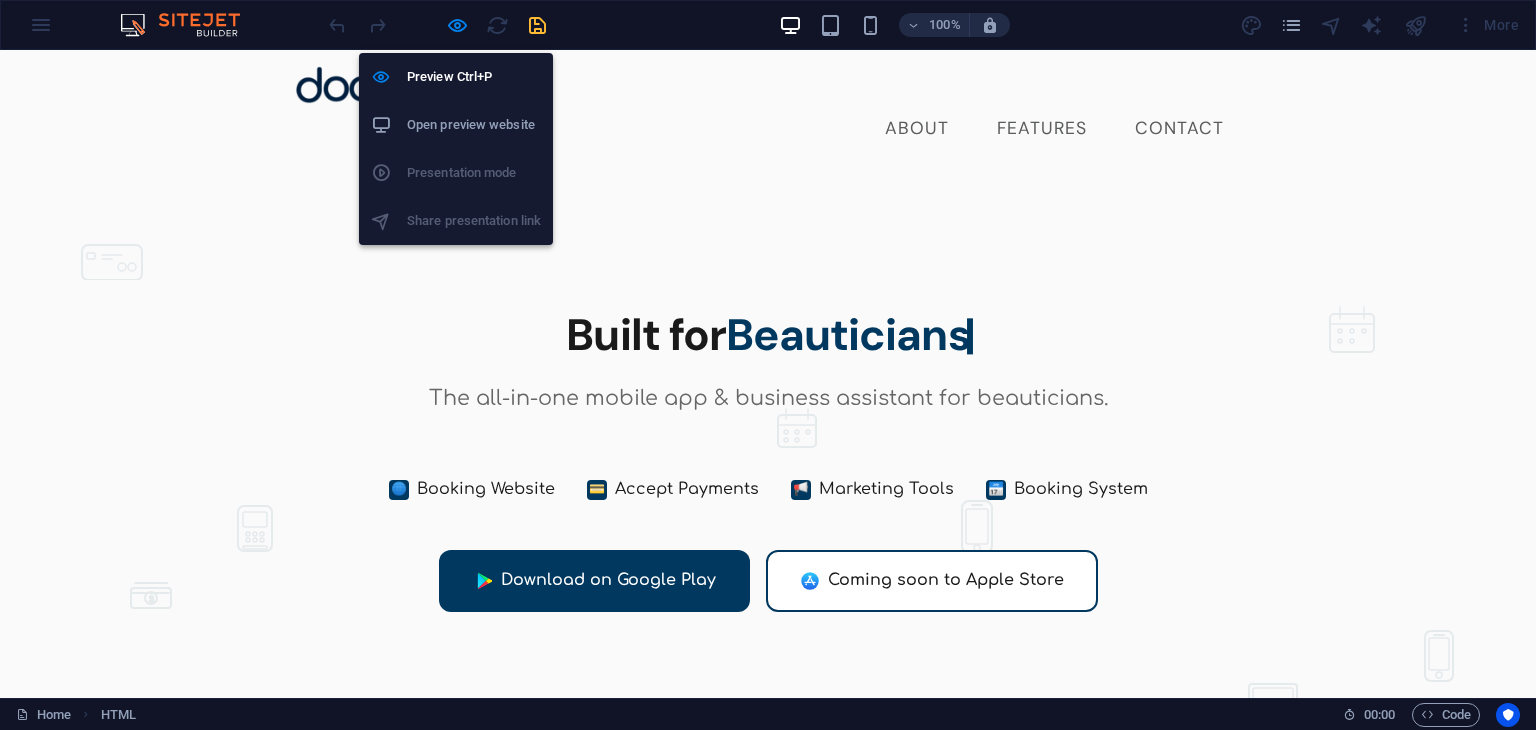 click on "Open preview website" at bounding box center [474, 125] 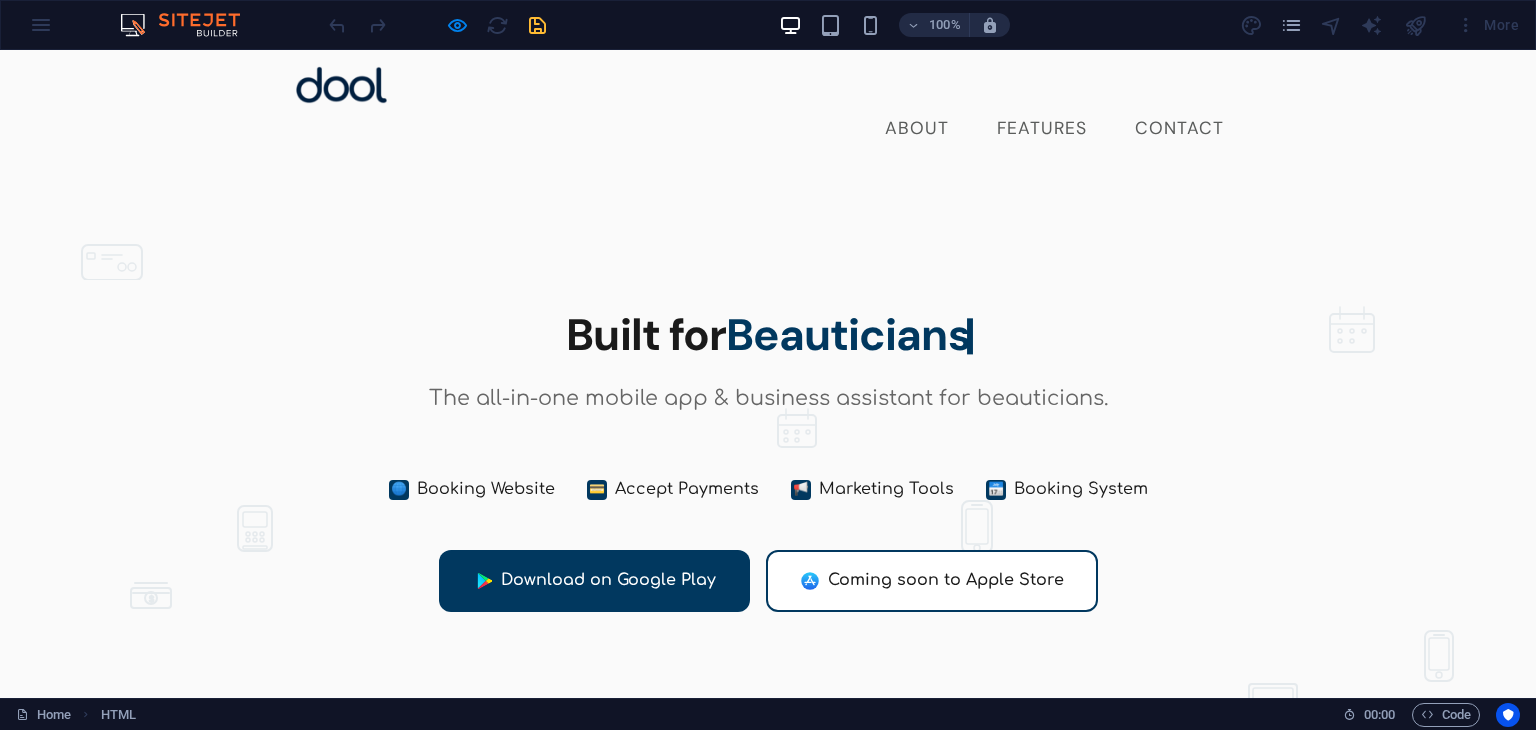 click at bounding box center [437, 25] 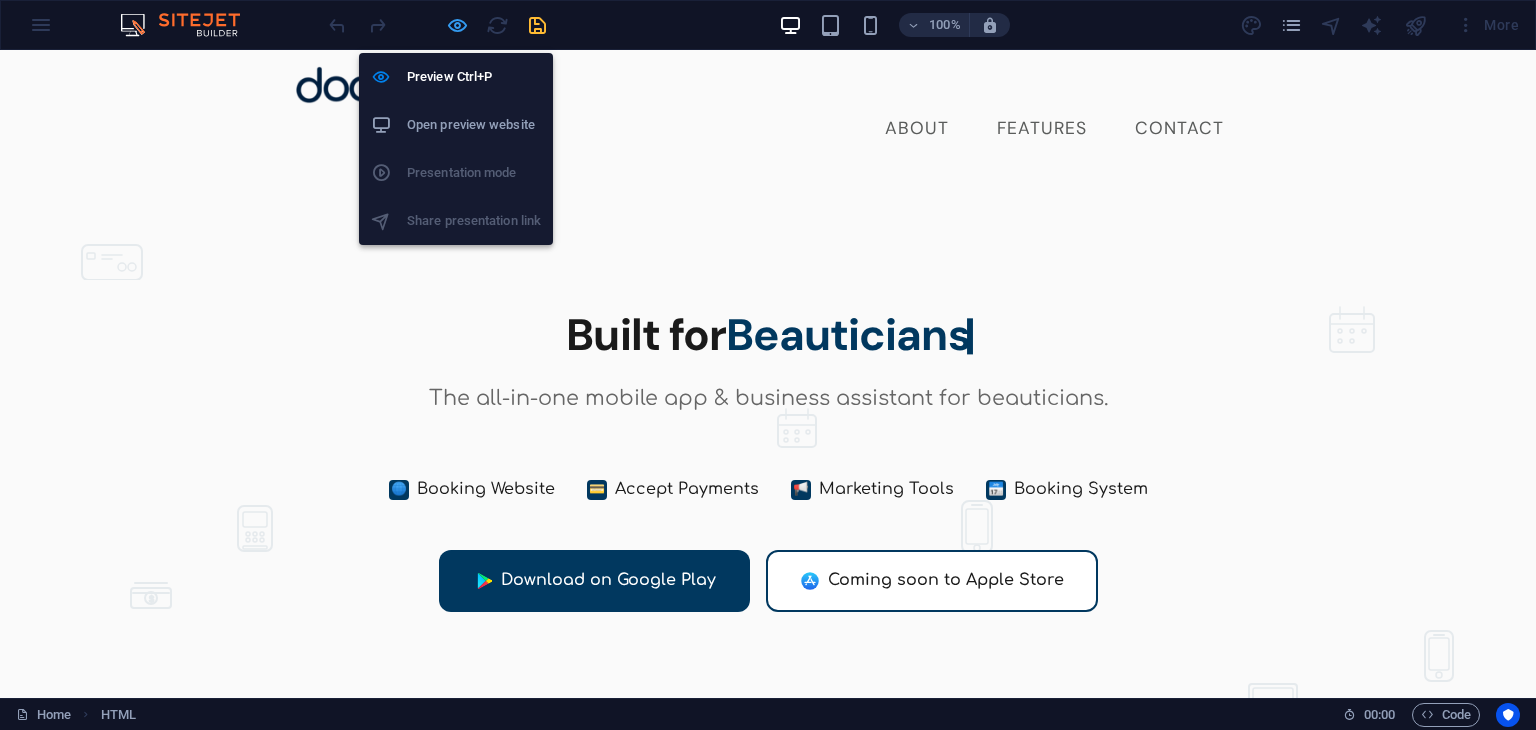click at bounding box center (457, 25) 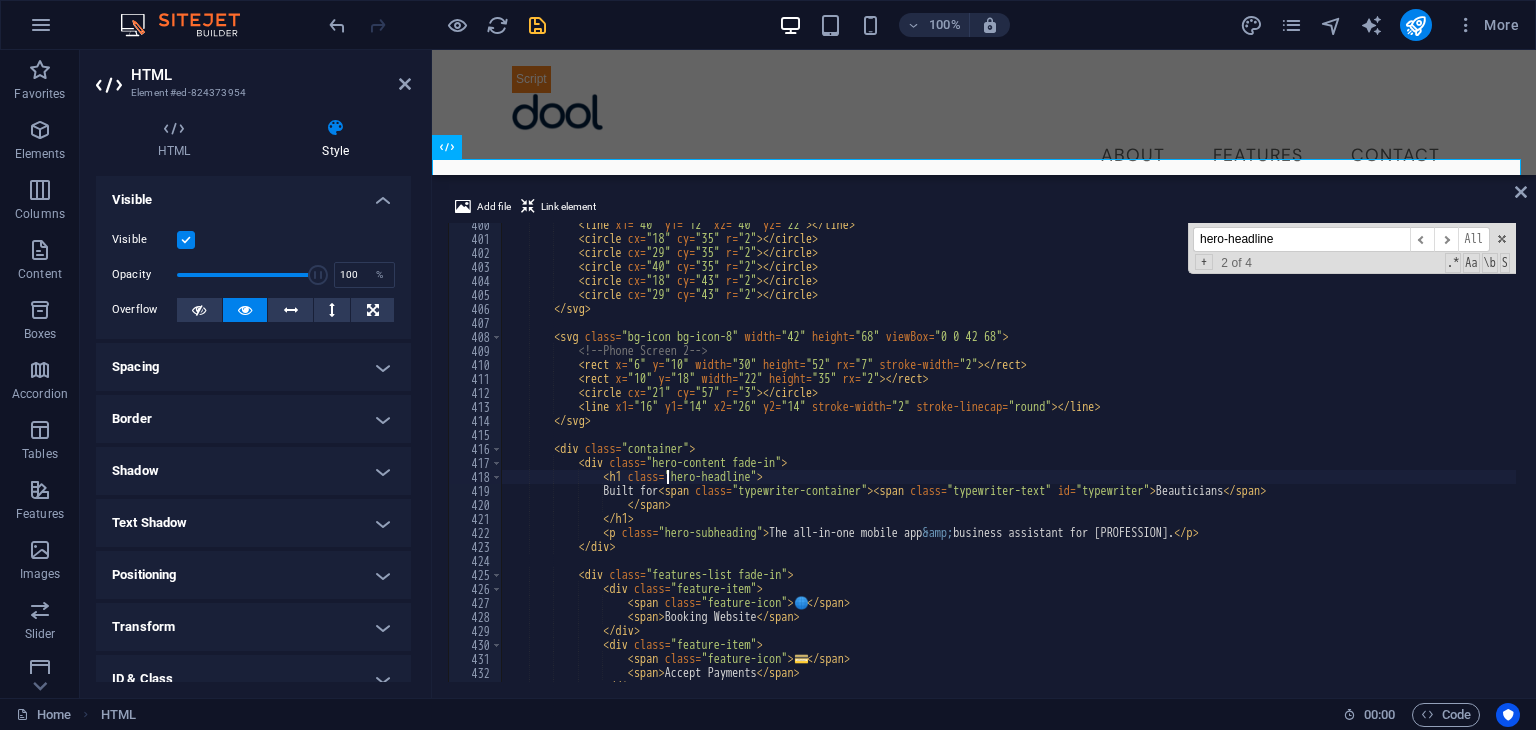 scroll, scrollTop: 5588, scrollLeft: 0, axis: vertical 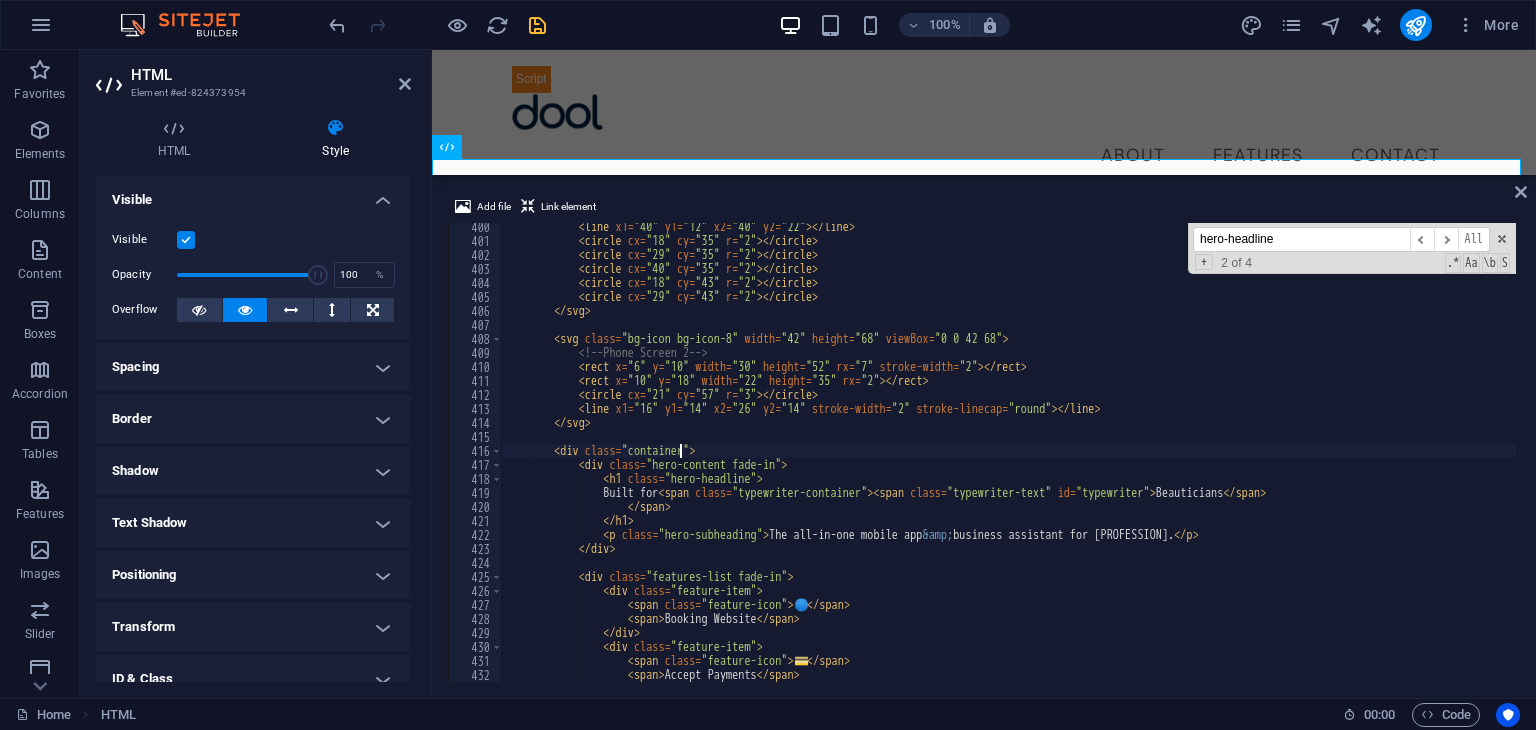 click on "< line   x1 = "40"   y1 = "12"   x2 = "40"   y2 = "22" > </ line >                < circle   cx = "18"   cy = "35"   r = "2" > </ circle >                < circle   cx = "29"   cy = "35"   r = "2" > </ circle >                < circle   cx = "40"   cy = "35"   r = "2" > </ circle >                < circle   cx = "18"   cy = "43"   r = "2" > </ circle >                < circle   cx = "29"   cy = "43"   r = "2" > </ circle >           </ svg >                     < svg   class = "bg-icon bg-icon-8"   width = "42"   height = "68"   viewBox = "0 0 42 68" >                <!--  Phone Screen 2  -->                < rect   x = "6"   y = "10"   width = "30"   height = "52"   rx = "7"   stroke-width = "2" > </ rect >                < rect   x = "10"   y = "18"   width = "22"   height = "35"   rx = "2" > </ rect >                < circle   cx = "21"   cy = "57"   r = "3" > </ circle >                < line   x1 = "16"   y1 = "14"   x2 = "26"   y2 = "14"   stroke-width = "2"   stroke-linecap = "round" > >" at bounding box center [1081, 461] 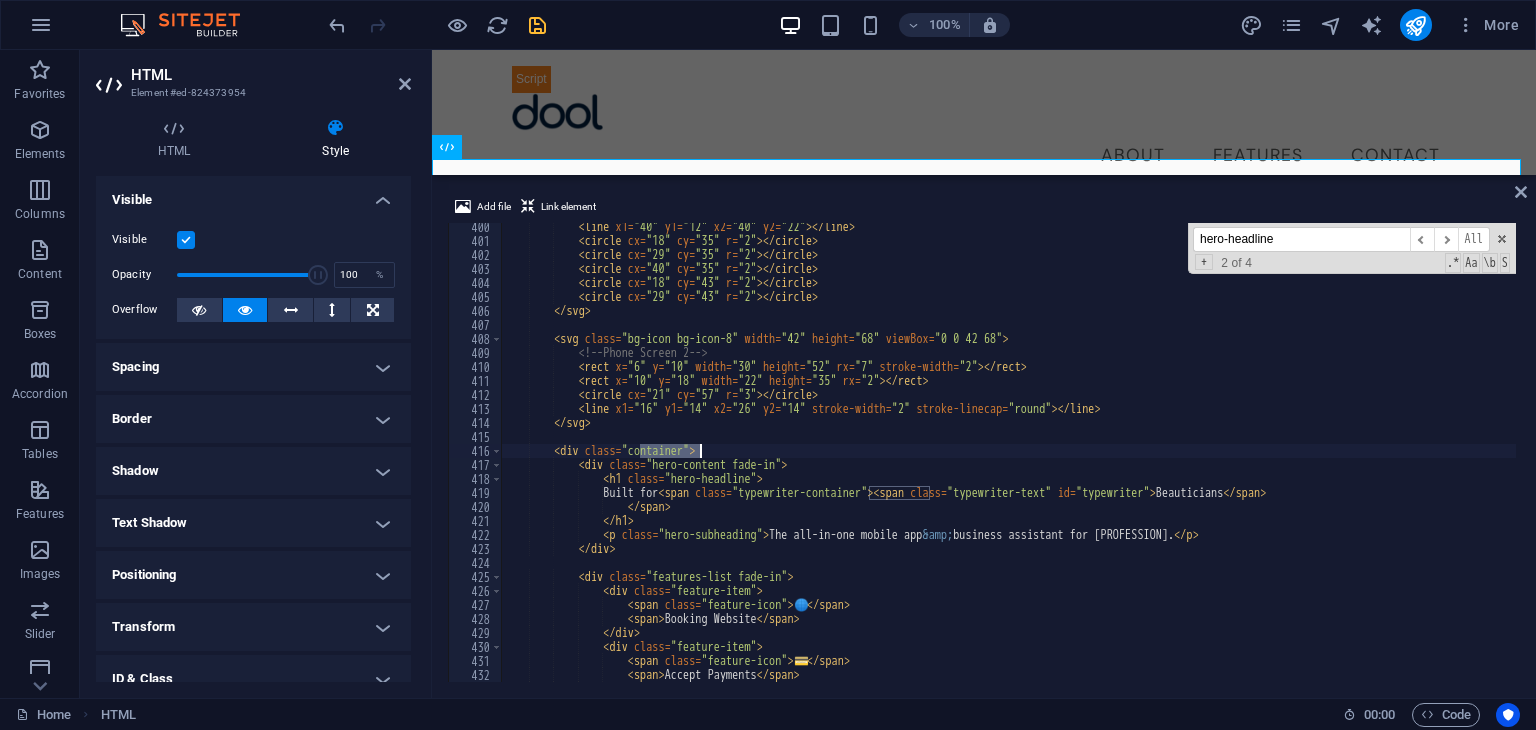click on "< line   x1 = "40"   y1 = "12"   x2 = "40"   y2 = "22" > </ line >                < circle   cx = "18"   cy = "35"   r = "2" > </ circle >                < circle   cx = "29"   cy = "35"   r = "2" > </ circle >                < circle   cx = "40"   cy = "35"   r = "2" > </ circle >                < circle   cx = "18"   cy = "43"   r = "2" > </ circle >                < circle   cx = "29"   cy = "43"   r = "2" > </ circle >           </ svg >                     < svg   class = "bg-icon bg-icon-8"   width = "42"   height = "68"   viewBox = "0 0 42 68" >                <!--  Phone Screen 2  -->                < rect   x = "6"   y = "10"   width = "30"   height = "52"   rx = "7"   stroke-width = "2" > </ rect >                < rect   x = "10"   y = "18"   width = "22"   height = "35"   rx = "2" > </ rect >                < circle   cx = "21"   cy = "57"   r = "3" > </ circle >                < line   x1 = "16"   y1 = "14"   x2 = "26"   y2 = "14"   stroke-width = "2"   stroke-linecap = "round" > >" at bounding box center (1081, 461) 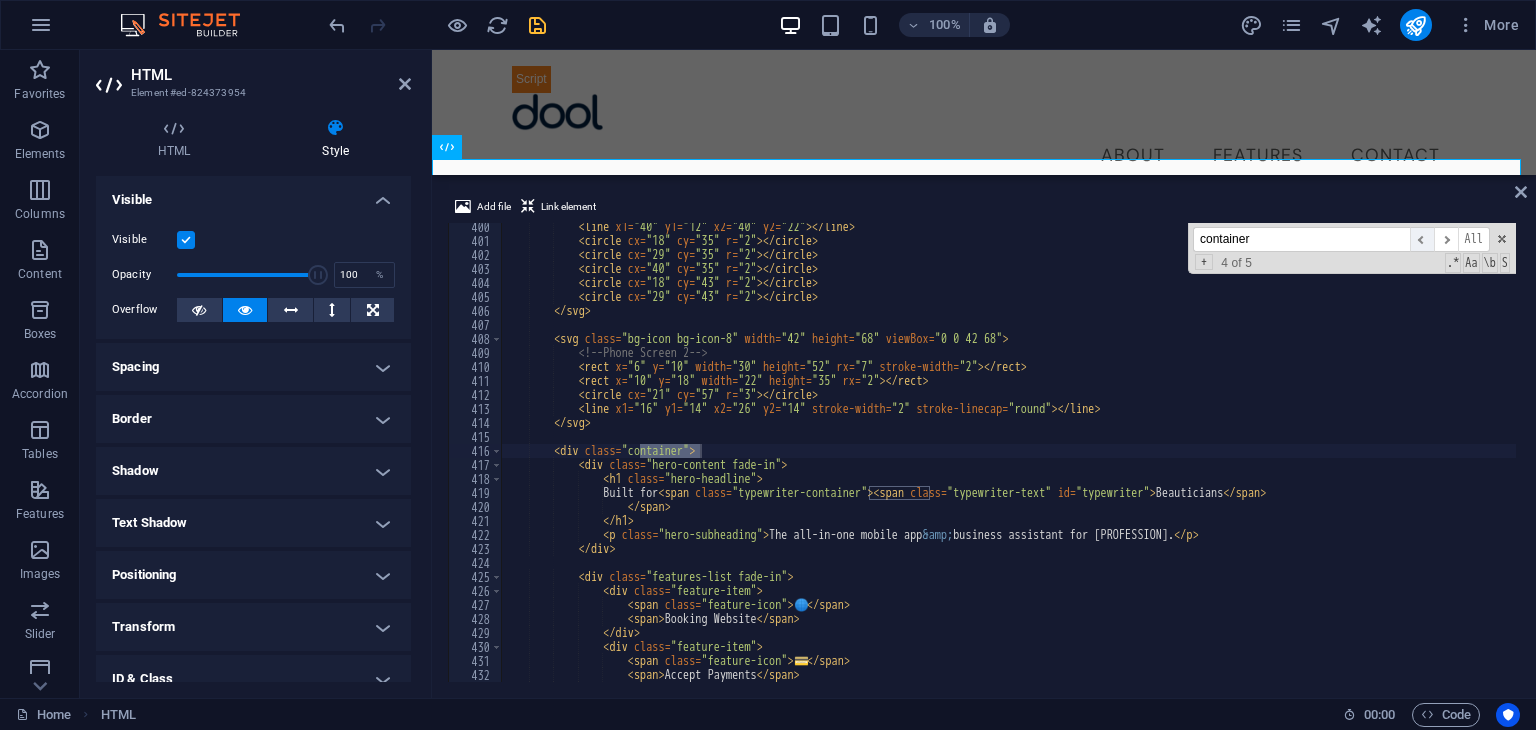 click on "​" at bounding box center (1422, 239) 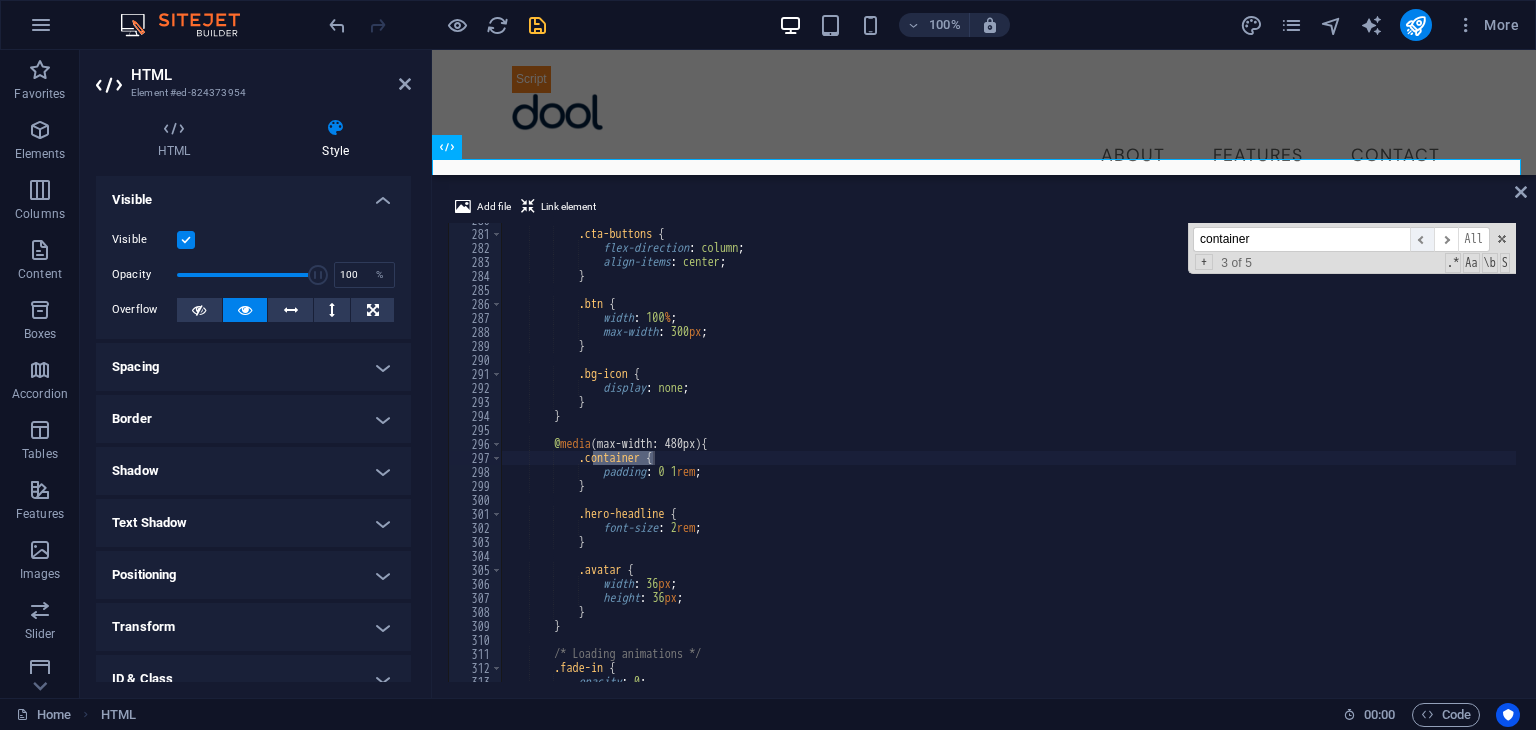 scroll, scrollTop: 3916, scrollLeft: 0, axis: vertical 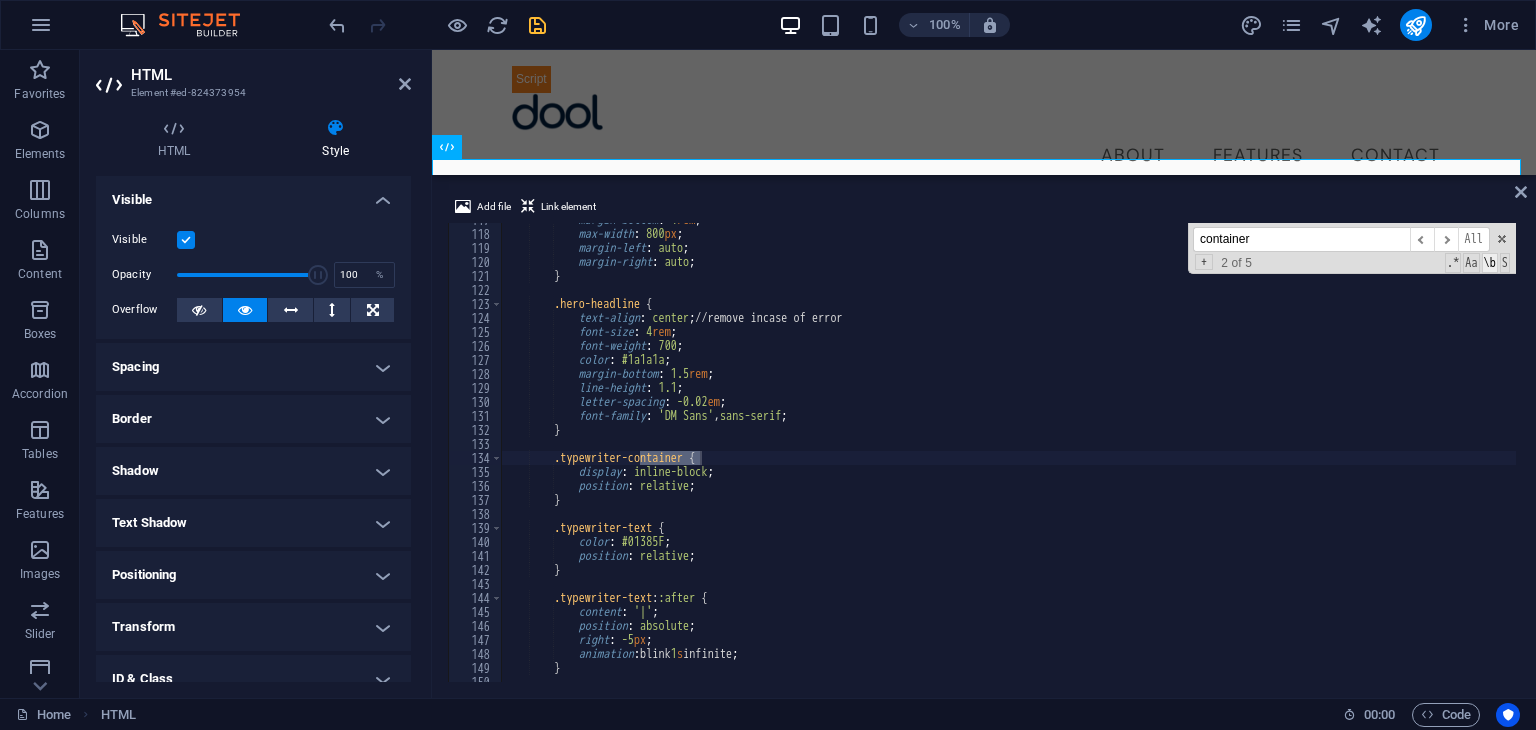 click on "\b" at bounding box center (1490, 263) 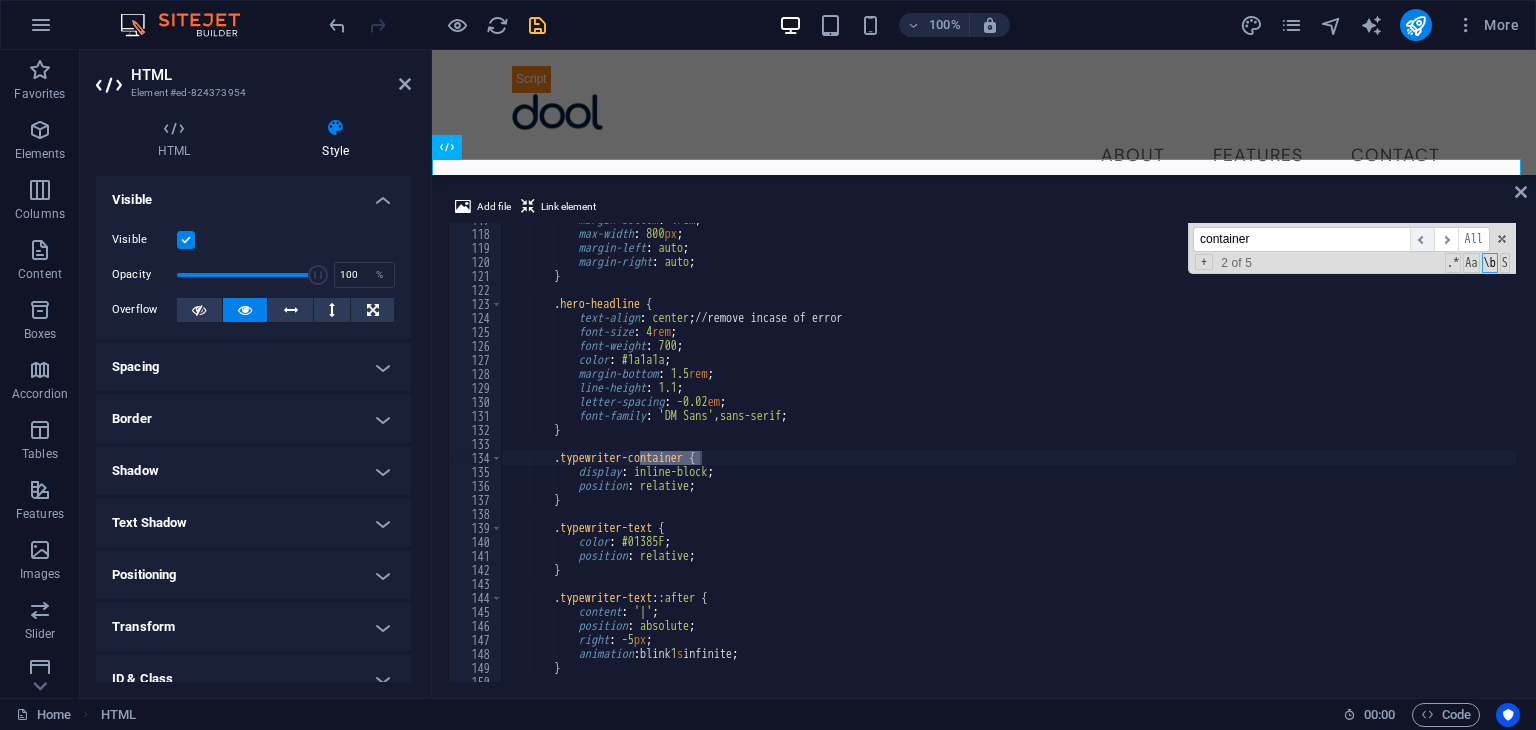 click on "​" at bounding box center [1422, 239] 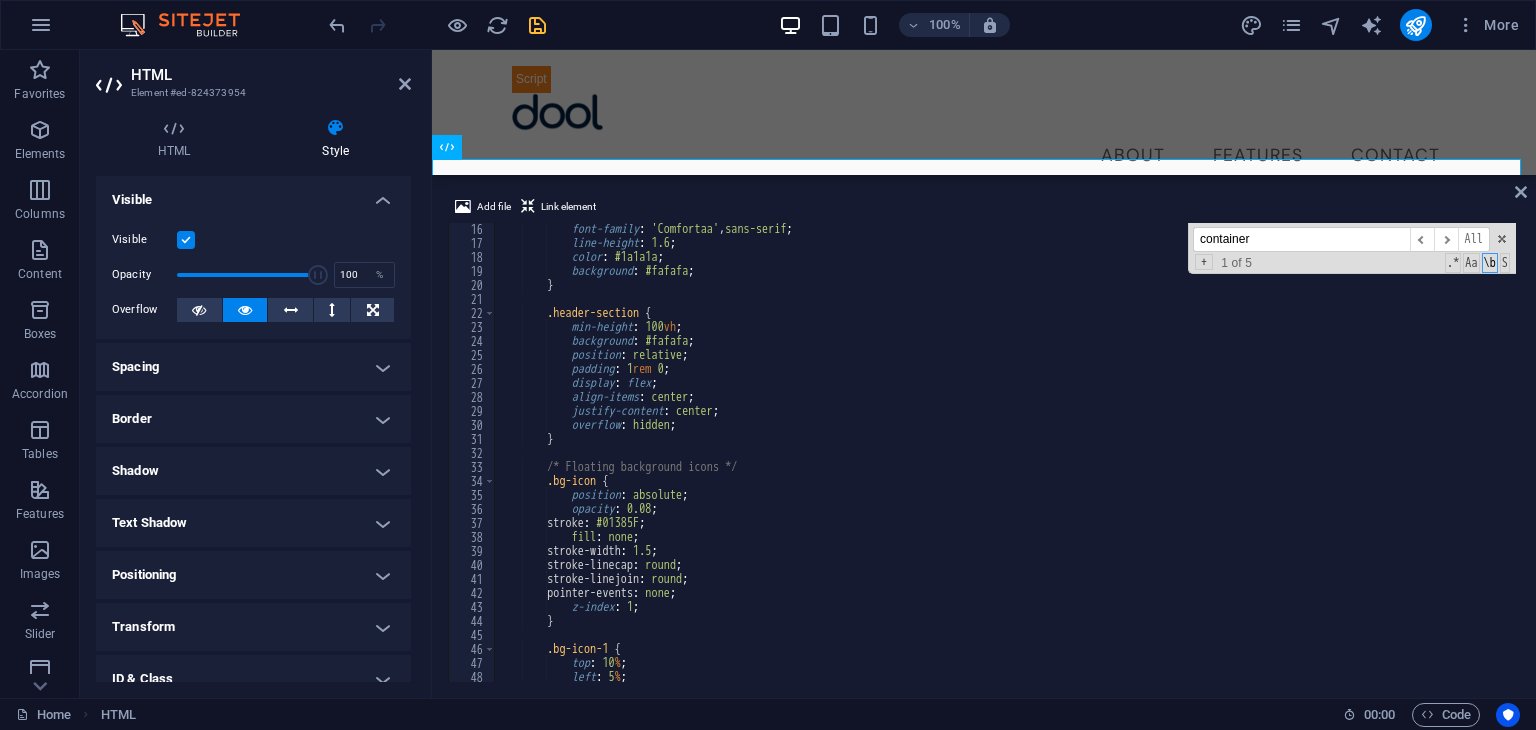 scroll, scrollTop: 203, scrollLeft: 0, axis: vertical 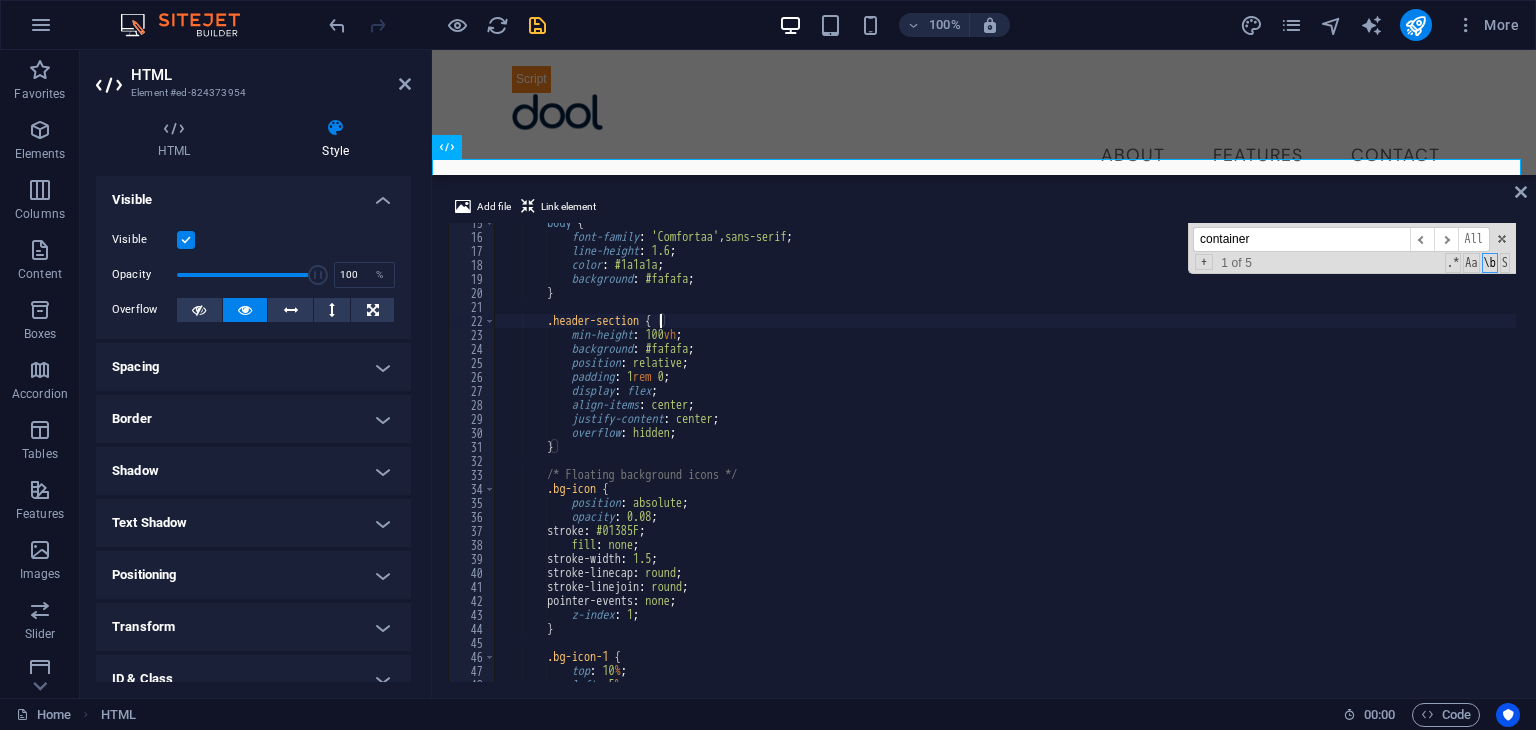 click on "body   {                font-family :   ' Comfortaa ' ,  sans-serif ;                line-height :   1.6 ;                color :   #1a1a1a ;                background :   #fafafa ;           }           .header-section   {                min-height :   100 vh ;                background :   #fafafa ;                position :   relative ;                padding :   1 rem   0 ;                display :   flex ;                align-items :   center ;                justify-content :   center ;                overflow :   hidden ;           }           /* Floating background icons */           .bg-icon   {                position :   absolute ;                opacity :   0.08 ;               stroke :   #01385F ;                fill :   none ;               stroke-width :   1.5 ;               stroke-linecap :   round ;               stroke-linejoin :   round ;               pointer-events :   none ;                z-index :   1 ;           }           .bg-icon-1   {                top :   10 % ;" at bounding box center [1074, 457] 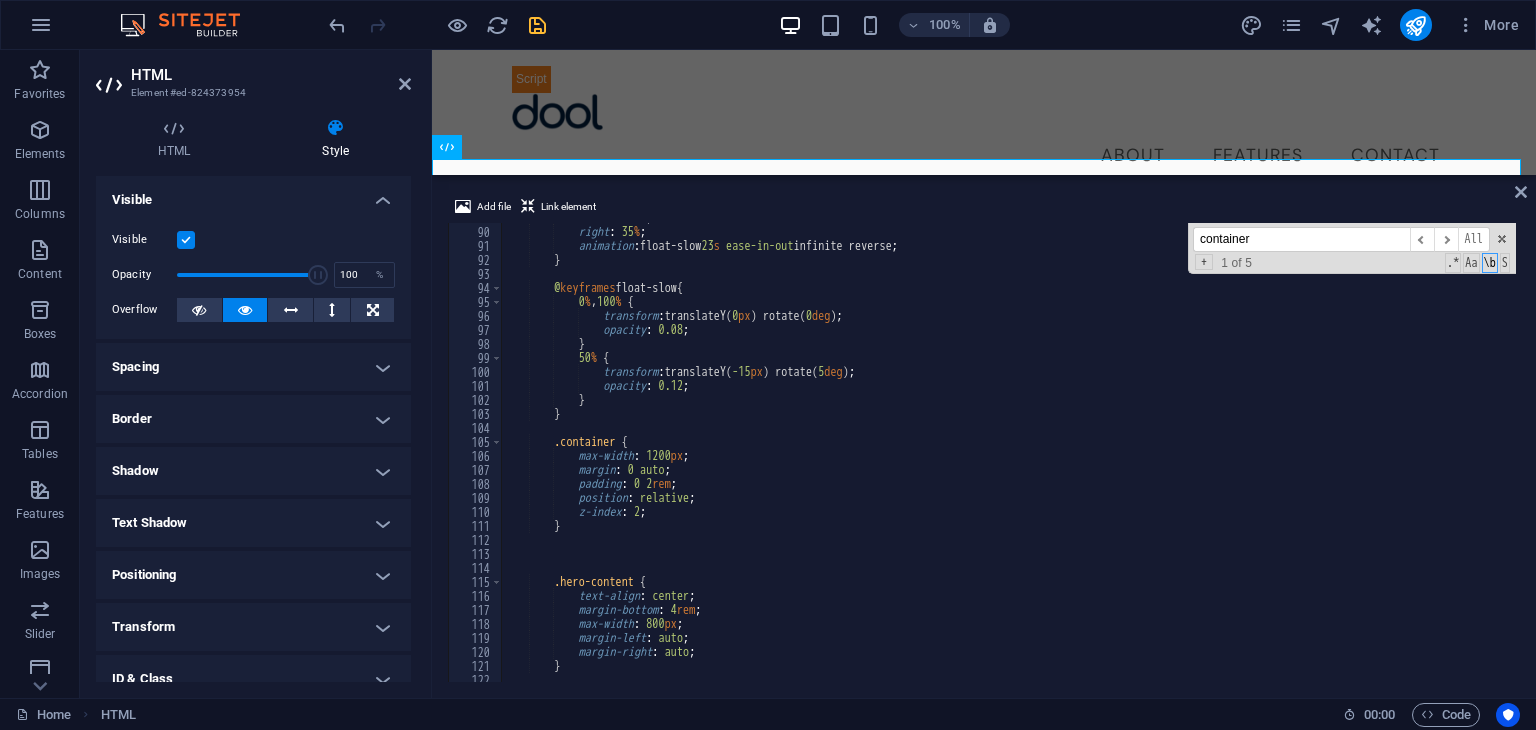 scroll, scrollTop: 1247, scrollLeft: 0, axis: vertical 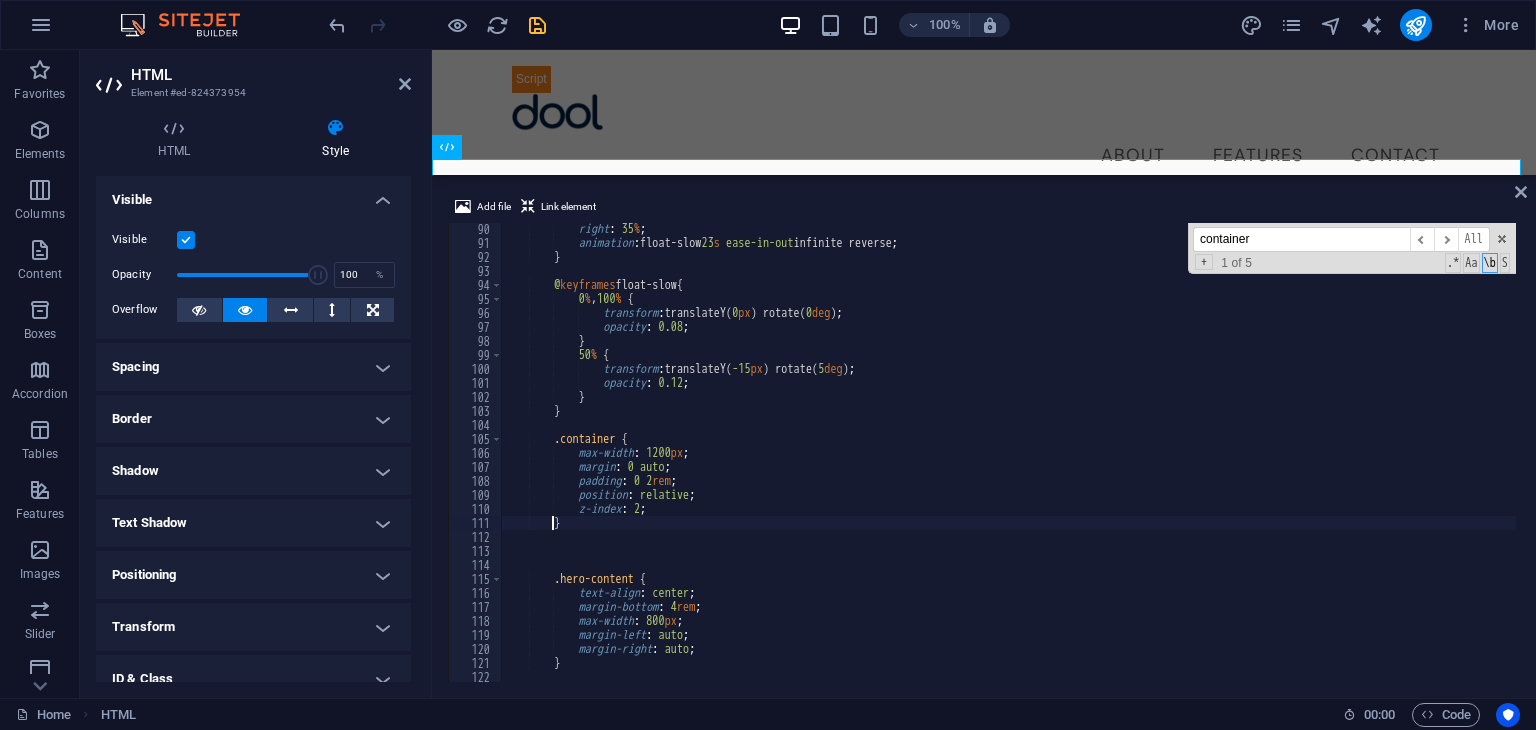 click on "right :   35 % ;                animation :  float-slow  23 s   ease-in-out  infinite reverse ;           }           @ keyframes  float-slow  {                0 % ,  100 %   {                       transform :  translateY( 0 px ) rotate( 0 deg ) ;                       opacity :   0.08 ;                }                50 %   {                       transform :  translateY( -15 px ) rotate( 5 deg ) ;                       opacity :   0.12 ;                }           }           .container   {                max-width :   1200 px ;                margin :   0   auto ;                padding :   0   2 rem ;                position :   relative ;                z-index :   2 ;           }           .hero-content   {                text-align :   center ;                margin-bottom :   4 rem ;                max-width :   800 px ;                margin-left :   auto ;                margin-right :   auto ;           }           .hero-headline" at bounding box center (1081, 463) 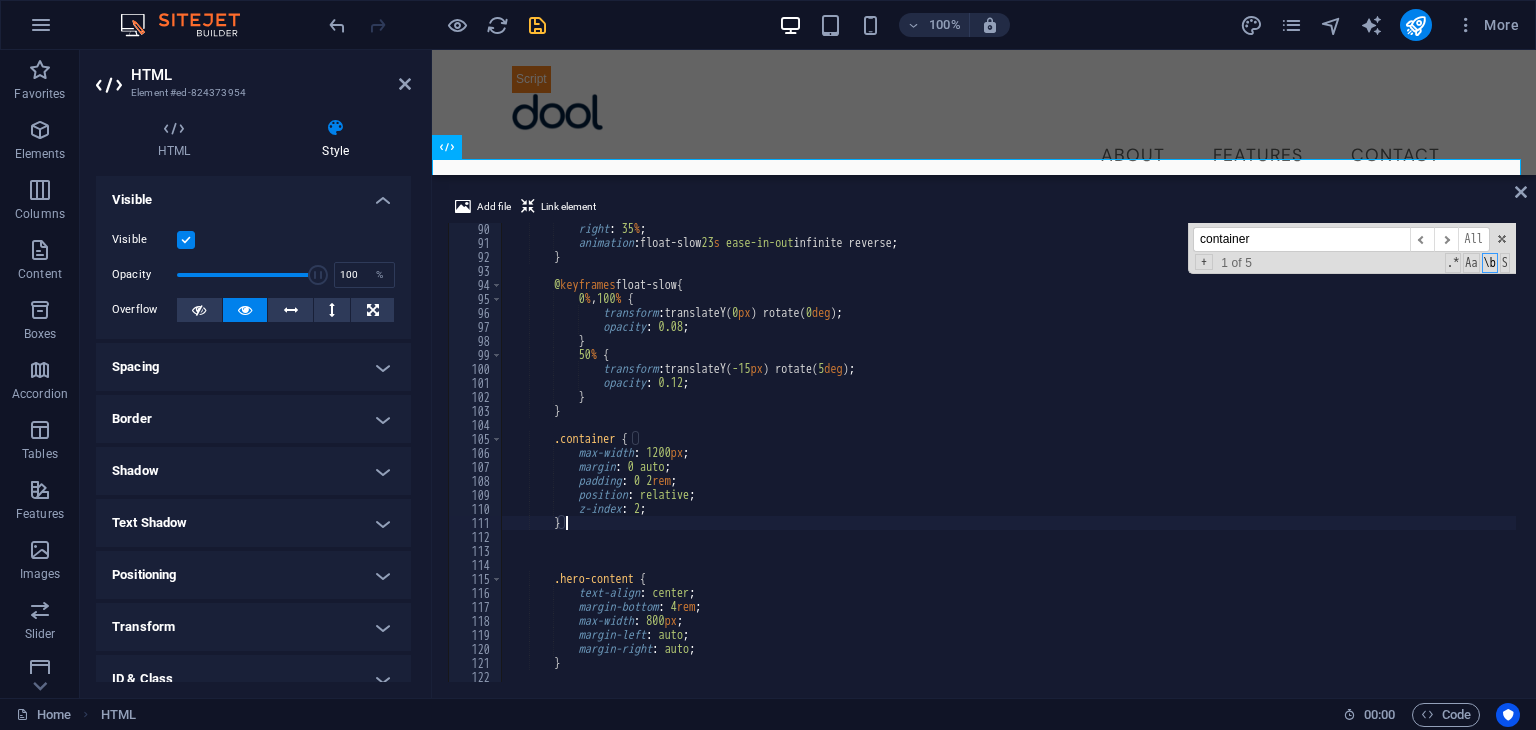 click on "right :   35 % ;                animation :  float-slow  23 s   ease-in-out  infinite reverse ;           }           @ keyframes  float-slow  {                0 % ,  100 %   {                       transform :  translateY( 0 px ) rotate( 0 deg ) ;                       opacity :   0.08 ;                }                50 %   {                       transform :  translateY( -15 px ) rotate( 5 deg ) ;                       opacity :   0.12 ;                }           }           .container   {                max-width :   1200 px ;                margin :   0   auto ;                padding :   0   2 rem ;                position :   relative ;                z-index :   2 ;           }           .hero-content   {                text-align :   center ;                margin-bottom :   4 rem ;                max-width :   800 px ;                margin-left :   auto ;                margin-right :   auto ;           }           .hero-headline" at bounding box center (1081, 463) 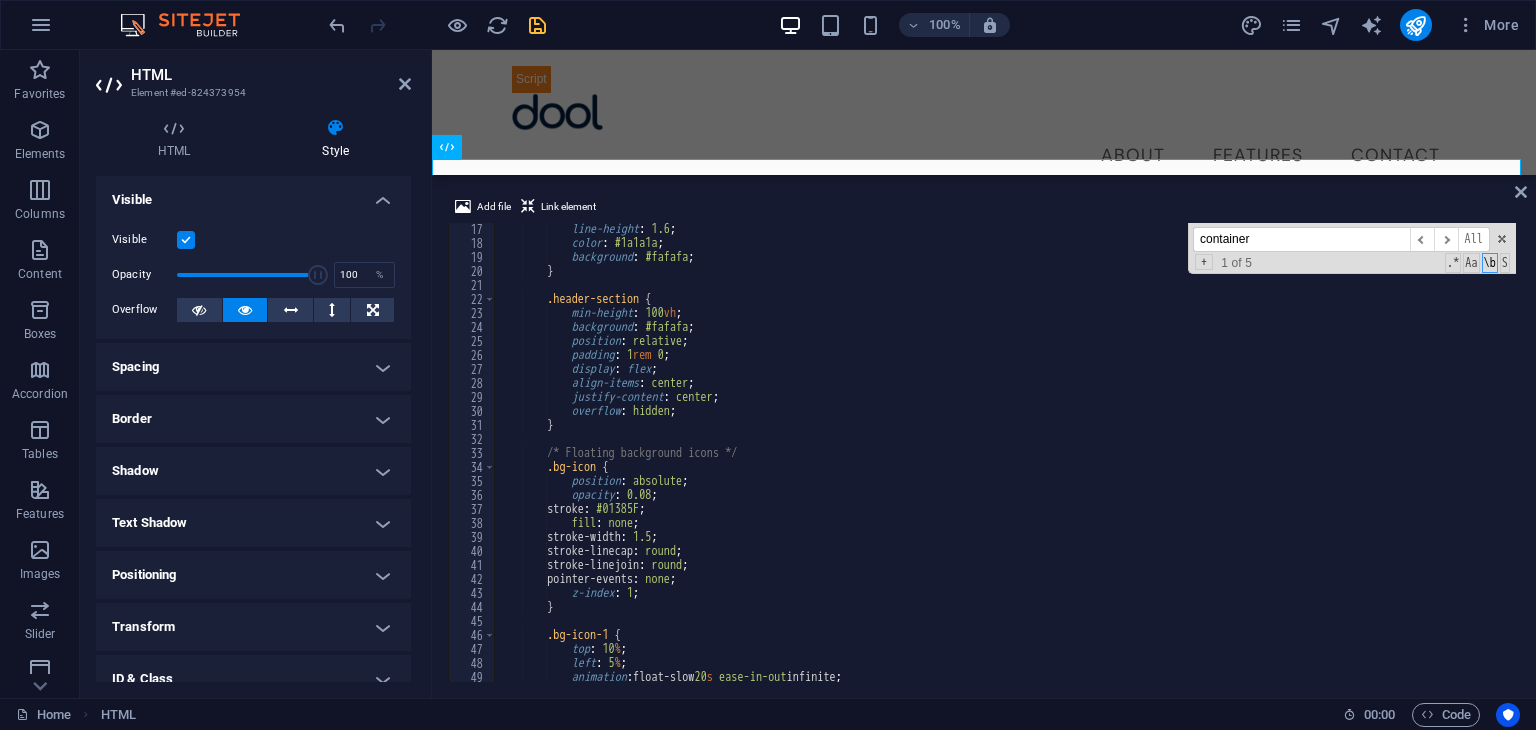 scroll, scrollTop: 0, scrollLeft: 0, axis: both 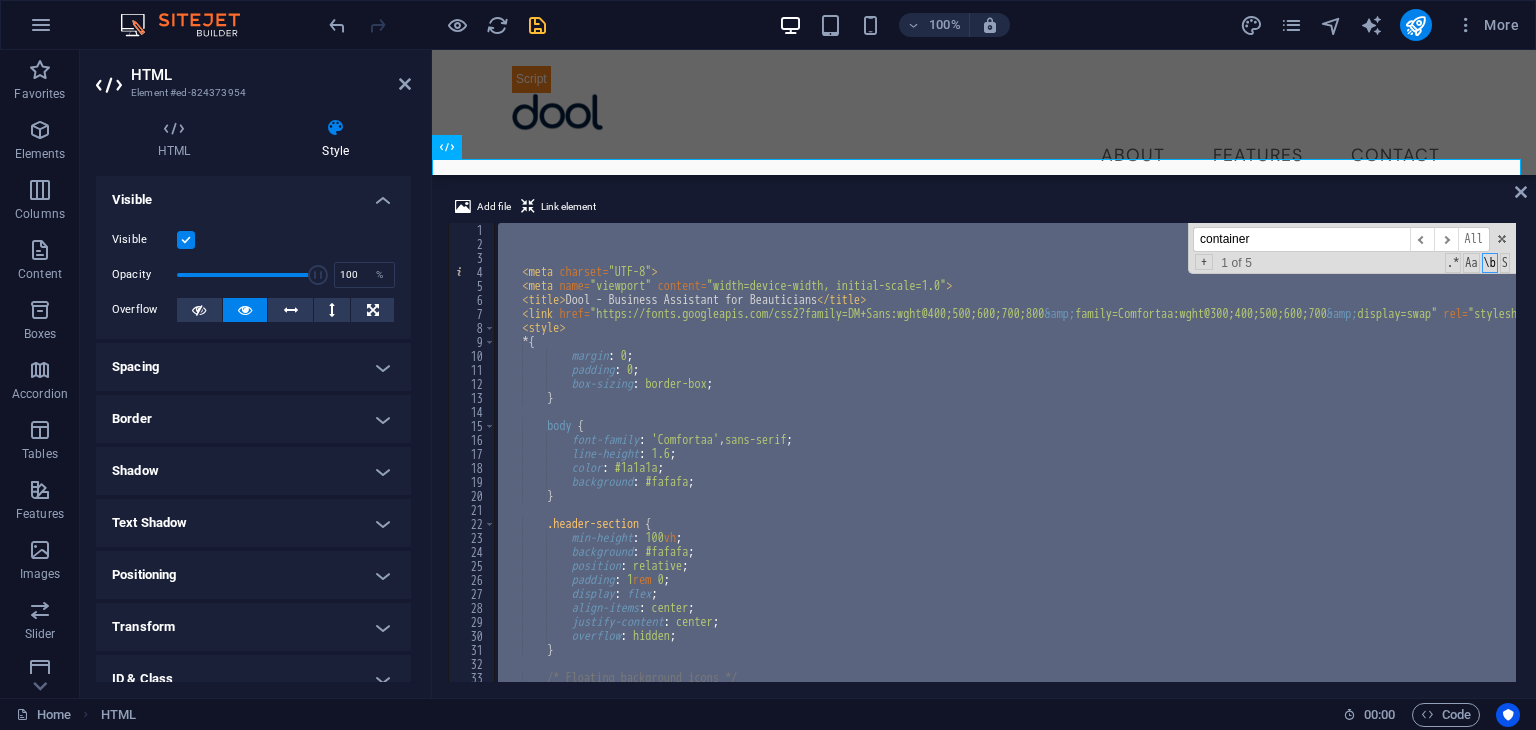 click on "< meta   charset = "UTF-8" >      < meta   name = "viewport"   content = "width=device-width, initial-scale=1.0" >      < title > Dool - Business Assistant for Beauticians </ title >      < link   href = "https://fonts.googleapis.com/css2?family=DM+Sans:wght@400;500;600;700;800 &amp; family=Comfortaa:wght@300;400;500;600;700 &amp; display=swap"   rel = "stylesheet" >      < style >          *  {                margin :   0 ;                padding :   0 ;                box-sizing :   border-box ;           }           body   {                font-family :   ' Comfortaa ' ,  sans-serif ;                line-height :   1.6 ;                color :   #1a1a1a ;                background :   #fafafa ;           }           .header-section   {                min-height :   100 vh ;                background :   #fafafa ;                position :   relative ;                padding :   1 rem   0 ;                display :   flex ;                align-items :   center ;                justify-content :   ; :" at bounding box center [1005, 452] 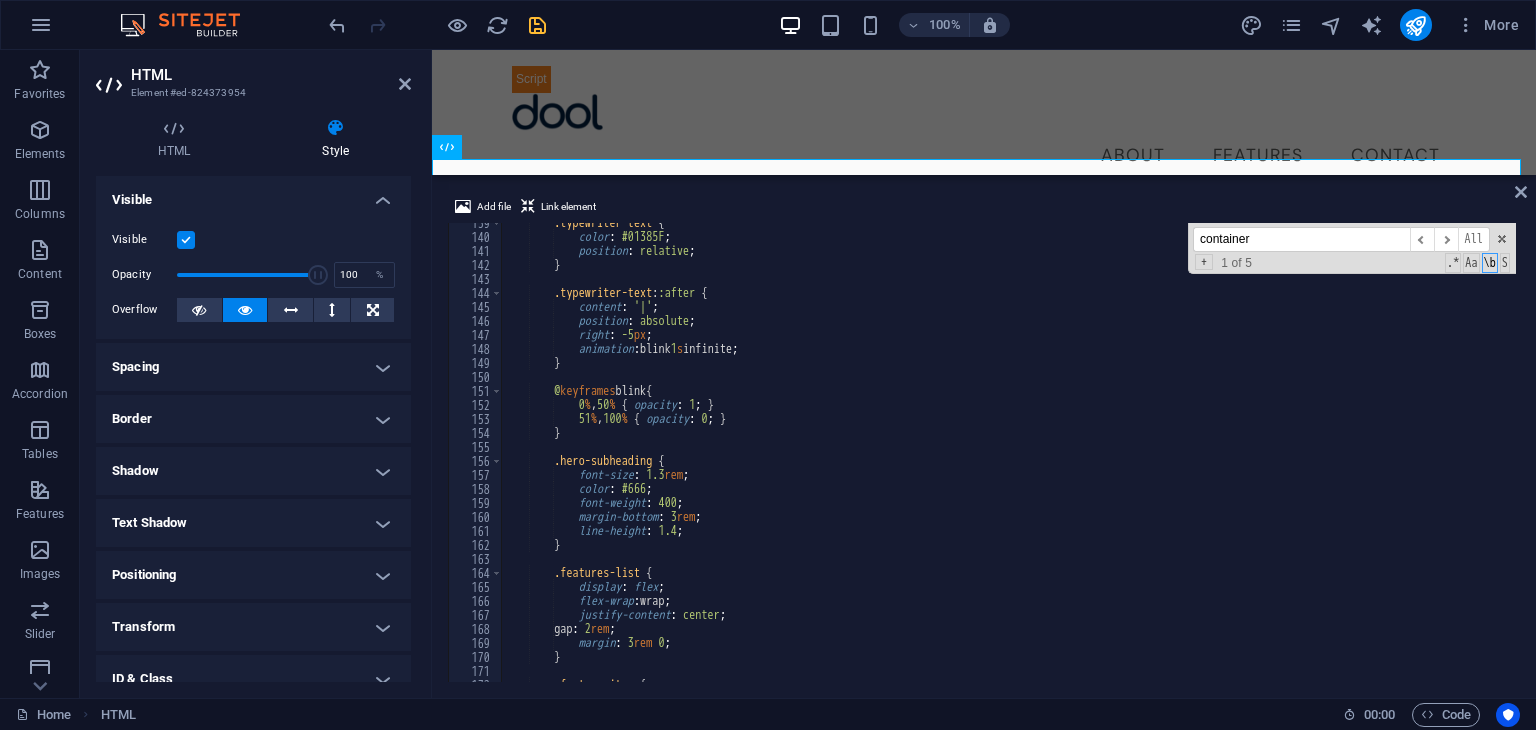 scroll, scrollTop: 1940, scrollLeft: 0, axis: vertical 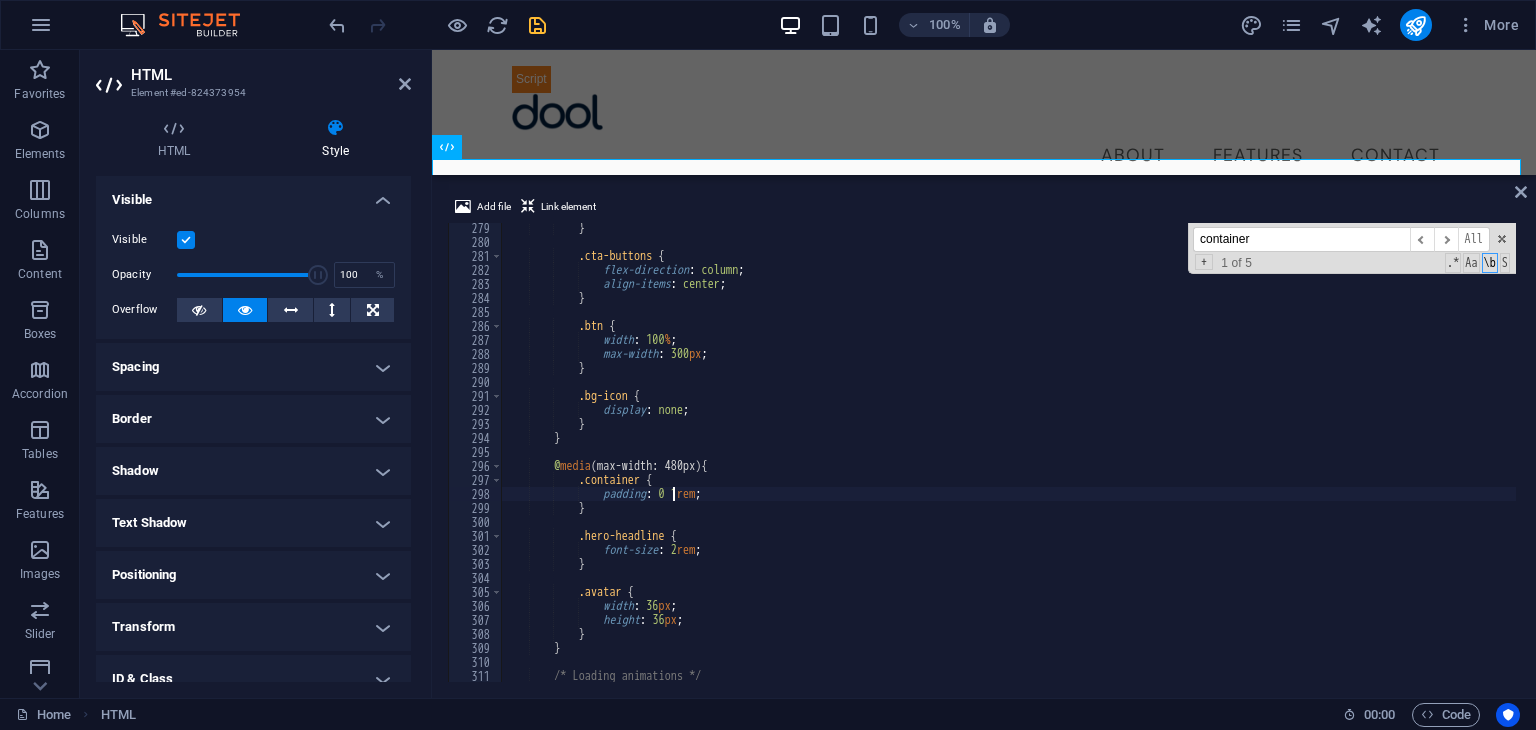 click on "}                .cta-buttons   {                     flex-direction :   column ;                     align-items :   center ;                }                .btn   {                     width :   100 % ;                     max-width :   300 px ;                }                .bg-icon   {                     display :   none ;                }           }           @ media  (max-width: 480px)  {                .container   {                     padding :   0   1 rem ;                }                .hero-headline   {                     font-size :   2 rem ;                }                .avatar   {                     width :   36 px ;                     height :   36 px ;                }           }           /* Loading animations */           .fade-in   {" at bounding box center (1081, 462) 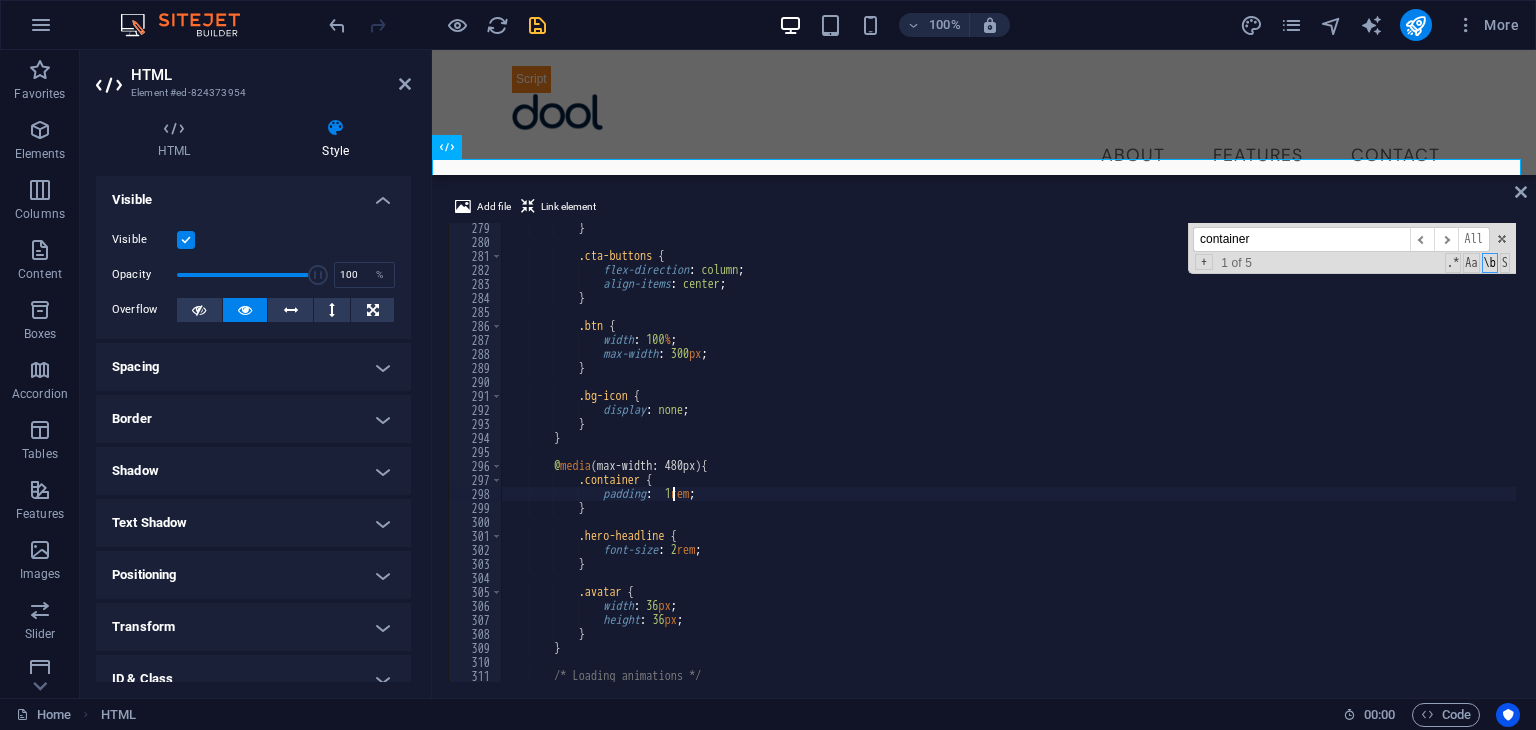 scroll, scrollTop: 0, scrollLeft: 13, axis: horizontal 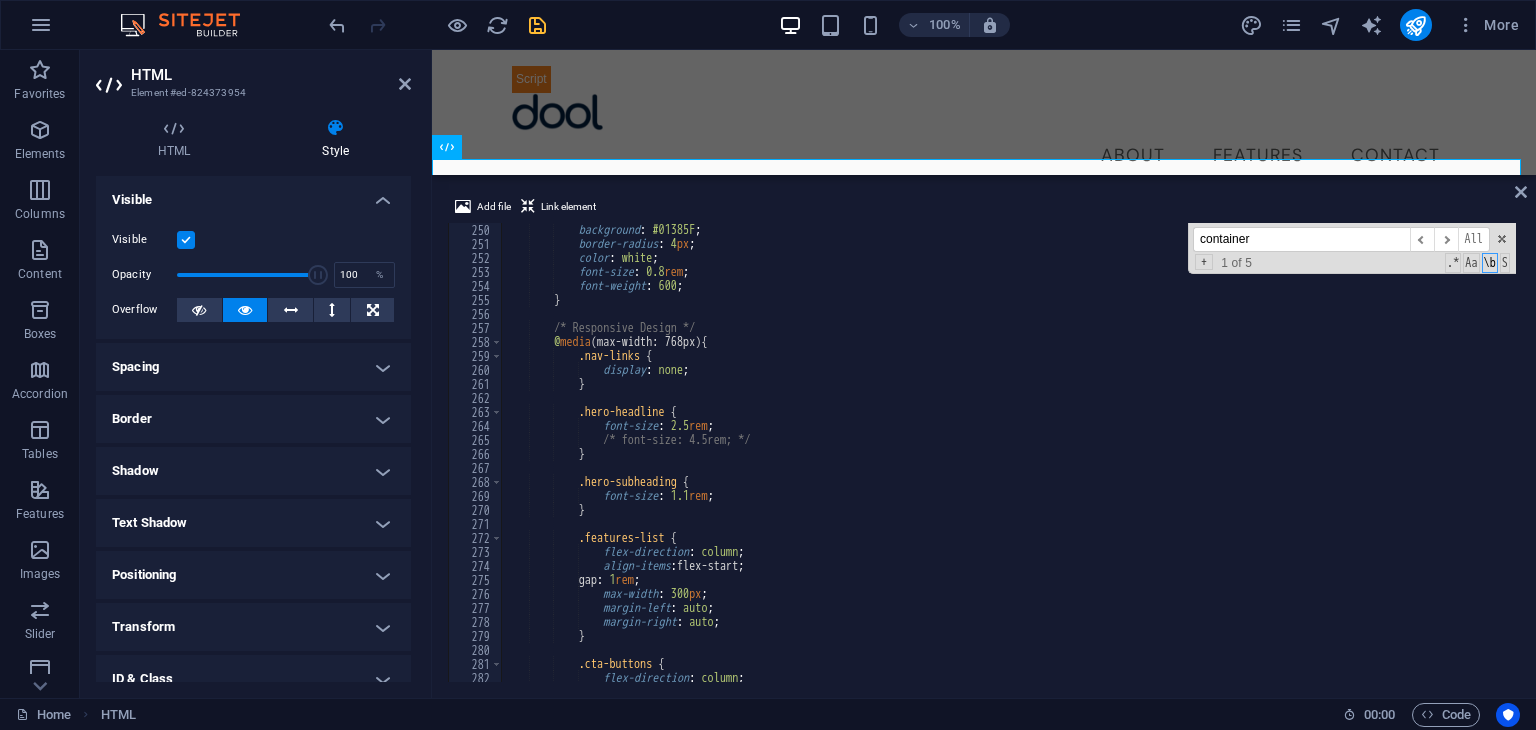 type on "padding: 2 1rem;" 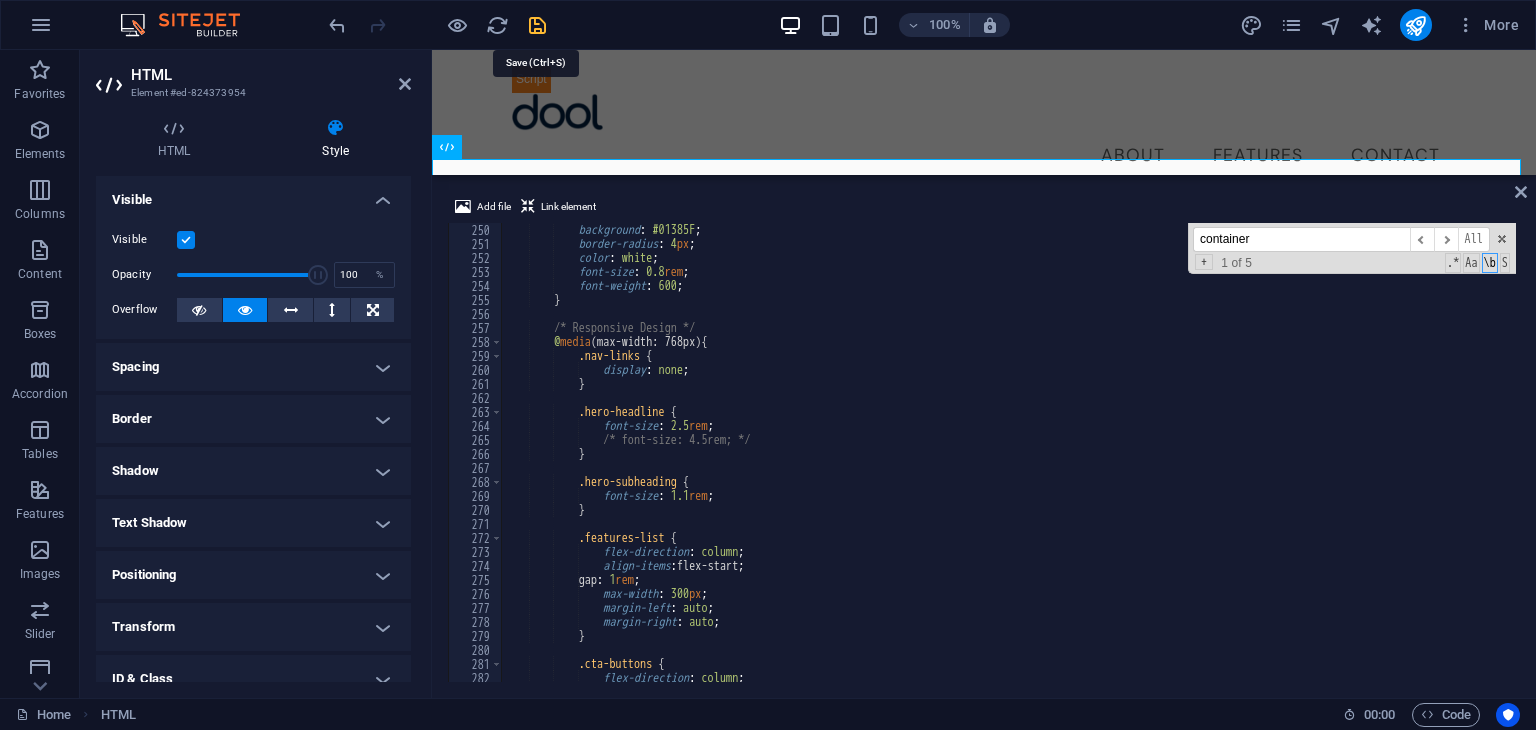 click at bounding box center (537, 25) 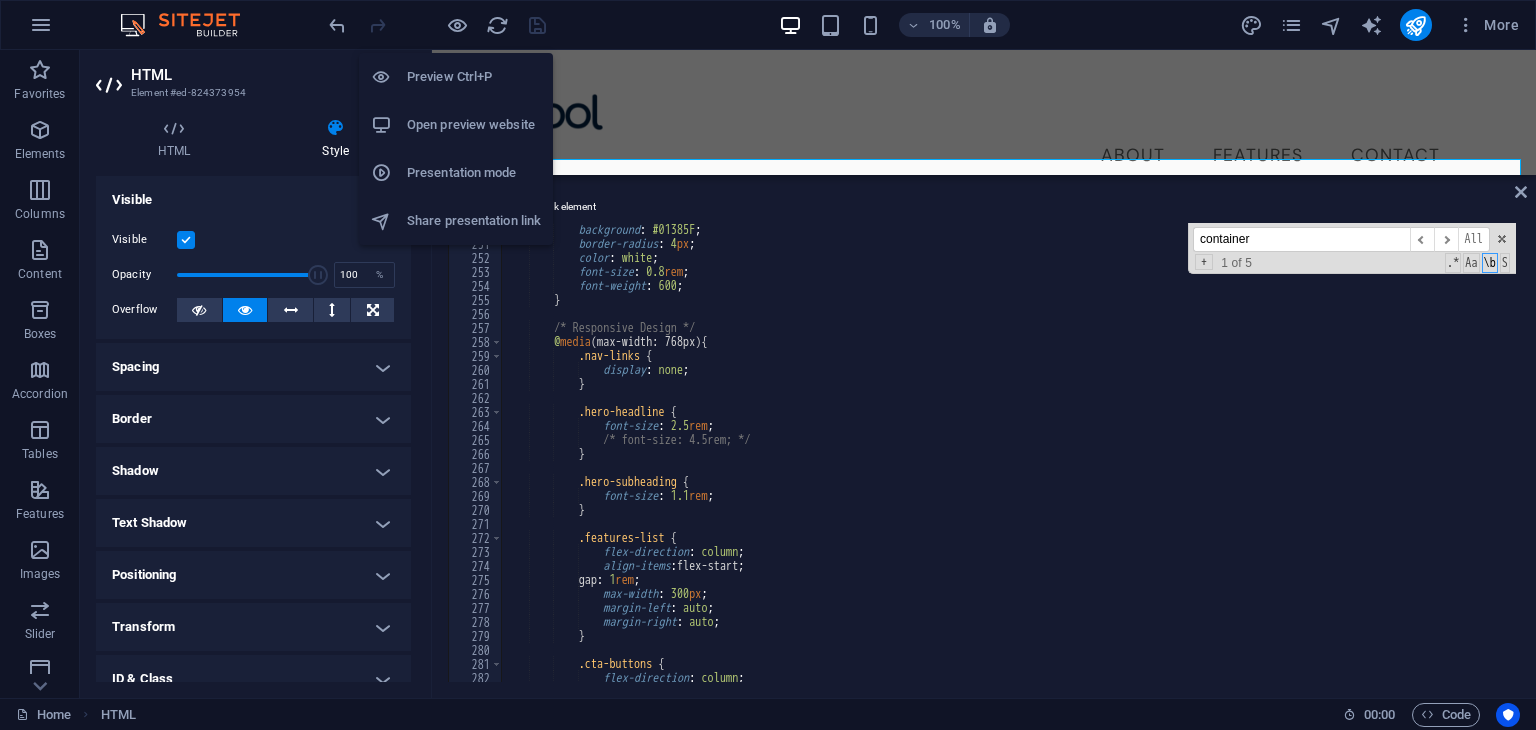 click on "Open preview website" at bounding box center [474, 125] 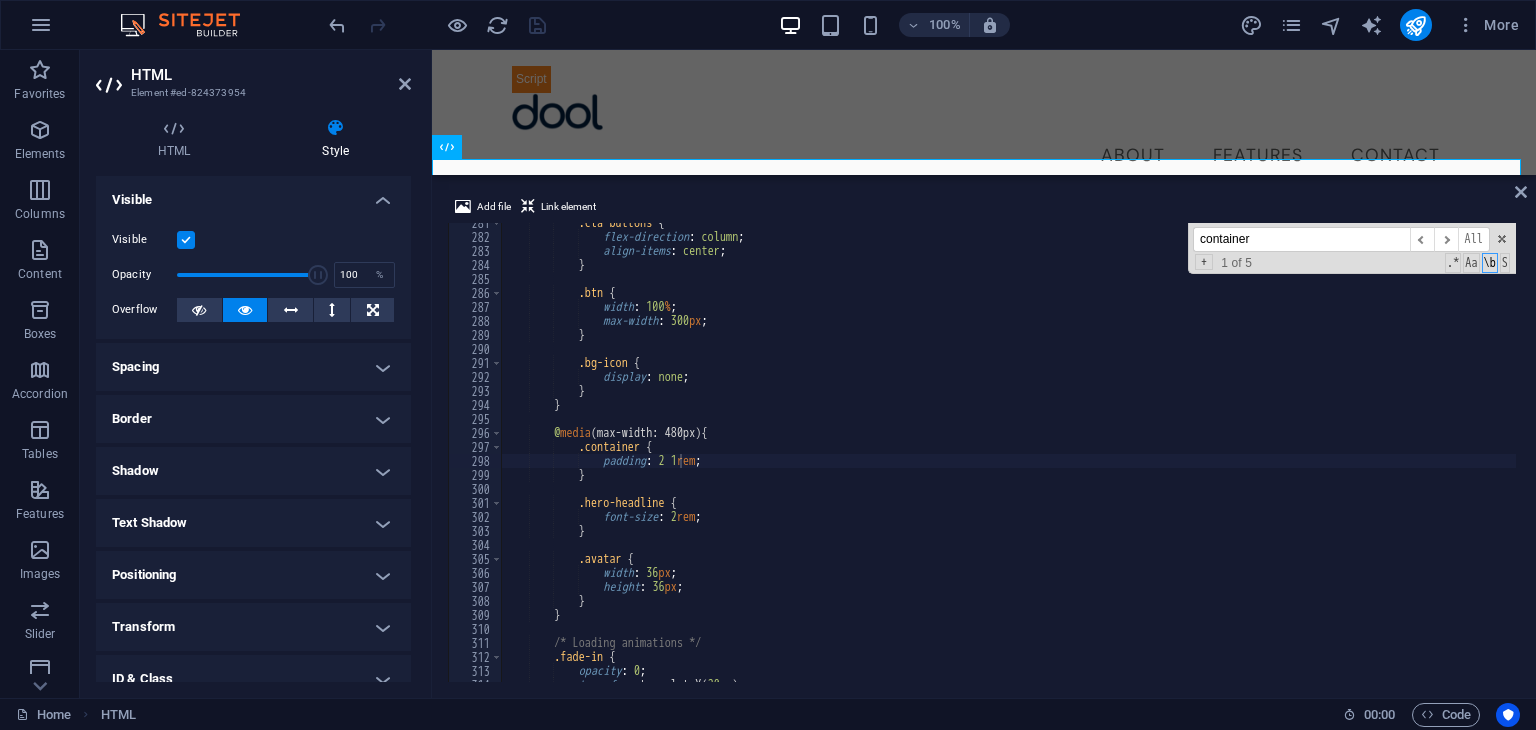 scroll, scrollTop: 3930, scrollLeft: 0, axis: vertical 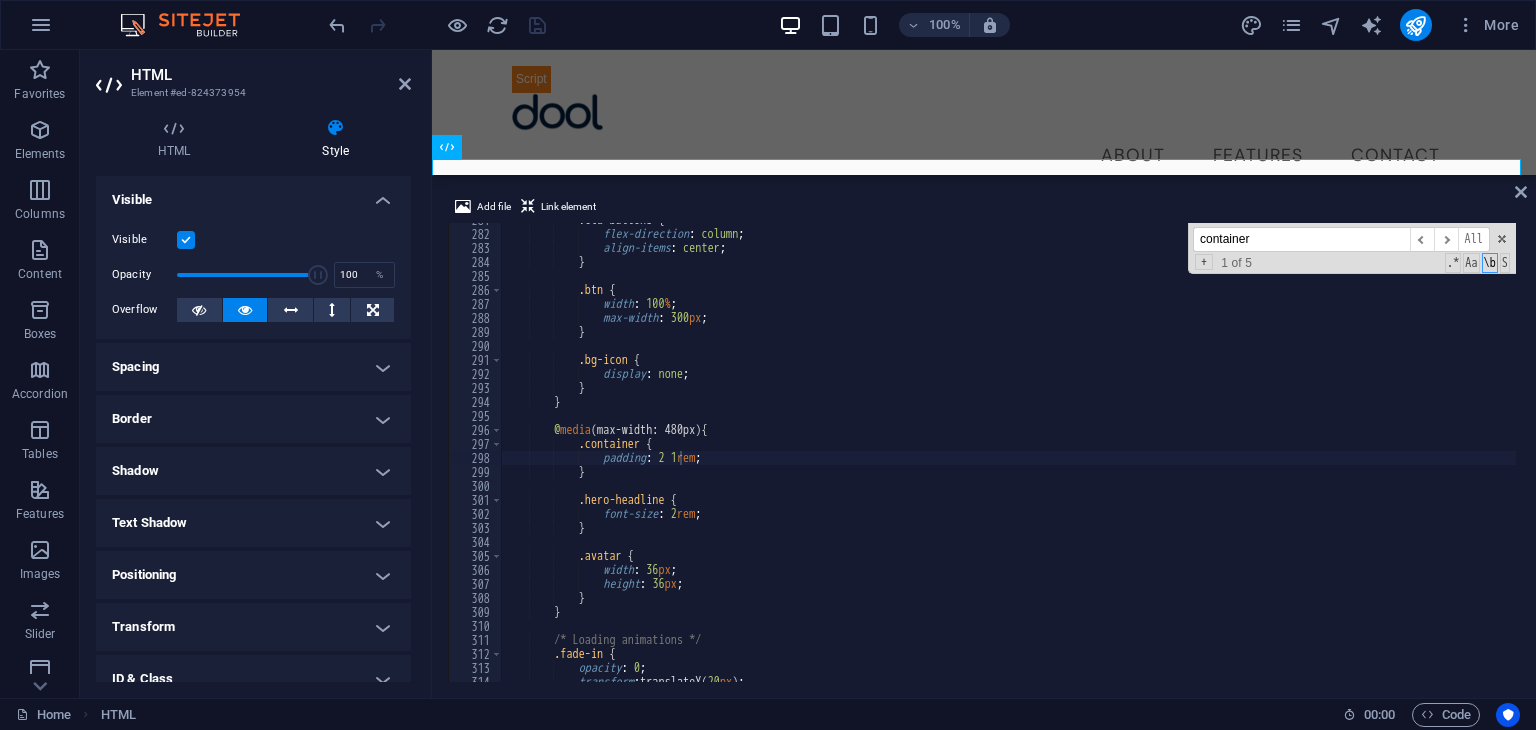 click on ".cta-buttons   {                     flex-direction :   column ;                     align-items :   center ;                }                .btn   {                     width :   100 % ;                     max-width :   300 px ;                }                .bg-icon   {                     display :   none ;                }           }           @ media  (max-width: 480px)  {                .container   {                     padding :   2   1 rem ;                }                .hero-headline   {                     font-size :   2 rem ;                }                .avatar   {                     width :   36 px ;                     height :   36 px ;                }           }           /* Loading animations */           .fade-in   {                opacity :   0 ;                transform :  translateY( 20 px ) ;" at bounding box center [1081, 454] 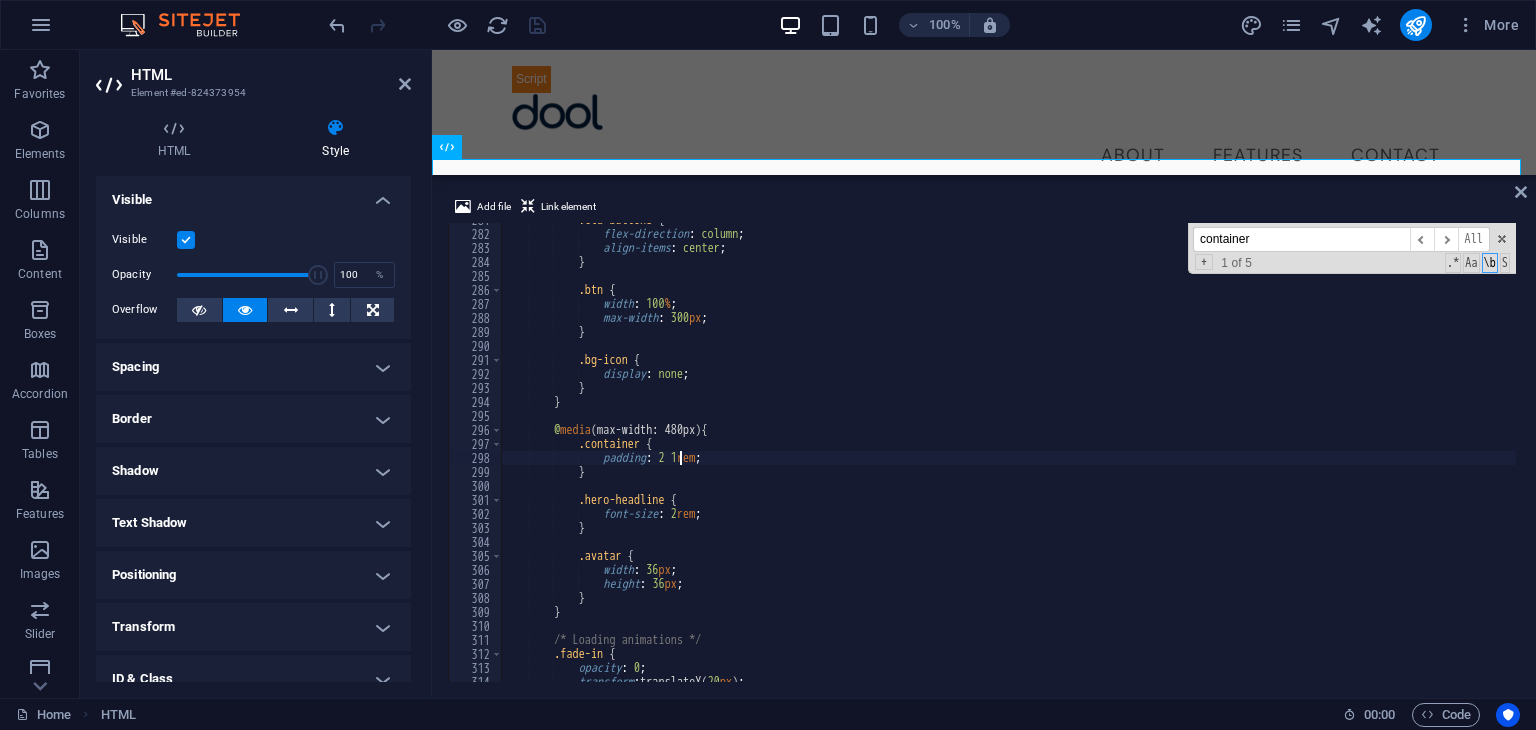 click on ".cta-buttons   {                     flex-direction :   column ;                     align-items :   center ;                }                .btn   {                     width :   100 % ;                     max-width :   300 px ;                }                .bg-icon   {                     display :   none ;                }           }           @ media  (max-width: 480px)  {                .container   {                     padding :   2   1 rem ;                }                .hero-headline   {                     font-size :   2 rem ;                }                .avatar   {                     width :   36 px ;                     height :   36 px ;                }           }           /* Loading animations */           .fade-in   {                opacity :   0 ;                transform :  translateY( 20 px ) ;" at bounding box center (1081, 454) 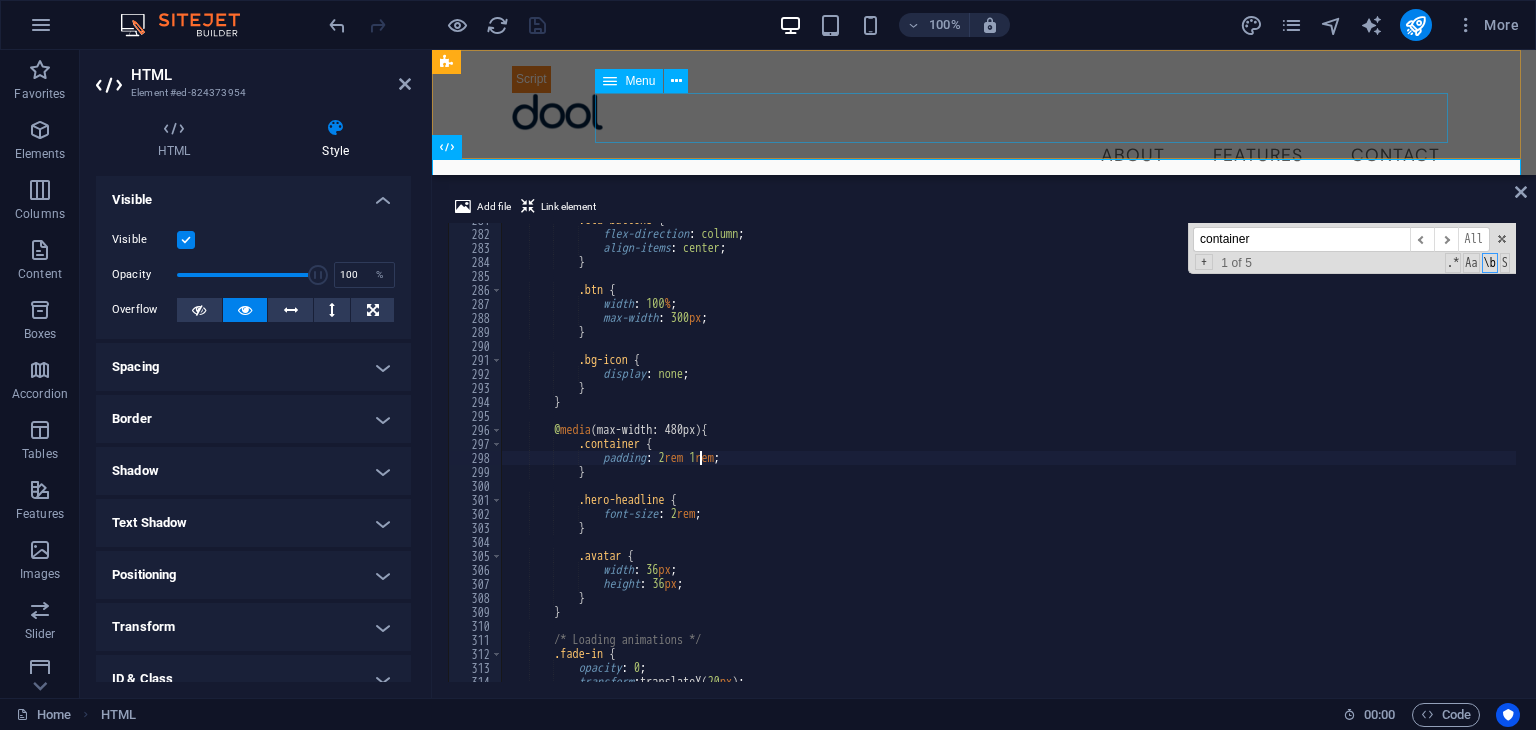 type on "padding: 2rem 1rem;" 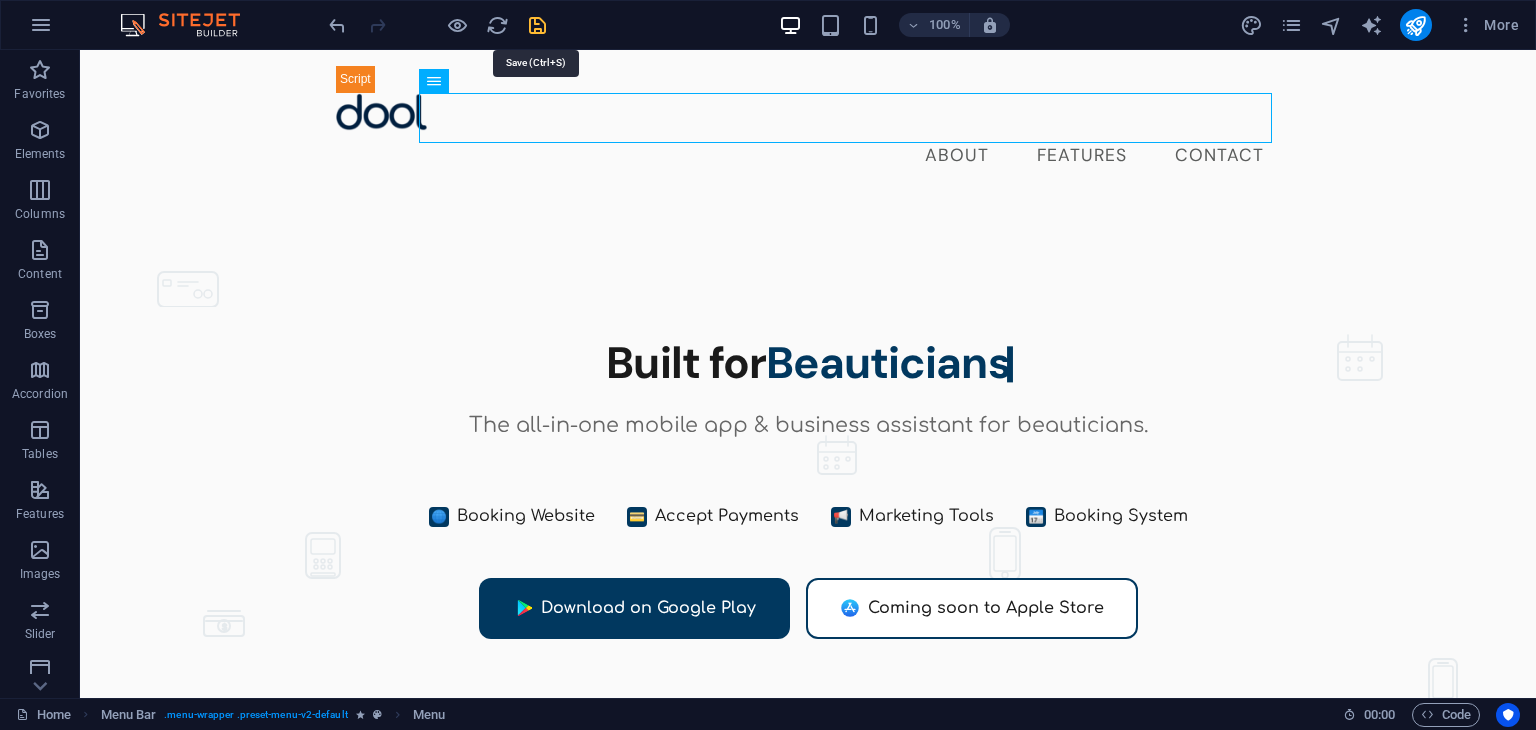 click at bounding box center [537, 25] 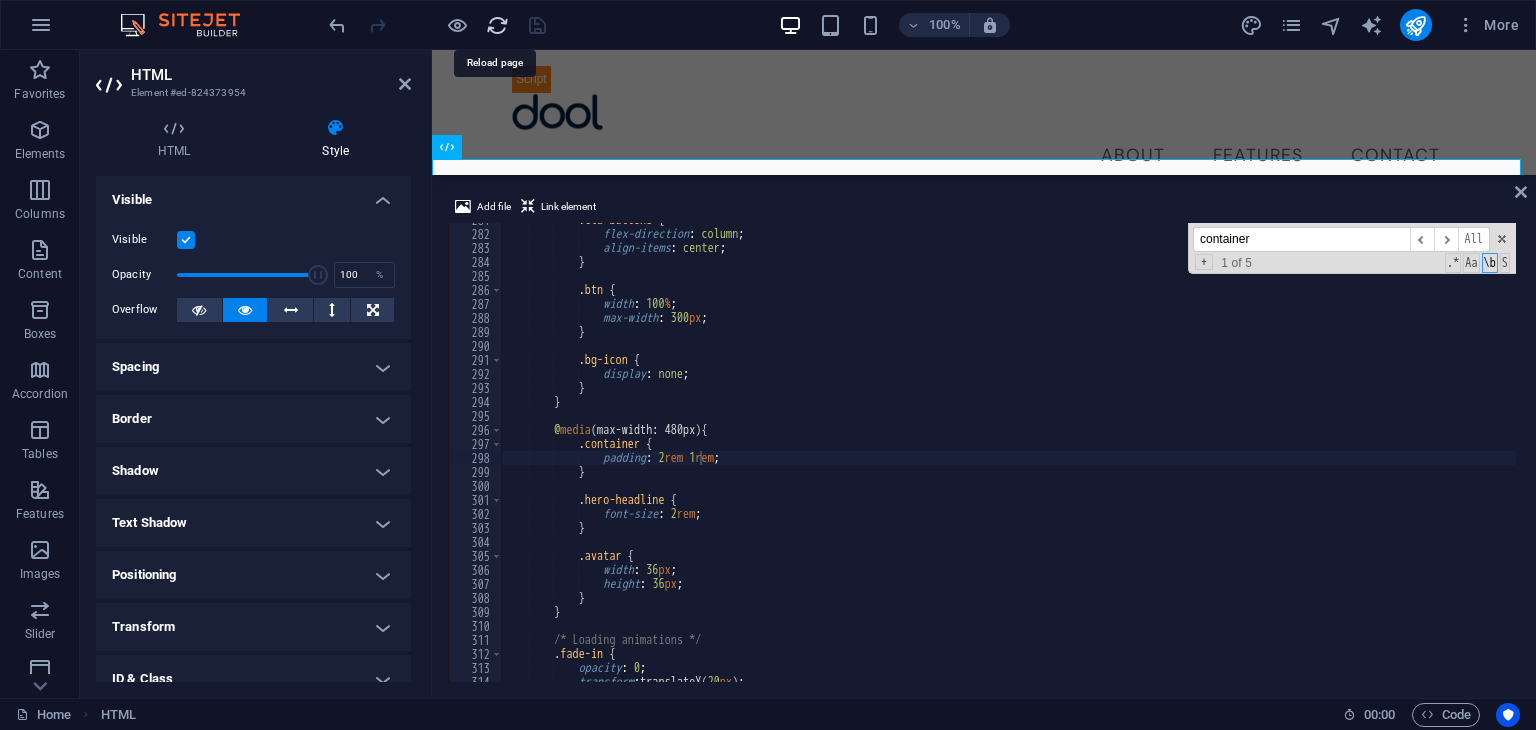 click at bounding box center (497, 25) 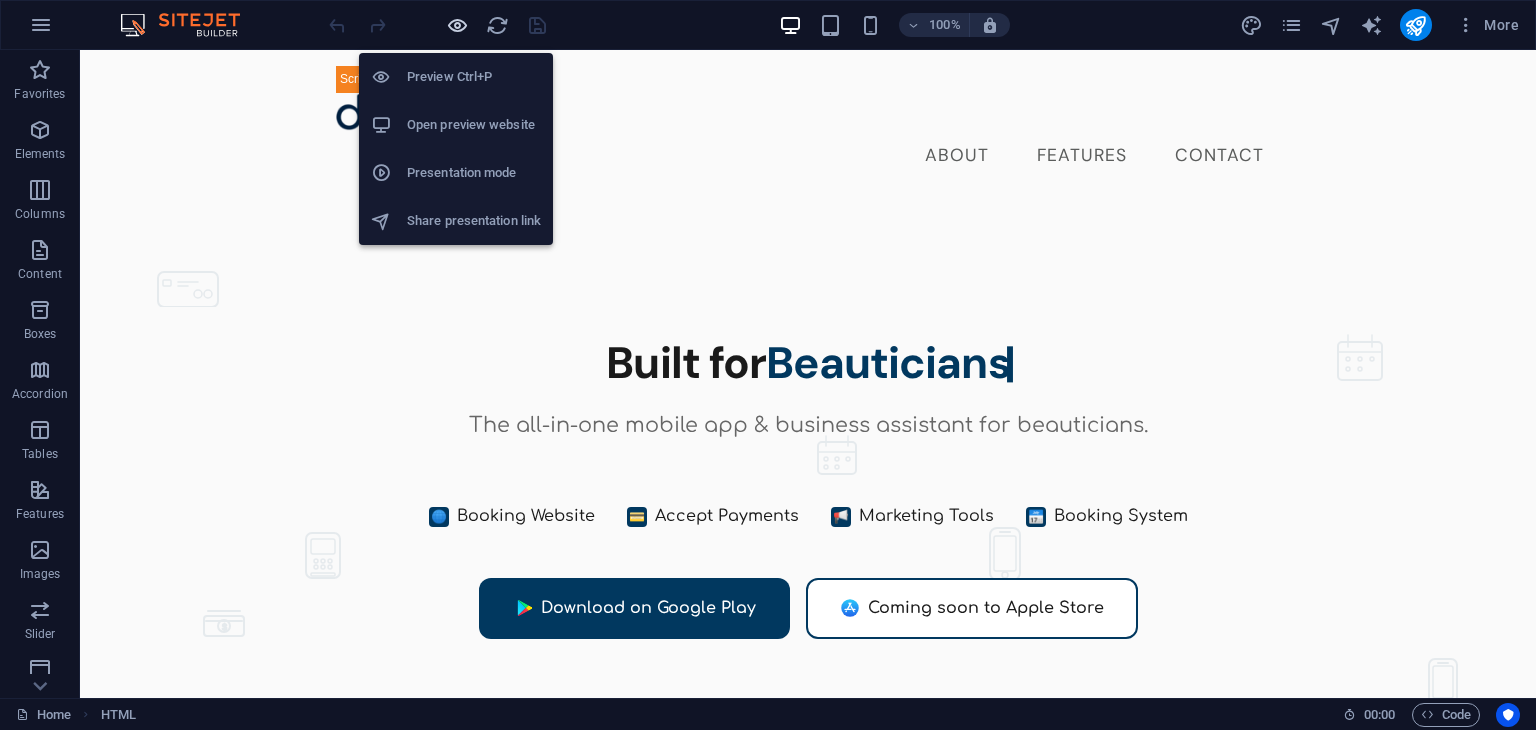 click at bounding box center (457, 25) 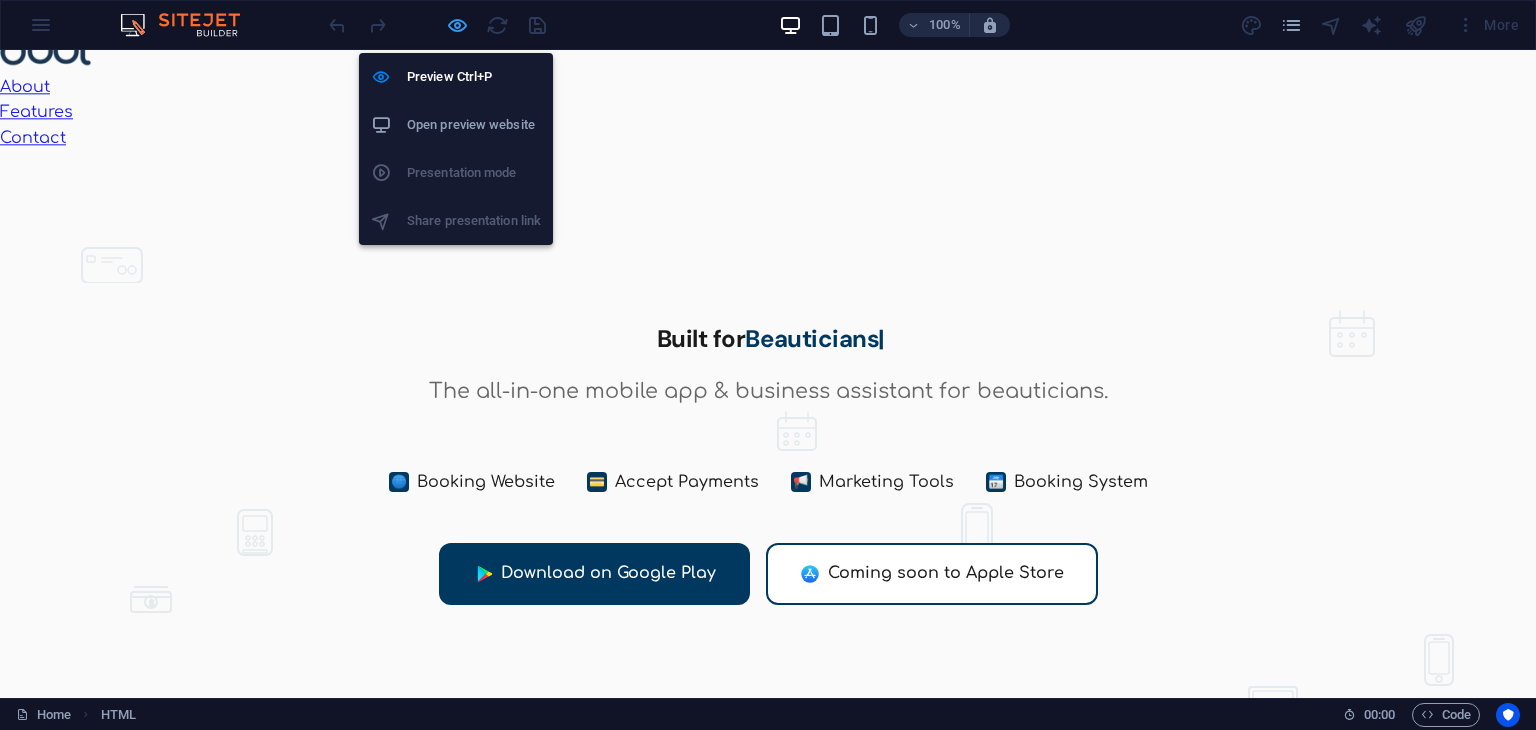 scroll, scrollTop: 0, scrollLeft: 0, axis: both 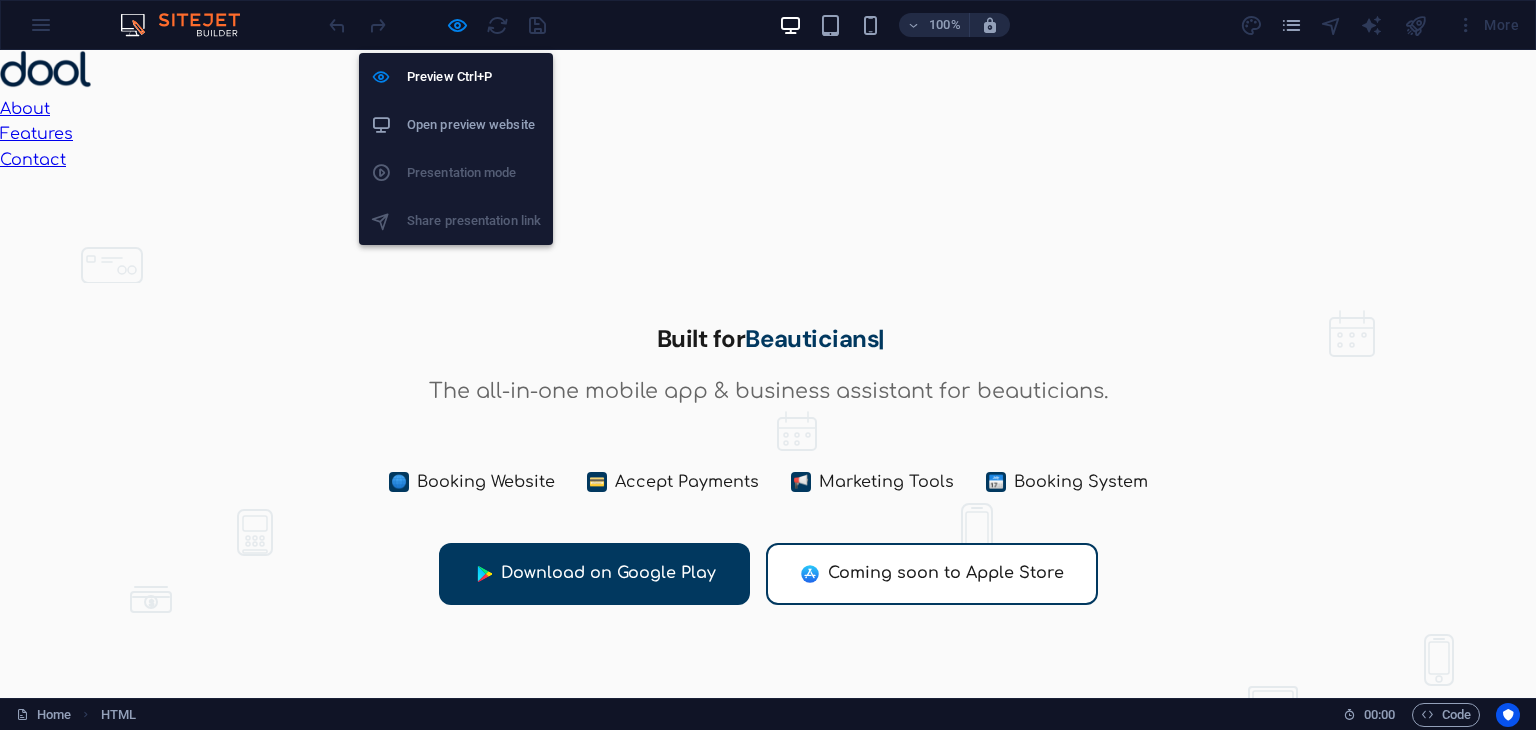 click on "Open preview website" at bounding box center [474, 125] 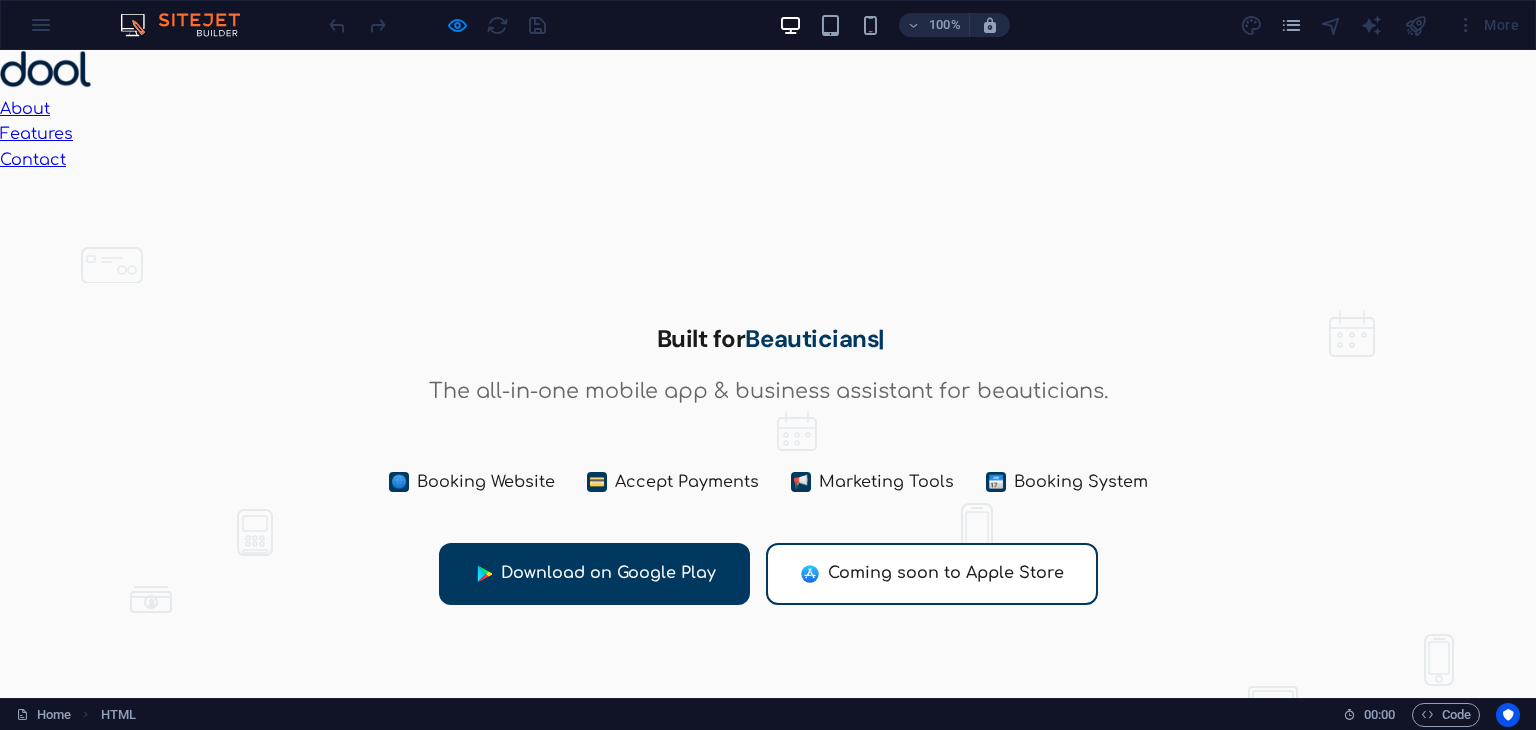click on "$" at bounding box center [768, 498] 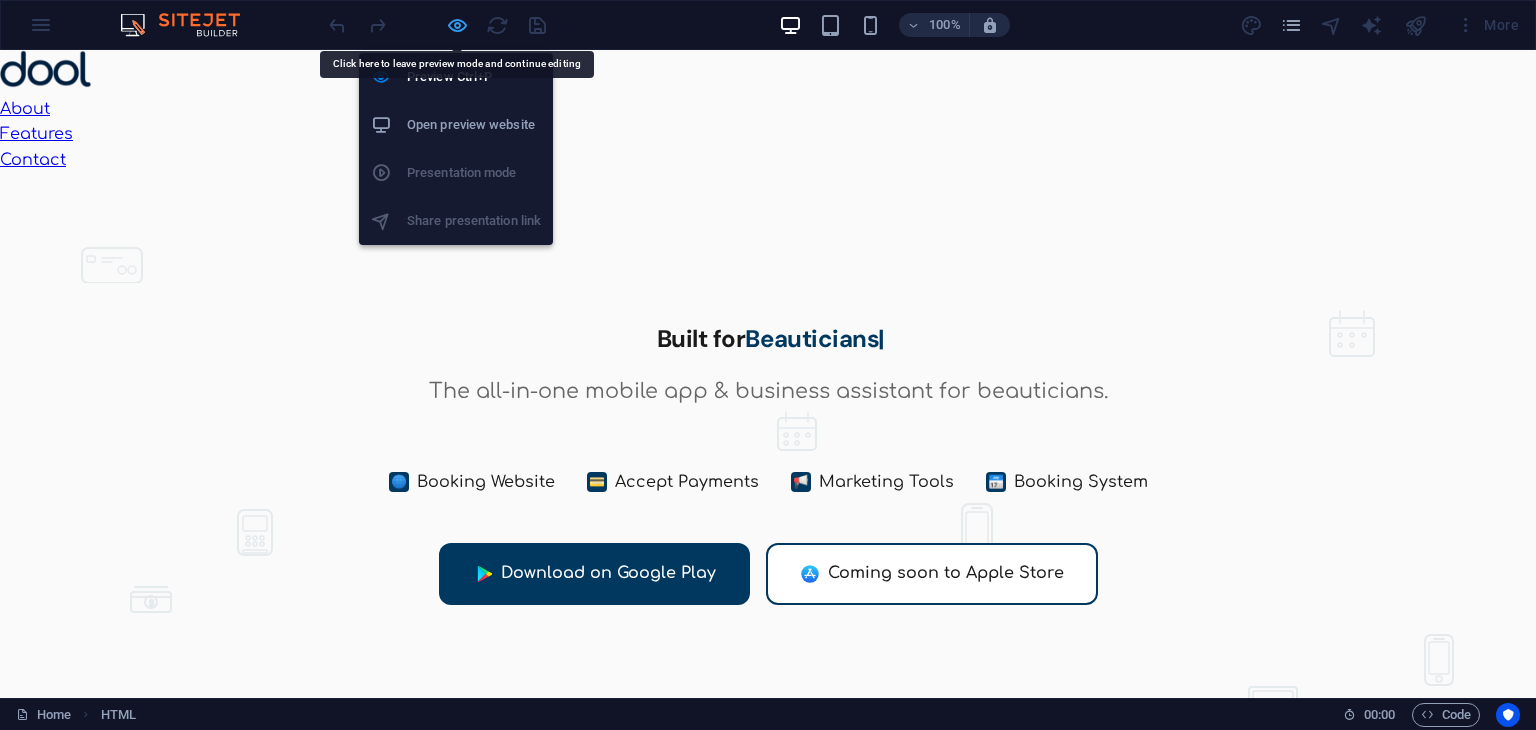 click at bounding box center (457, 25) 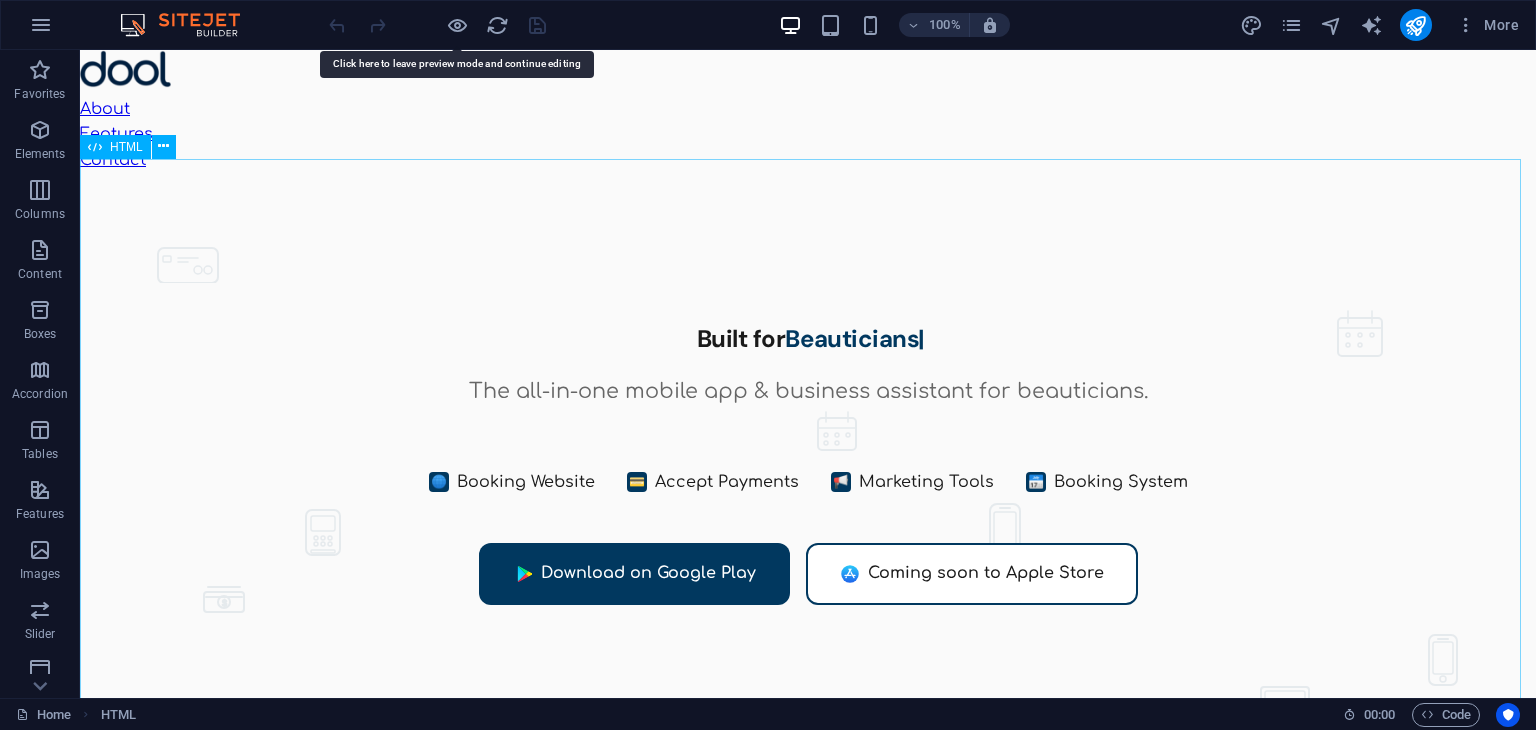 click on "HTML" at bounding box center (126, 147) 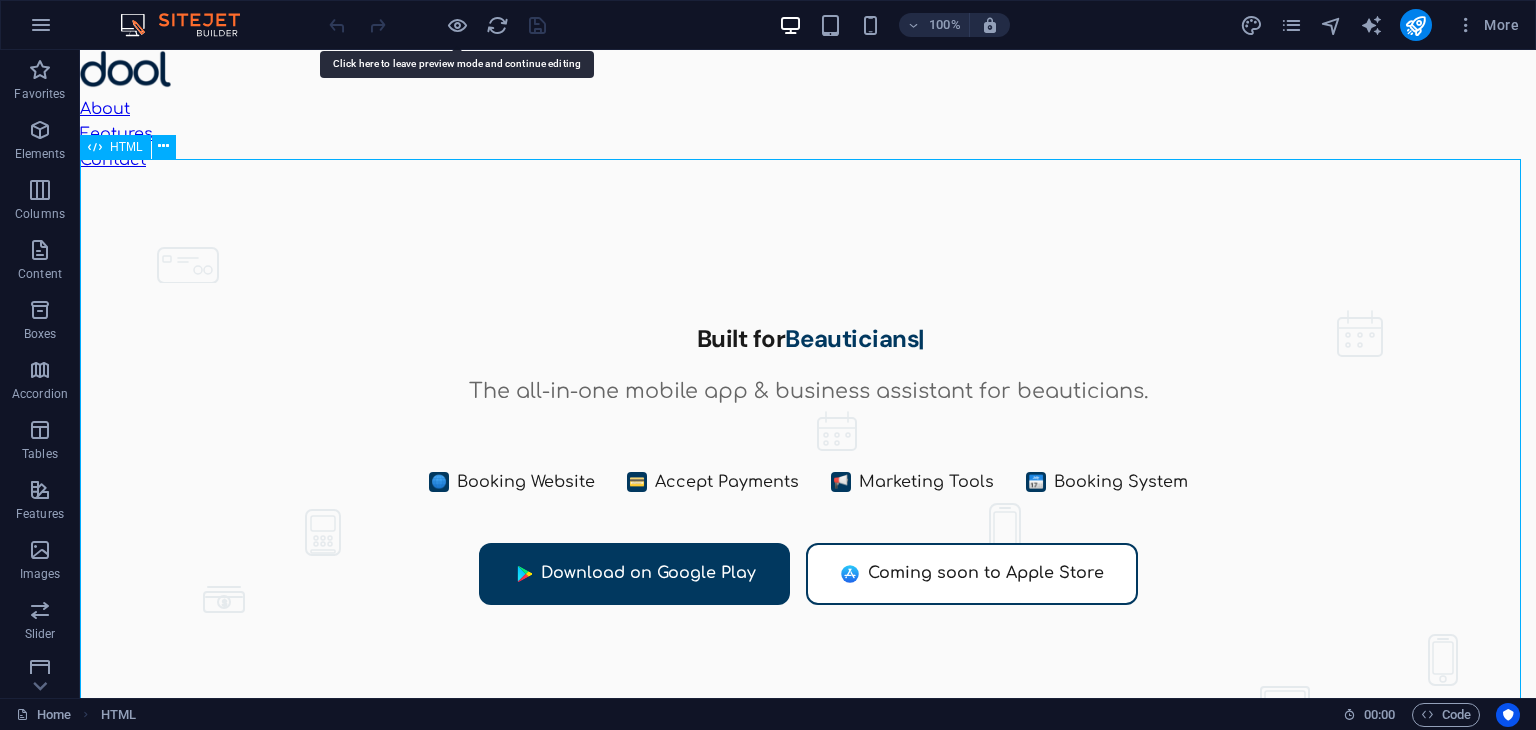 click on "HTML" at bounding box center [126, 147] 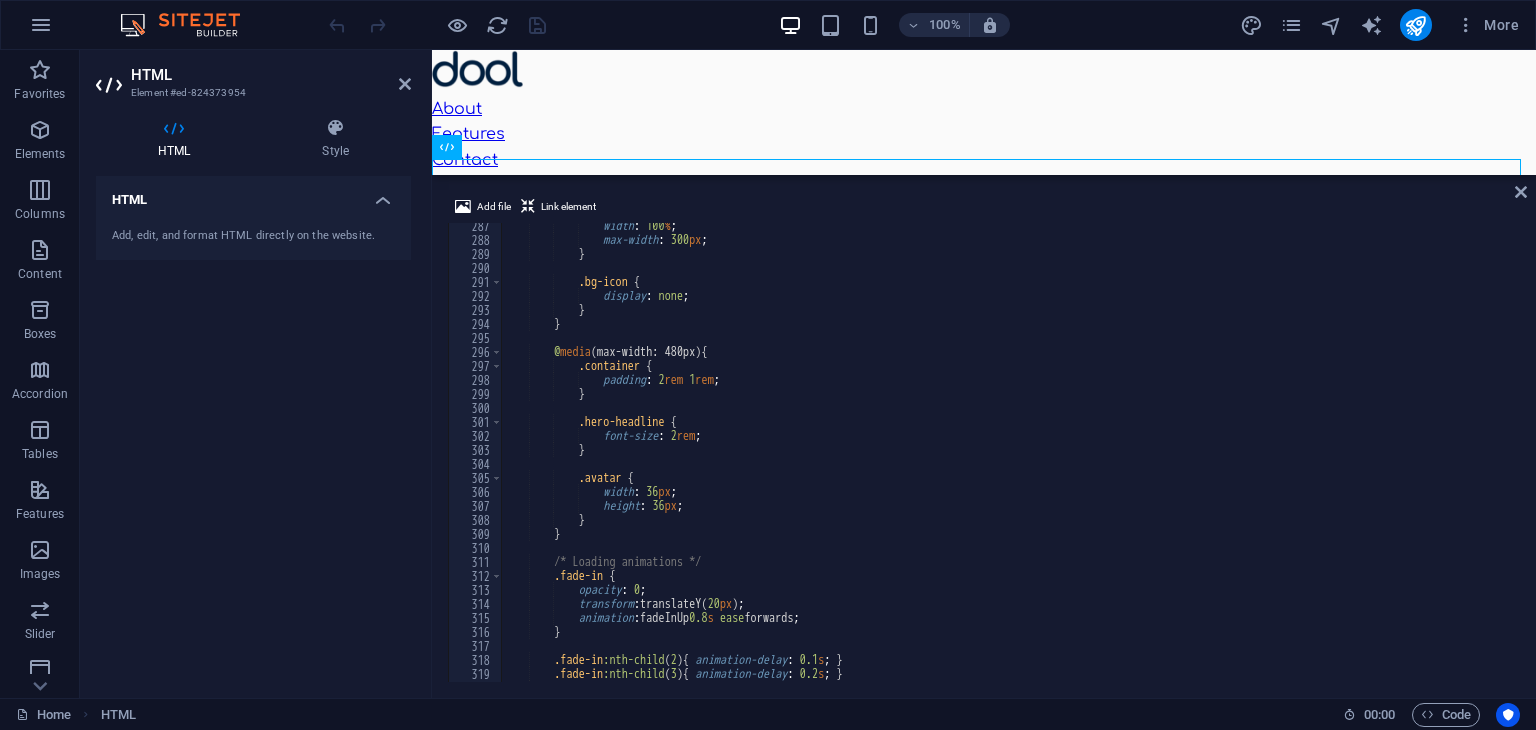 scroll, scrollTop: 4008, scrollLeft: 0, axis: vertical 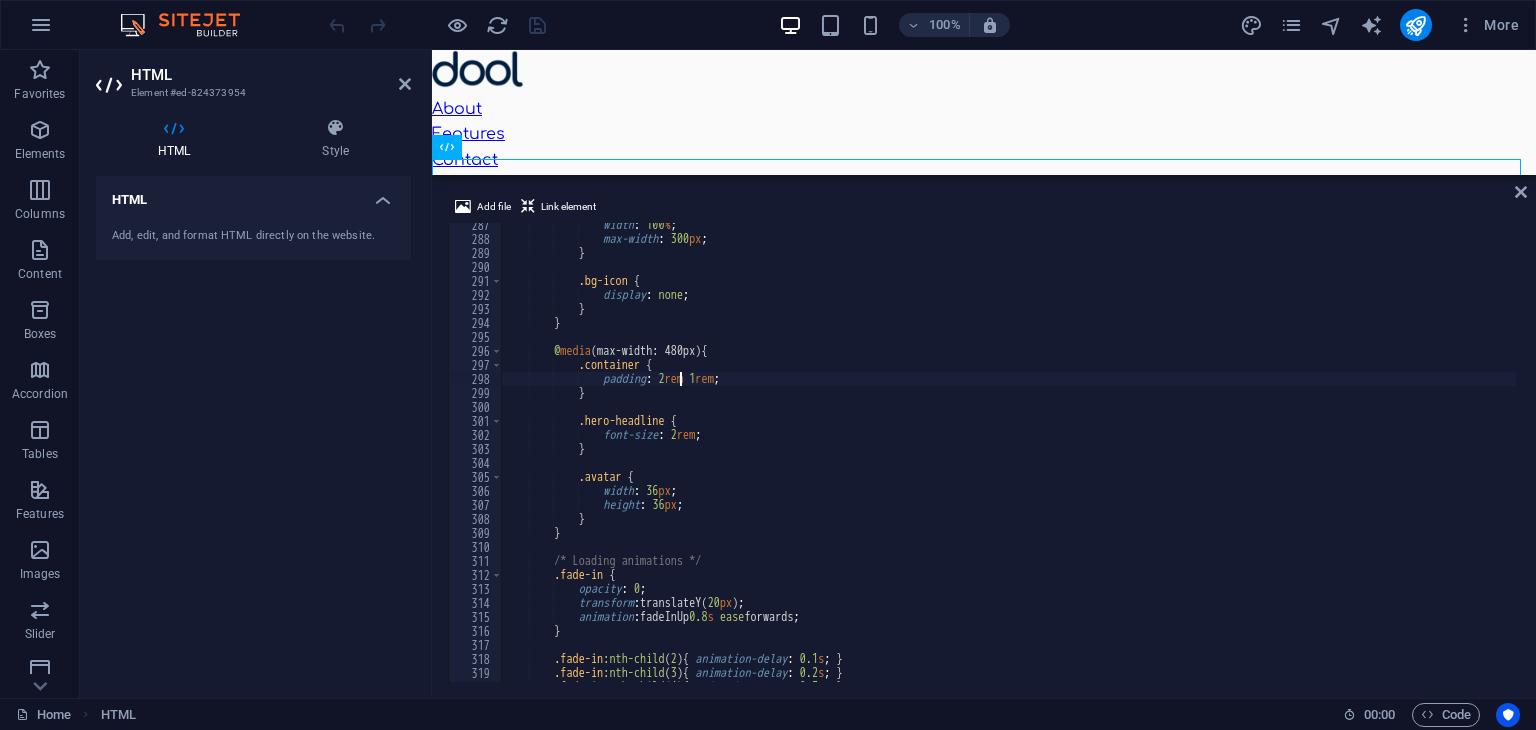 click on "width :   100 % ;                     max-width :   300 px ;                }                .bg-icon   {                     display :   none ;                }           }           @ media  (max-width: 480px)  {                .container   {                     padding :   2 rem   1 rem ;                }                .hero-headline   {                     font-size :   2 rem ;                }                .avatar   {                     width :   36 px ;                     height :   36 px ;                }           }           /* Loading animations */           .fade-in   {                opacity :   0 ;                transform :  translateY( 20 px ) ;                animation :  fadeInUp  0.8 s   ease  forwards ;           }           .fade-in :nth-child ( 2 )  {   animation-delay :   0.1 s ;   }           .fade-in :nth-child ( 3 )  {   animation-delay :   0.2 s ;   }           .fade-in :nth-child ( 4 )  {   animation-delay :   0.3 s ;   }" at bounding box center (1081, 459) 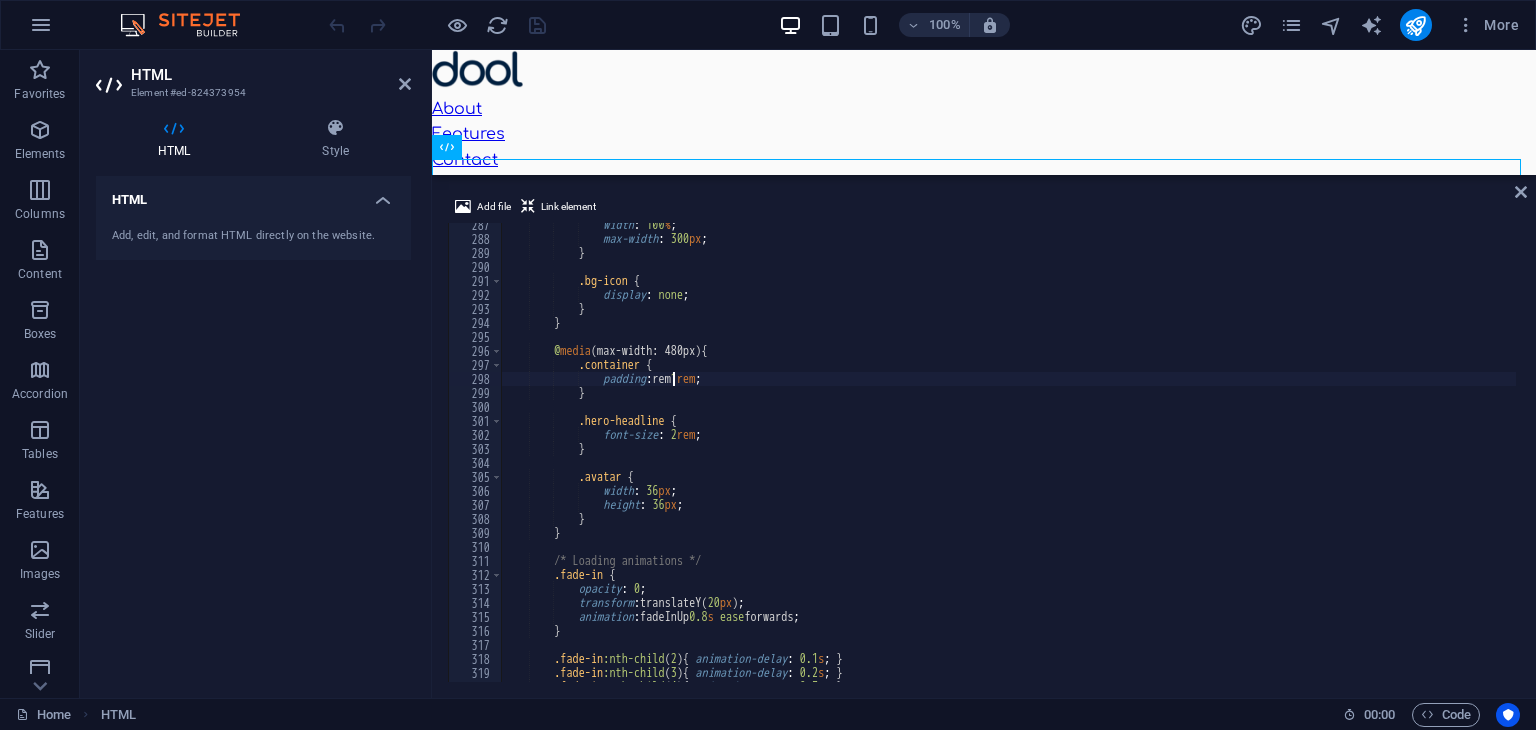 scroll, scrollTop: 0, scrollLeft: 13, axis: horizontal 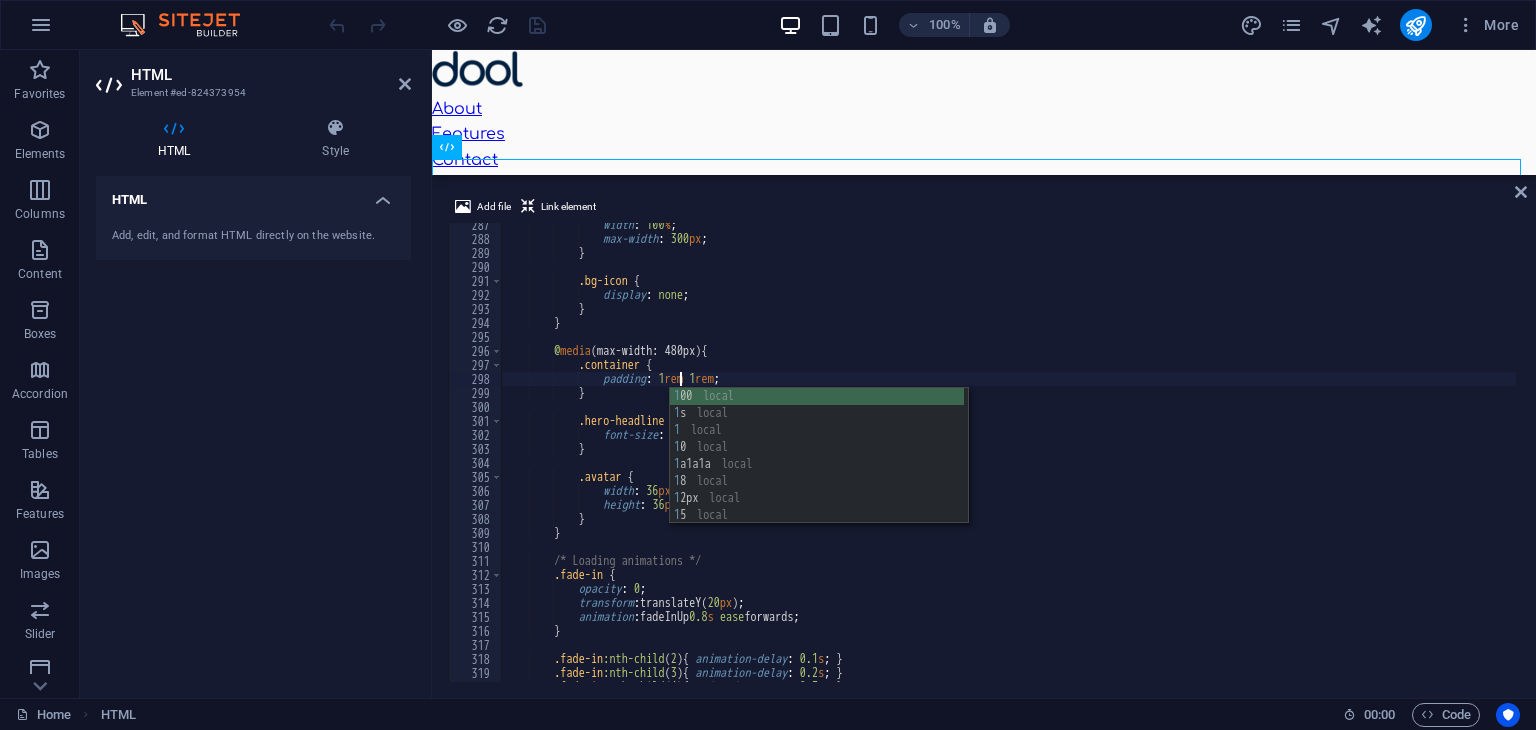 click on "width :   100 % ;                     max-width :   300 px ;                }                .bg-icon   {                     display :   none ;                }           }           @ media  (max-width: 480px)  {                .container   {                     padding :   1 rem   1 rem ;                }                .hero-headline   {                     font-size :   2 rem ;                }                .avatar   {                     width :   36 px ;                     height :   36 px ;                }           }           /* Loading animations */           .fade-in   {                opacity :   0 ;                transform :  translateY( 20 px ) ;                animation :  fadeInUp  0.8 s   ease  forwards ;           }           .fade-in :nth-child ( 2 )  {   animation-delay :   0.1 s ;   }           .fade-in :nth-child ( 3 )  {   animation-delay :   0.2 s ;   }           .fade-in :nth-child ( 4 )  {   animation-delay :   0.3 s ;   }" at bounding box center [1081, 459] 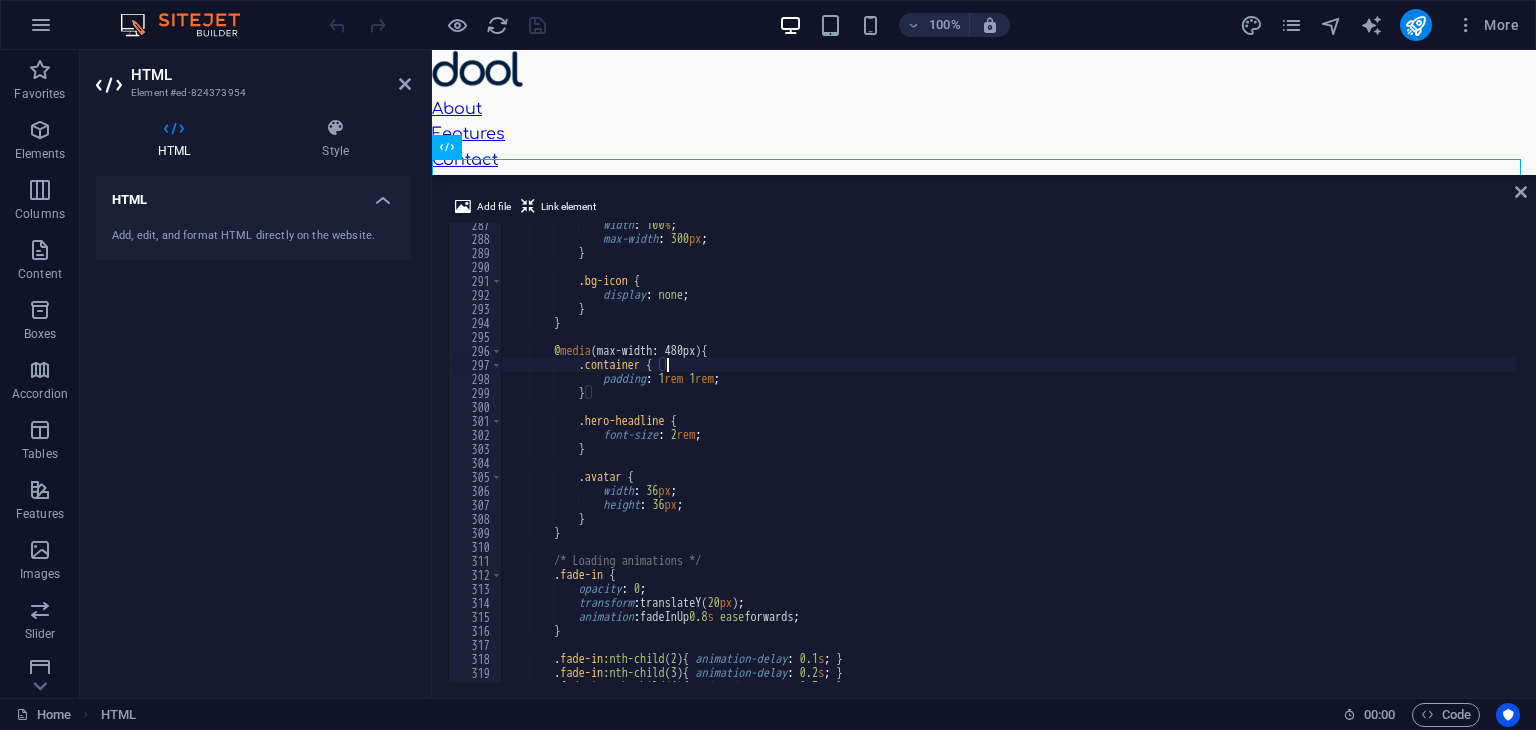 scroll, scrollTop: 0, scrollLeft: 12, axis: horizontal 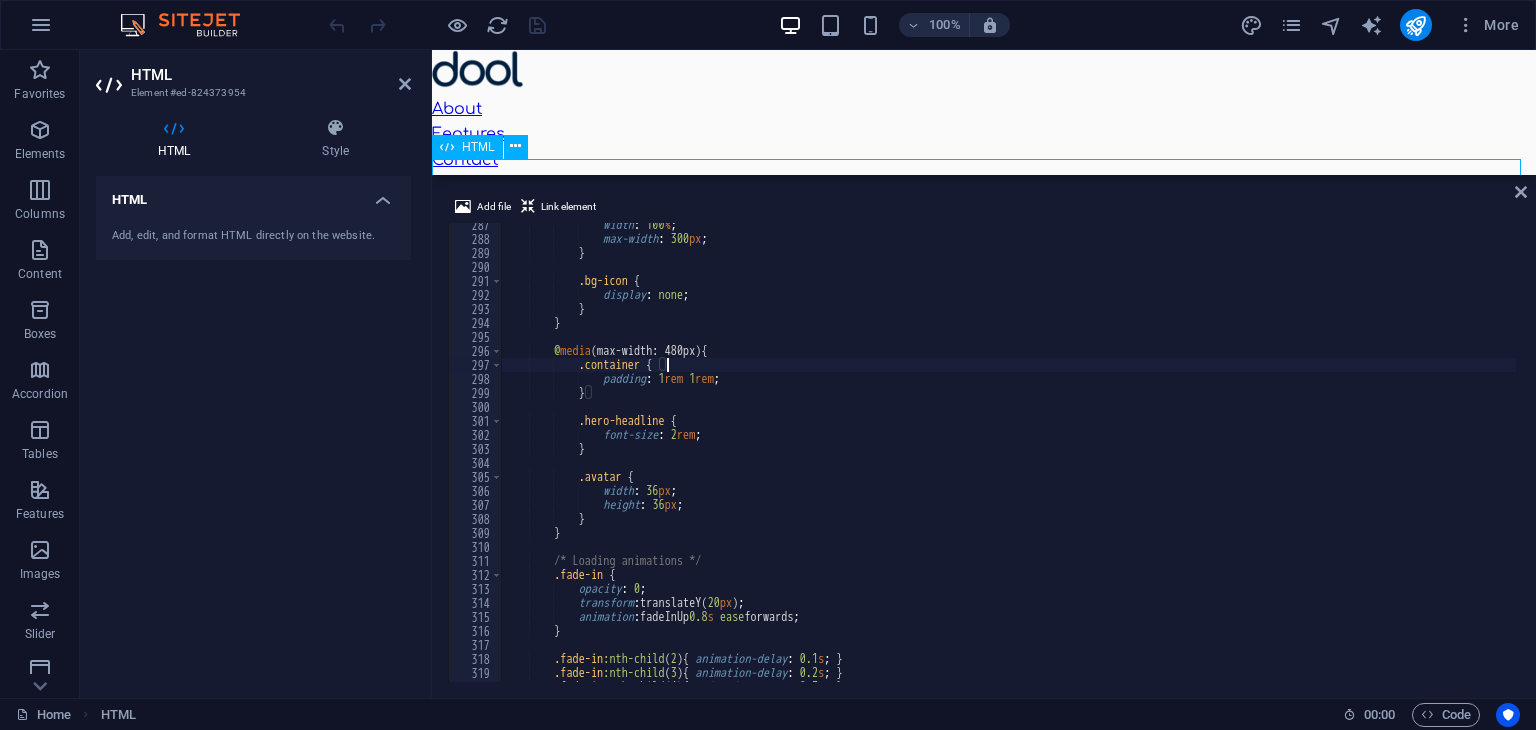 type on ".container {" 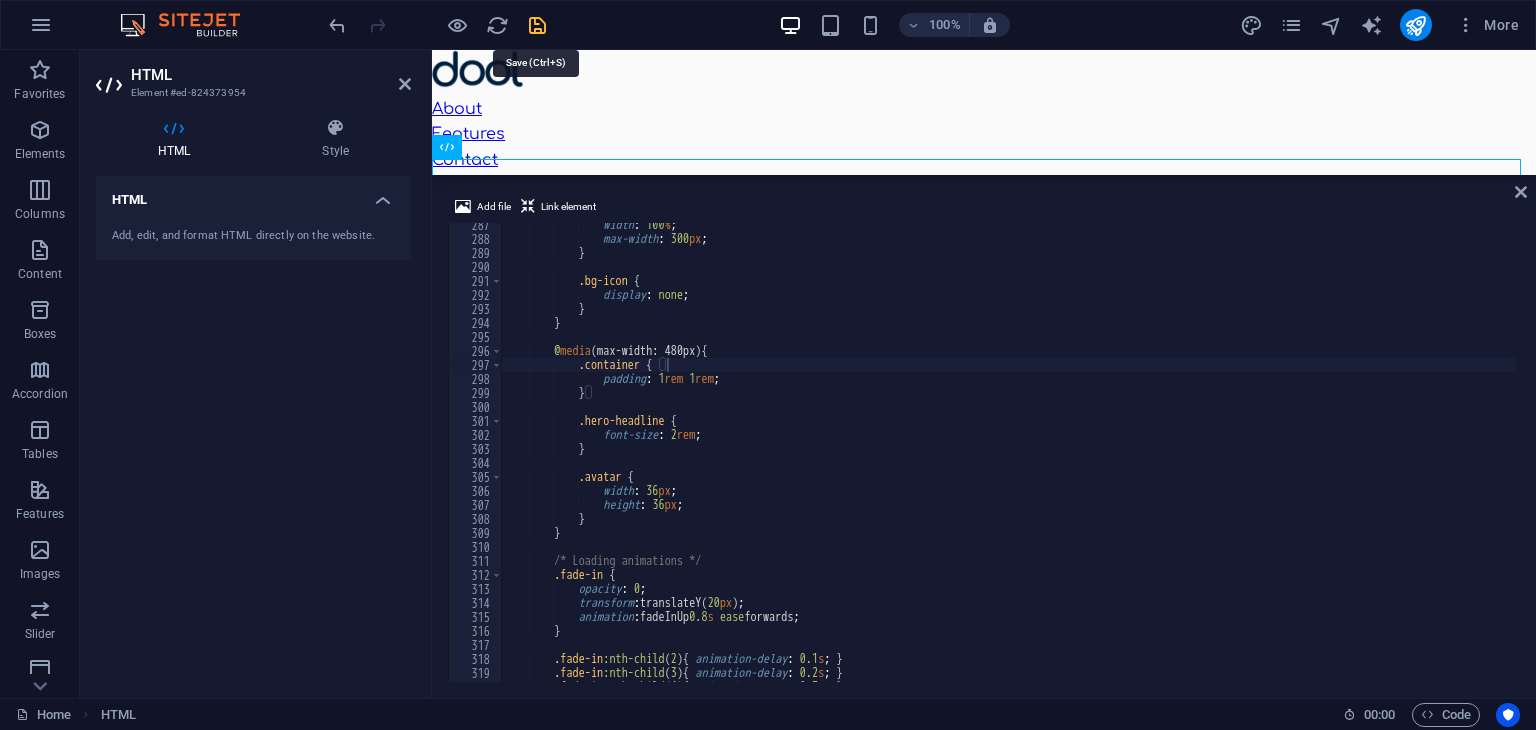 click at bounding box center [537, 25] 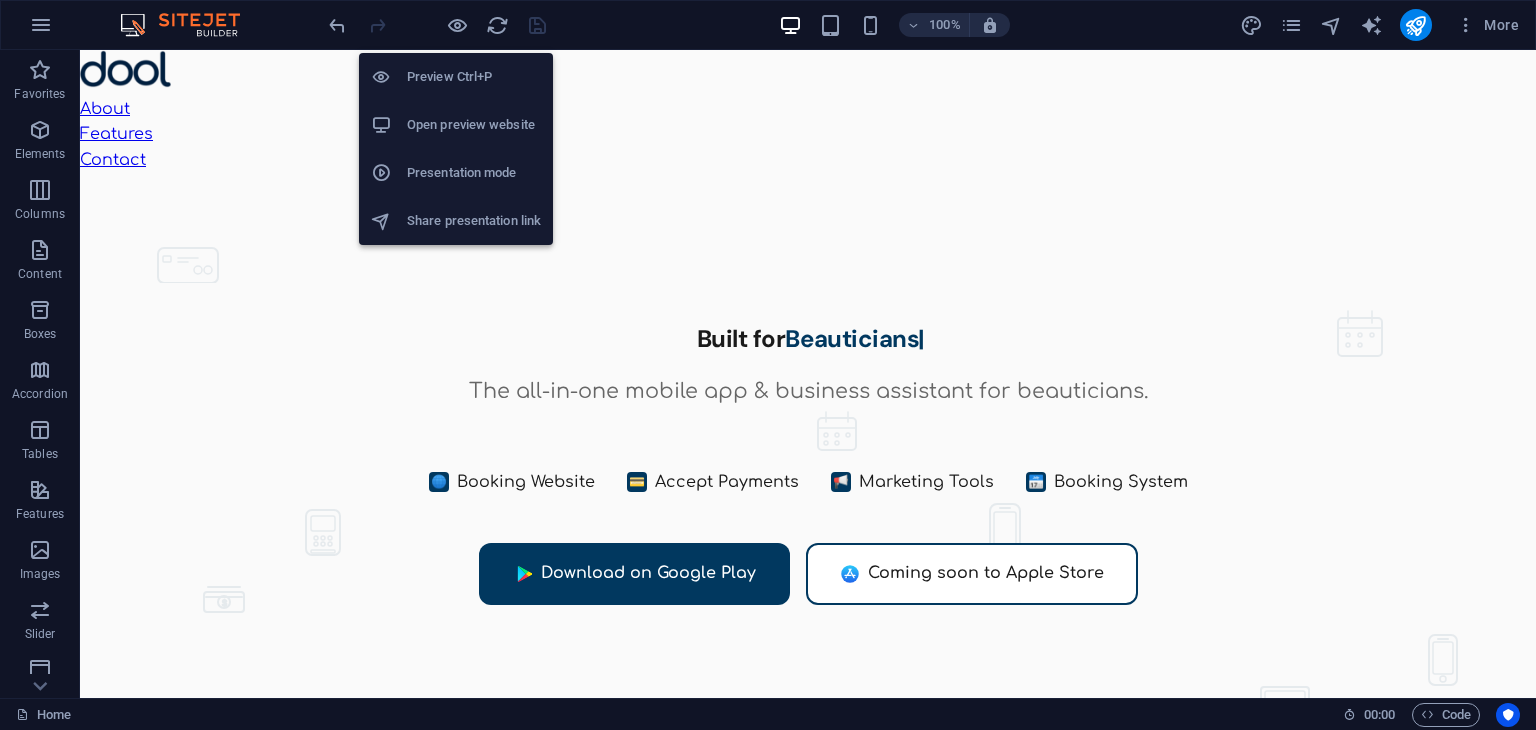 click on "Open preview website" at bounding box center (456, 125) 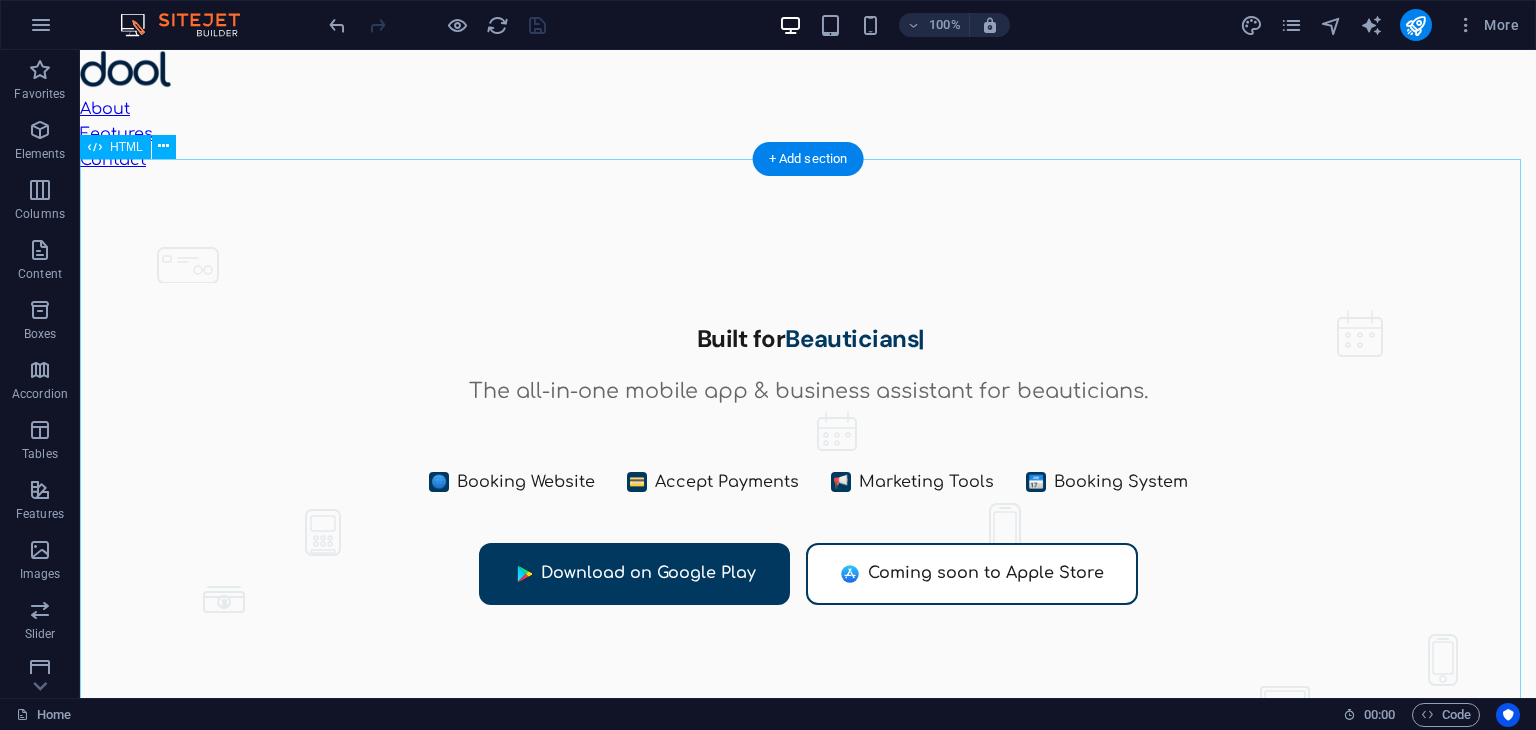 click on "Dool - Business Assistant for Beauticians
$
🌐" at bounding box center (808, 498) 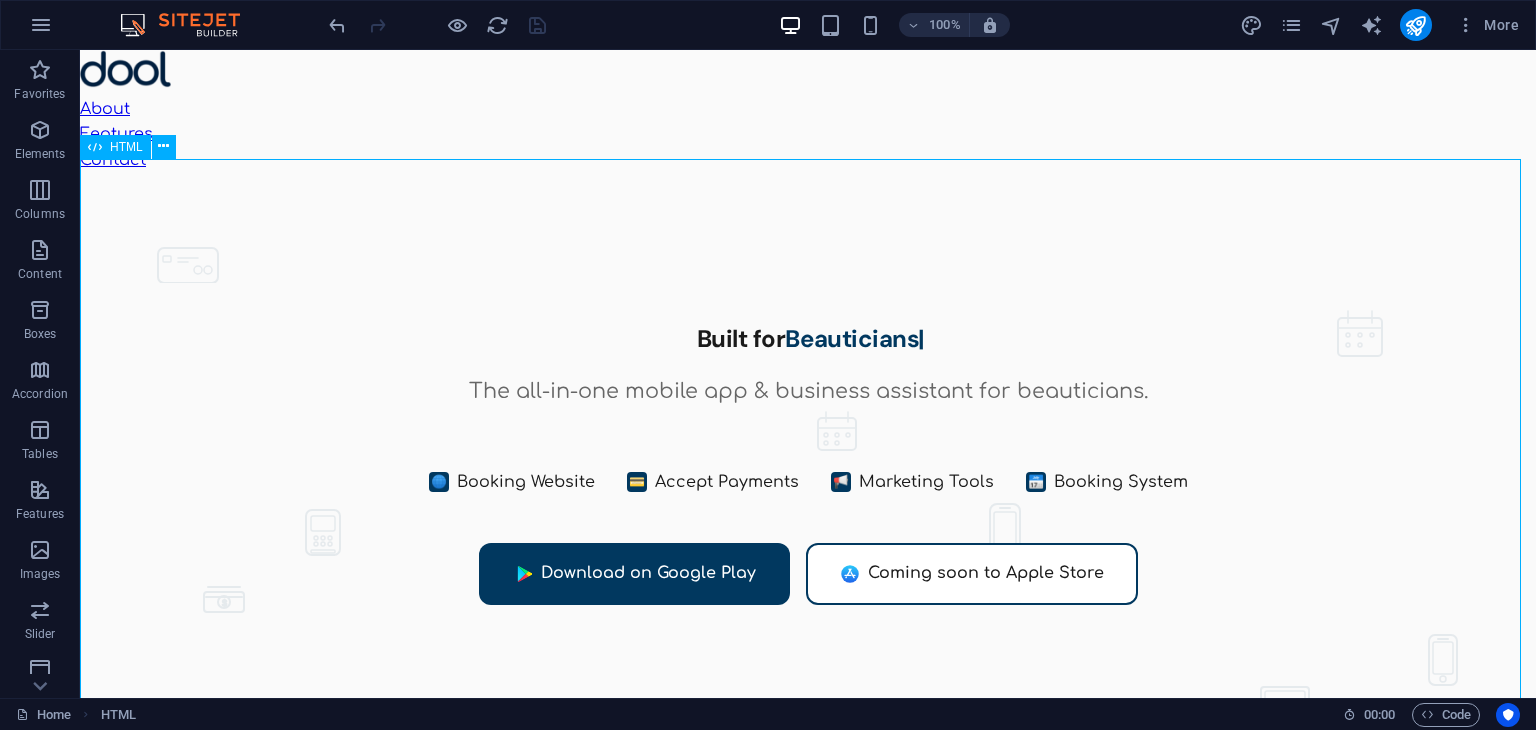 click on "HTML" at bounding box center (126, 147) 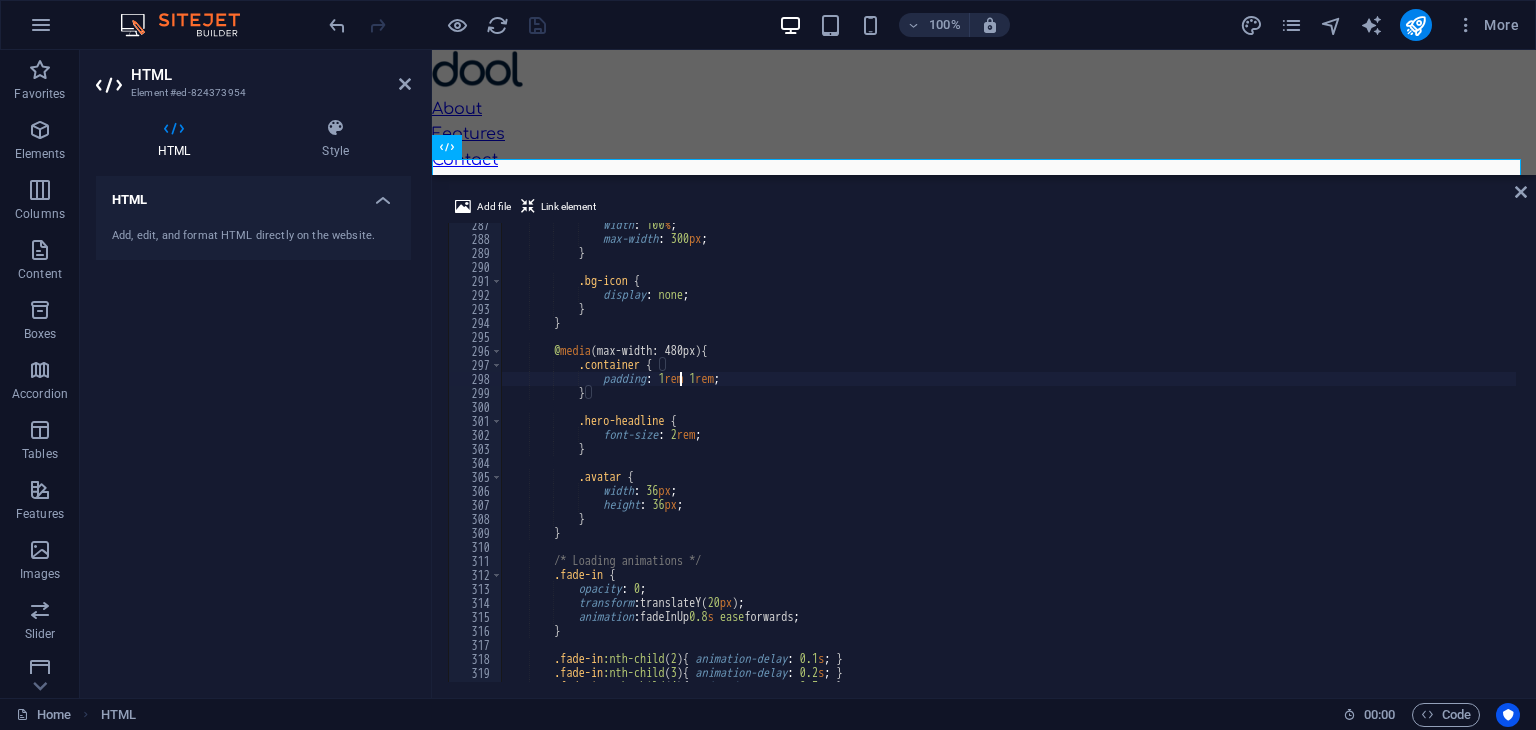 click on "width :   100 % ;                     max-width :   300 px ;                }                .bg-icon   {                     display :   none ;                }           }           @ media  (max-width: 480px)  {                .container   {                     padding :   1 rem   1 rem ;                }                .hero-headline   {                     font-size :   2 rem ;                }                .avatar   {                     width :   36 px ;                     height :   36 px ;                }           }           /* Loading animations */           .fade-in   {                opacity :   0 ;                transform :  translateY( 20 px ) ;                animation :  fadeInUp  0.8 s   ease  forwards ;           }           .fade-in :nth-child ( 2 )  {   animation-delay :   0.1 s ;   }           .fade-in :nth-child ( 3 )  {   animation-delay :   0.2 s ;   }           .fade-in :nth-child ( 4 )  {   animation-delay :   0.3 s ;   }" at bounding box center (1081, 459) 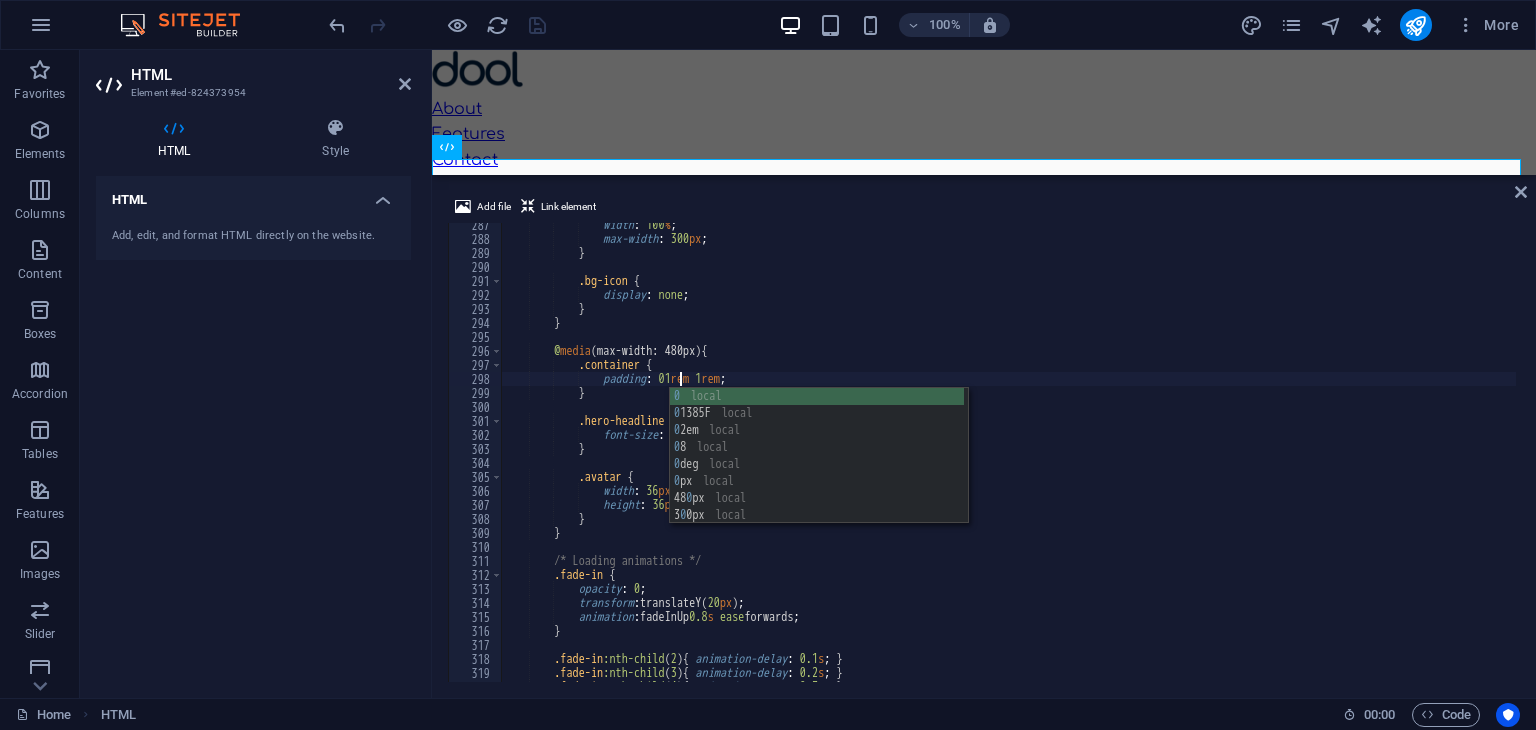 scroll, scrollTop: 0, scrollLeft: 13, axis: horizontal 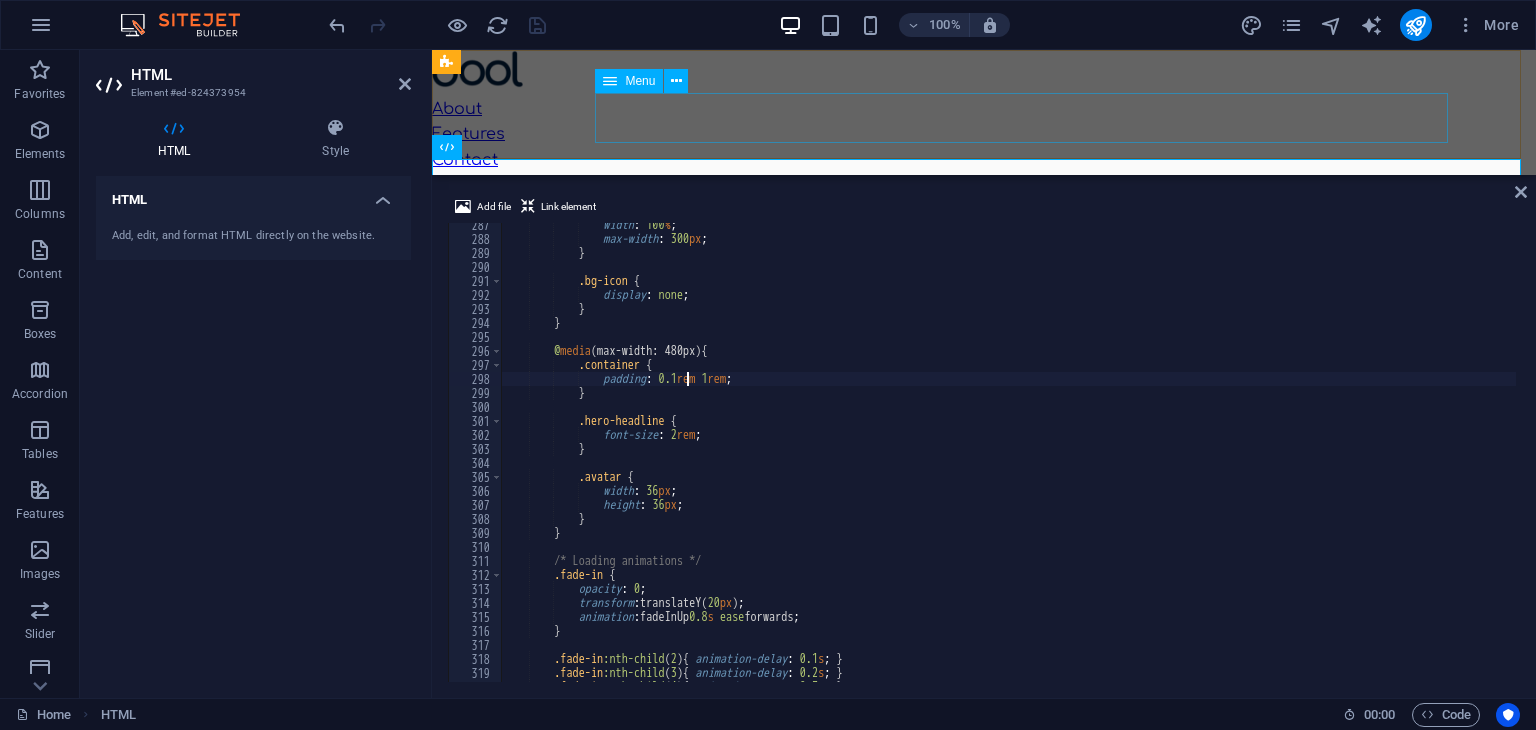 type on "padding: 0.1rem 1rem;" 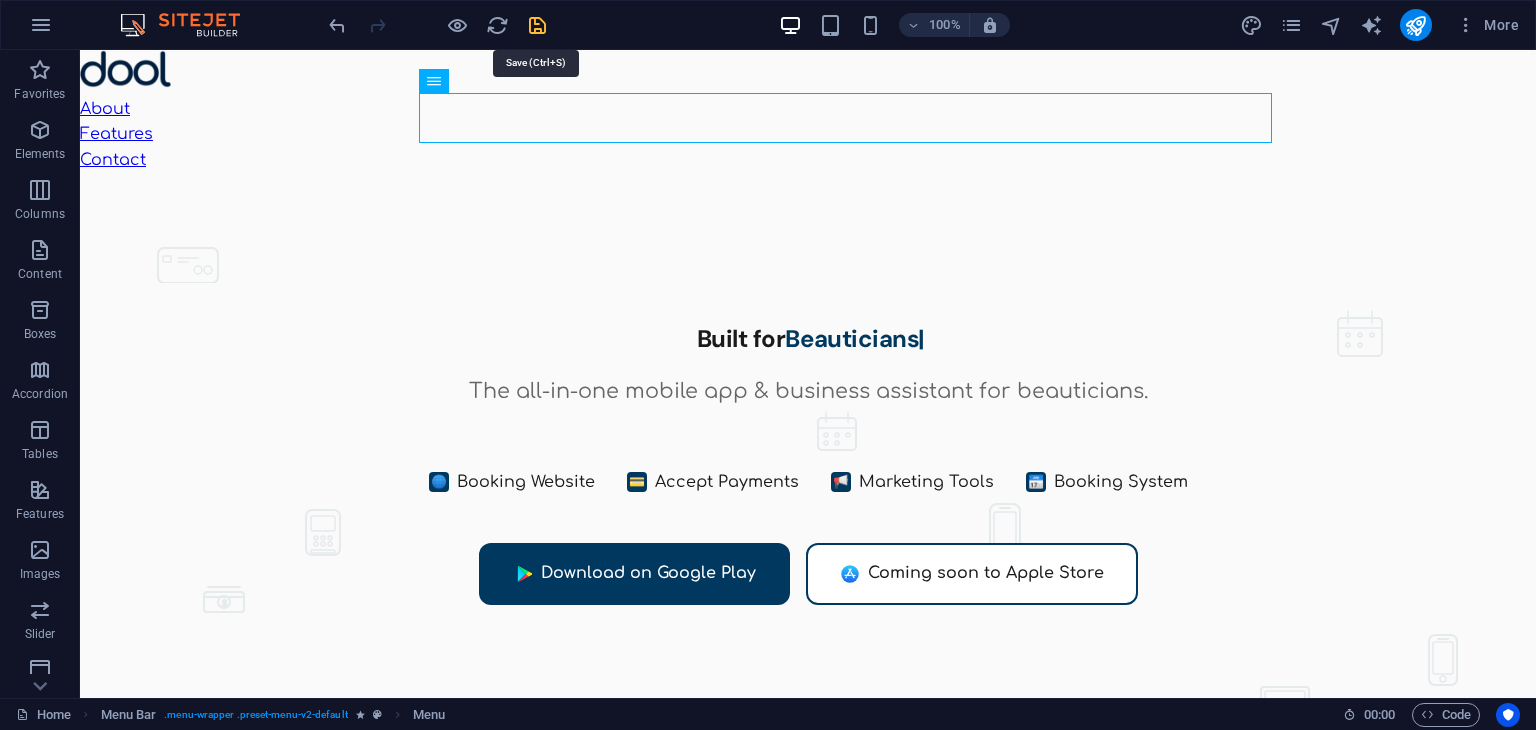 click at bounding box center (537, 25) 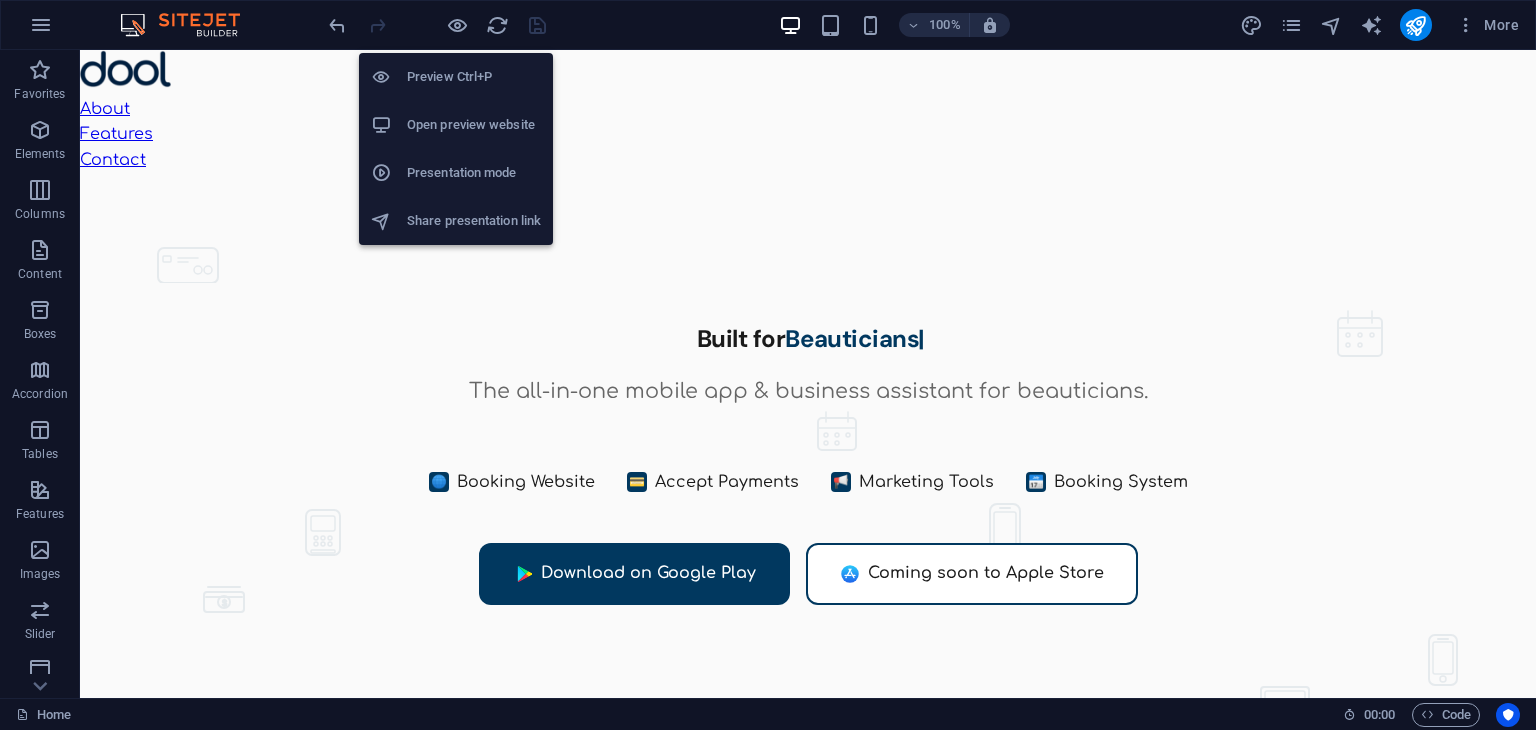 click on "Open preview website" at bounding box center [474, 125] 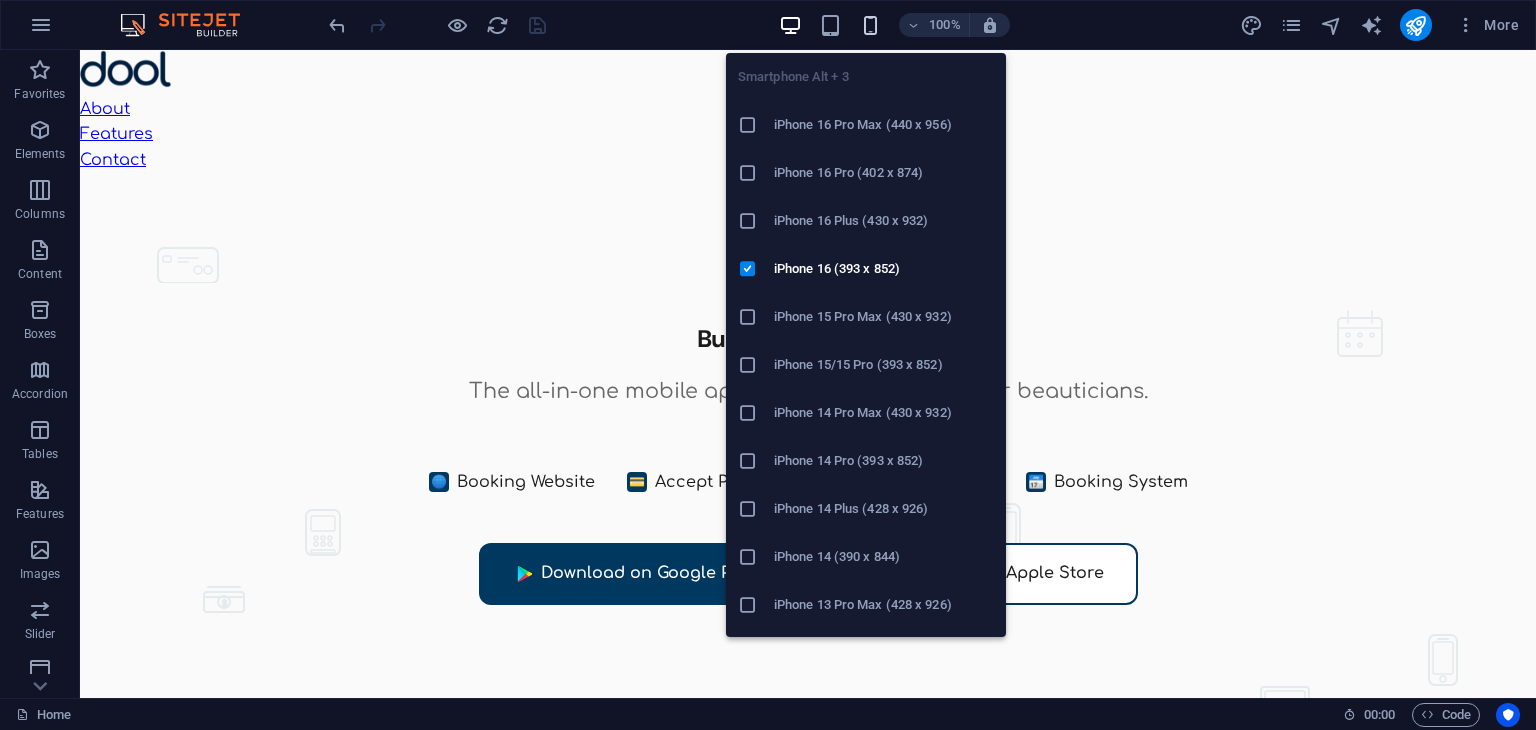 click at bounding box center [870, 25] 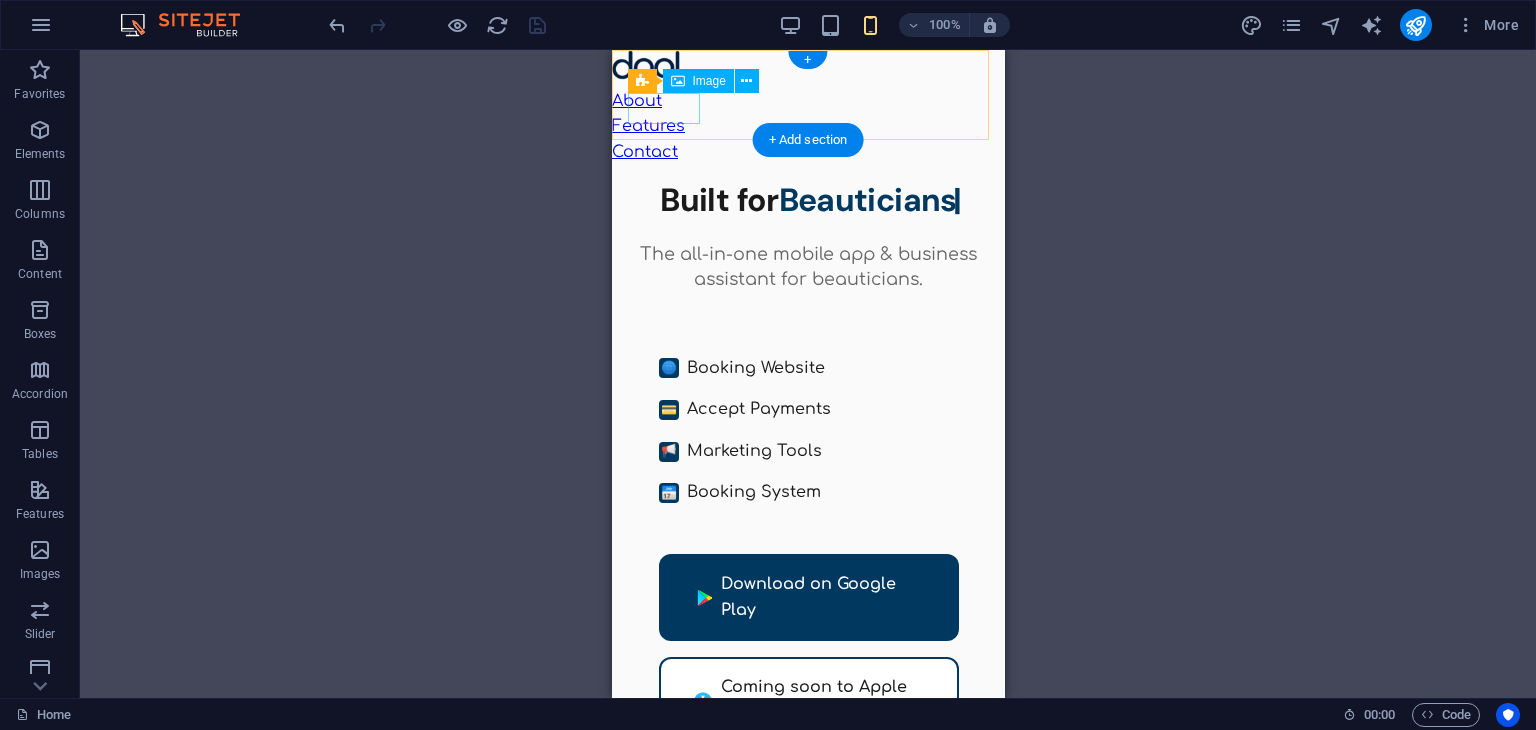 click at bounding box center [807, 69] 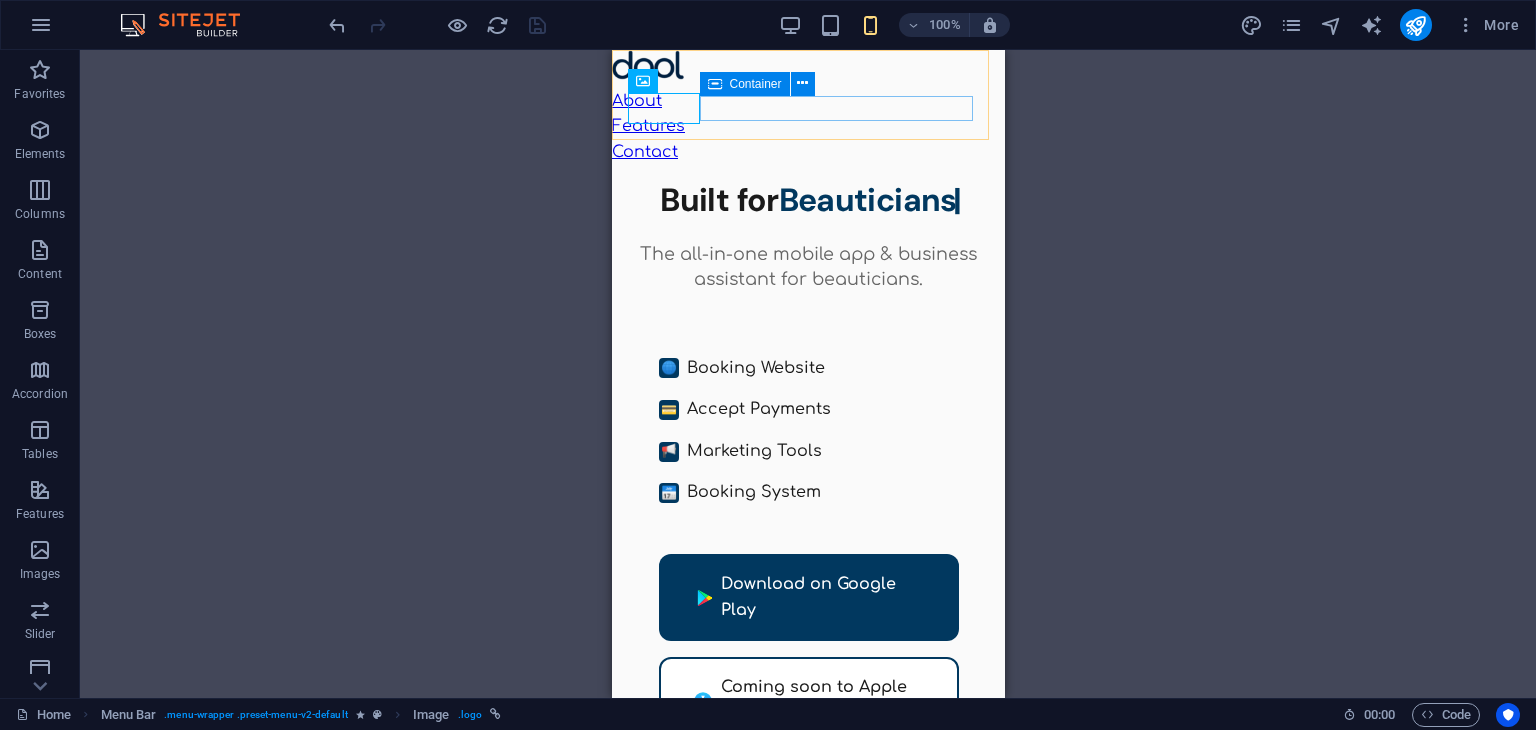 click on "Container" at bounding box center (756, 84) 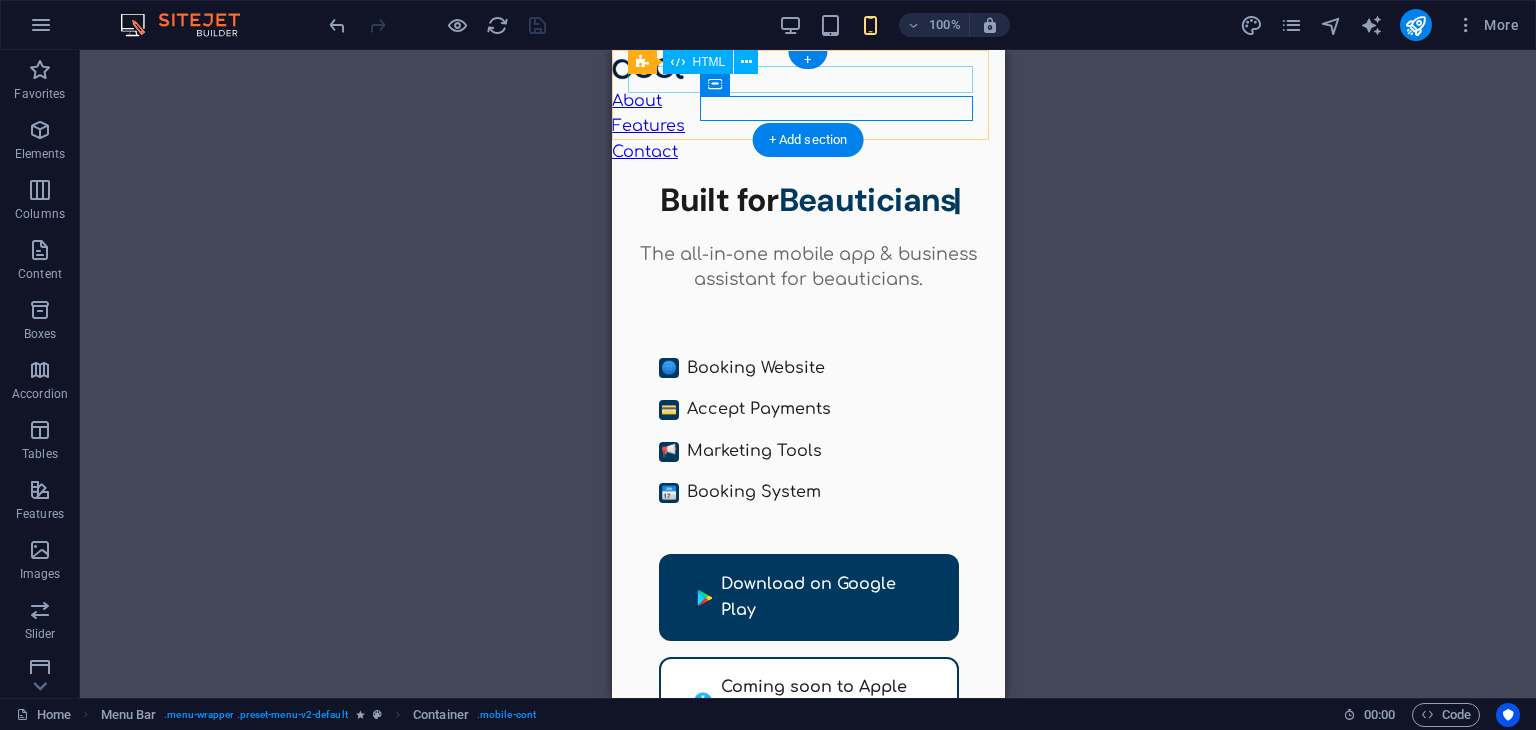click at bounding box center (807, 50) 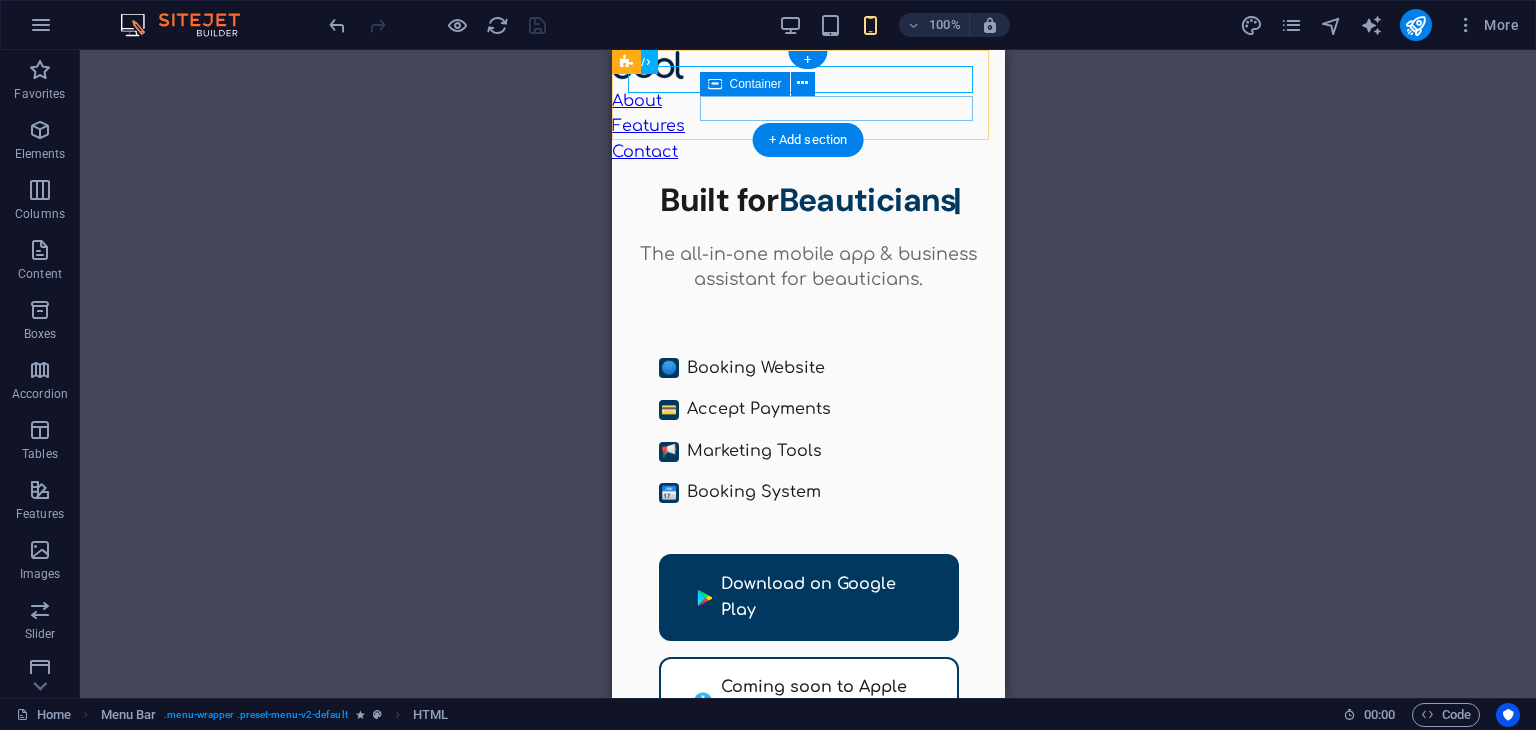click at bounding box center (807, 89) 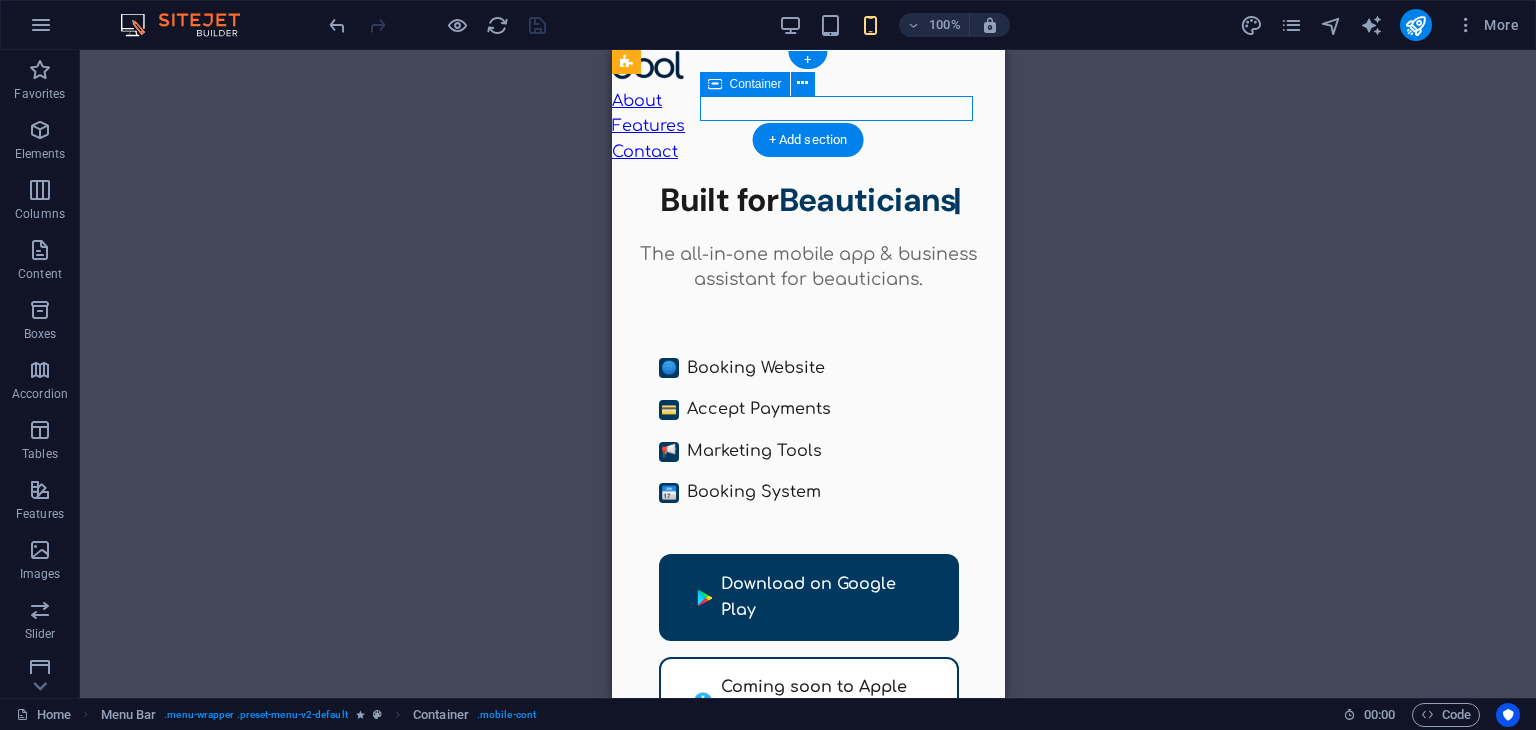 click at bounding box center [807, 89] 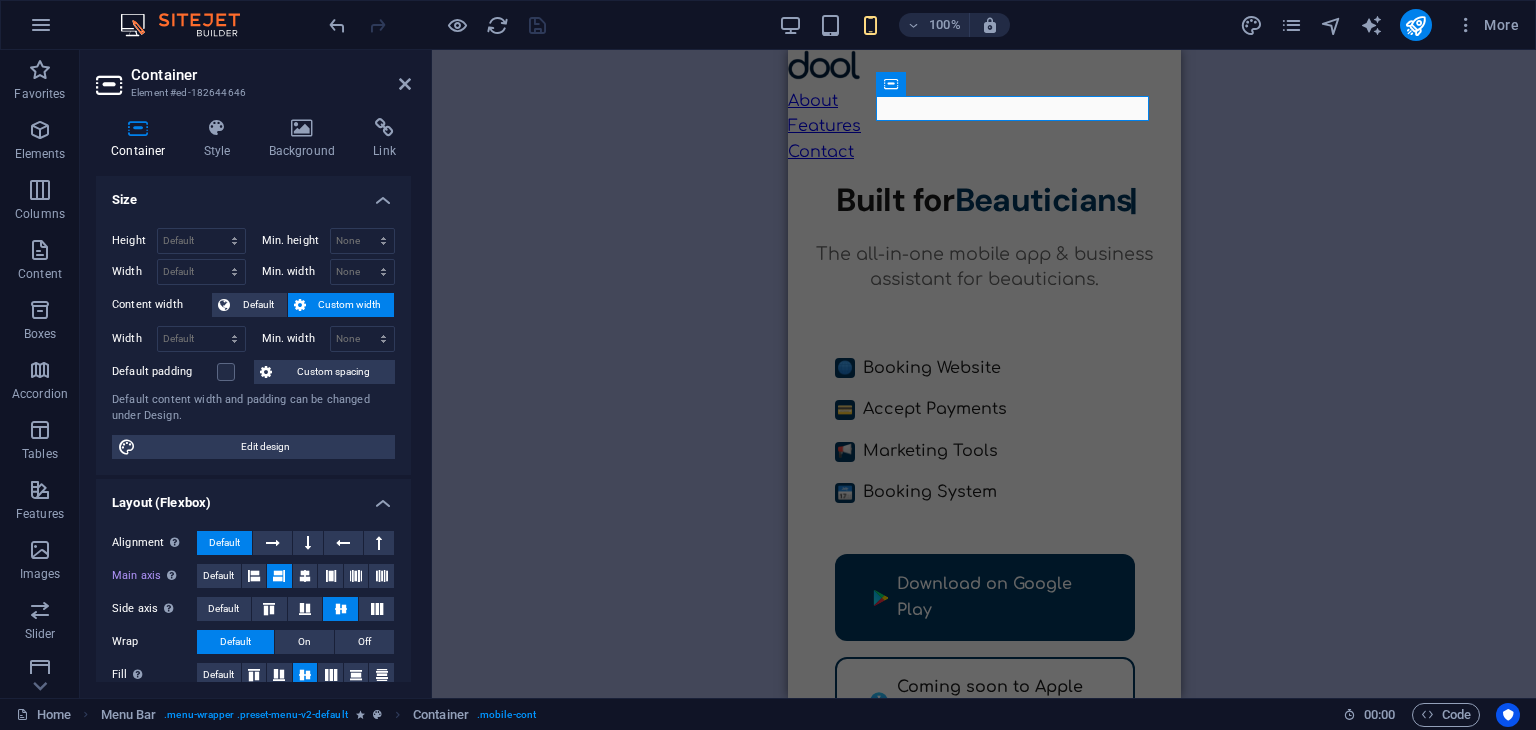 click on "Menu Bar   HTML
Menu   HTML   Menu Bar   Image   Container" at bounding box center [984, 374] 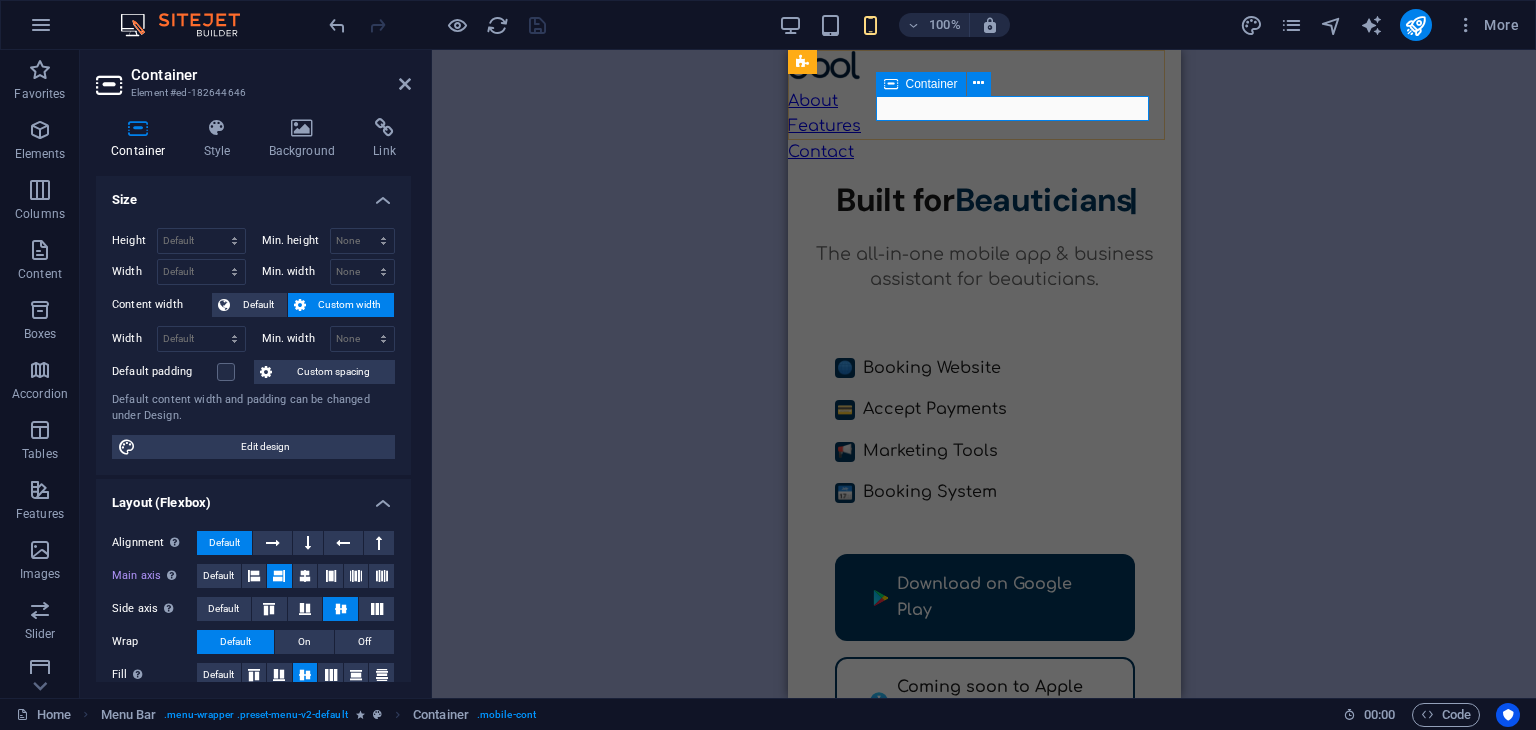click at bounding box center (983, 89) 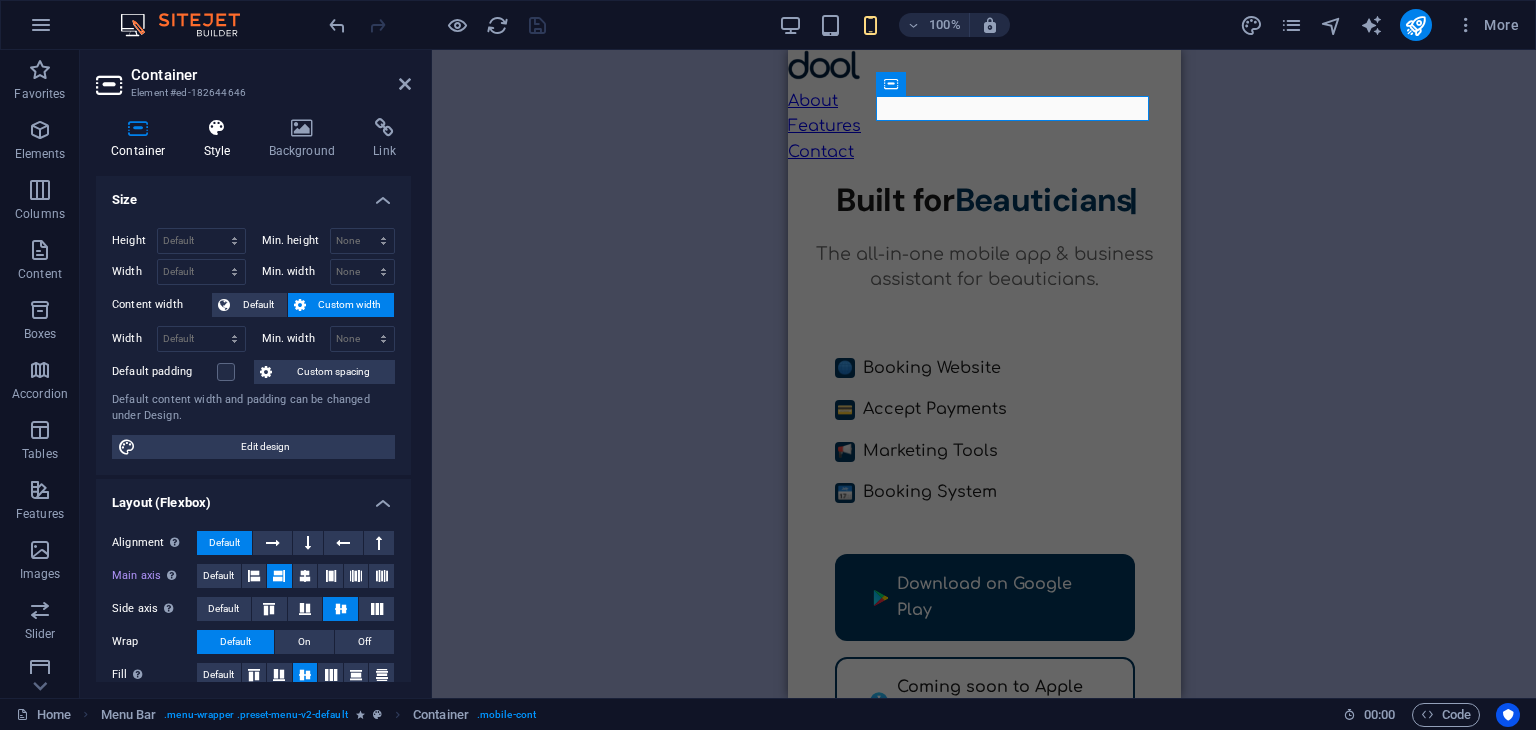 scroll, scrollTop: 0, scrollLeft: 0, axis: both 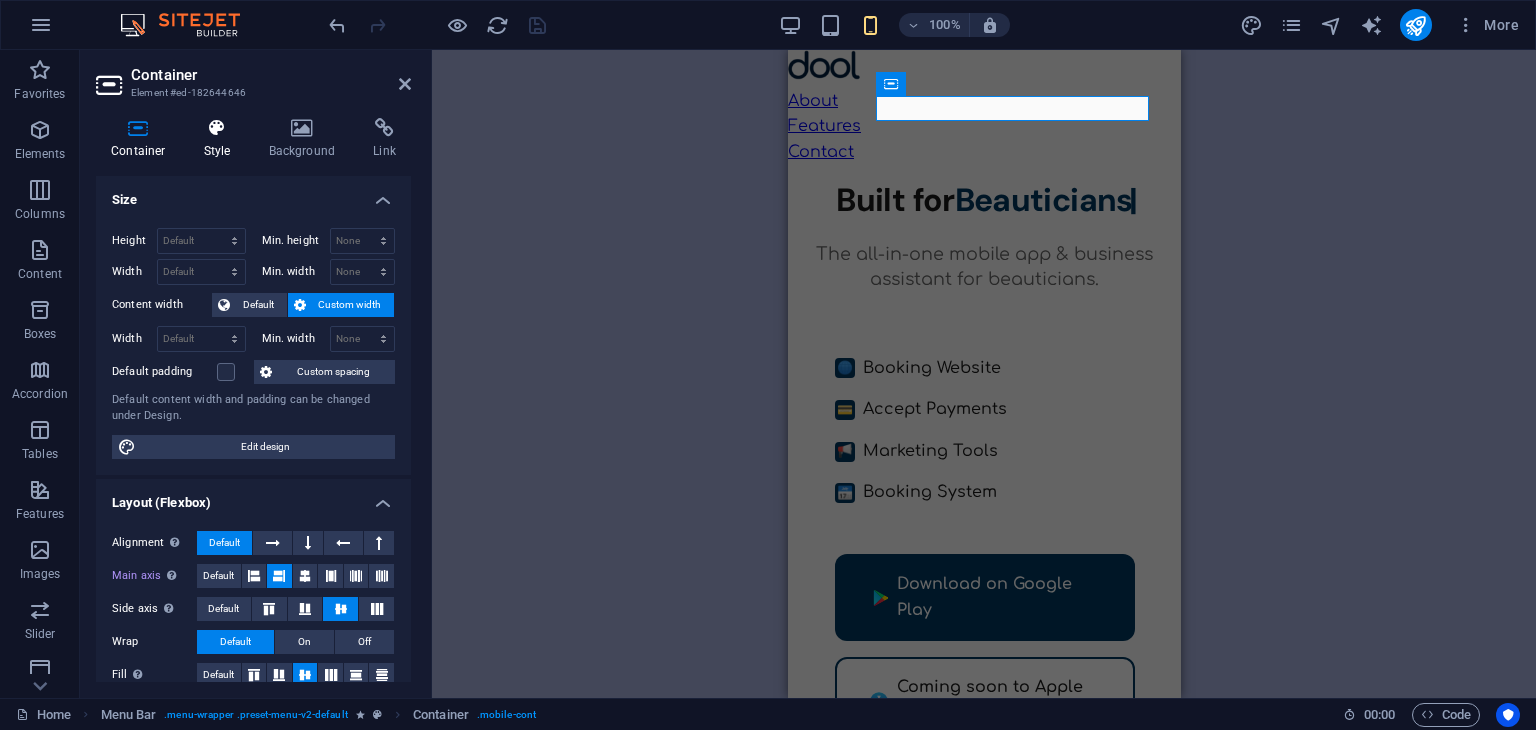 click at bounding box center (217, 128) 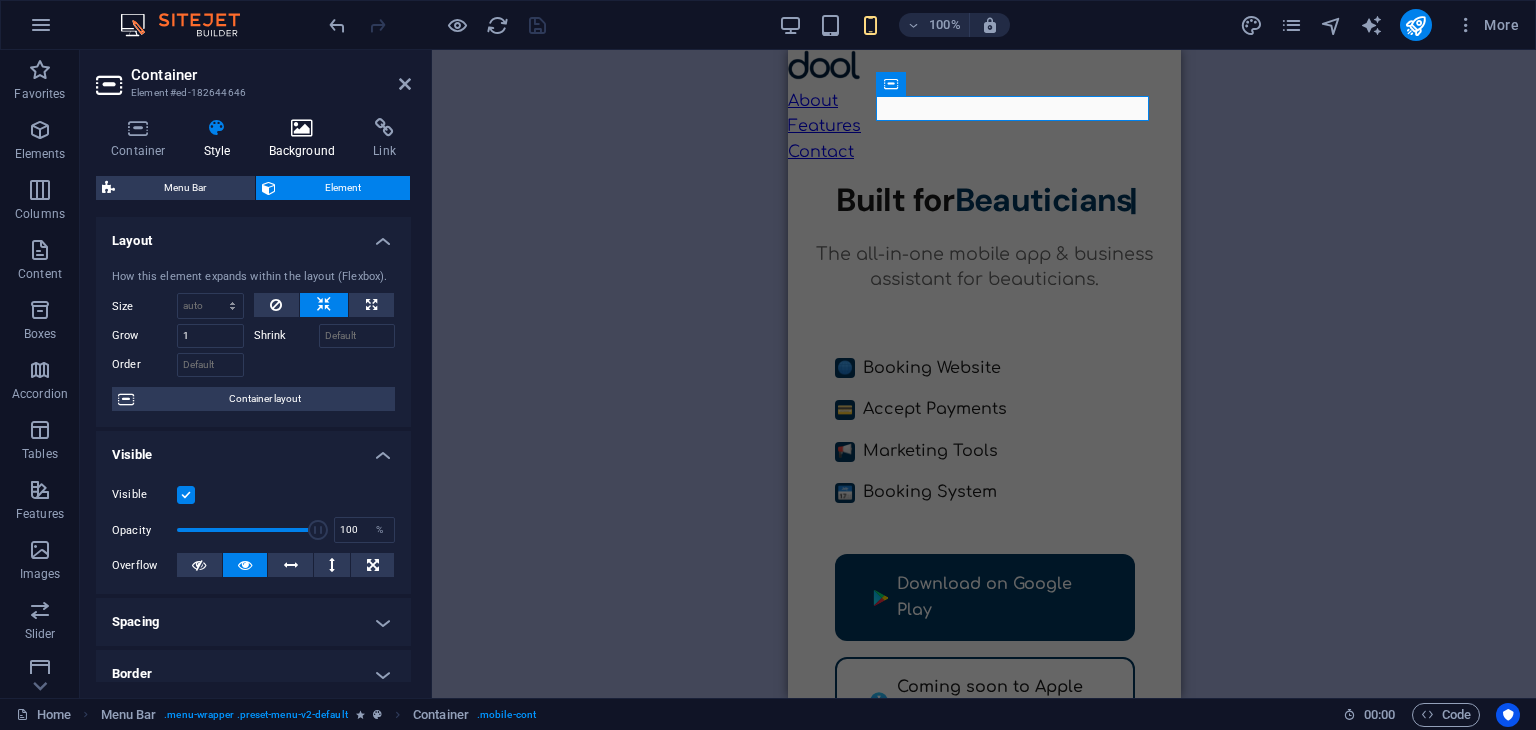 click at bounding box center (302, 128) 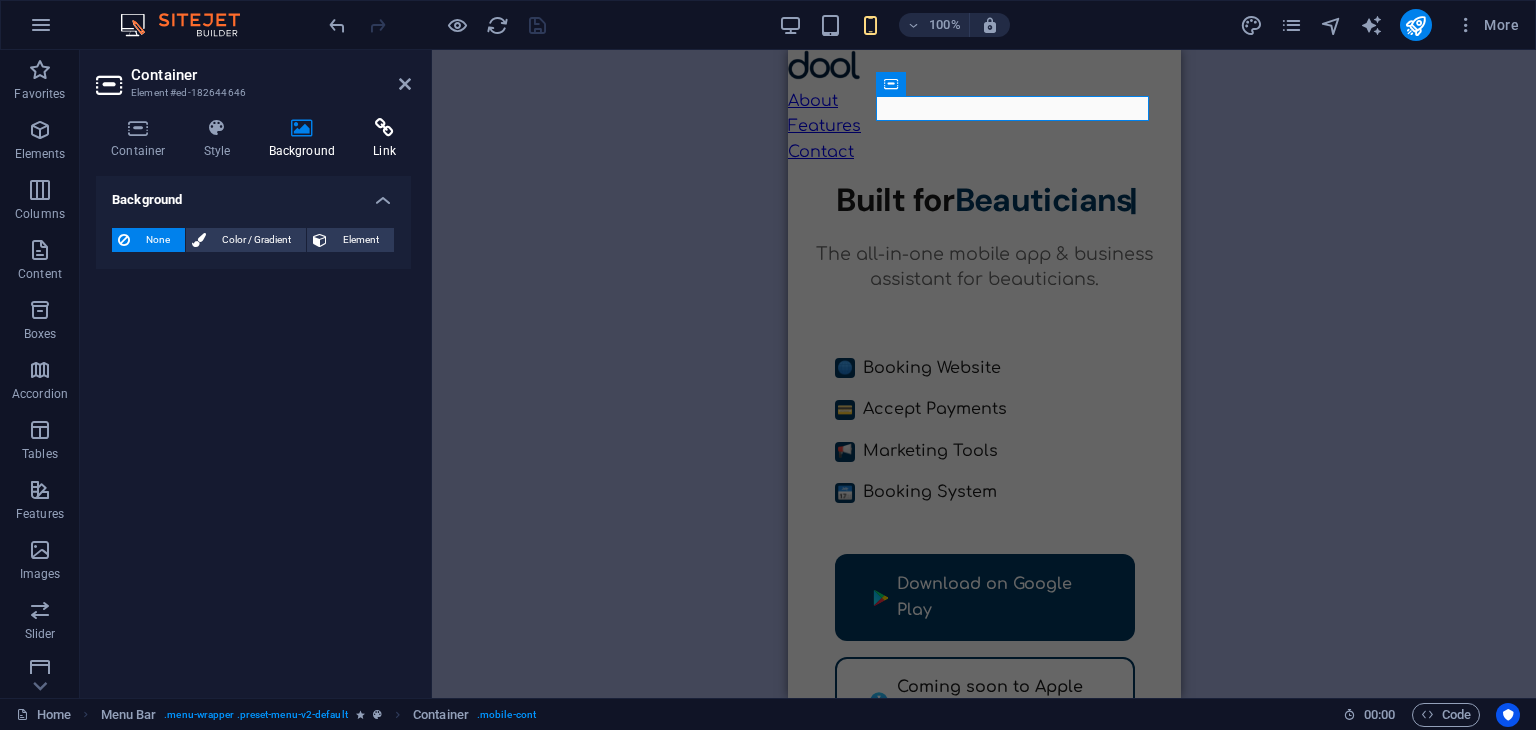 click at bounding box center (384, 128) 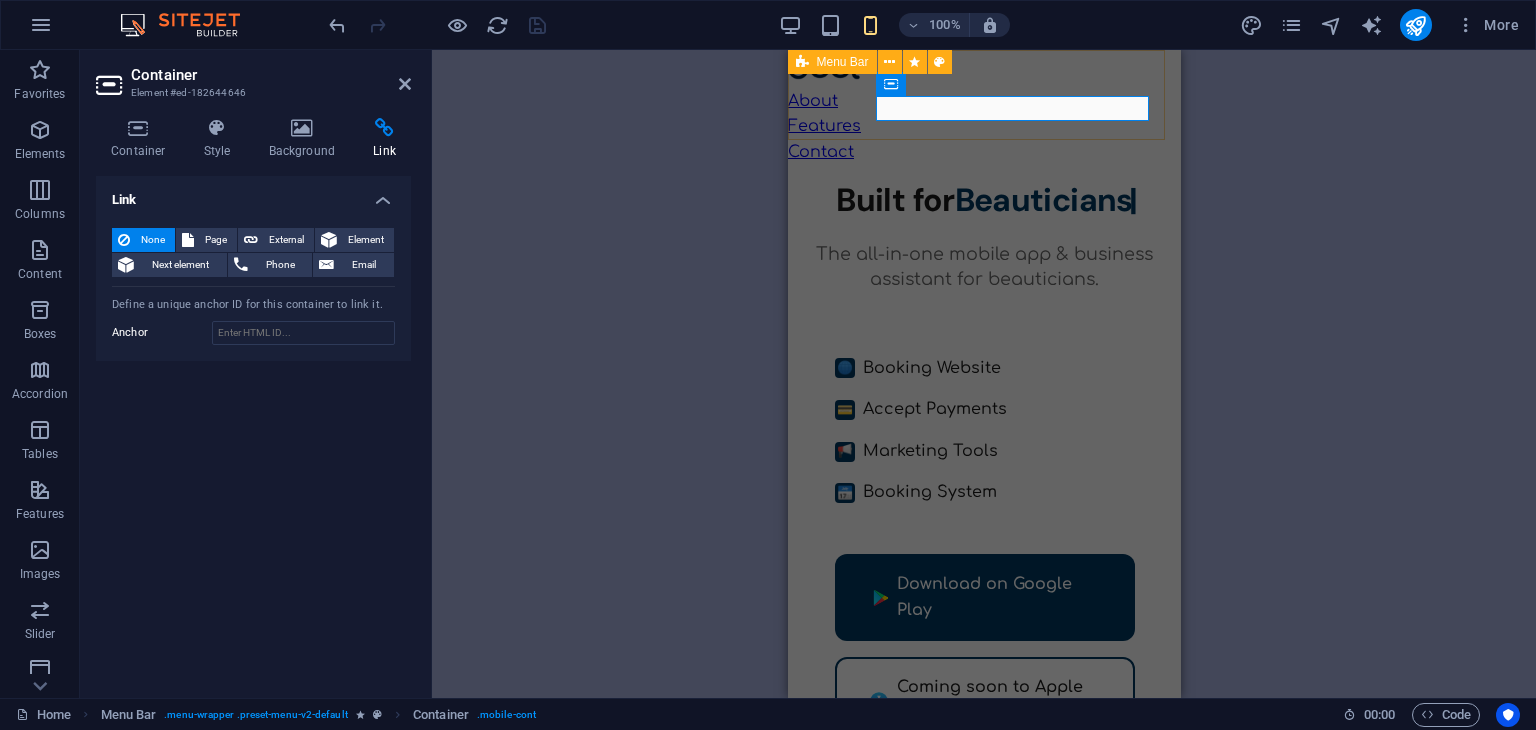 click on "About Features Contact" at bounding box center [983, 108] 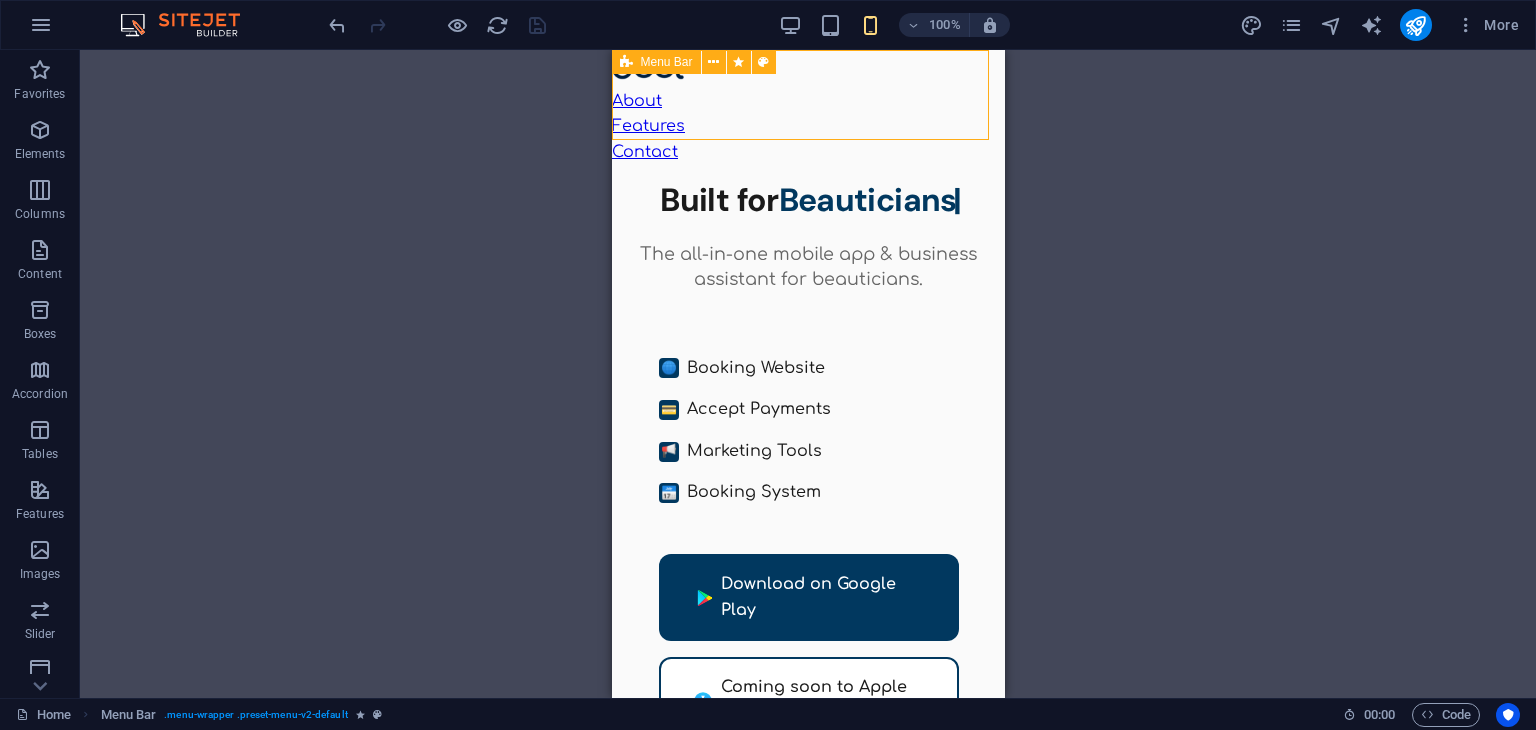 click on "Menu Bar" at bounding box center [656, 62] 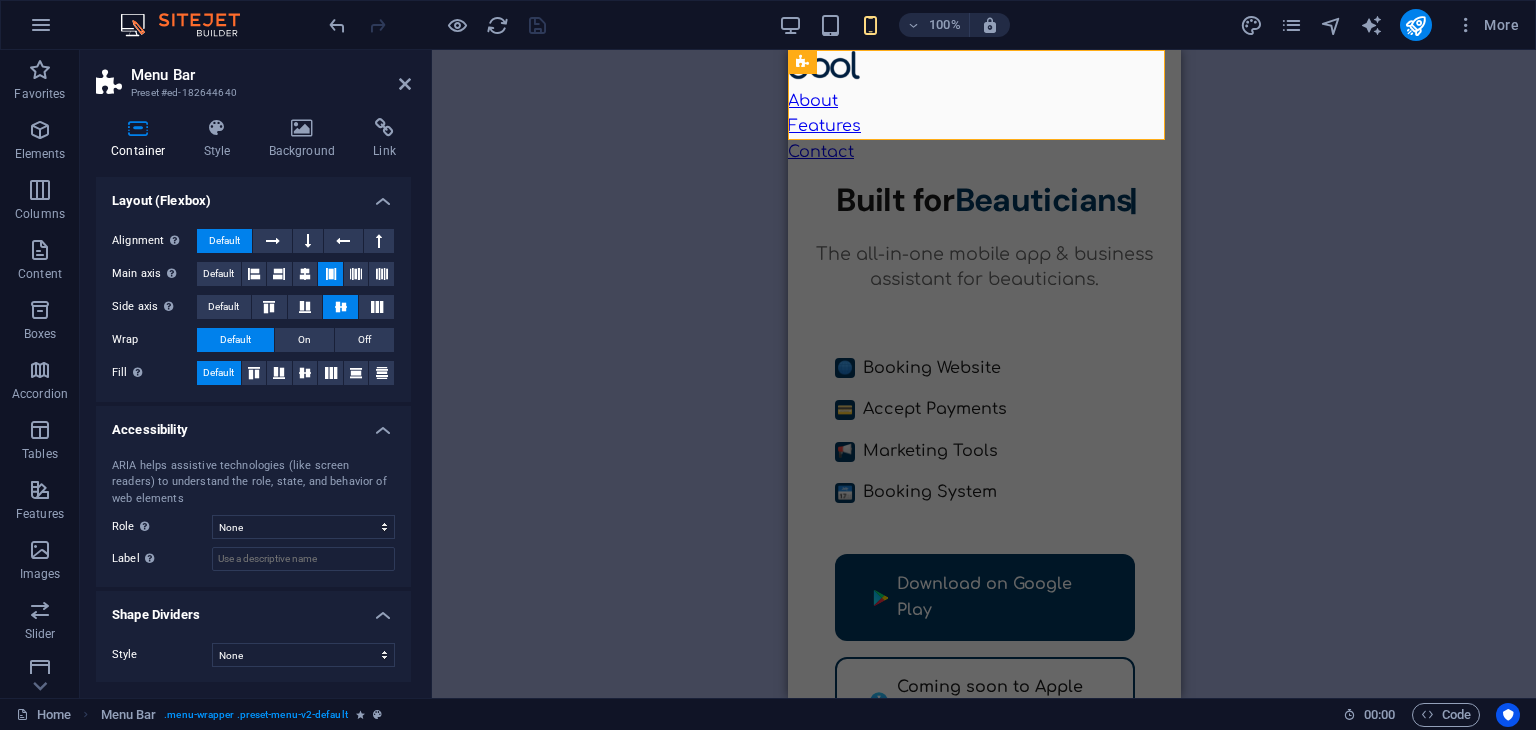 scroll, scrollTop: 0, scrollLeft: 0, axis: both 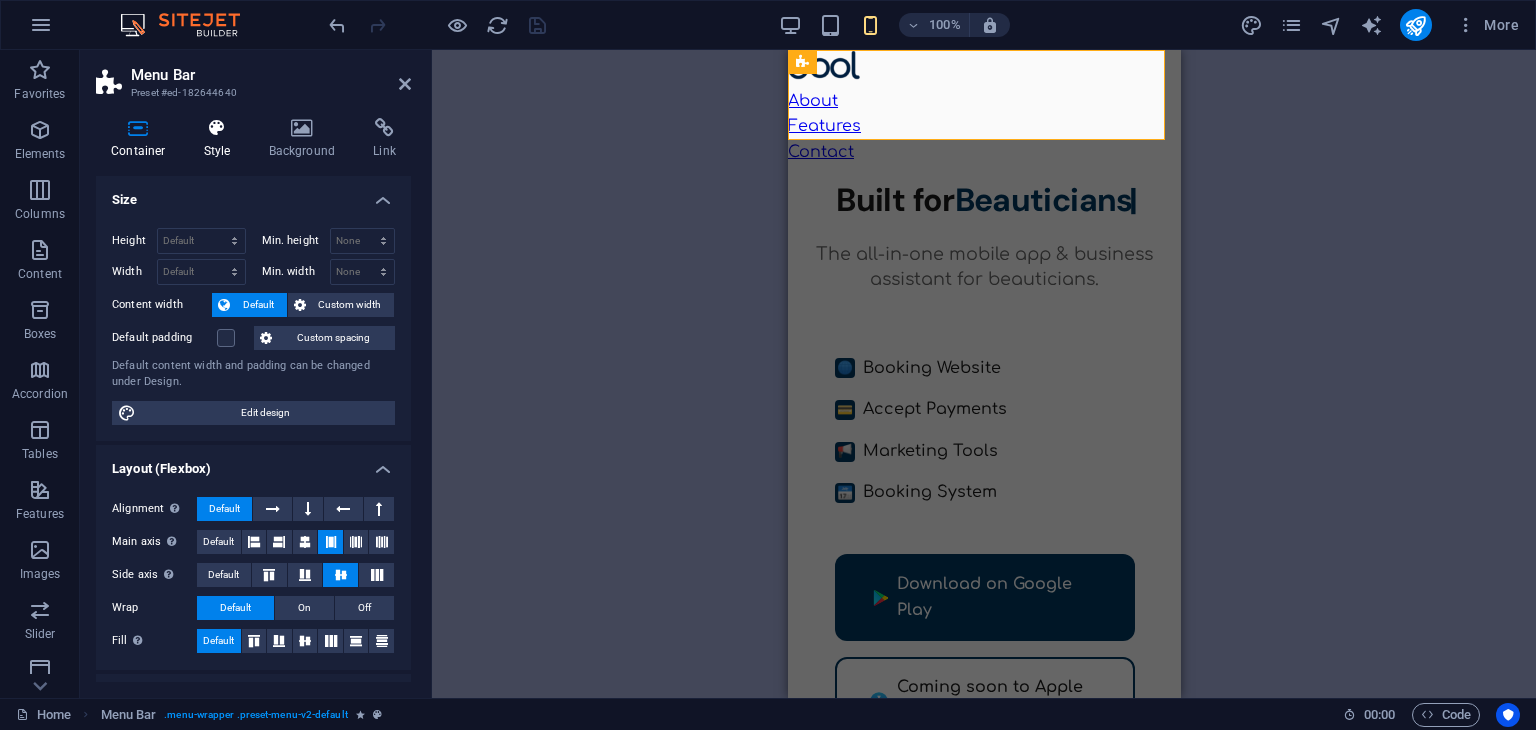 click on "Style" at bounding box center [221, 139] 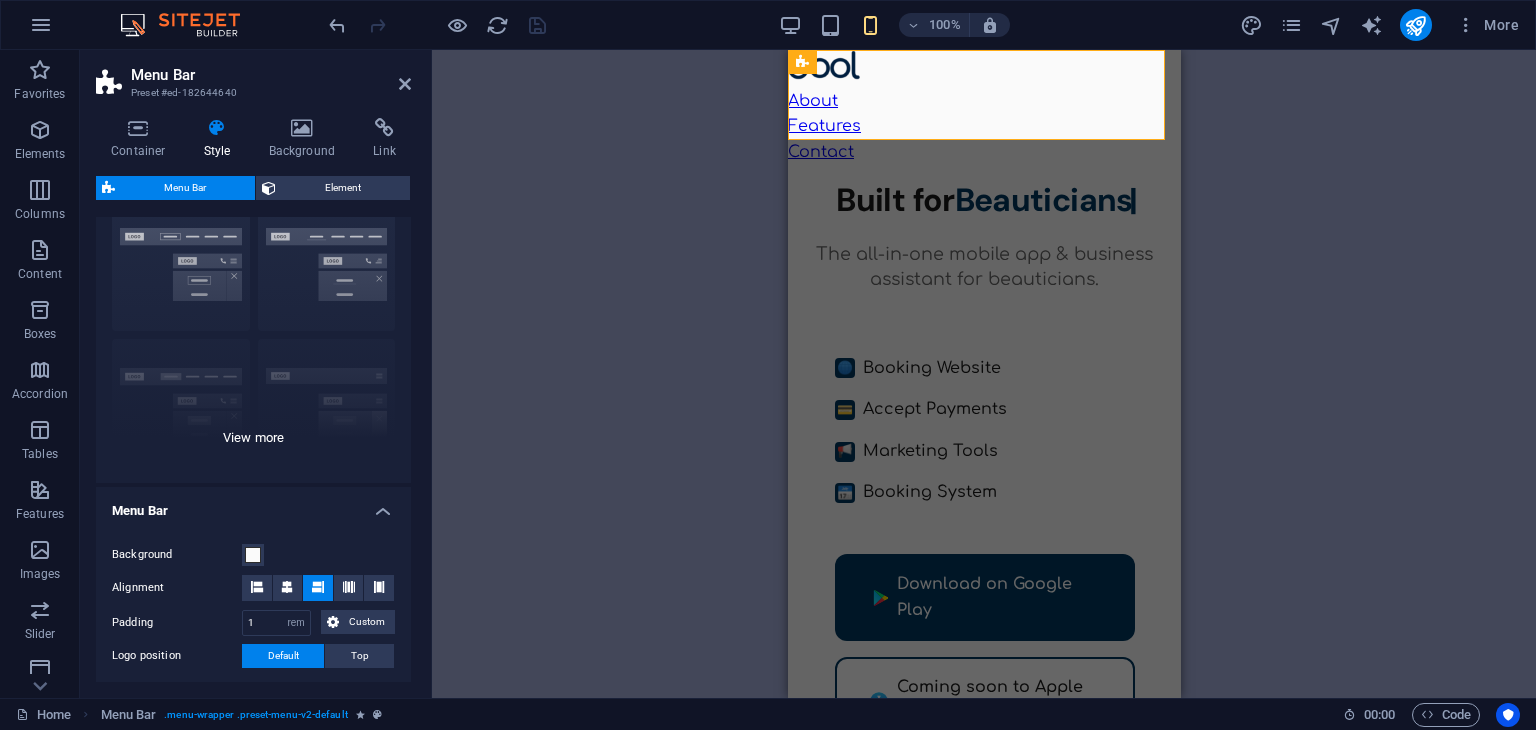 scroll, scrollTop: 80, scrollLeft: 0, axis: vertical 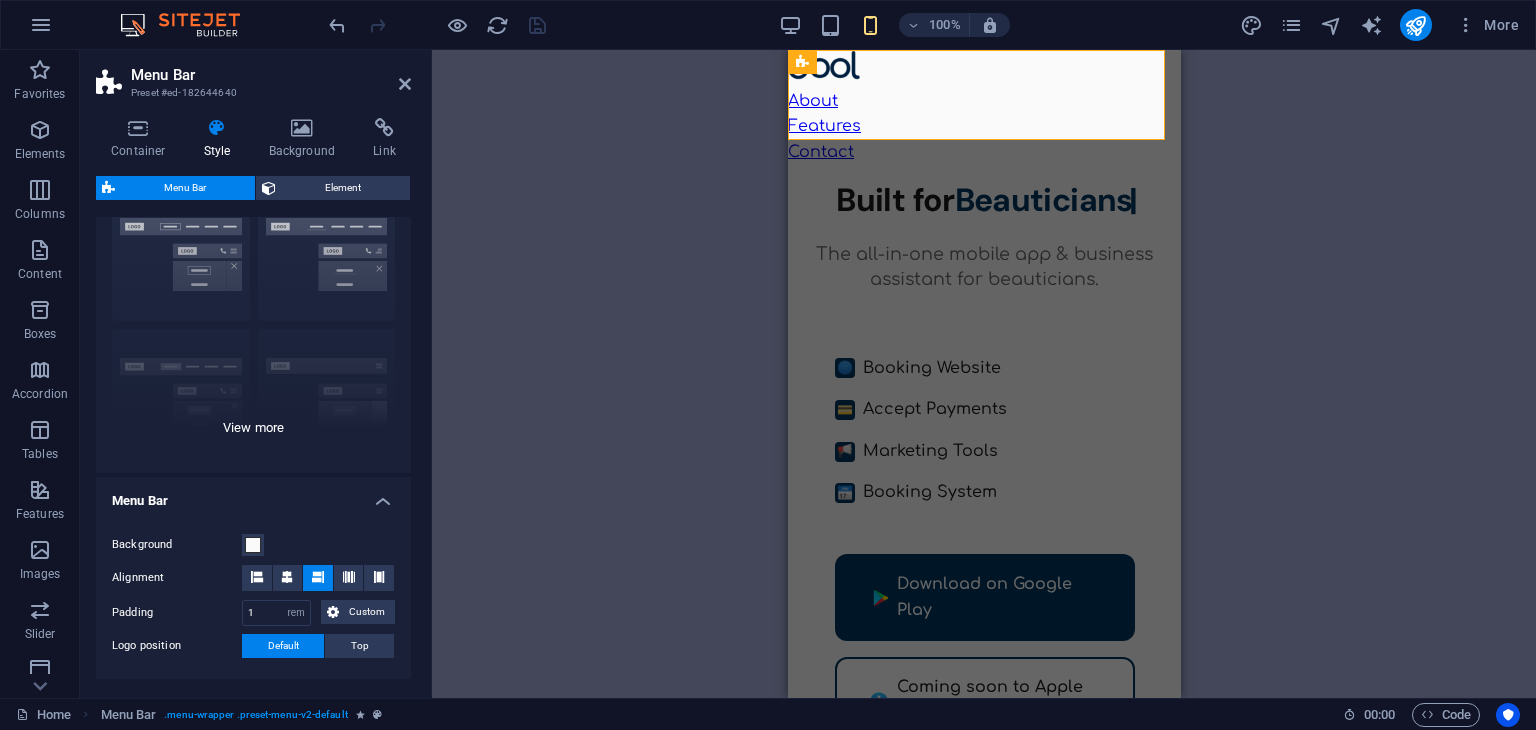 click on "Border Centered Default Fixed Loki Trigger Wide XXL" at bounding box center [253, 323] 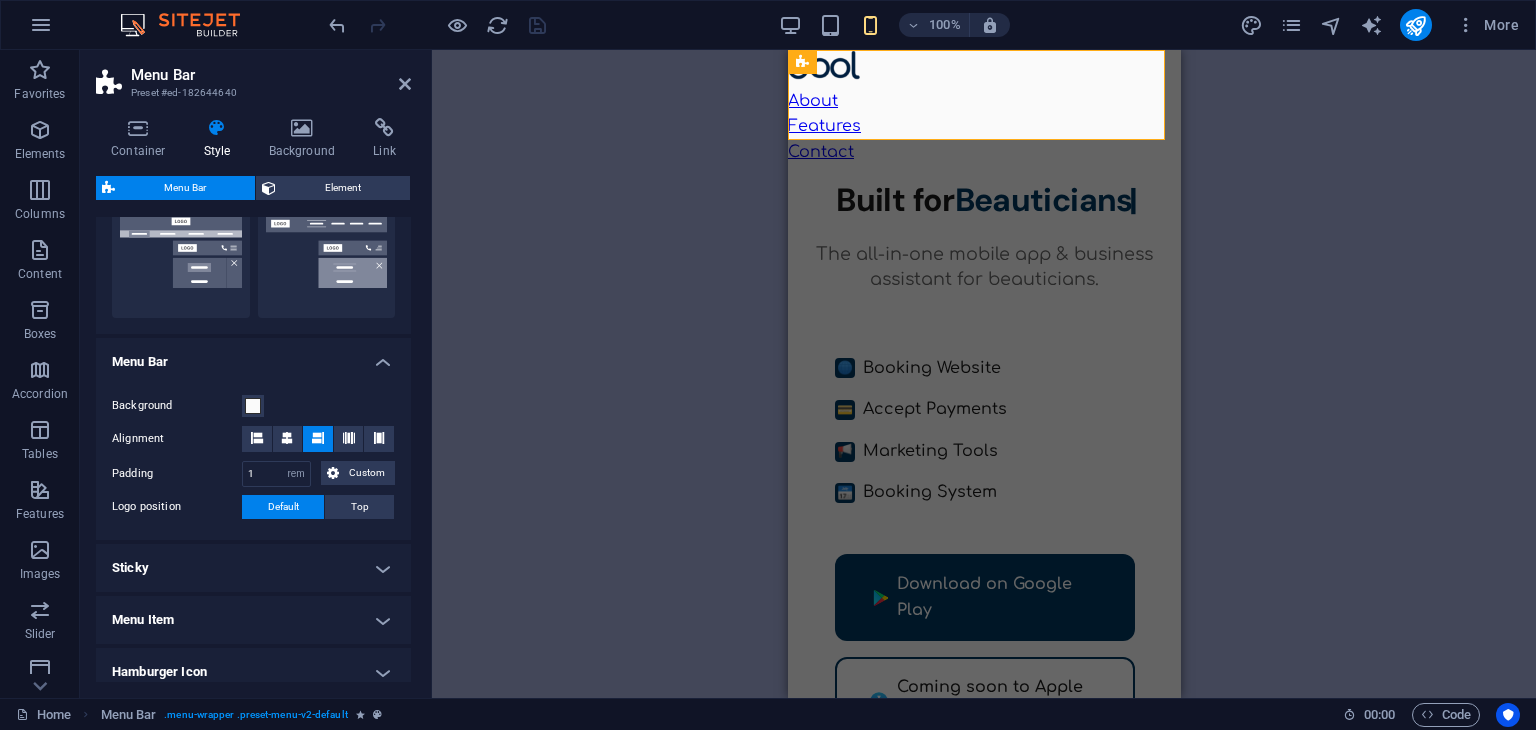 scroll, scrollTop: 700, scrollLeft: 0, axis: vertical 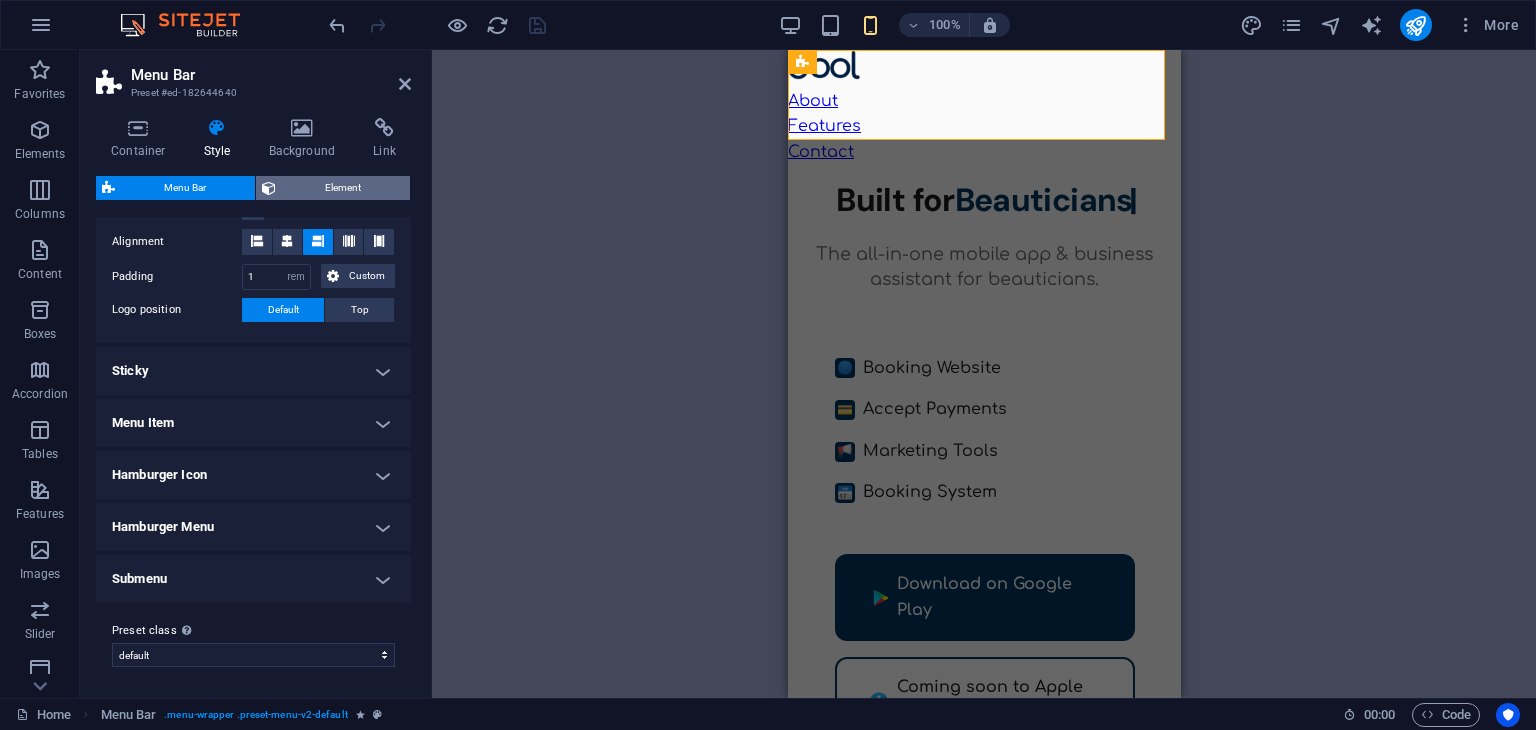 click on "Element" at bounding box center [343, 188] 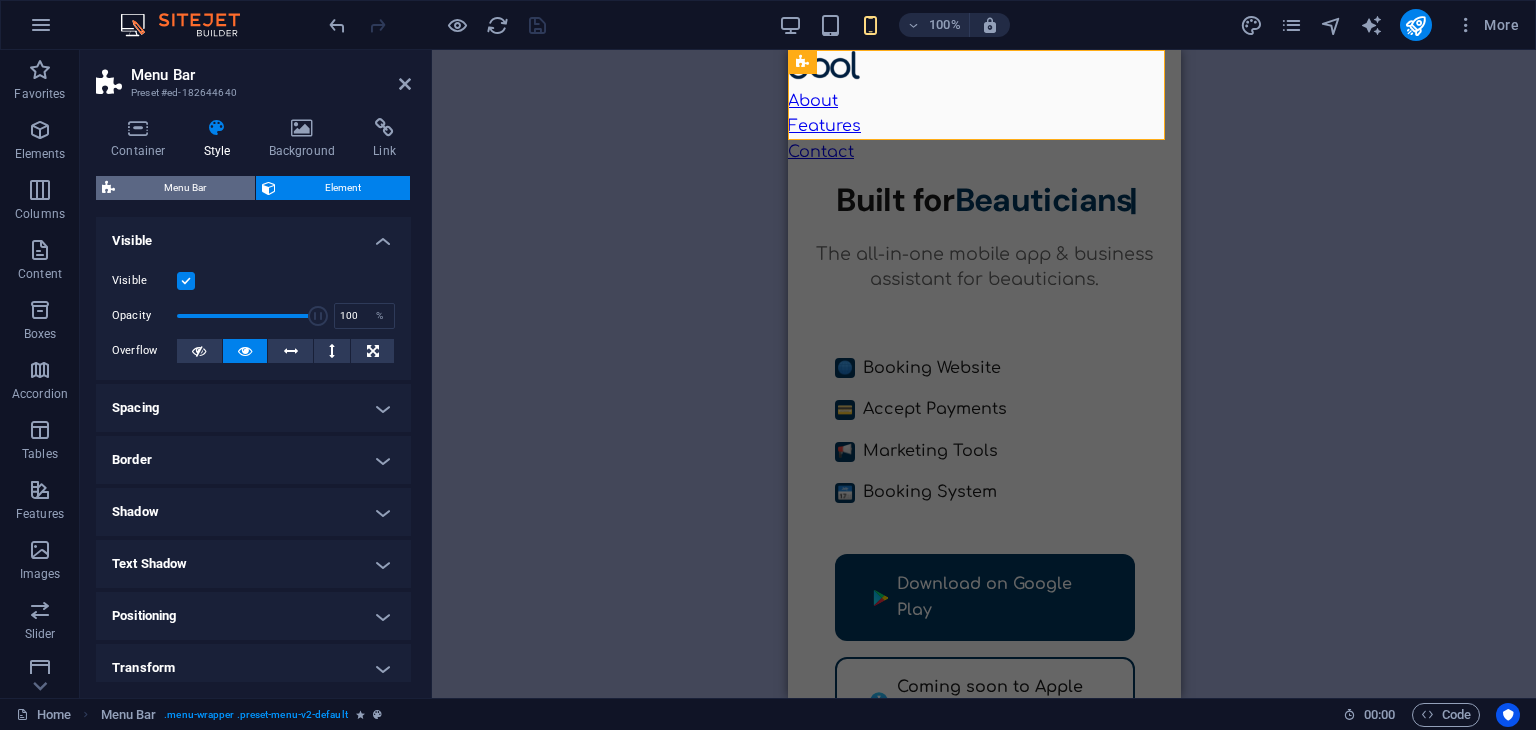 click on "Menu Bar" at bounding box center (185, 188) 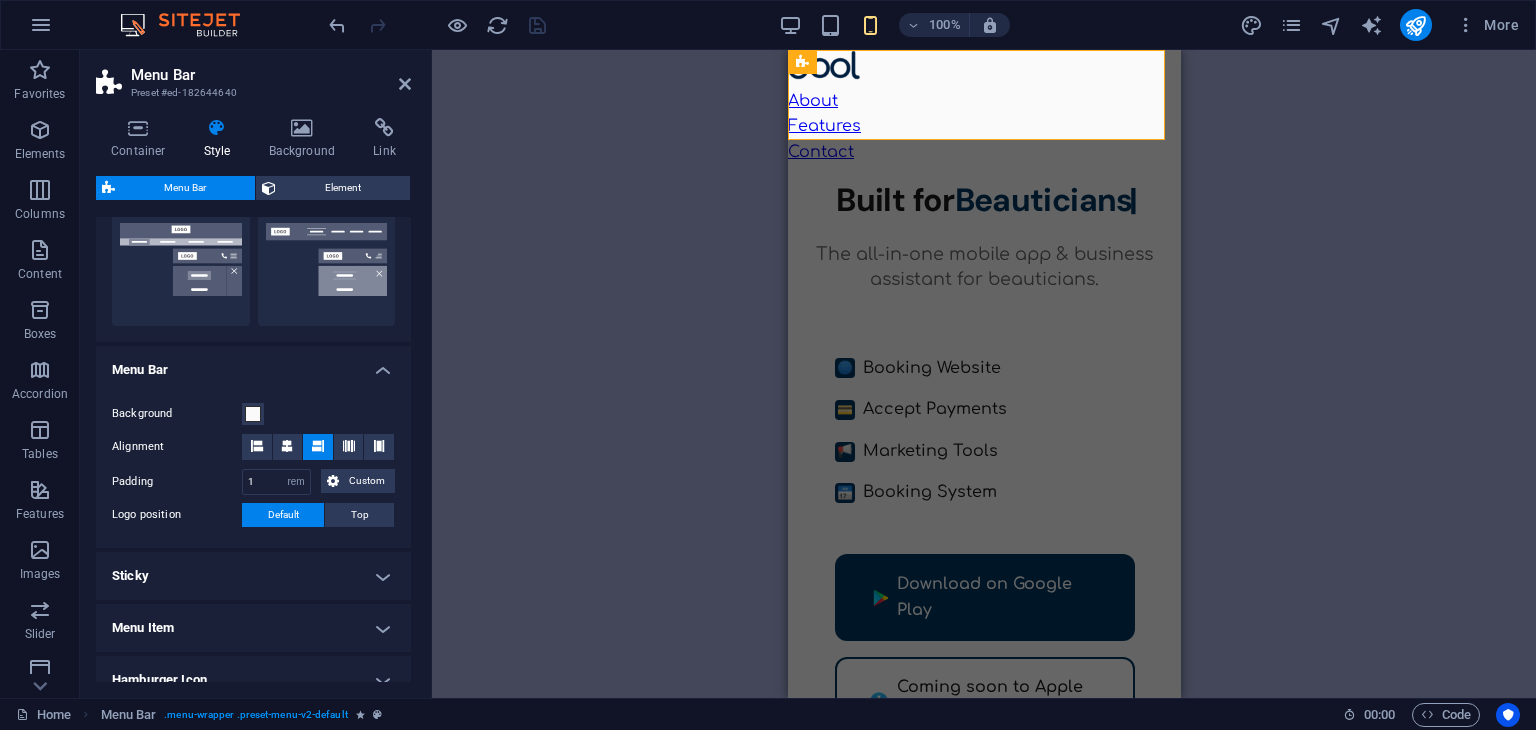 scroll, scrollTop: 494, scrollLeft: 0, axis: vertical 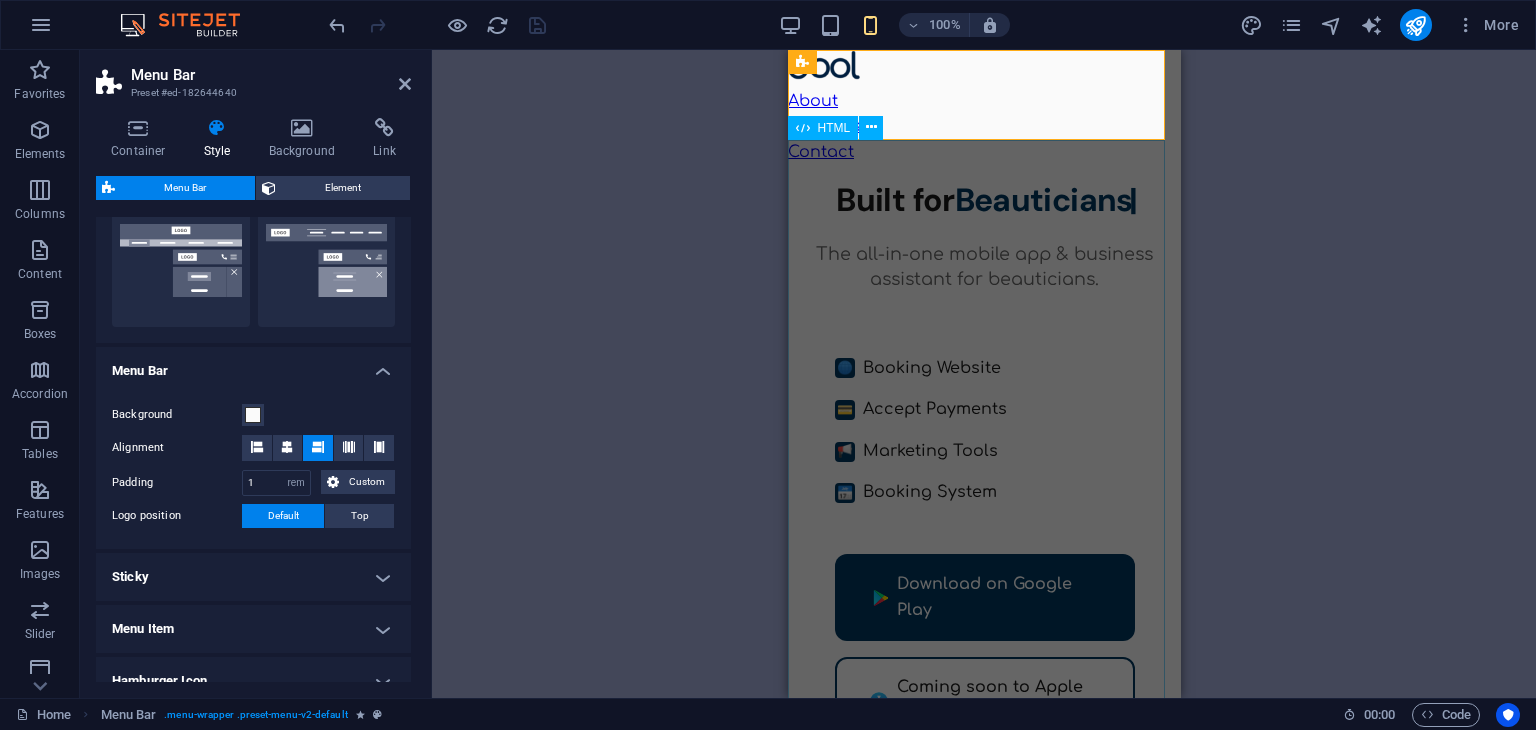 click on "Dool - Business Assistant for Beauticians
$
🌐" at bounding box center [983, 496] 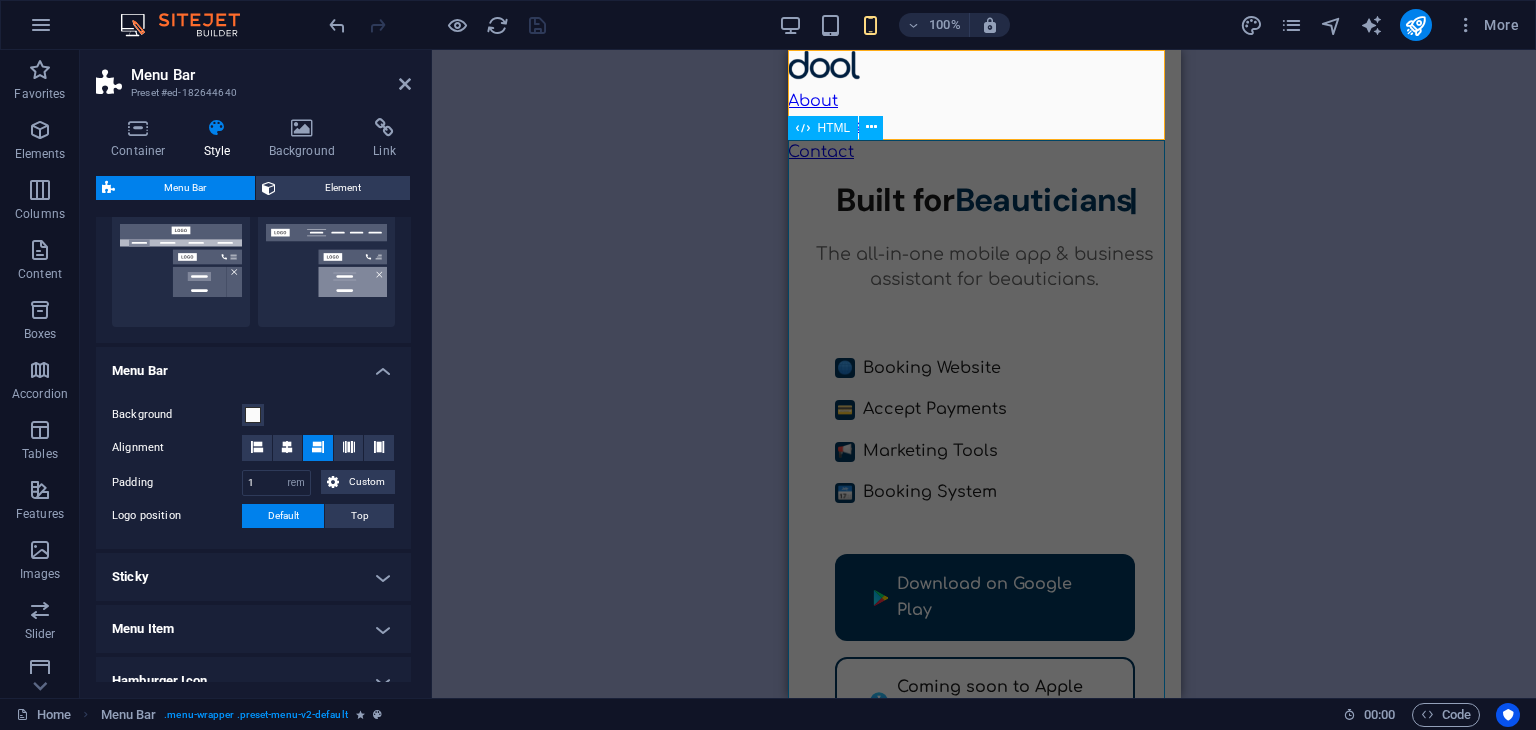 click on "Menu Bar   HTML
Menu   HTML   Menu Bar   Image   Container" at bounding box center (984, 374) 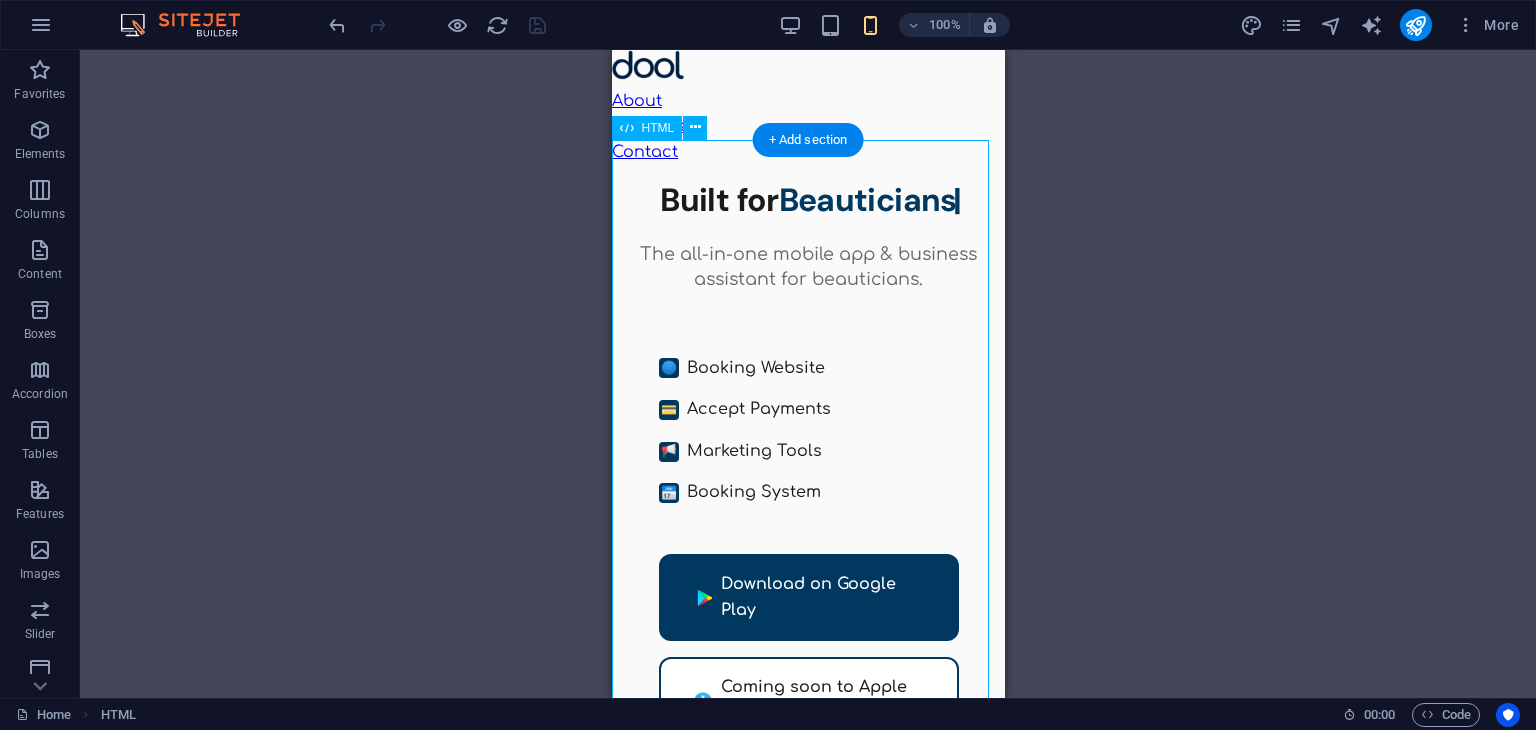 click on "Dool - Business Assistant for Beauticians
$
🌐" at bounding box center (807, 496) 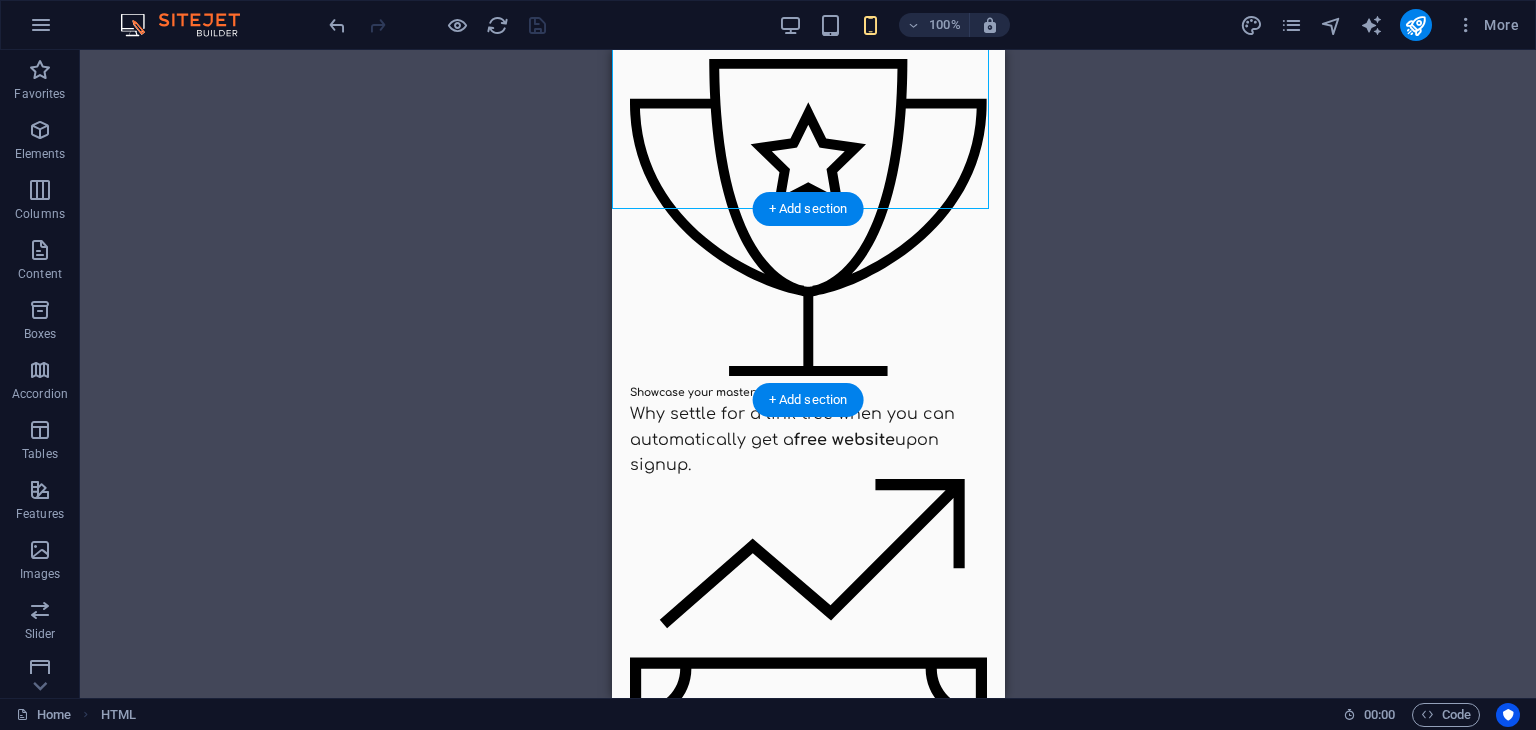 scroll, scrollTop: 0, scrollLeft: 0, axis: both 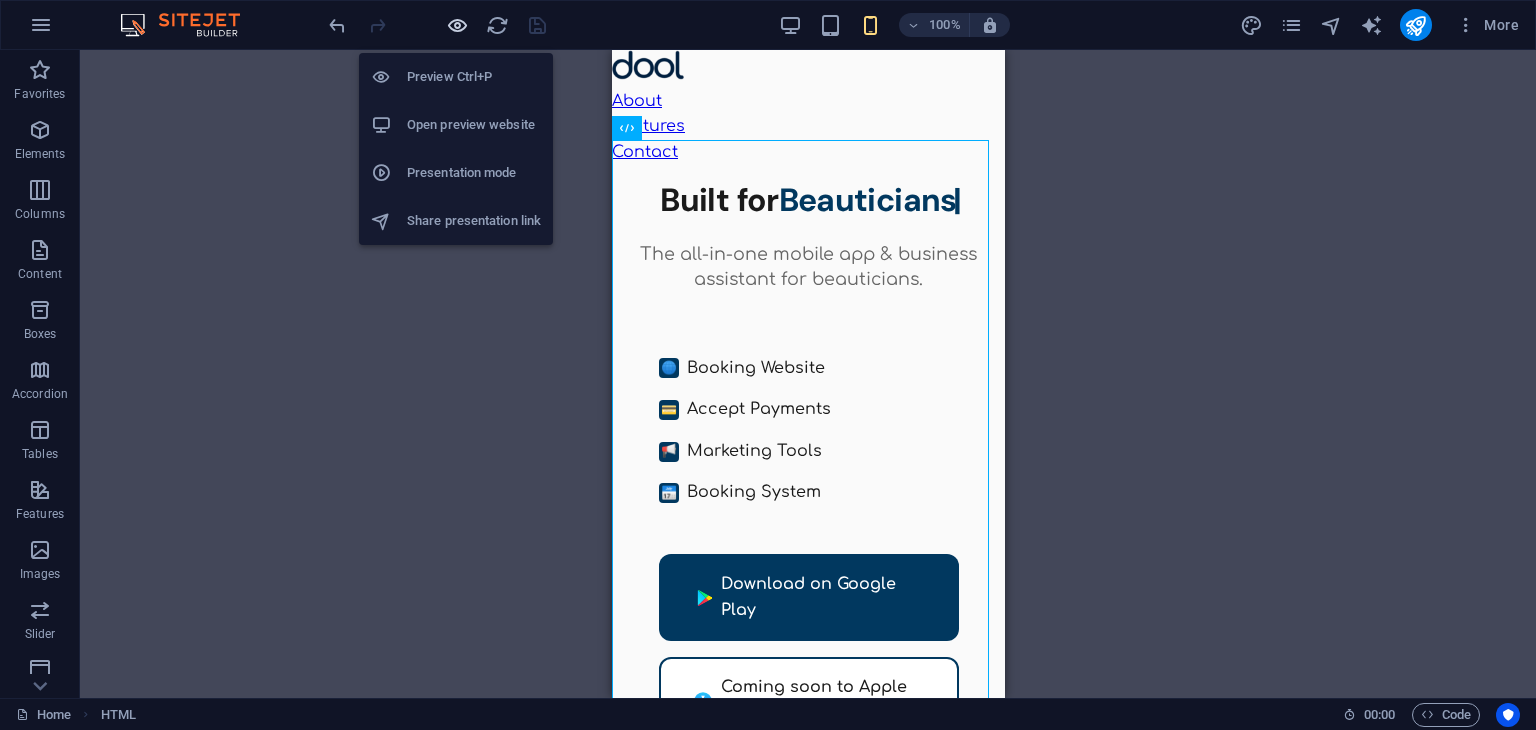 click at bounding box center (457, 25) 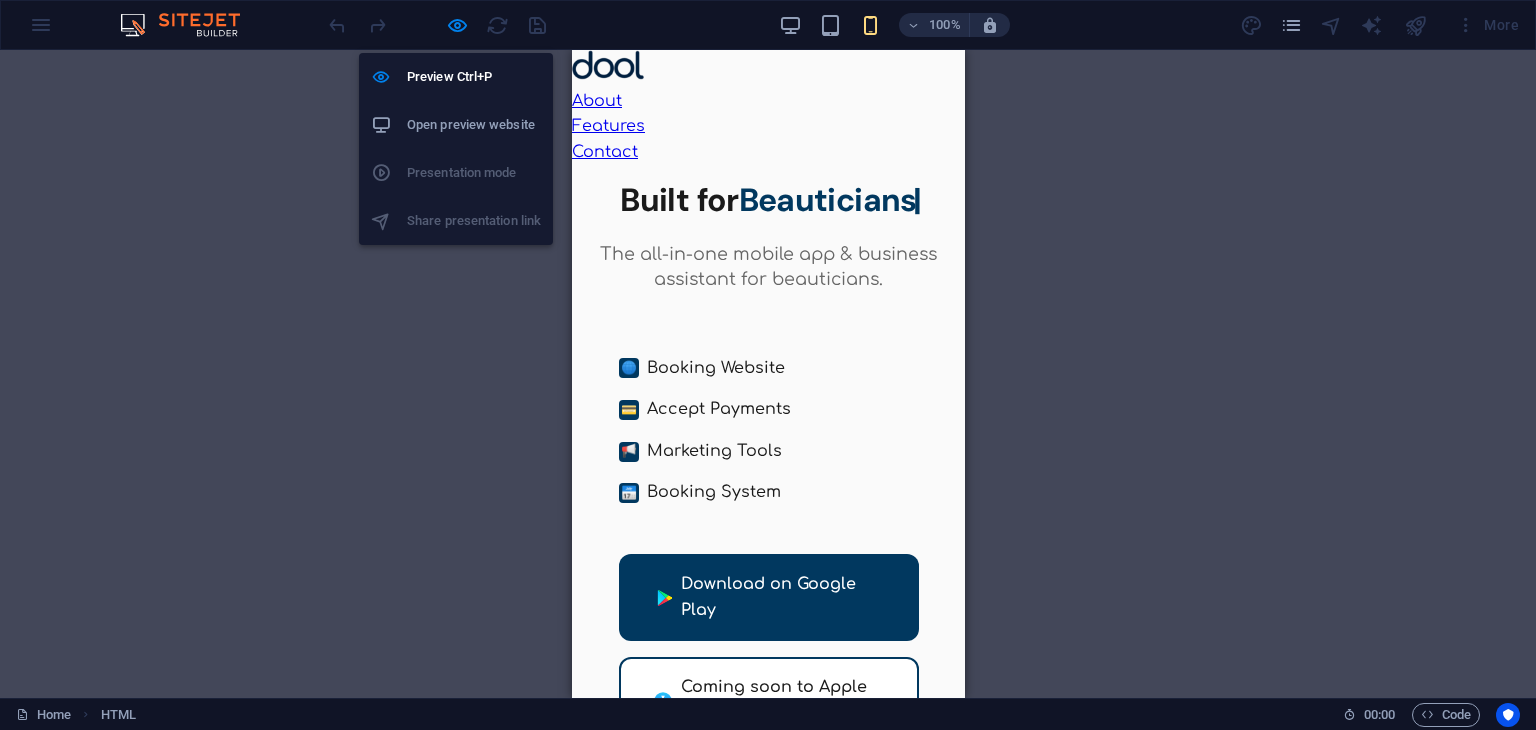 click on "Open preview website" at bounding box center (474, 125) 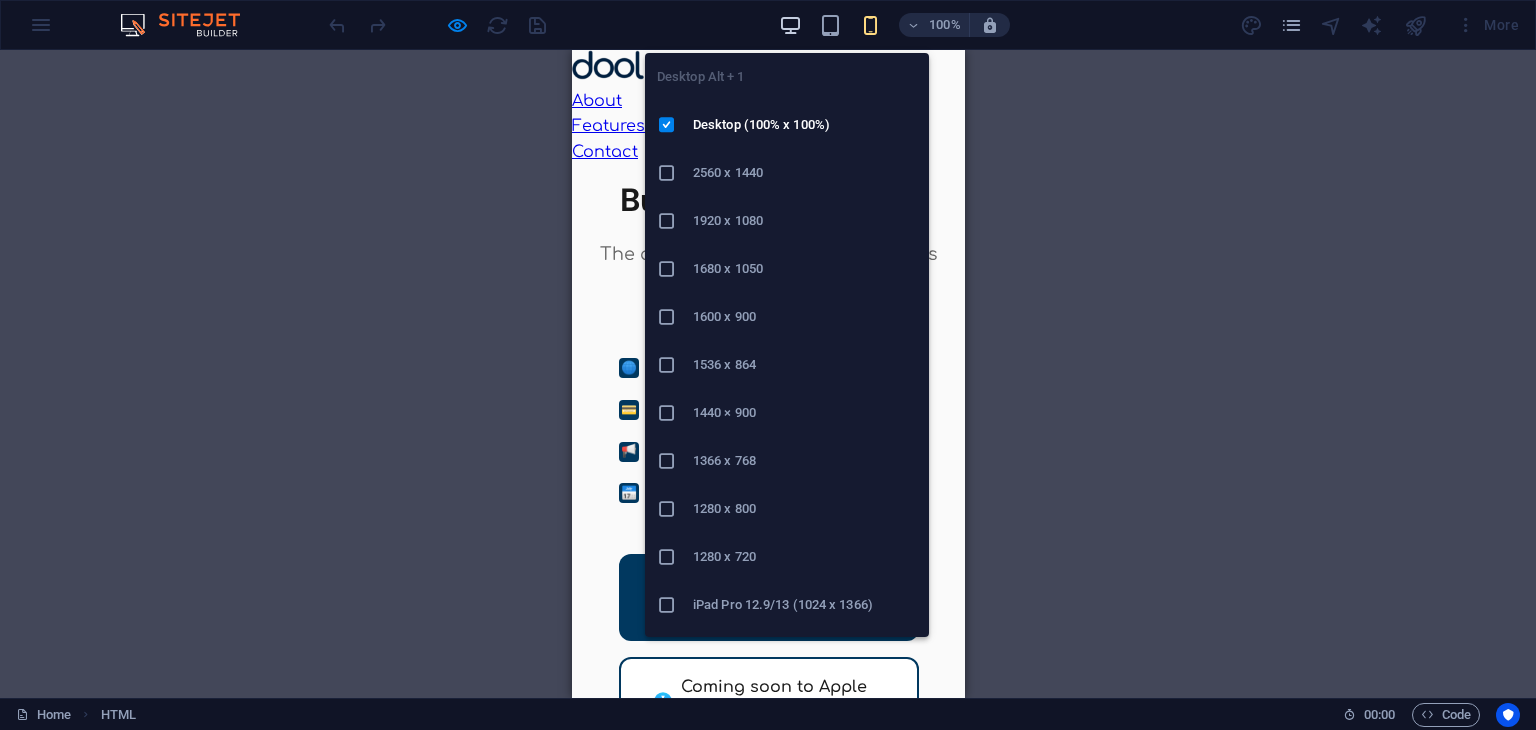 click at bounding box center (790, 25) 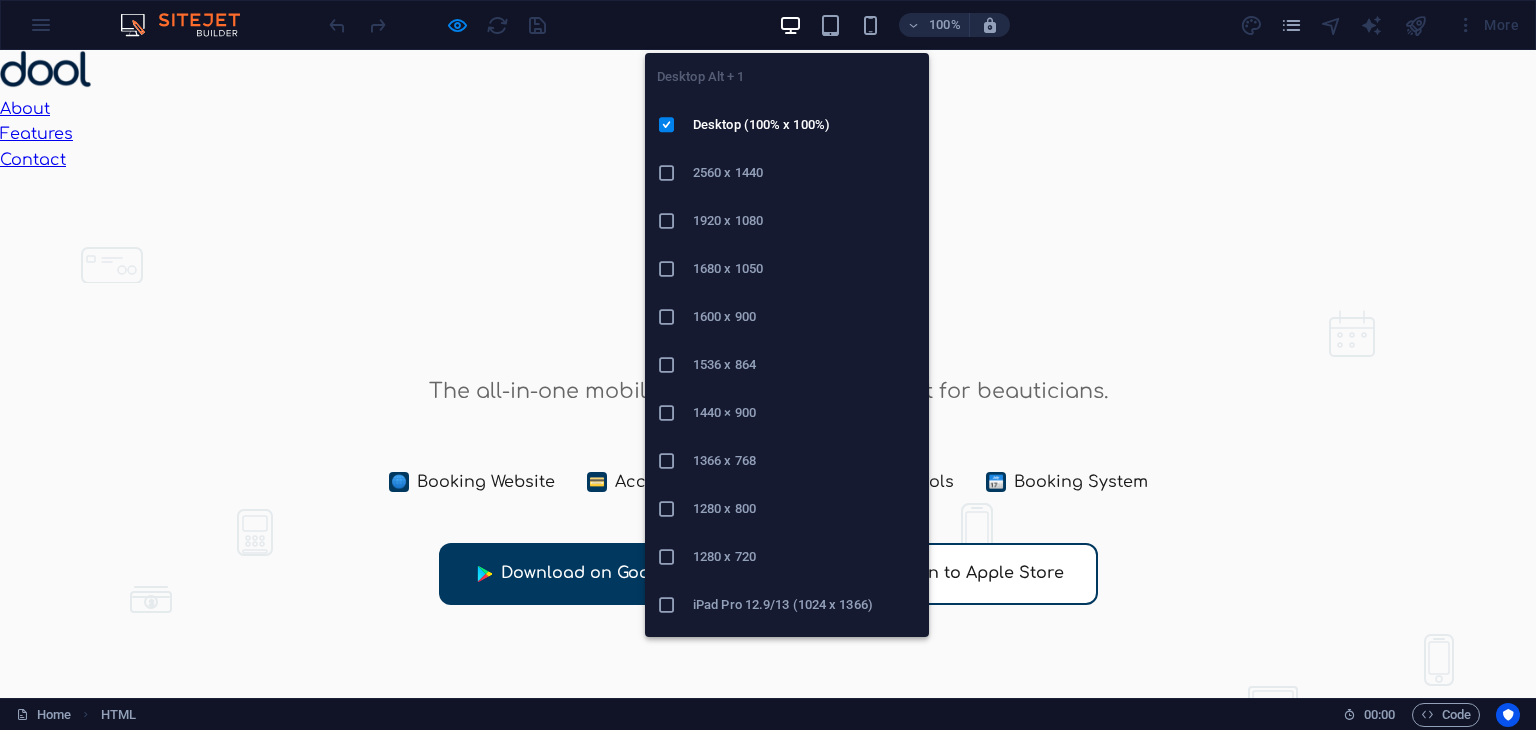 click at bounding box center [790, 25] 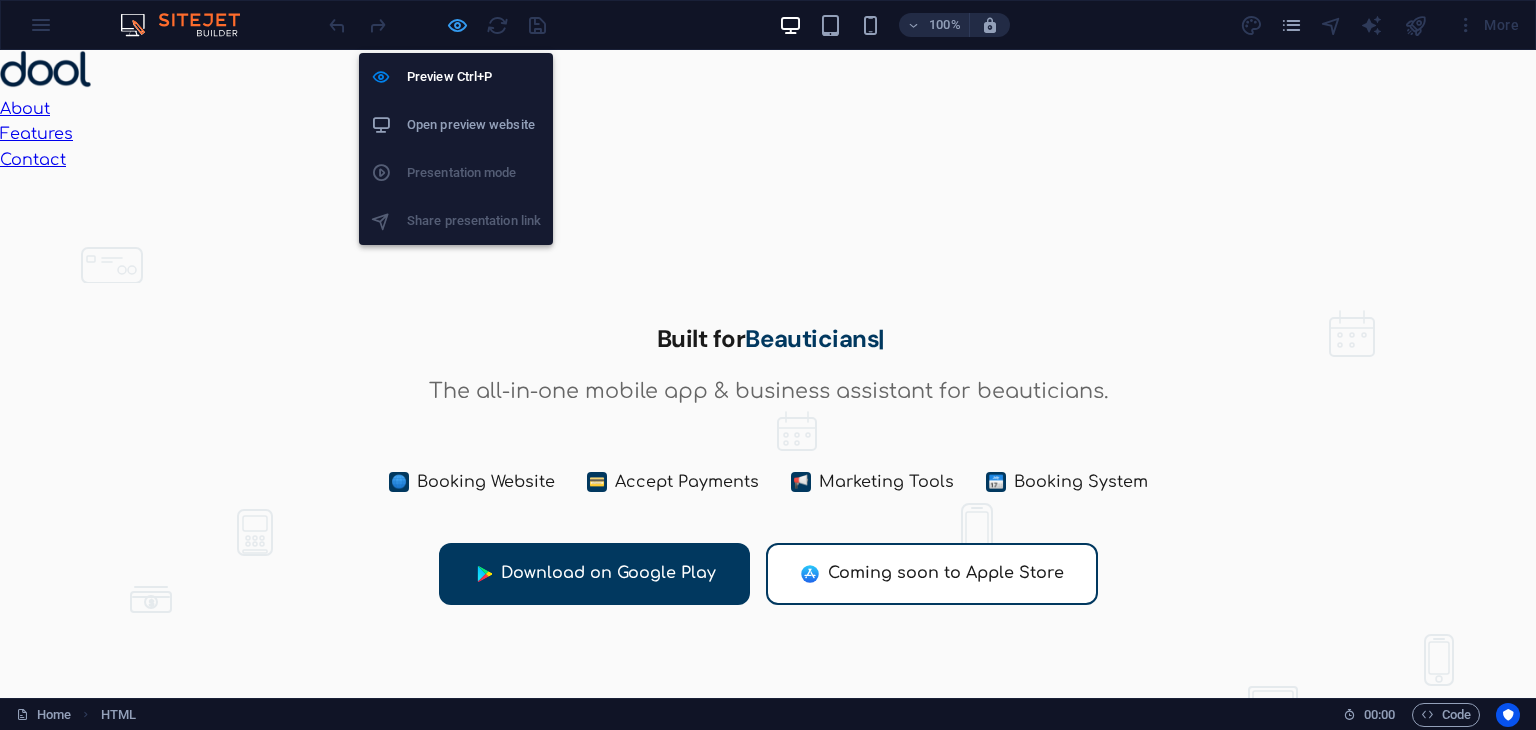 click at bounding box center [457, 25] 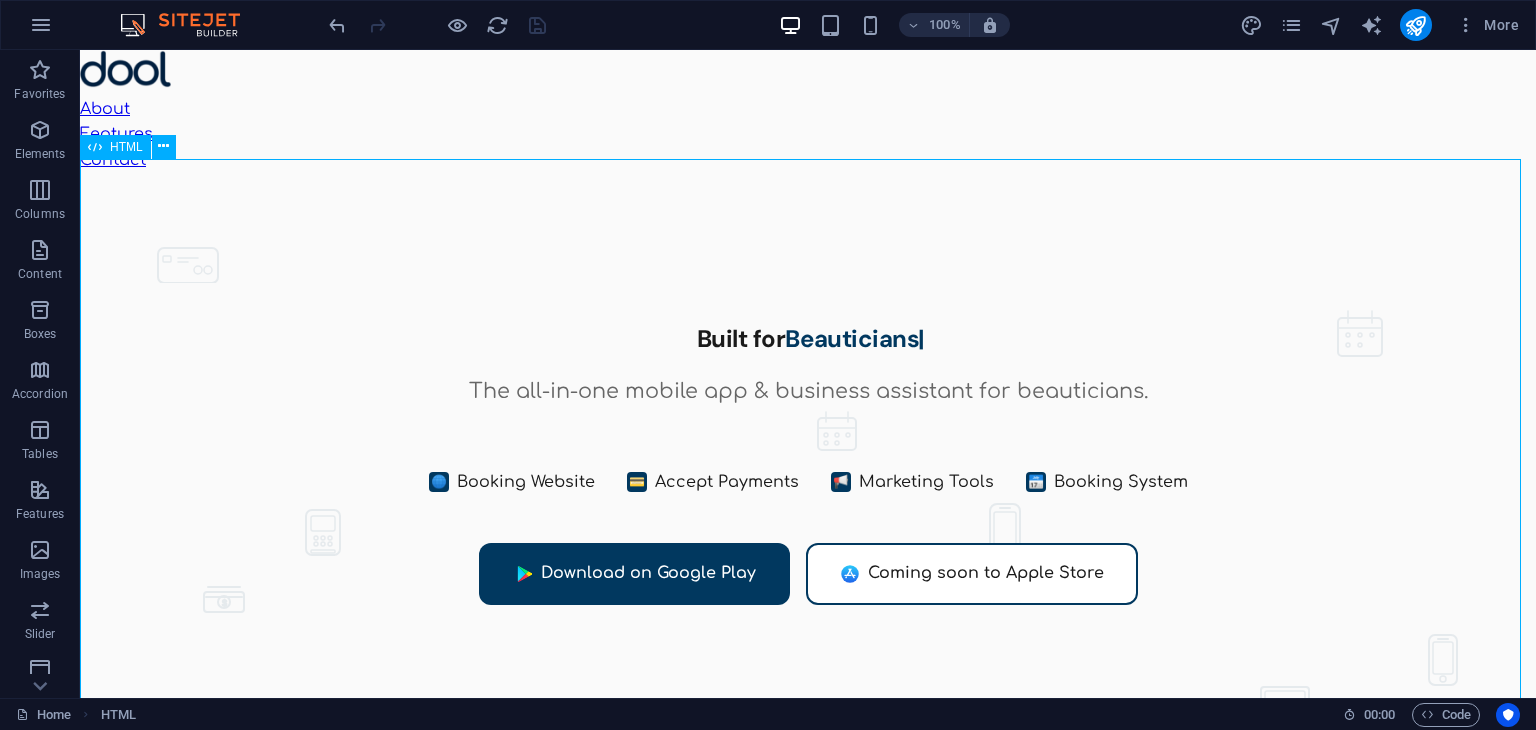 click on "HTML" at bounding box center [126, 147] 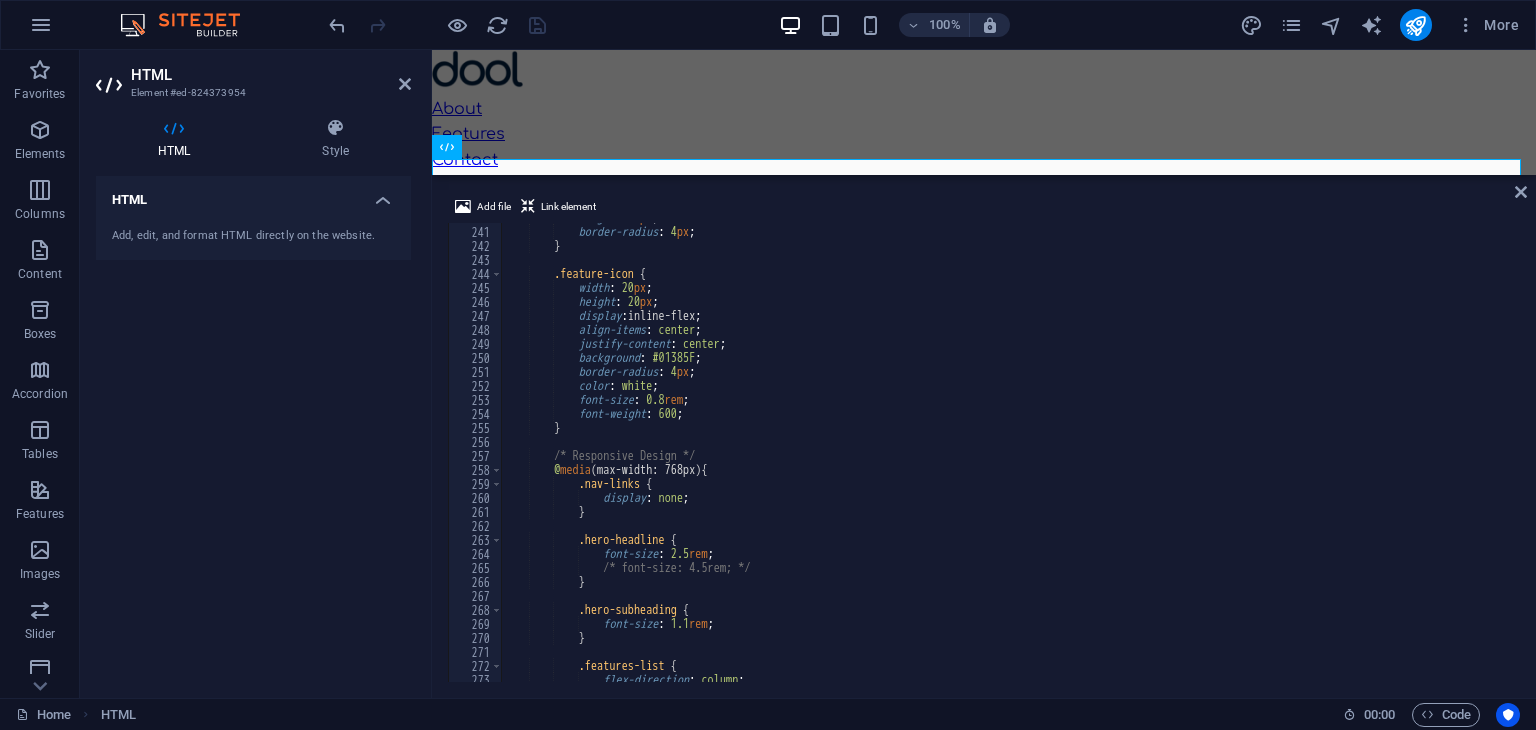 scroll, scrollTop: 3358, scrollLeft: 0, axis: vertical 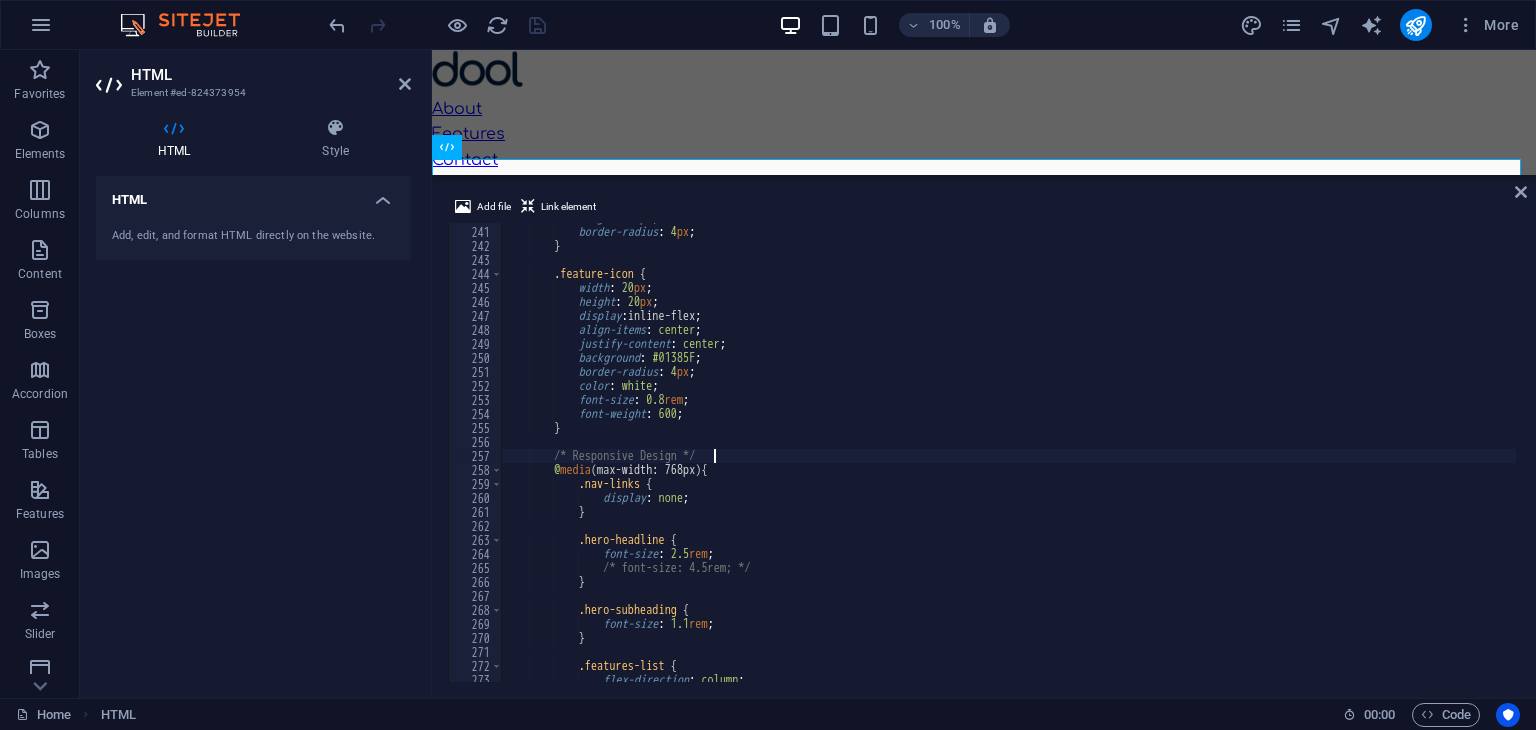 click on "height :   20 px ;                border-radius :   4 px ;           }           .feature-icon   {                width :   20 px ;                height :   20 px ;                display :  inline-flex ;                align-items :   center ;                justify-content :   center ;                background :   #01385F ;                border-radius :   4 px ;                color :   white ;                font-size :   0.8 rem ;                font-weight :   600 ;           }           /* Responsive Design */           @ media  (max-width: 768px)  {                .nav-links   {                     display :   none ;                }                .hero-headline   {                     font-size :   2.5 rem ;                     /* font-size: 4.5rem; */                }                .hero-subheading   {                     font-size :   1.1 rem ;                }                .features-list   {                     flex-direction :   column ;" at bounding box center [1081, 452] 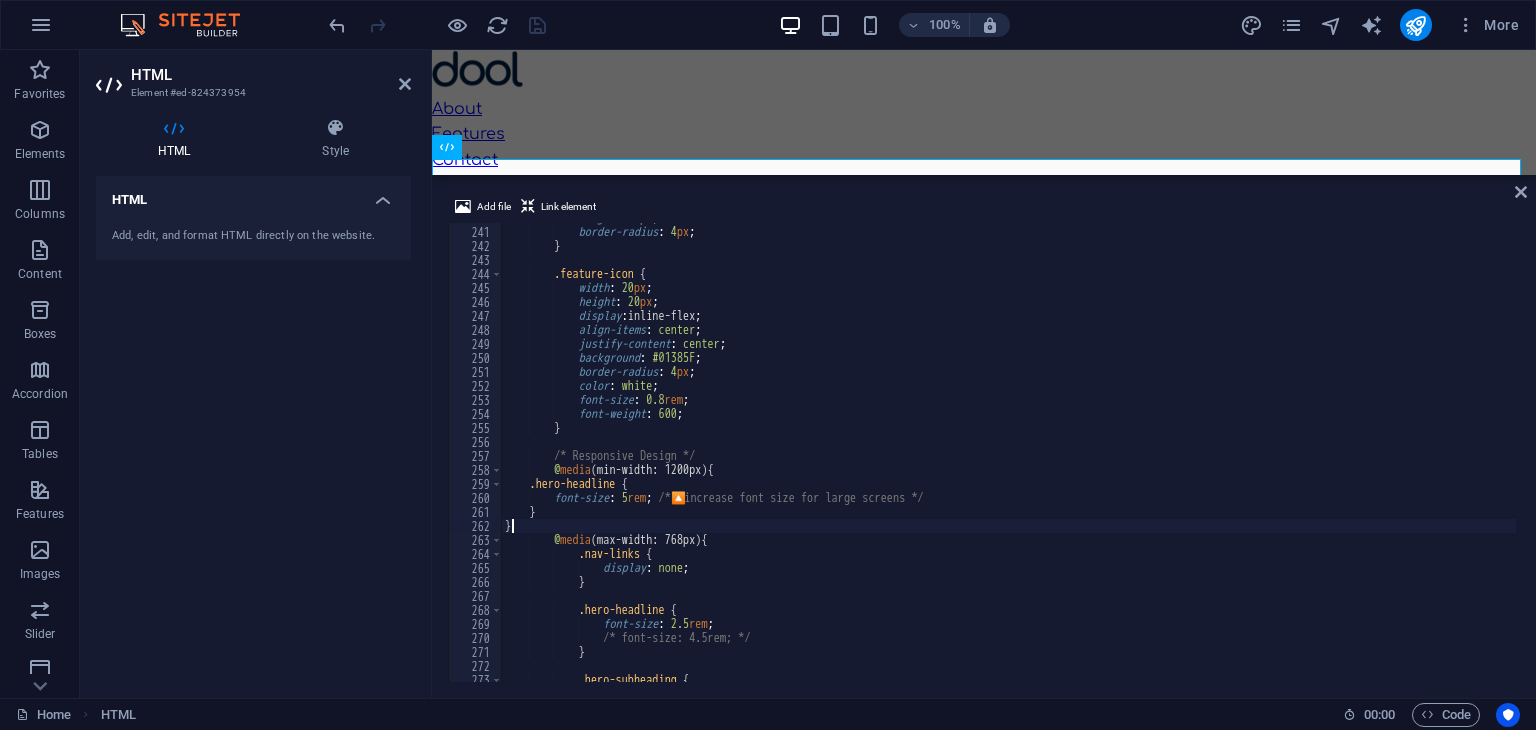 scroll, scrollTop: 0, scrollLeft: 0, axis: both 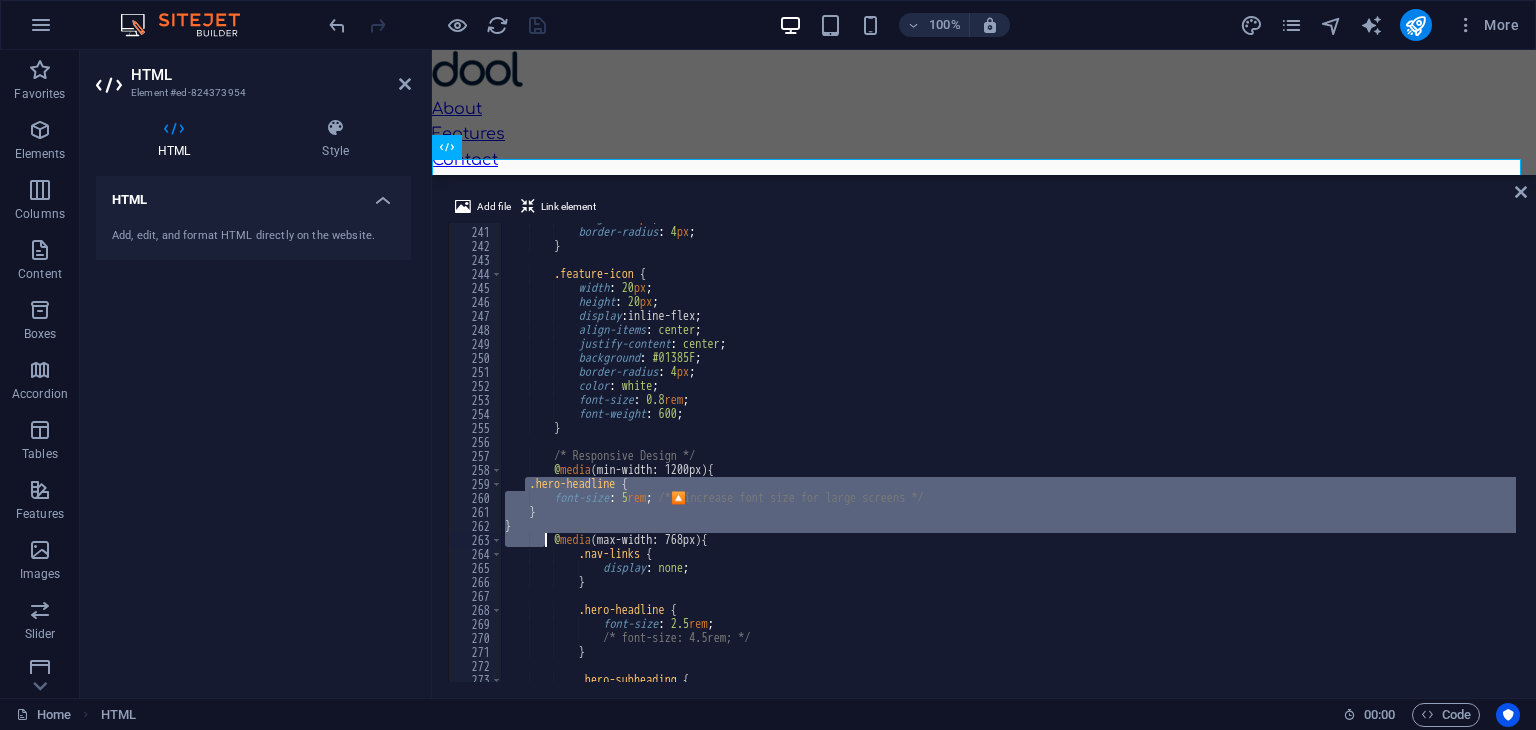 drag, startPoint x: 523, startPoint y: 484, endPoint x: 544, endPoint y: 533, distance: 53.310413 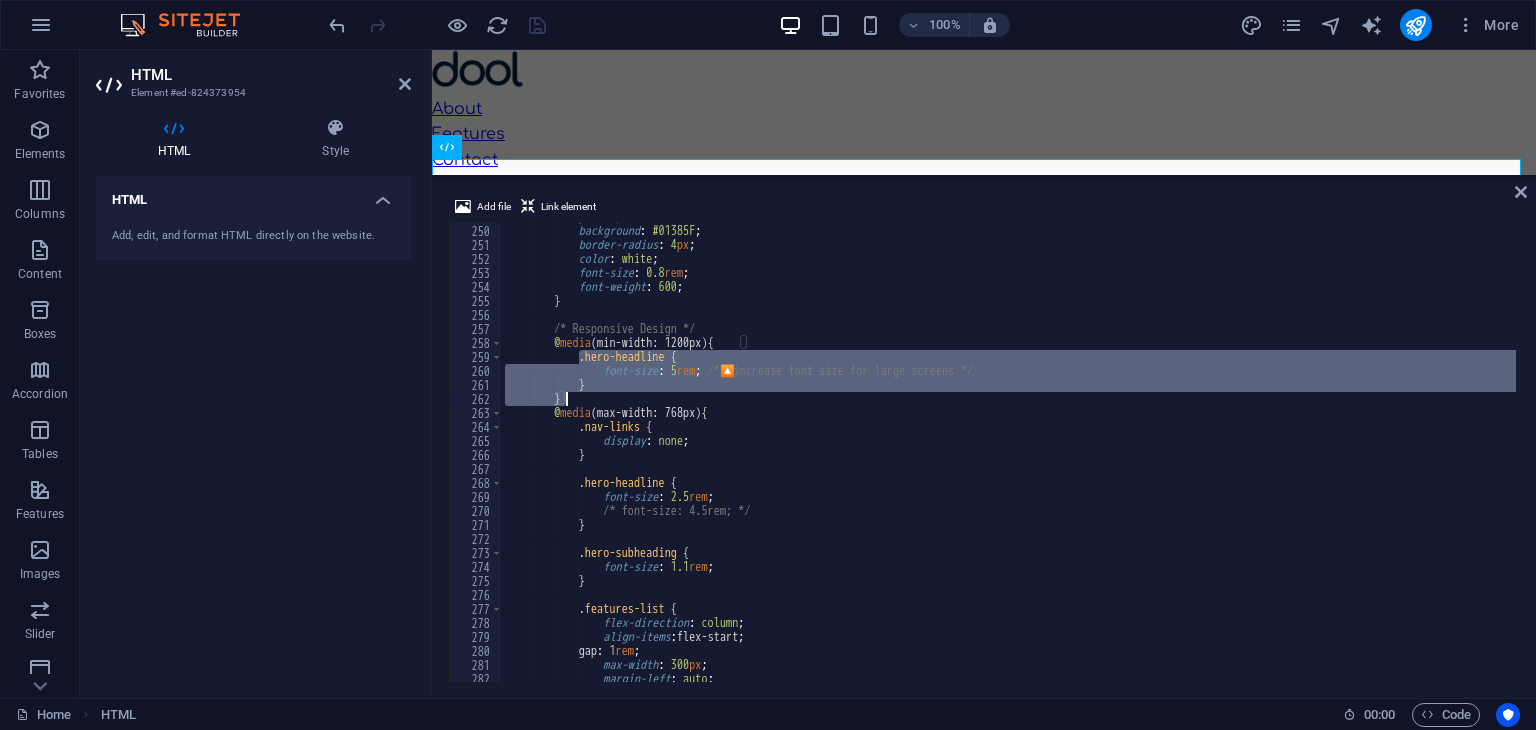 scroll, scrollTop: 3486, scrollLeft: 0, axis: vertical 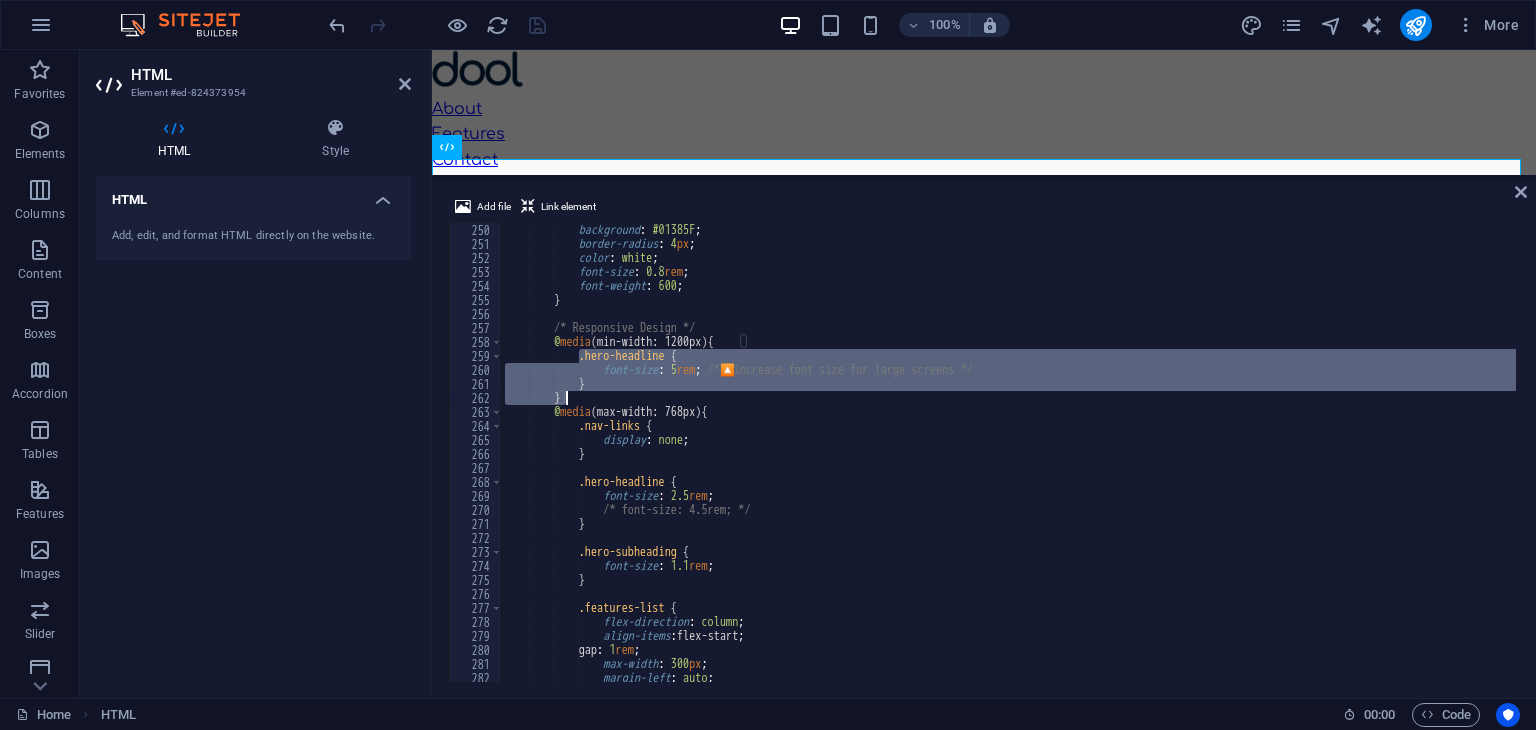 click on "background :   #01385F ;                border-radius :   4 px ;                color :   white ;                font-size :   0.8 rem ;                font-weight :   600 ;           }           /* Responsive Design */           @ media  (min-width: 1200px)  {                .hero-headline   {                     font-size :   5 rem ;   /*  🔼  increase font size for large screens */                }           }           @ media  (max-width: 768px)  {                .nav-links   {                     display :   none ;                }                .hero-headline   {                     font-size :   2.5 rem ;                     /* font-size: 4.5rem; */                }                .hero-subheading   {                     font-size :   1.1 rem ;                }                .features-list   {                     flex-direction :   column ;                     align-items :  flex-start ;                    gap :   1 rem ;                     max-width :   300 px ;                :" at bounding box center (1081, 464) 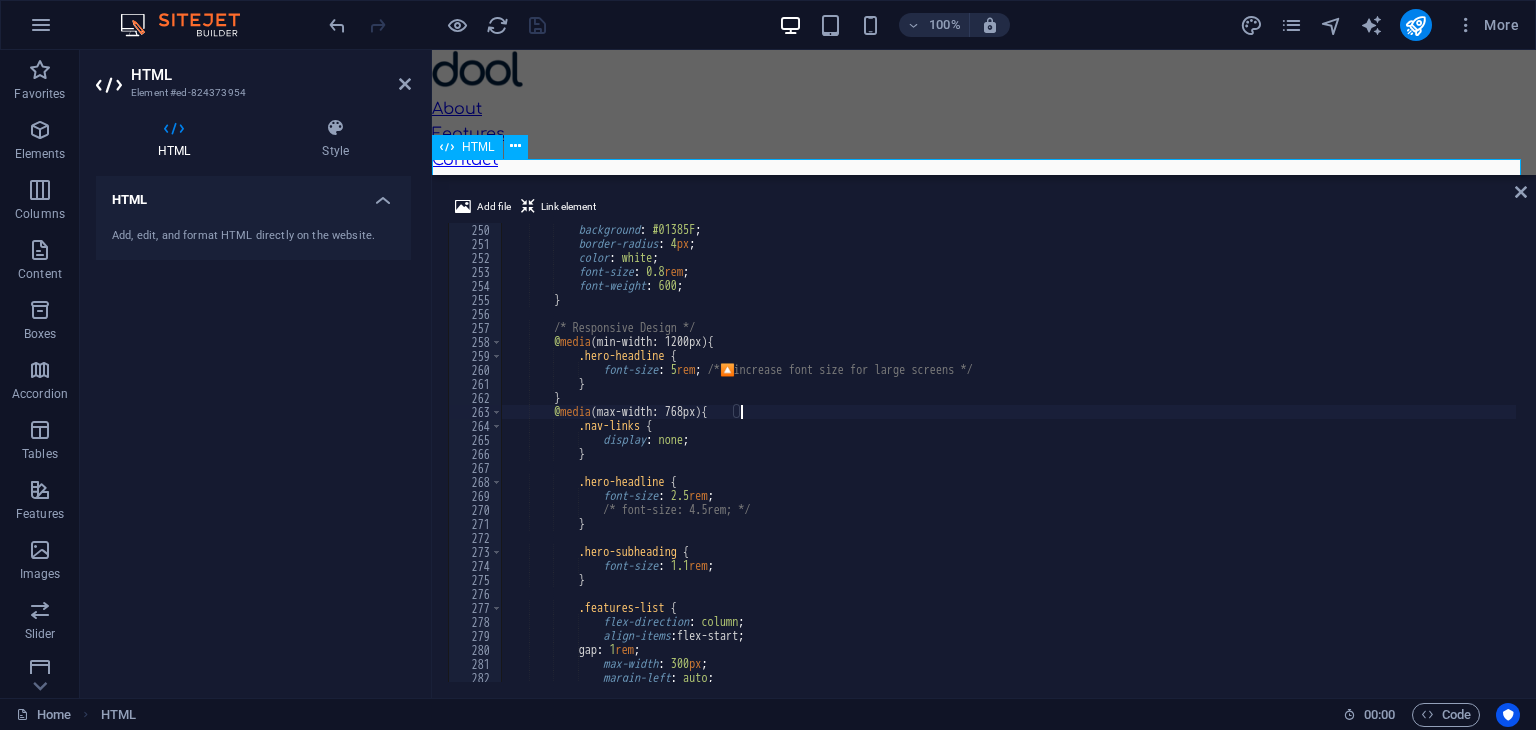 type on "@media (max-width: 768px) {" 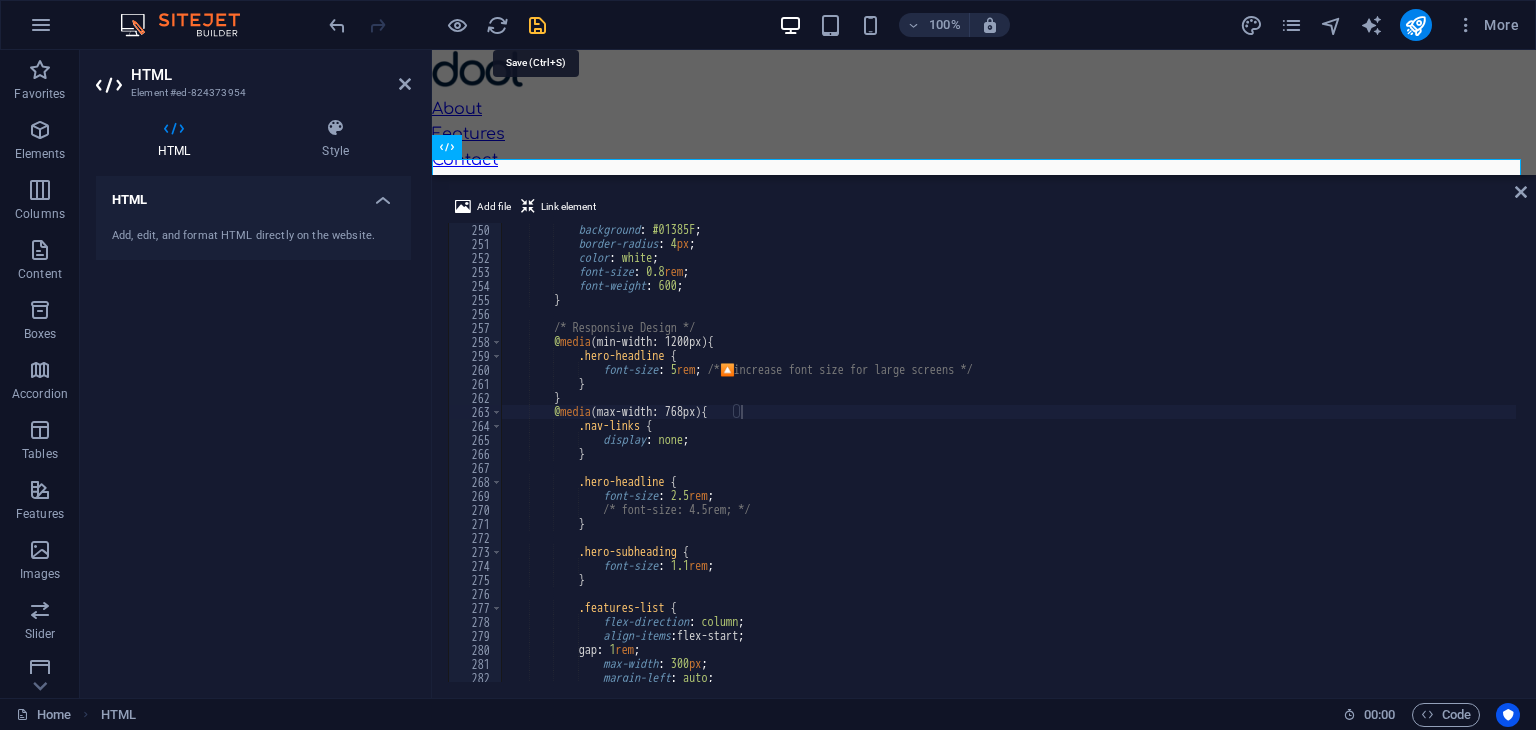 drag, startPoint x: 532, startPoint y: 30, endPoint x: 423, endPoint y: 18, distance: 109.65856 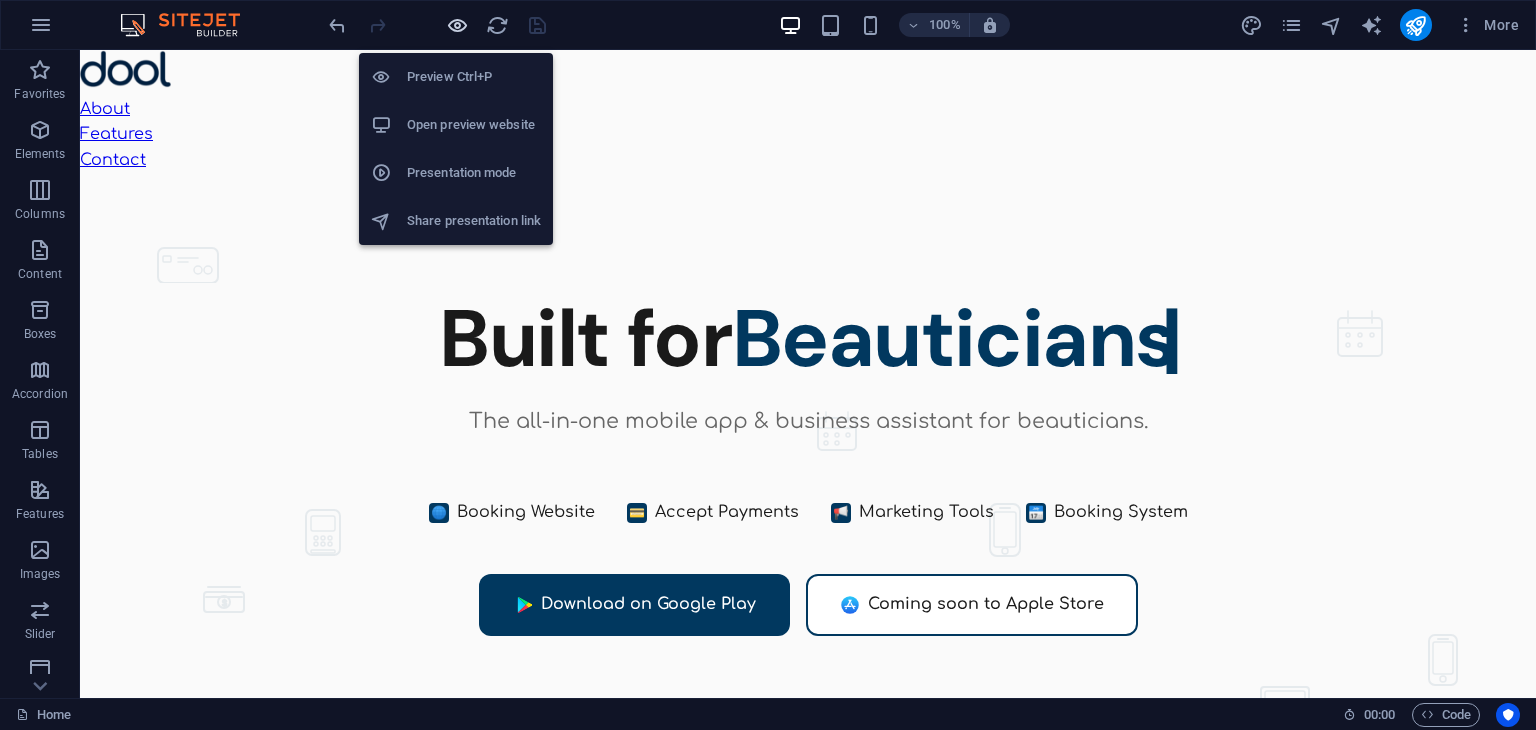 click at bounding box center (457, 25) 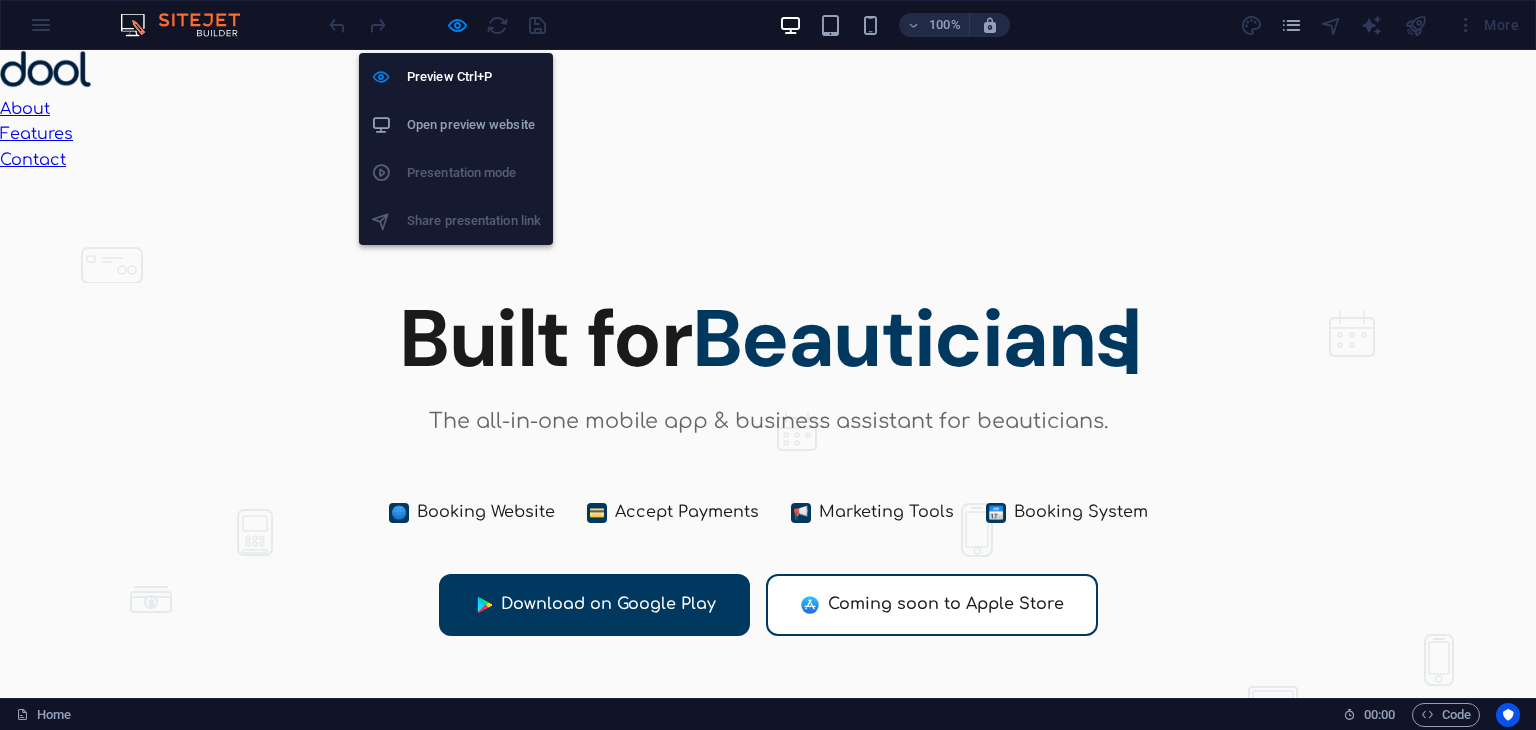 click on "Open preview website" at bounding box center (474, 125) 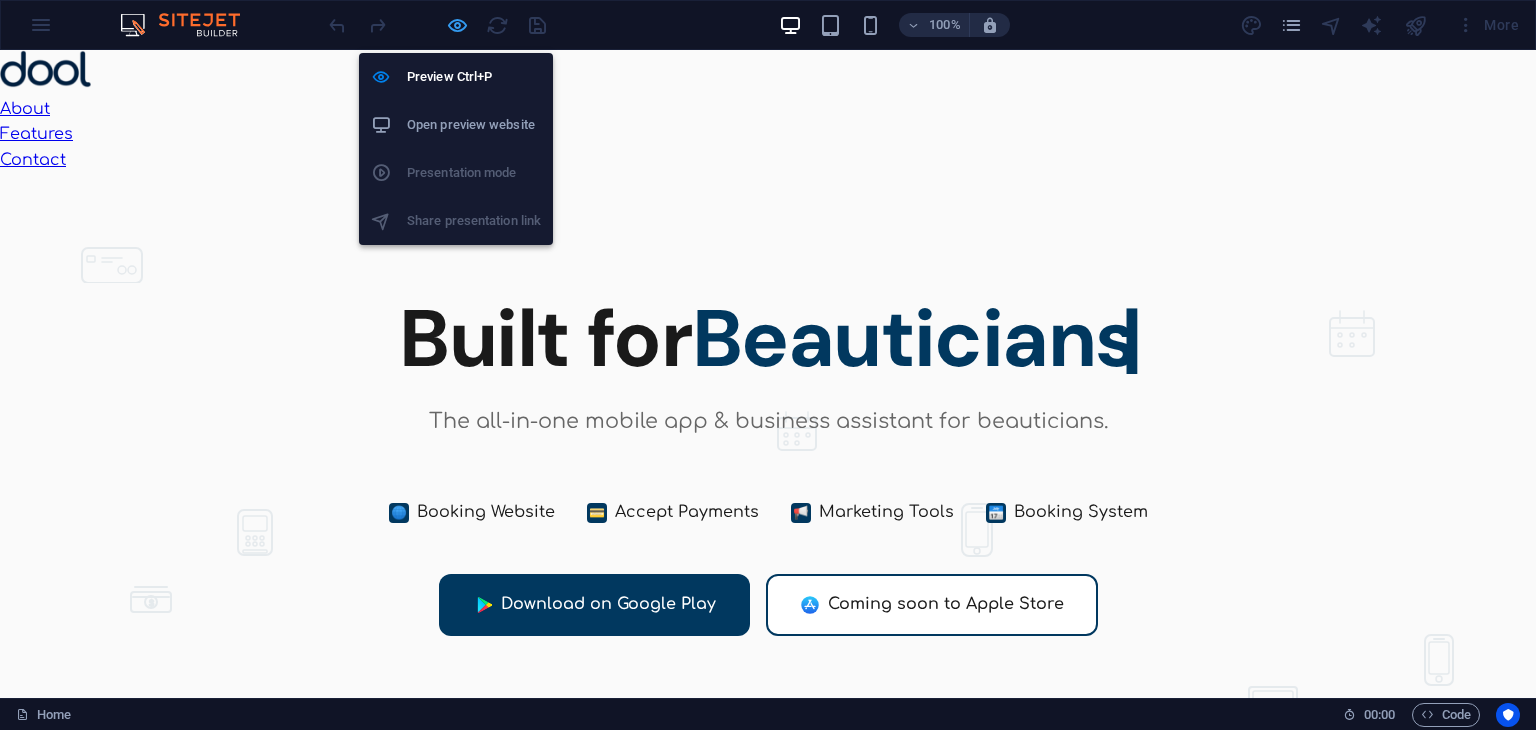 click at bounding box center (457, 25) 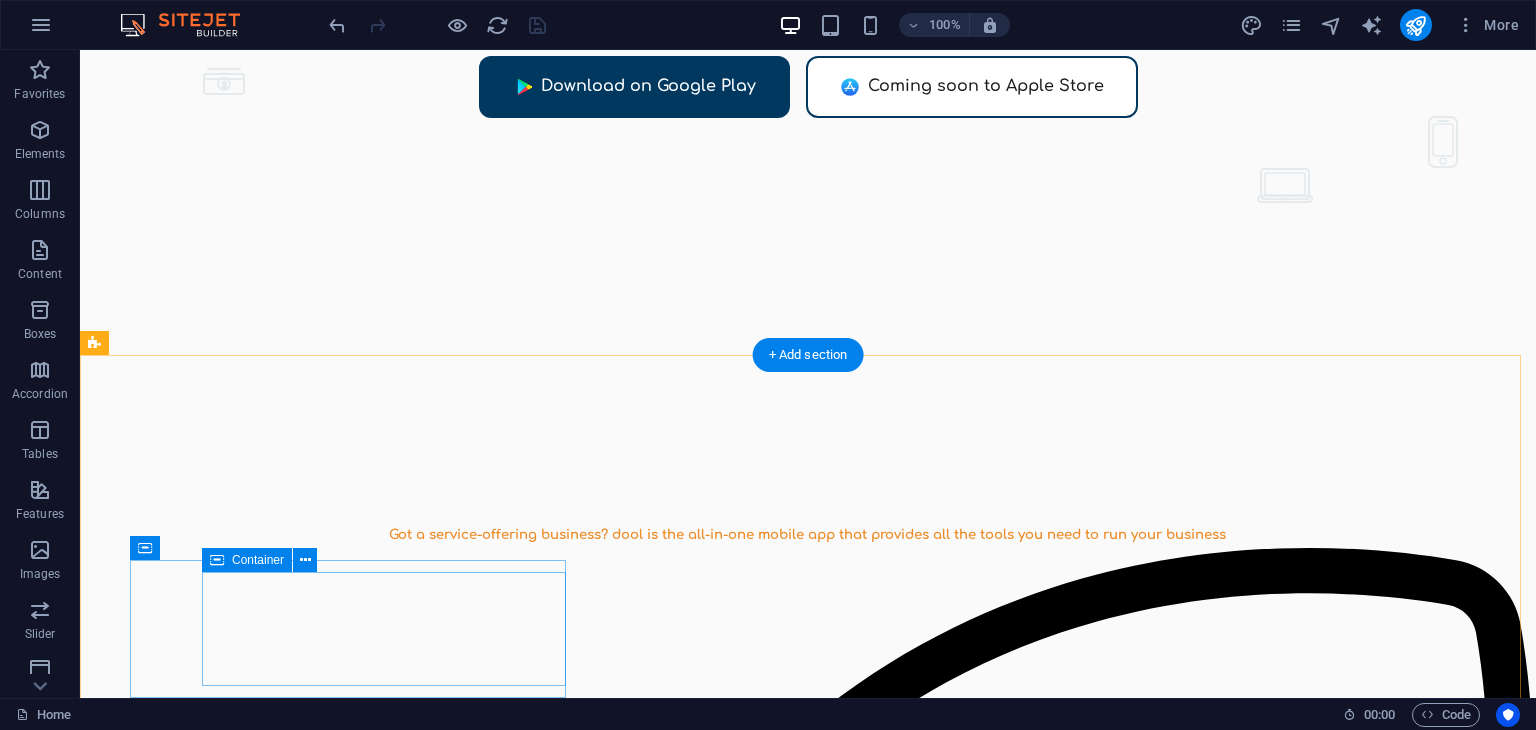 scroll, scrollTop: 759, scrollLeft: 0, axis: vertical 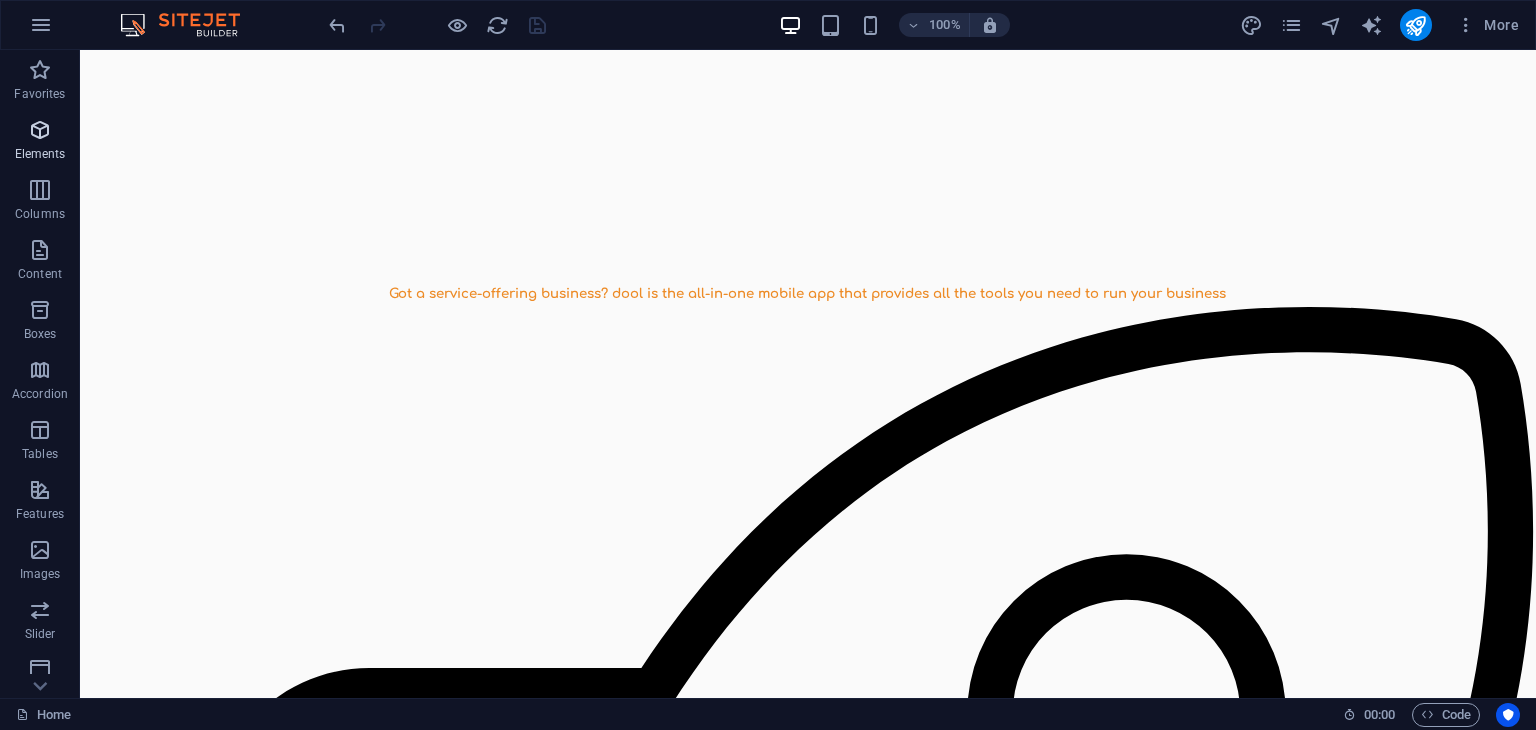 click at bounding box center (40, 130) 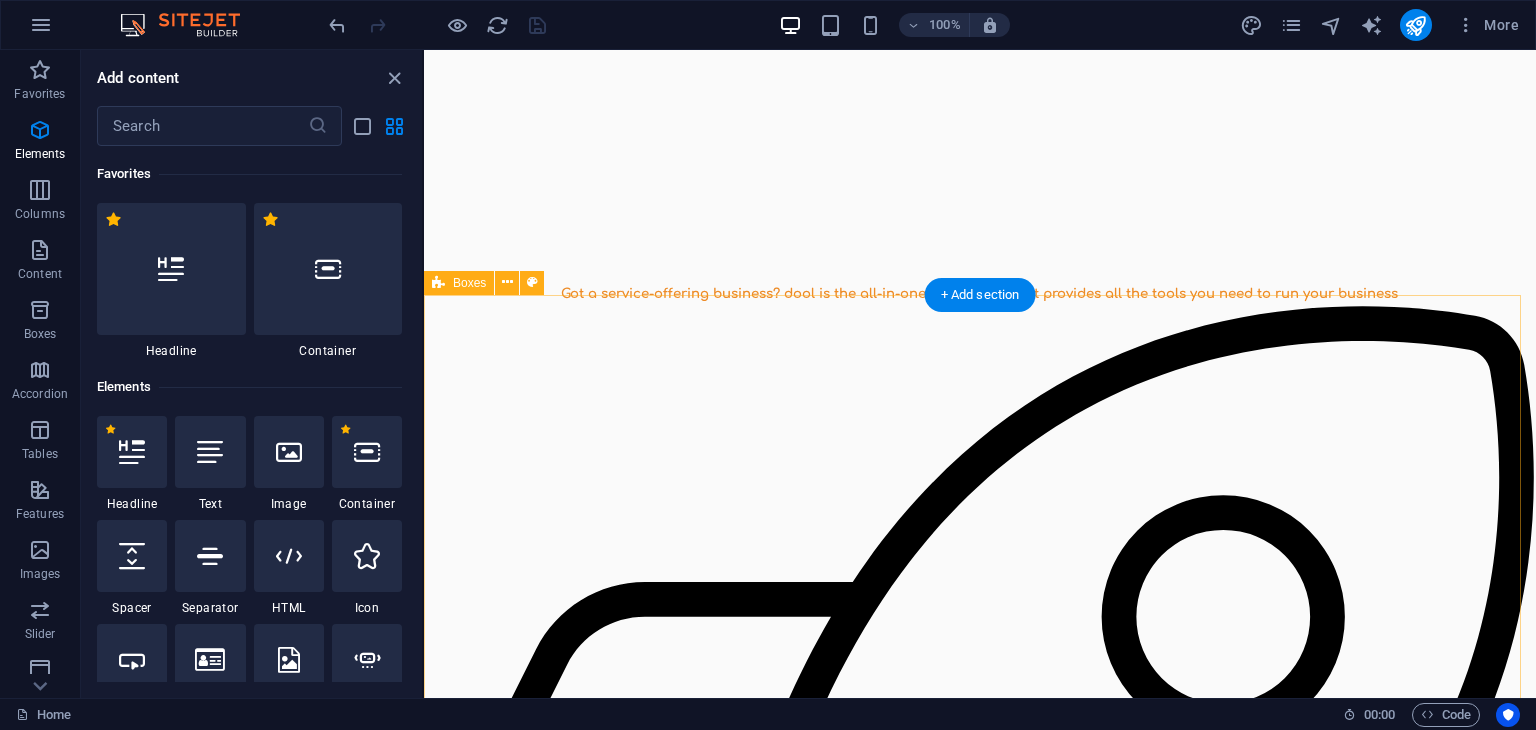 click on "Showcase your mastery Why settle for a link tree when you can automatically get a free website upon signup. Increase Profits Provide your customers with the best experience possible and watch profit grow. Appointment Scheduling Seamlessly schedule and manage appointments with your customers. Communicate with Customers Connect, engage, and delight customers effortlessly. Easy Bookkeeping Easily send invoices and receipts to your customers with simplicity and efficiency. Accept Payments Effortlessly accept payments from your customers, ensuring smooth transactions for your business." at bounding box center (980, 4402) 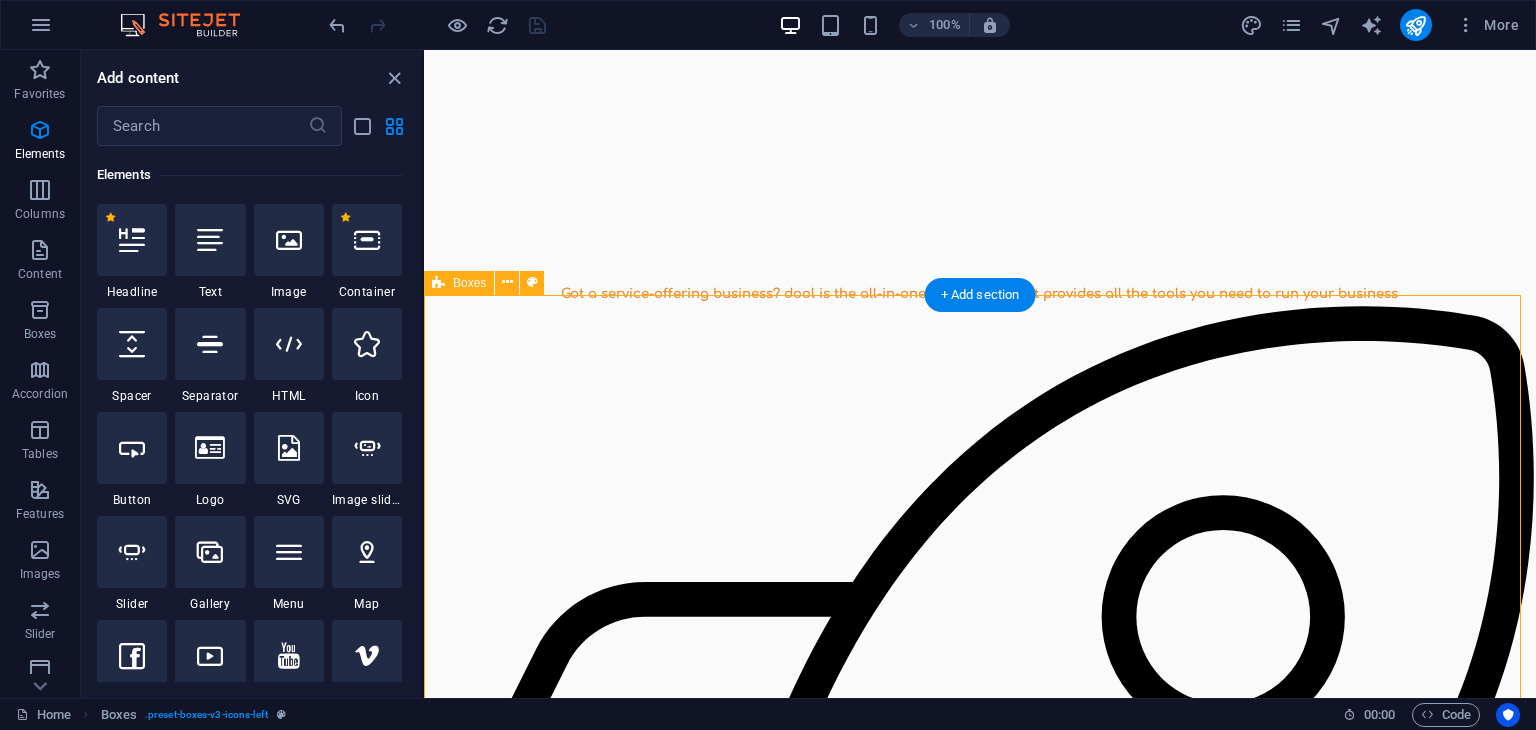 scroll, scrollTop: 212, scrollLeft: 0, axis: vertical 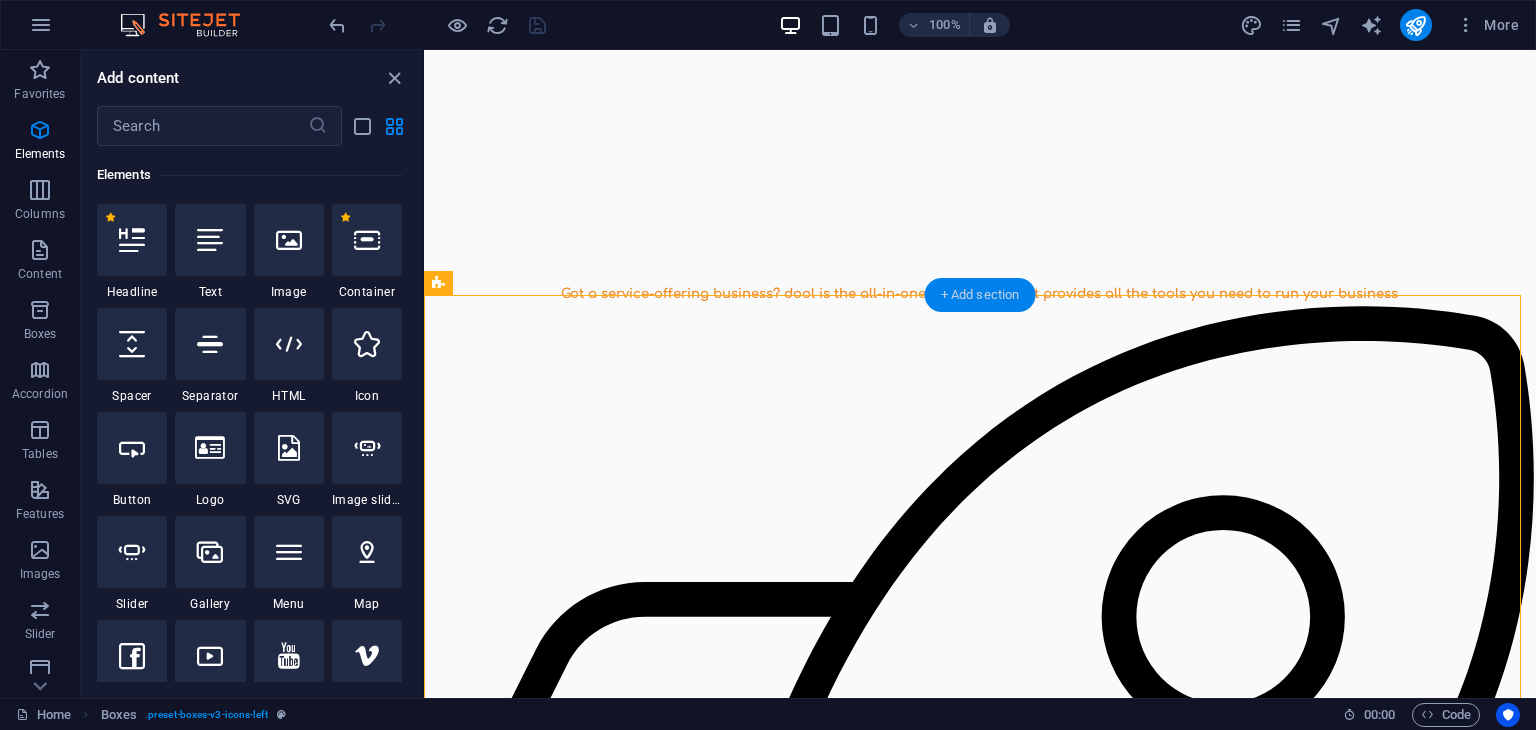 click on "+ Add section" at bounding box center (980, 295) 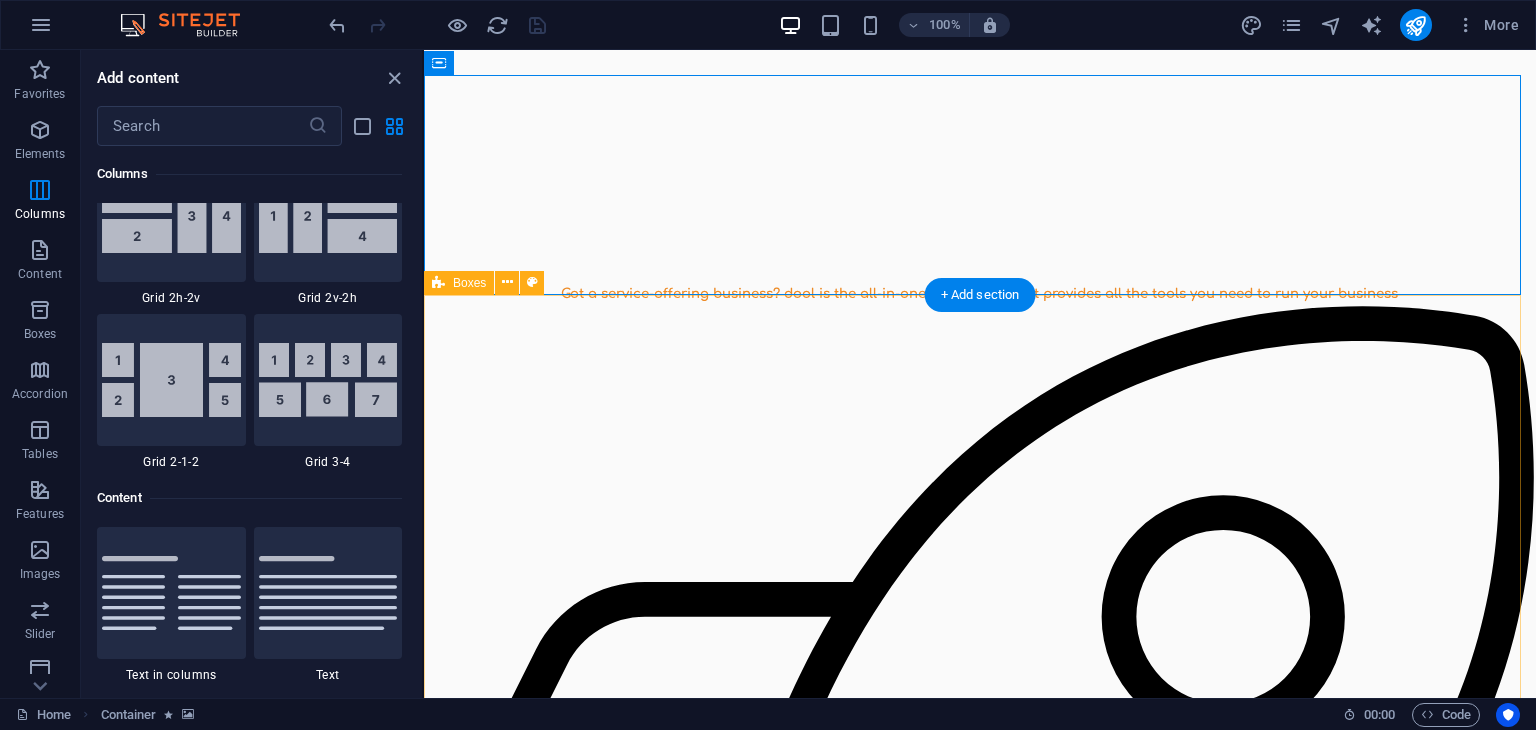 scroll, scrollTop: 3499, scrollLeft: 0, axis: vertical 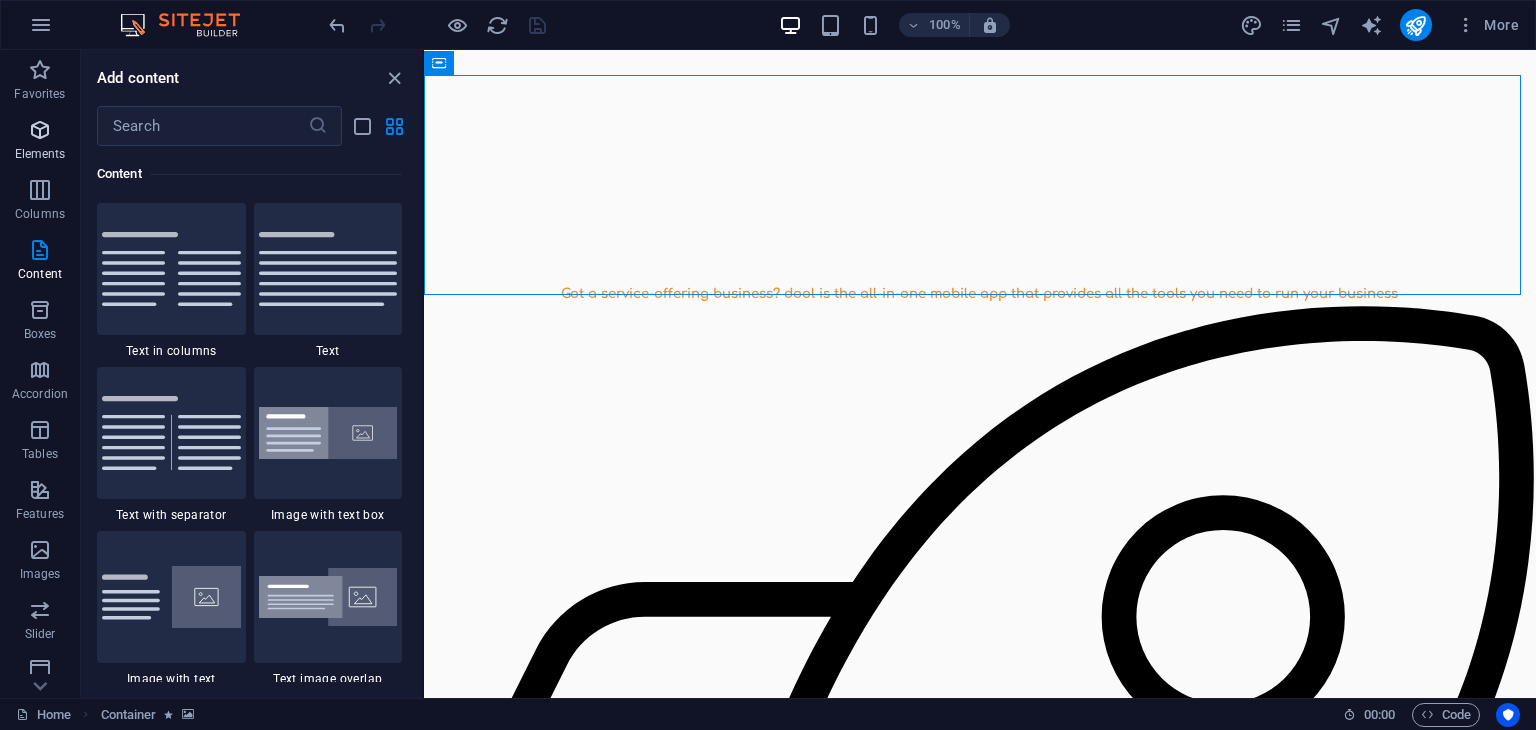 click on "Elements" at bounding box center [40, 154] 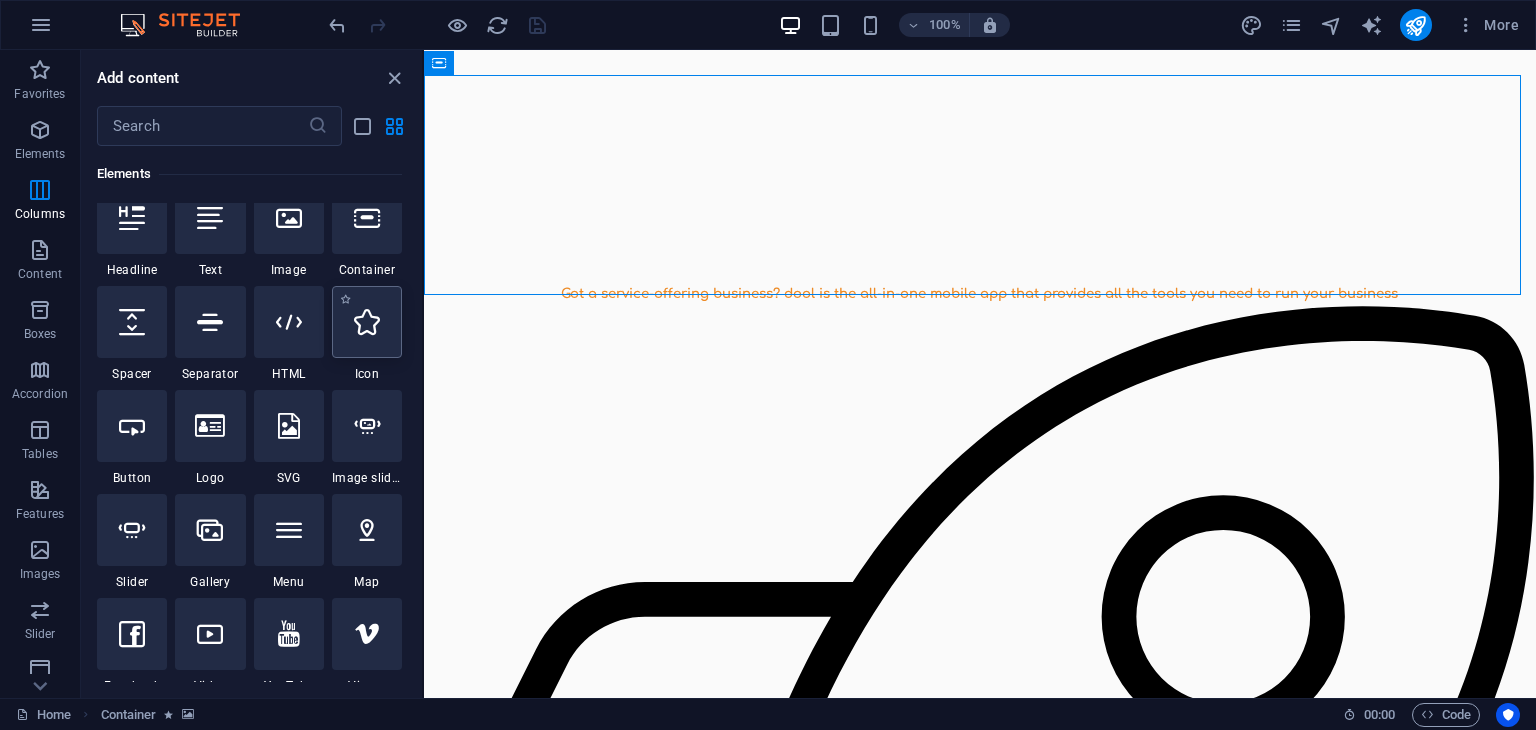 scroll, scrollTop: 212, scrollLeft: 0, axis: vertical 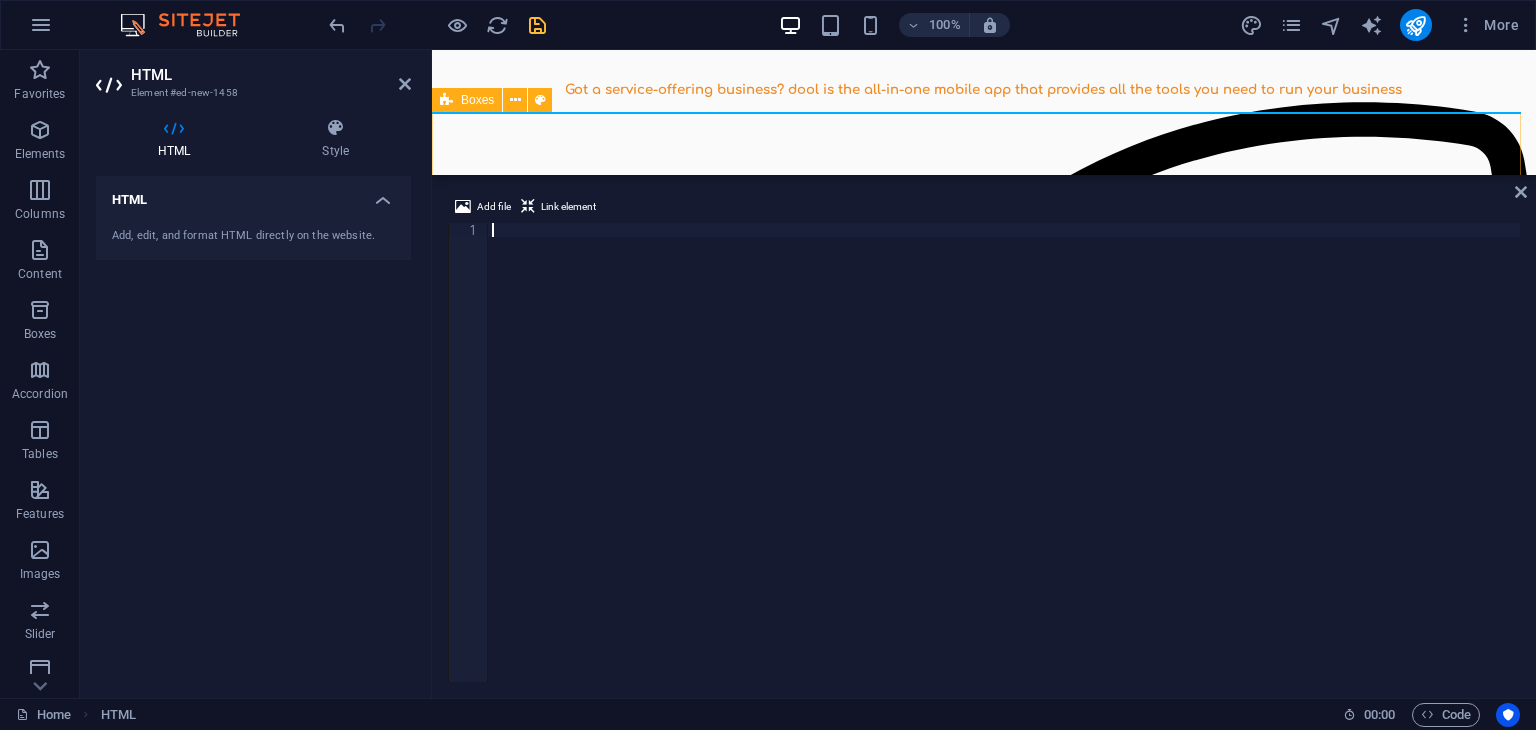 click on "Showcase your mastery Why settle for a link tree when you can automatically get a free website upon signup. Increase Profits Provide your customers with the best experience possible and watch profit grow. Appointment Scheduling Seamlessly schedule and manage appointments with your customers. Communicate with Customers Connect, engage, and delight customers effortlessly. Easy Bookkeeping Easily send invoices and receipts to your customers with simplicity and efficiency. Accept Payments Effortlessly accept payments from your customers, ensuring smooth transactions for your business." at bounding box center [984, 4169] 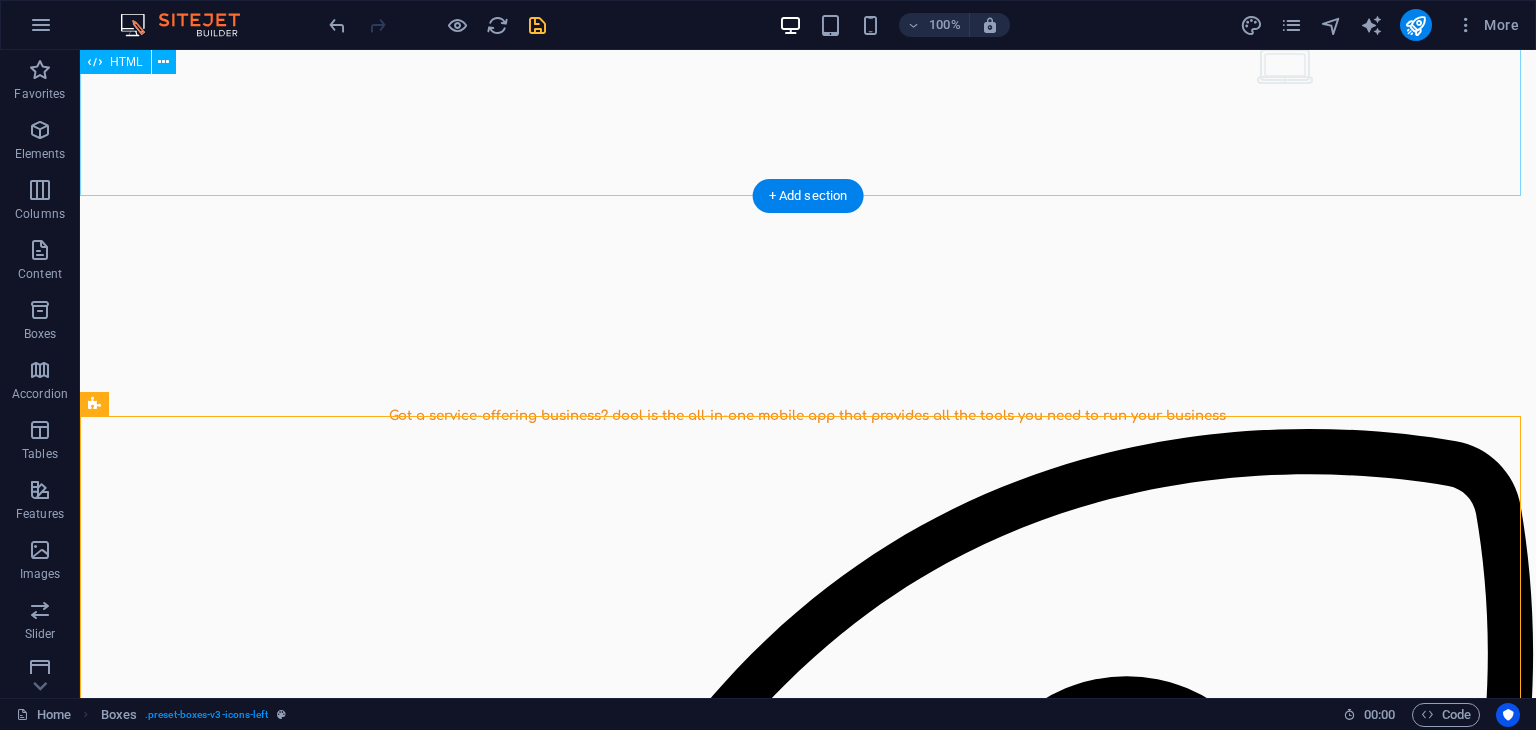 scroll, scrollTop: 0, scrollLeft: 0, axis: both 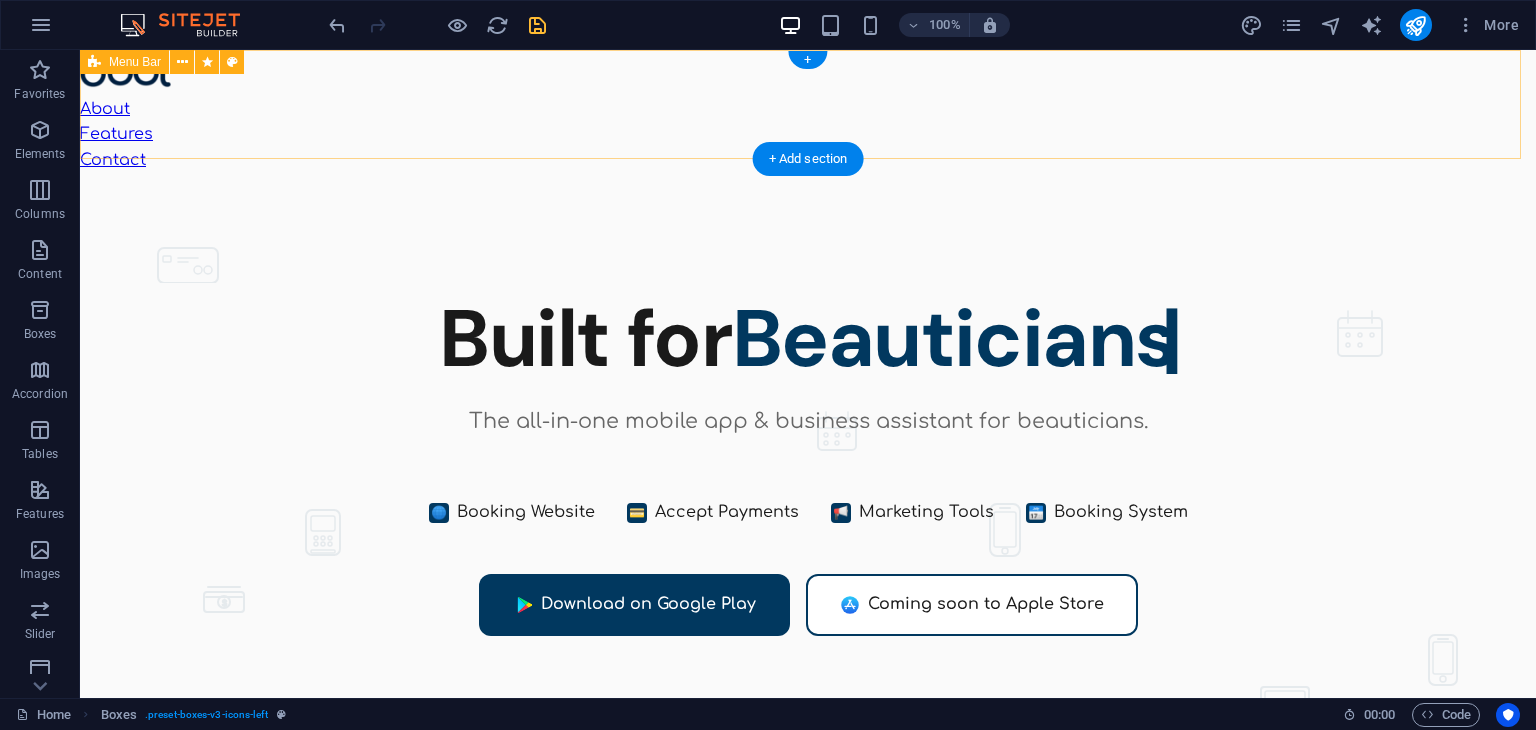 click on "Dool - Business Assistant for Beauticians
$
🌐" at bounding box center (808, 498) 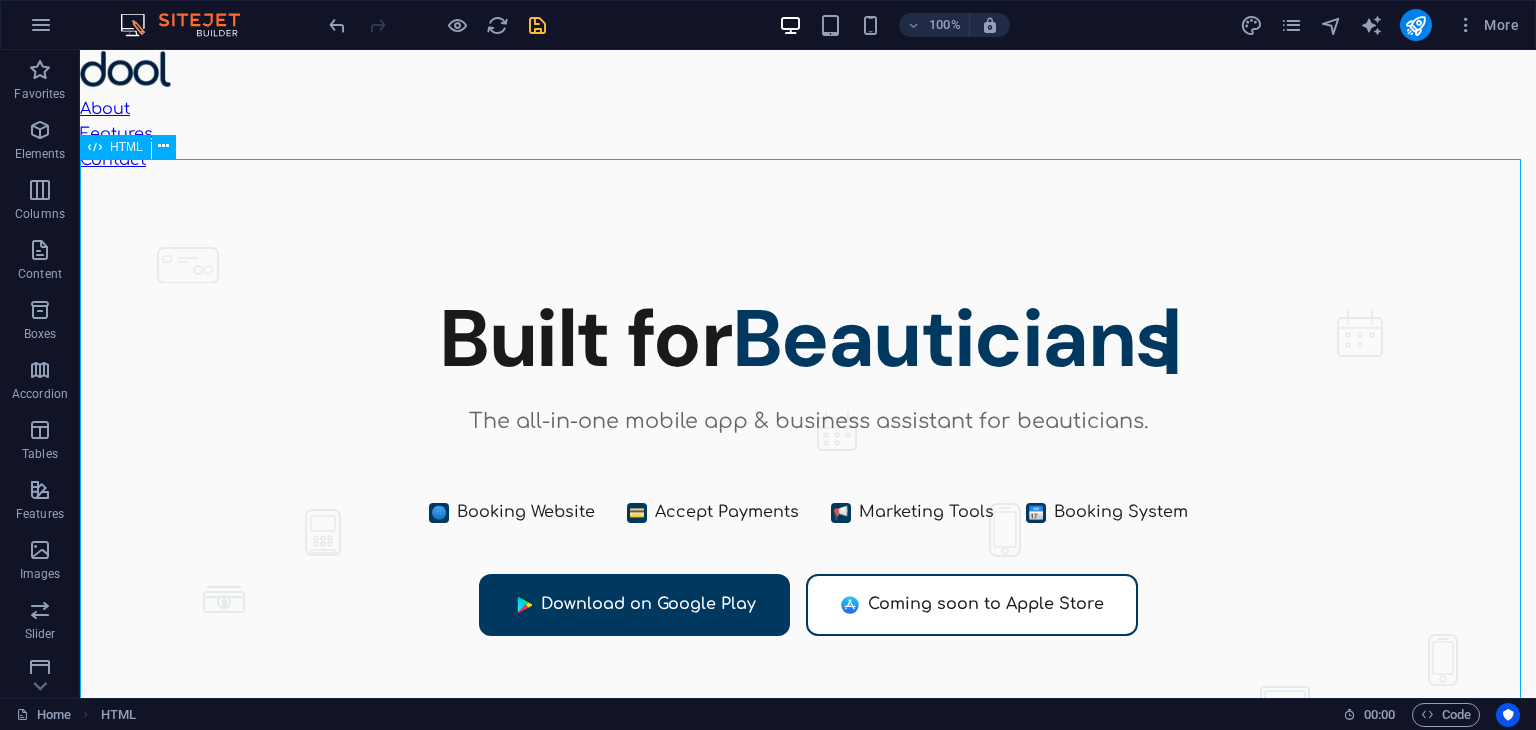 click on "HTML" at bounding box center [126, 147] 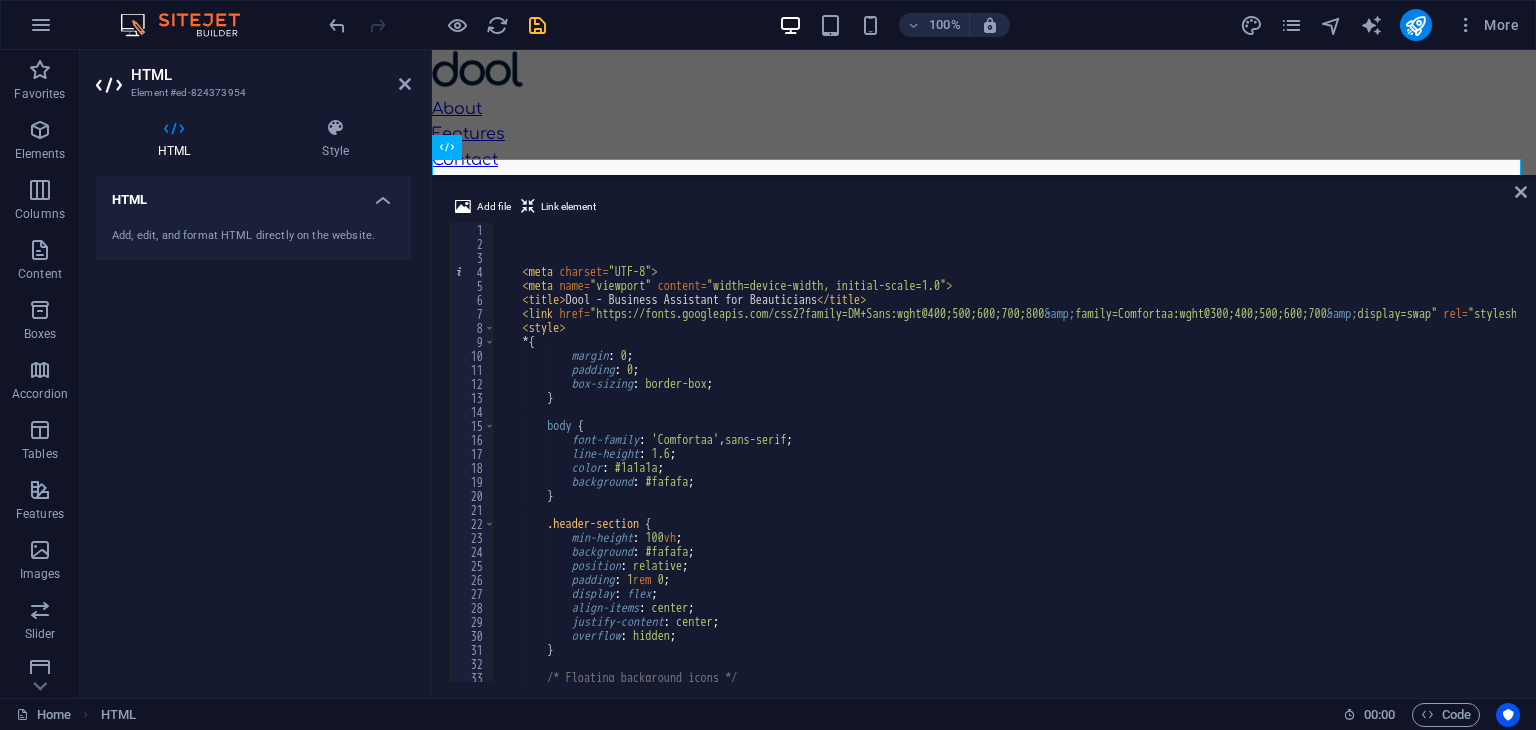 scroll, scrollTop: 0, scrollLeft: 0, axis: both 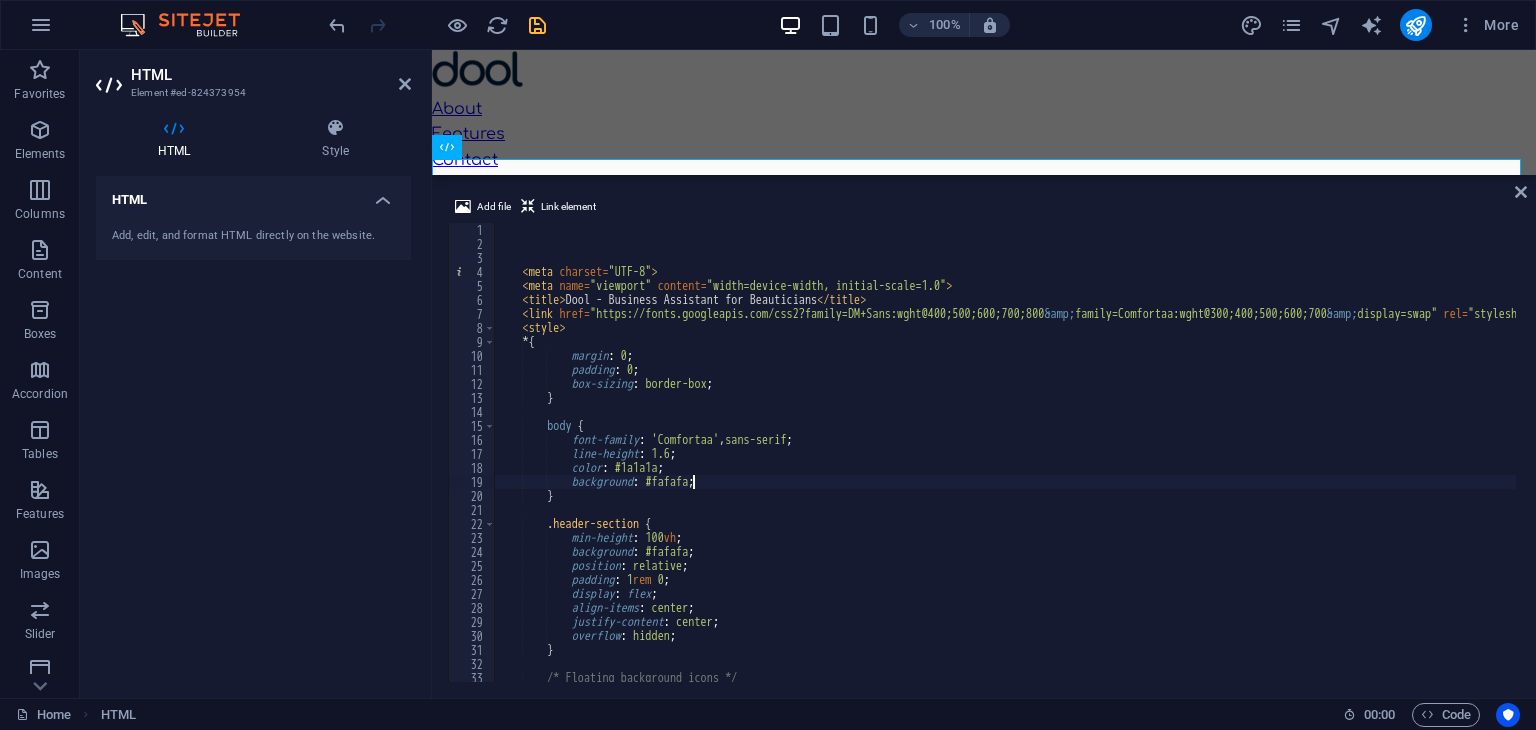 click on "< meta   charset = "UTF-8" >      < meta   name = "viewport"   content = "width=device-width, initial-scale=1.0" >      < title > Dool - Business Assistant for Beauticians </ title >      < link   href = "https://fonts.googleapis.com/css2?family=DM+Sans:wght@400;500;600;700;800 &amp; family=Comfortaa:wght@300;400;500;600;700 &amp; display=swap"   rel = "stylesheet" >      < style >          *  {                margin :   0 ;                padding :   0 ;                box-sizing :   border-box ;           }           body   {                font-family :   ' Comfortaa ' ,  sans-serif ;                line-height :   1.6 ;                color :   #1a1a1a ;                background :   #fafafa ;           }           .header-section   {                min-height :   100 vh ;                background :   #fafafa ;                position :   relative ;                padding :   1 rem   0 ;                display :   flex ;                align-items :   center ;                justify-content :   ; :" at bounding box center (1074, 464) 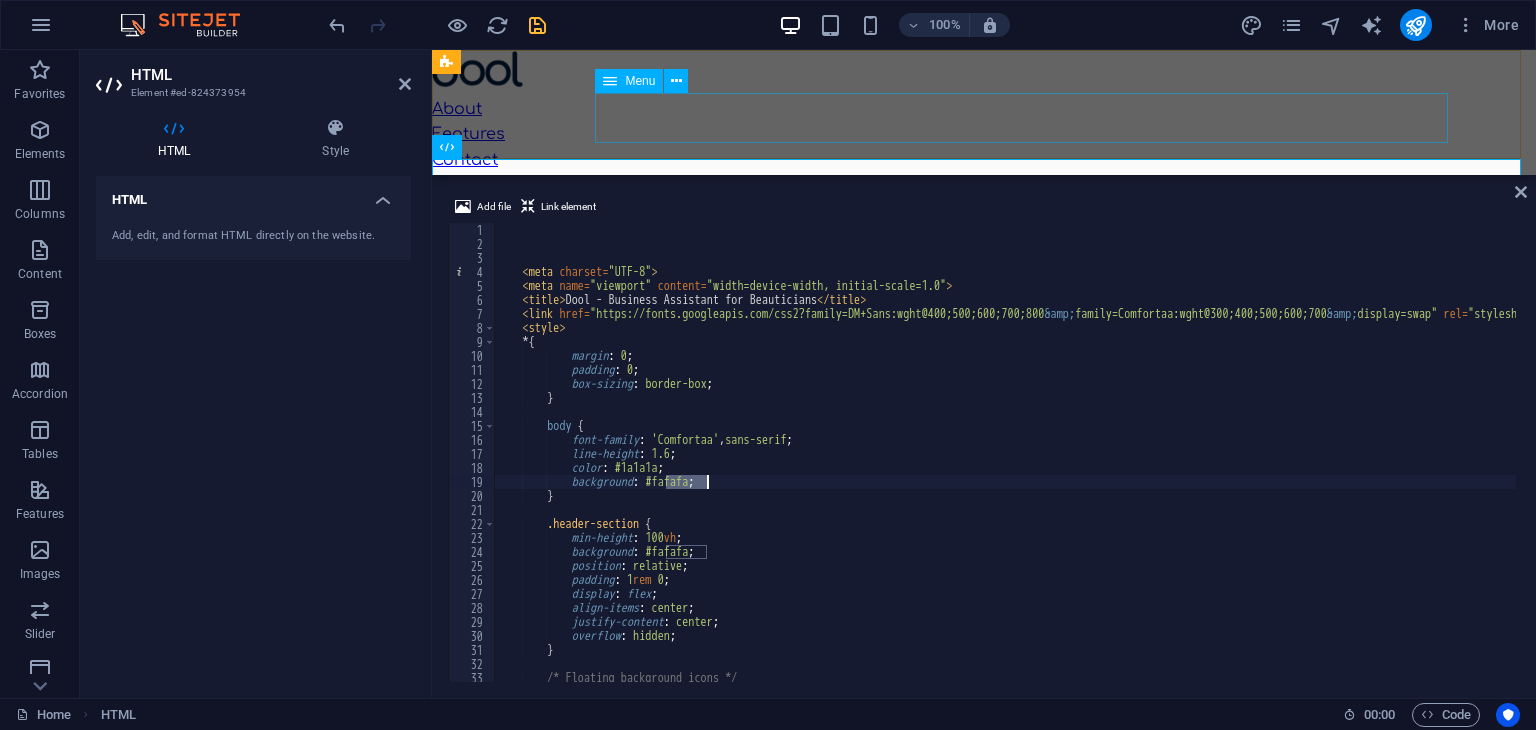 click on "About Features Contact" at bounding box center [984, 135] 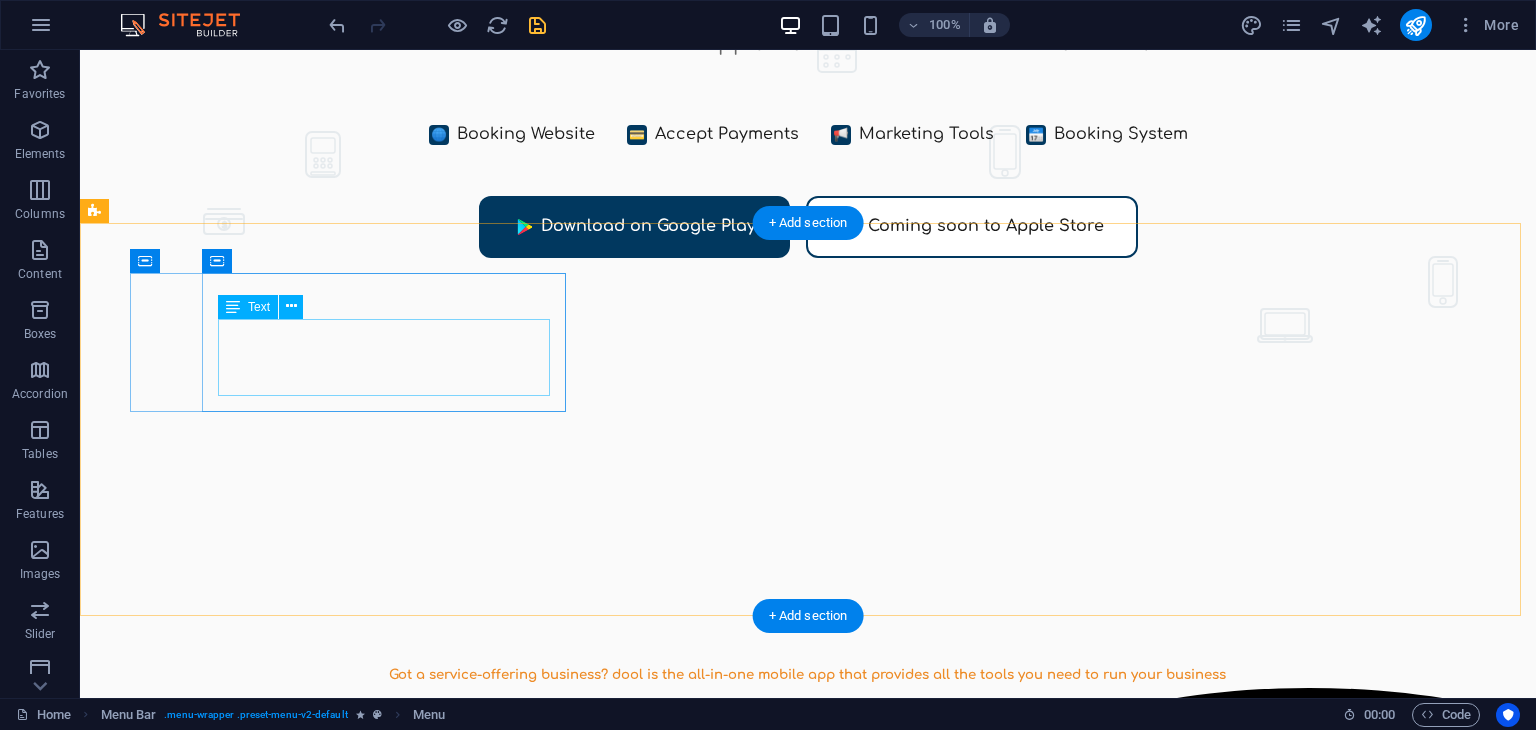 scroll, scrollTop: 831, scrollLeft: 0, axis: vertical 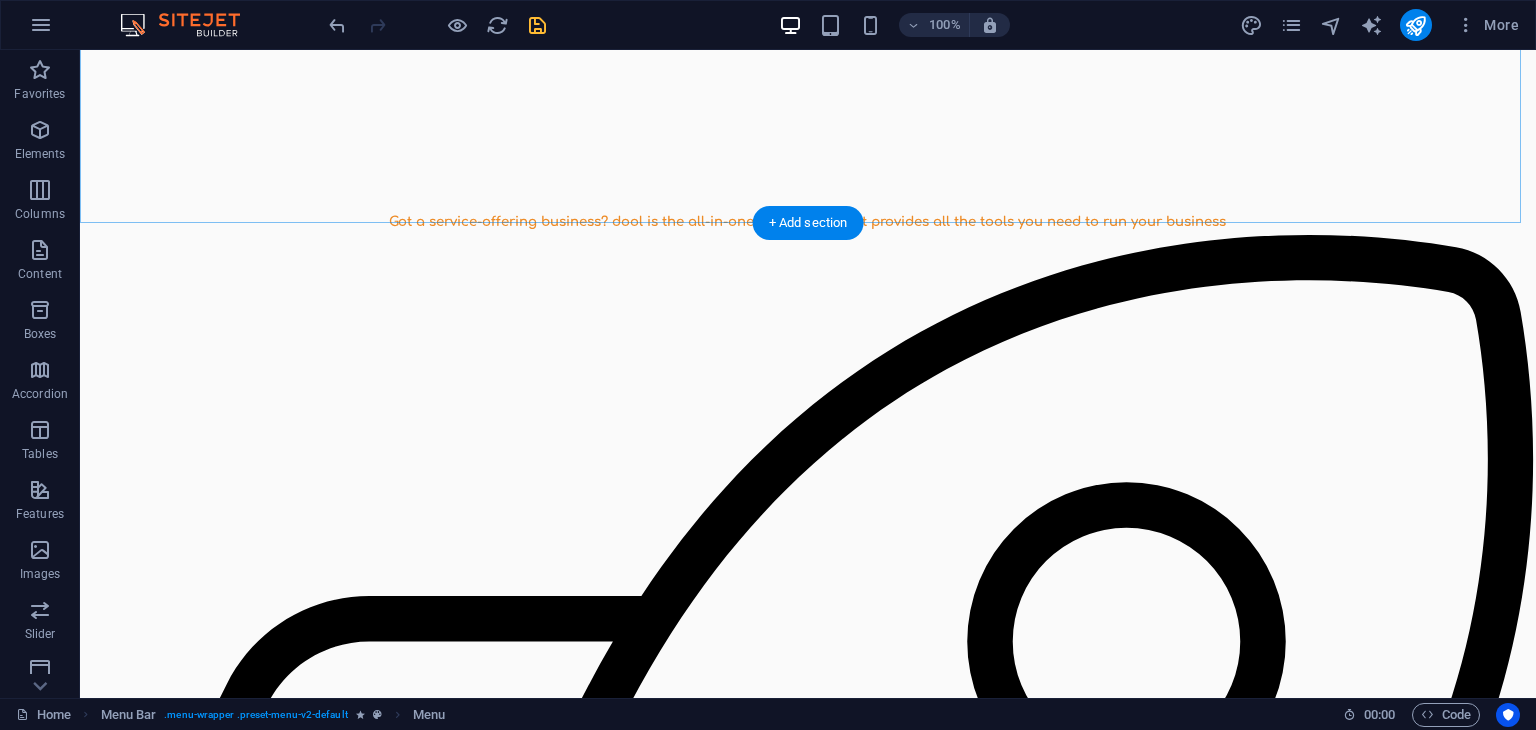 click on "+ Add section" at bounding box center [808, 223] 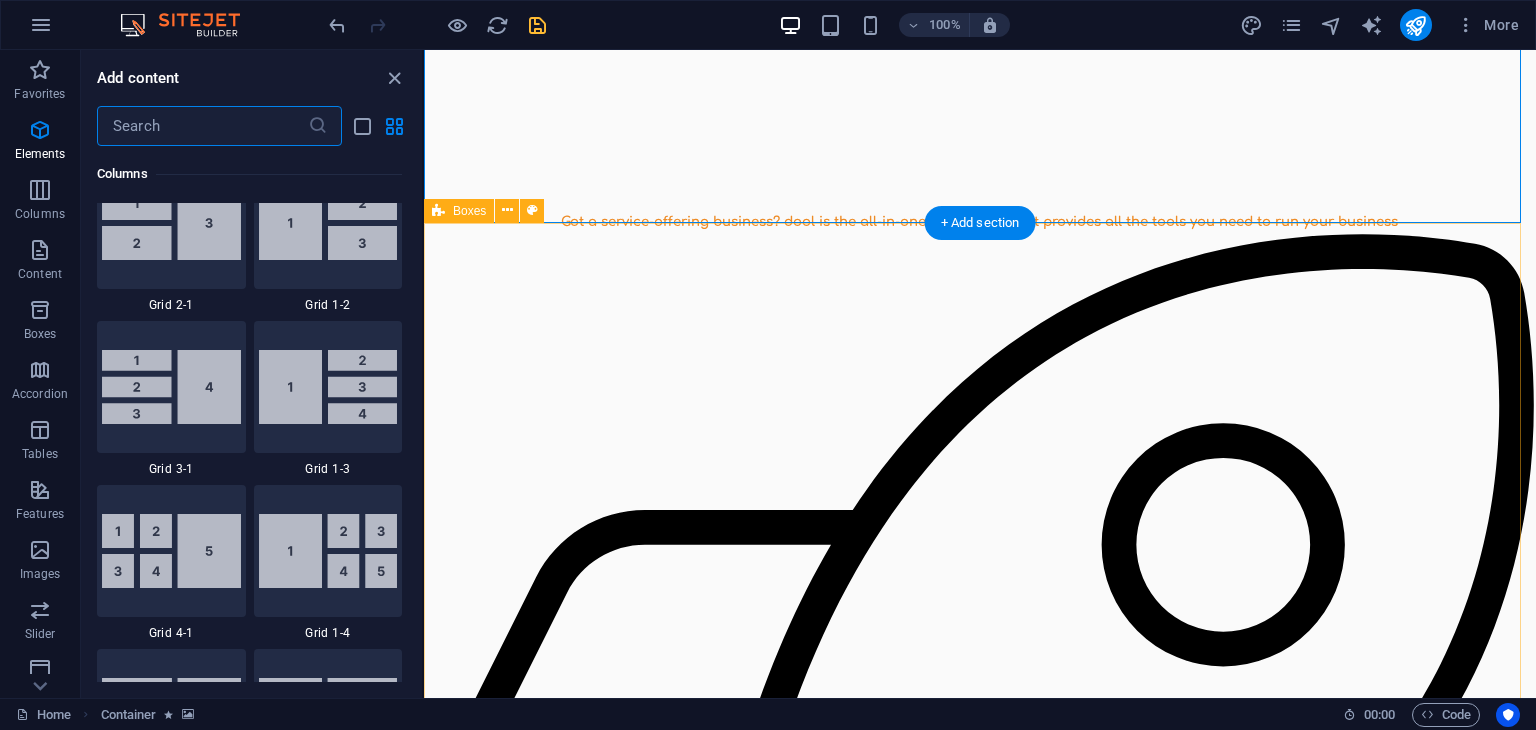 scroll, scrollTop: 3499, scrollLeft: 0, axis: vertical 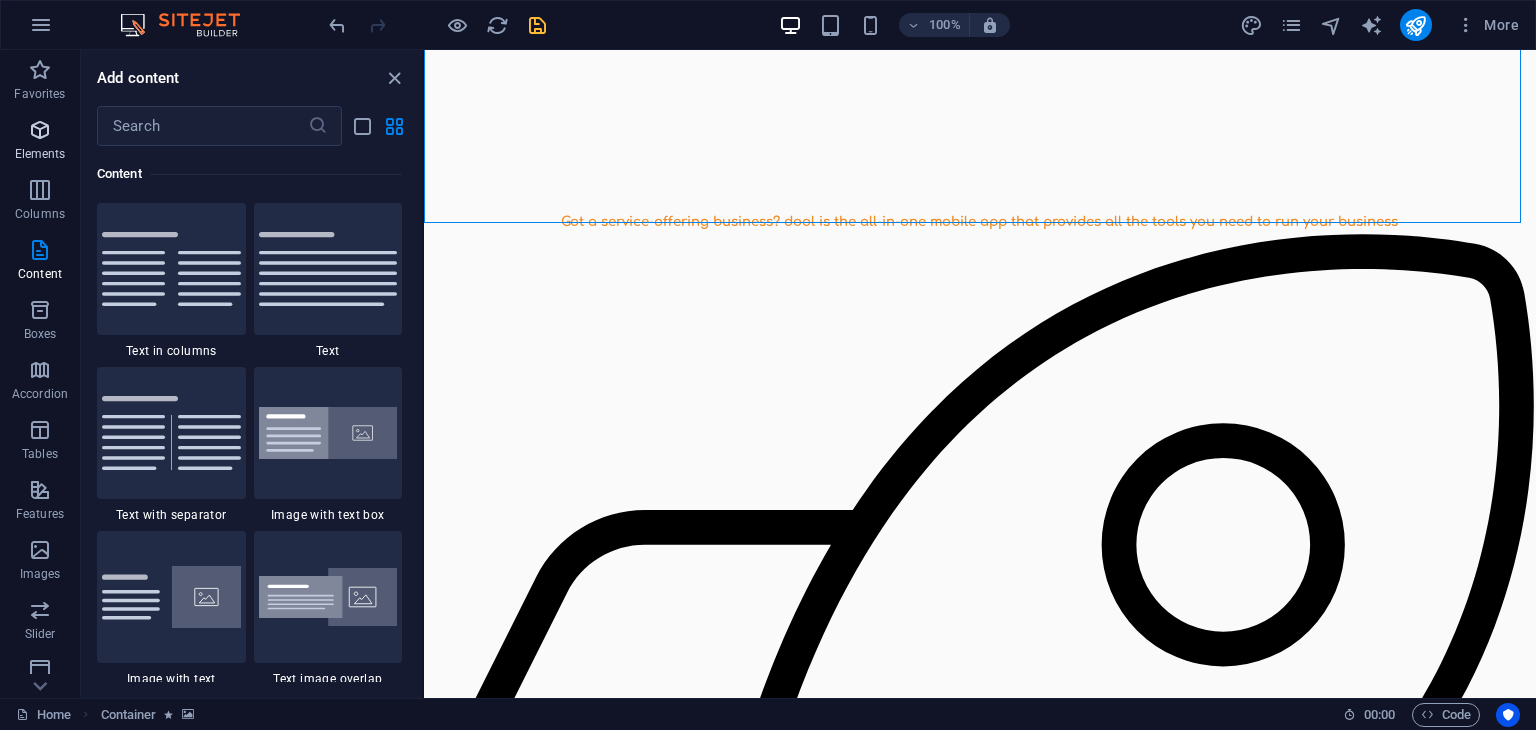 click on "Elements" at bounding box center (40, 154) 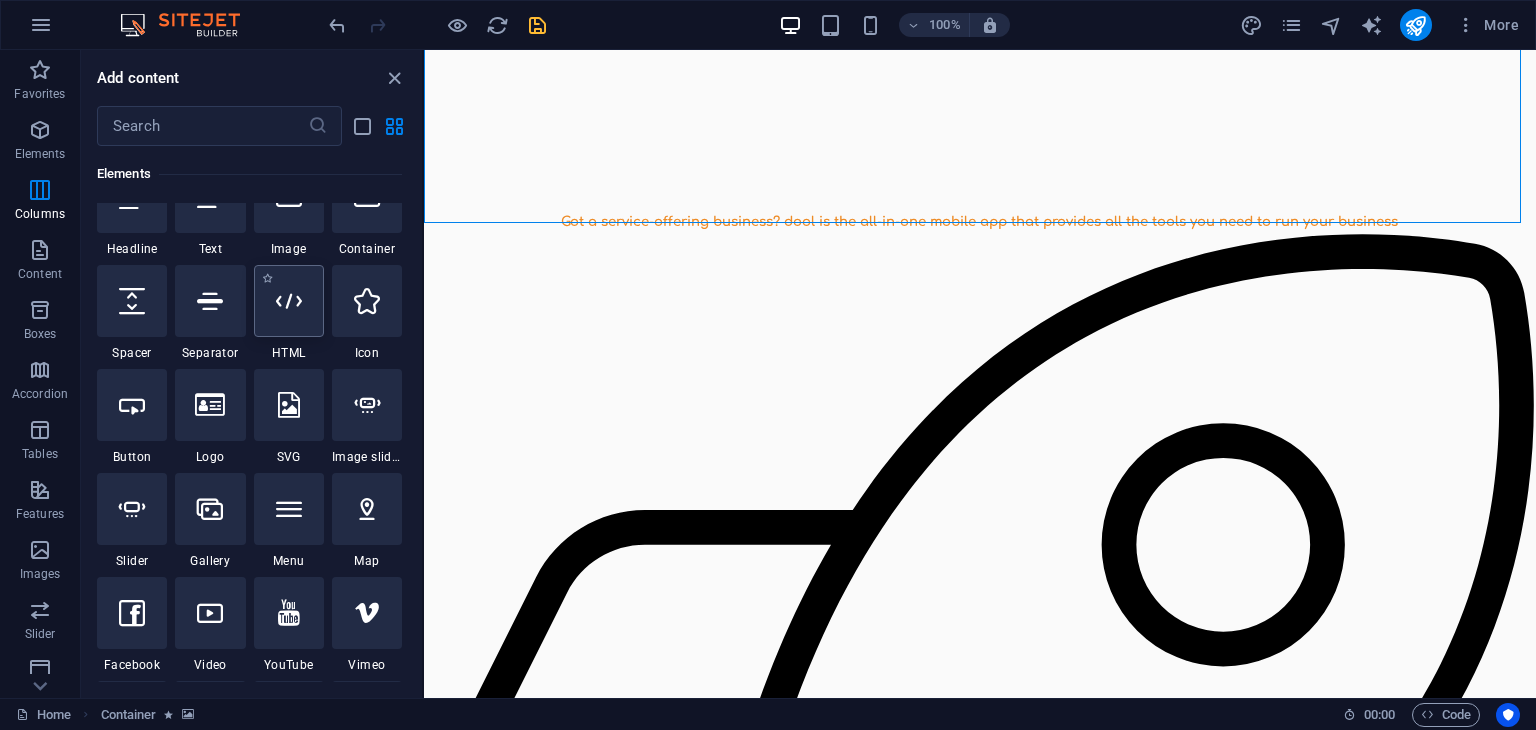 scroll, scrollTop: 212, scrollLeft: 0, axis: vertical 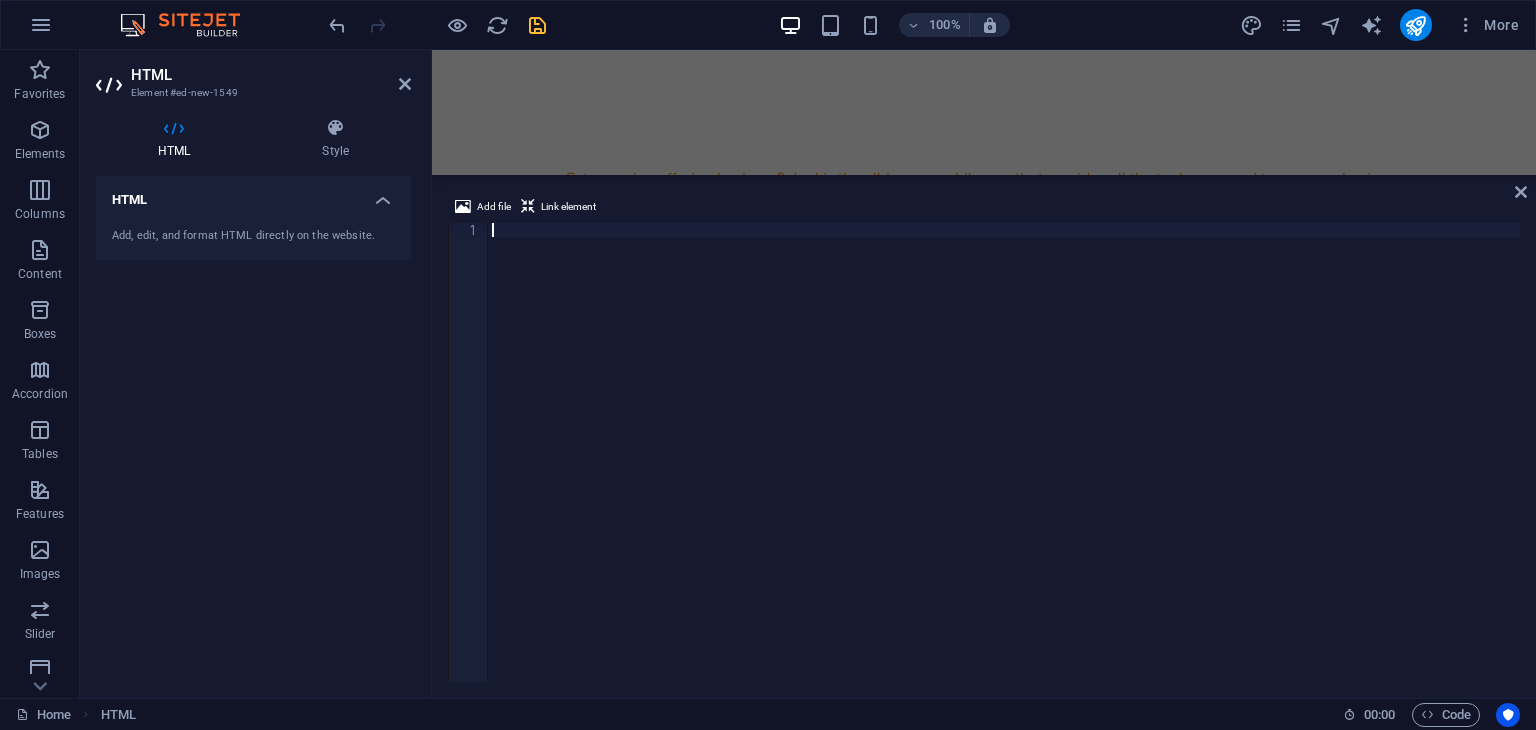 click at bounding box center [1004, 466] 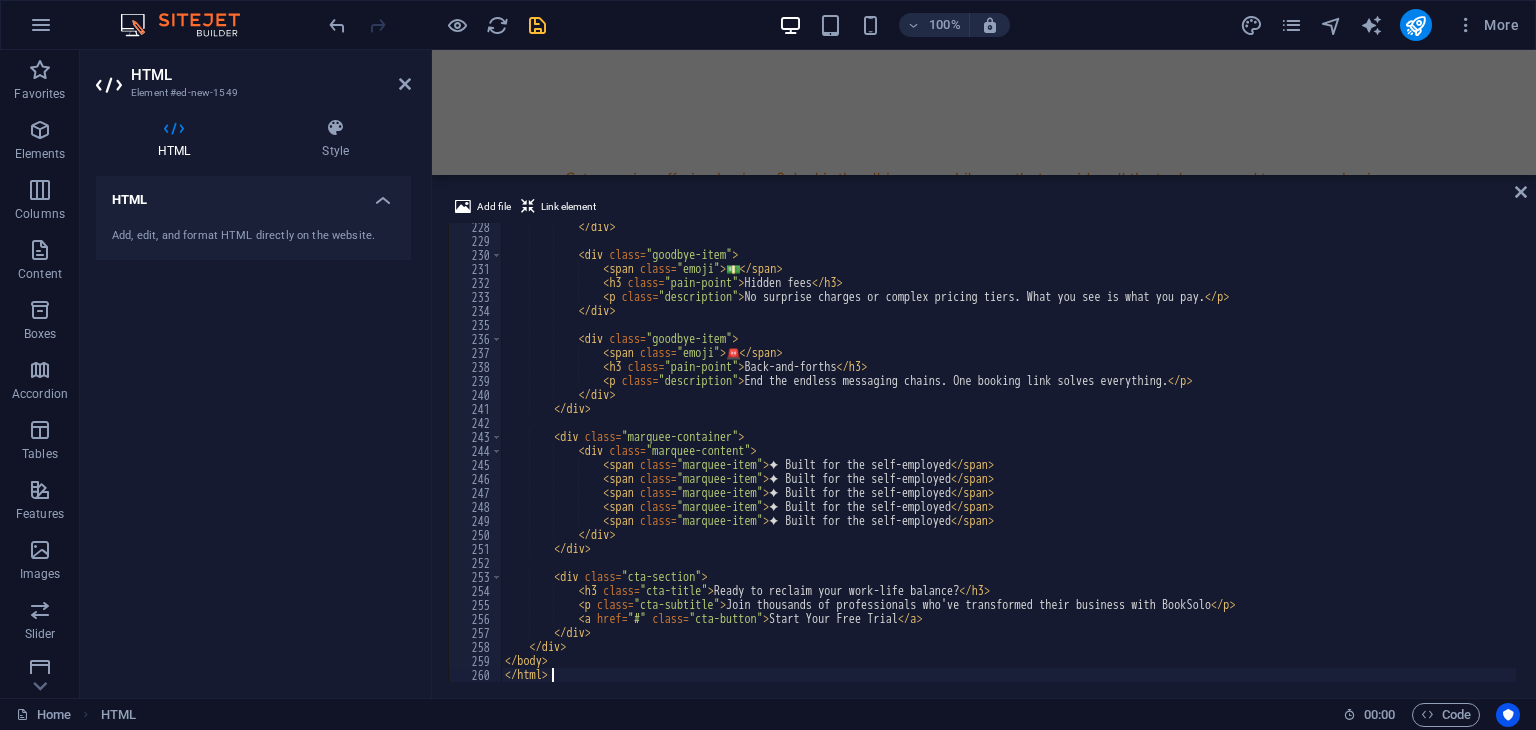 scroll, scrollTop: 3180, scrollLeft: 0, axis: vertical 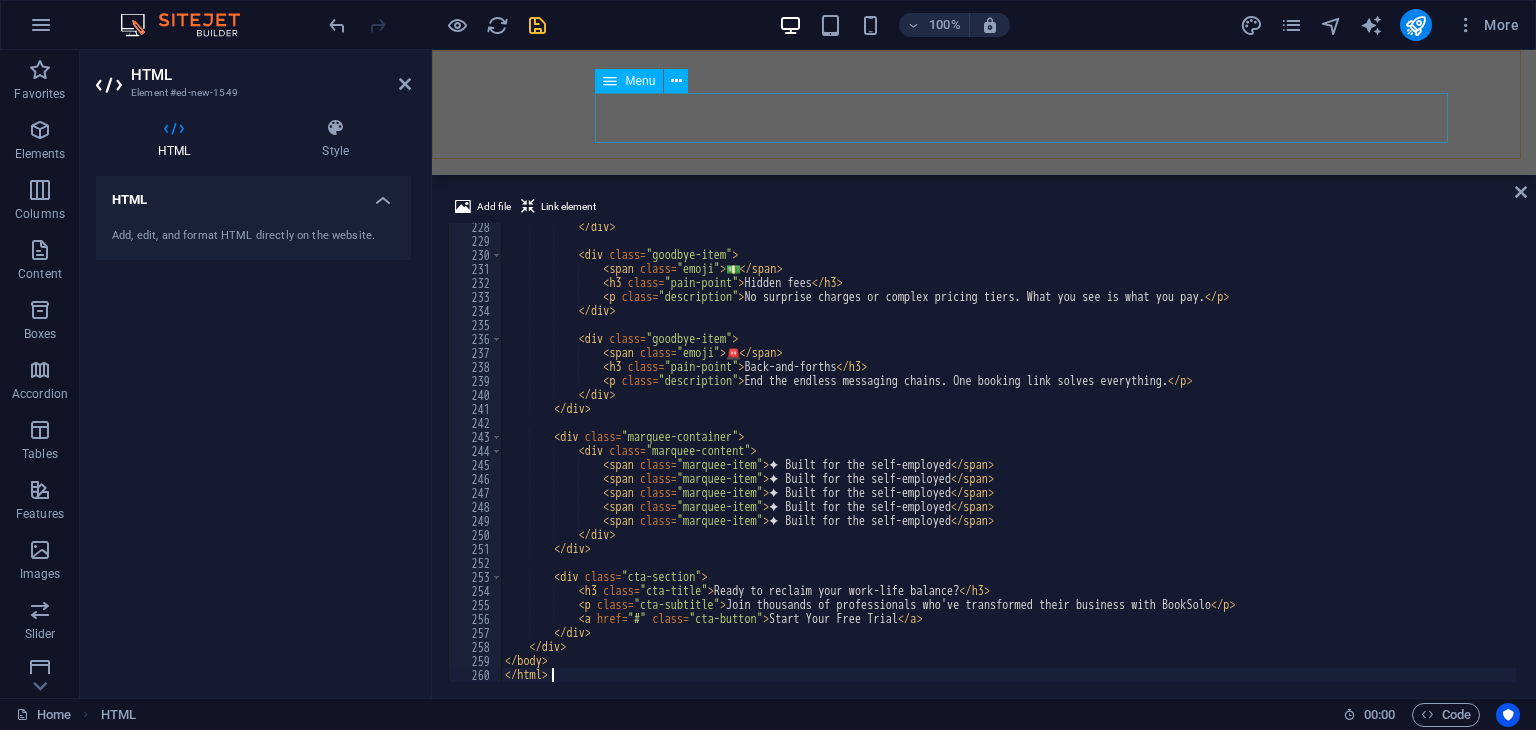 click on "About Features Contact" at bounding box center [984, -425] 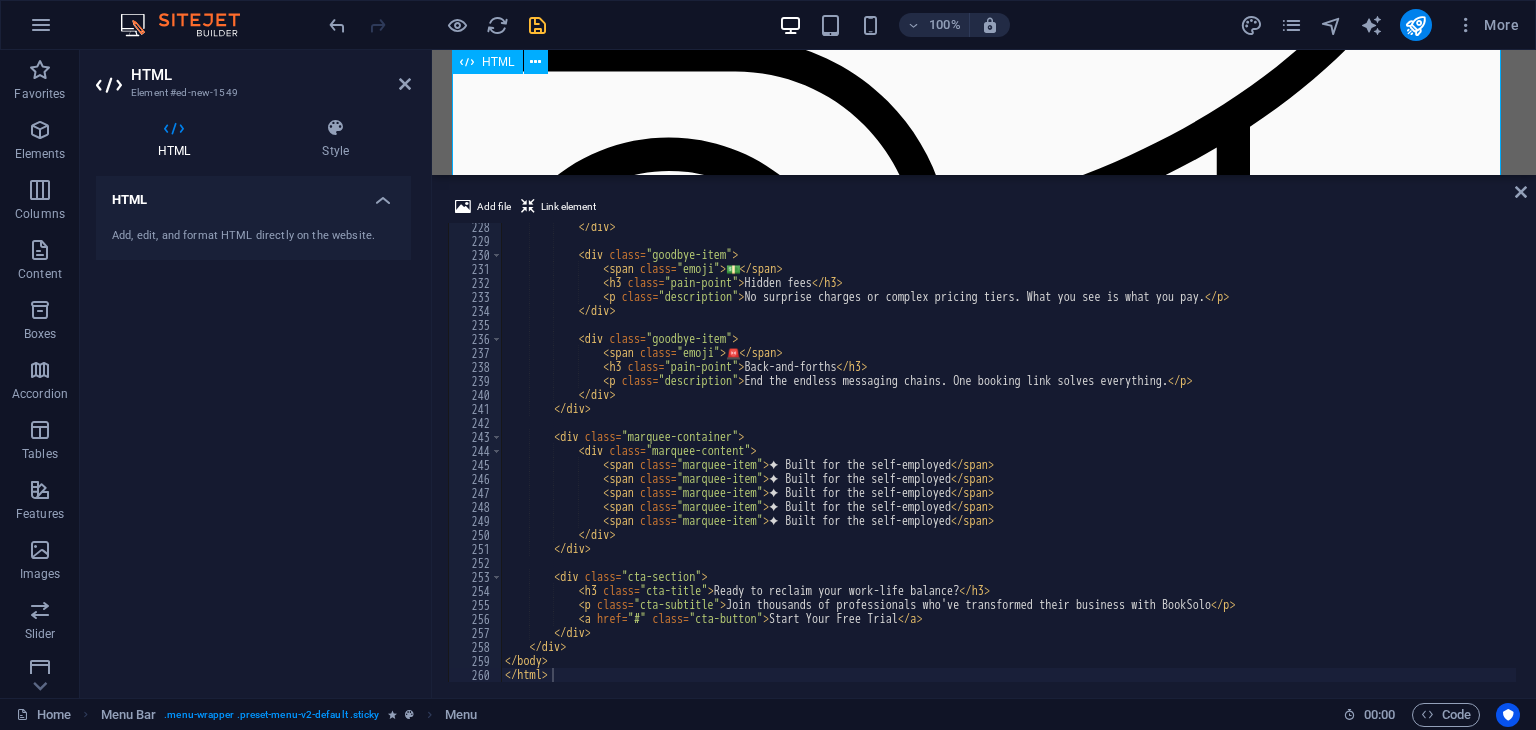 click on "About Features Contact" at bounding box center (984, -1181) 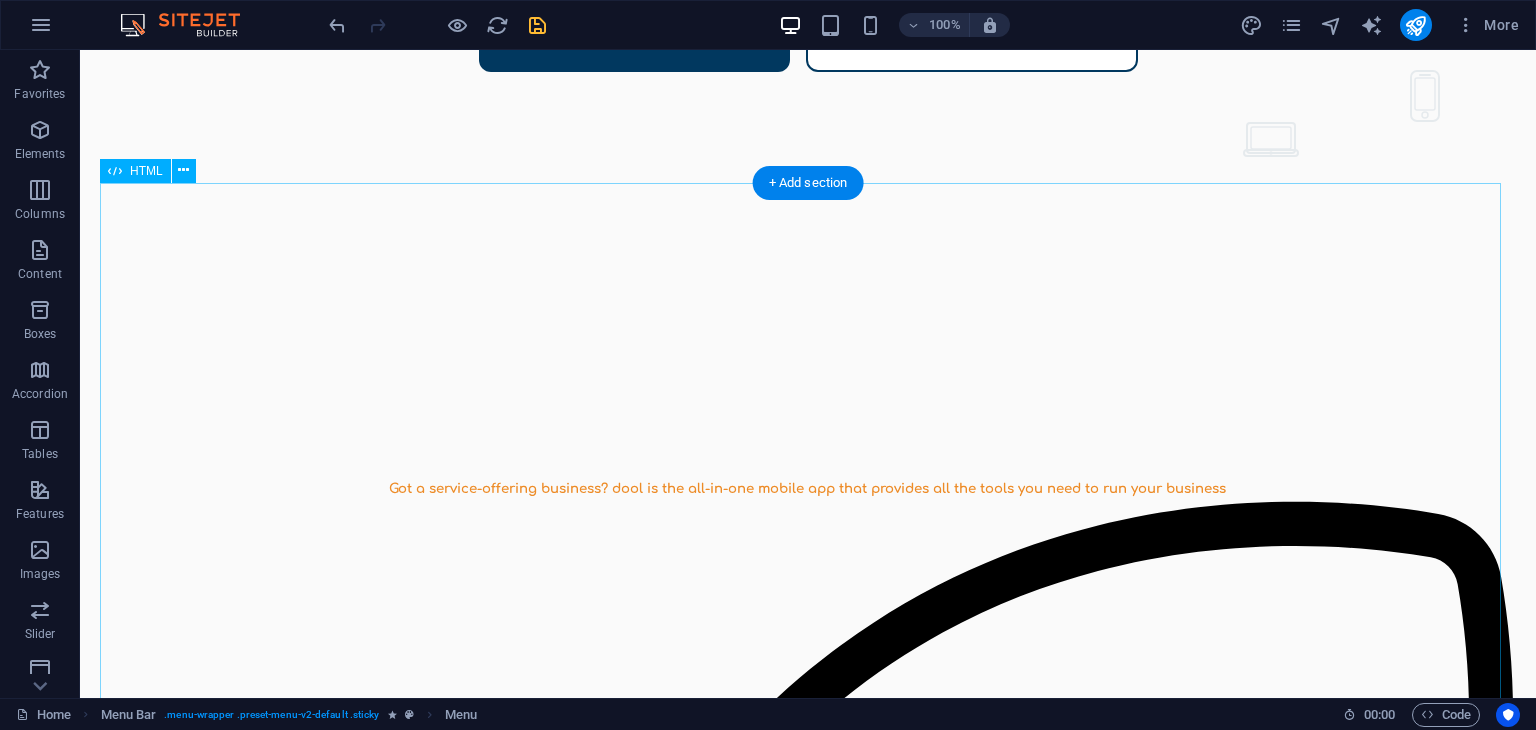scroll, scrollTop: 911, scrollLeft: 0, axis: vertical 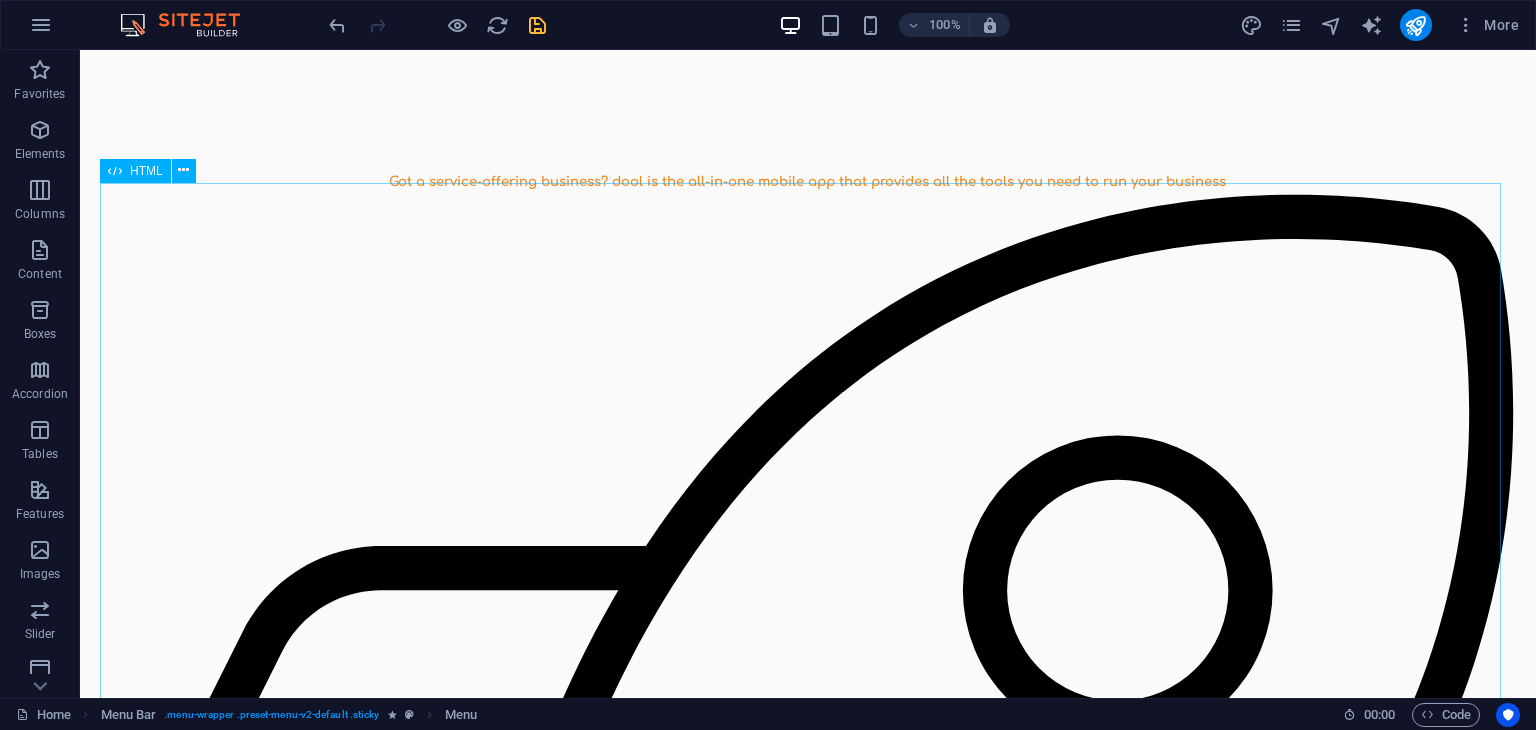 click on "HTML" at bounding box center (146, 171) 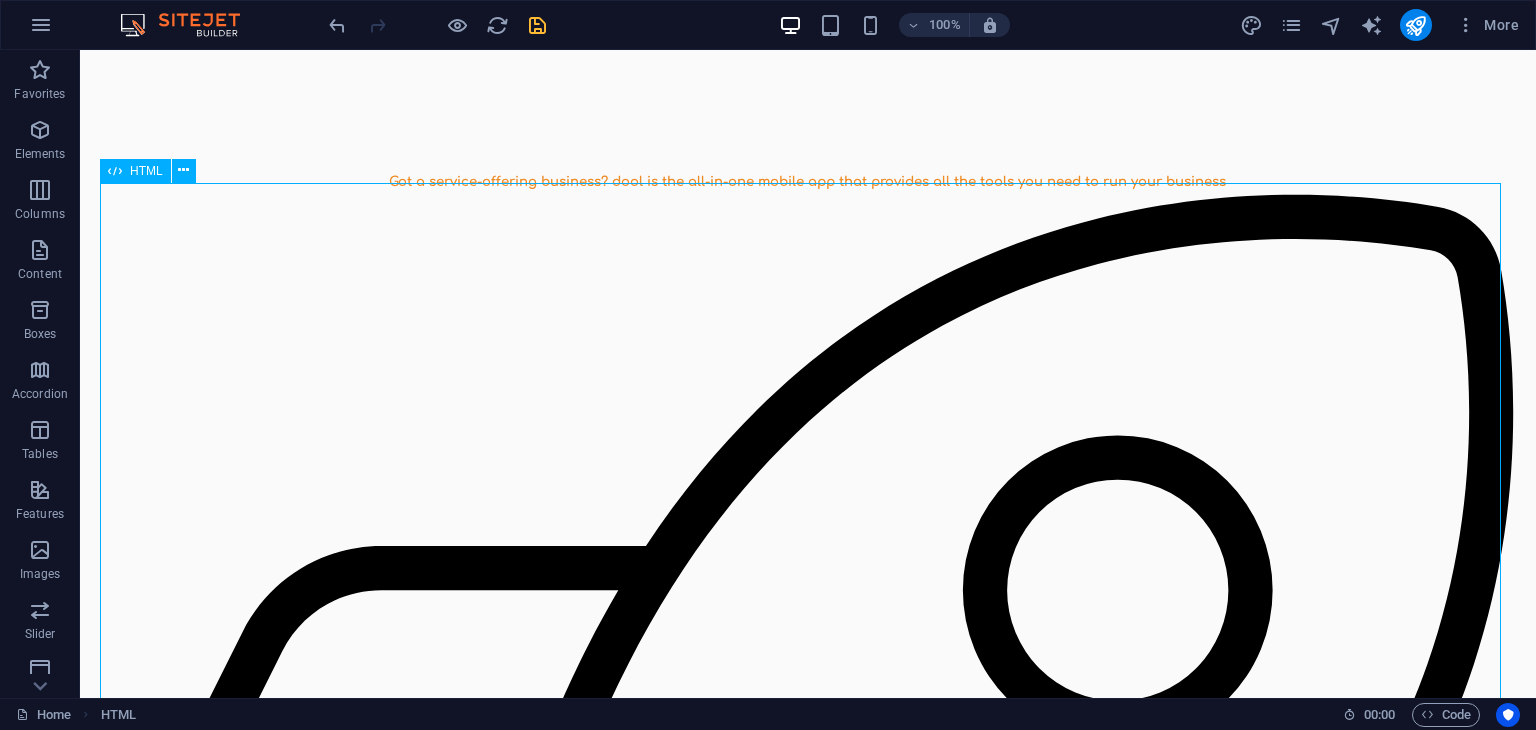 click on "HTML" at bounding box center [146, 171] 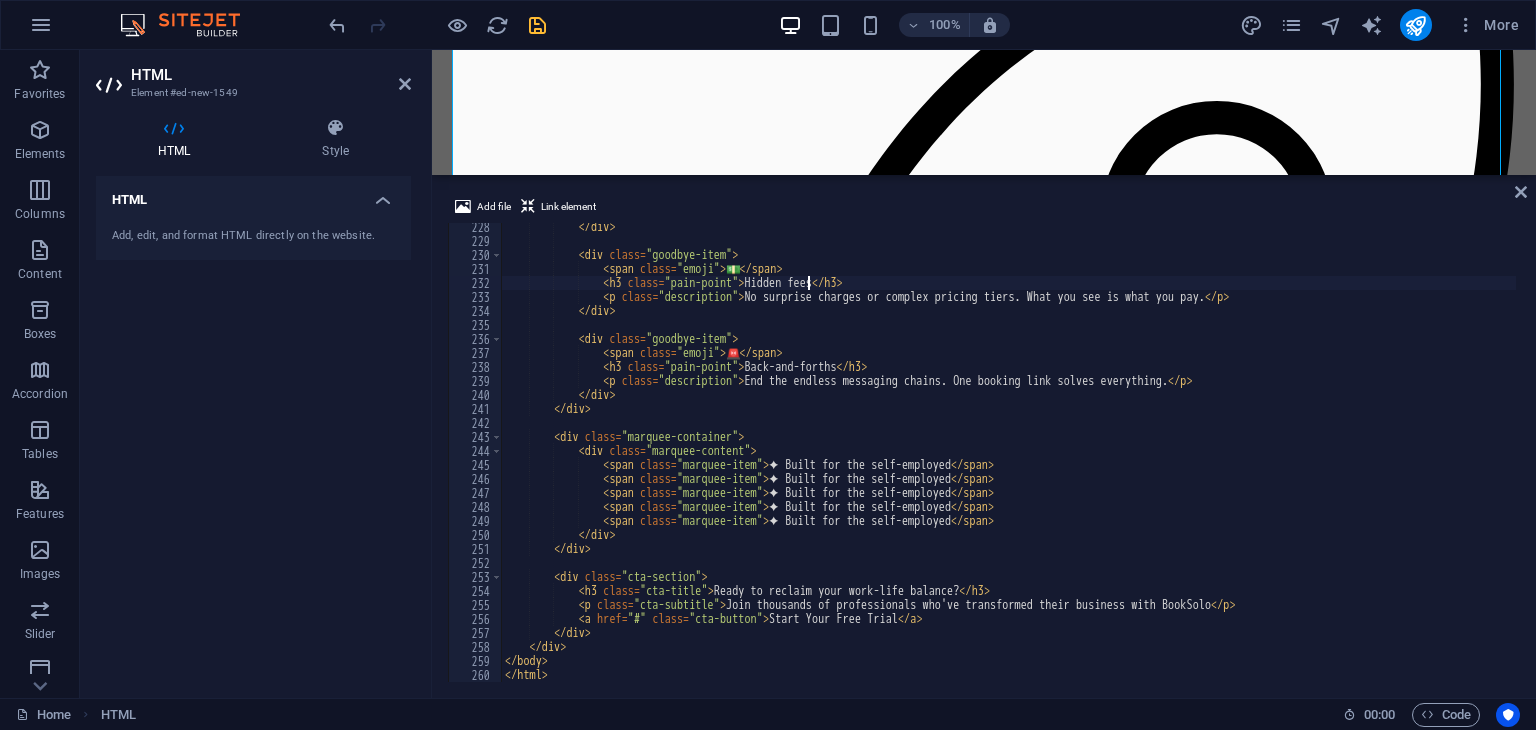 click on "</ div >                               < div   class = "goodbye-item" >                     < span   class = "emoji" > 💵 </ span >                     < h3   class = "pain-point" > Hidden fees </ h3 >                     < p   class = "description" > No surprise charges or complex pricing tiers. What you see is what you pay. </ p >                </ div >                               < div   class = "goodbye-item" >                     < span   class = "emoji" > 🚨 </ span >                     < h3   class = "pain-point" > Back-and-forths </ h3 >                     < p   class = "description" > End the endless messaging chains. One booking link solves everything. </ p >                </ div >           </ div >           < div   class = "marquee-container" >                < div   class = "marquee-content" >                     < span   class = "marquee-item" > ✦ Built for the self-employed </ span >                     < span   class = "marquee-item" > </ span >" at bounding box center (1008, 463) 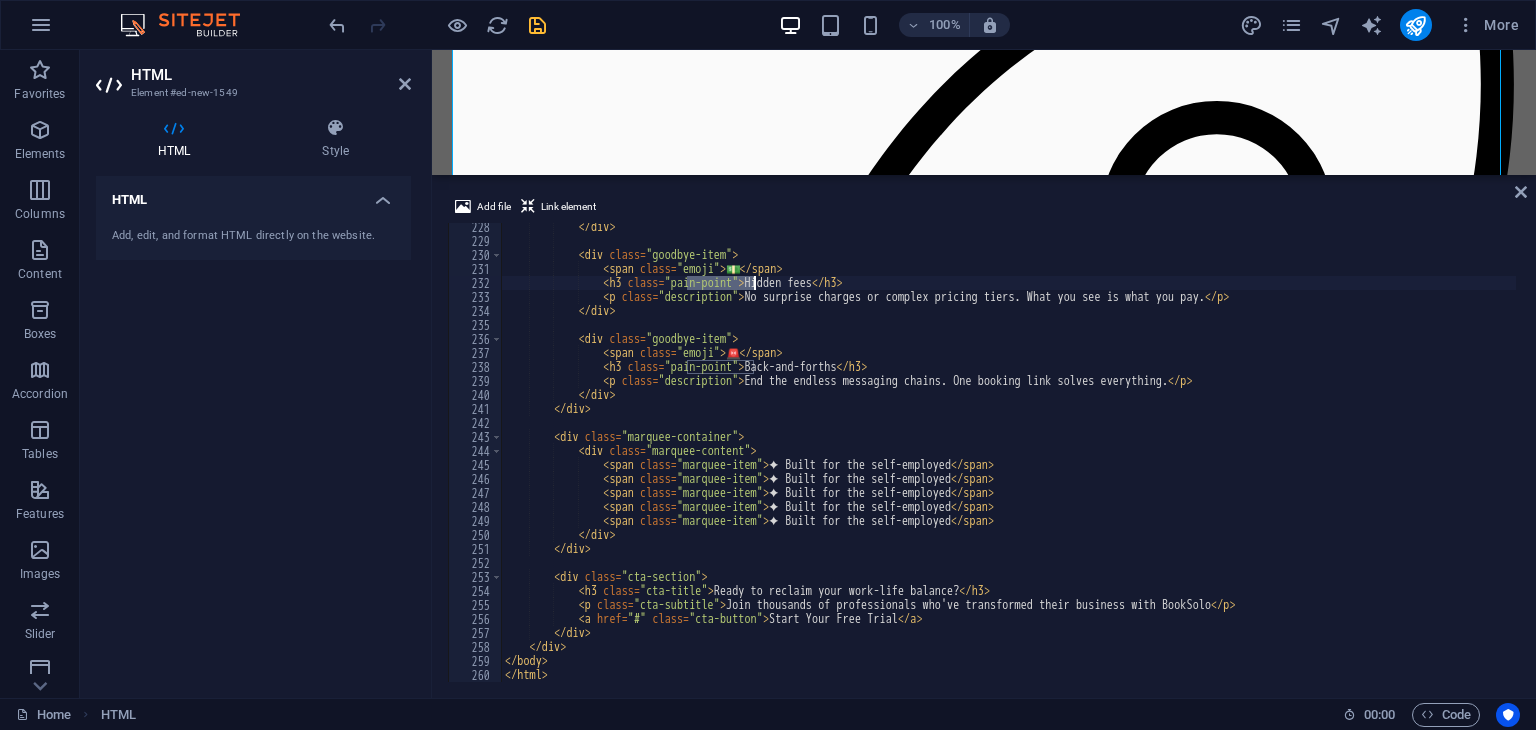 drag, startPoint x: 684, startPoint y: 287, endPoint x: 752, endPoint y: 283, distance: 68.117546 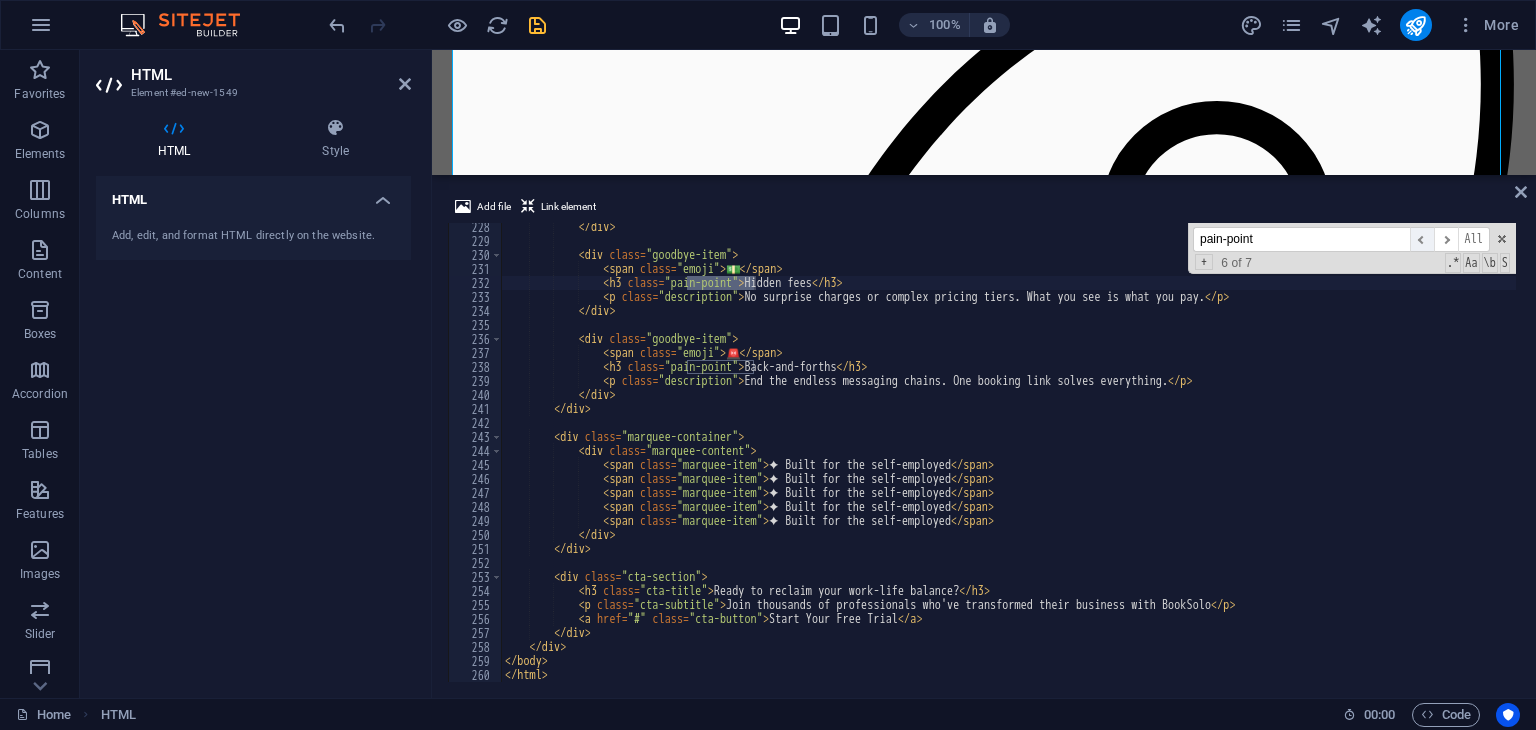 click on "​" at bounding box center [1422, 239] 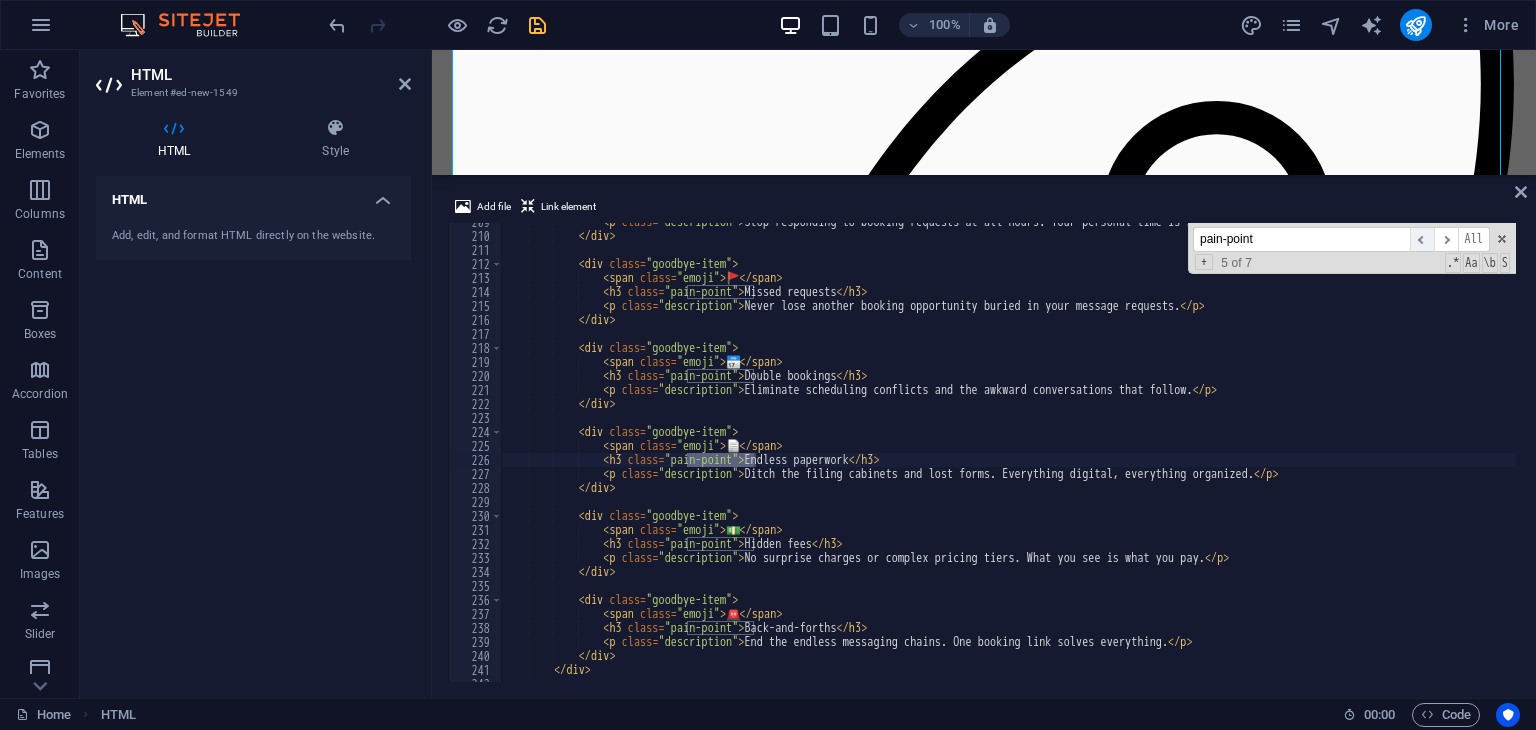 scroll, scrollTop: 2920, scrollLeft: 0, axis: vertical 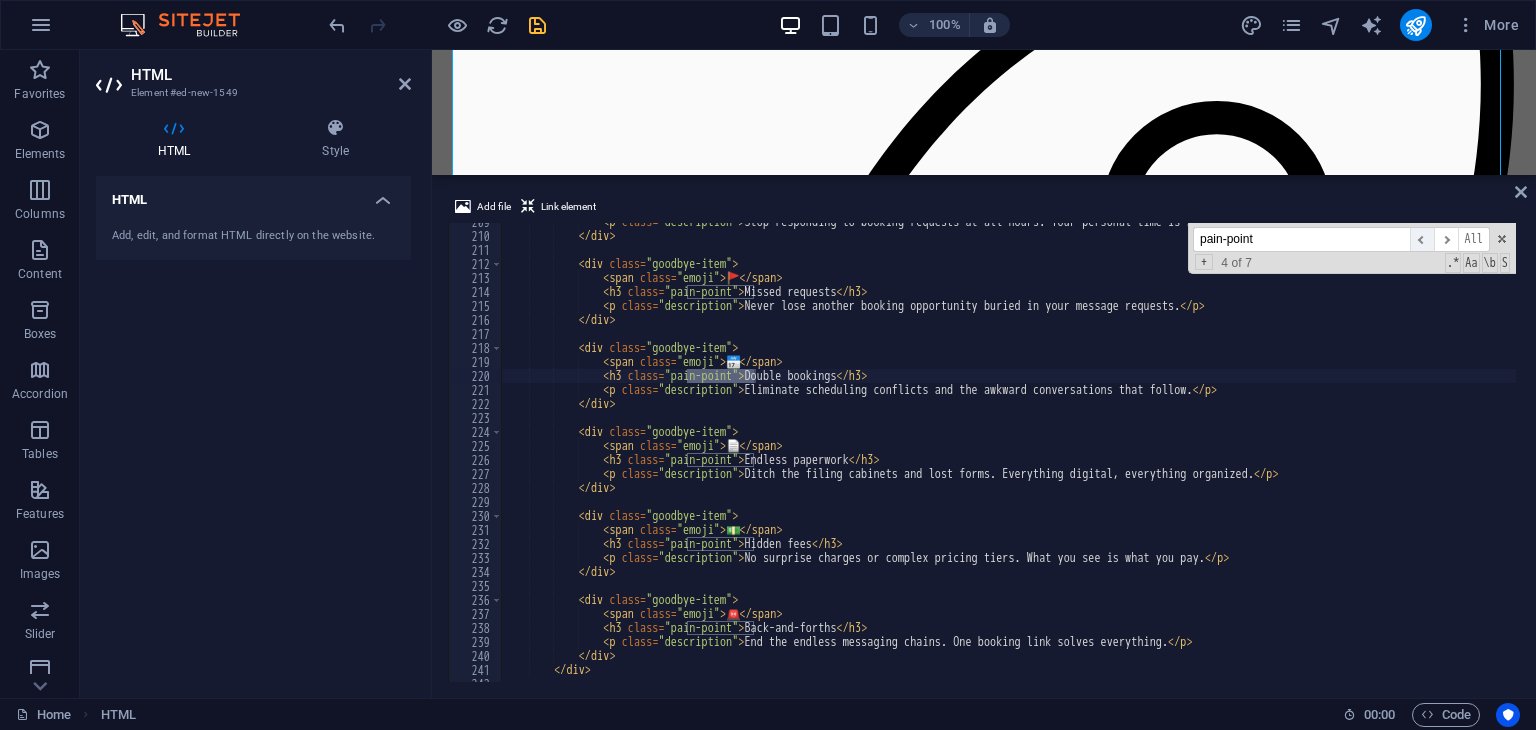 click on "​" at bounding box center (1422, 239) 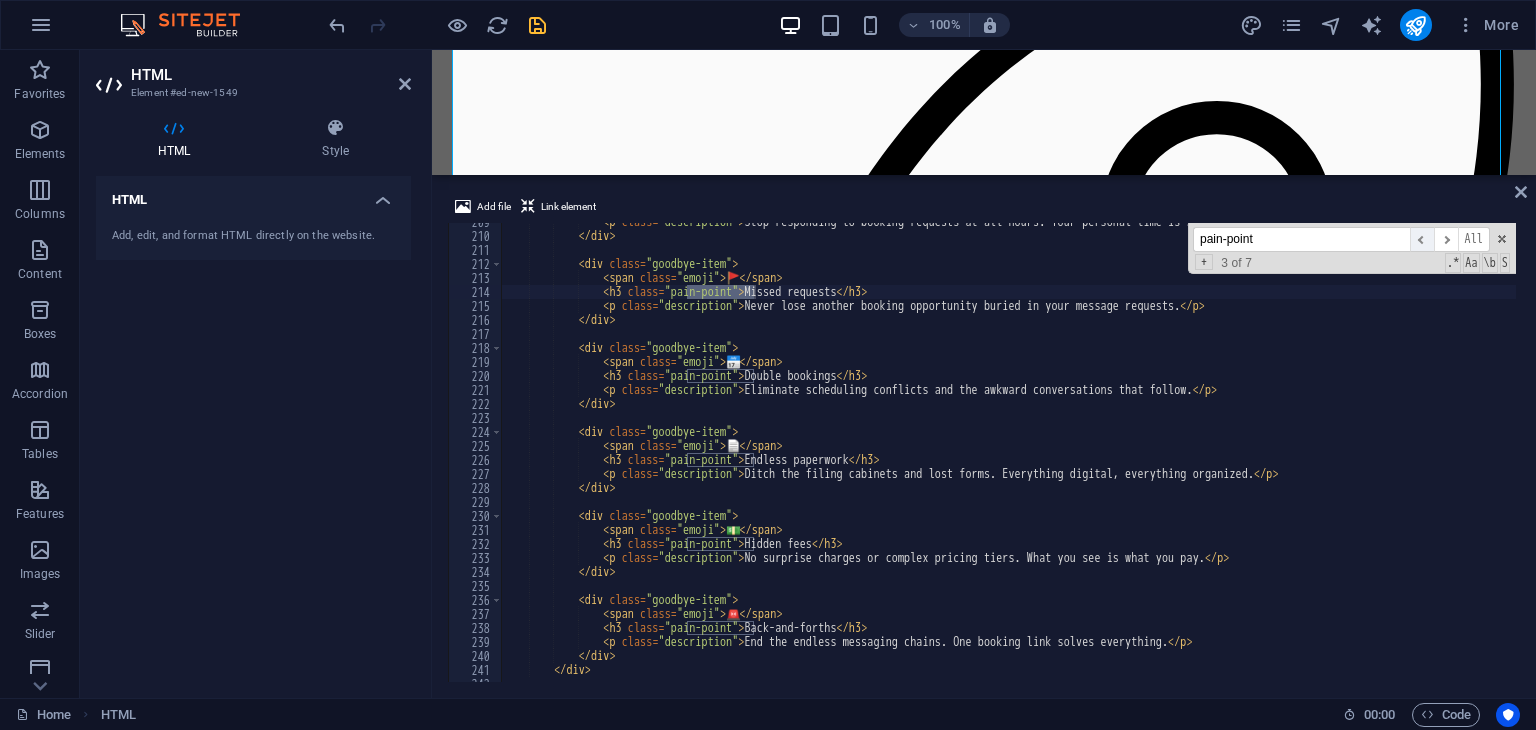 click on "​" at bounding box center (1422, 239) 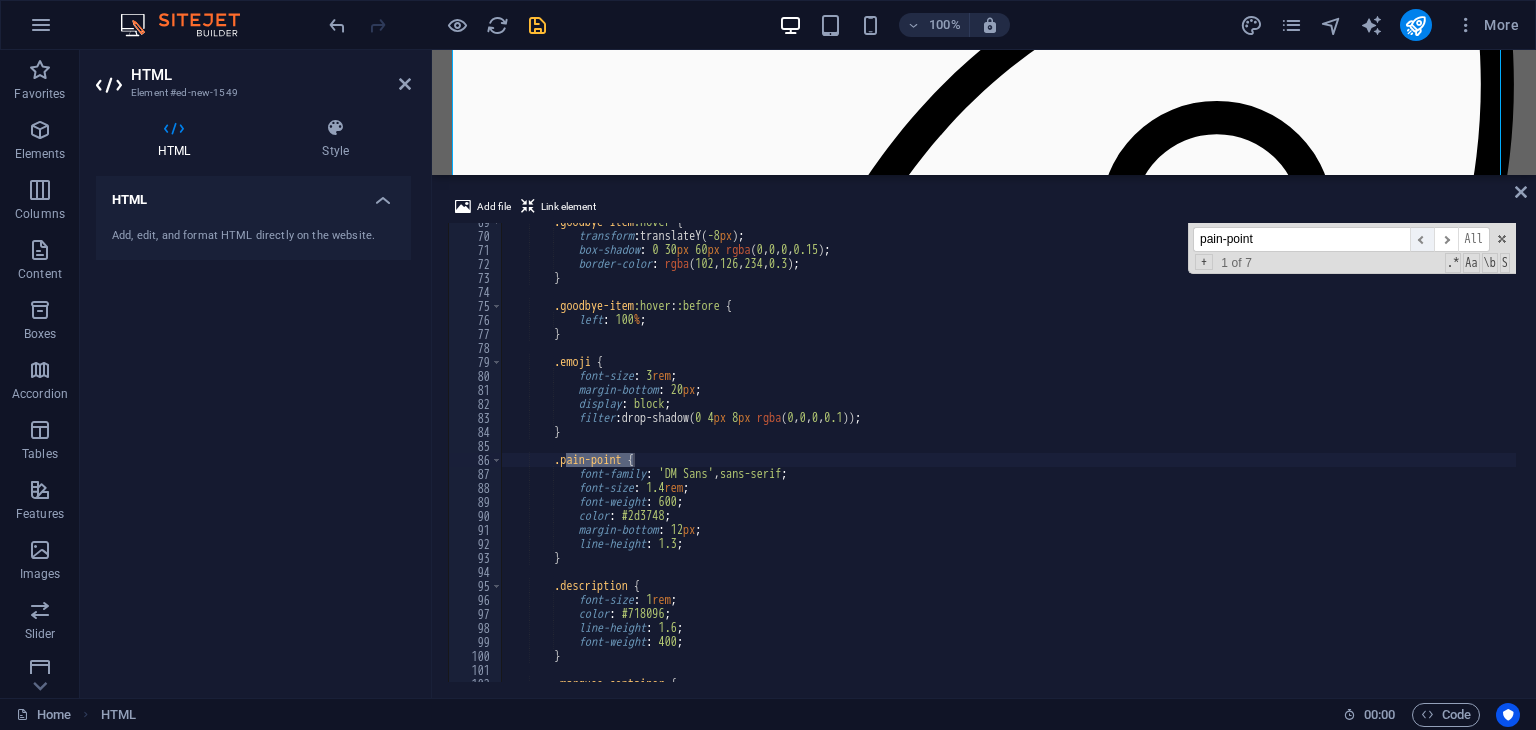 click on "​" at bounding box center [1422, 239] 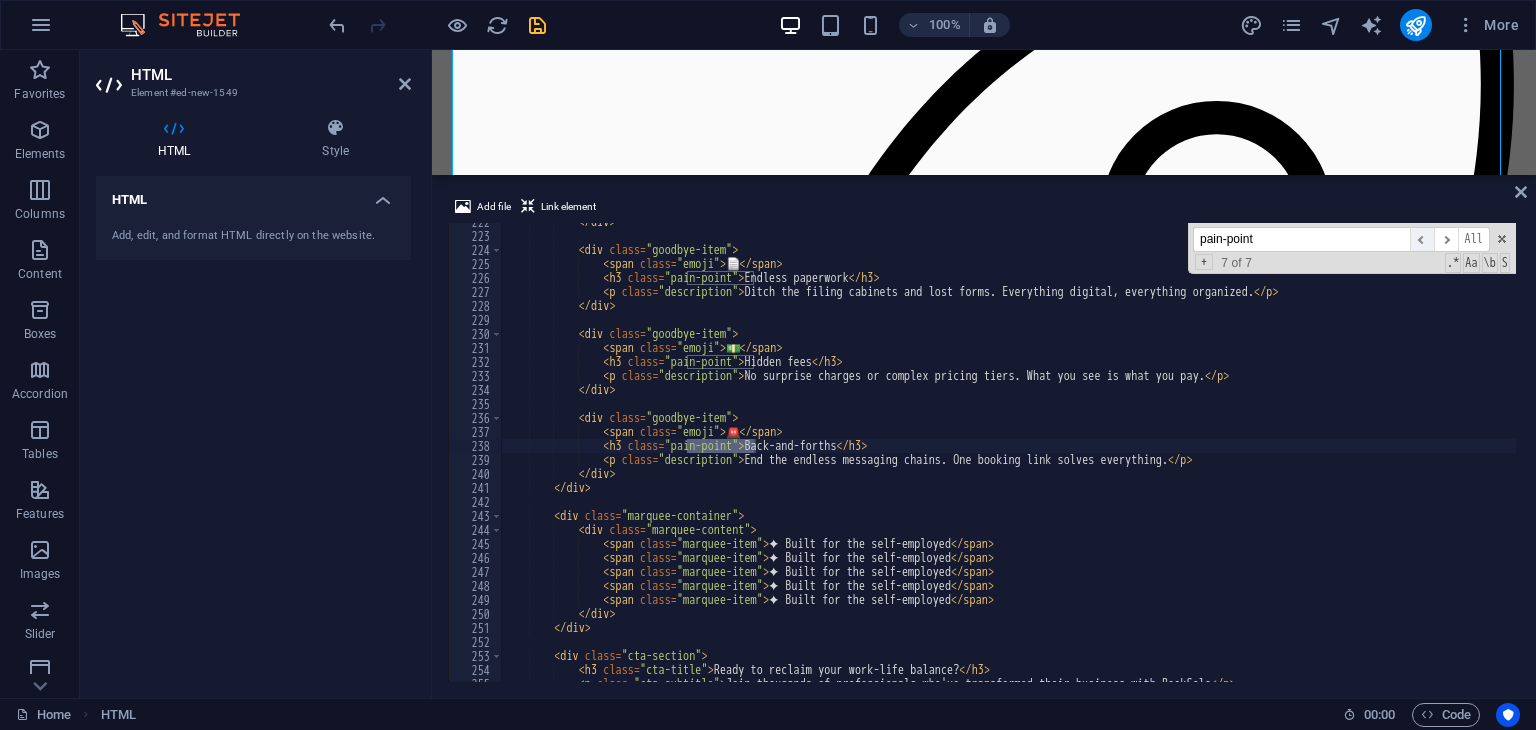 scroll, scrollTop: 3102, scrollLeft: 0, axis: vertical 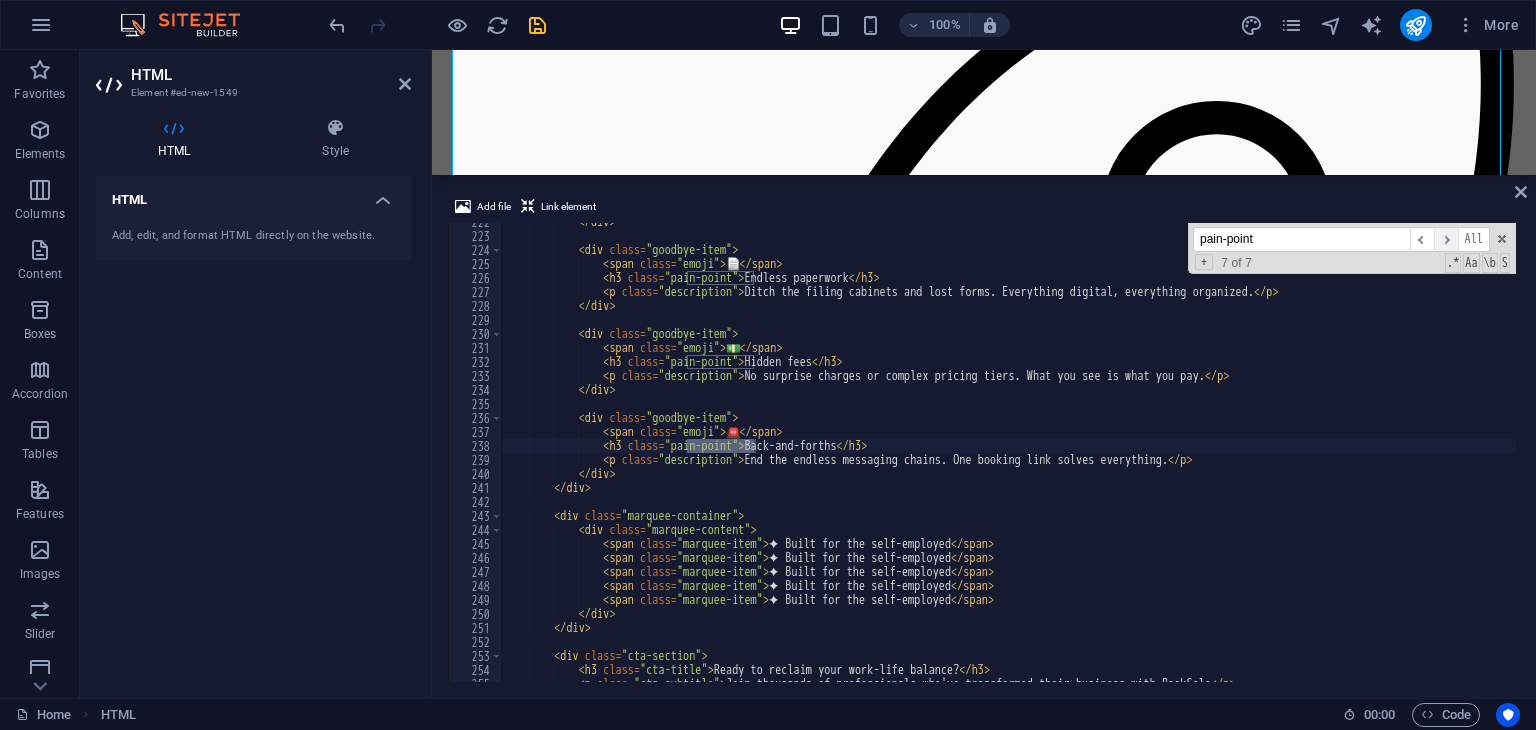 click on "​" at bounding box center [1446, 239] 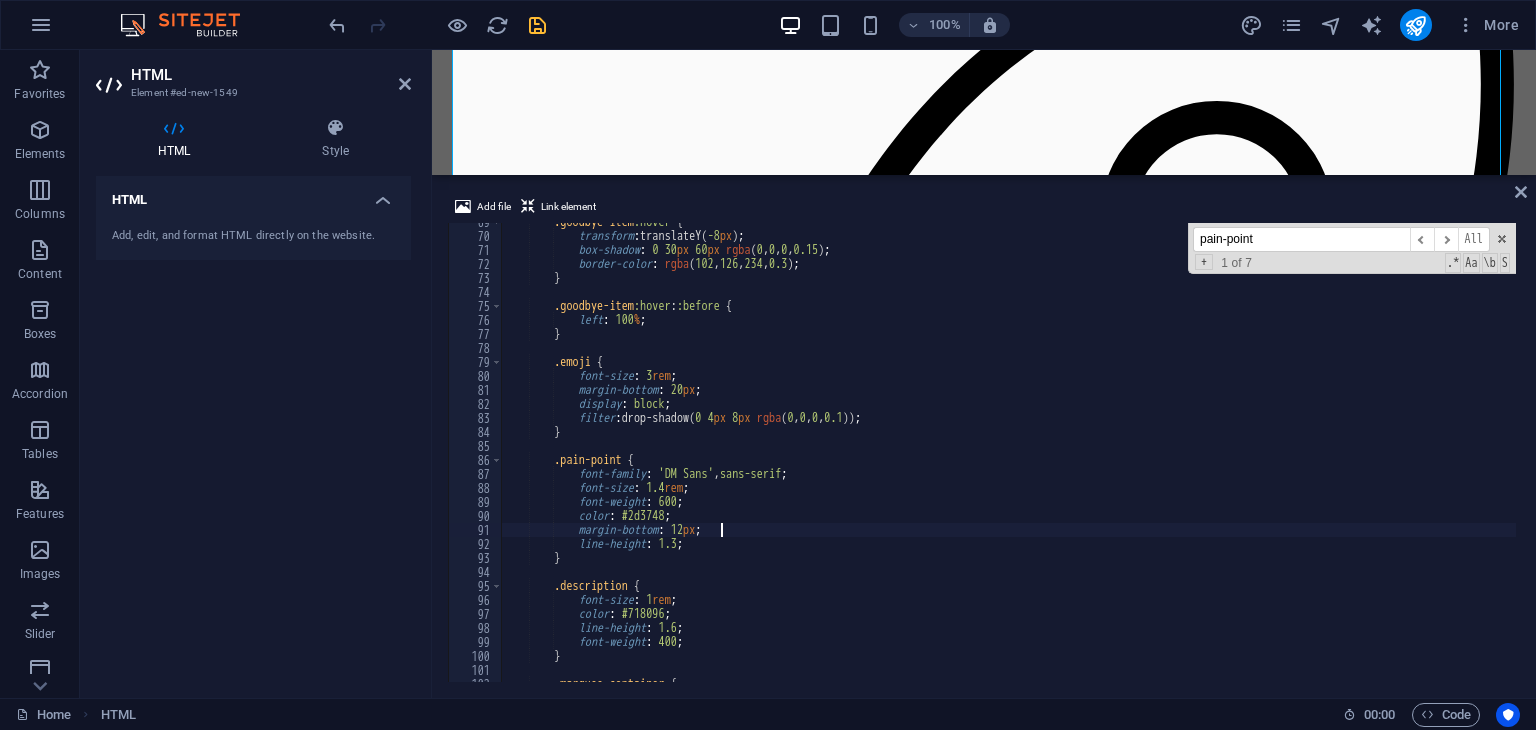 click on ".goodbye-item :hover   {                transform :  translateY( -8 px ) ;                box-shadow :   0   30 px   60 px   rgba ( 0 , 0 , 0 , 0.15 ) ;                border-color :   rgba ( 102 ,  126 ,  234 ,  0.3 ) ;           }           .goodbye-item :hover : :before   {                left :   100 % ;           }           .emoji   {                font-size :   3 rem ;                margin-bottom :   20 px ;                display :   block ;                filter :  drop-shadow( 0   4 px   8 px   rgba ( 0 , 0 , 0 , 0.1 )) ;           }           .pain-point   {                font-family :   ' DM Sans ' ,  sans-serif ;                font-size :   1.4 rem ;                font-weight :   600 ;                color :   #2d3748 ;                margin-bottom :   12 px ;                line-height :   1.3 ;           }           .description   {                font-size :   1 rem ;                color :   #718096 ;                line-height :   1.6 ;                font-weight :   400 ; }" at bounding box center [1008, 458] 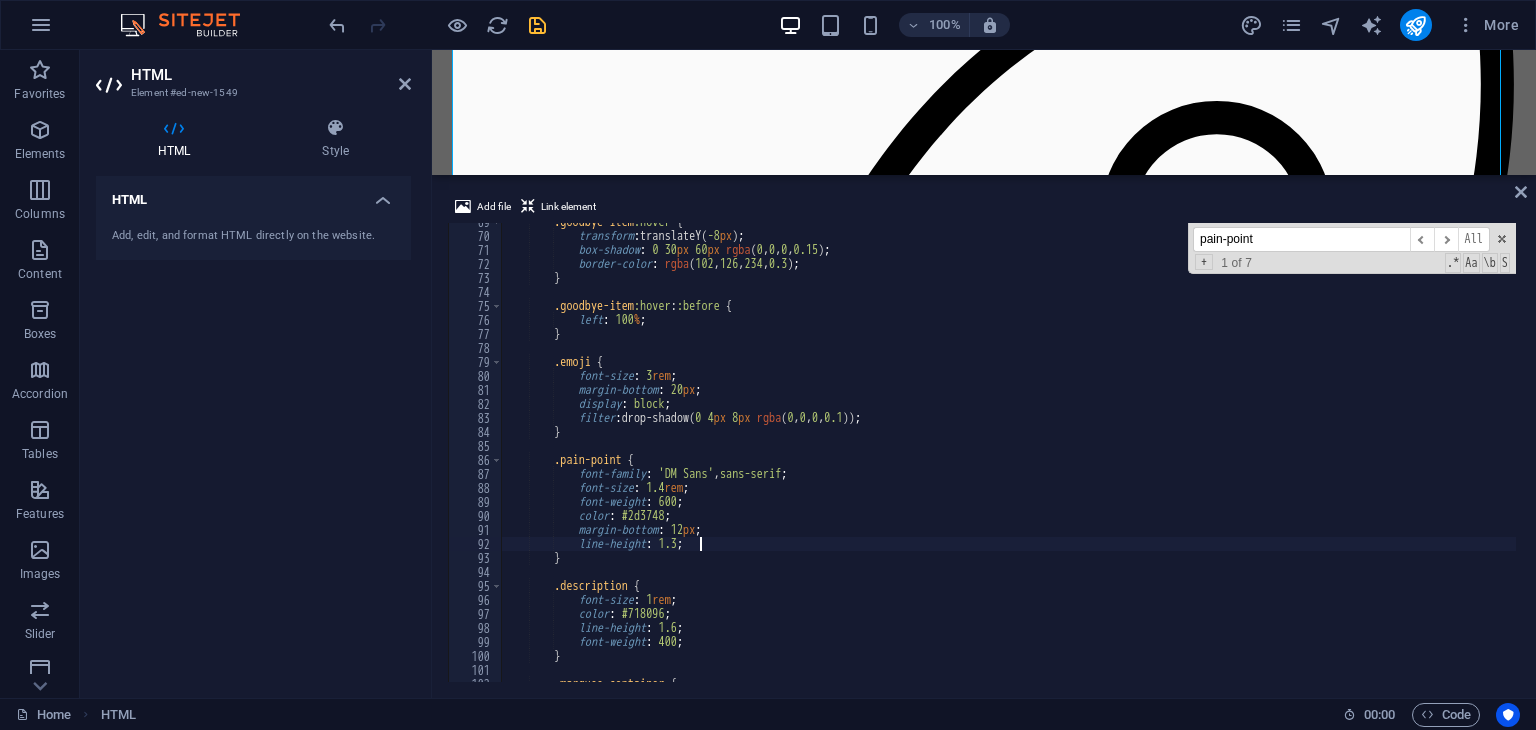 click on ".goodbye-item :hover   {                transform :  translateY( -8 px ) ;                box-shadow :   0   30 px   60 px   rgba ( 0 , 0 , 0 , 0.15 ) ;                border-color :   rgba ( 102 ,  126 ,  234 ,  0.3 ) ;           }           .goodbye-item :hover : :before   {                left :   100 % ;           }           .emoji   {                font-size :   3 rem ;                margin-bottom :   20 px ;                display :   block ;                filter :  drop-shadow( 0   4 px   8 px   rgba ( 0 , 0 , 0 , 0.1 )) ;           }           .pain-point   {                font-family :   ' DM Sans ' ,  sans-serif ;                font-size :   1.4 rem ;                font-weight :   600 ;                color :   #2d3748 ;                margin-bottom :   12 px ;                line-height :   1.3 ;           }           .description   {                font-size :   1 rem ;                color :   #718096 ;                line-height :   1.6 ;                font-weight :   400 ; }" at bounding box center (1008, 458) 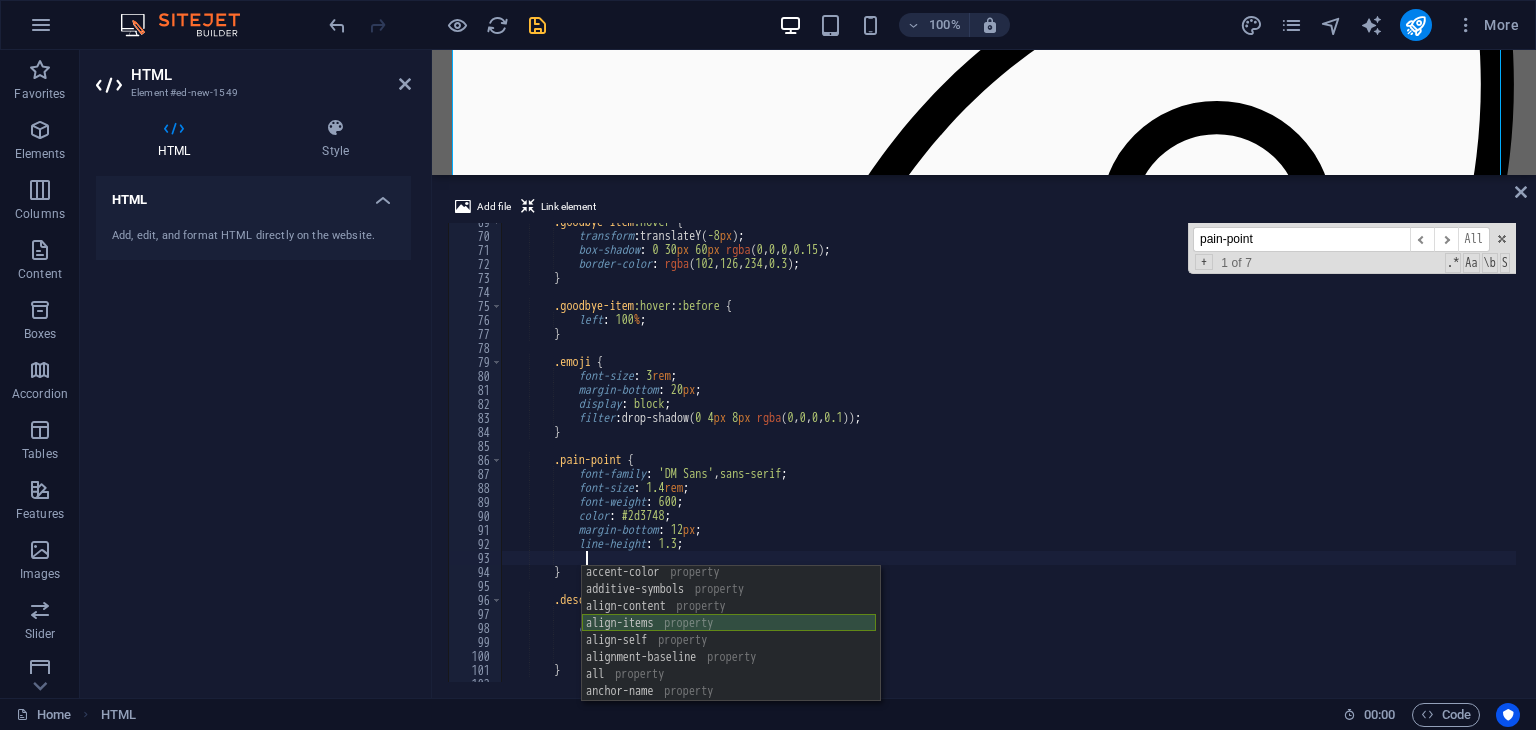 scroll, scrollTop: 240, scrollLeft: 0, axis: vertical 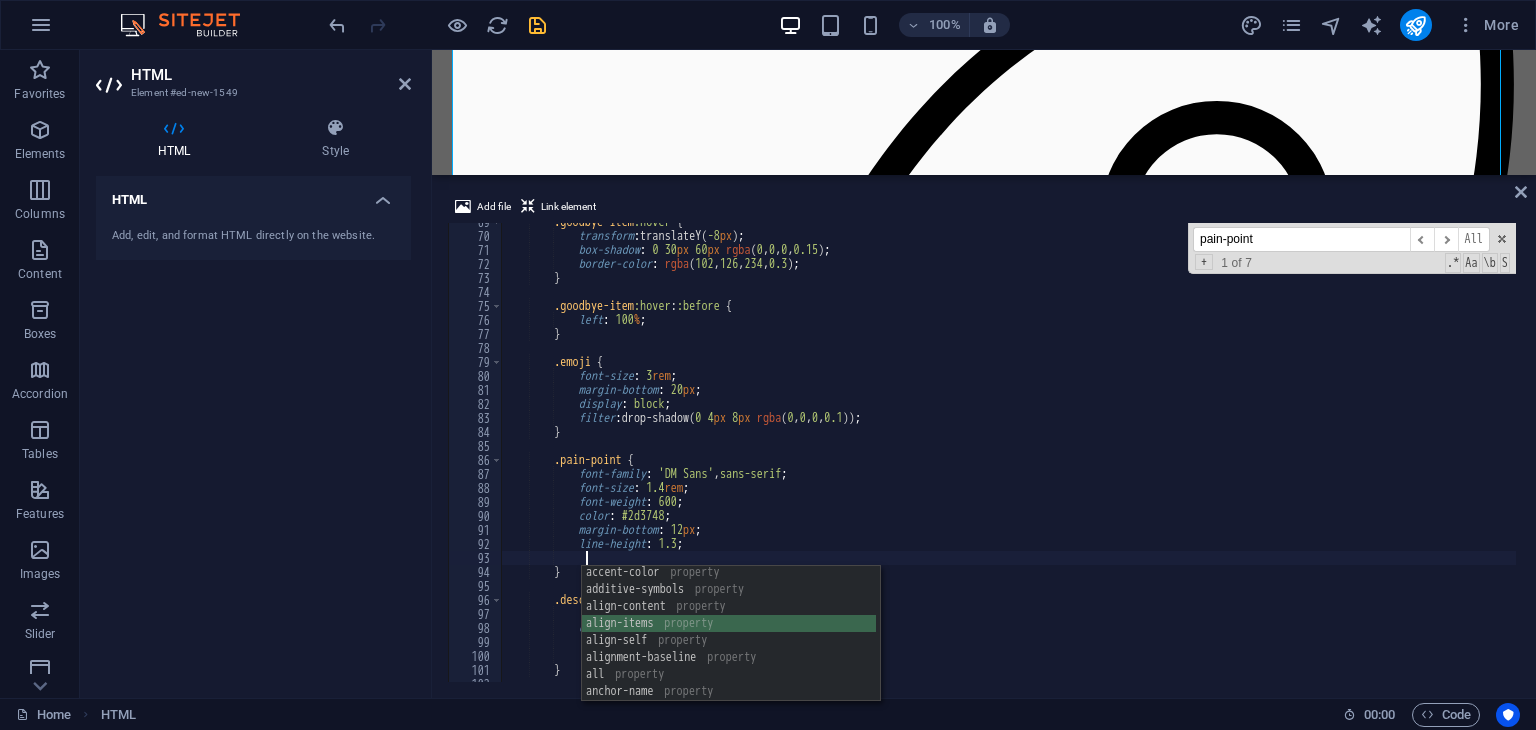 click on "accent-color property additive-symbols property align-content property align-items property align-self property alignment-baseline property all property anchor-name property anchor-scope property" at bounding box center (729, 649) 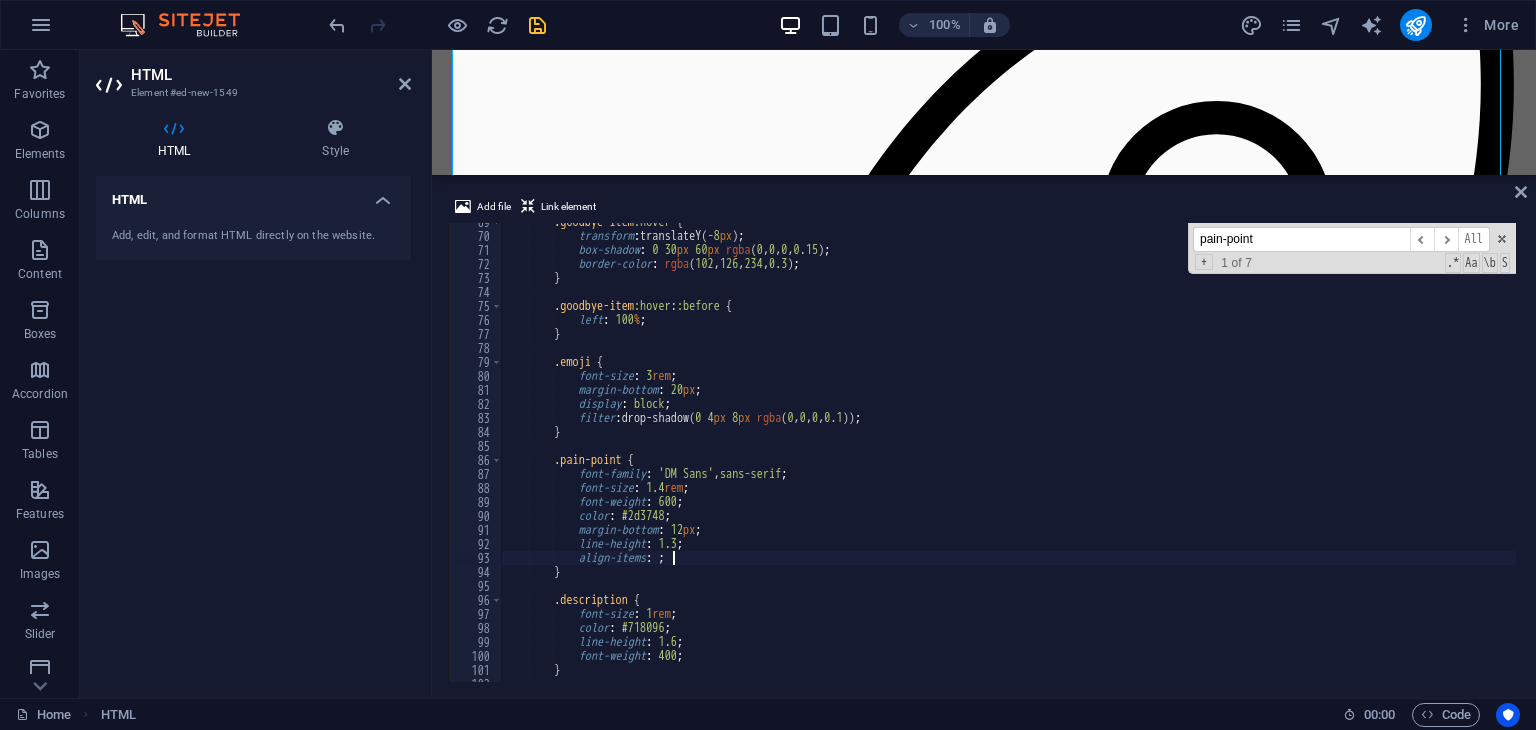 scroll, scrollTop: 0, scrollLeft: 13, axis: horizontal 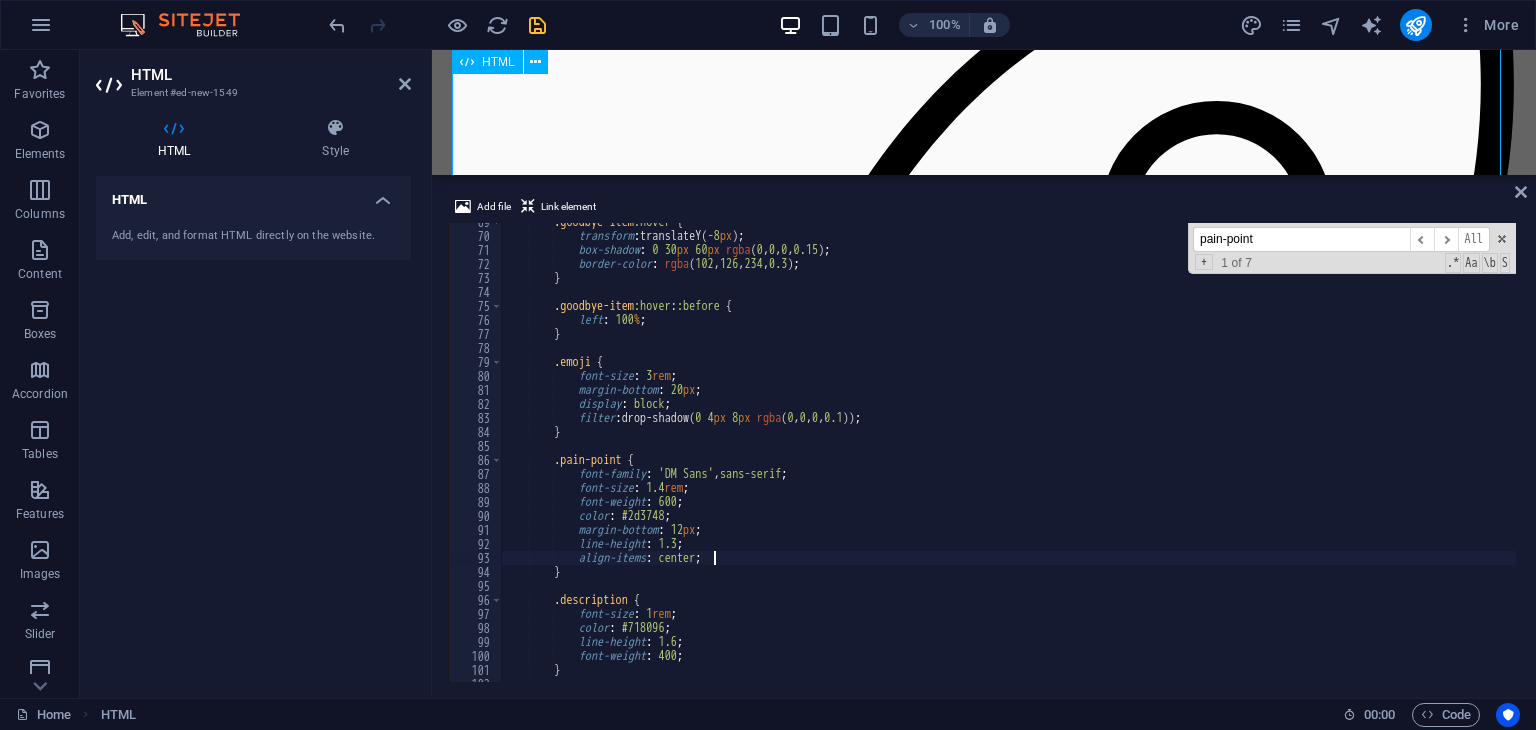 type on "align-items: center;" 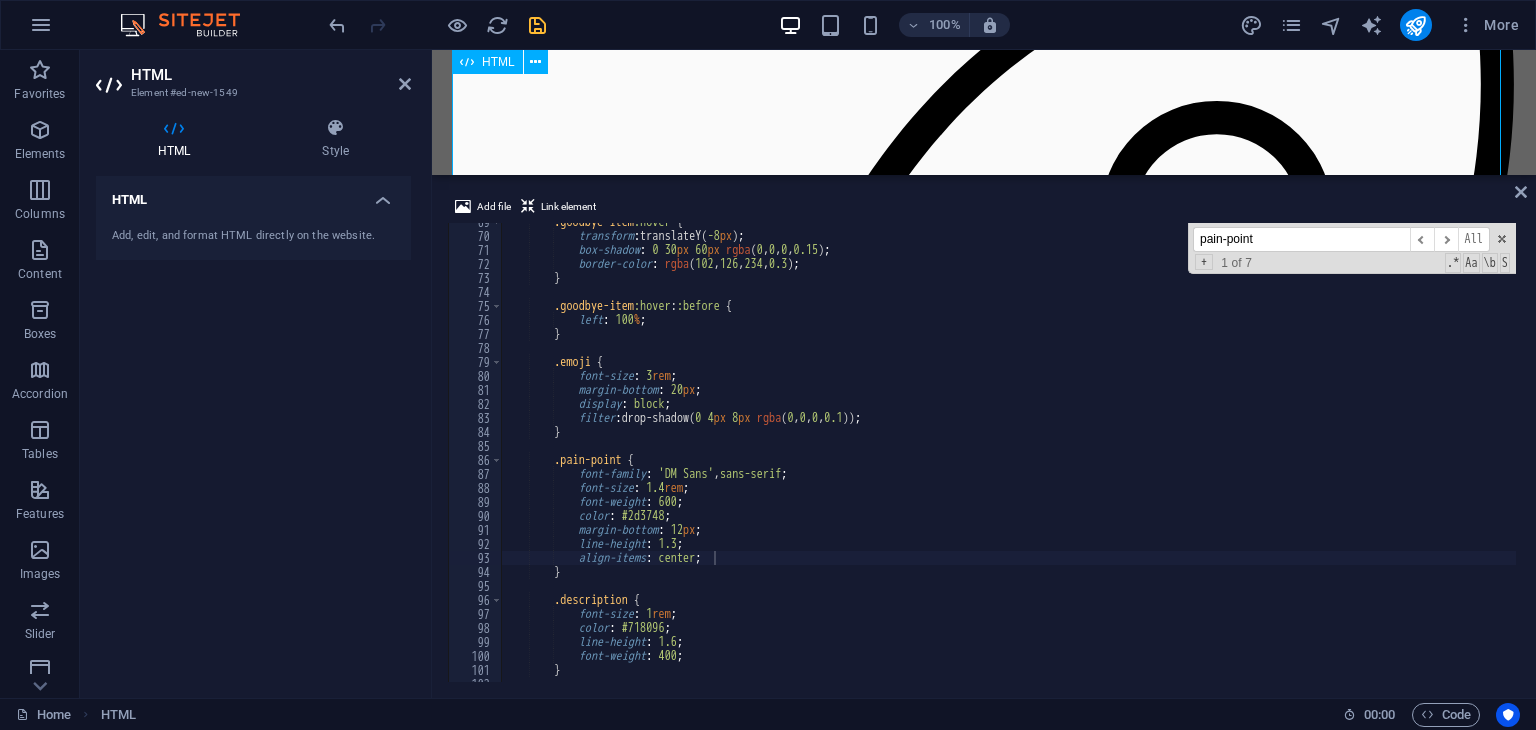 click on "Say Goodbye To Section
Say goodbye to....
💬
Late night DMs
Stop responding to booking requests at all hours. Your personal time is sacred.
🚩
Missed requests
Never lose another booking opportunity buried in your message requests.
📅
Double bookings
Eliminate scheduling conflicts and the awkward conversations that follow.
📄
Endless paperwork
Ditch the filing cabinets and lost forms. Everything digital, everything organized.
💵
Hidden fees" at bounding box center [984, 1640] 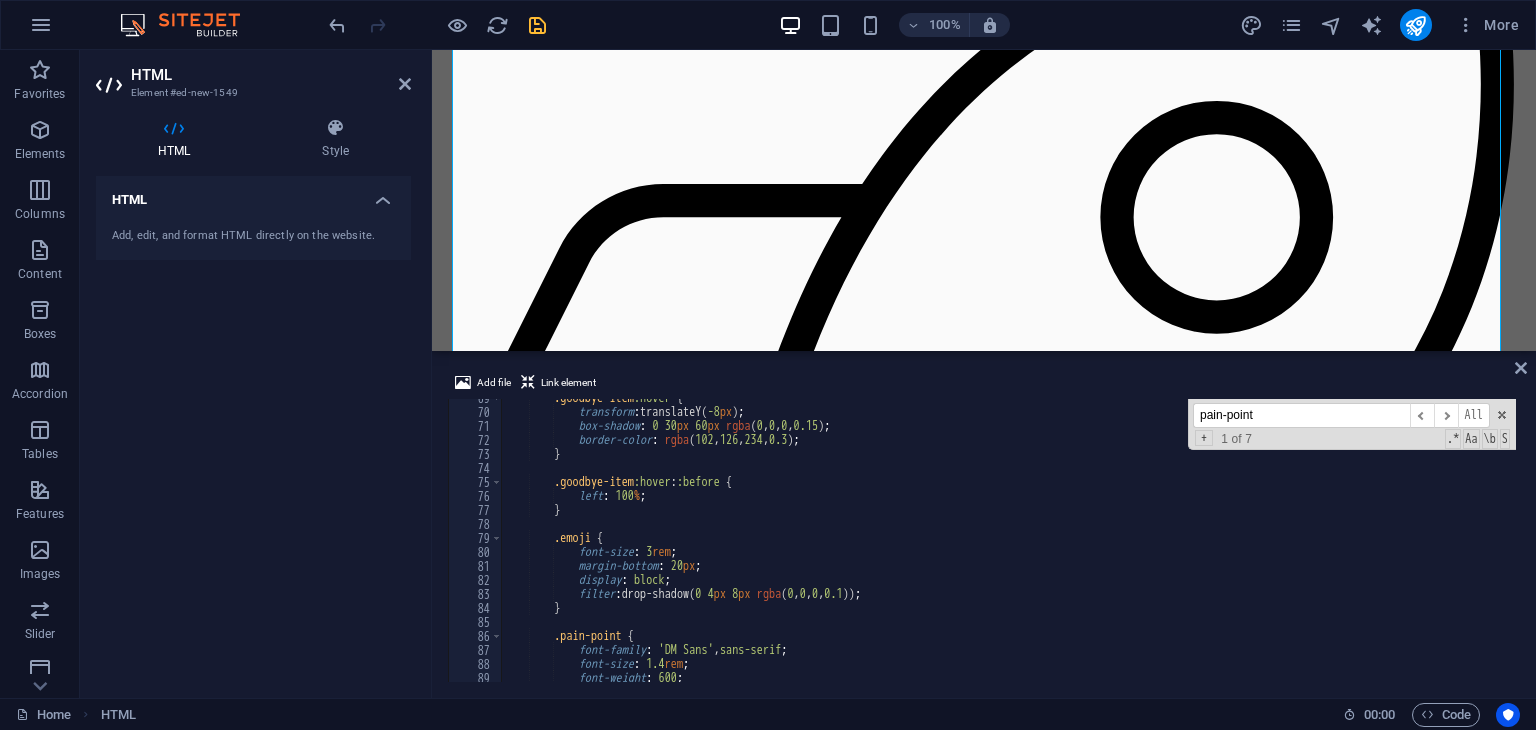 drag, startPoint x: 802, startPoint y: 177, endPoint x: 365, endPoint y: 227, distance: 439.8511 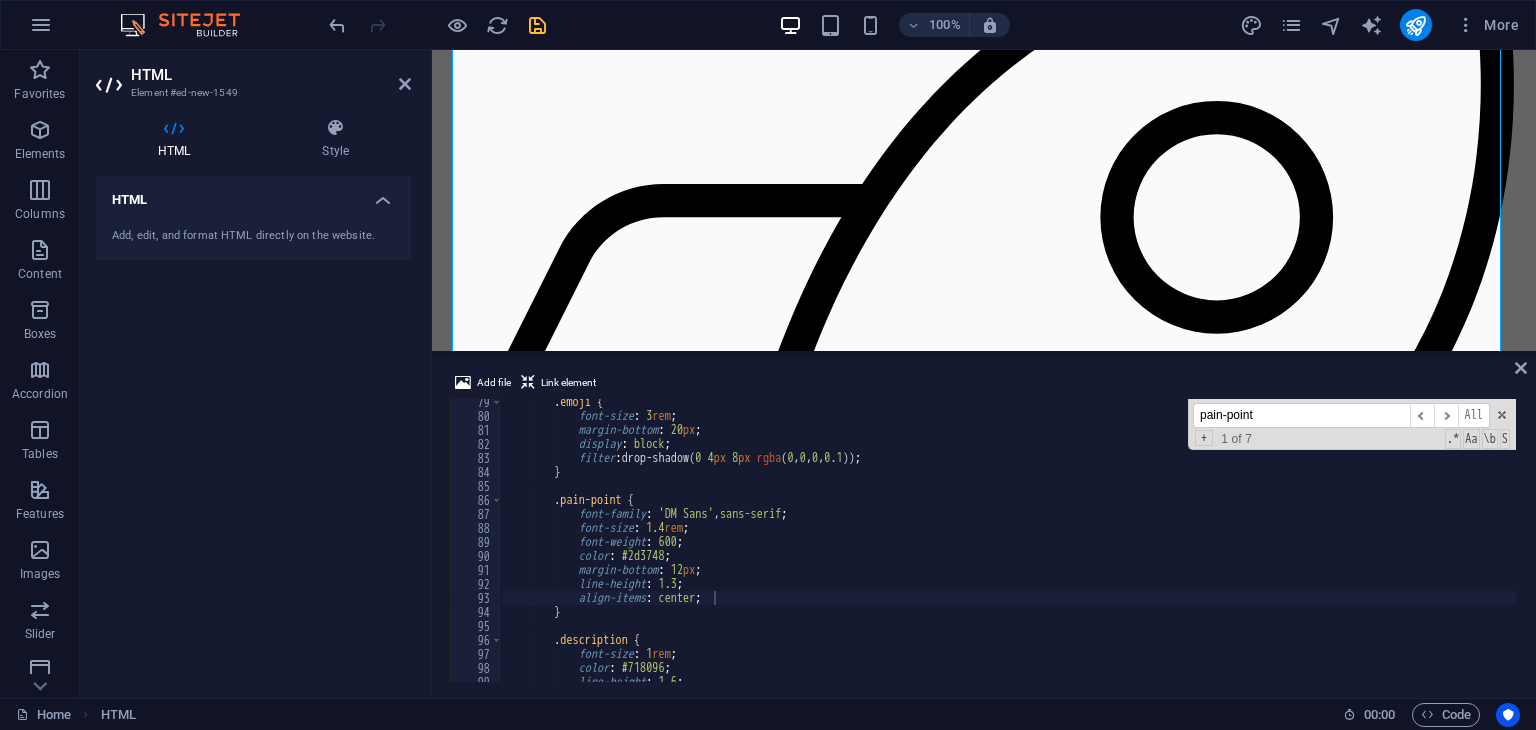 scroll, scrollTop: 1104, scrollLeft: 0, axis: vertical 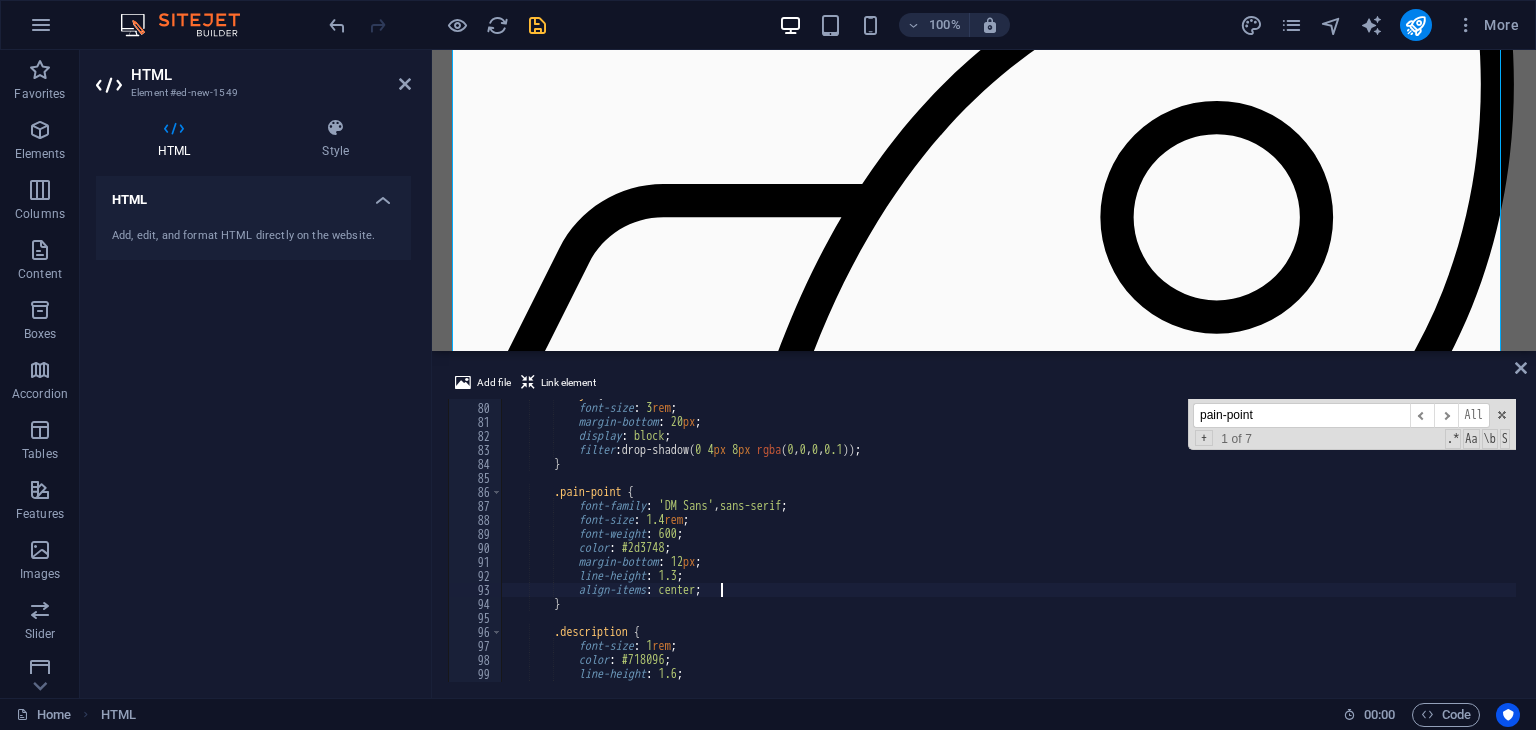 click on ".emoji   {                font-size :   3 rem ;                margin-bottom :   20 px ;                display :   block ;                filter :  drop-shadow( 0   4 px   8 px   rgba ( 0 , 0 , 0 , 0.1 )) ;           }           .pain-point   {                font-family :   ' DM Sans ' ,  sans-serif ;                font-size :   1.4 rem ;                font-weight :   600 ;                color :   #2d3748 ;                margin-bottom :   12 px ;                line-height :   1.3 ;                align-items :   center ;           }           .description   {                font-size :   1 rem ;                color :   #718096 ;                line-height :   1.6 ;                font-weight :   400 ;" at bounding box center (1008, 542) 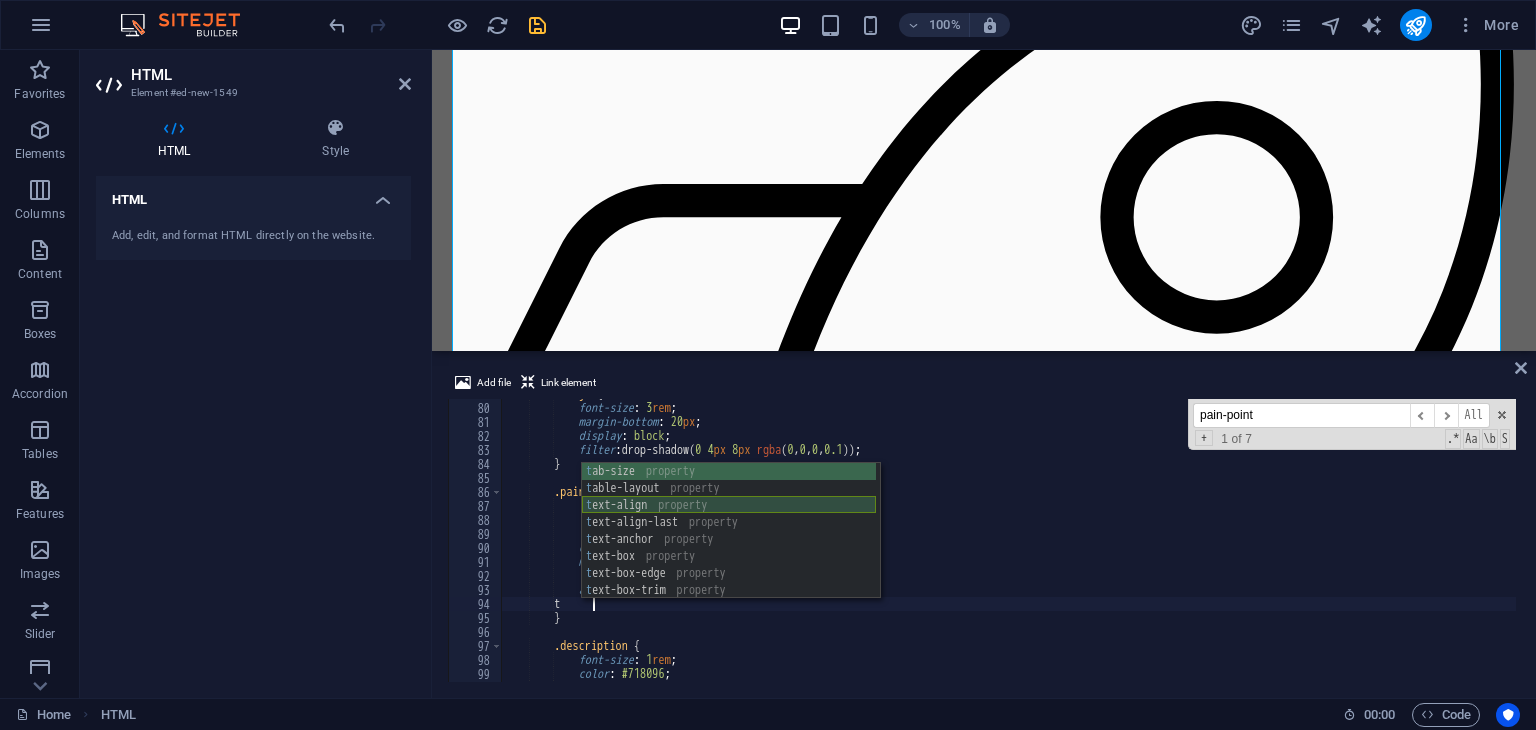 click on "t ab-size property t able-layout property t ext-align property t ext-align-last property t ext-anchor property t ext-box property t ext-box-edge property t ext-box-trim property t ext-combine-upright property" at bounding box center [729, 548] 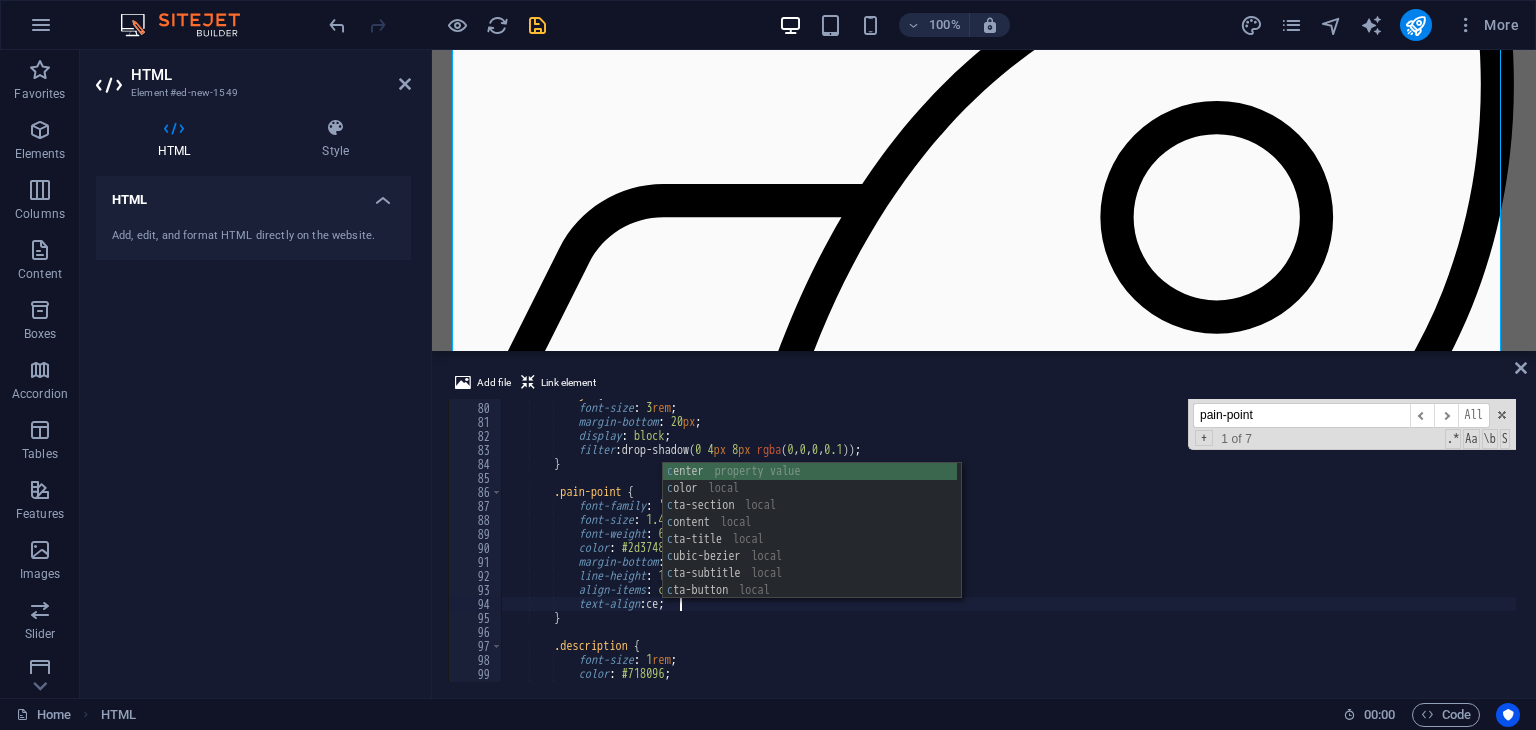 scroll, scrollTop: 0, scrollLeft: 13, axis: horizontal 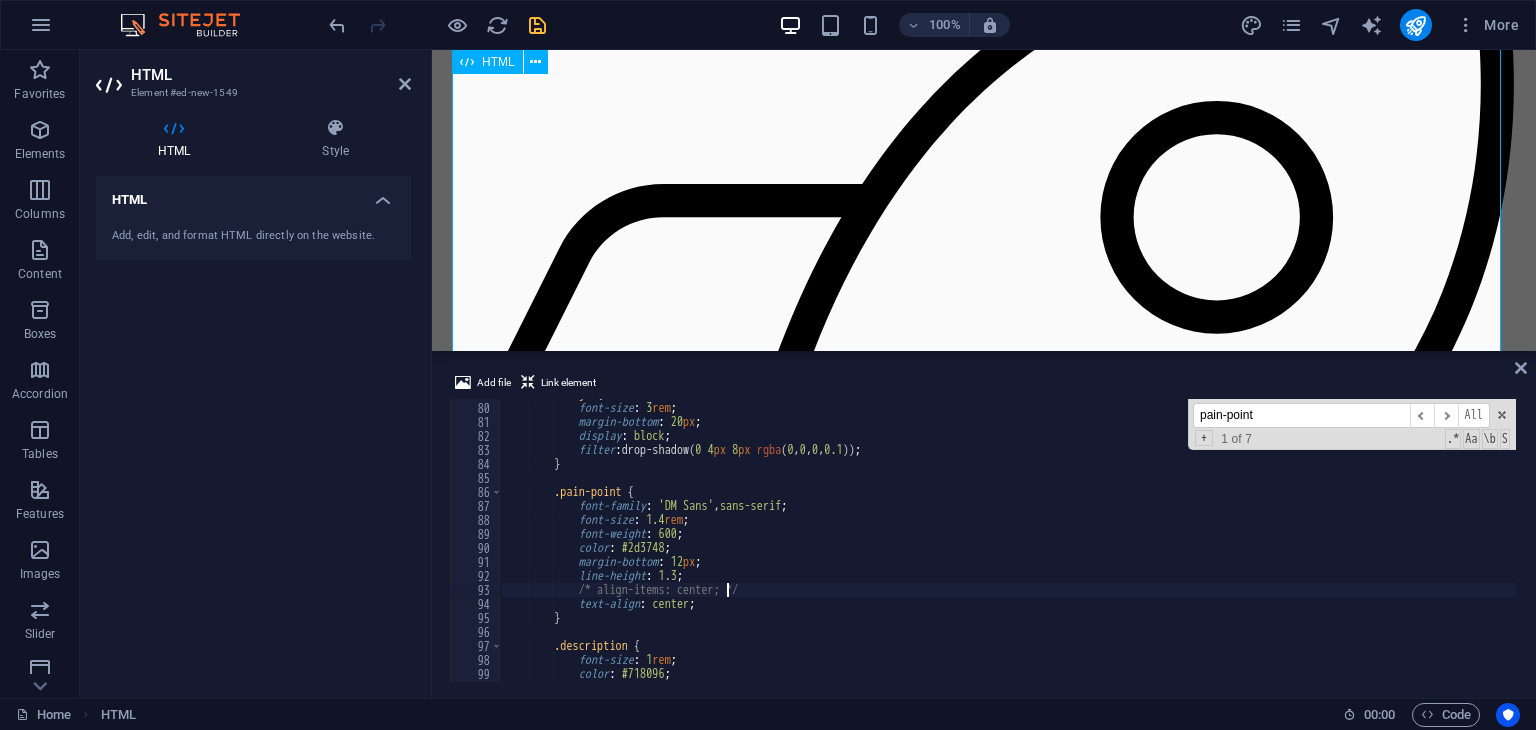 type on "/* align-items: center; */" 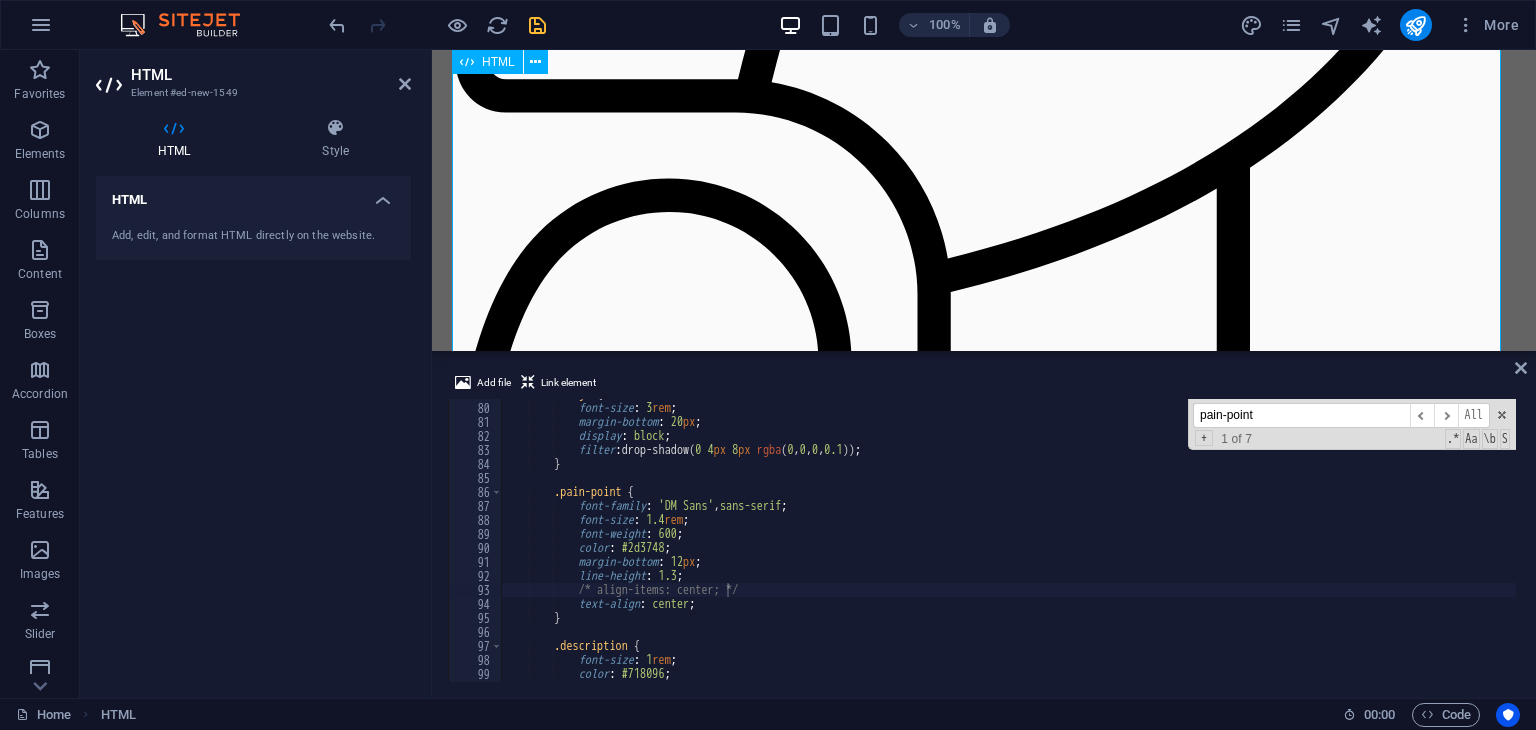 scroll, scrollTop: 1317, scrollLeft: 0, axis: vertical 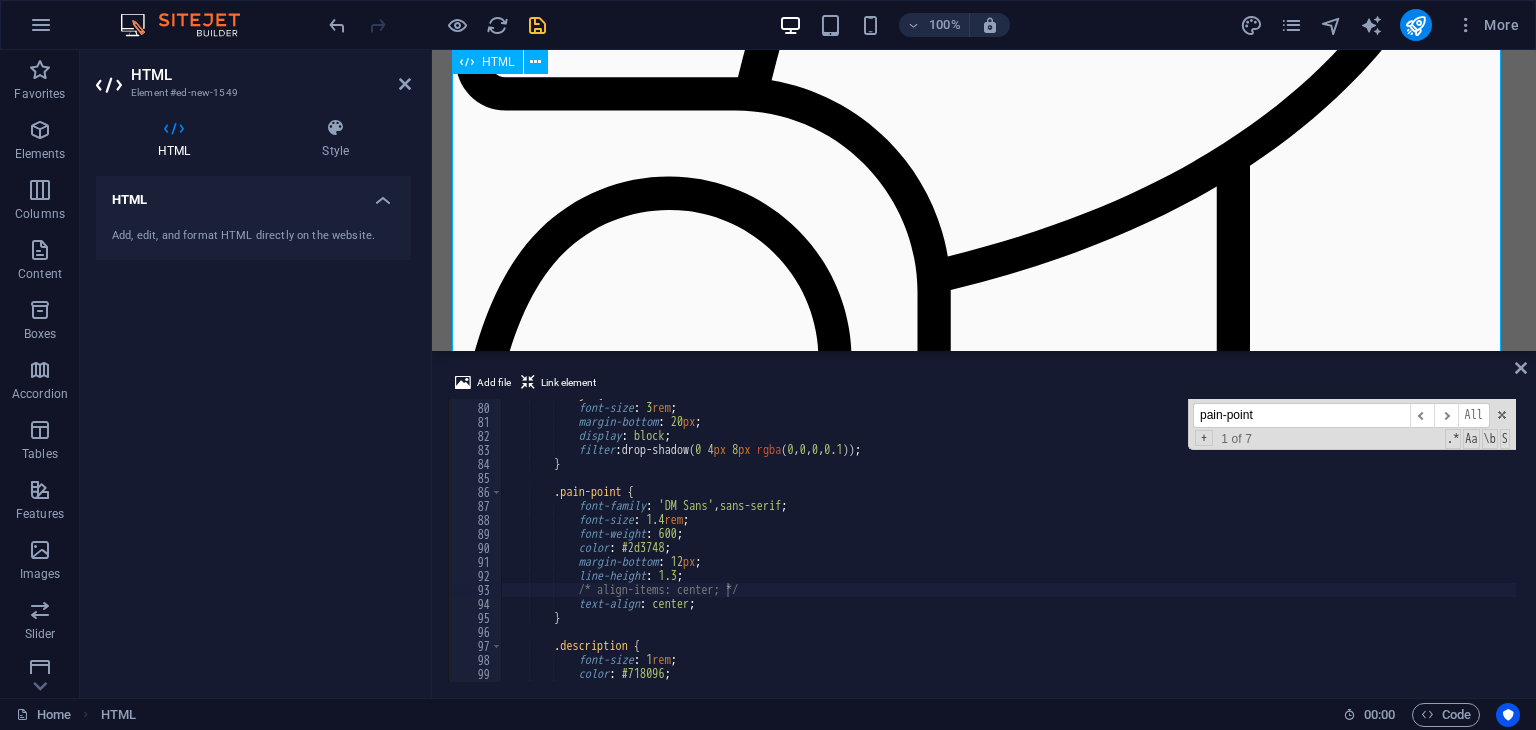 click on "Say Goodbye To Section
Say goodbye to....
💬
Late night DMs
Stop responding to booking requests at all hours. Your personal time is sacred.
🚩
Missed requests
Never lose another booking opportunity buried in your message requests.
📅
Double bookings
Eliminate scheduling conflicts and the awkward conversations that follow.
📄
Endless paperwork
Ditch the filing cabinets and lost forms. Everything digital, everything organized.
💵
Hidden fees" at bounding box center (984, 1234) 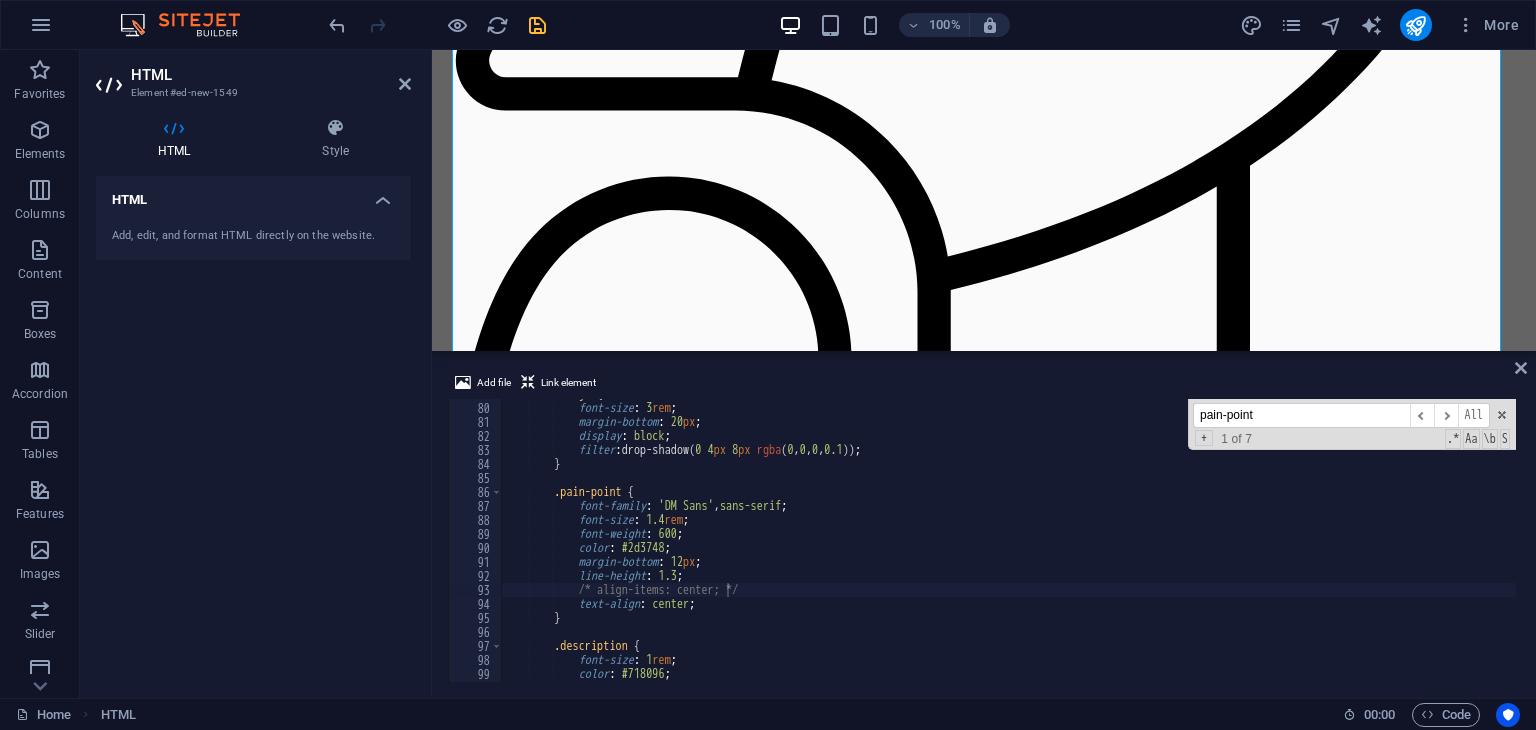 drag, startPoint x: 1522, startPoint y: 363, endPoint x: 536, endPoint y: 21, distance: 1043.6283 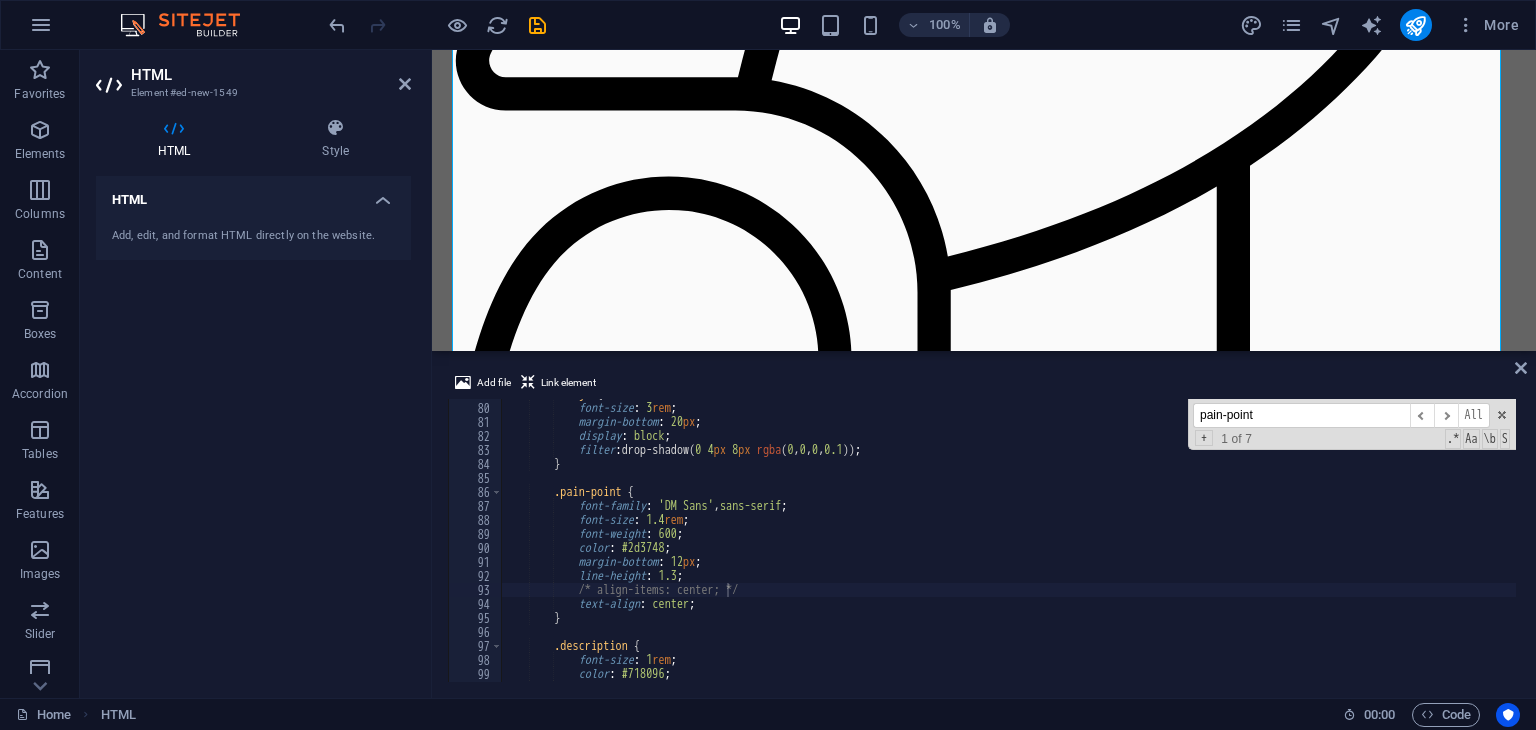 click at bounding box center [437, 25] 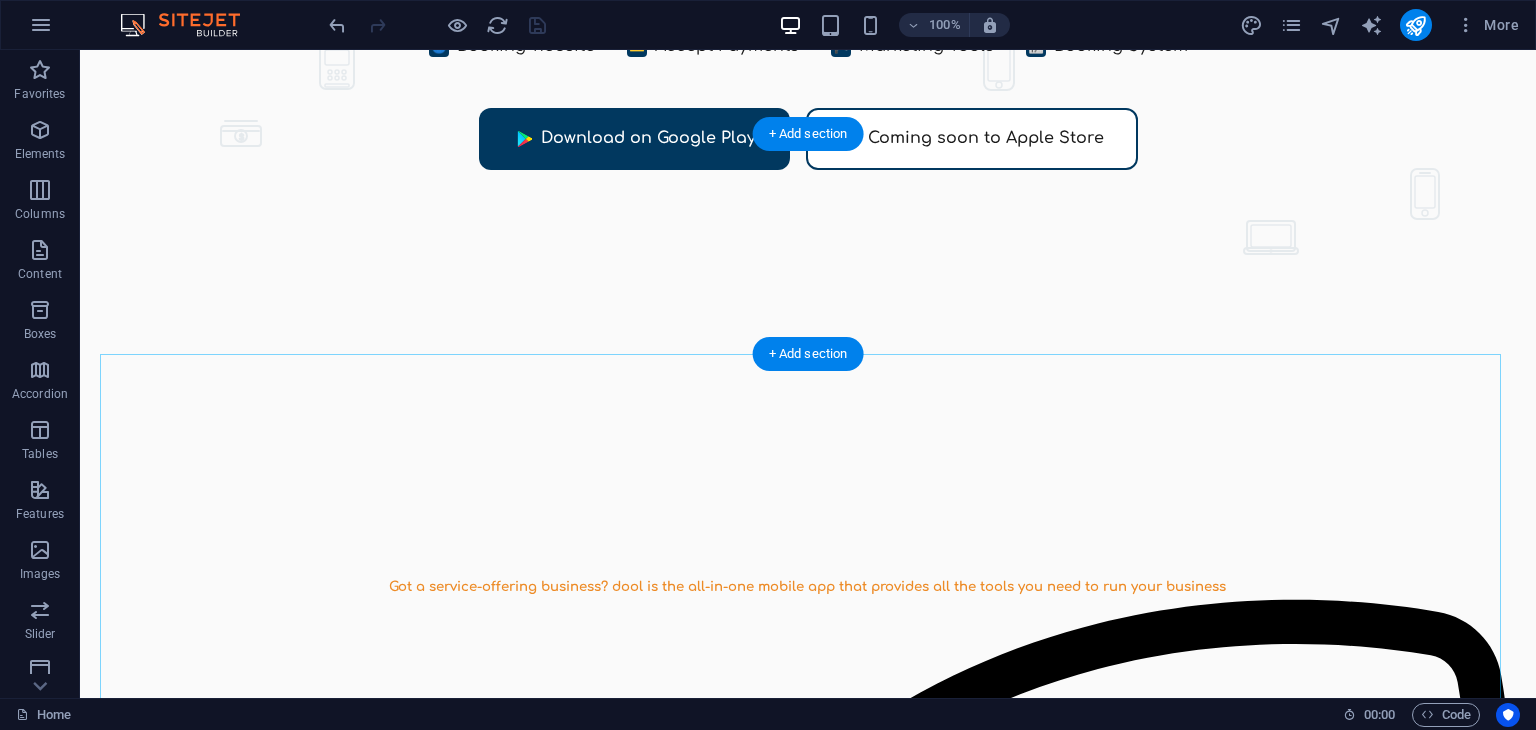 scroll, scrollTop: 740, scrollLeft: 0, axis: vertical 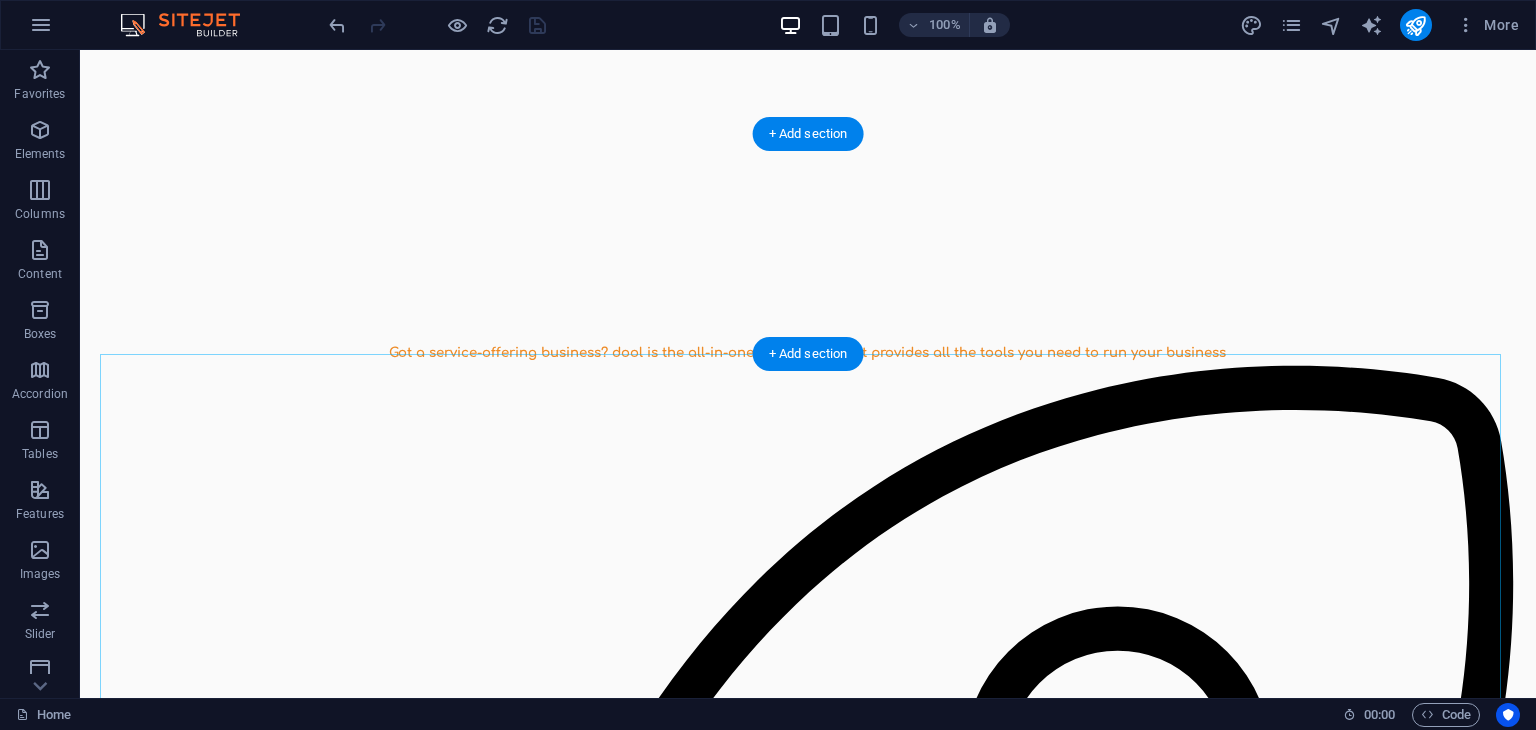 click at bounding box center (808, 122) 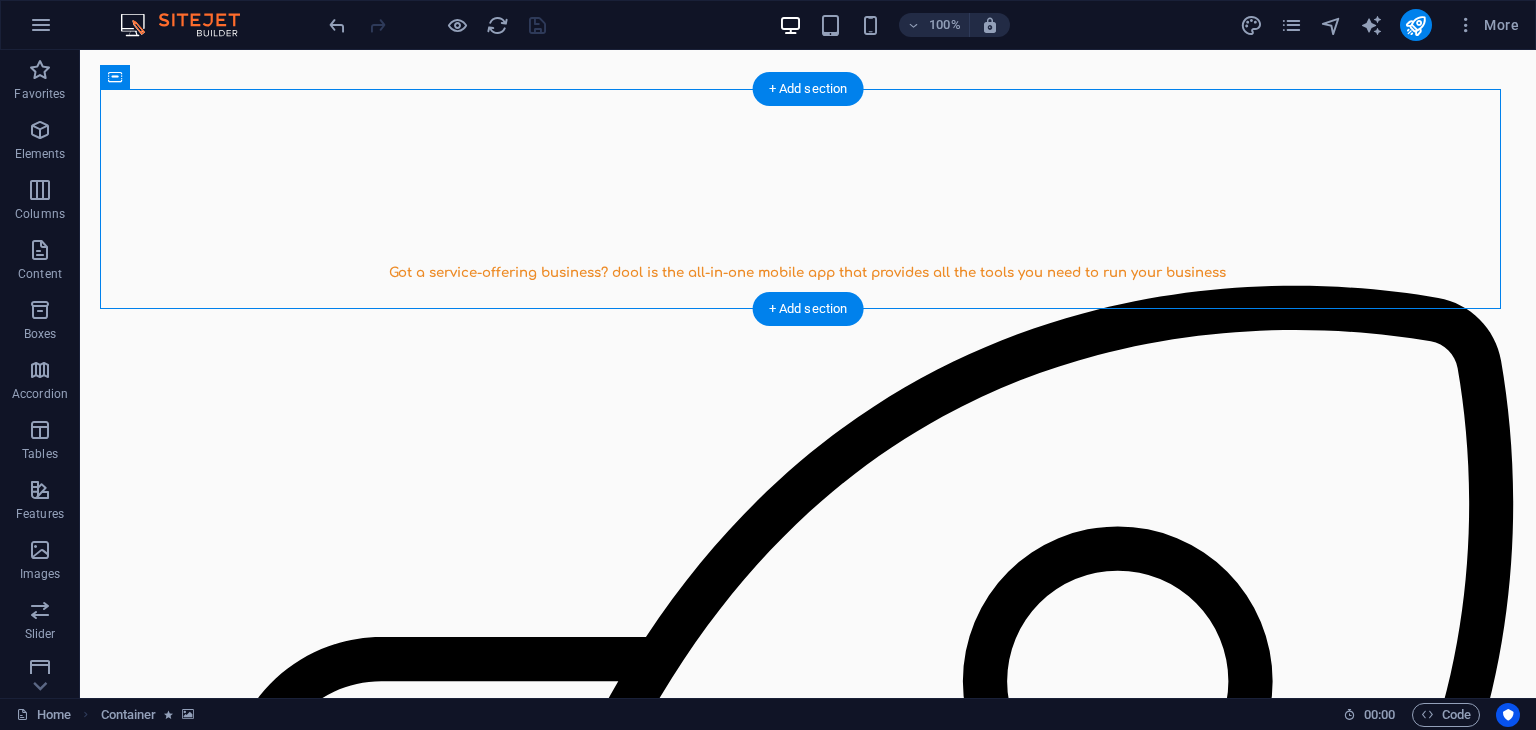 scroll, scrollTop: 784, scrollLeft: 0, axis: vertical 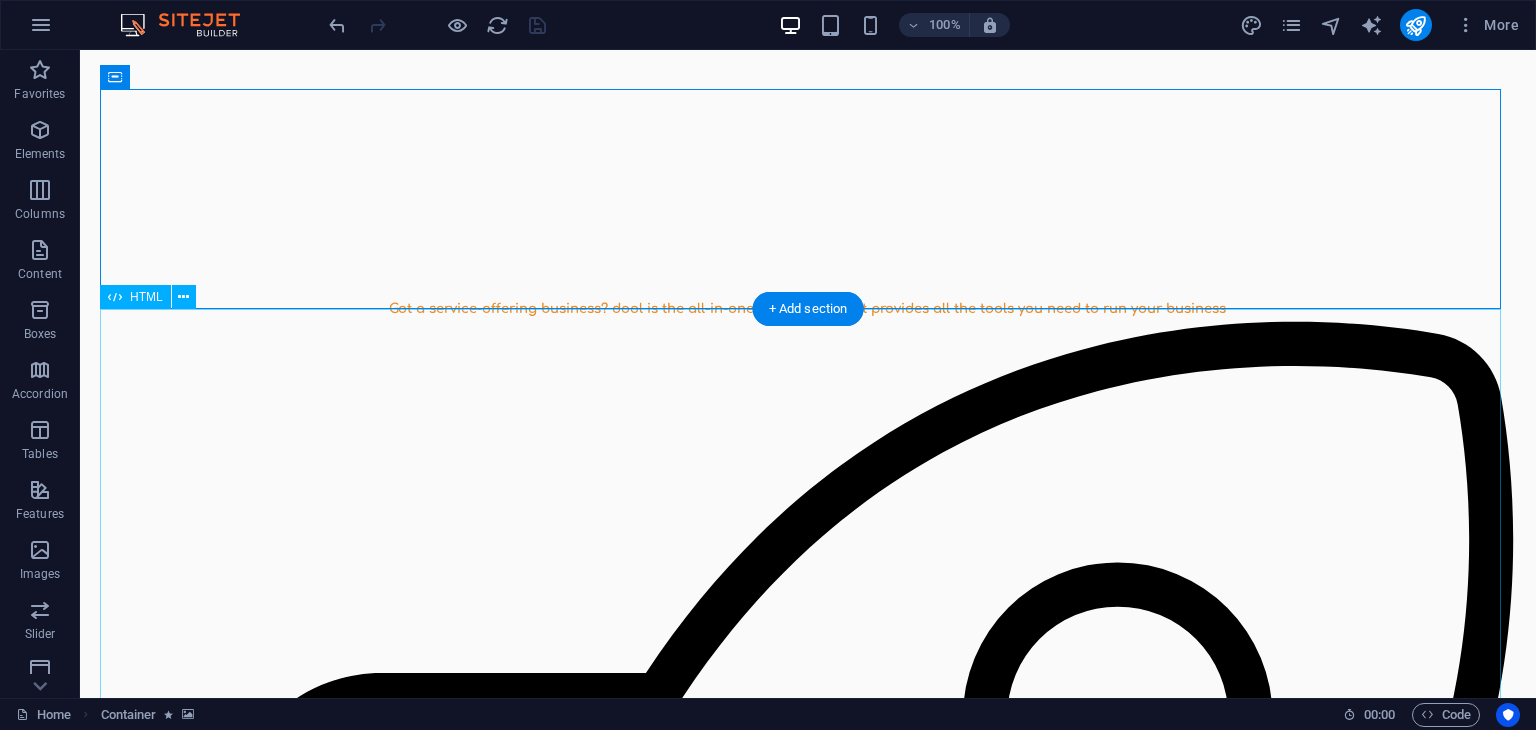 click on "Say Goodbye To Section
Say goodbye to....
💬
Late night DMs
Stop responding to booking requests at all hours. Your personal time is sacred.
🚩
Missed requests
Never lose another booking opportunity buried in your message requests.
📅
Double bookings
Eliminate scheduling conflicts and the awkward conversations that follow.
📄
Endless paperwork
Ditch the filing cabinets and lost forms. Everything digital, everything organized.
💵
Hidden fees" at bounding box center (808, 2392) 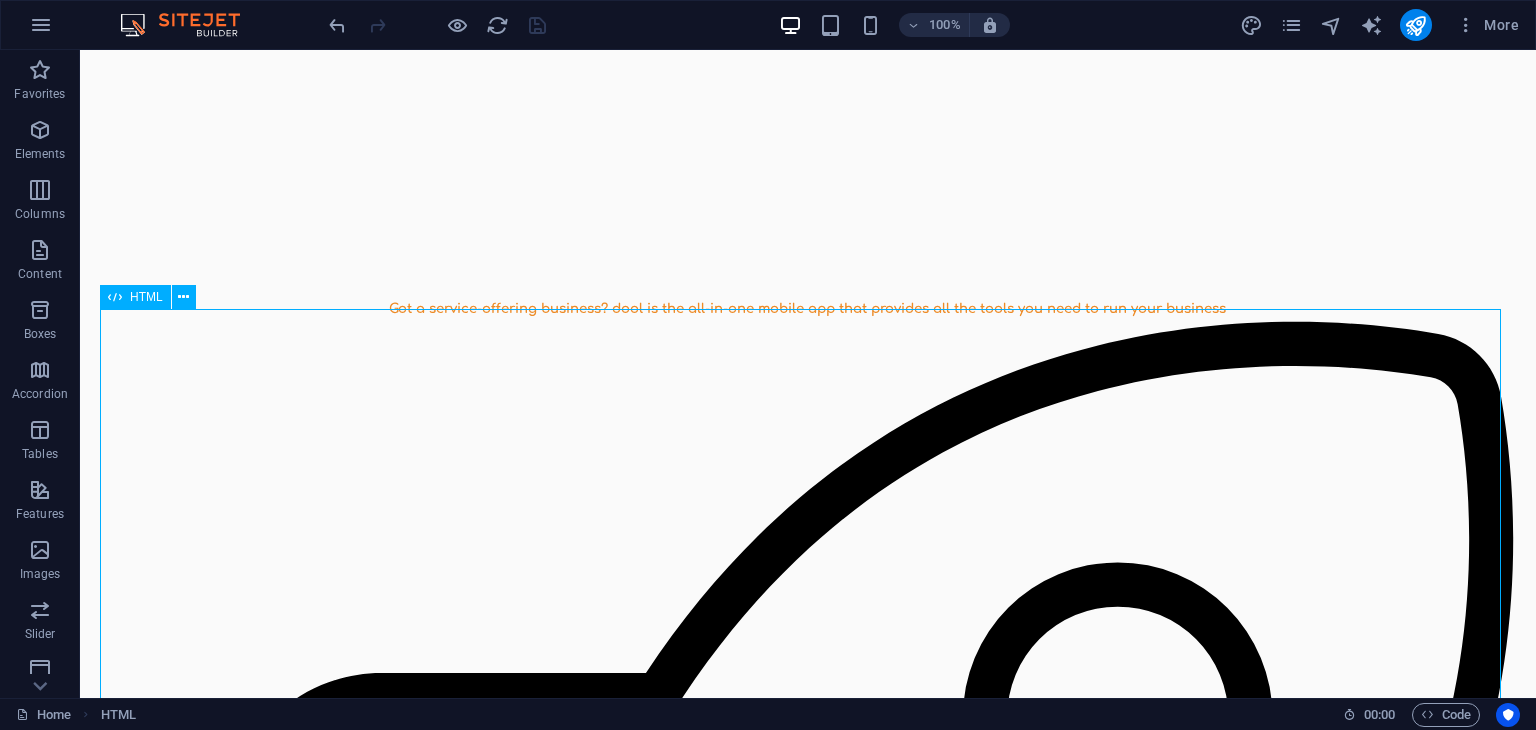 click on "HTML" at bounding box center (146, 297) 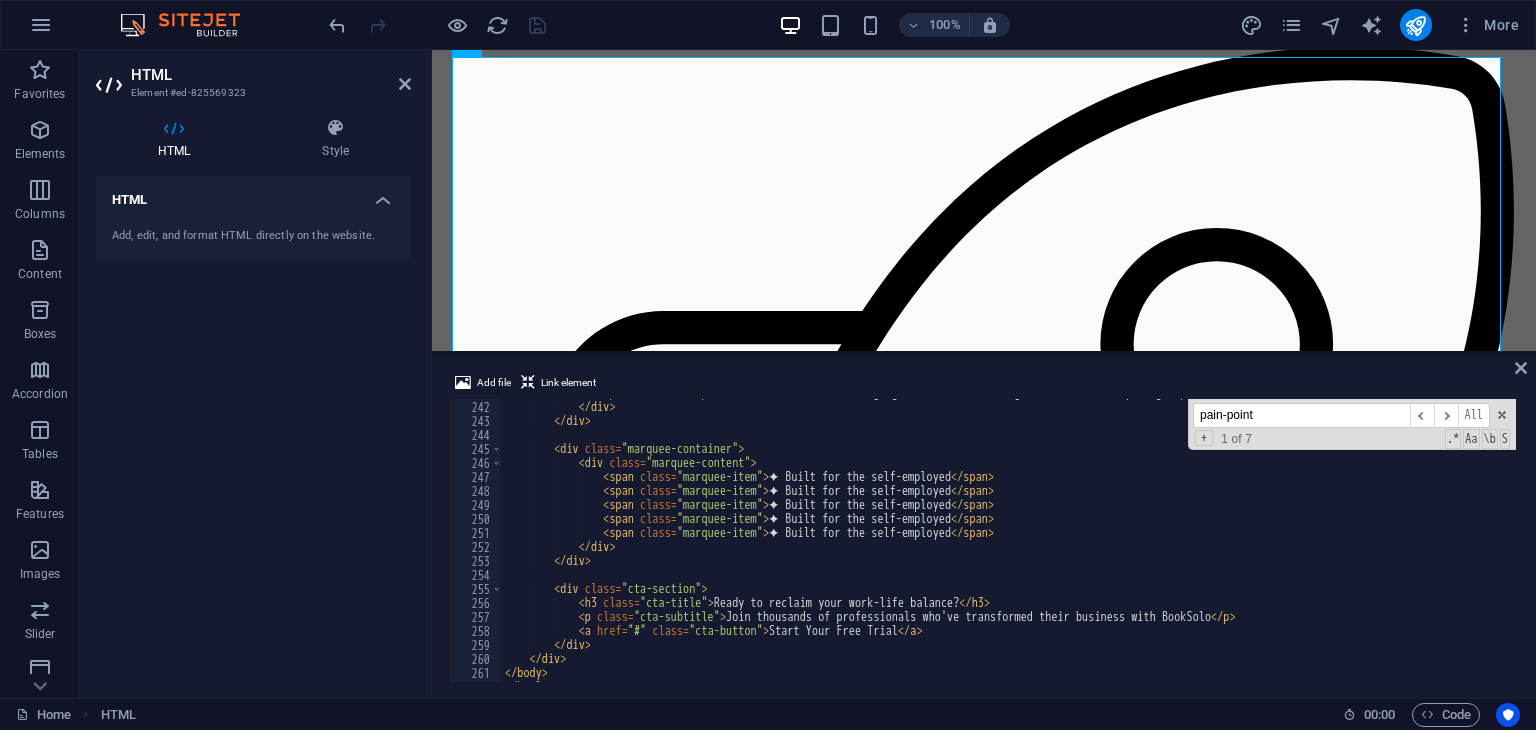 scroll, scrollTop: 3373, scrollLeft: 0, axis: vertical 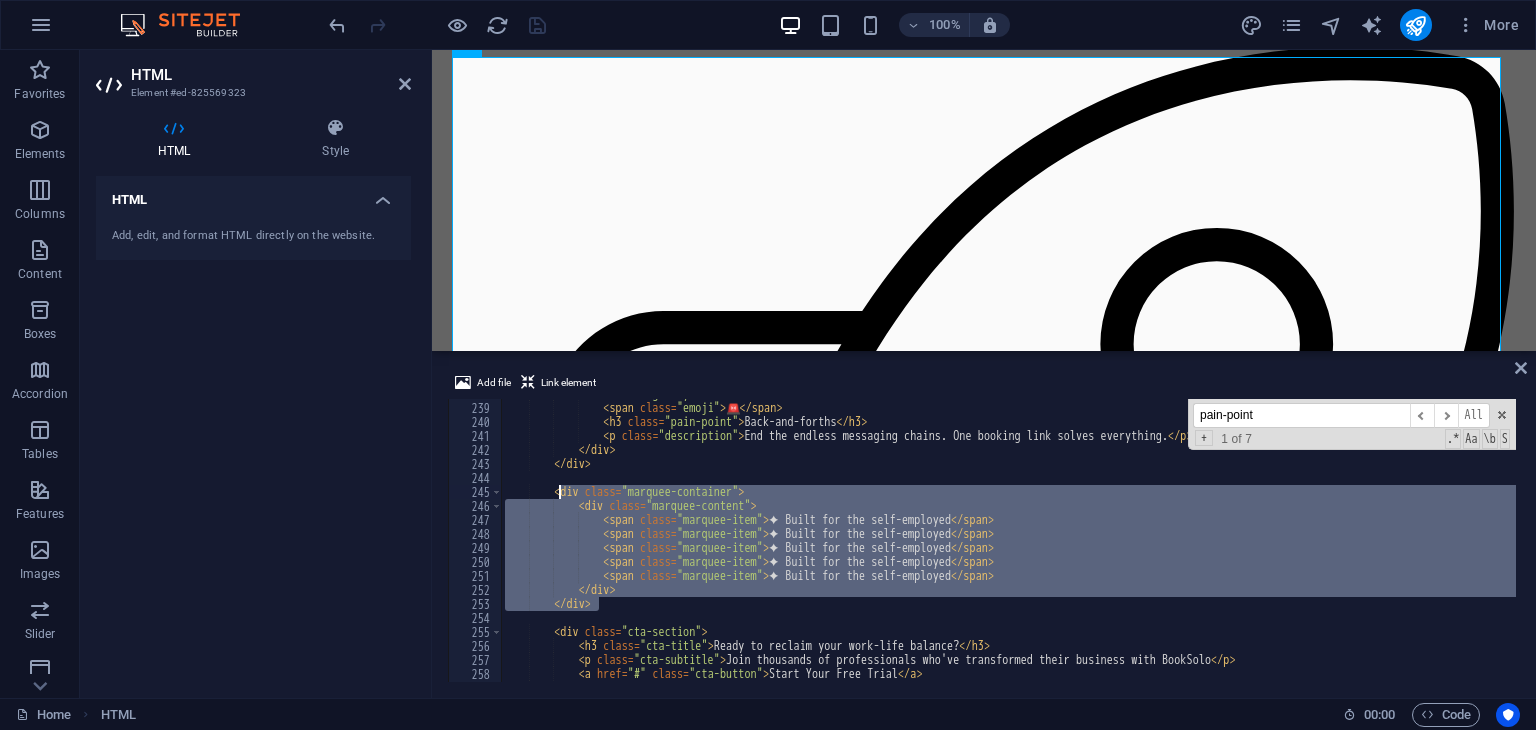 drag, startPoint x: 608, startPoint y: 608, endPoint x: 558, endPoint y: 496, distance: 122.653984 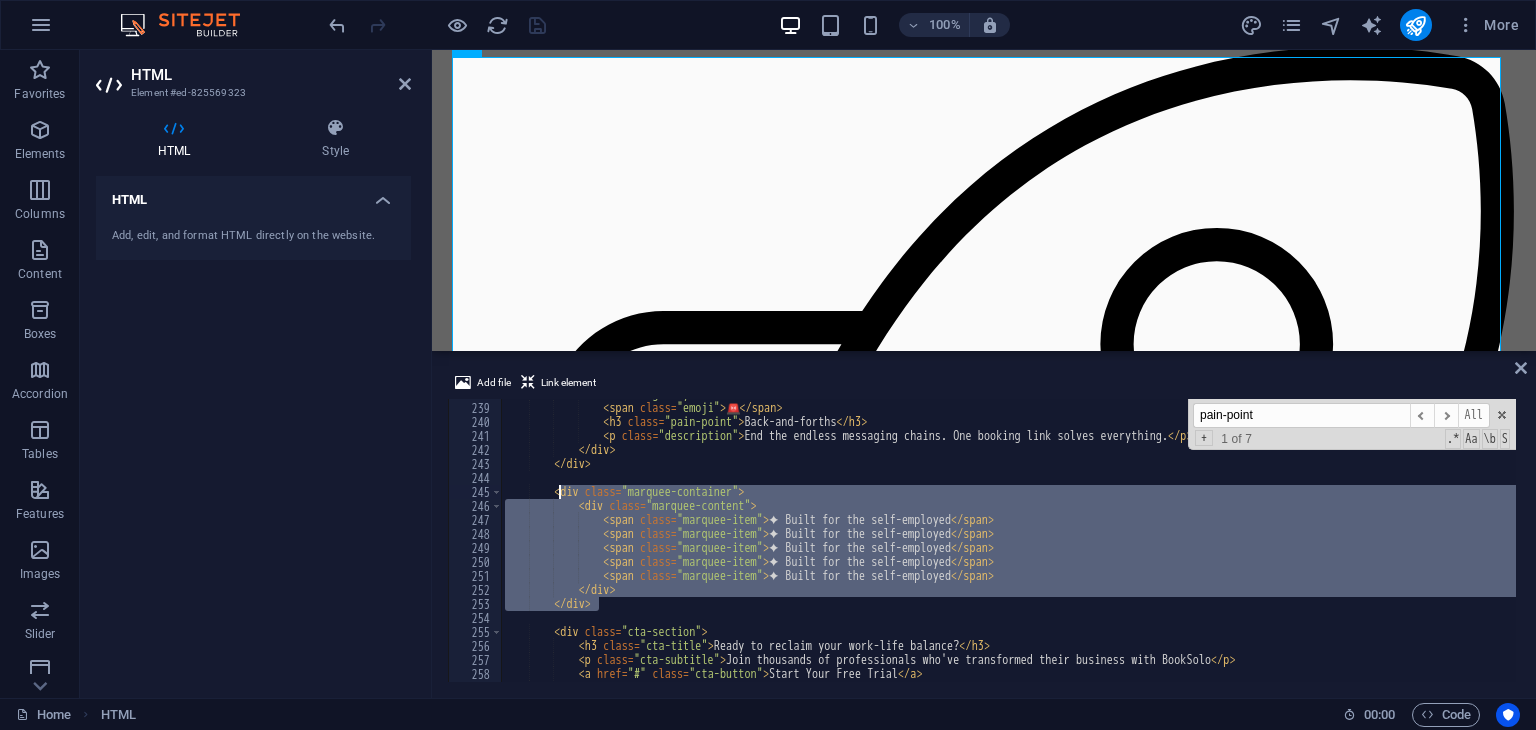 click on "< div   class = "goodbye-item" >                     < span   class = "emoji" > 🚨 </ span >                     < h3   class = "pain-point" > Back-and-forths </ h3 >                     < p   class = "description" > End the endless messaging chains. One booking link solves everything. </ p >                </ div >           </ div >           < div   class = "marquee-container" >                < div   class = "marquee-content" >                     < span   class = "marquee-item" > ✦ Built for the self-employed </ span >                     < span   class = "marquee-item" > ✦ Built for the self-employed </ span >                     < span   class = "marquee-item" > ✦ Built for the self-employed </ span >                     < span   class = "marquee-item" > ✦ Built for the self-employed </ span >                     < span   class = "marquee-item" > ✦ Built for the self-employed </ span >                </ div >           </ div >           < div   class = "cta-section" >      <" at bounding box center [1008, 540] 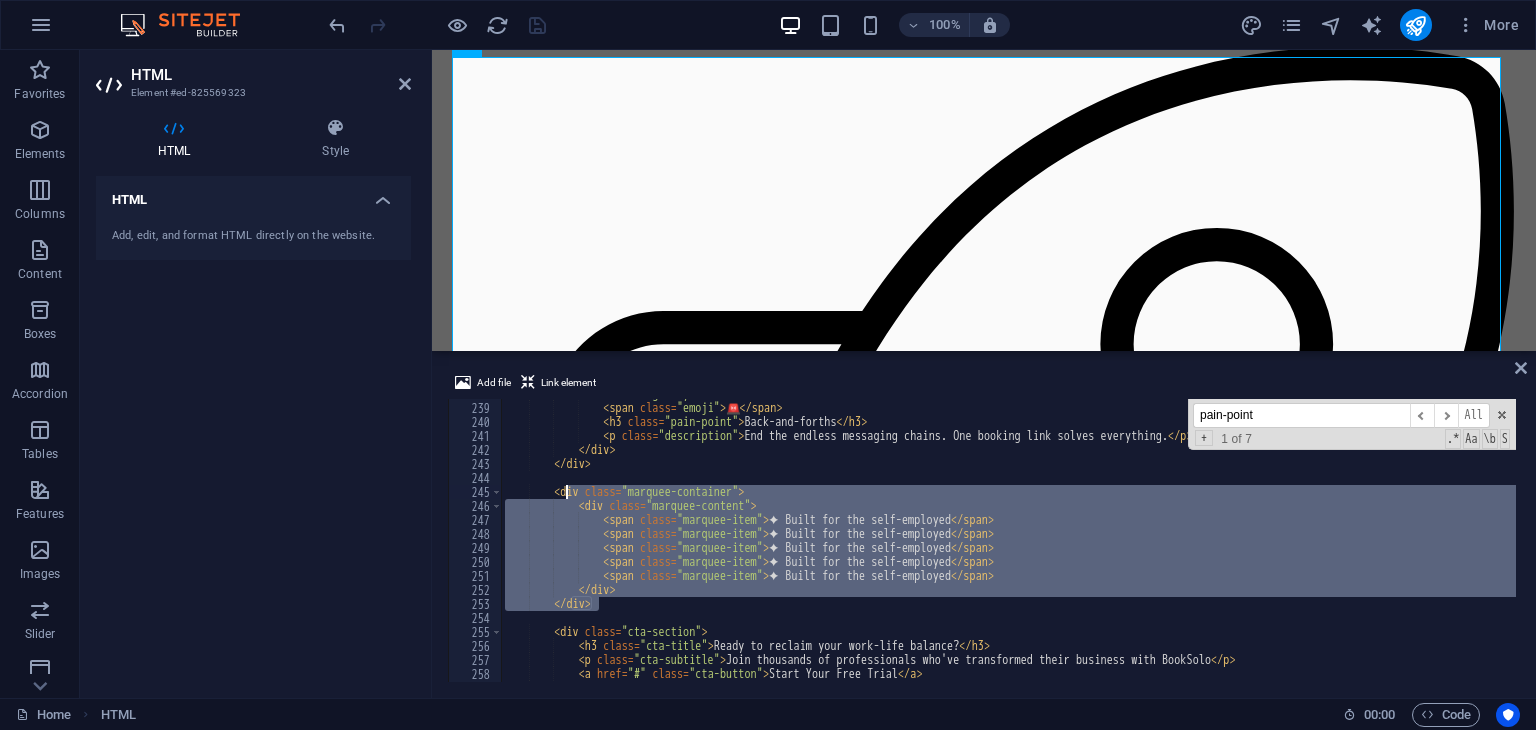drag, startPoint x: 604, startPoint y: 602, endPoint x: 568, endPoint y: 493, distance: 114.791115 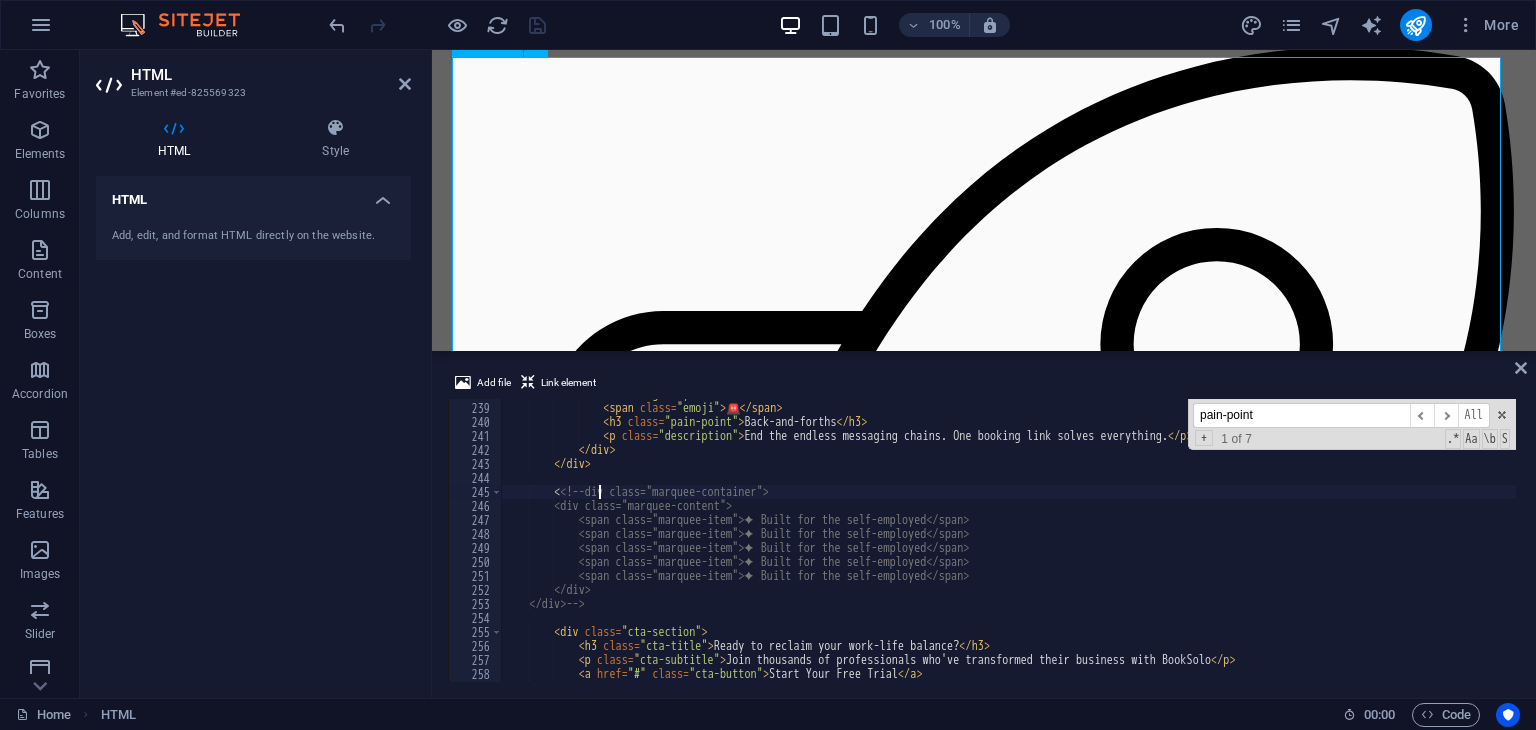 click on "Say Goodbye To Section
Say goodbye to....
💬
Late night DMs
Stop responding to booking requests at all hours. Your personal time is sacred.
🚩
Missed requests
Never lose another booking opportunity buried in your message requests.
📅
Double bookings
Eliminate scheduling conflicts and the awkward conversations that follow.
📄
Endless paperwork
Ditch the filing cabinets and lost forms. Everything digital, everything organized.
💵
Hidden fees" at bounding box center (984, 1767) 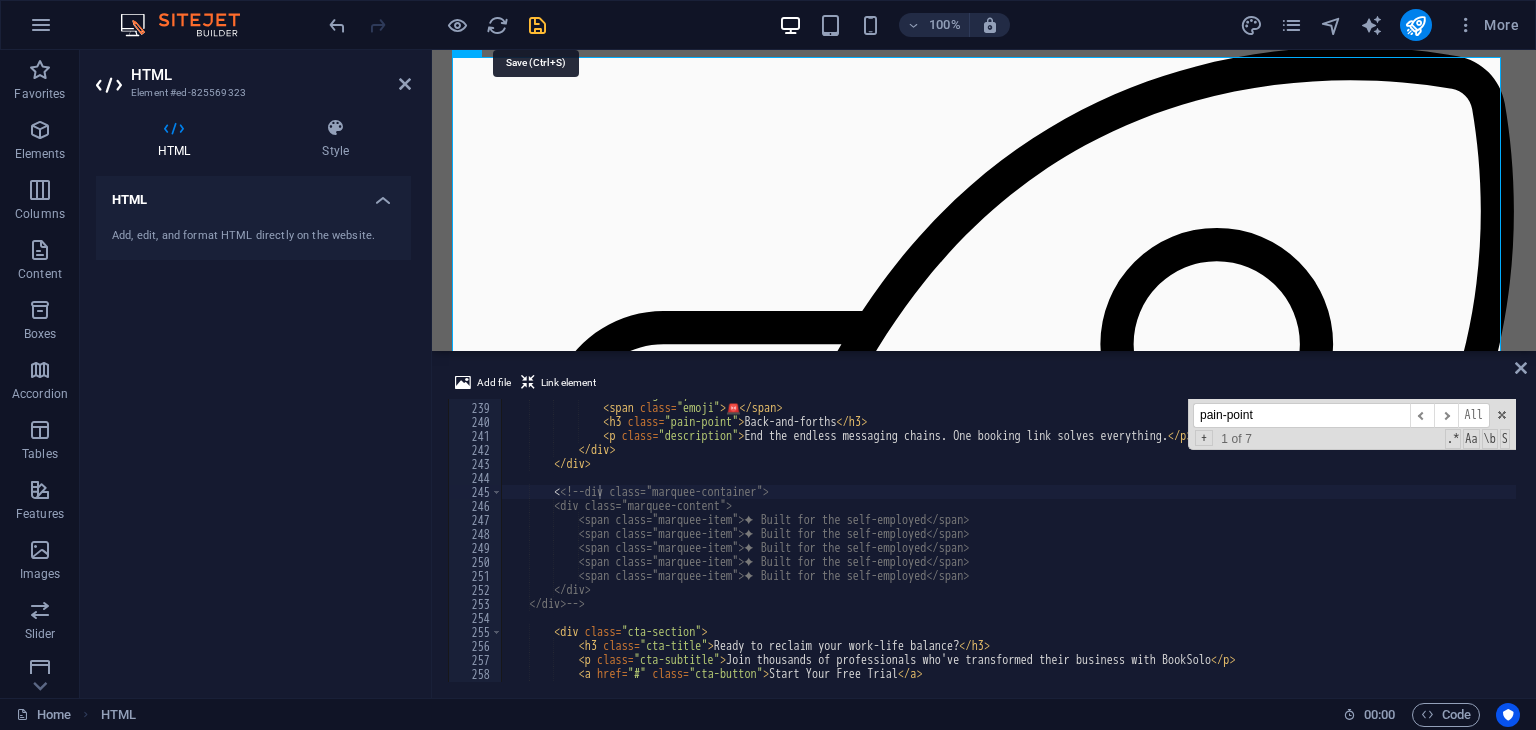 click at bounding box center [537, 25] 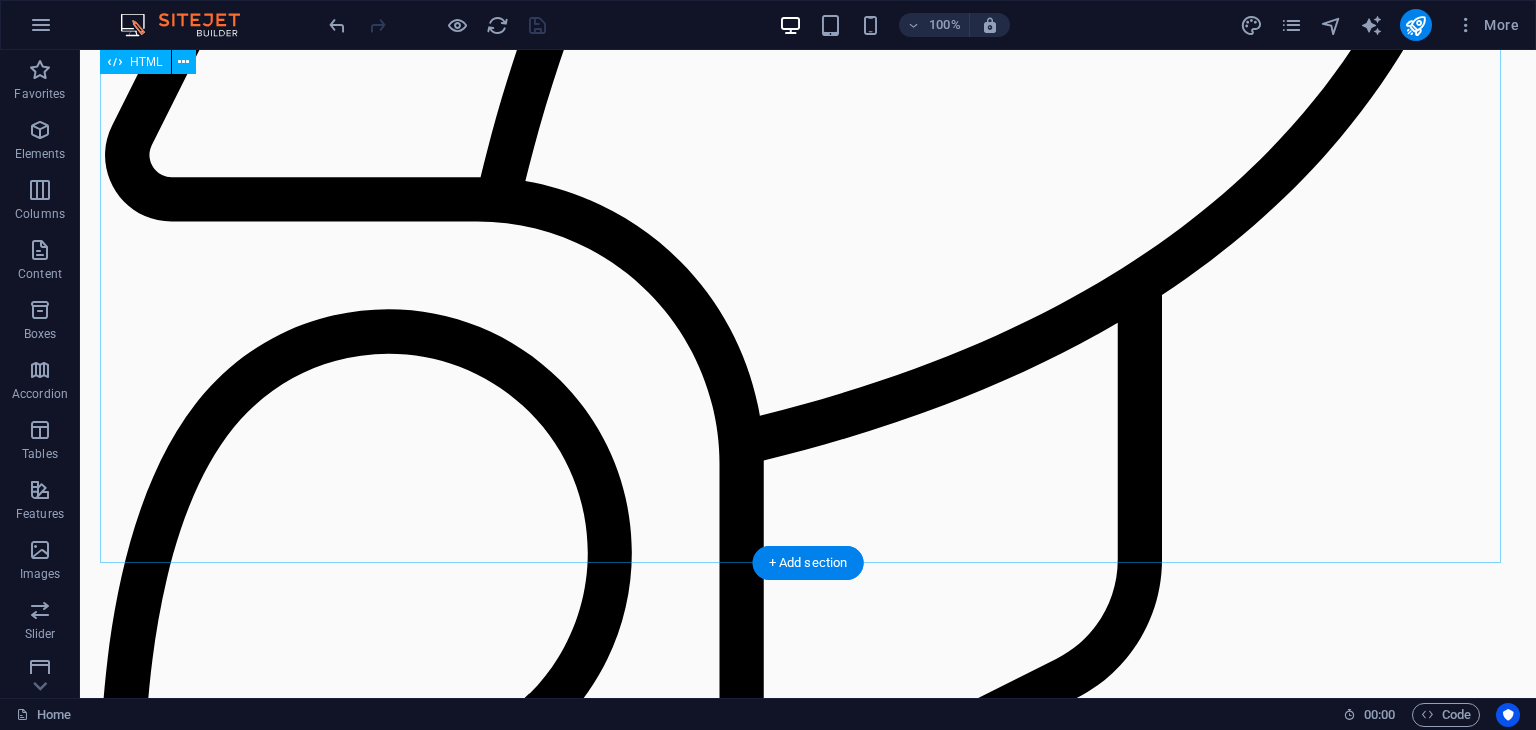 scroll, scrollTop: 1676, scrollLeft: 0, axis: vertical 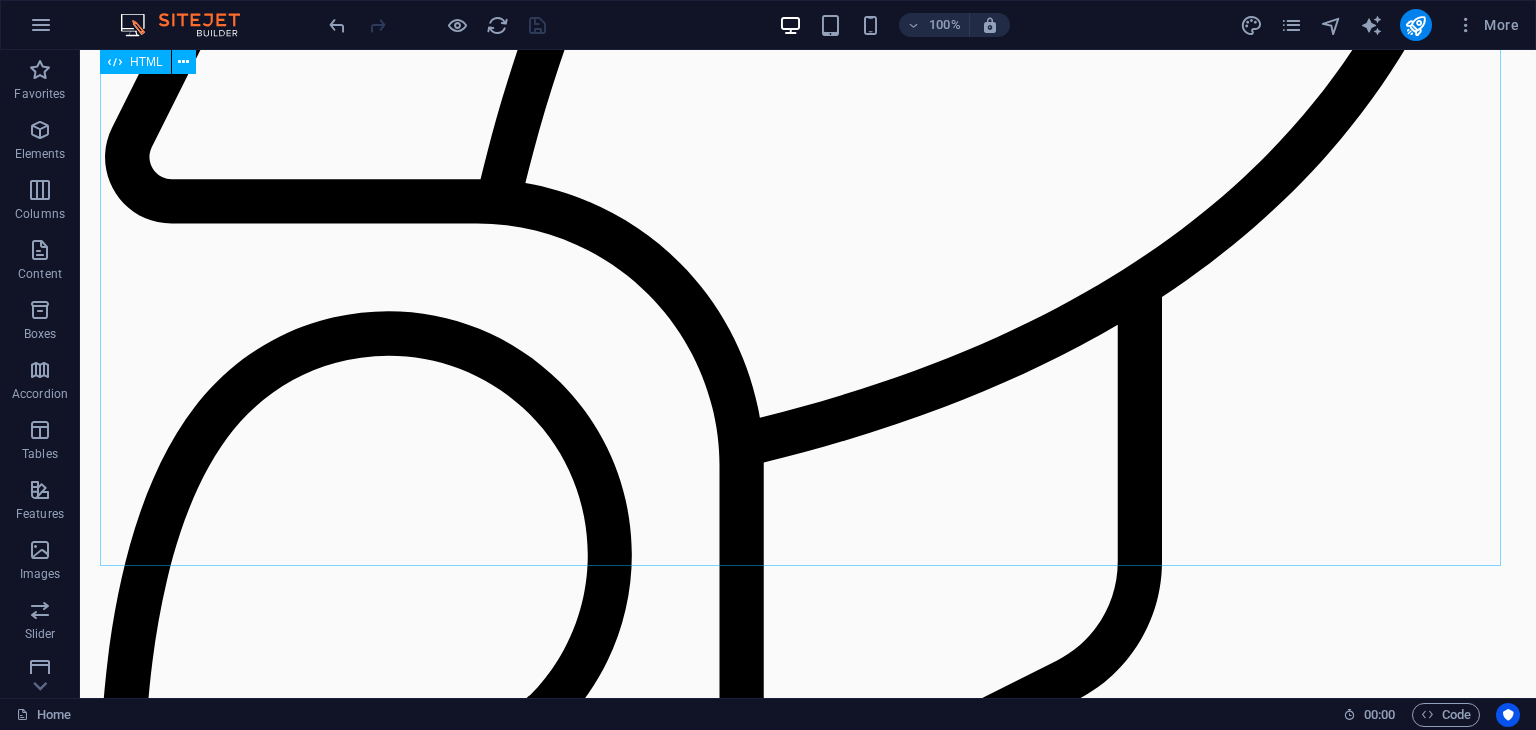 click on "HTML" at bounding box center (146, 62) 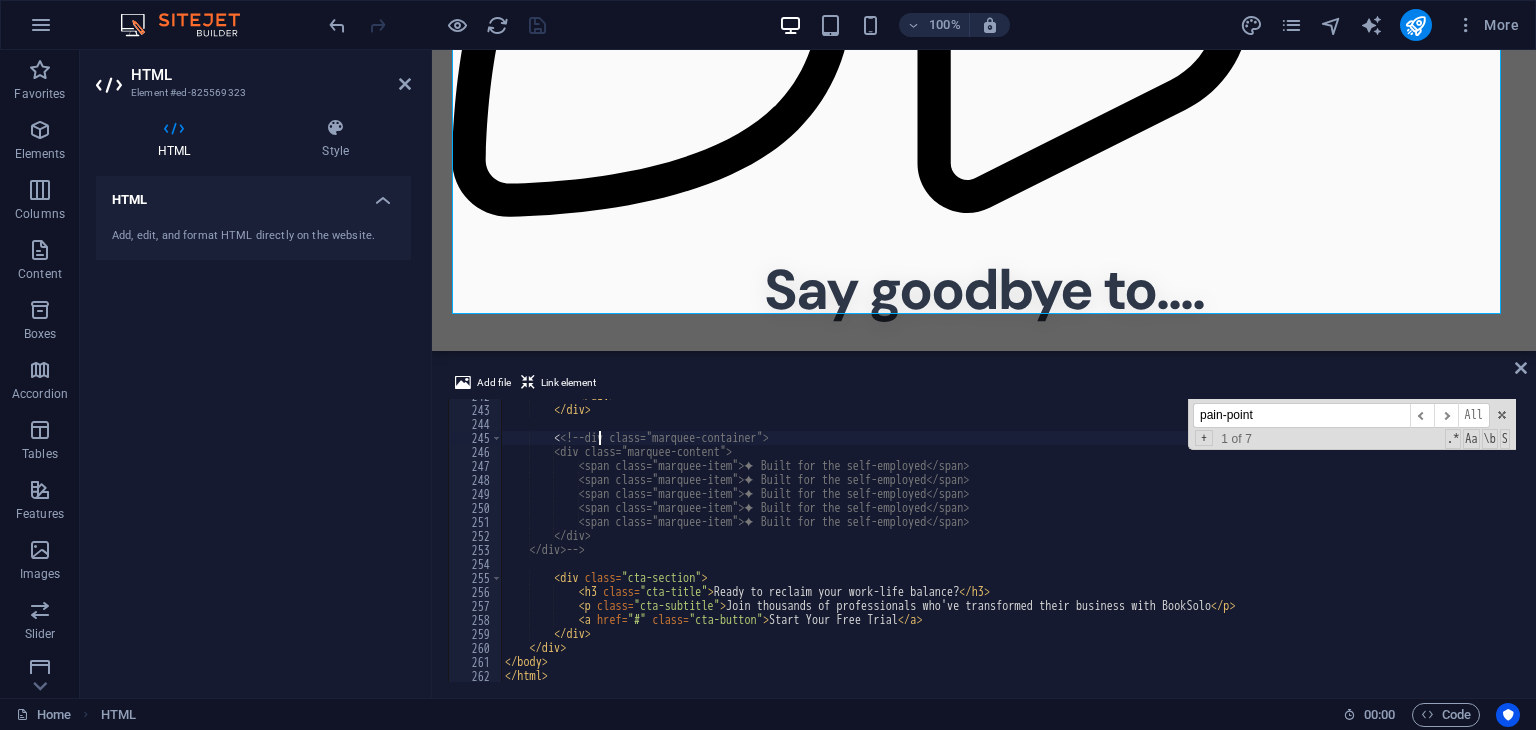scroll, scrollTop: 3384, scrollLeft: 0, axis: vertical 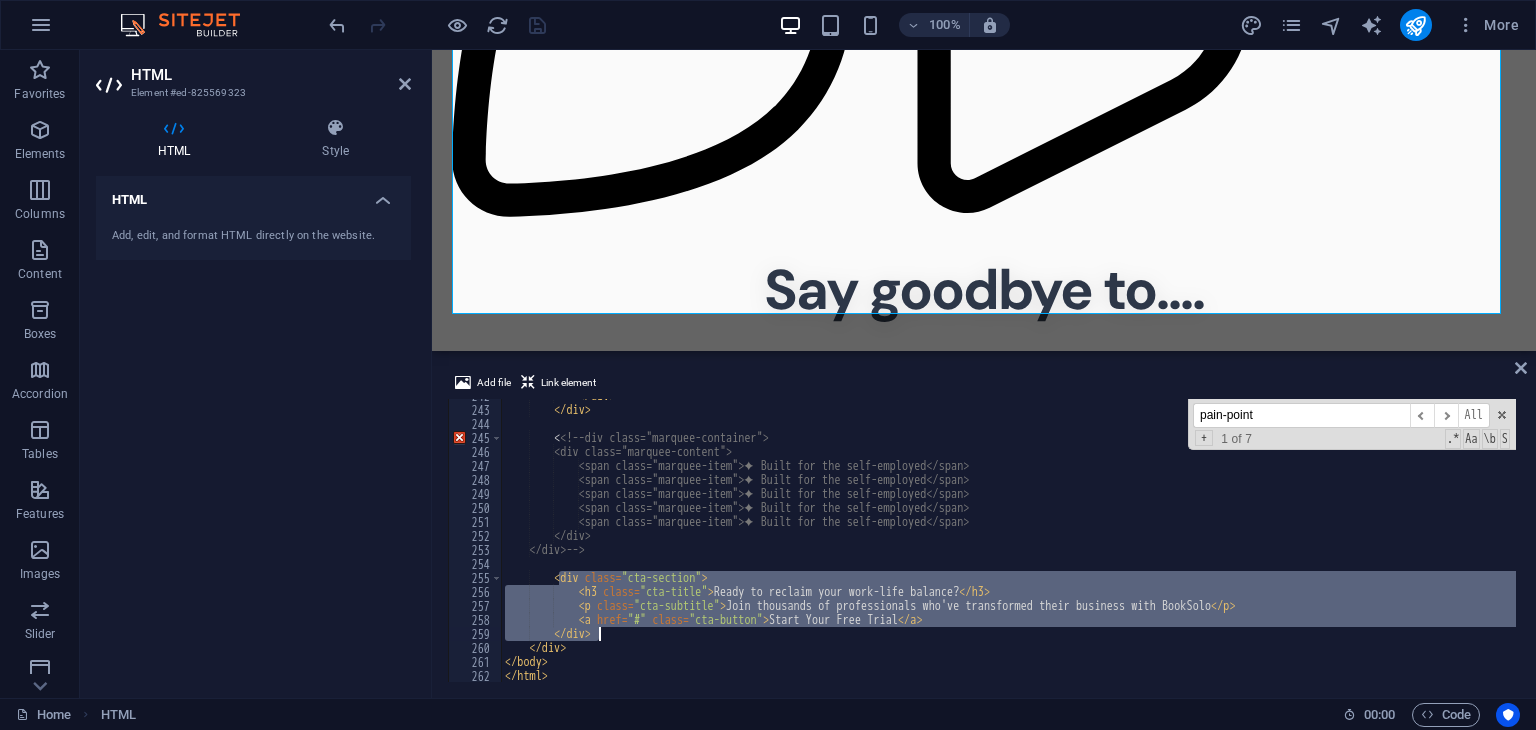 drag, startPoint x: 558, startPoint y: 577, endPoint x: 629, endPoint y: 631, distance: 89.20202 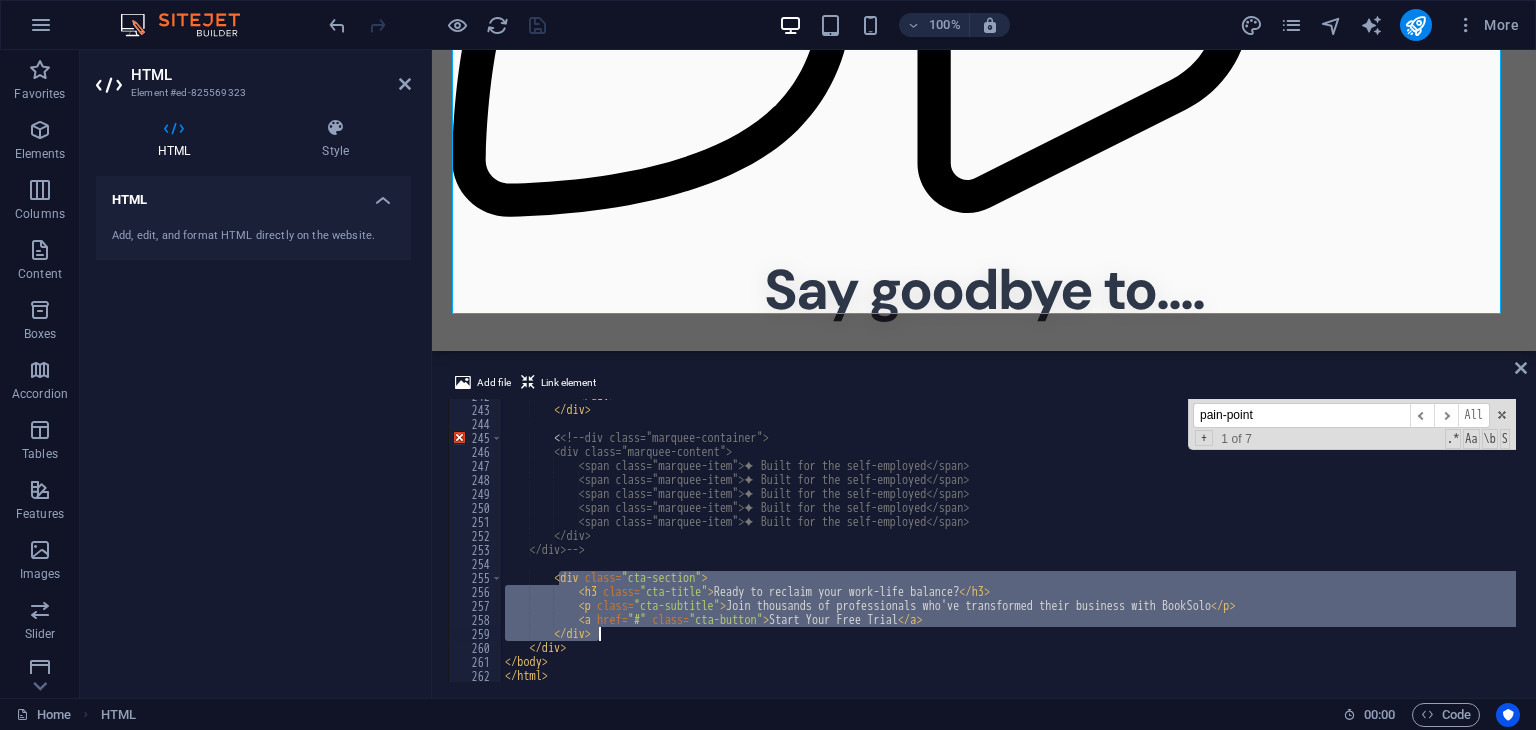 type on "</div> -->" 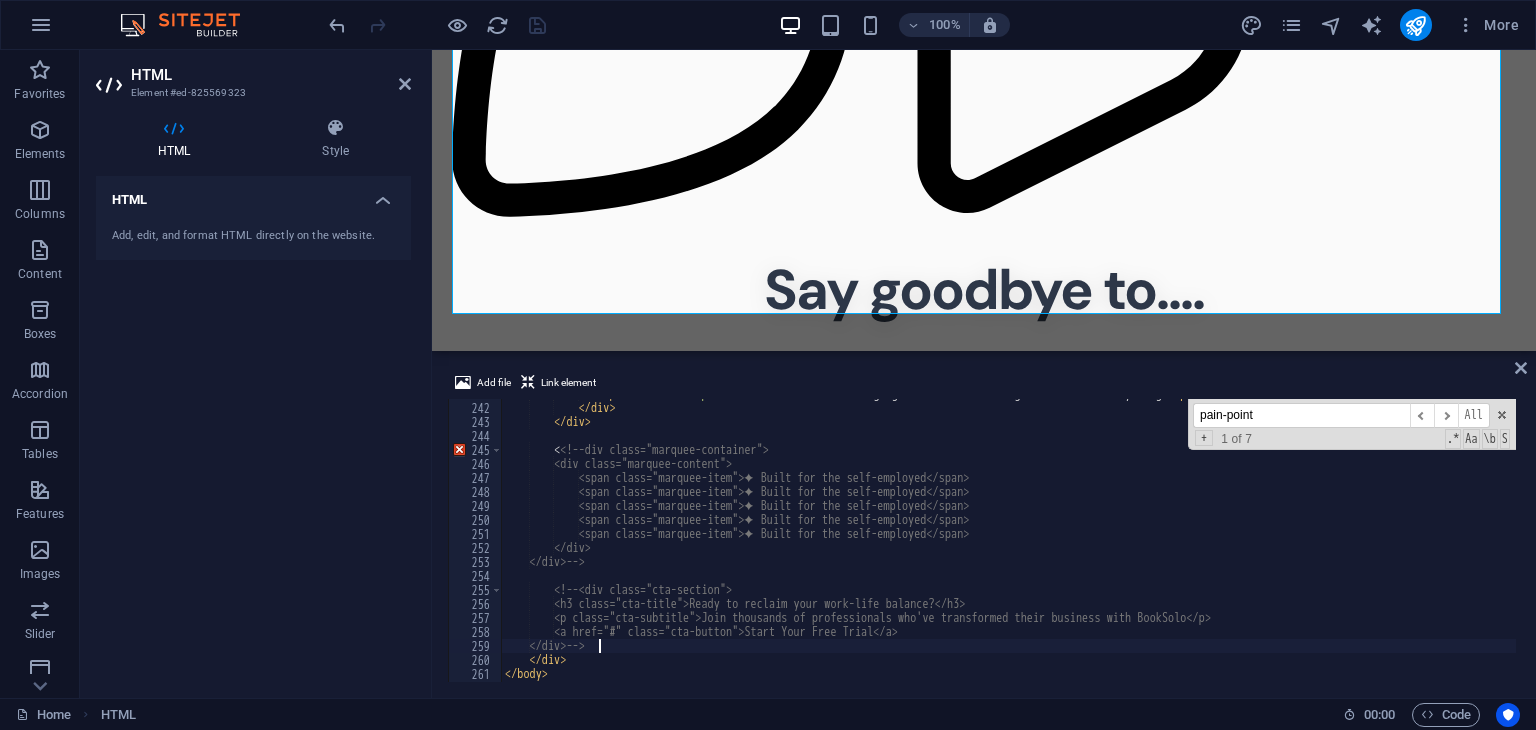 scroll, scrollTop: 3371, scrollLeft: 0, axis: vertical 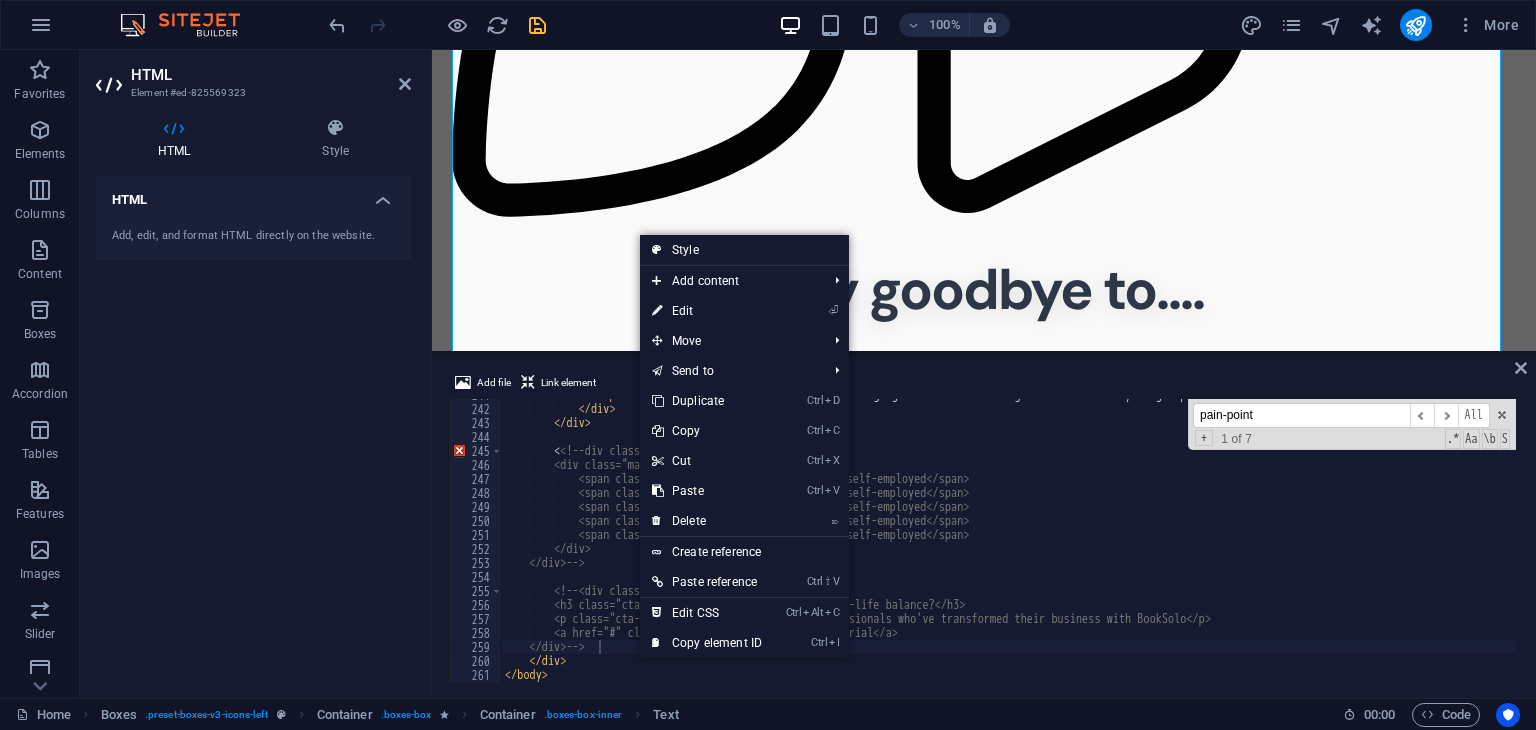 click at bounding box center (537, 25) 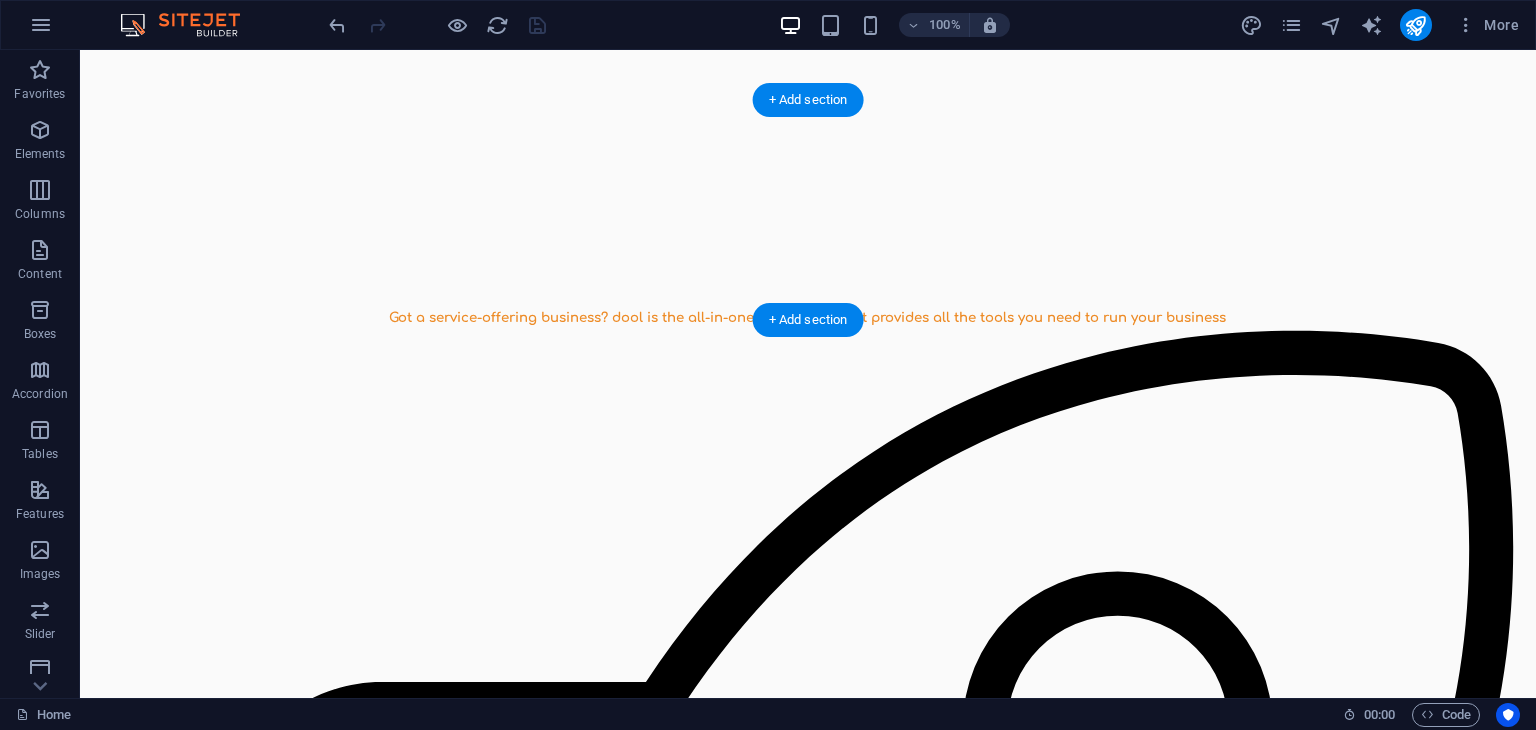 scroll, scrollTop: 815, scrollLeft: 0, axis: vertical 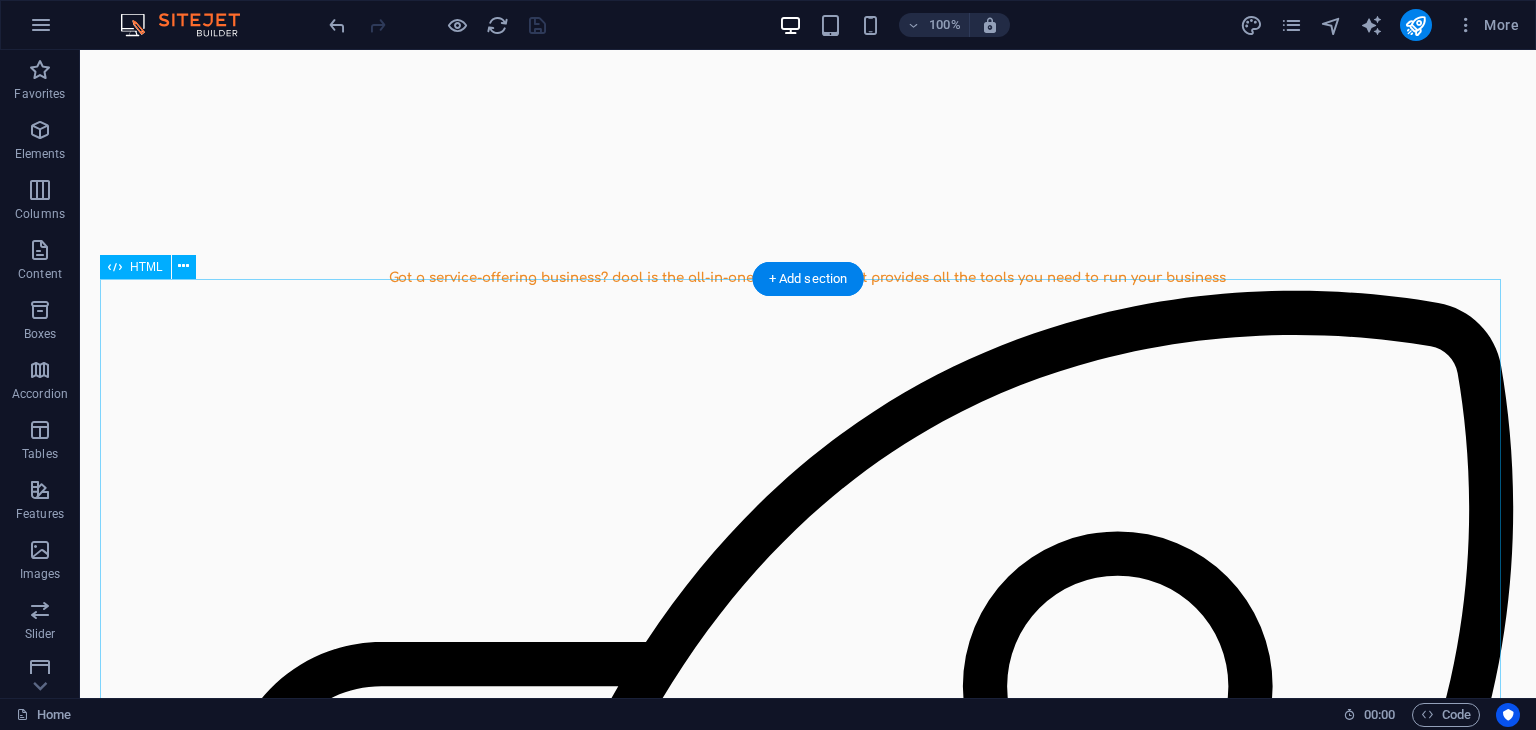 click on "Say Goodbye To Section
Say goodbye to....
💬
Late night DMs
Stop responding to booking requests at all hours. Your personal time is sacred.
🚩
Missed requests
Never lose another booking opportunity buried in your message requests.
📅
Double bookings
Eliminate scheduling conflicts and the awkward conversations that follow.
📄
Endless paperwork
Ditch the filing cabinets and lost forms. Everything digital, everything organized.
💵
Hidden fees" at bounding box center (808, 2170) 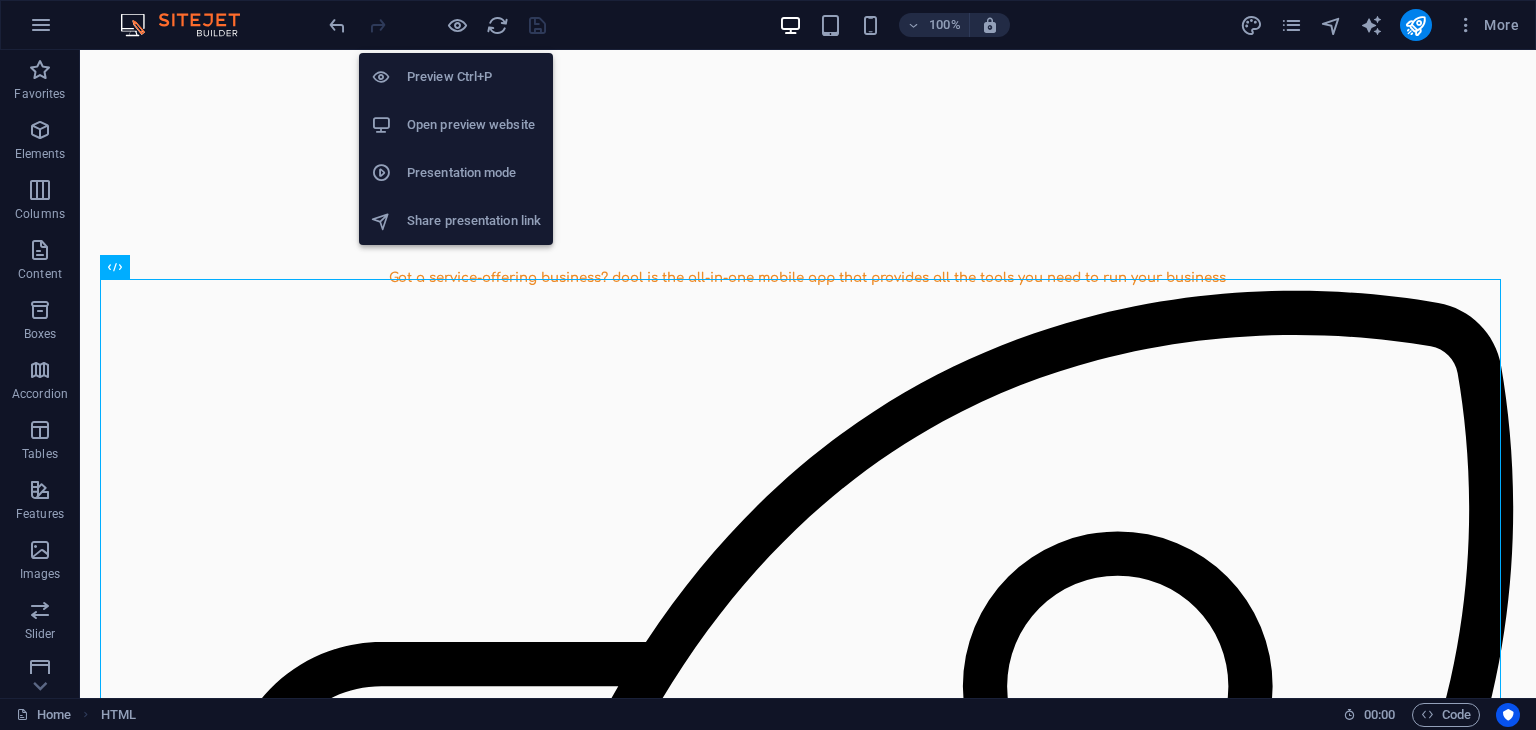 click on "Open preview website" at bounding box center (474, 125) 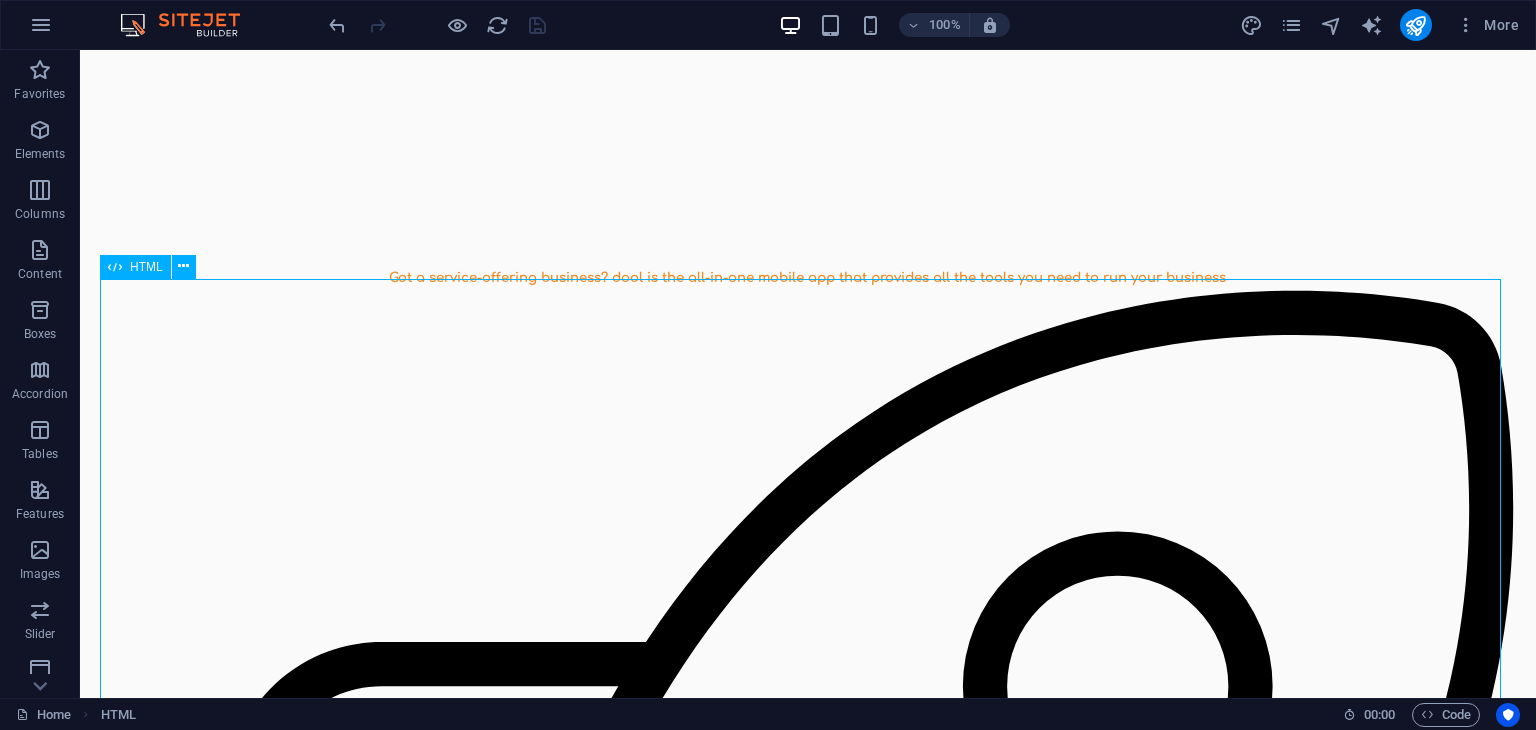 drag, startPoint x: 144, startPoint y: 265, endPoint x: 99, endPoint y: 231, distance: 56.400356 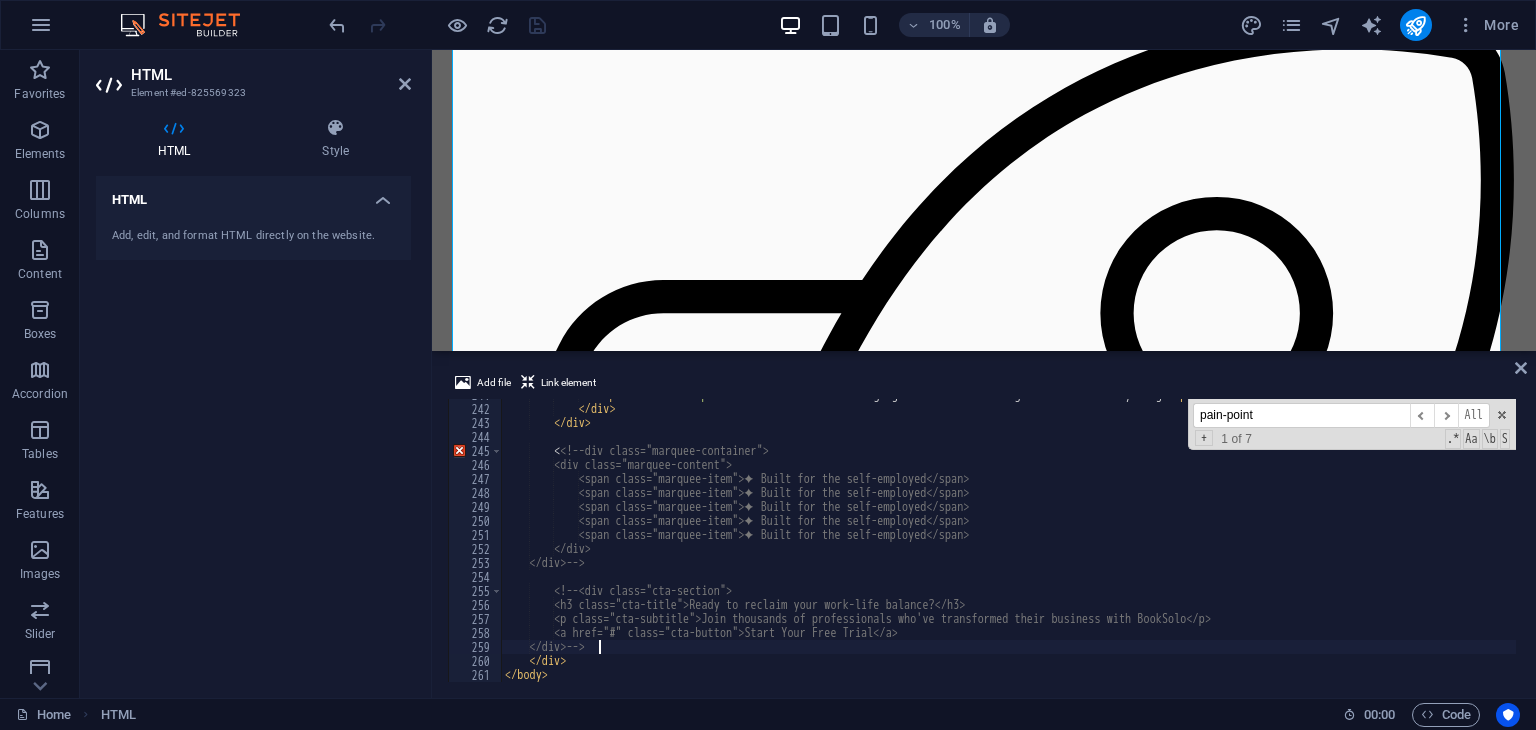 scroll, scrollTop: 3371, scrollLeft: 0, axis: vertical 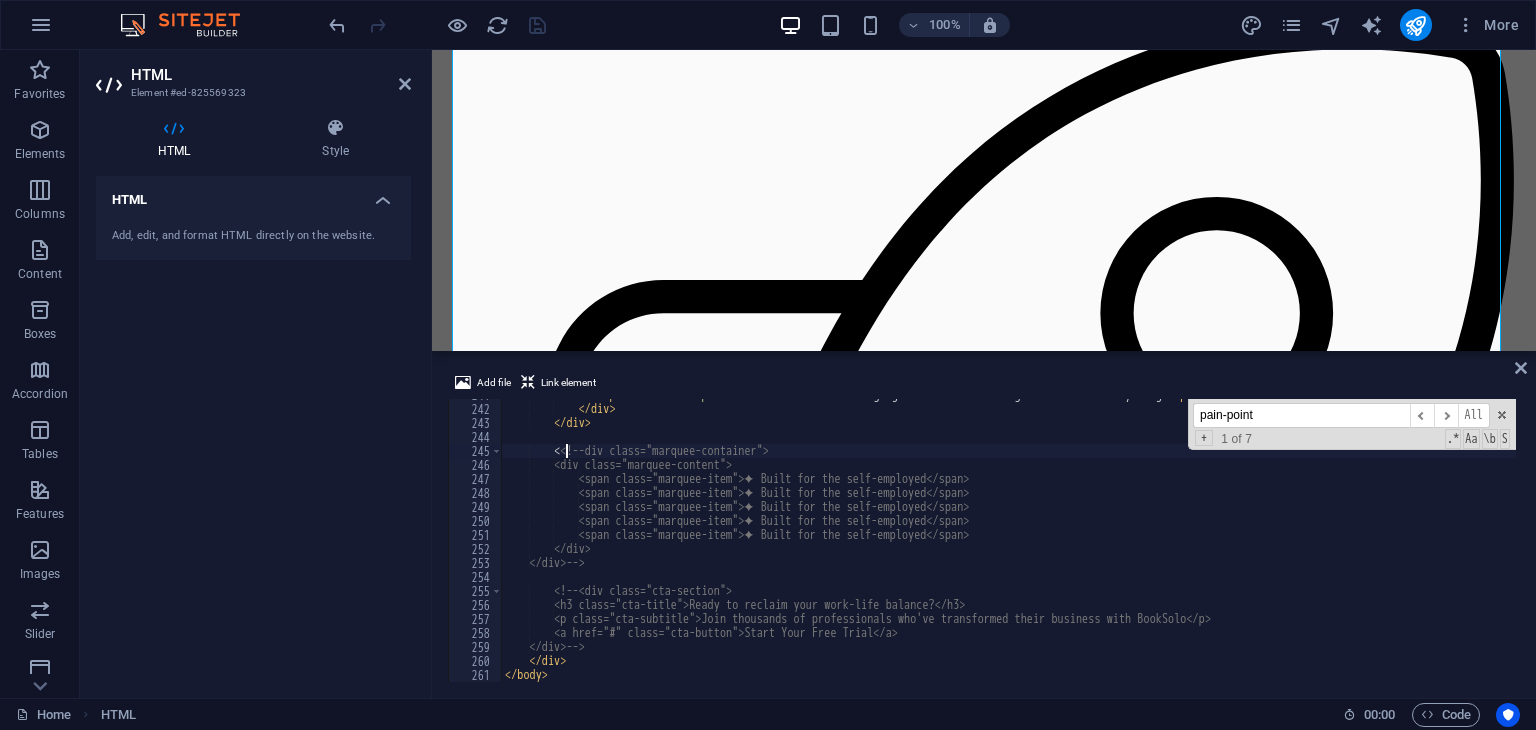 click on "< p   class = "description" > End the endless messaging chains. One booking link solves everything. </ p >                </ div >           </ div >           <!--  div class="marquee-container">               <div class="marquee-content">                    <span class="marquee-item">✦ Built for the self-employed</span>                    <span class="marquee-item">✦ Built for the self-employed</span>                    <span class="marquee-item">✦ Built for the self-employed</span>                    <span class="marquee-item">✦ Built for the self-employed</span>                    <span class="marquee-item">✦ Built for the self-employed</span>               </div>          </div>  -->           <!--  <div class="cta-section">               <h3 class="cta-title">Ready to reclaim your work-life balance?</h3>               <p class="cta-subtitle">Join thousands of professionals who've transformed their business with BookSolo</p>                    </div>  -->      </ div > </" at bounding box center (1008, 543) 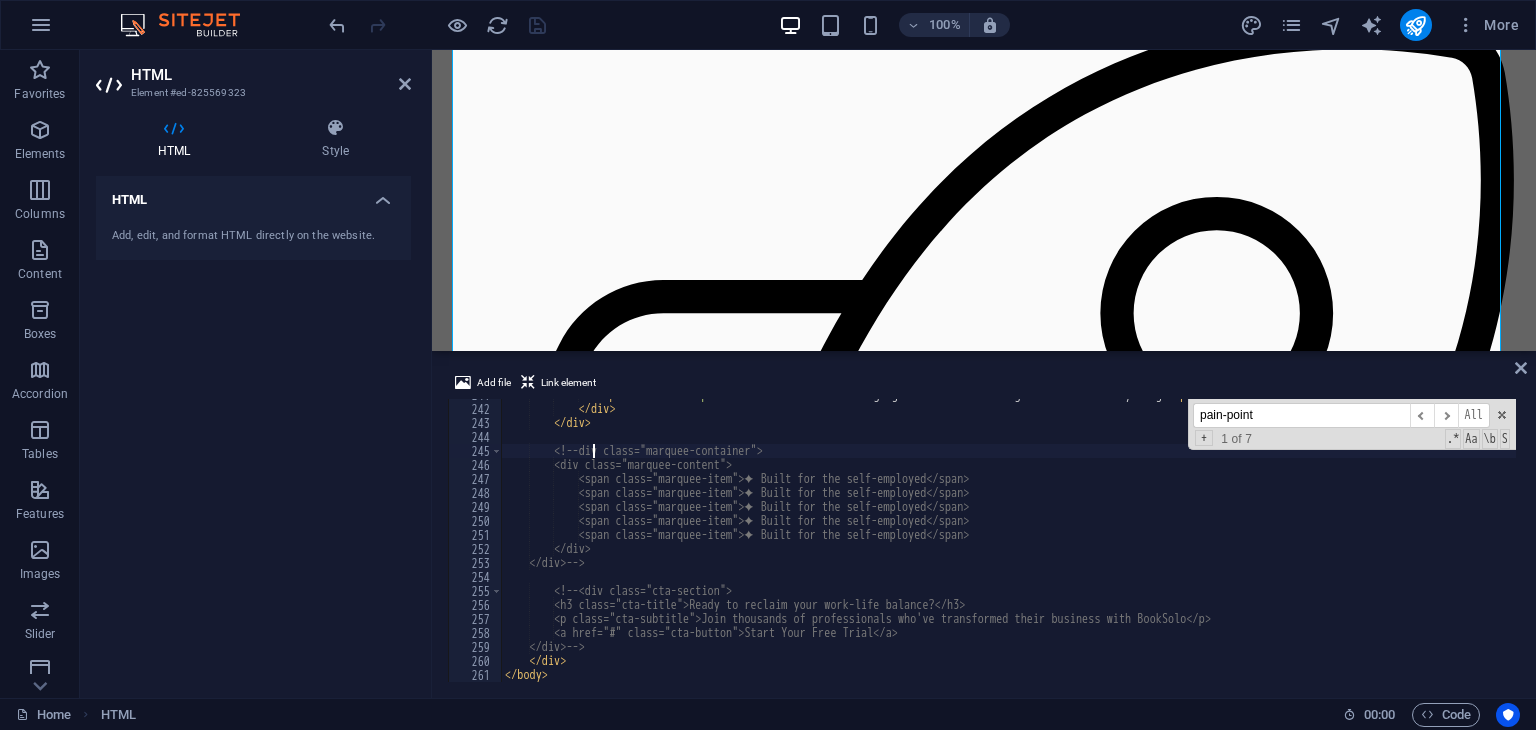 click on "< p   class = "description" > End the endless messaging chains. One booking link solves everything. </ p >                </ div >           </ div >           <!--  div class="marquee-container">               <div class="marquee-content">                    <span class="marquee-item">✦ Built for the self-employed</span>                    <span class="marquee-item">✦ Built for the self-employed</span>                    <span class="marquee-item">✦ Built for the self-employed</span>                    <span class="marquee-item">✦ Built for the self-employed</span>                    <span class="marquee-item">✦ Built for the self-employed</span>               </div>          </div>  -->           <!--  <div class="cta-section">               <h3 class="cta-title">Ready to reclaim your work-life balance?</h3>               <p class="cta-subtitle">Join thousands of professionals who've transformed their business with BookSolo</p>                    </div>  -->      </ div > </ >" at bounding box center (1008, 543) 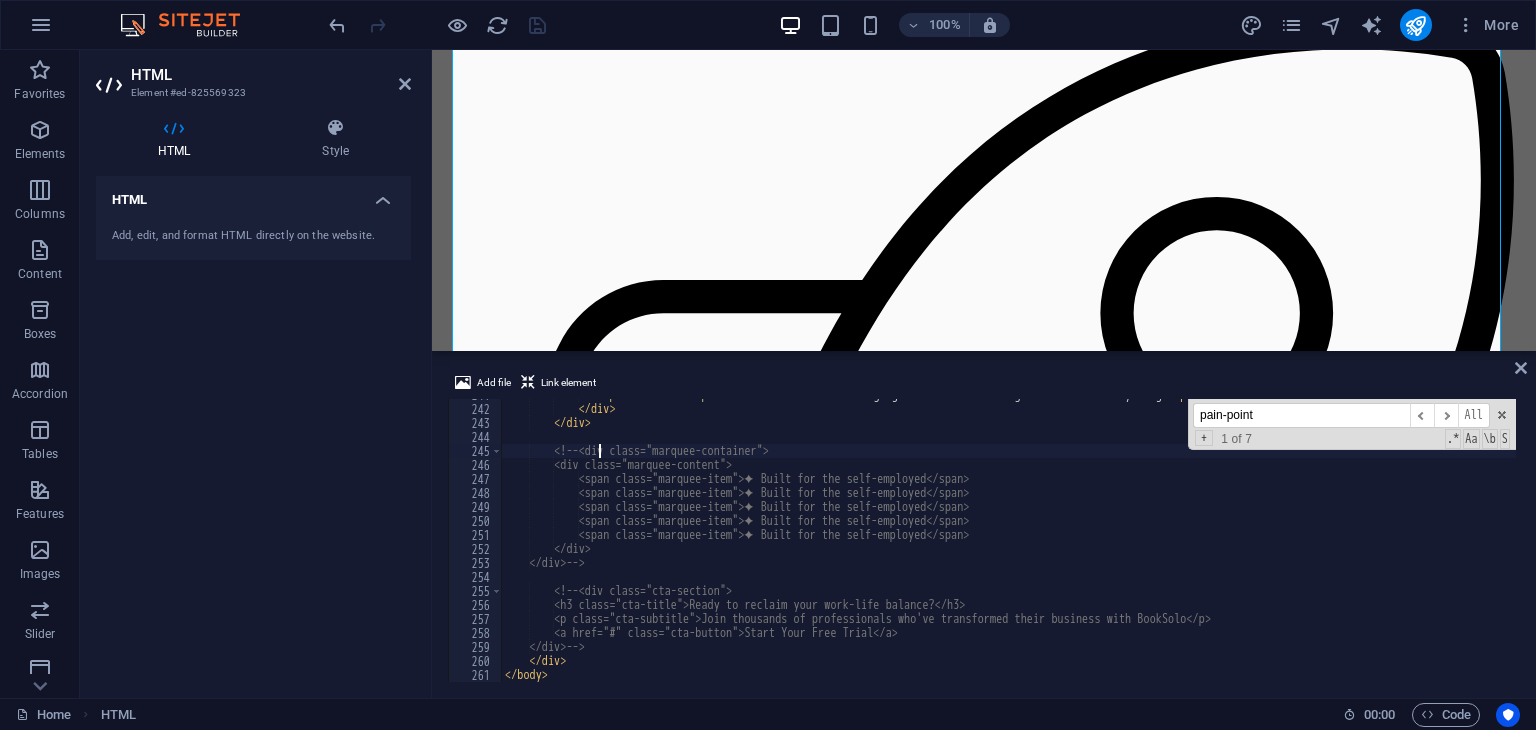 click on "< p   class = "description" > End the endless messaging chains. One booking link solves everything. </ p >                </ div >           </ div >           <!--  <div class="marquee-container">               <div class="marquee-content">                    <span class="marquee-item">✦ Built for the self-employed</span>                    <span class="marquee-item">✦ Built for the self-employed</span>                    <span class="marquee-item">✦ Built for the self-employed</span>                    <span class="marquee-item">✦ Built for the self-employed</span>                    <span class="marquee-item">✦ Built for the self-employed</span>               </div>          </div>  -->           <!--  <div class="cta-section">               <h3 class="cta-title">Ready to reclaim your work-life balance?</h3>               <p class="cta-subtitle">Join thousands of professionals who've transformed their business with BookSolo</p>                    </div>  -->      </ div > </ >" at bounding box center [1008, 543] 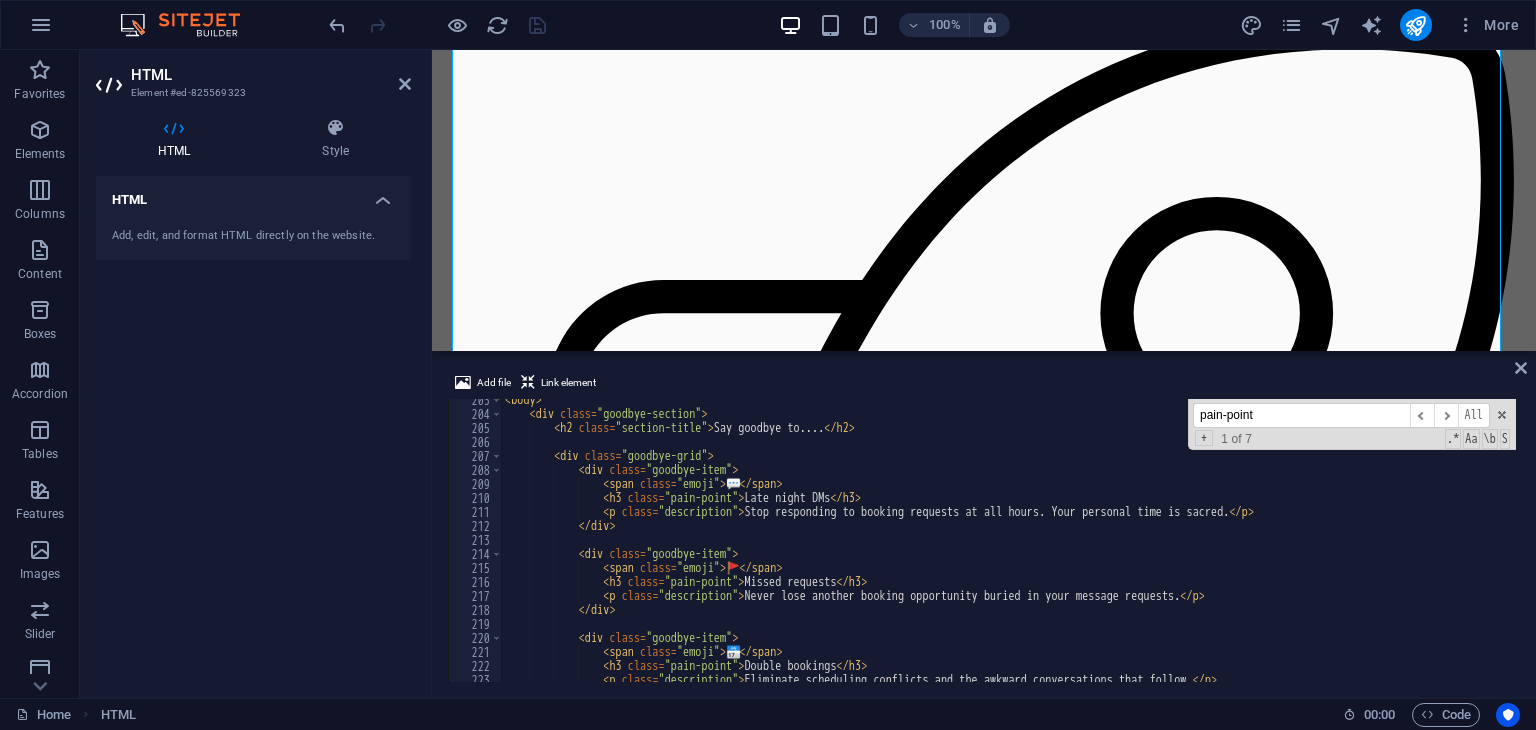 scroll, scrollTop: 2834, scrollLeft: 0, axis: vertical 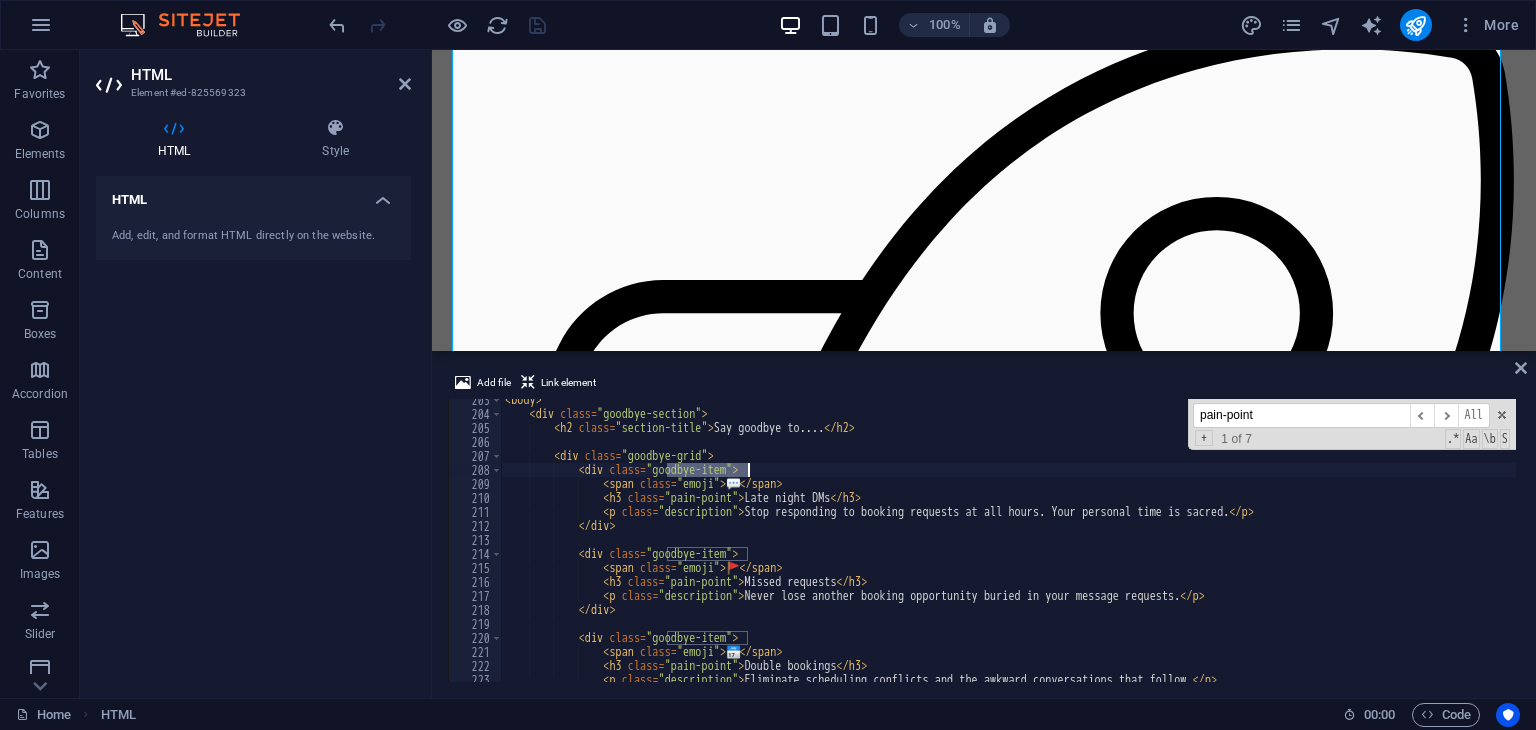 drag, startPoint x: 667, startPoint y: 473, endPoint x: 747, endPoint y: 466, distance: 80.305664 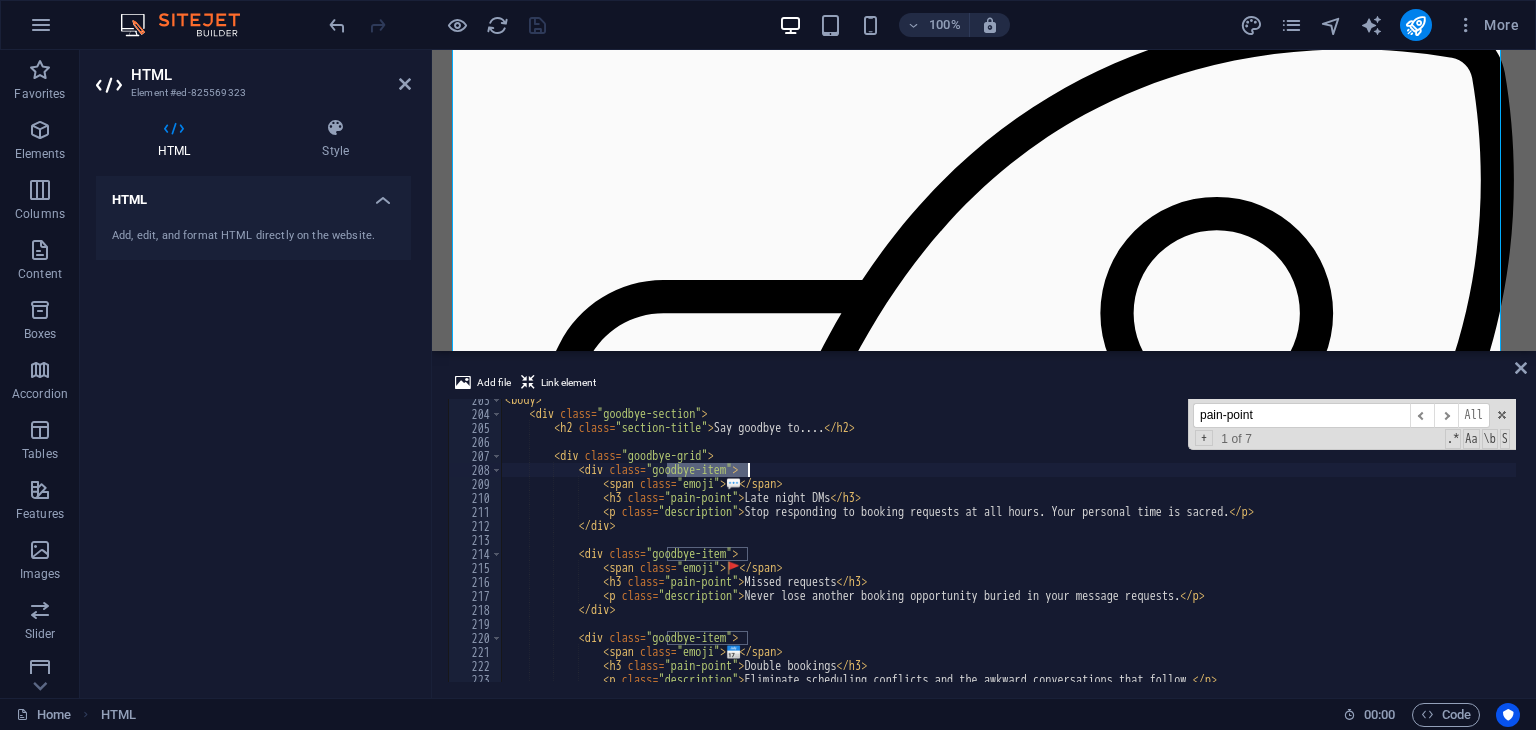 type on "<div class="goodbye-item">" 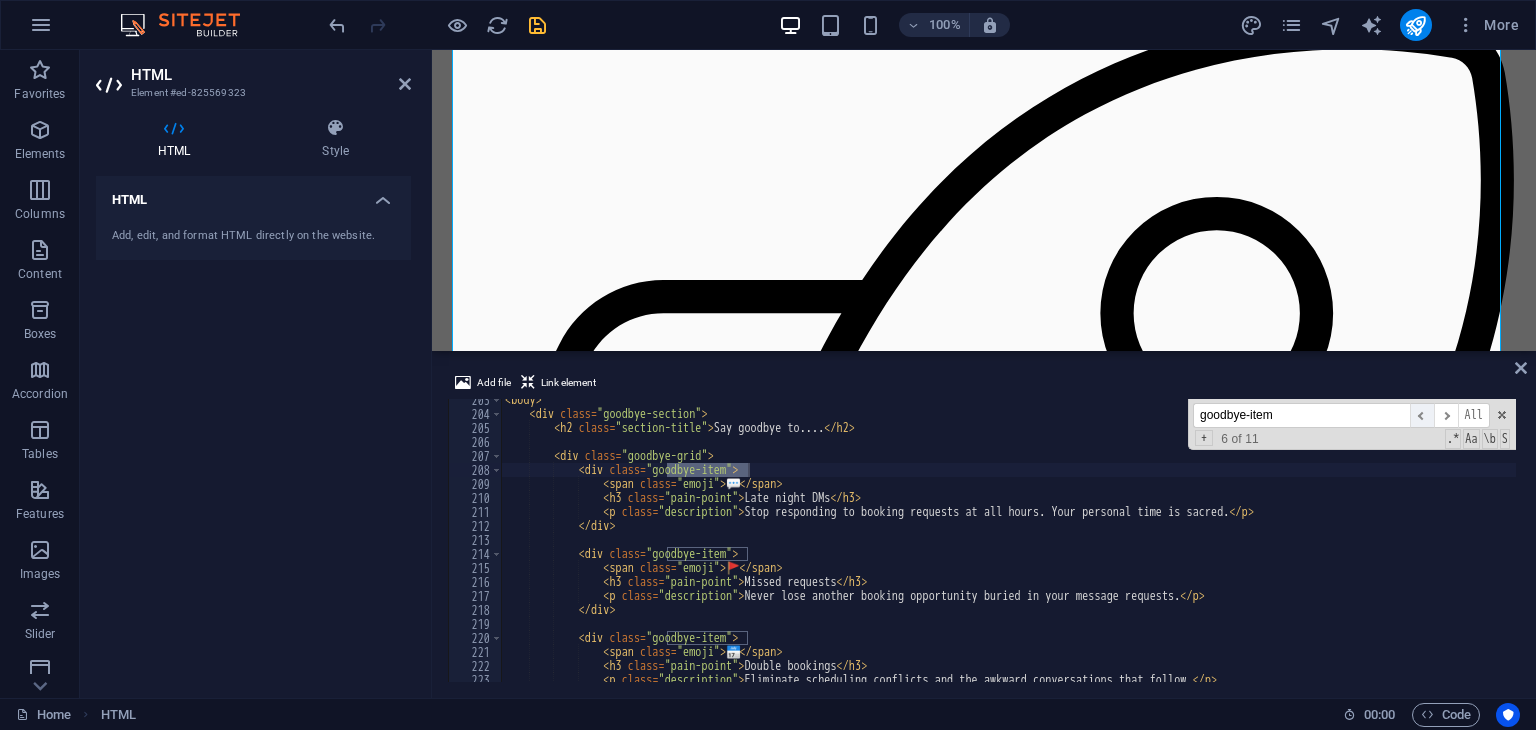 click on "​" at bounding box center [1422, 415] 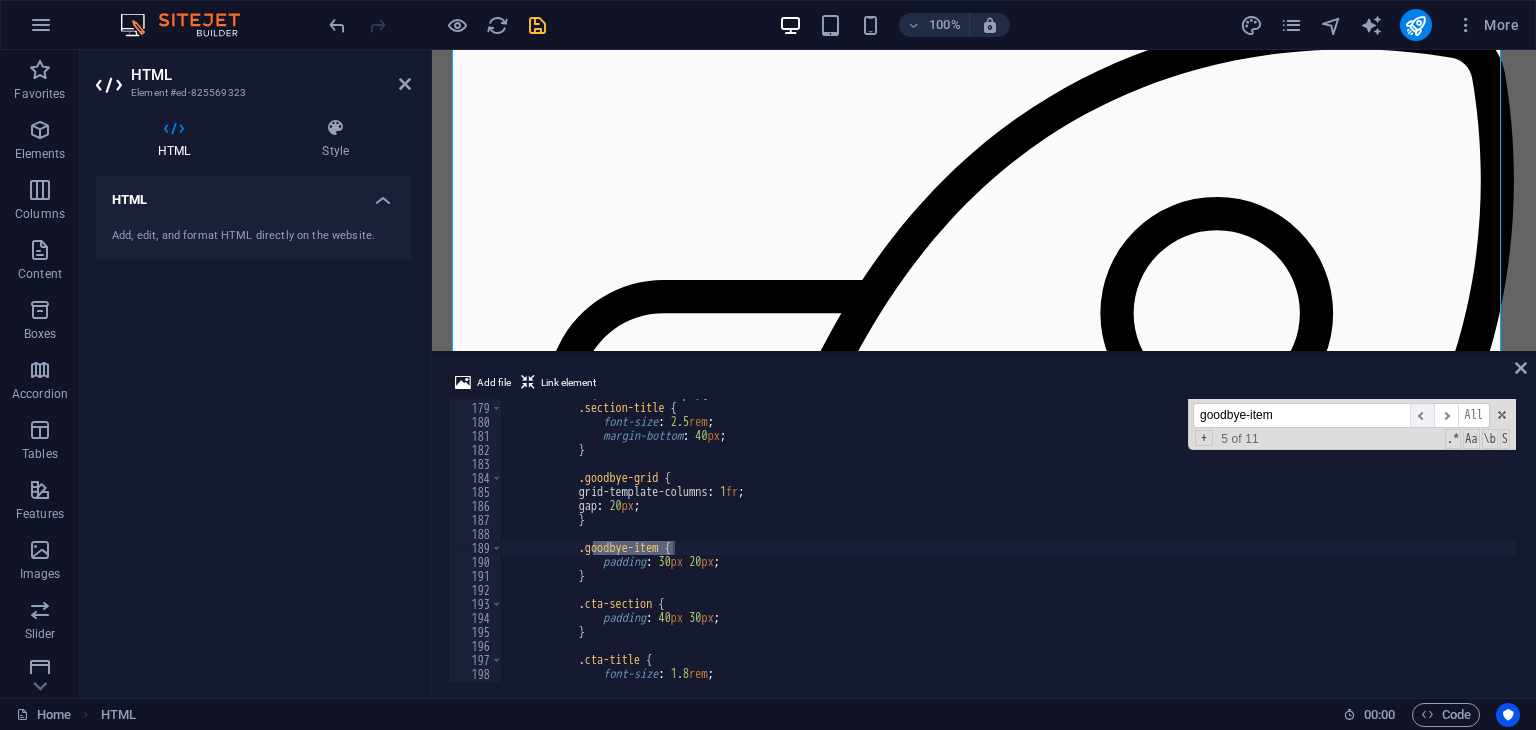 click on "​" at bounding box center (1422, 415) 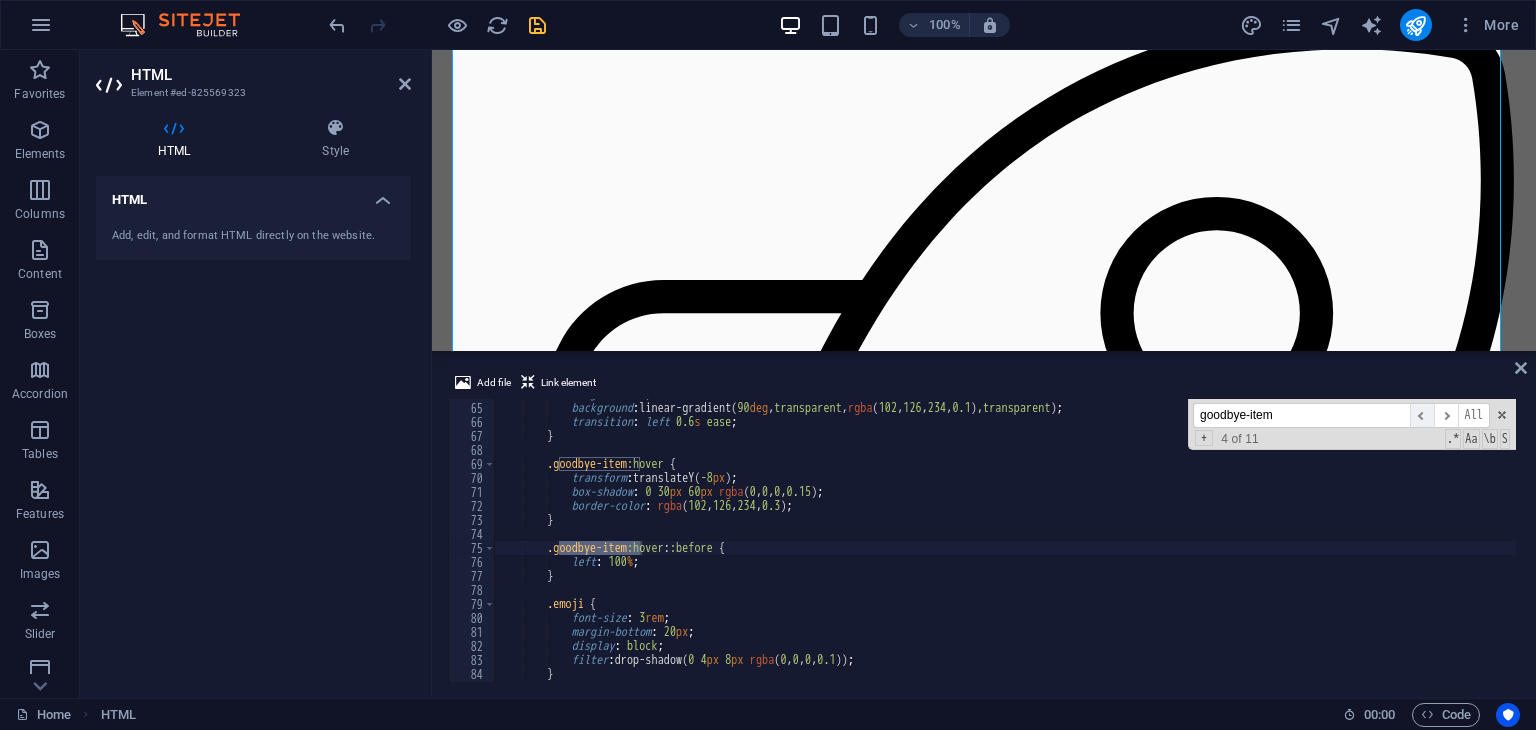scroll, scrollTop: 894, scrollLeft: 0, axis: vertical 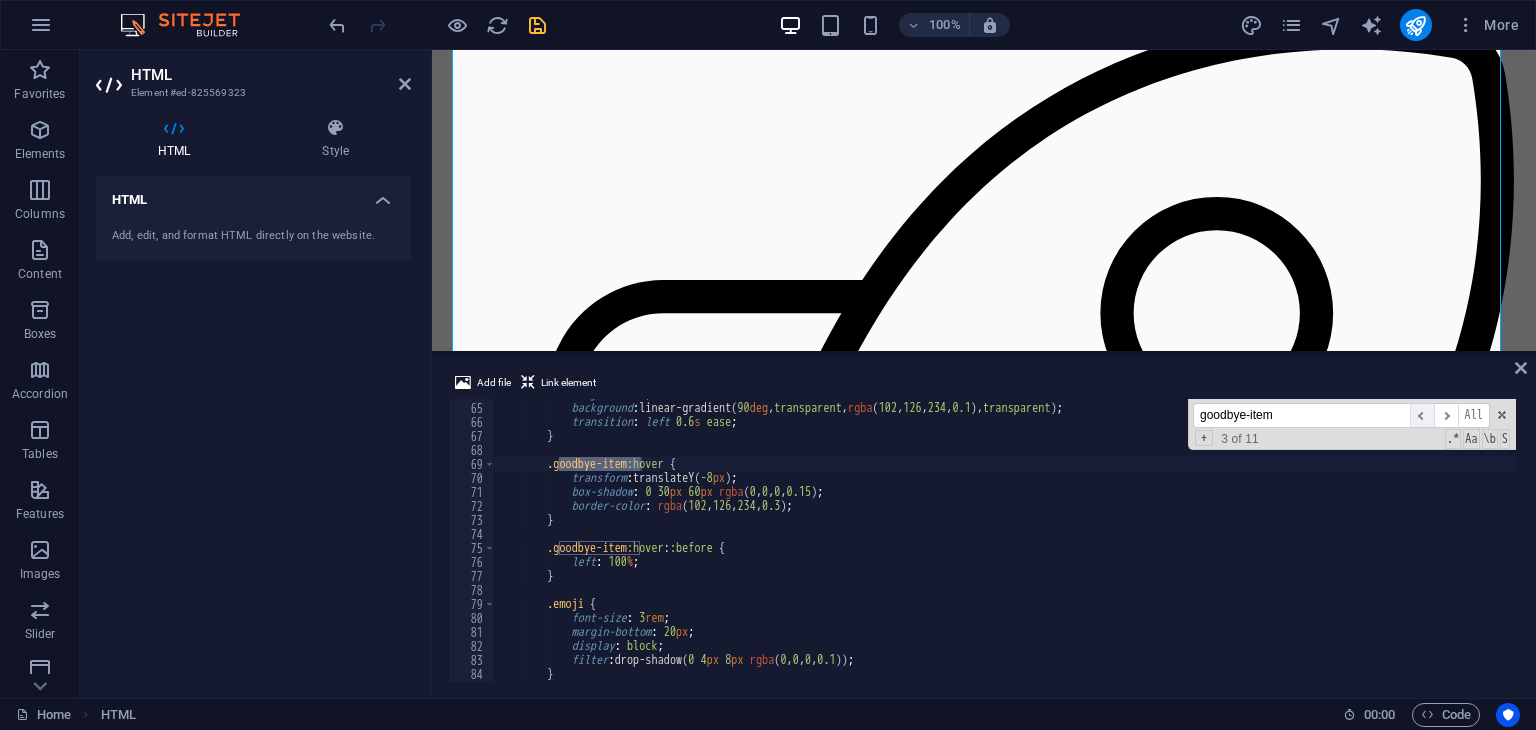 click on "​" at bounding box center [1422, 415] 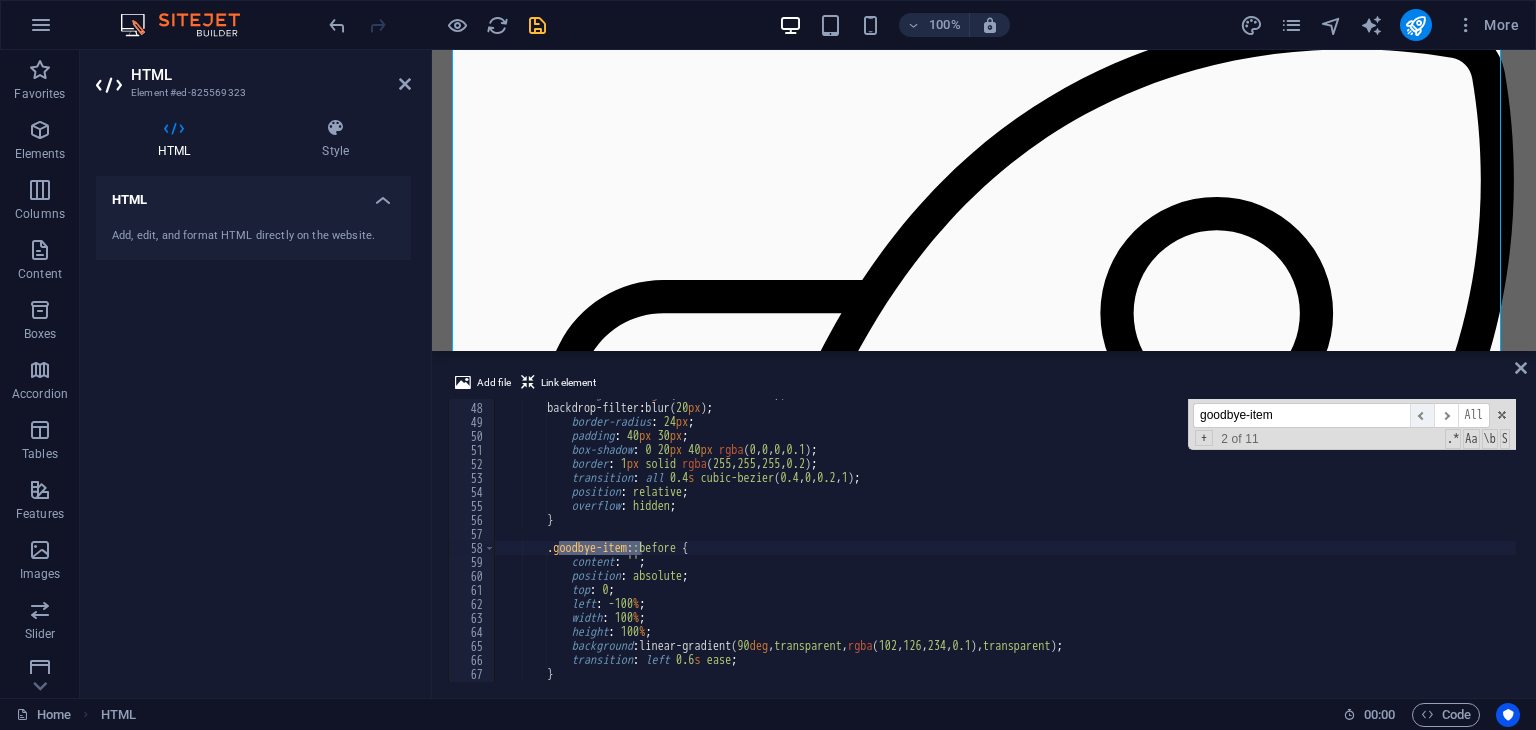 scroll, scrollTop: 656, scrollLeft: 0, axis: vertical 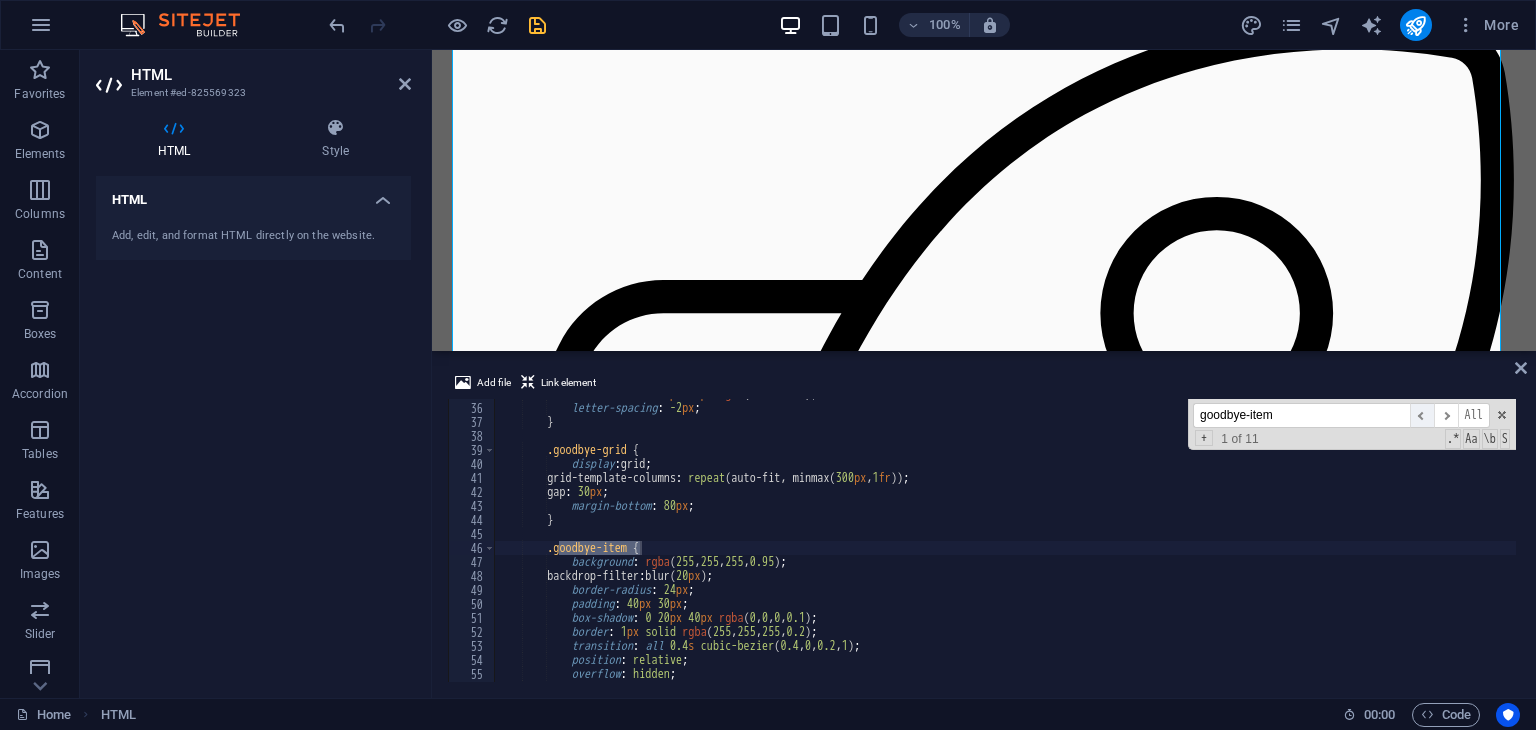 click on "​" at bounding box center (1422, 415) 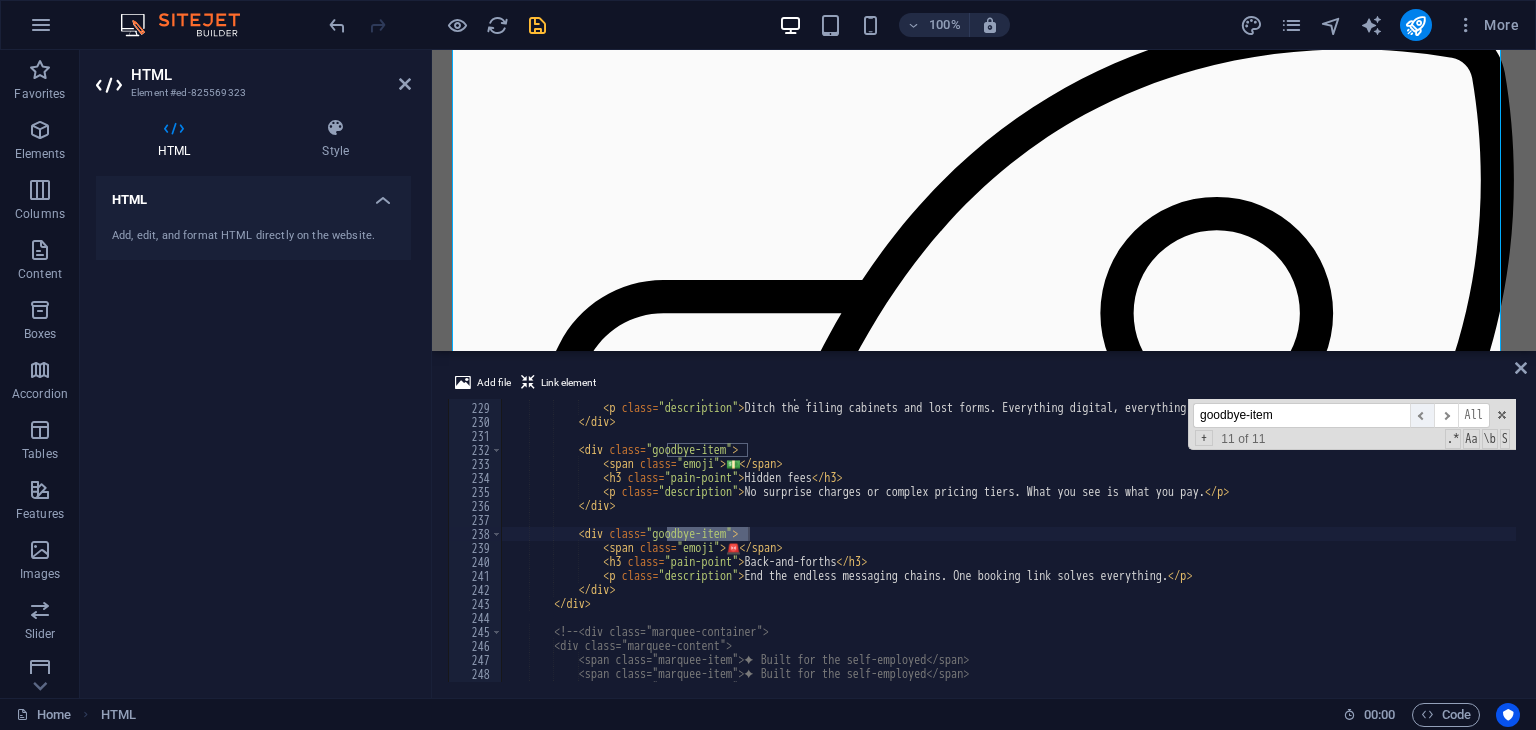 scroll, scrollTop: 3190, scrollLeft: 0, axis: vertical 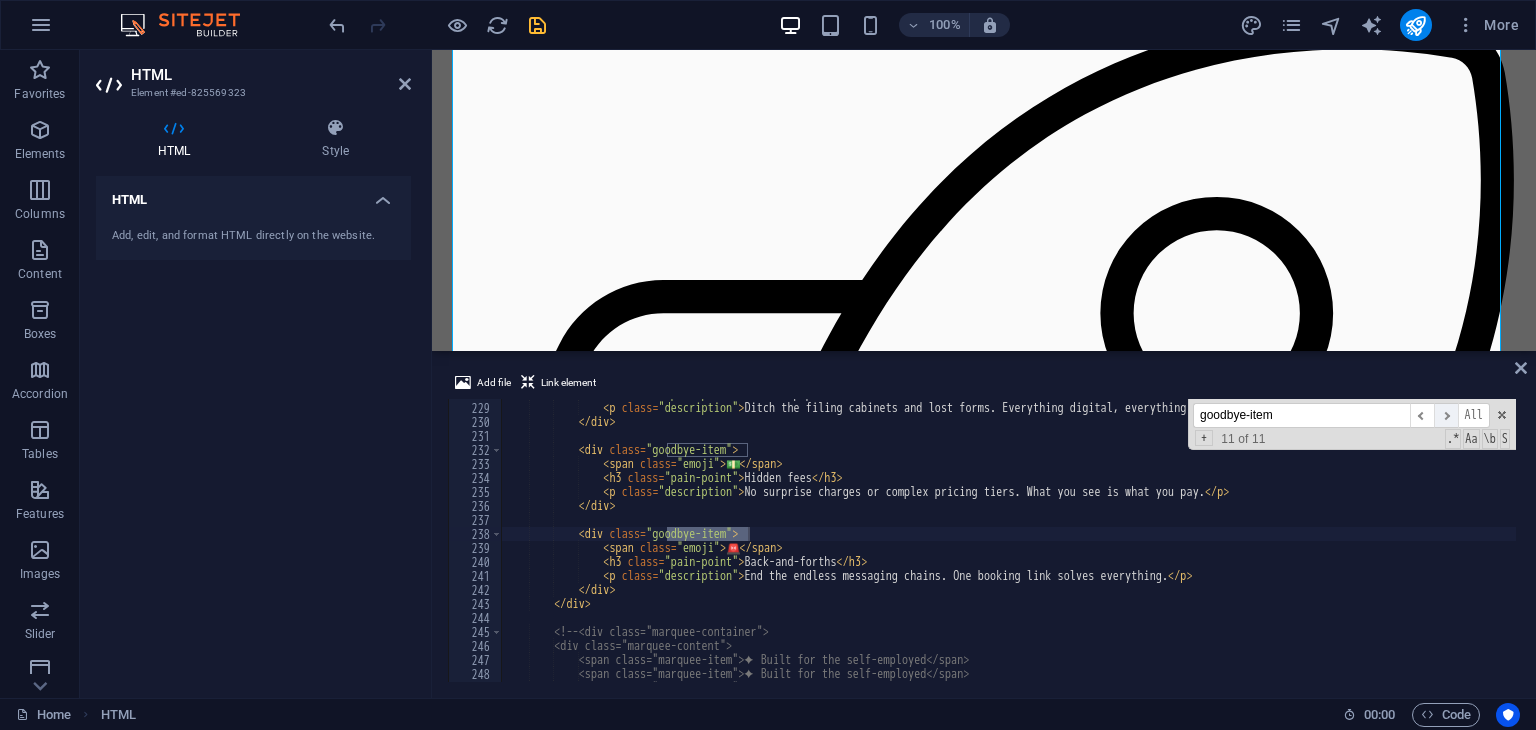 click on "​" at bounding box center [1446, 415] 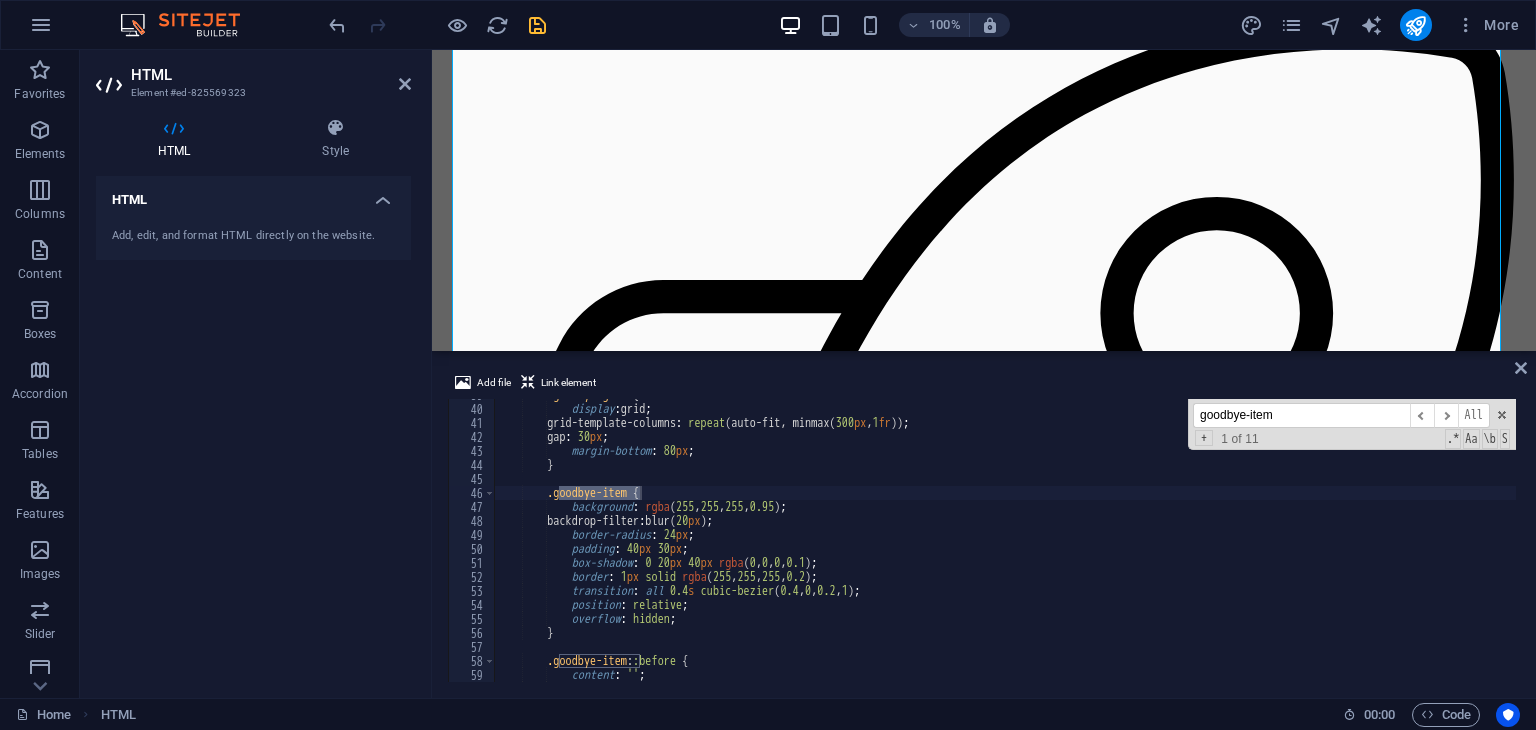 scroll, scrollTop: 547, scrollLeft: 0, axis: vertical 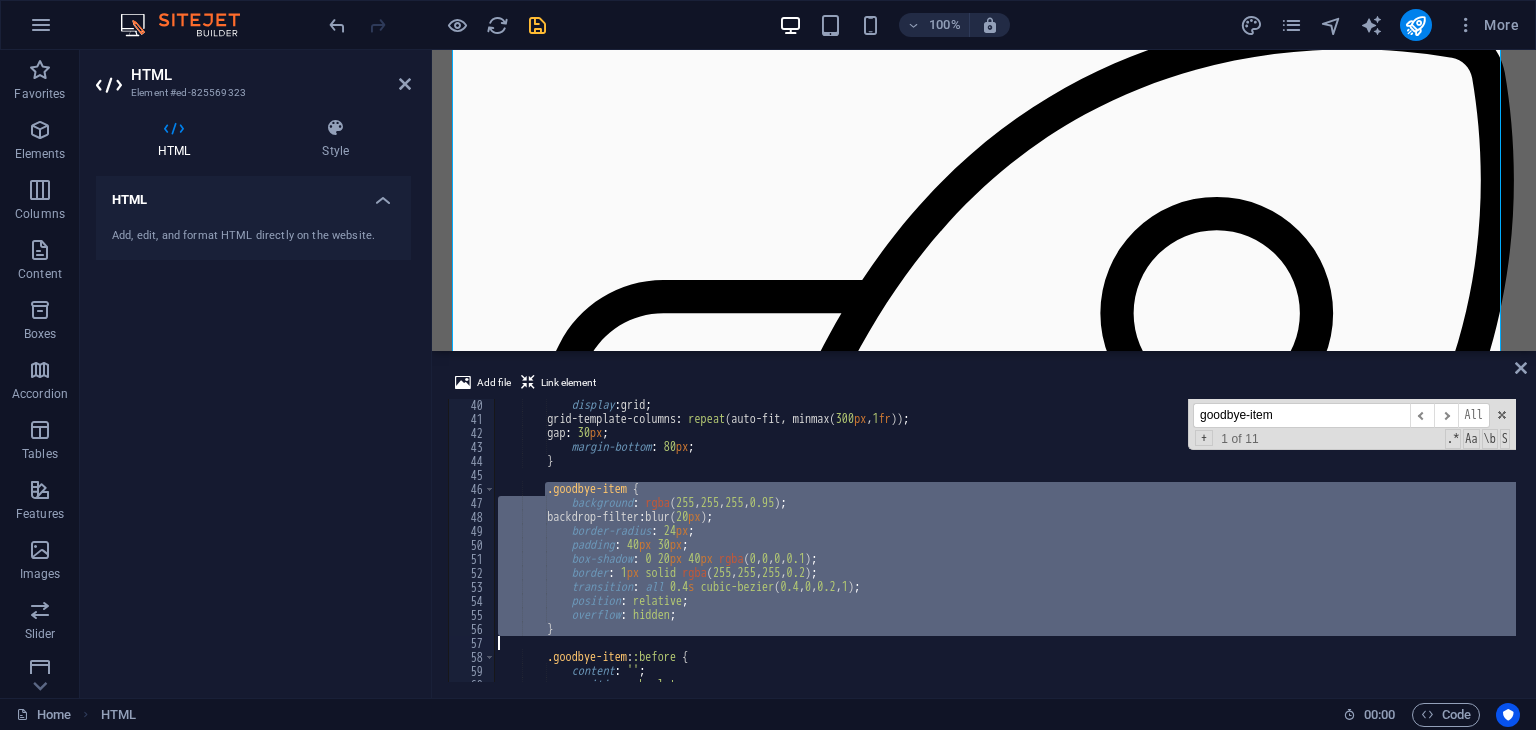 drag, startPoint x: 548, startPoint y: 488, endPoint x: 573, endPoint y: 636, distance: 150.09663 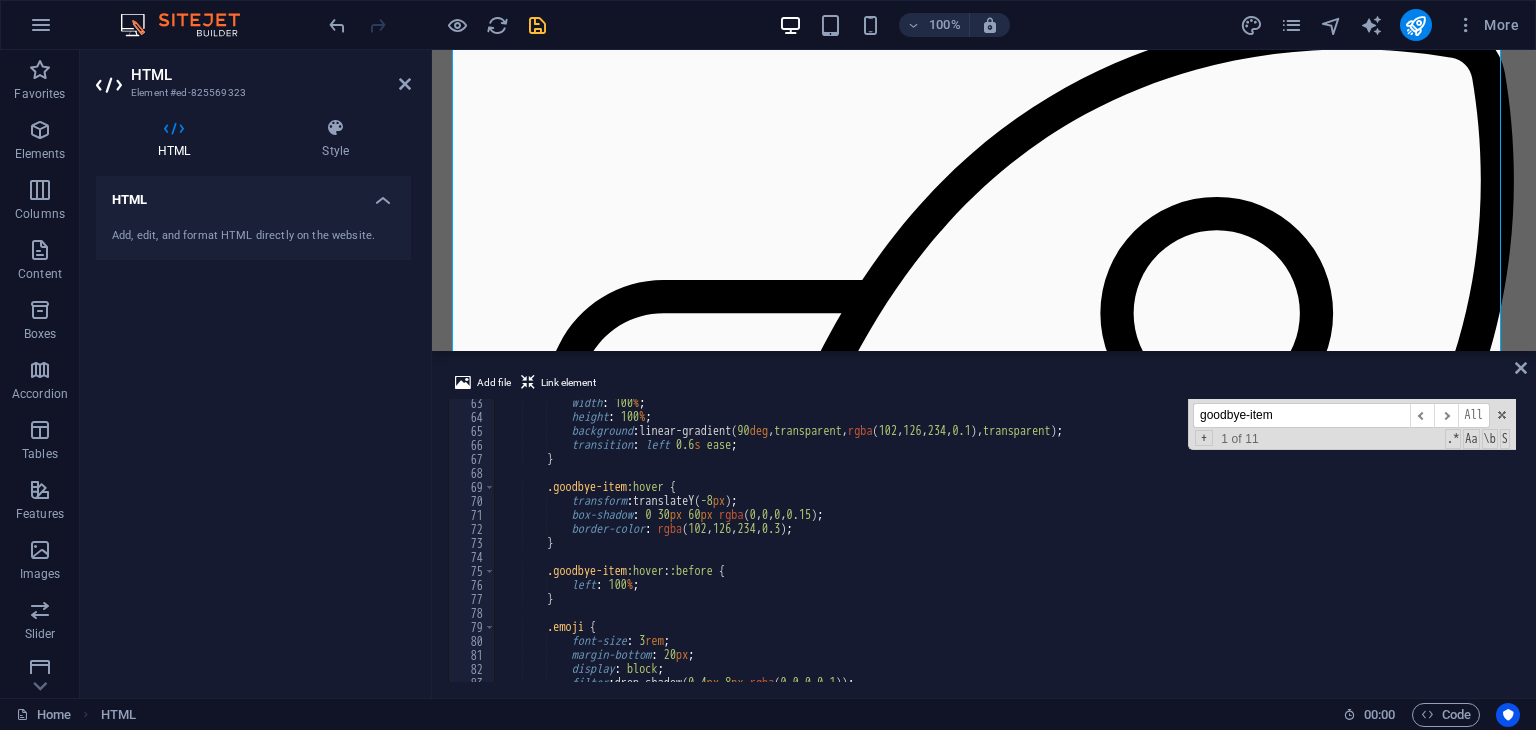 scroll, scrollTop: 874, scrollLeft: 0, axis: vertical 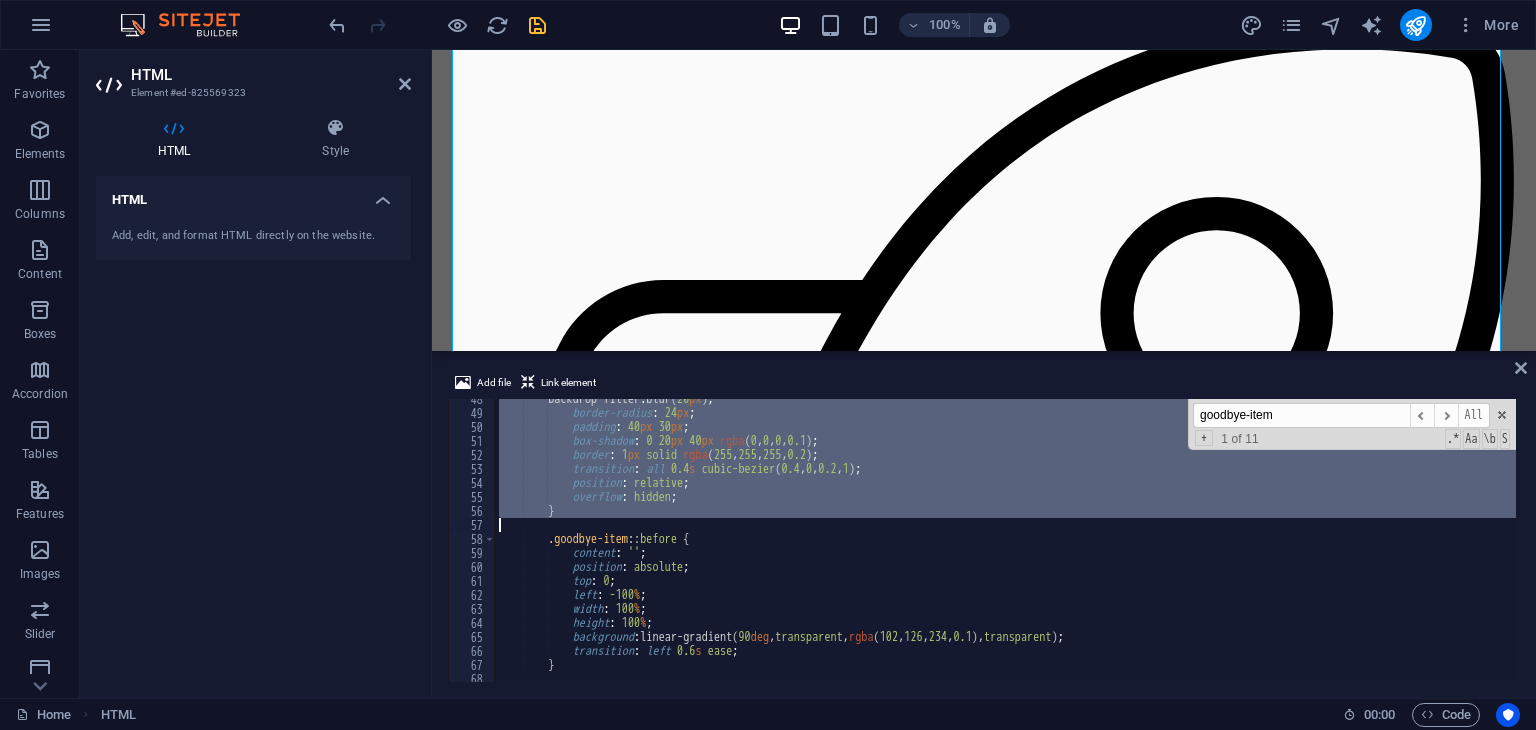 click on "backdrop-filter :  blur( 20 px ) ;                border-radius :   24 px ;                padding :   40 px   30 px ;                box-shadow :   0   20 px   40 px   rgba ( 0 , 0 , 0 , 0.1 ) ;                border :   1 px   solid   rgba ( 255 , 255 , 255 , 0.2 ) ;                transition :   all   0.4 s   cubic-bezier ( 0.4 ,  0 ,  0.2 ,  1 ) ;                position :   relative ;                overflow :   hidden ;           }           .goodbye-item : :before   {                content :   ' ' ;                position :   absolute ;                top :   0 ;                left :   -100 % ;                width :   100 % ;                height :   100 % ;                background :  linear-gradient( 90 deg ,  transparent ,  rgba ( 102 ,  126 ,  234 ,  0.1 ),  transparent ) ;                transition :   left   0.6 s   ease ;           }           .goodbye-item :hover   { goodbye-item ​ ​ All Replace All + 1 of 11 .* Aa \b S" at bounding box center [1005, 540] 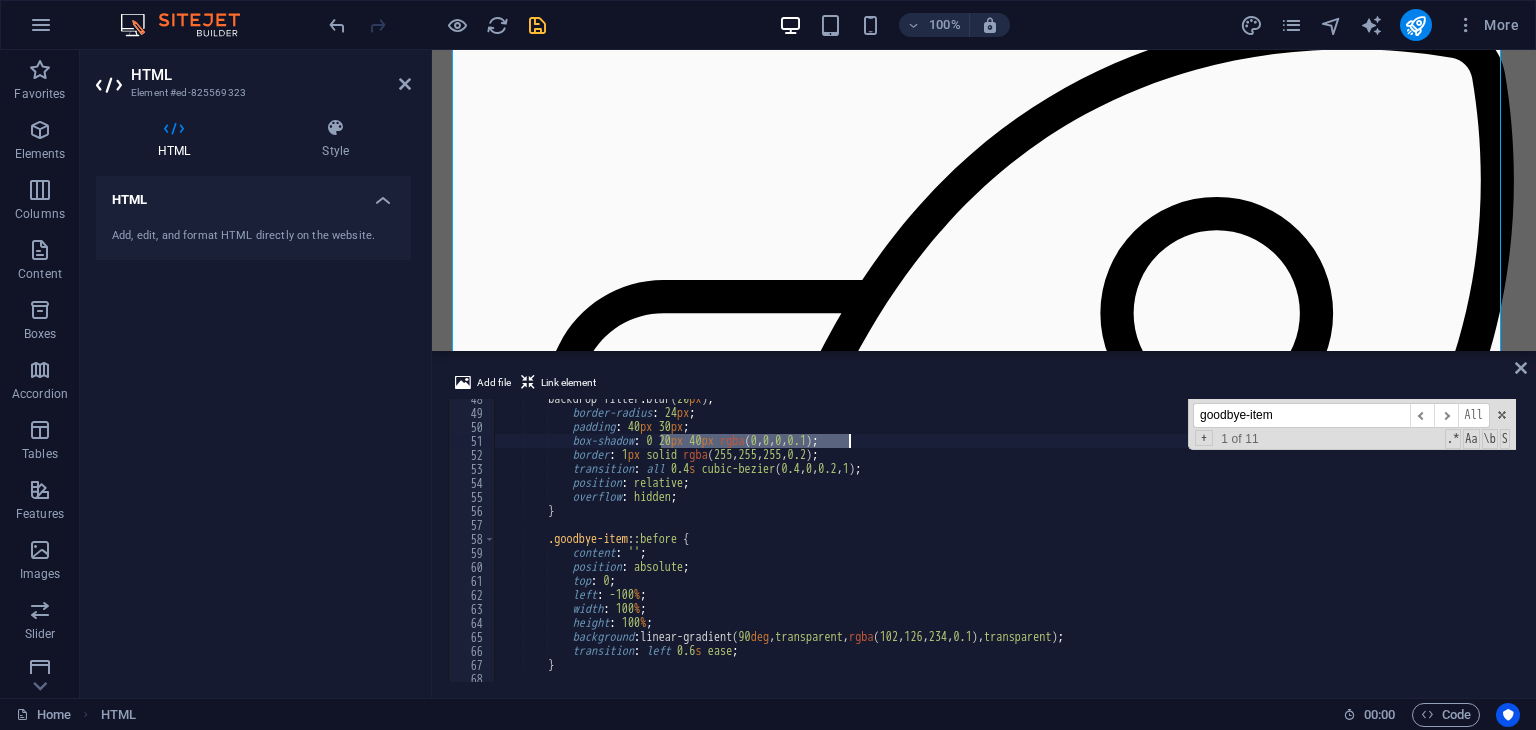 drag, startPoint x: 662, startPoint y: 441, endPoint x: 850, endPoint y: 445, distance: 188.04254 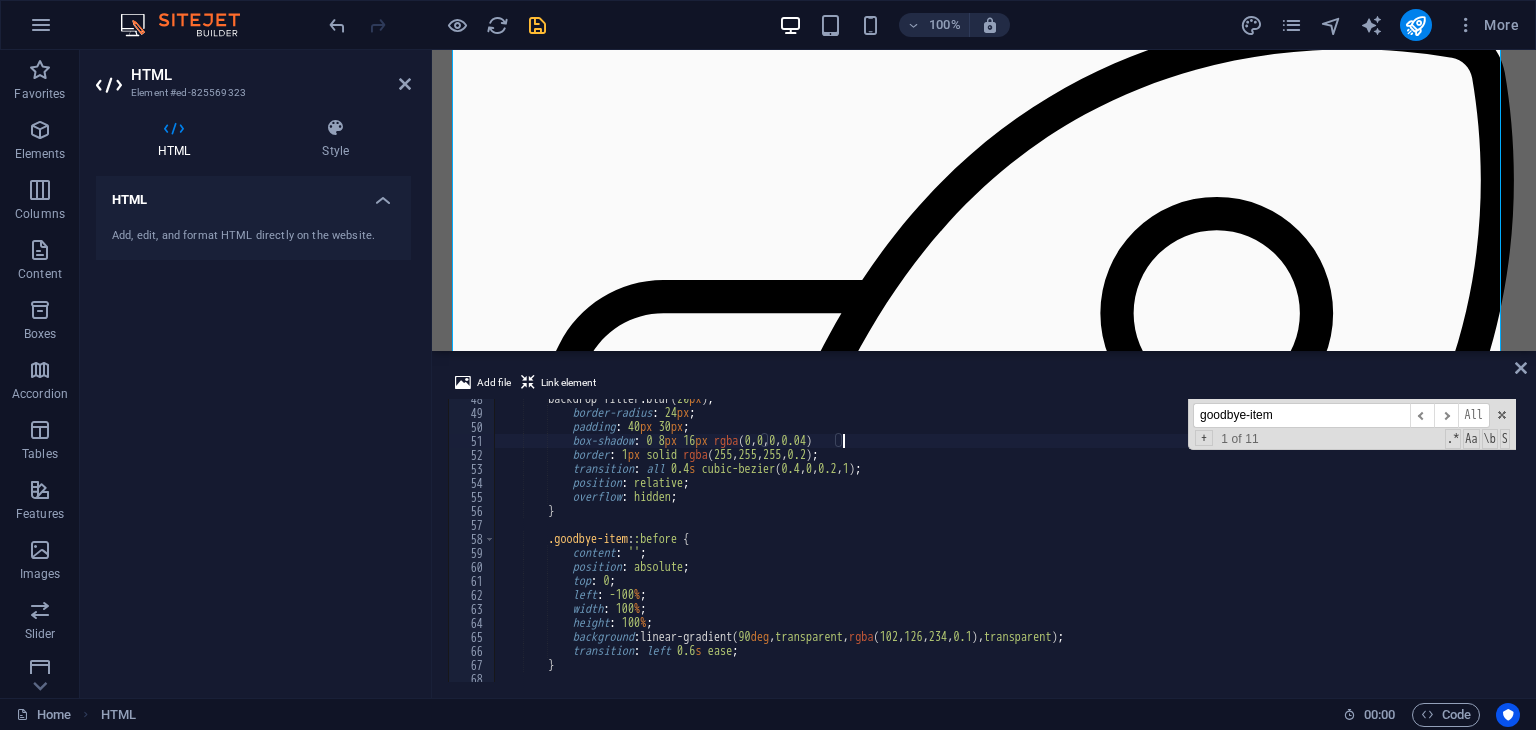 scroll, scrollTop: 0, scrollLeft: 27, axis: horizontal 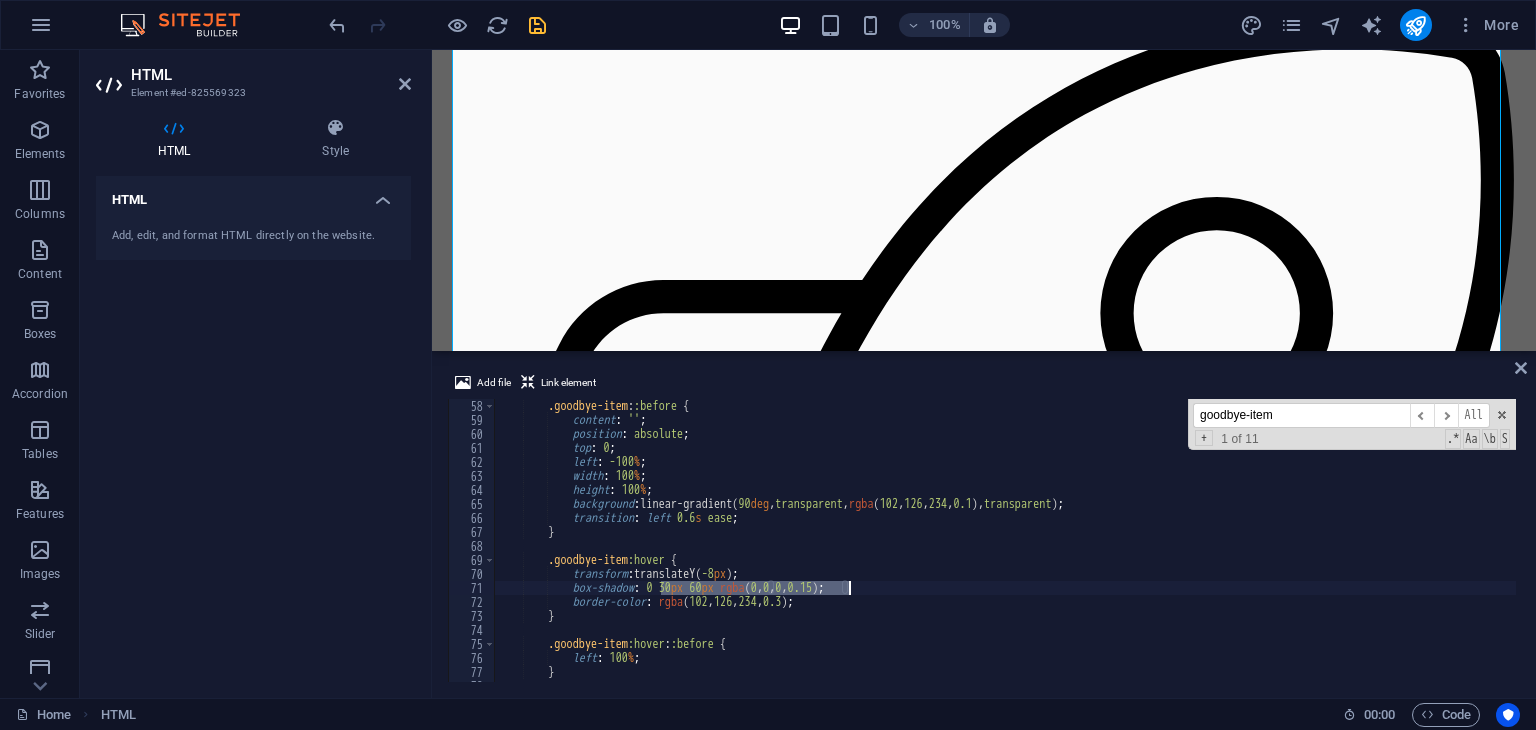 drag, startPoint x: 659, startPoint y: 588, endPoint x: 852, endPoint y: 593, distance: 193.06476 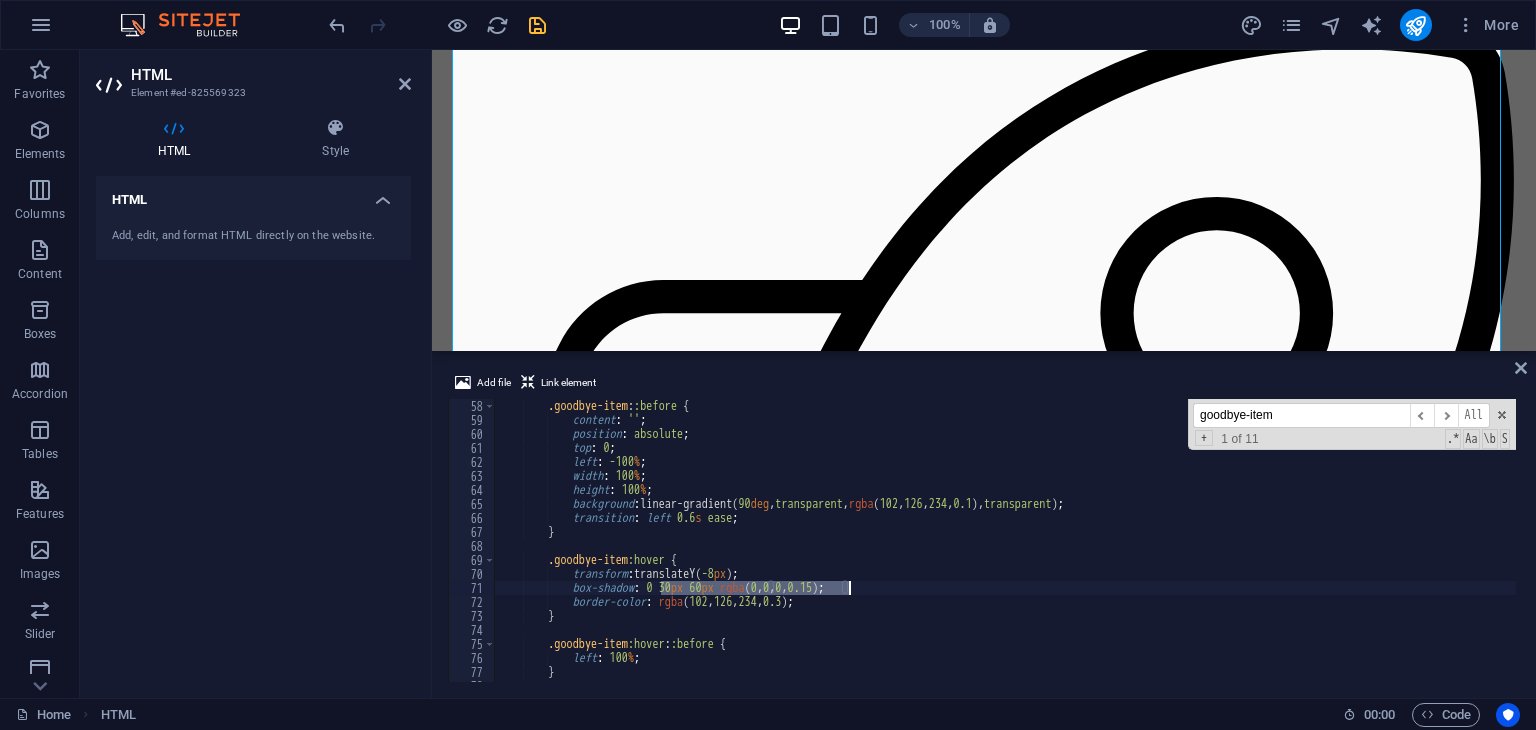 paste on "12px 24px rgba(0,0,0,0.06" 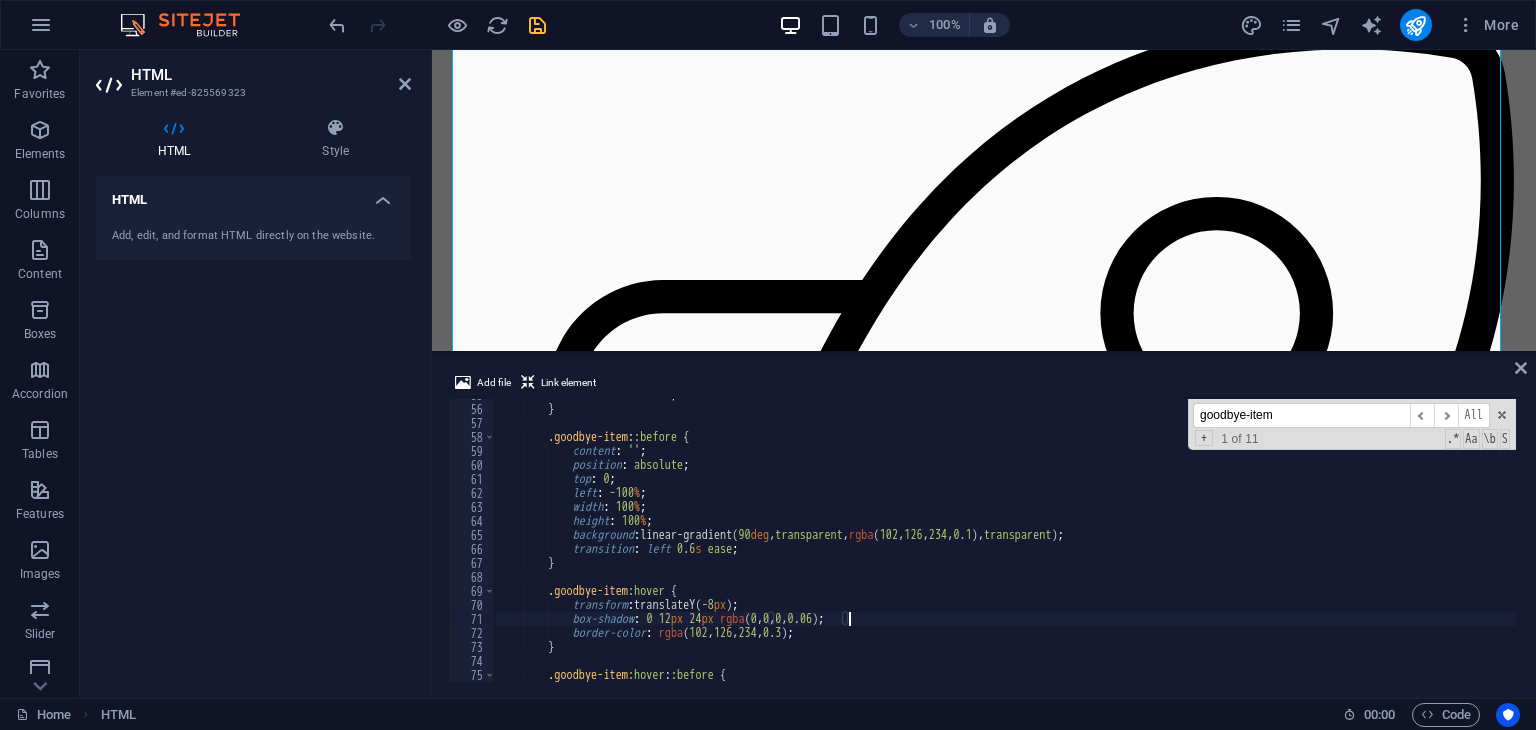 scroll, scrollTop: 770, scrollLeft: 0, axis: vertical 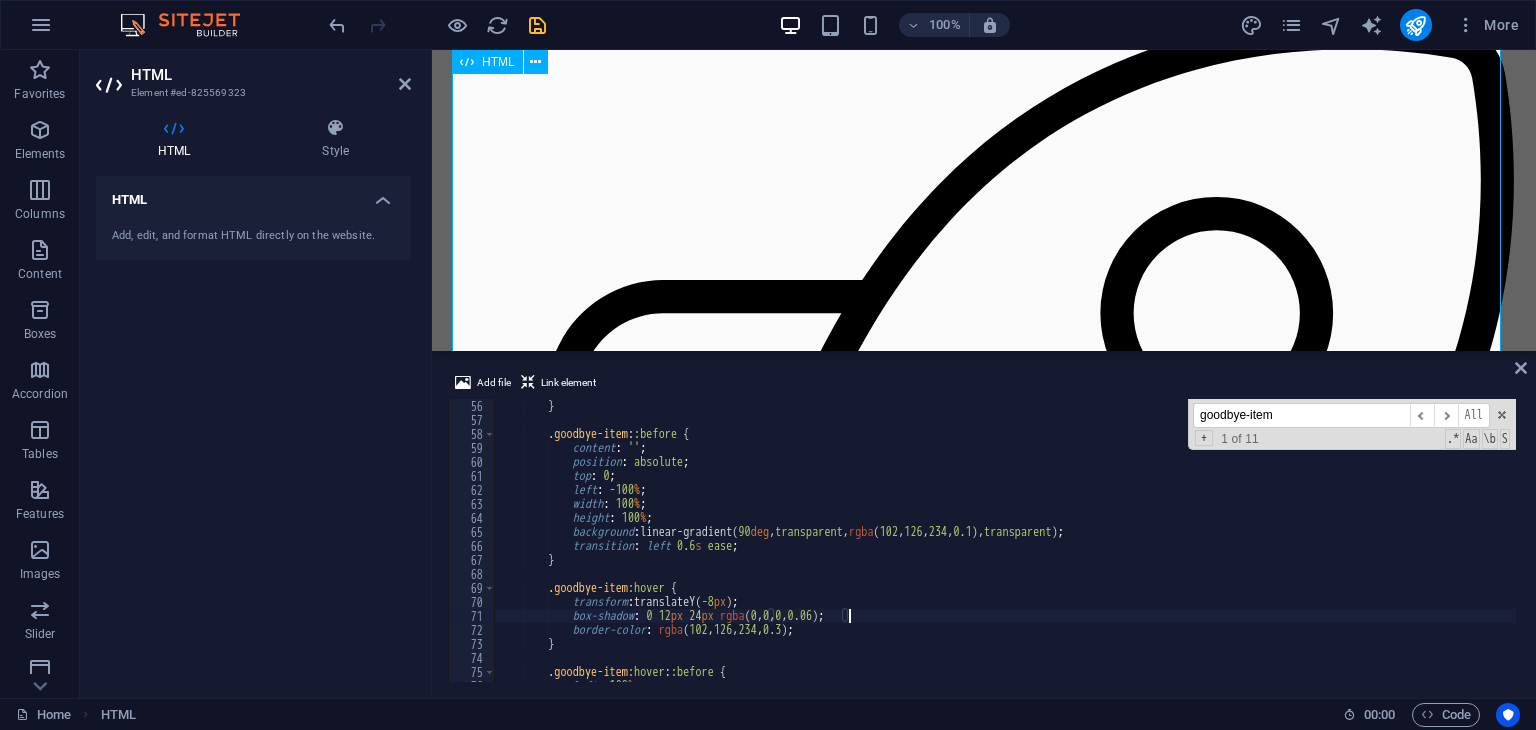 click on "Say Goodbye To Section
Say goodbye to....
💬
Late night DMs
Stop responding to booking requests at all hours. Your personal time is sacred.
🚩
Missed requests
Never lose another booking opportunity buried in your message requests.
📅
Double bookings
Eliminate scheduling conflicts and the awkward conversations that follow.
📄
Endless paperwork
Ditch the filing cabinets and lost forms. Everything digital, everything organized.
💵
Hidden fees" at bounding box center (984, 1492) 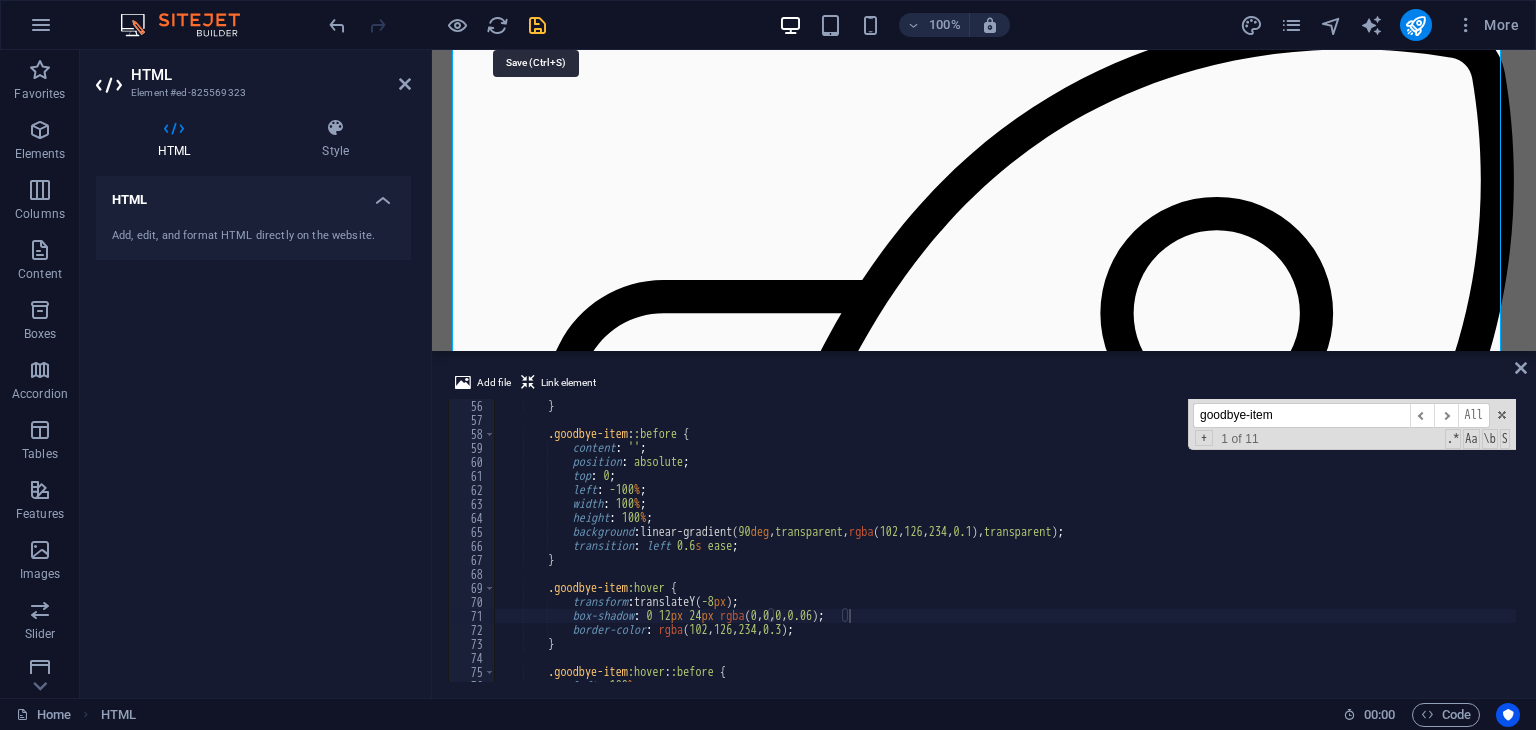 click at bounding box center (537, 25) 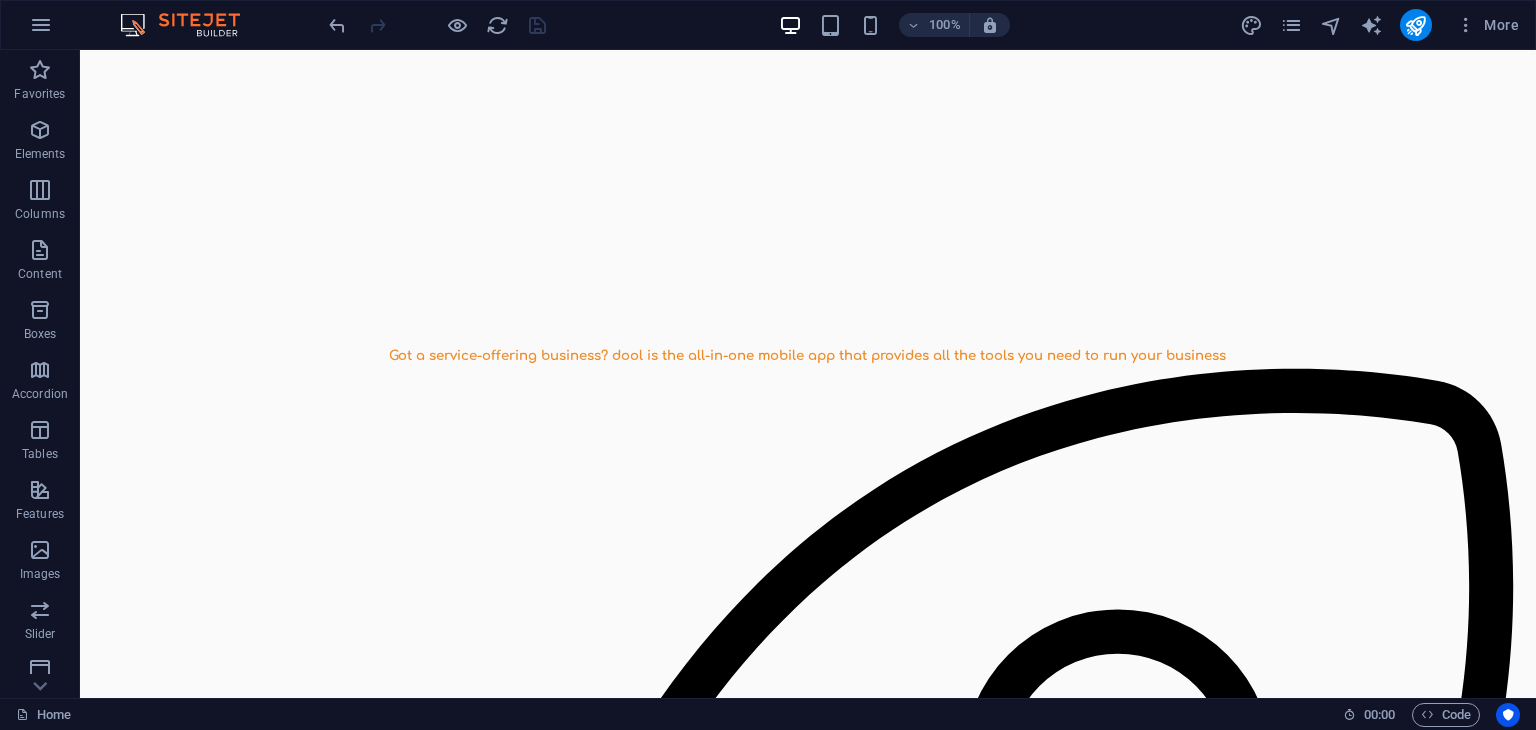 scroll, scrollTop: 510, scrollLeft: 0, axis: vertical 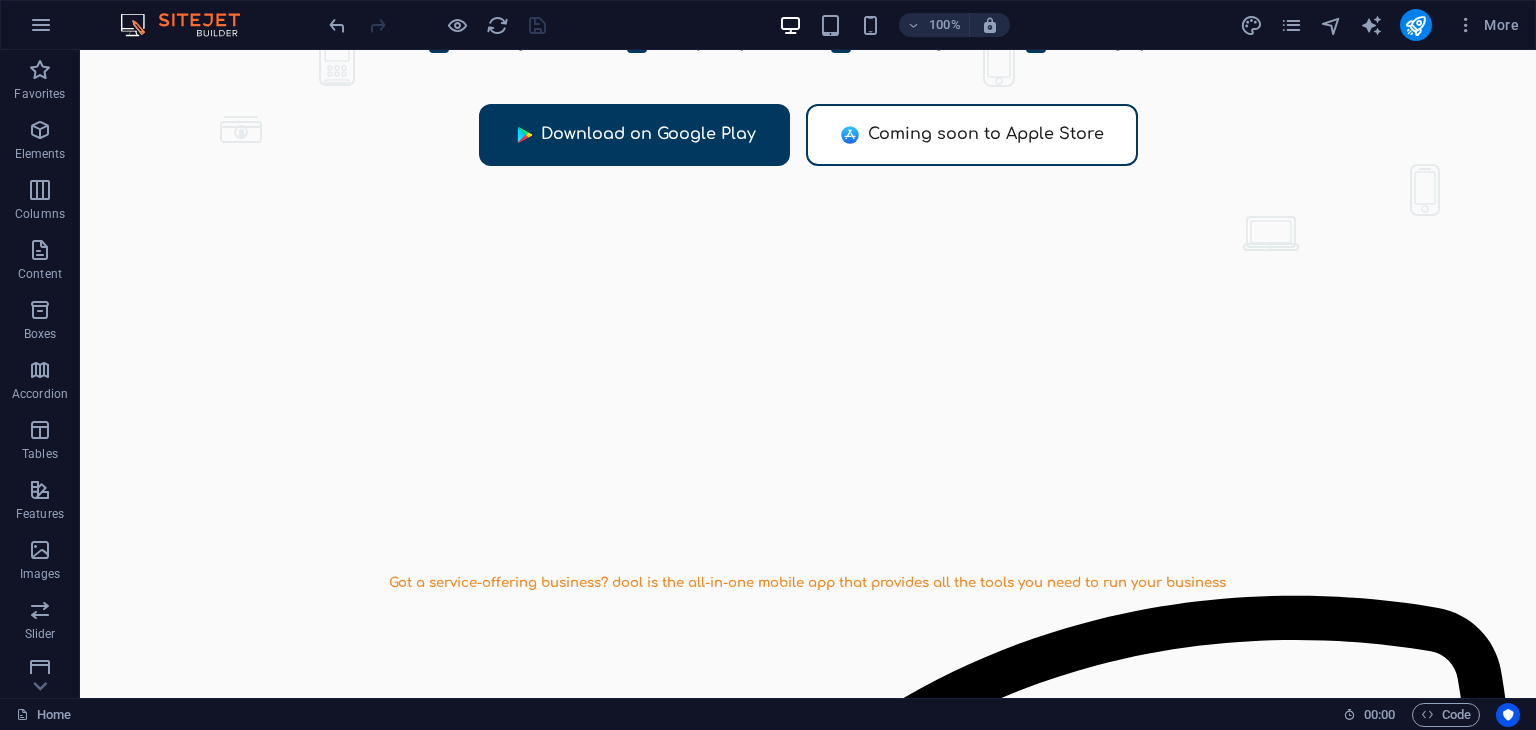 click on "About Features Contact
Dool - Business Assistant for Beauticians
[PHONE]" at bounding box center [808, 11813] 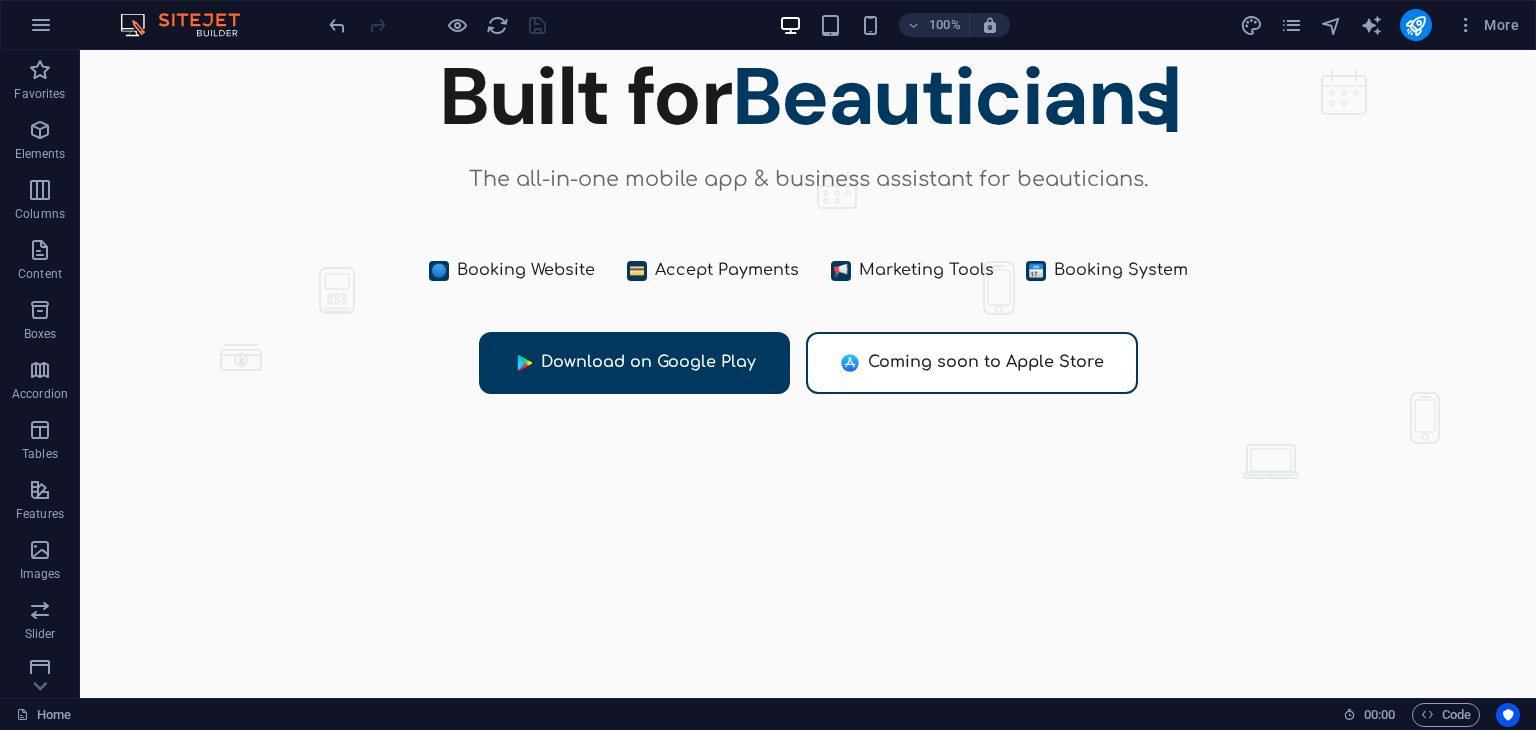scroll, scrollTop: 0, scrollLeft: 0, axis: both 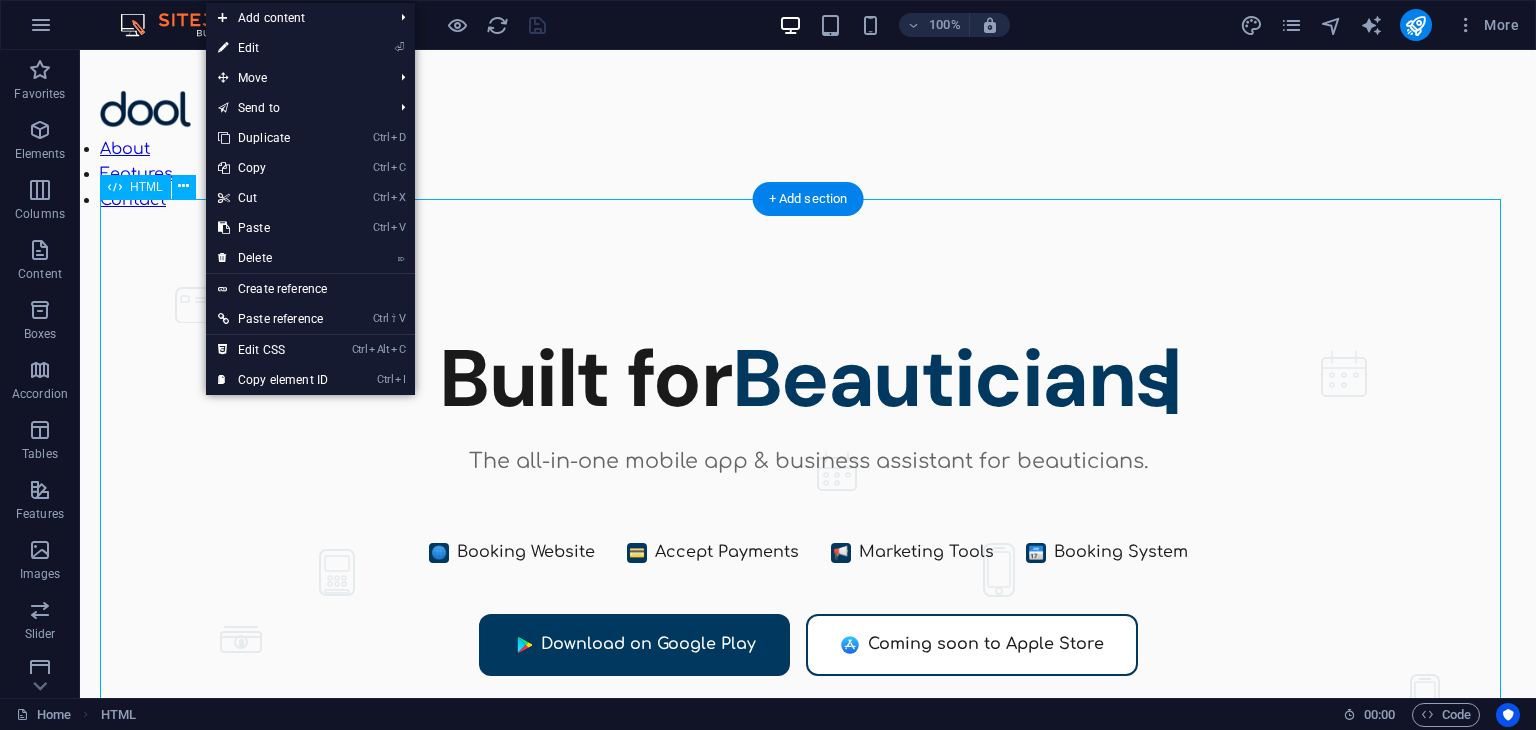 click on "About Features Contact" at bounding box center (808, 152) 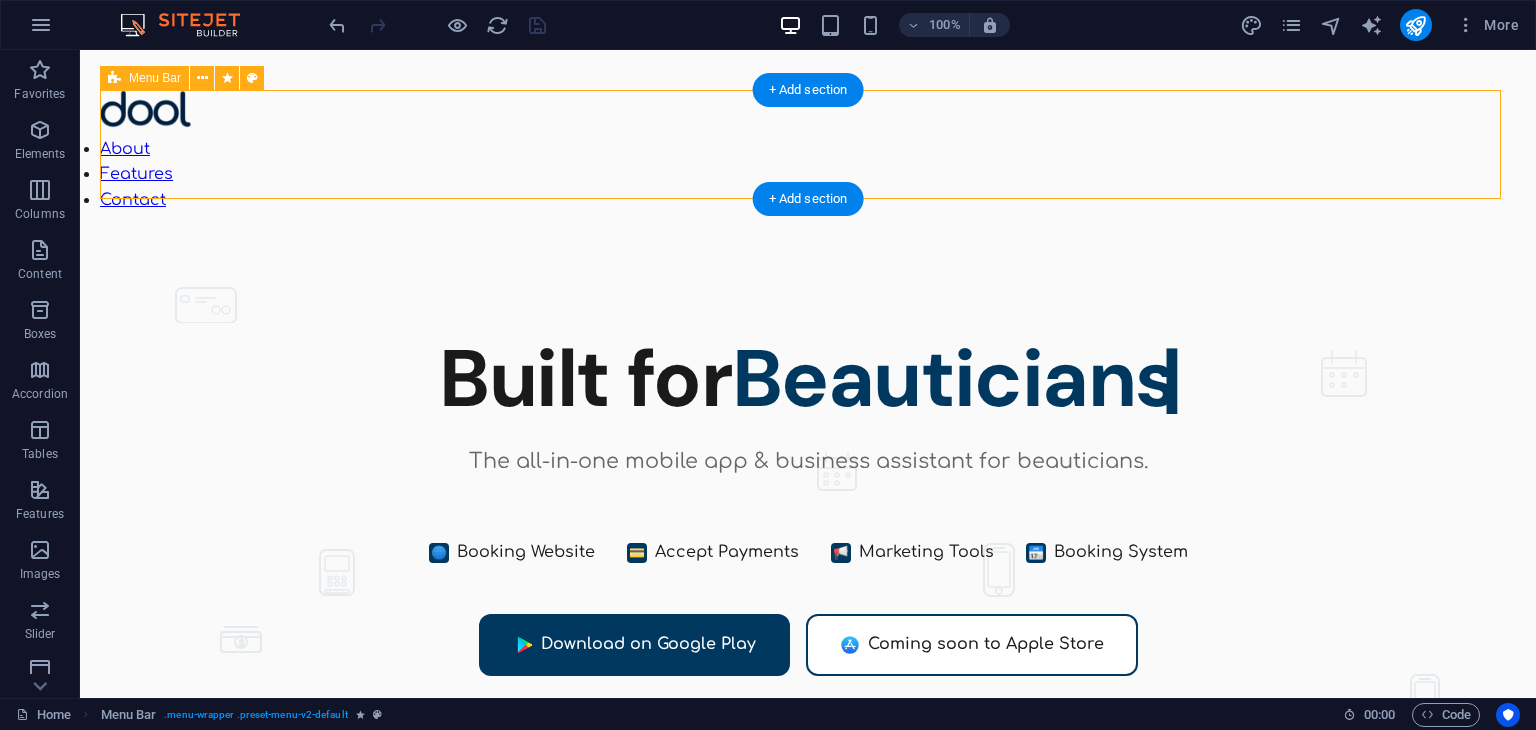 click on "About Features Contact" at bounding box center (808, 152) 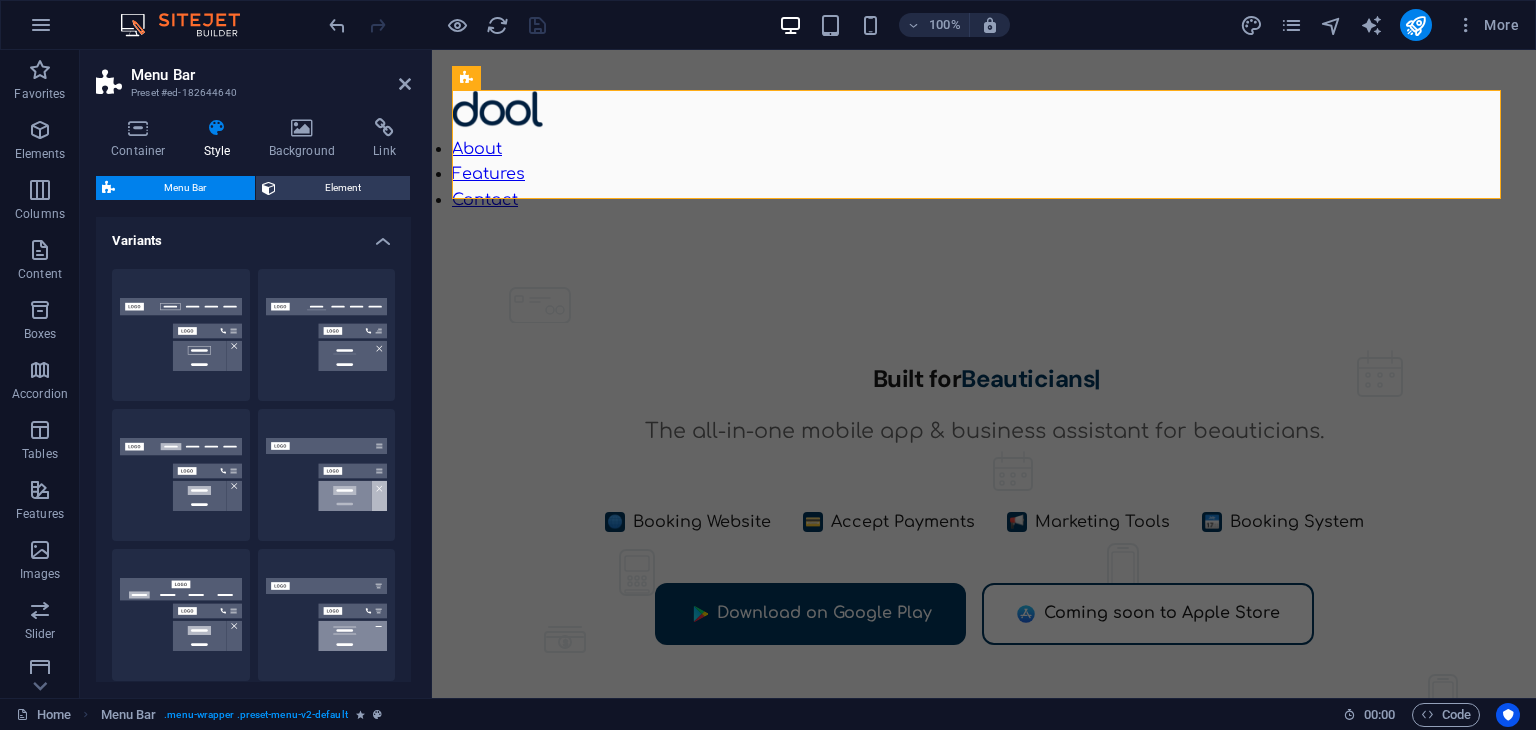 click on "About Features Contact
Dool - Business Assistant for Beauticians
[PHONE]" at bounding box center (984, 9815) 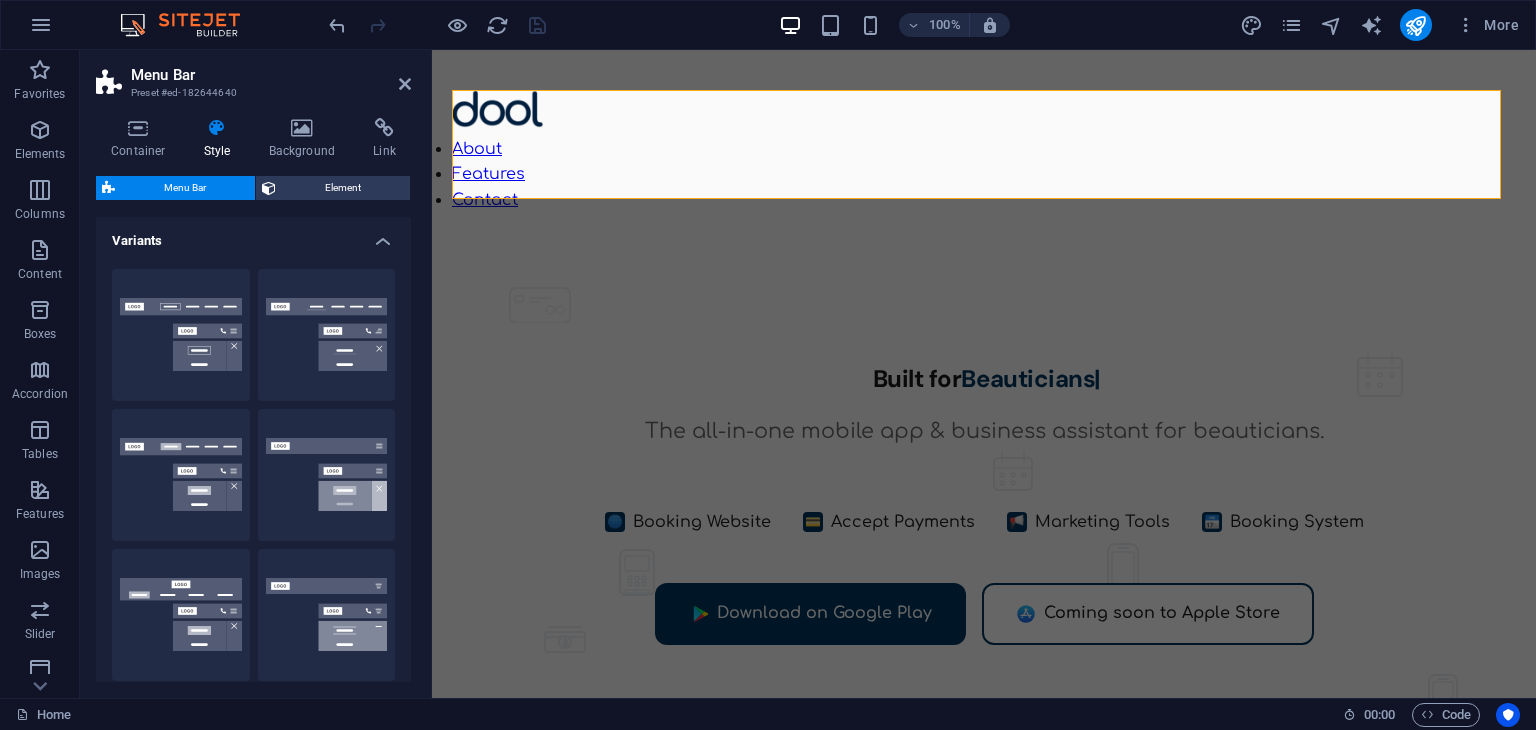 click on "About Features Contact
Dool - Business Assistant for Beauticians
[PHONE]" at bounding box center [984, 9815] 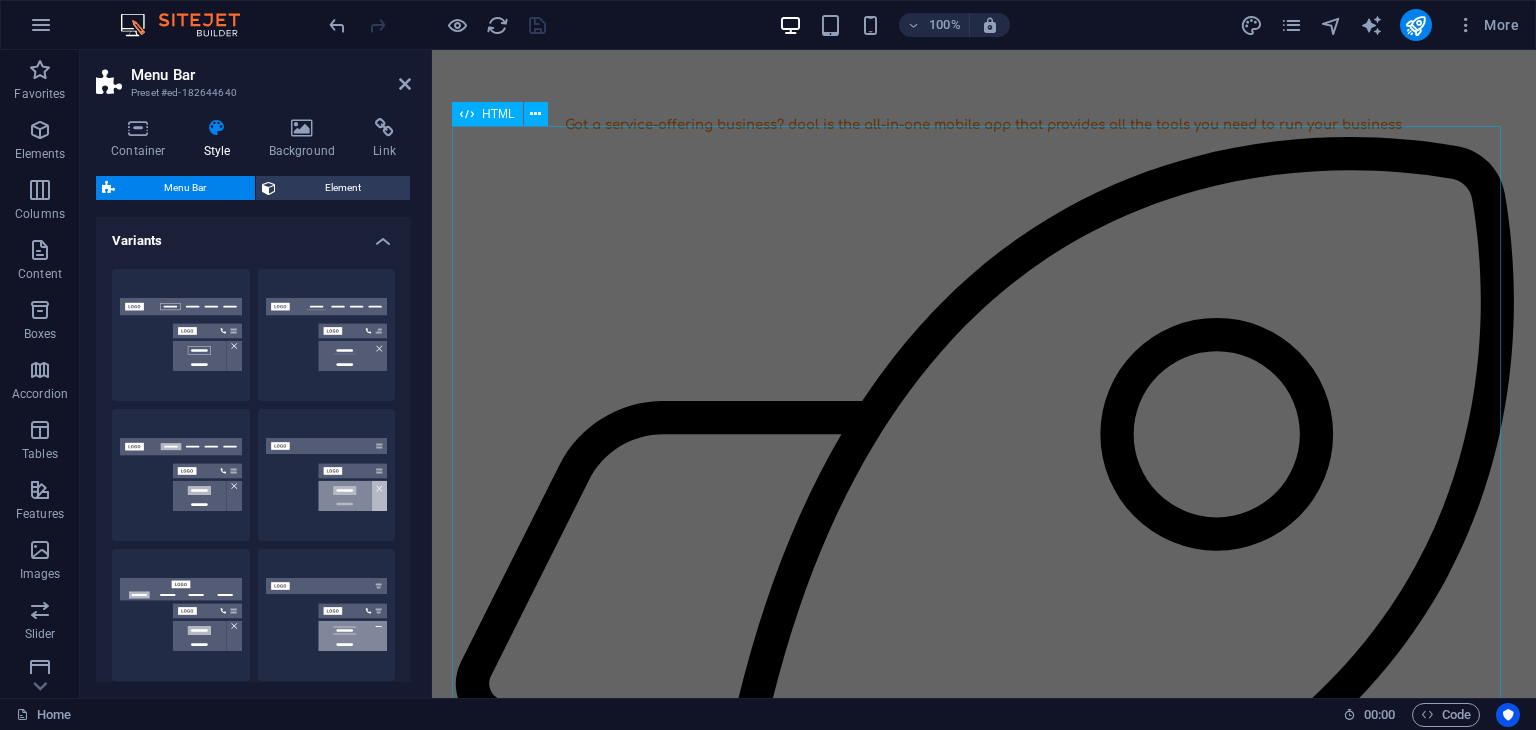 scroll, scrollTop: 968, scrollLeft: 0, axis: vertical 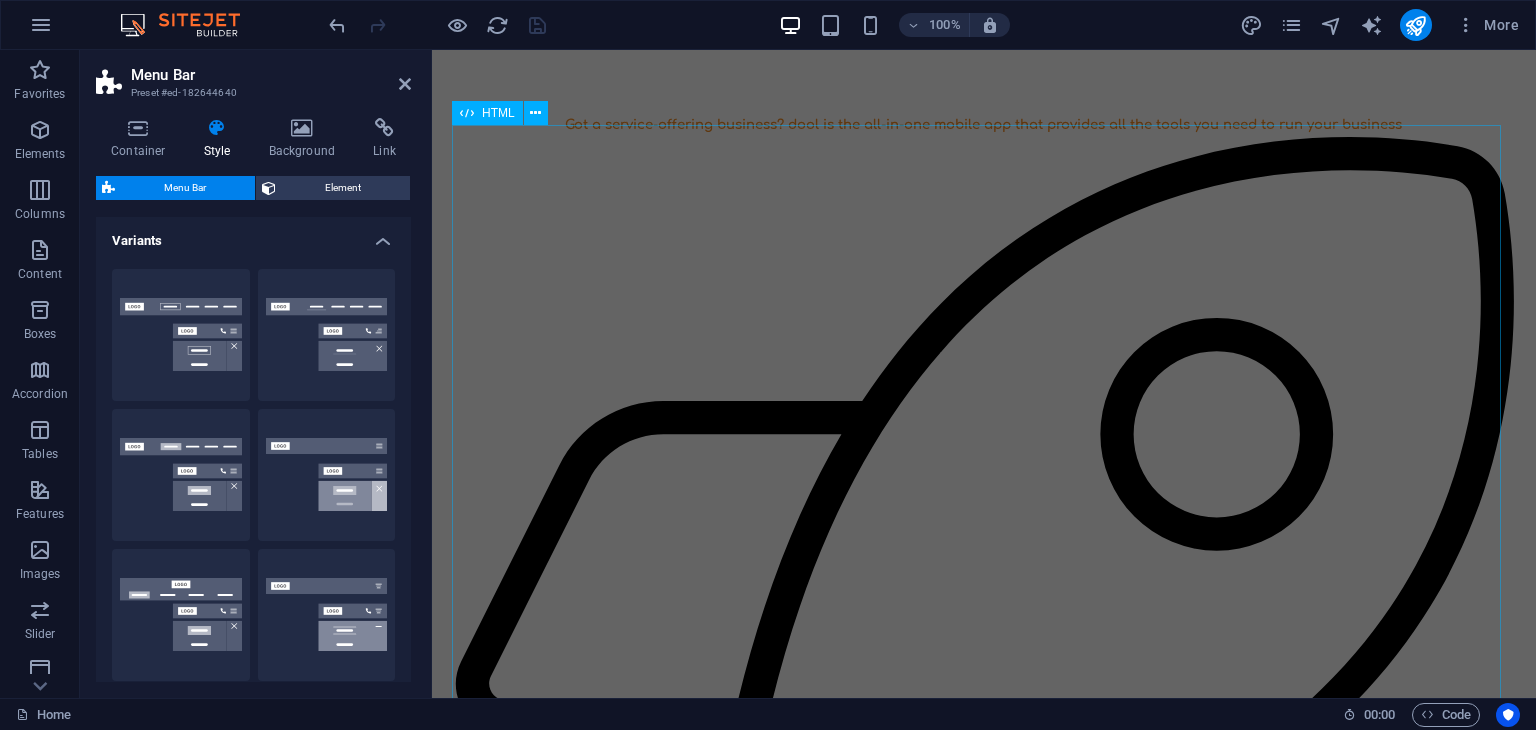 click on "Say Goodbye To Section
Say goodbye to....
💬
Late night DMs
Stop responding to booking requests at all hours. Your personal time is sacred.
🚩
Missed requests
Never lose another booking opportunity buried in your message requests.
📅
Double bookings
Eliminate scheduling conflicts and the awkward conversations that follow.
📄
Endless paperwork
Ditch the filing cabinets and lost forms. Everything digital, everything organized.
💵
Hidden fees" at bounding box center [984, 1612] 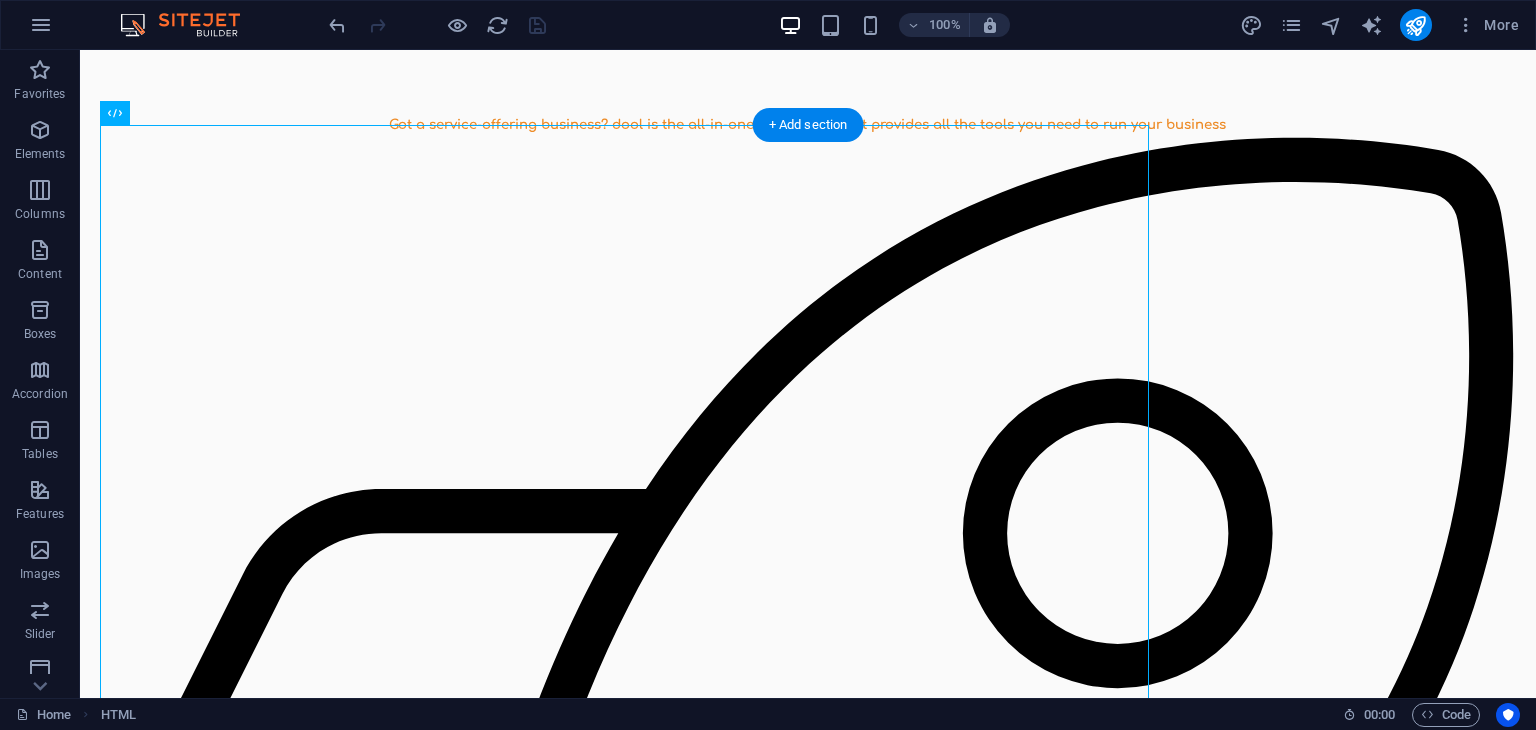click at bounding box center [808, -106] 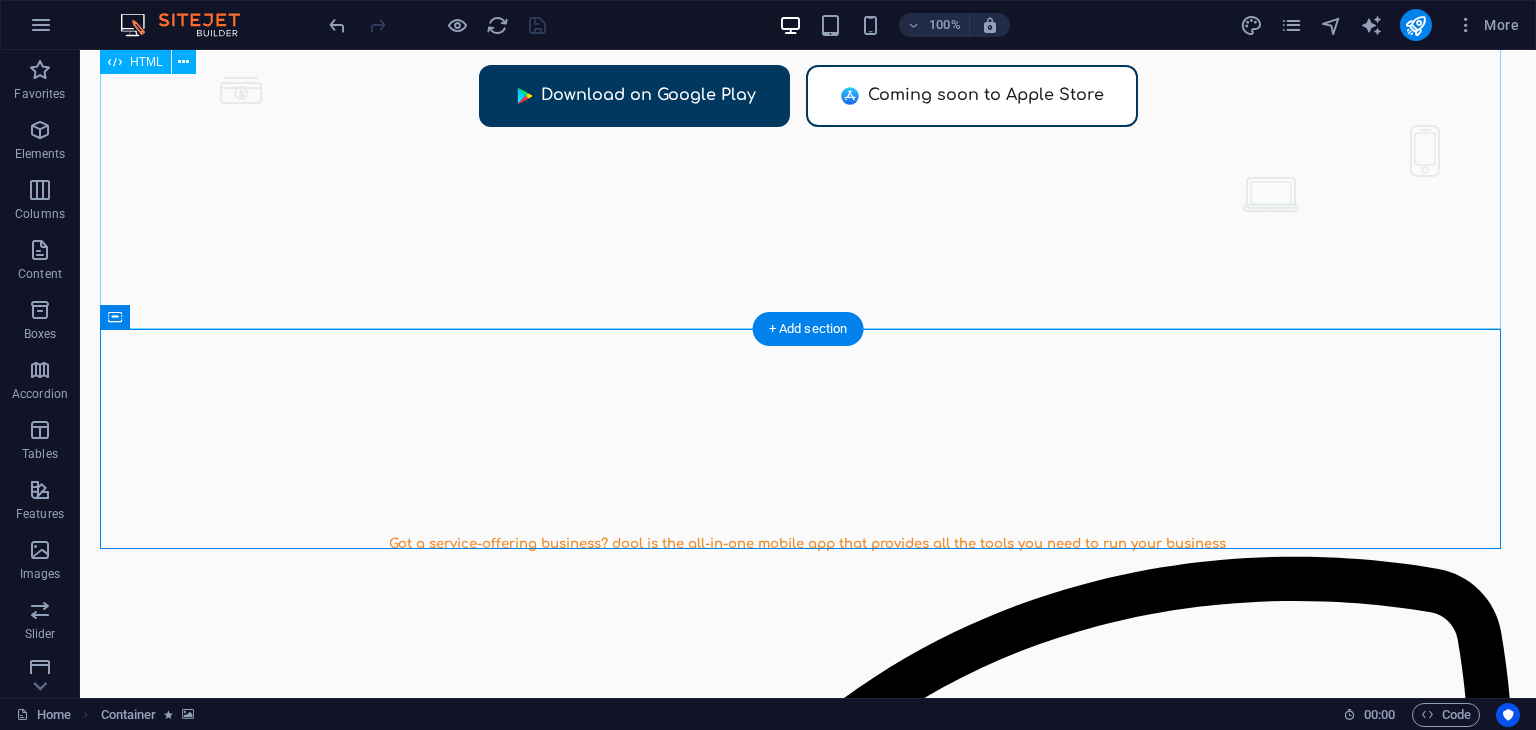 scroll, scrollTop: 544, scrollLeft: 0, axis: vertical 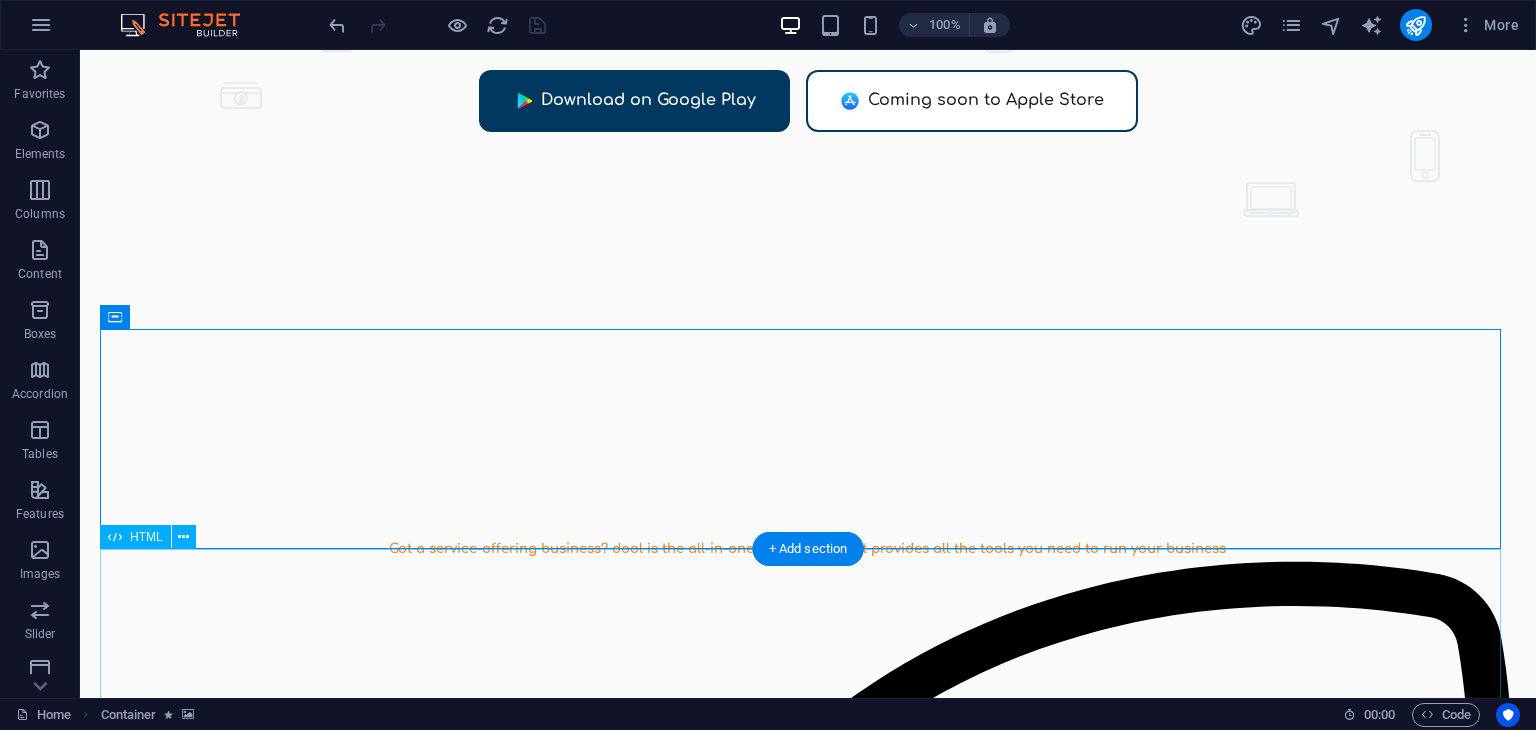 click on "Say Goodbye To Section
Say goodbye to....
💬
Late night DMs
Stop responding to booking requests at all hours. Your personal time is sacred.
🚩
Missed requests
Never lose another booking opportunity buried in your message requests.
📅
Double bookings
Eliminate scheduling conflicts and the awkward conversations that follow.
📄
Endless paperwork
Ditch the filing cabinets and lost forms. Everything digital, everything organized.
💵
Hidden fees" at bounding box center (808, 2388) 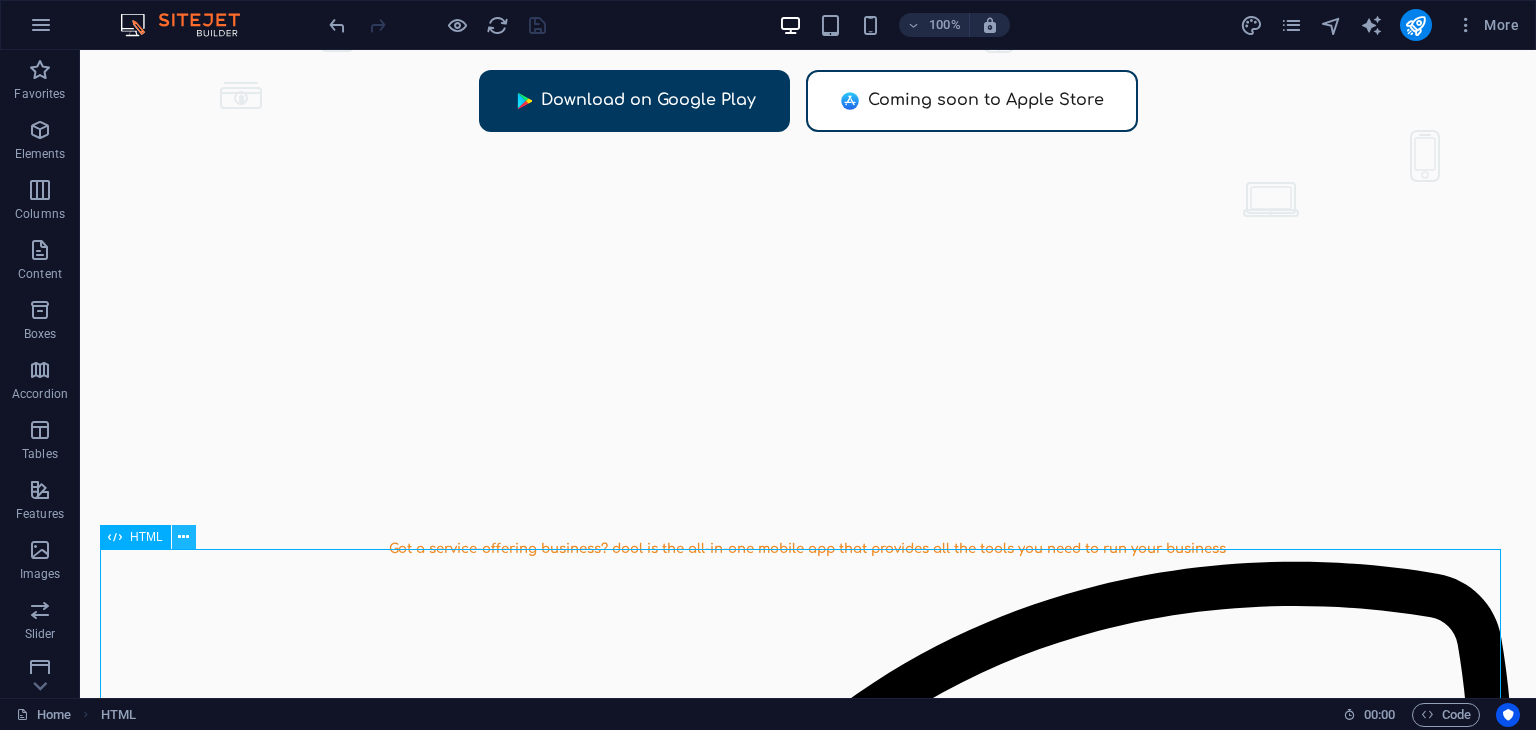 click at bounding box center [183, 537] 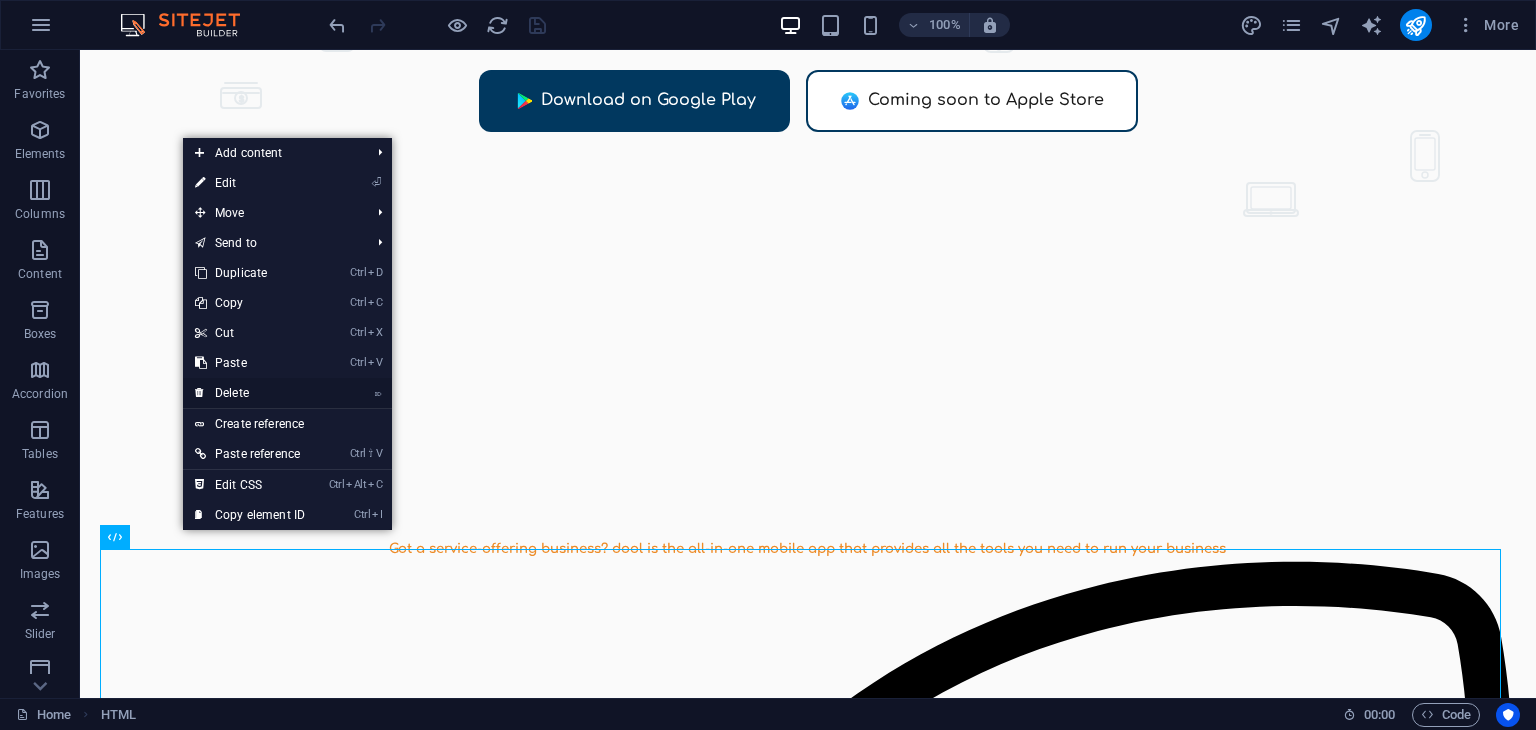 click on "⌦  Delete" at bounding box center [250, 393] 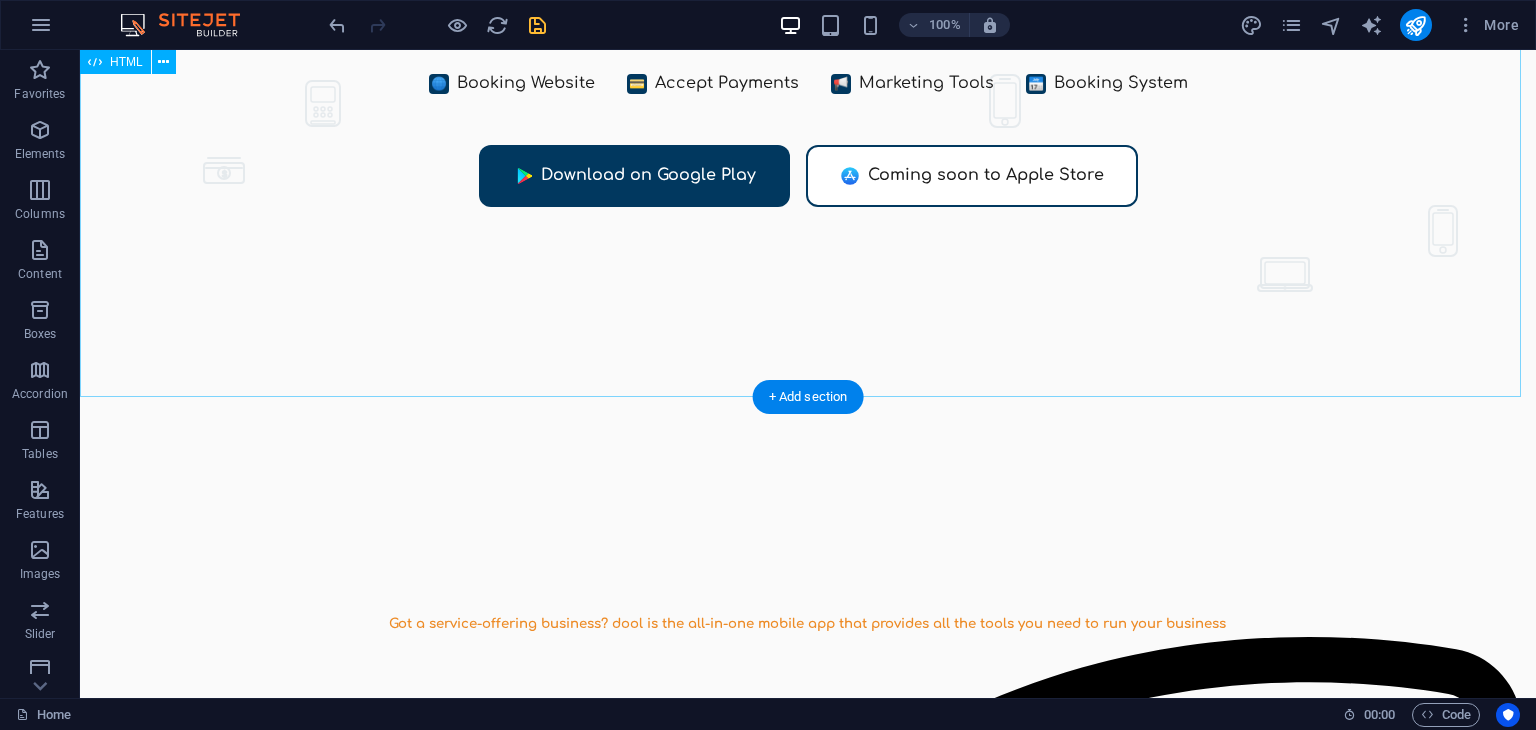 scroll, scrollTop: 462, scrollLeft: 0, axis: vertical 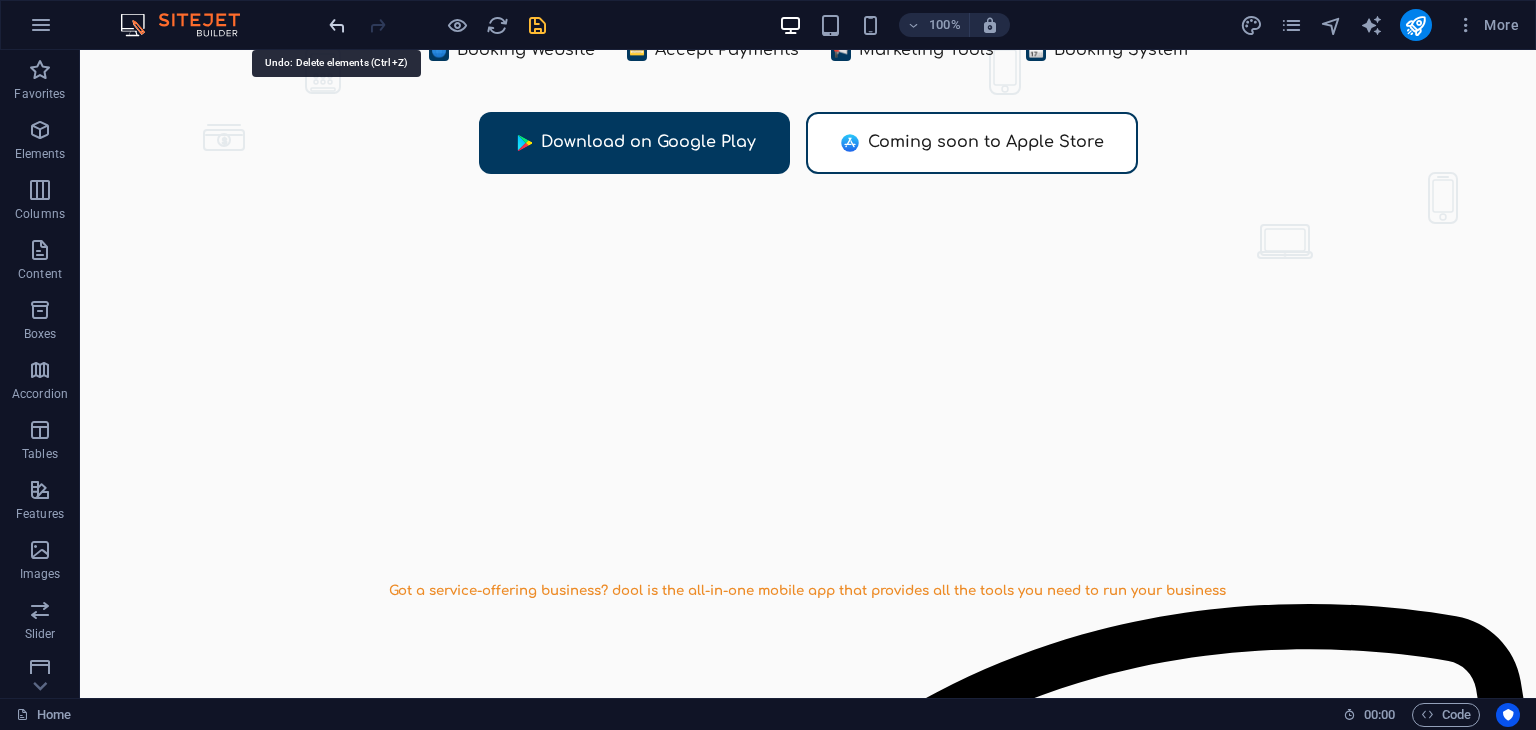 click at bounding box center [337, 25] 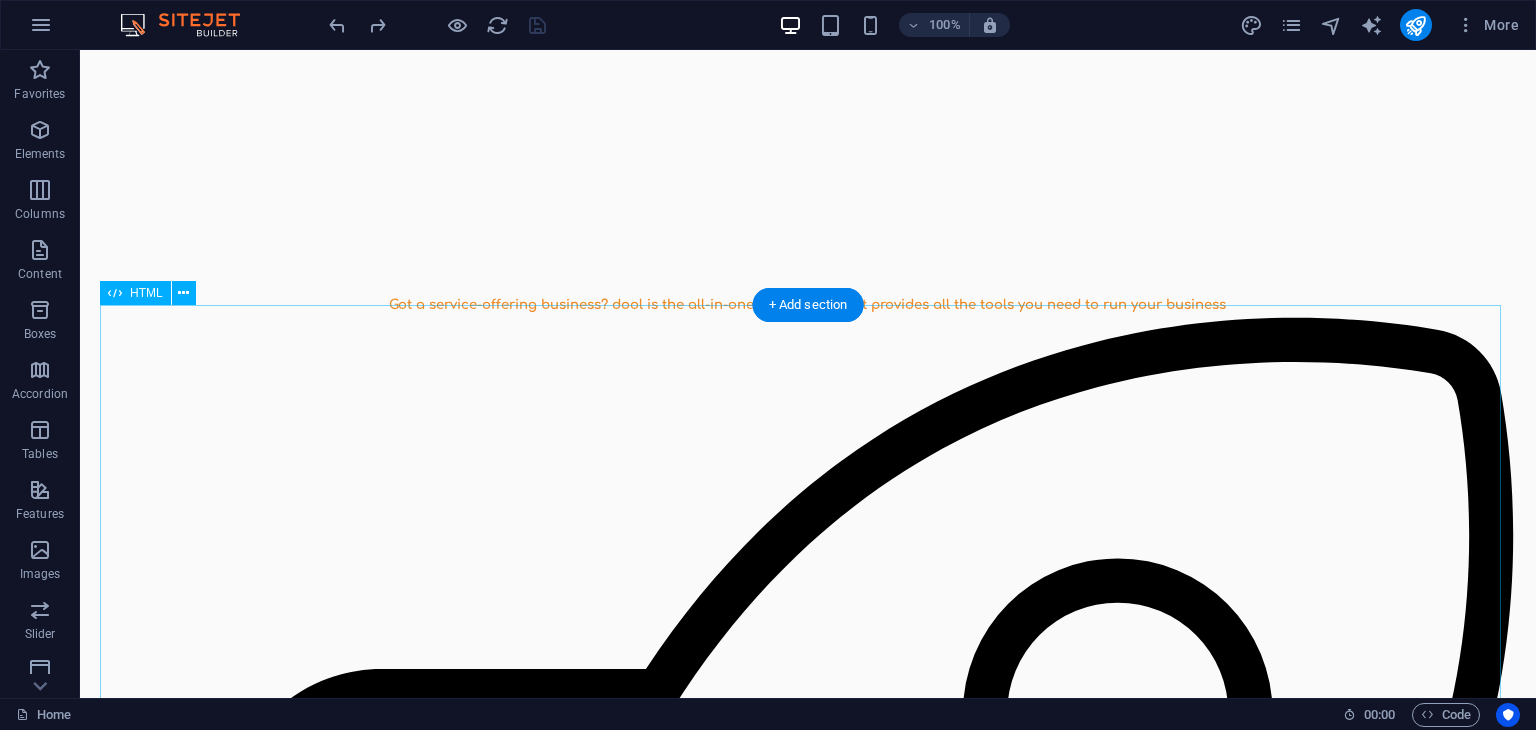 scroll, scrollTop: 786, scrollLeft: 0, axis: vertical 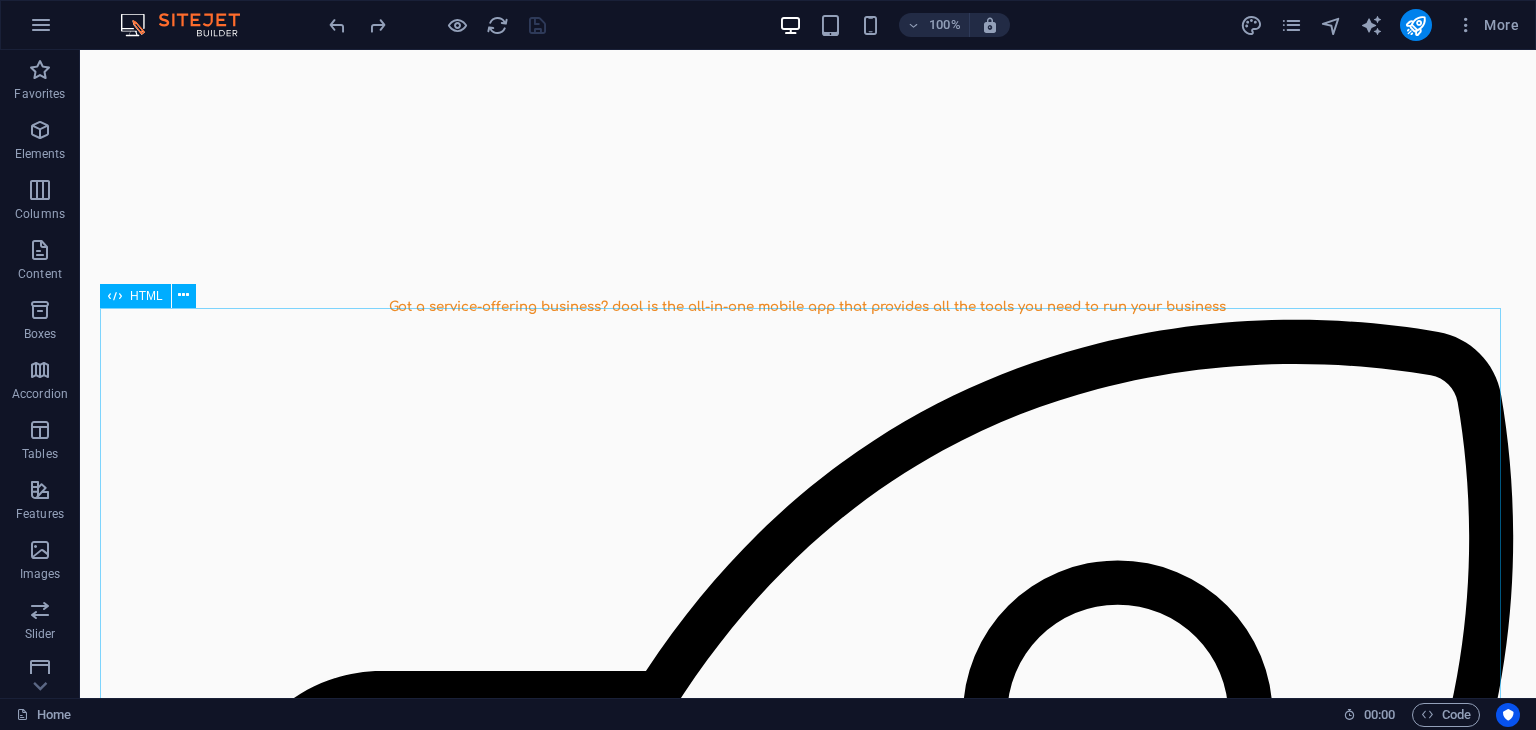 click on "HTML" at bounding box center [146, 296] 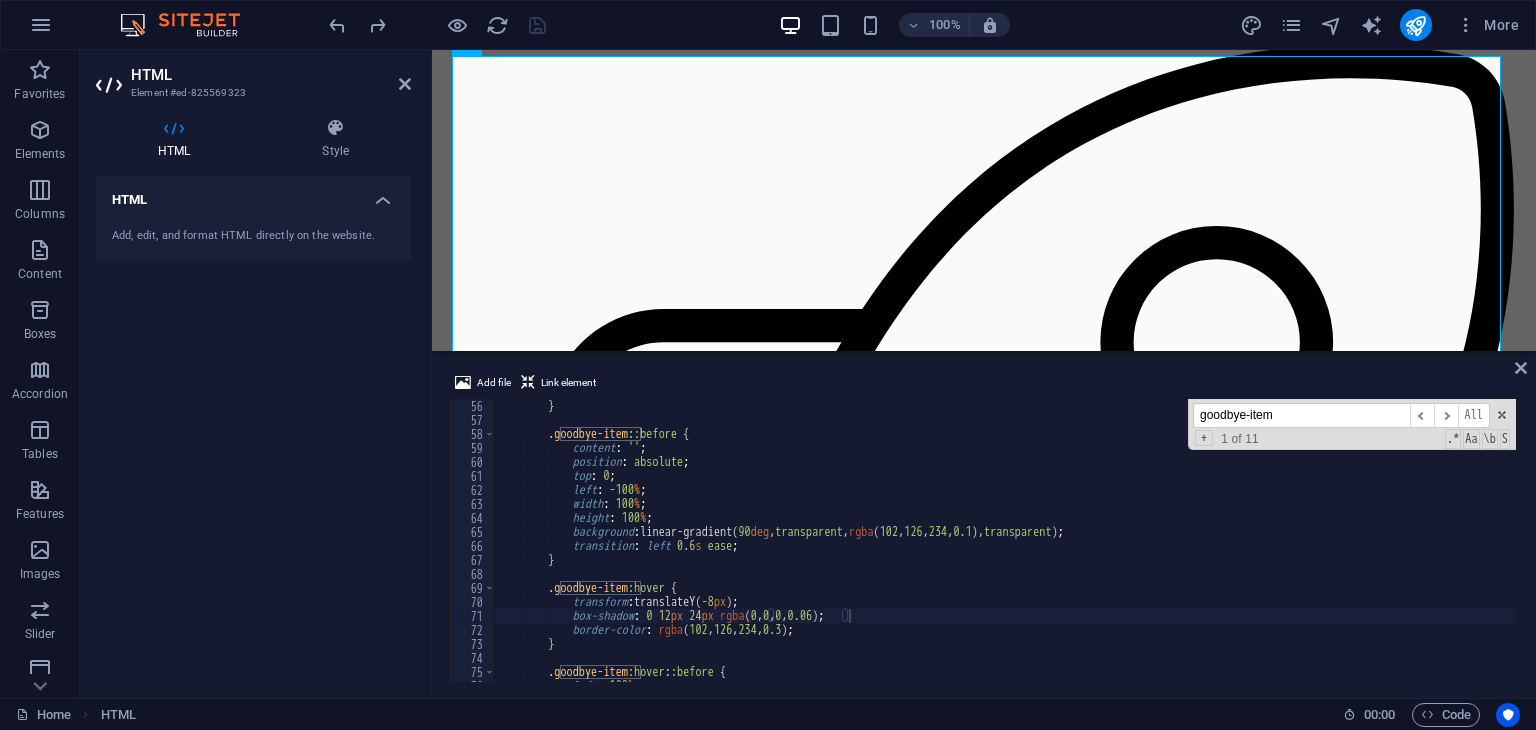 drag, startPoint x: 1325, startPoint y: 421, endPoint x: 1338, endPoint y: 416, distance: 13.928389 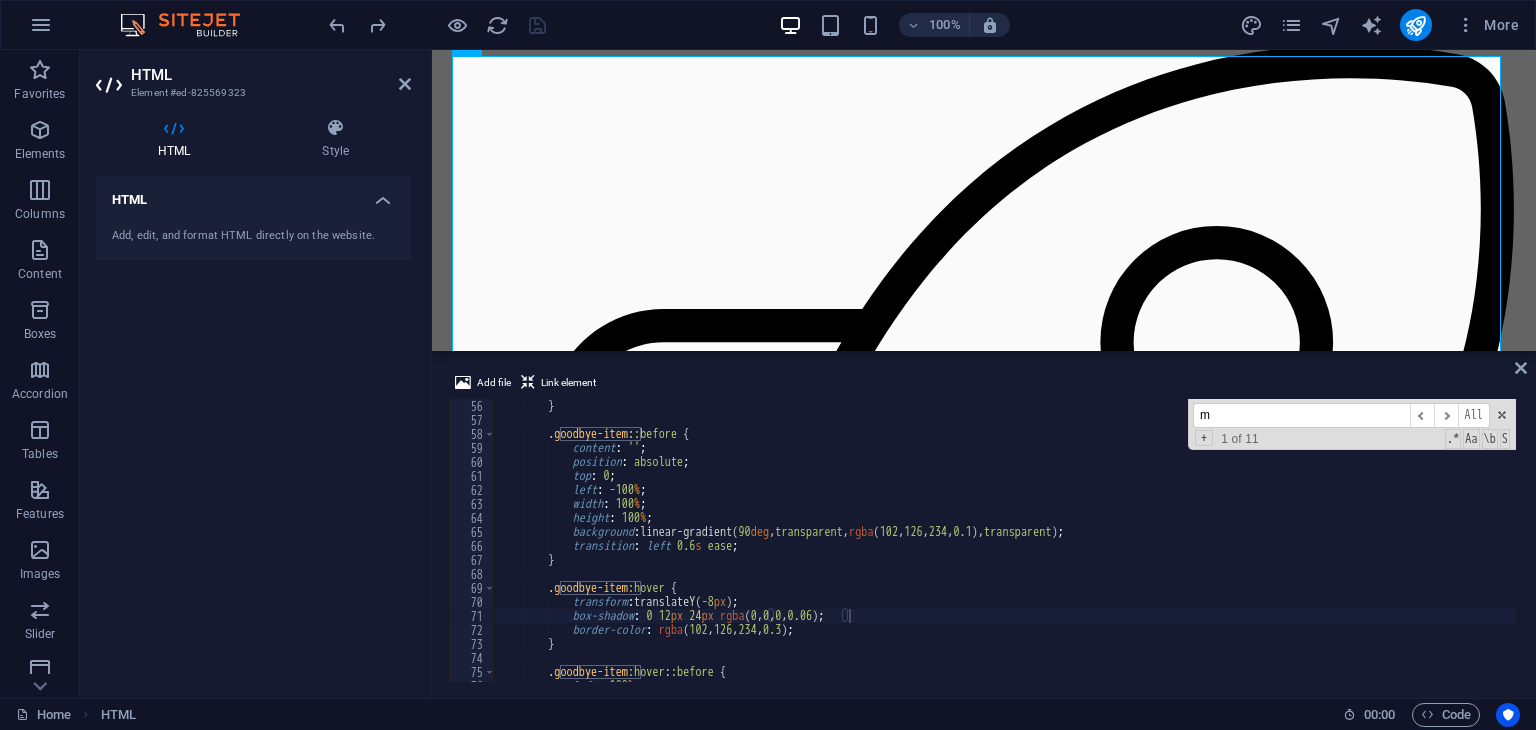 type on ".goodbye-item:hover::before {" 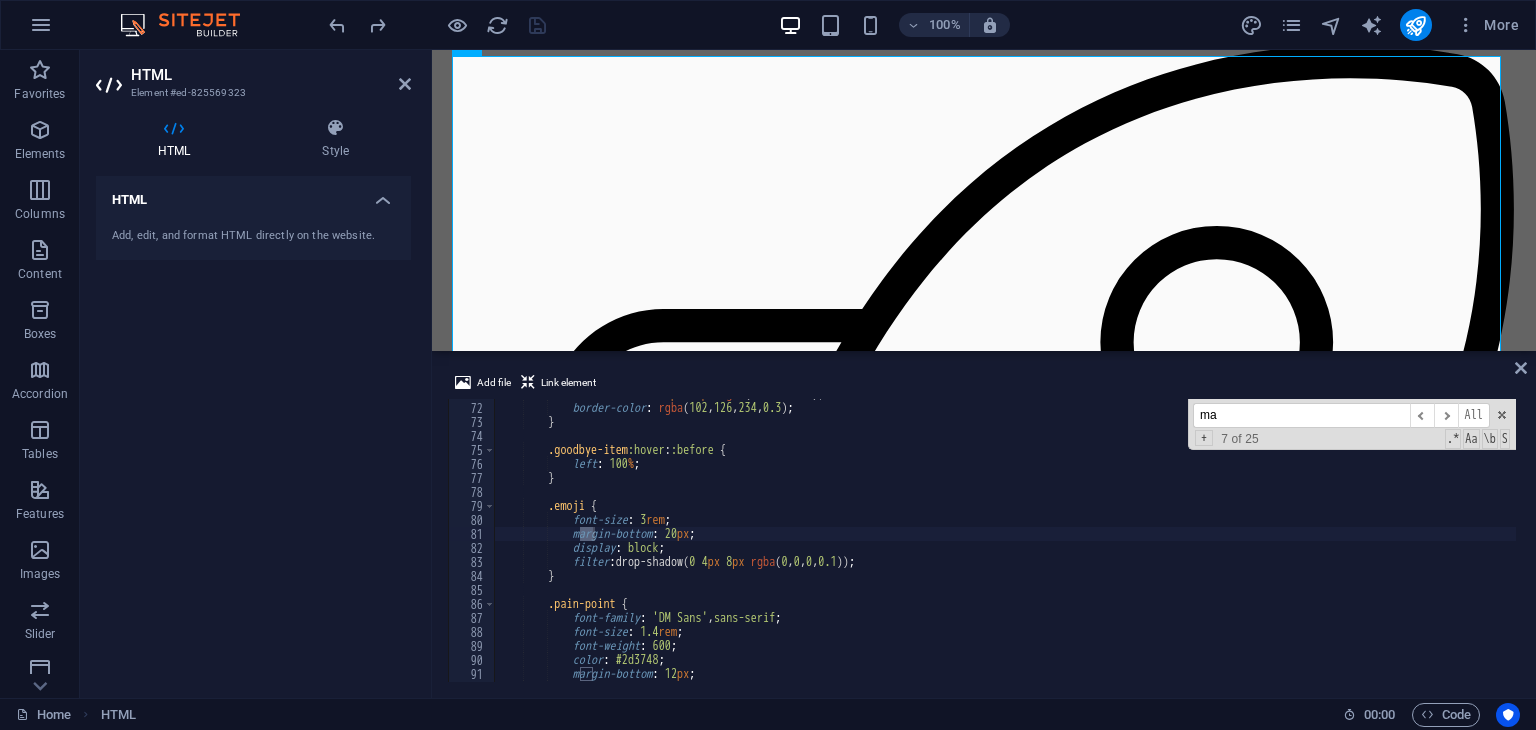 type on "margin-bottom: 20px;" 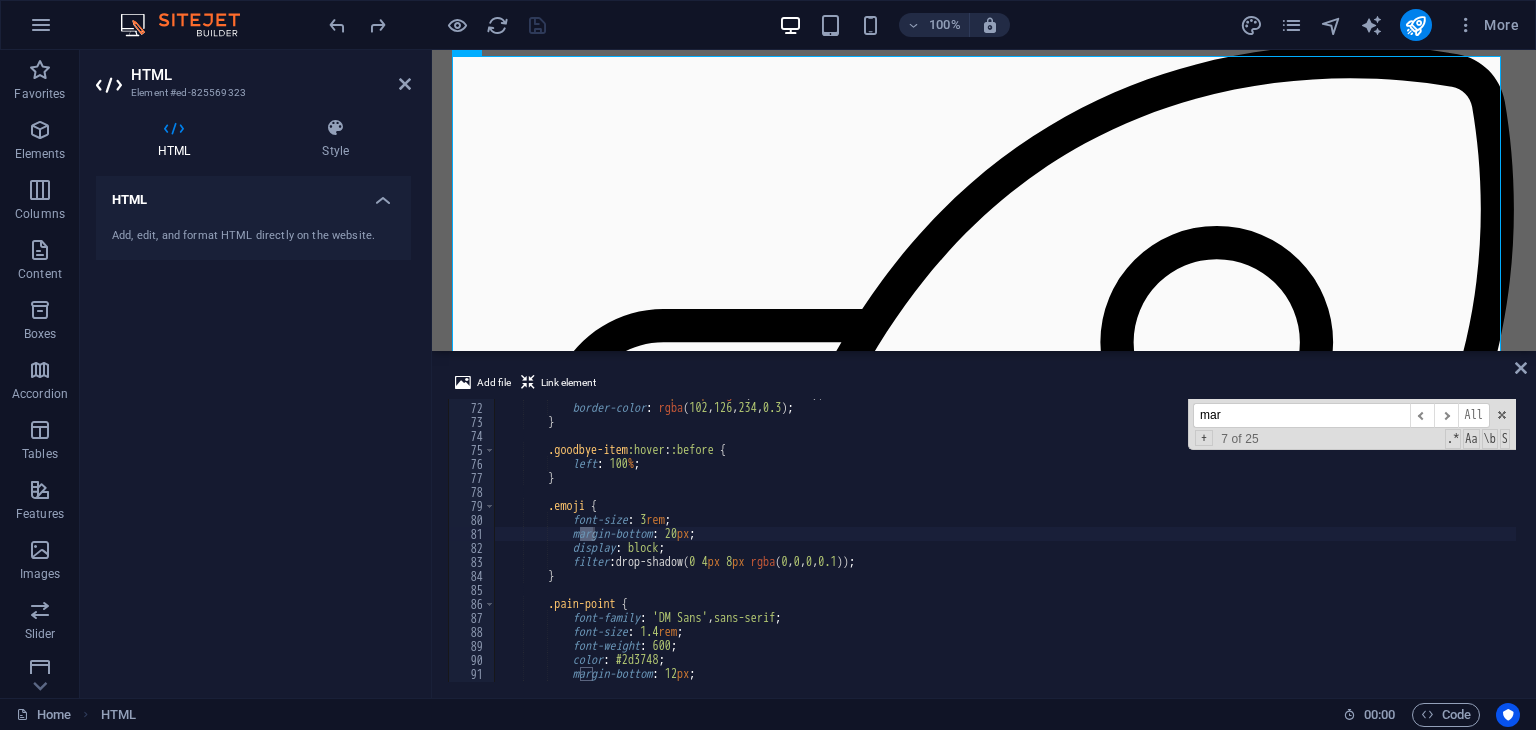 scroll, scrollTop: 992, scrollLeft: 0, axis: vertical 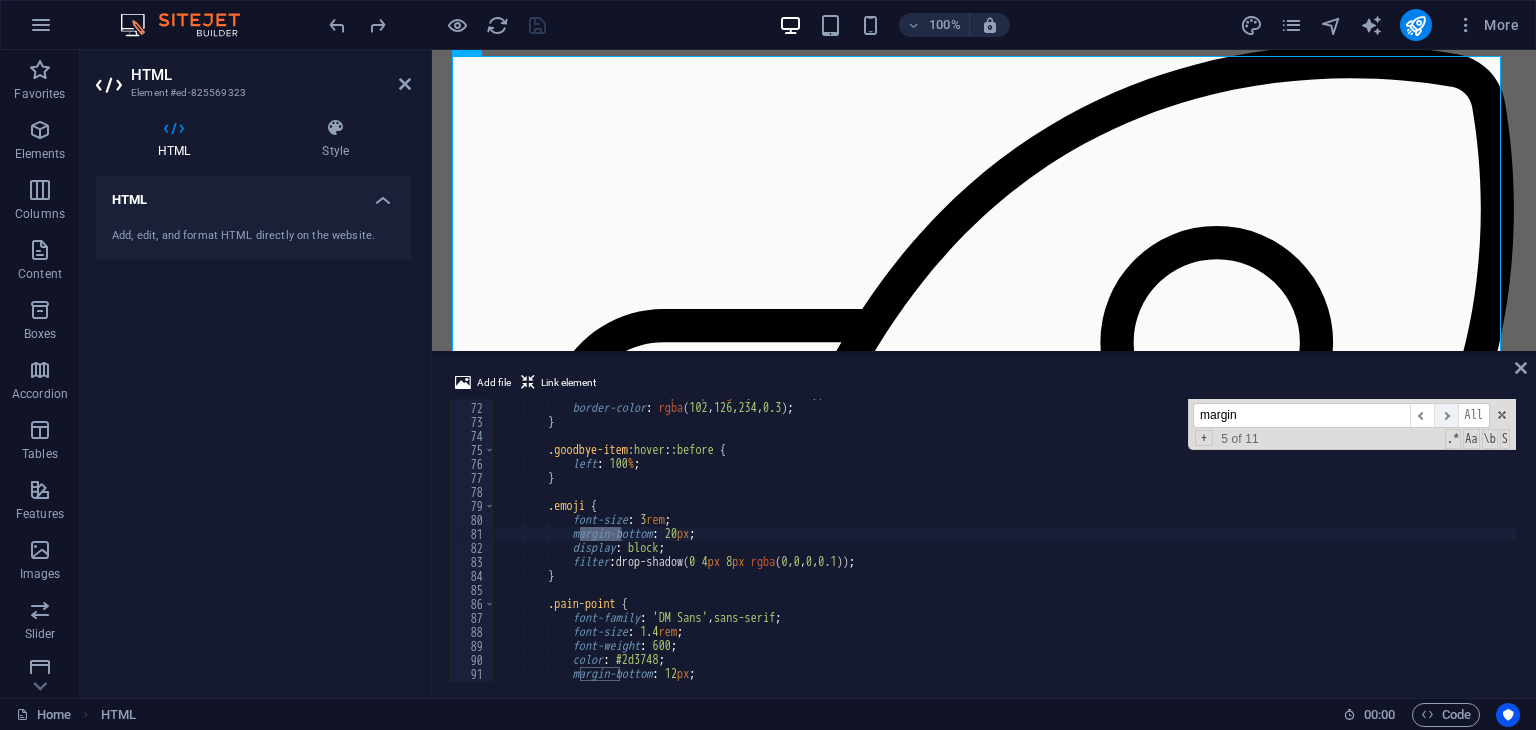 type on "margin" 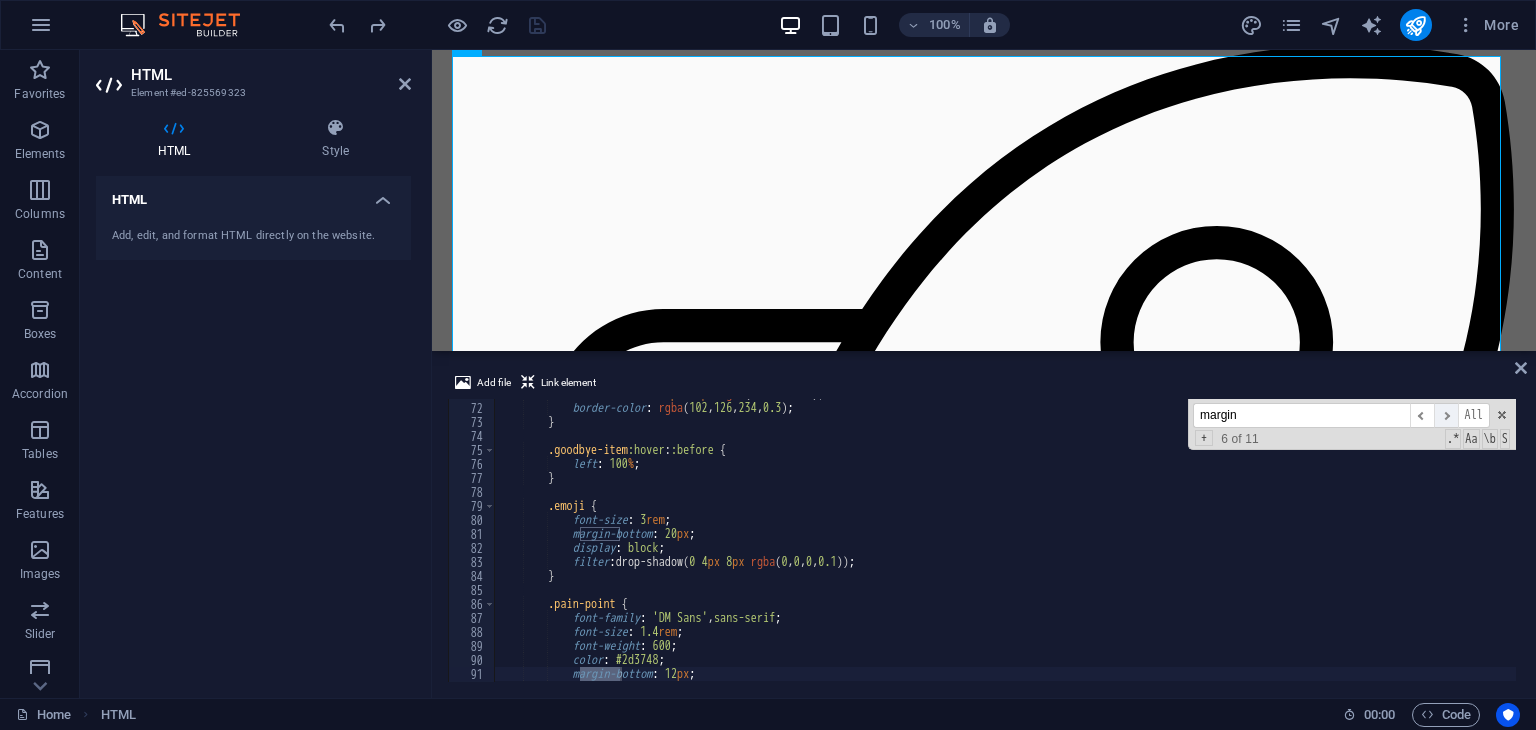 click on "​" at bounding box center (1446, 415) 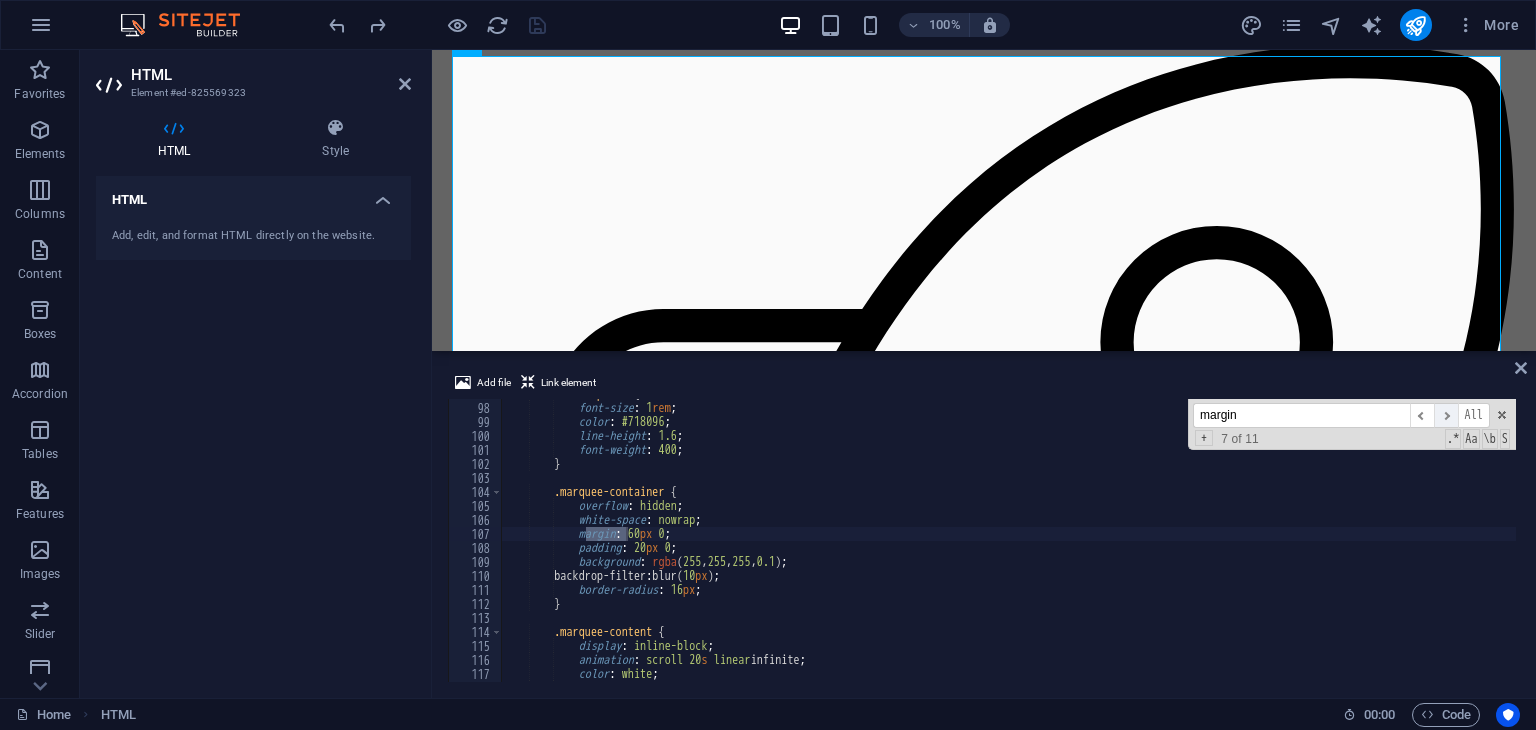 click on "​" at bounding box center [1446, 415] 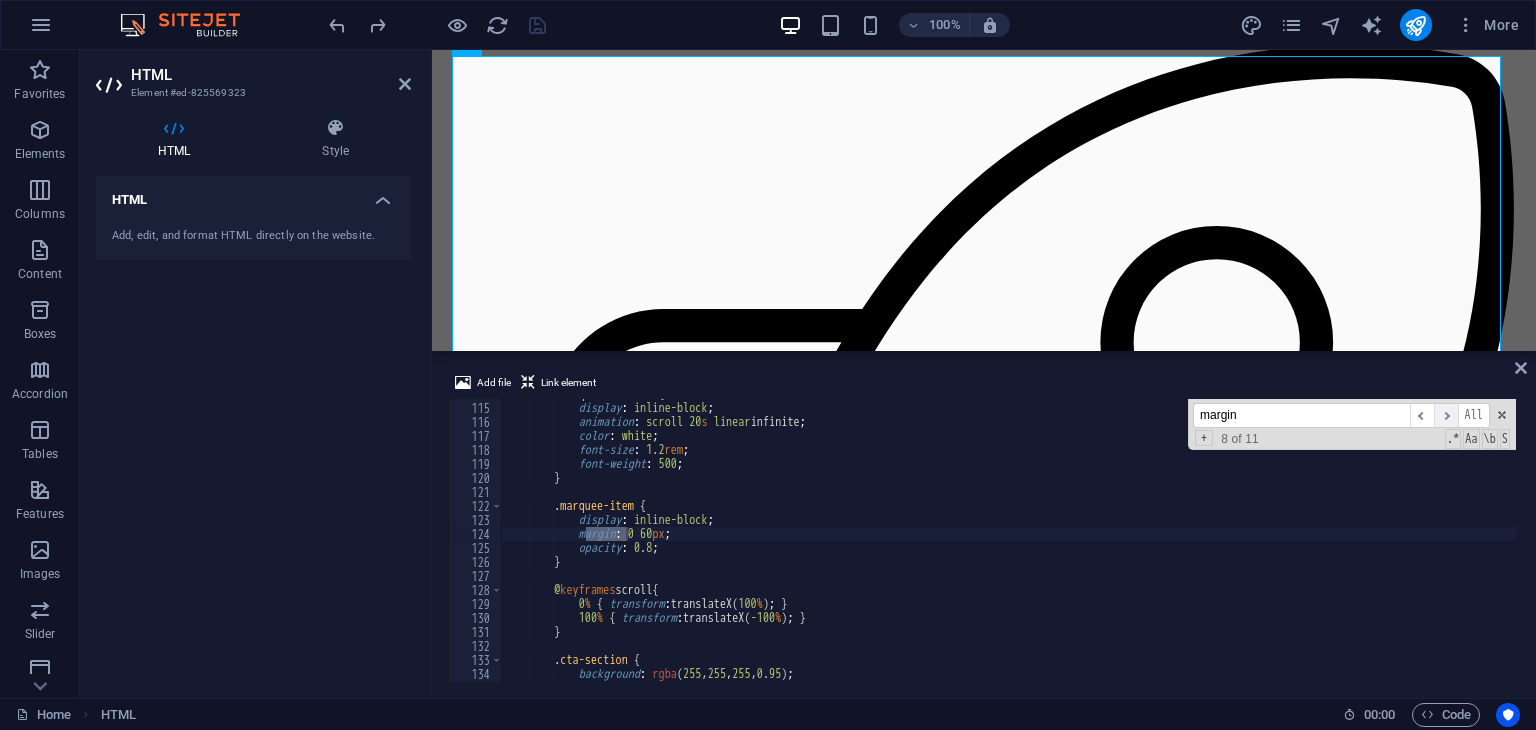 click on "​" at bounding box center (1446, 415) 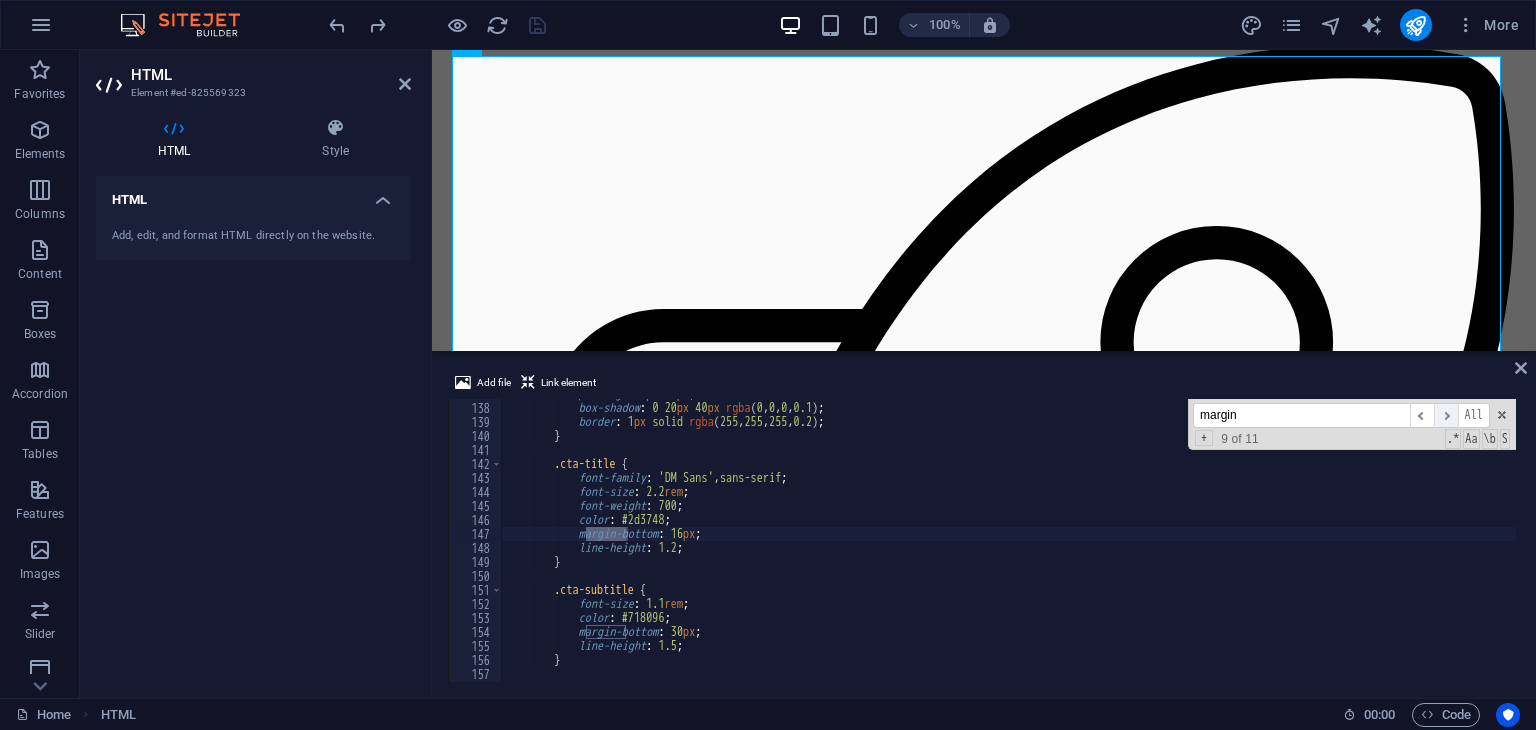 click on "​" at bounding box center (1446, 415) 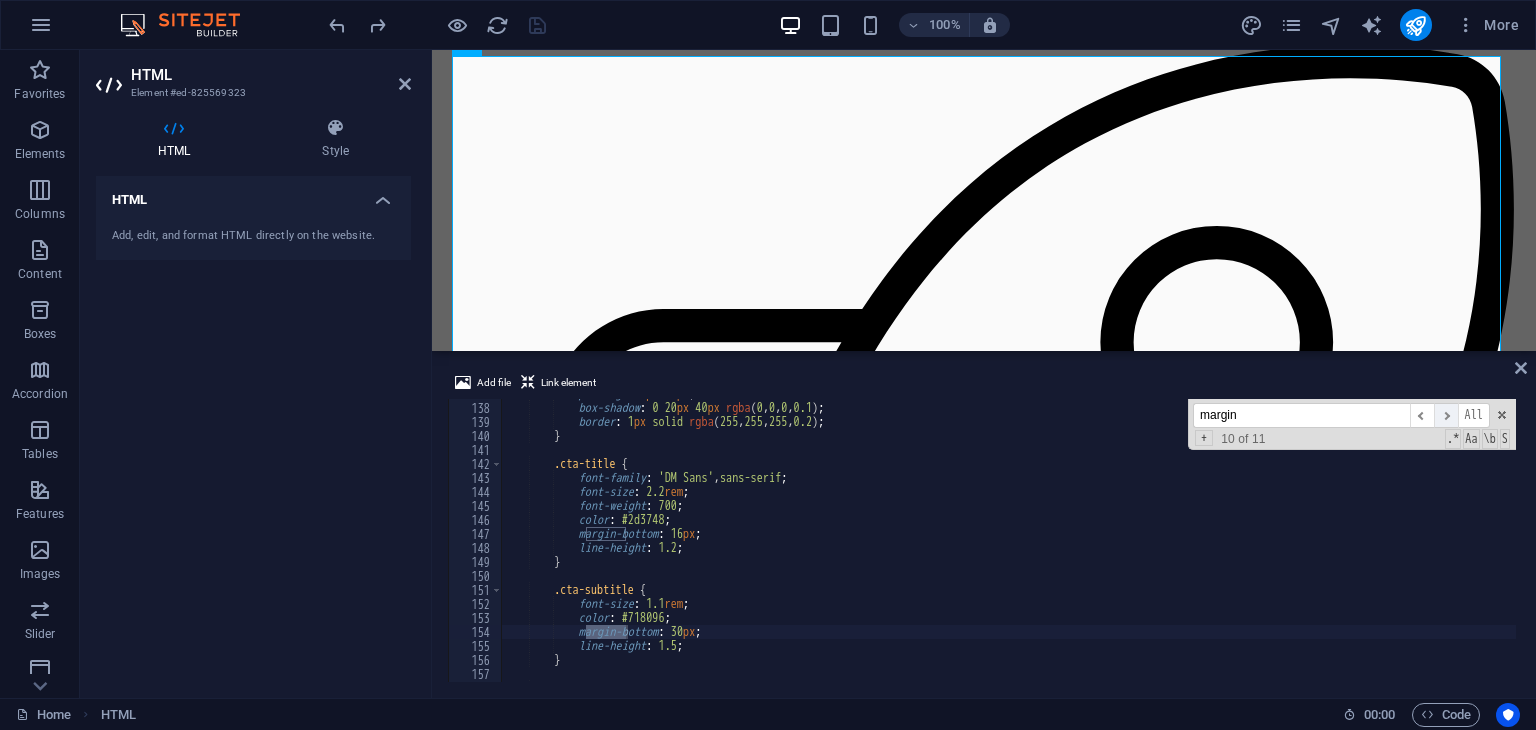 click on "​" at bounding box center [1446, 415] 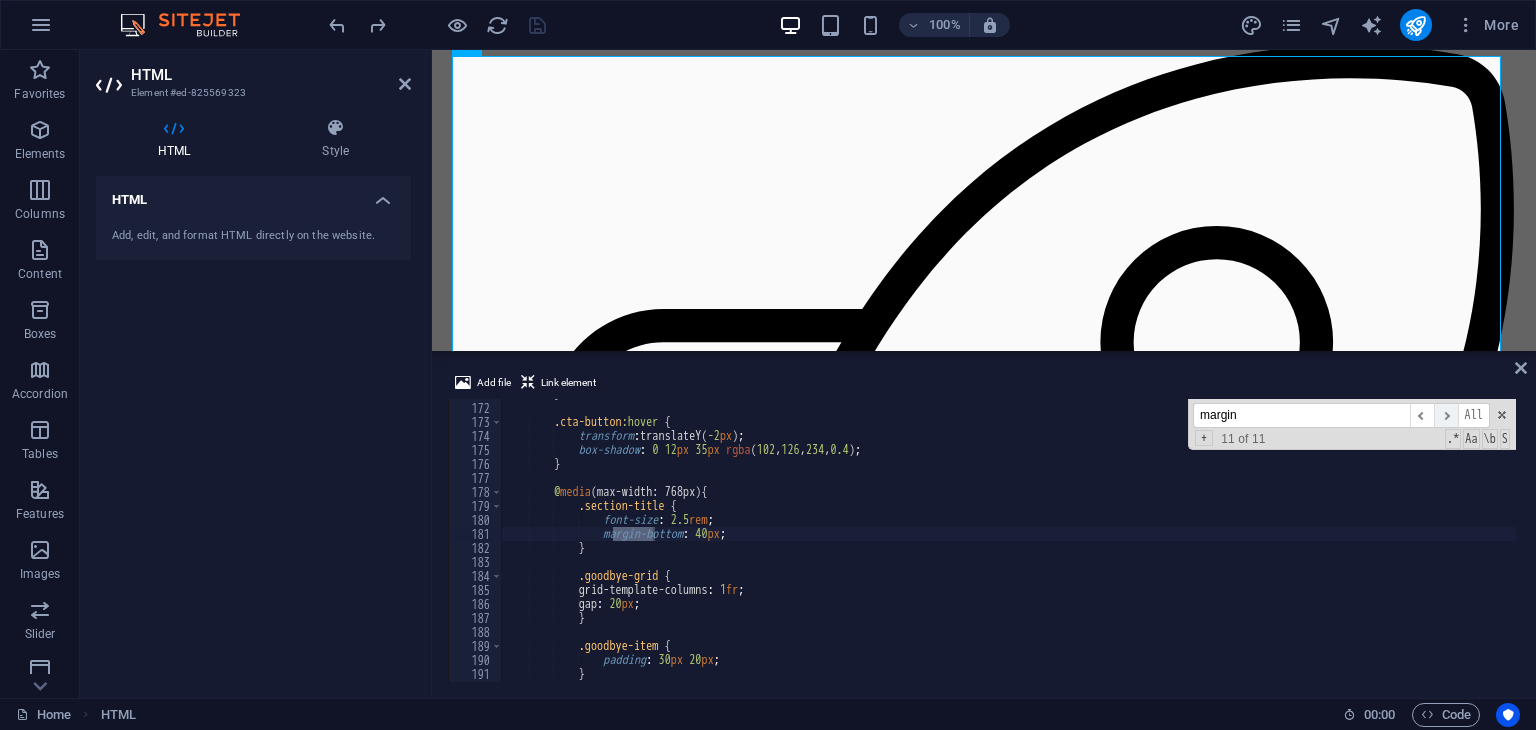 click on "​" at bounding box center (1446, 415) 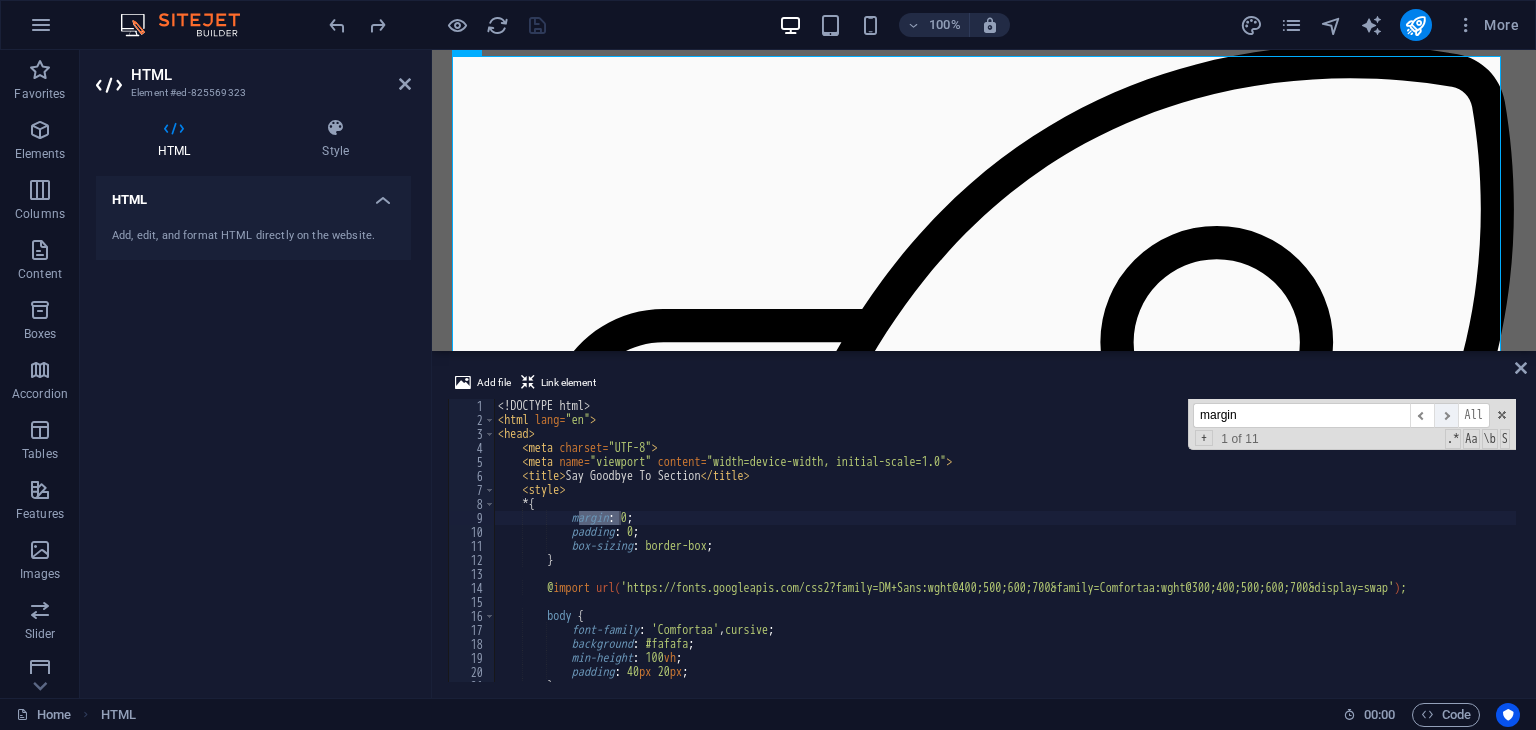 scroll, scrollTop: 0, scrollLeft: 0, axis: both 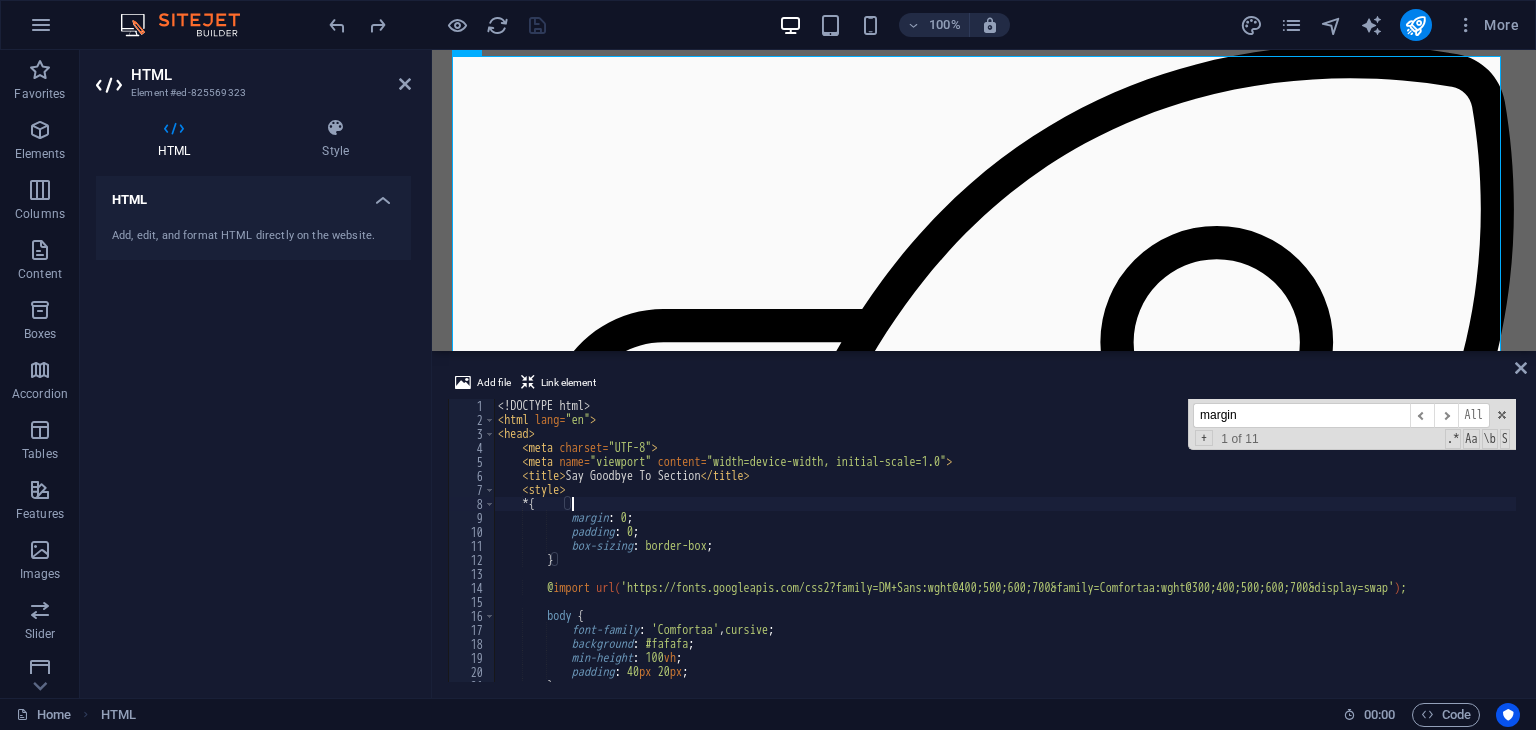 click on "<! DOCTYPE   html > < html   lang = "en" > < head >      < meta   charset = "UTF-8" >      < meta   name = "viewport"   content = "width=device-width, initial-scale=1.0" >      < title > Say Goodbye To Section </ title >      < style >          *  {                margin :   0 ;                padding :   0 ;                box-sizing :   border-box ;           }           @ import   url( 'https://fonts.googleapis.com/css2?family=DM+Sans:wght@400;500;600;700&family=Comfortaa:wght@300;400;500;600;700&display=swap' ) ;           body   {                font-family :   ' Comfortaa ' ,  cursive ;                background :   #fafafa ;                min-height :   100 vh ;                padding :   40 px   20 px ;           }" at bounding box center (1005, 554) 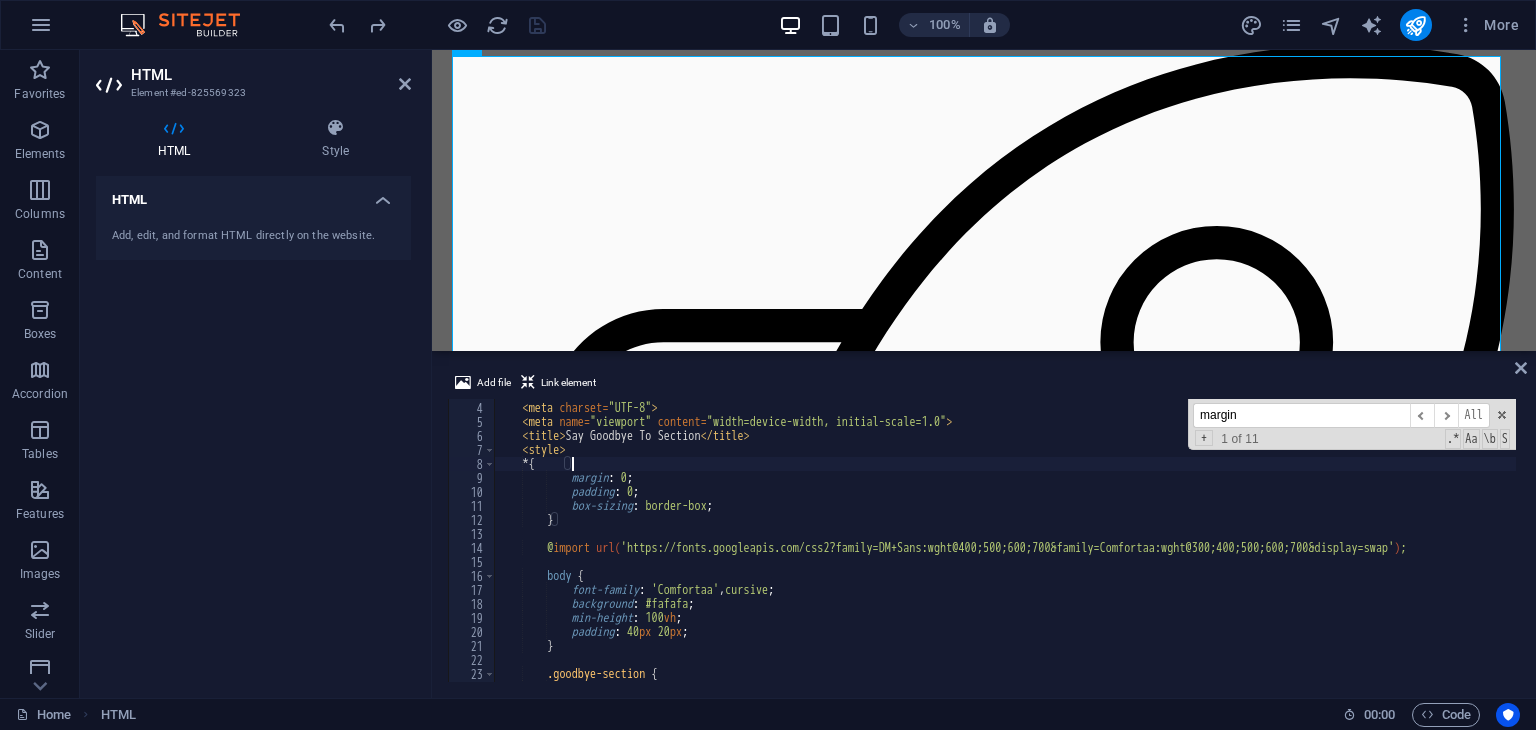 scroll, scrollTop: 40, scrollLeft: 0, axis: vertical 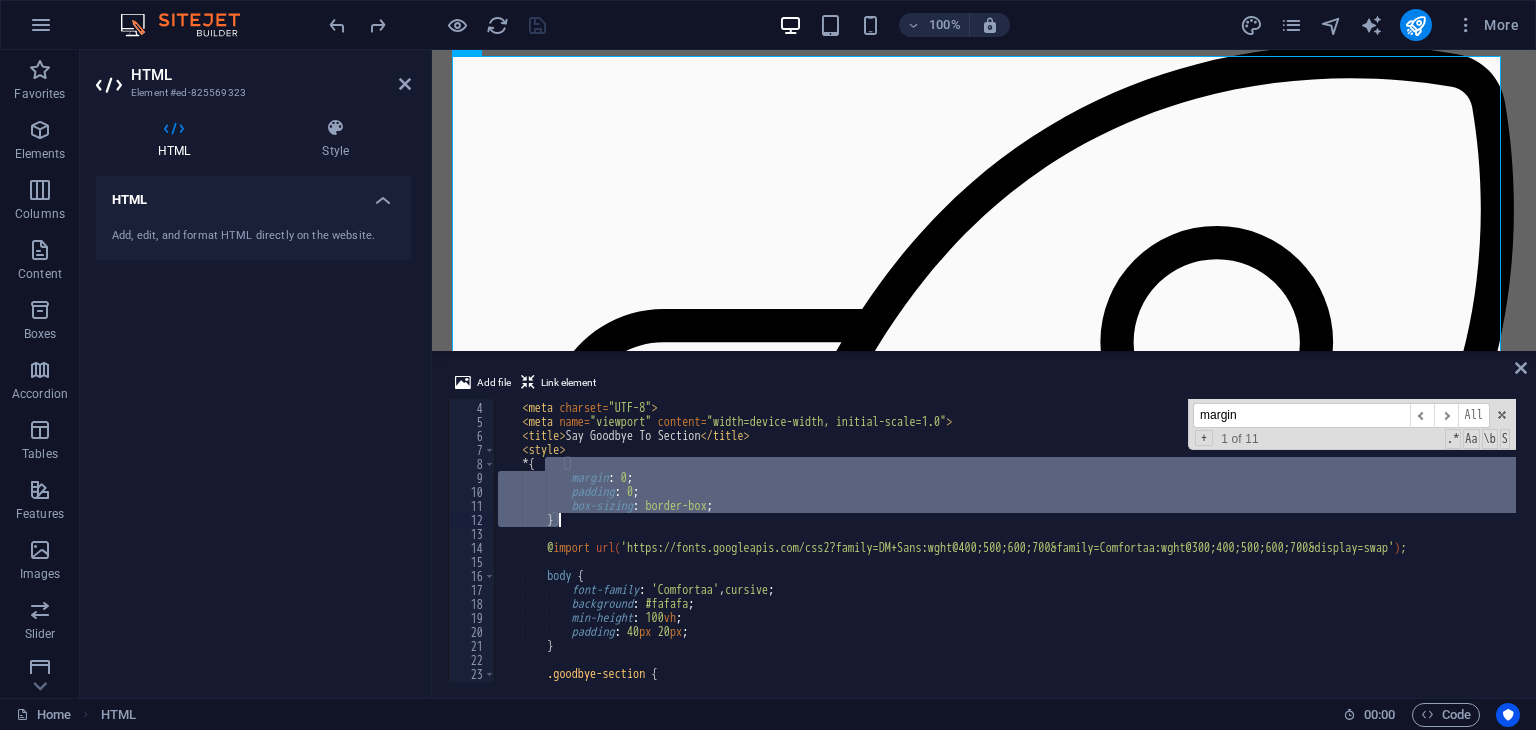 drag, startPoint x: 549, startPoint y: 467, endPoint x: 570, endPoint y: 520, distance: 57.00877 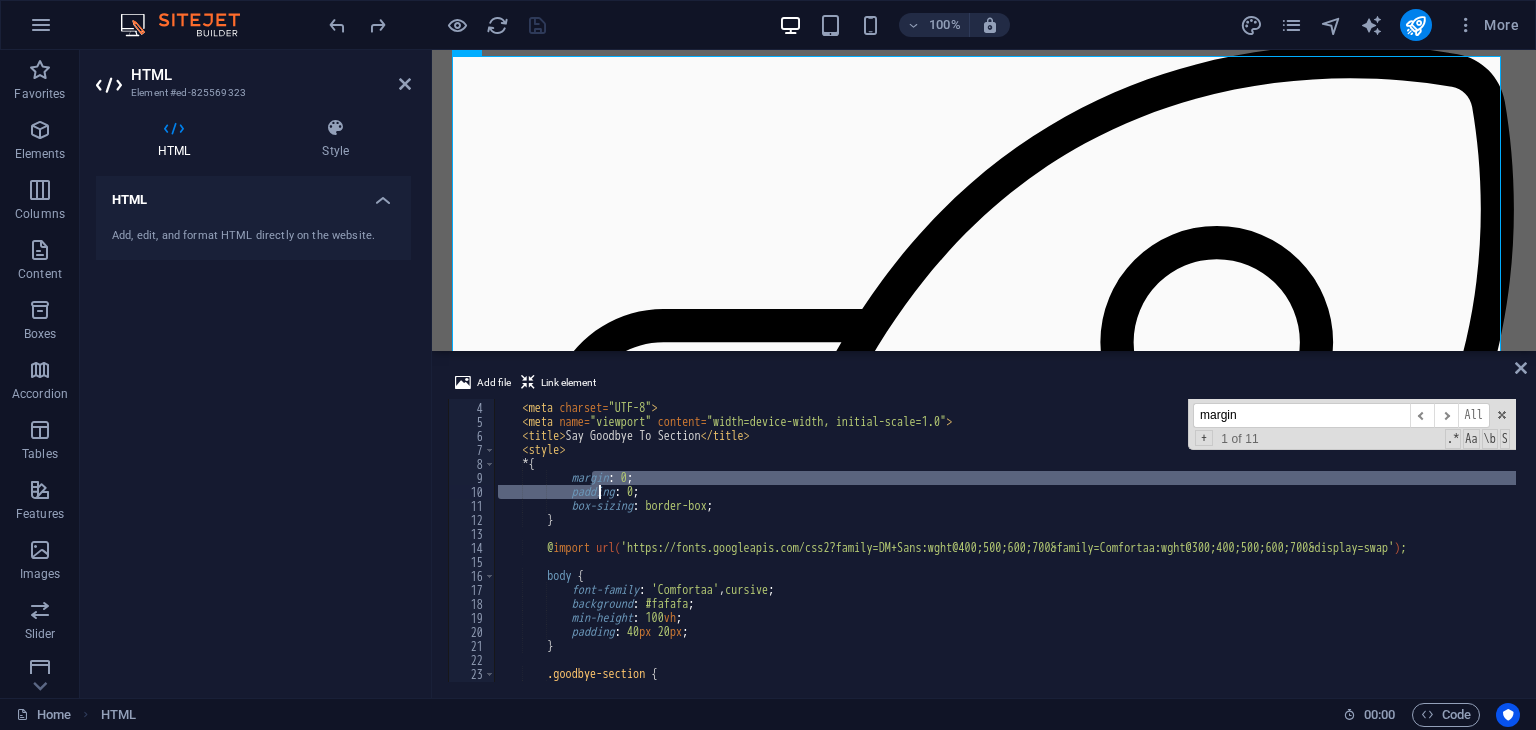 drag, startPoint x: 595, startPoint y: 472, endPoint x: 602, endPoint y: 497, distance: 25.96151 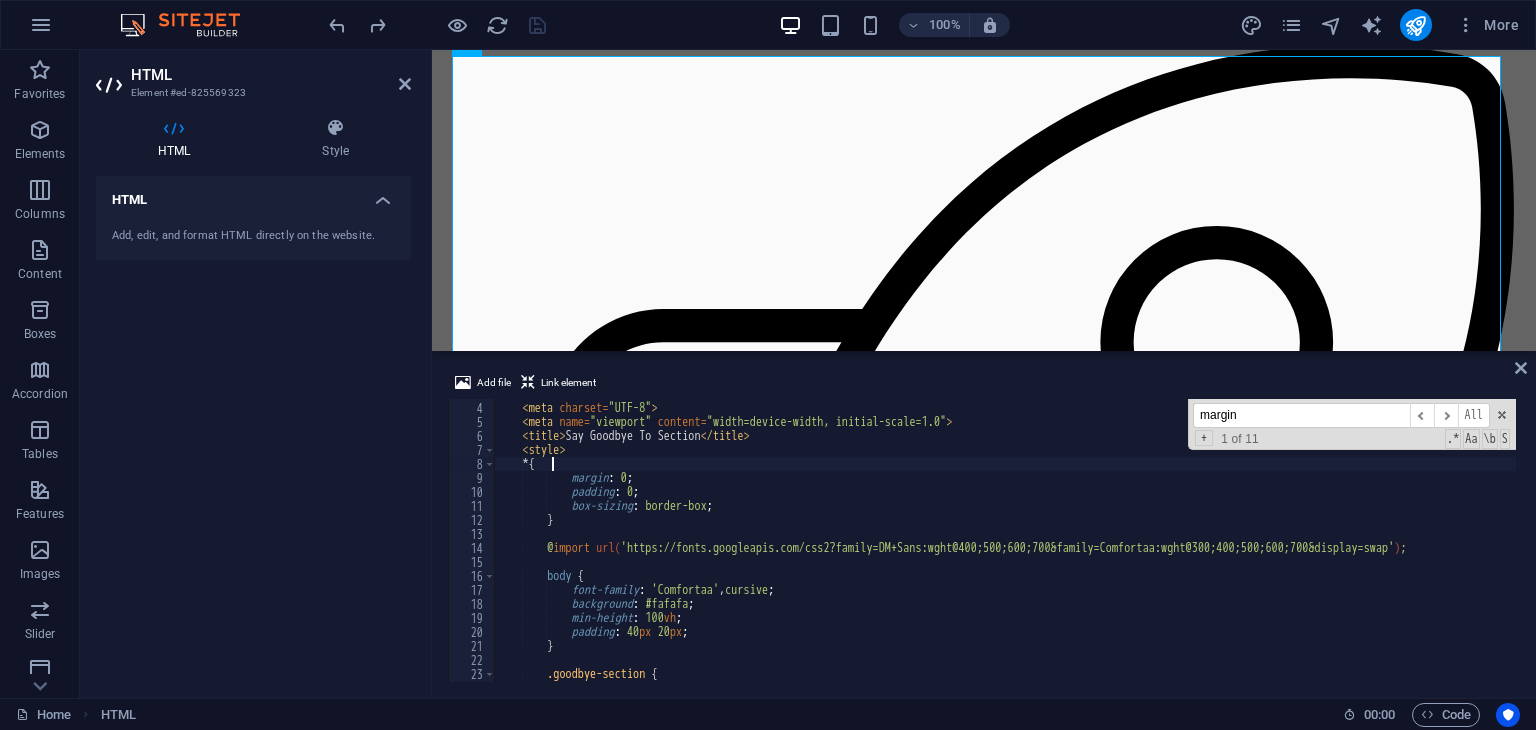 paste on ".goodbye-section" 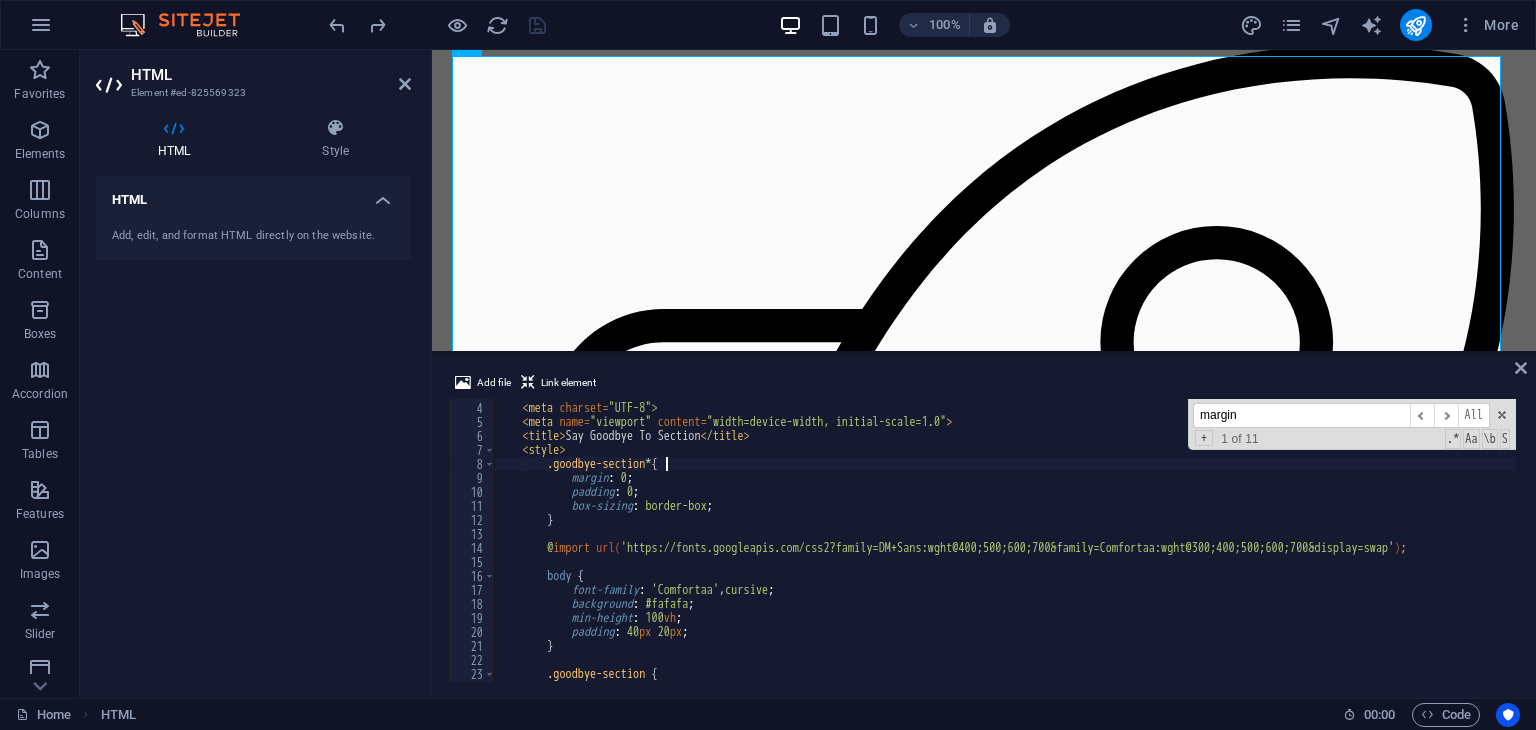 scroll, scrollTop: 0, scrollLeft: 14, axis: horizontal 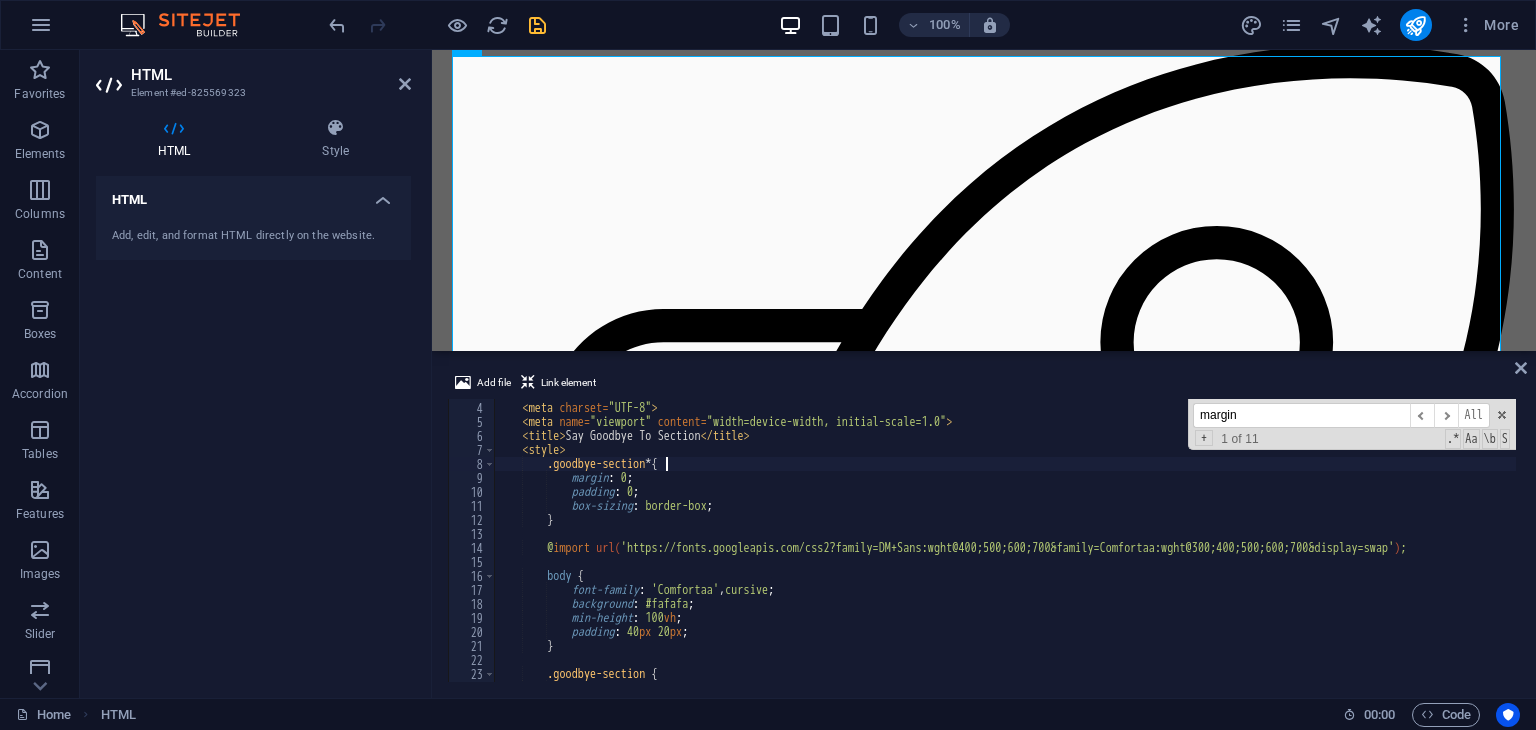 click on "100% More" at bounding box center [926, 25] 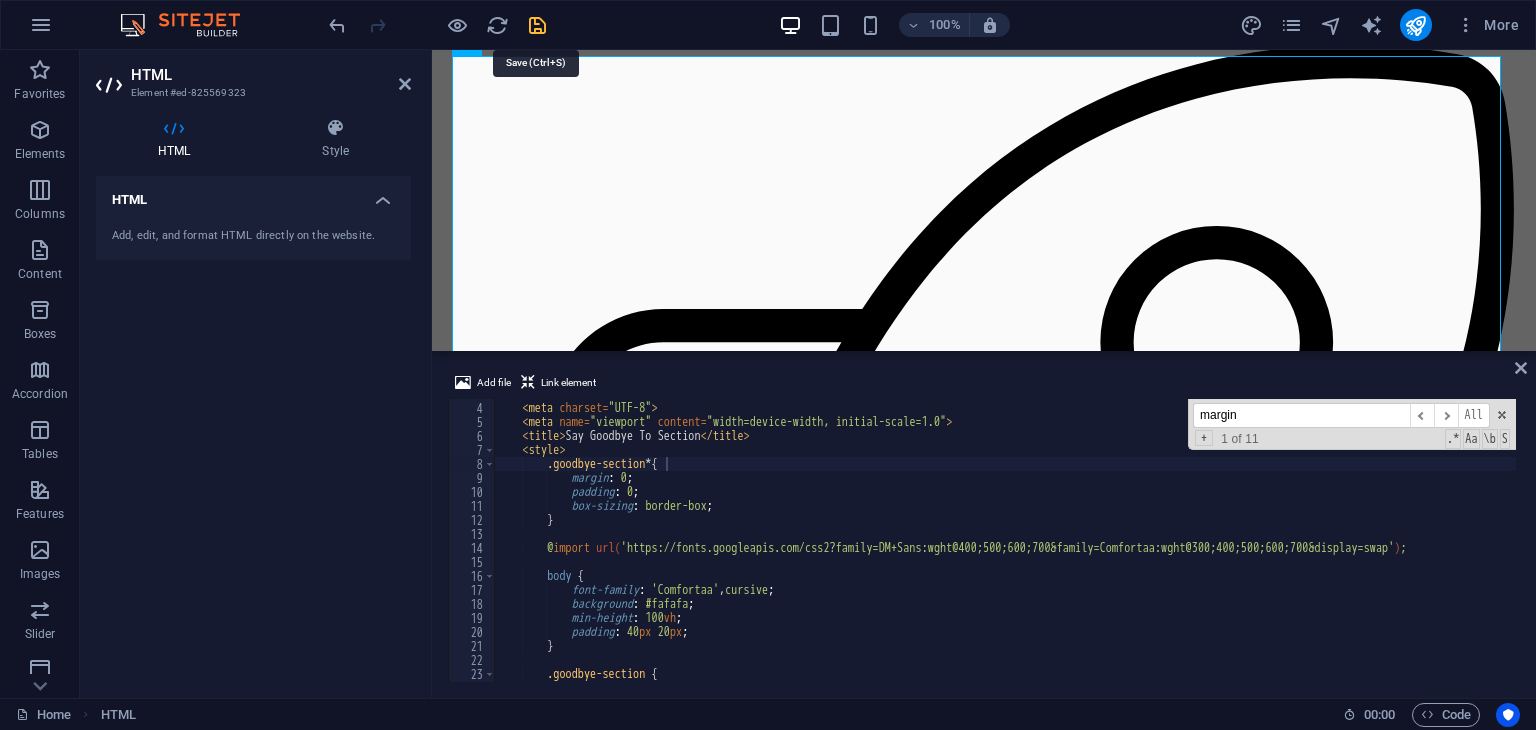 click at bounding box center [537, 25] 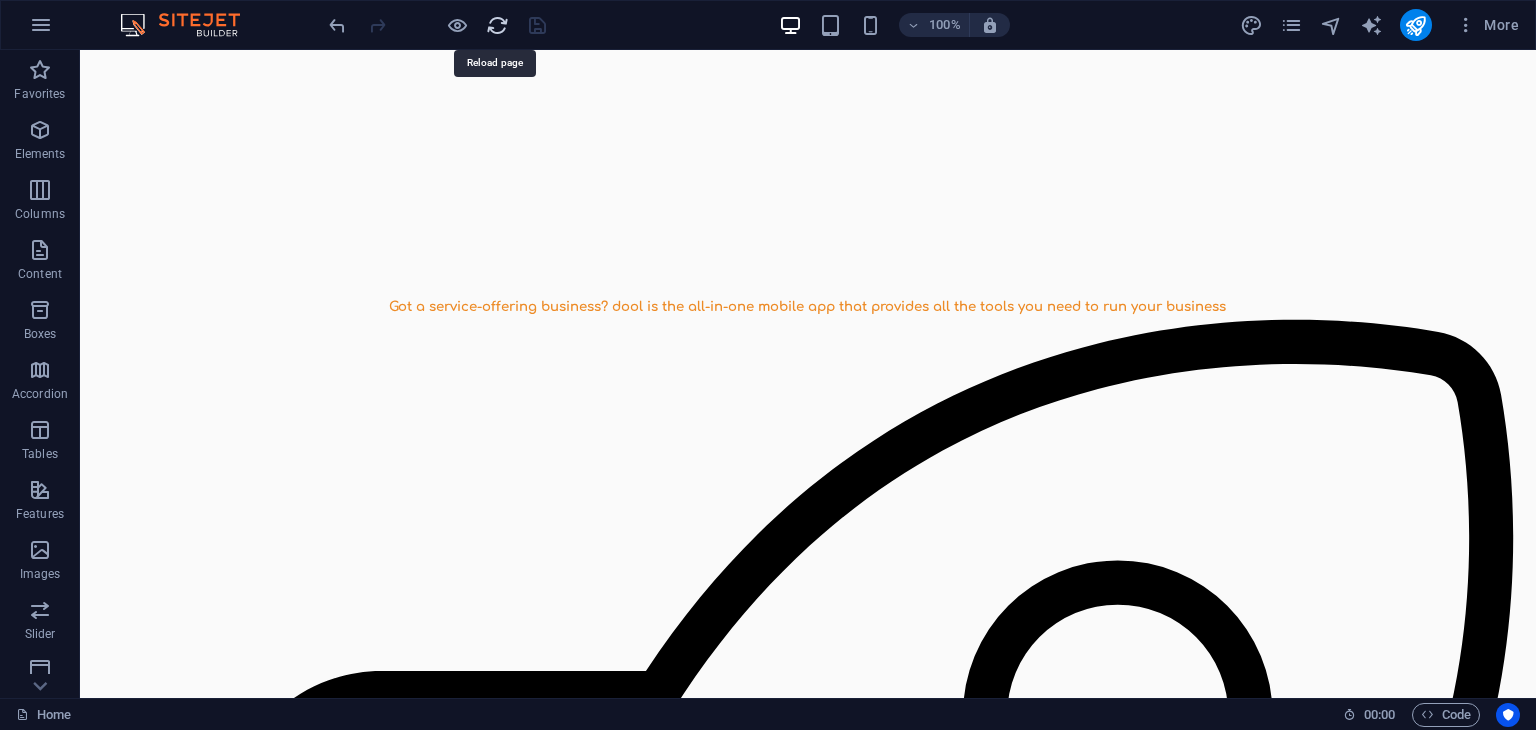 click at bounding box center (497, 25) 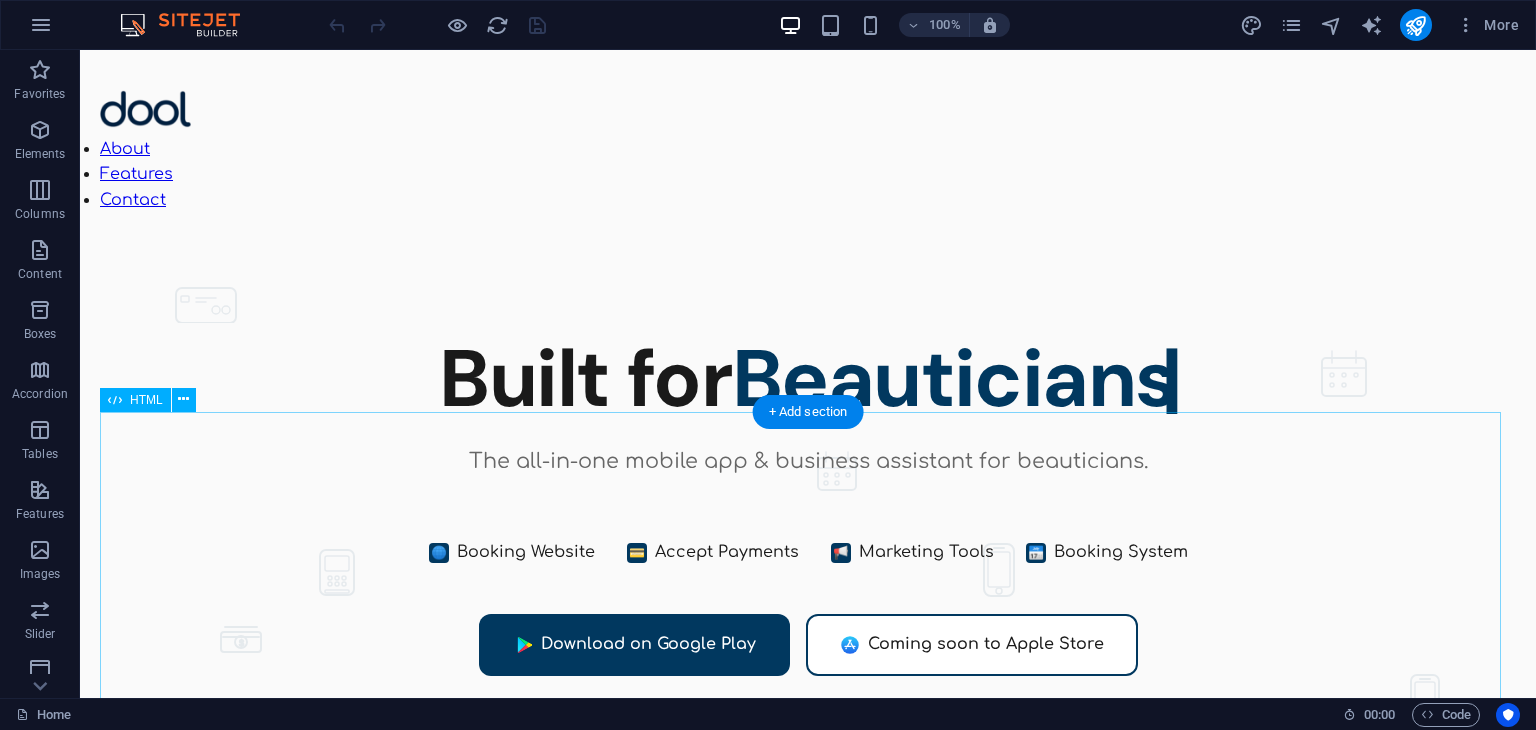 scroll, scrollTop: 682, scrollLeft: 0, axis: vertical 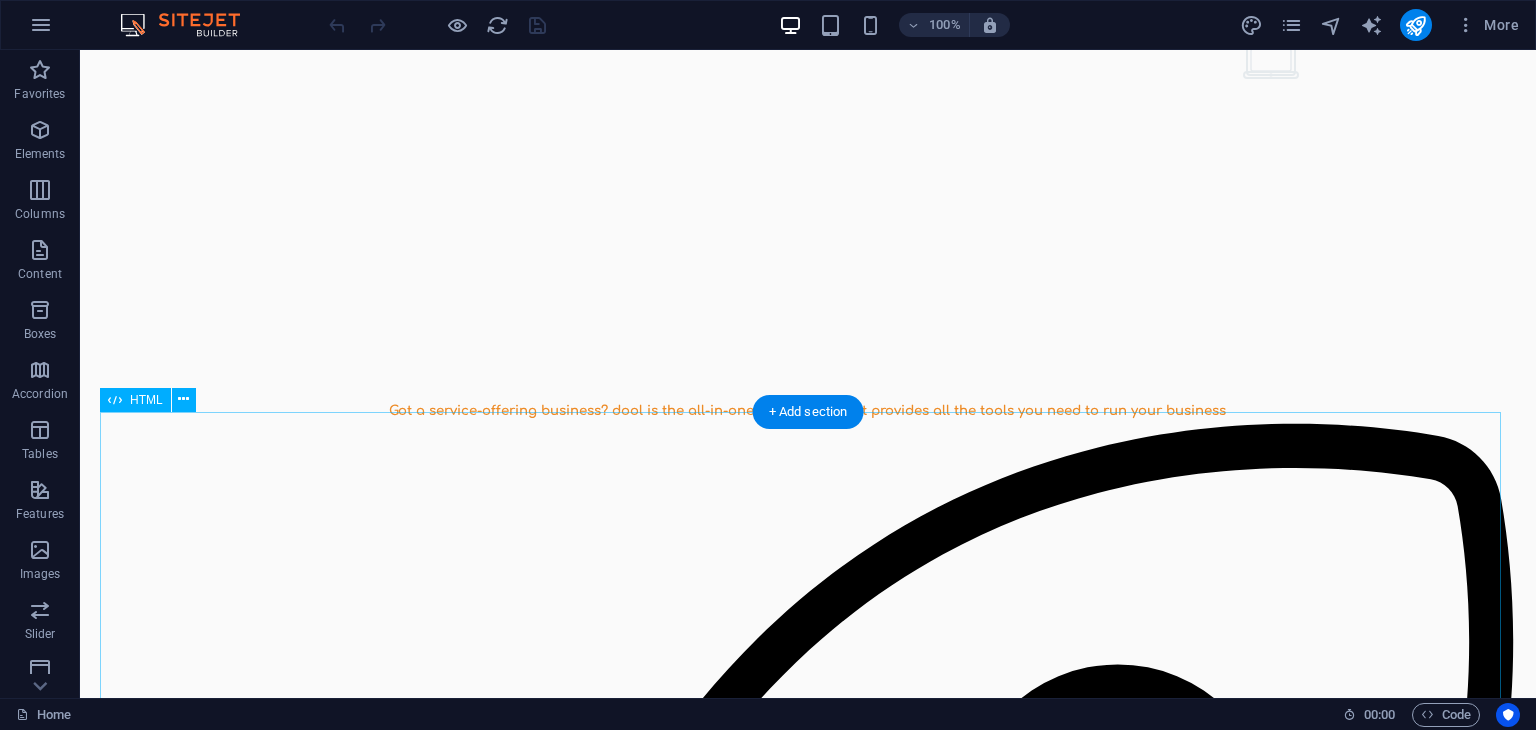 click on "Say Goodbye To Section
Say goodbye to....
💬
Late night DMs
Stop responding to booking requests at all hours. Your personal time is sacred.
🚩
Missed requests
Never lose another booking opportunity buried in your message requests.
📅
Double bookings
Eliminate scheduling conflicts and the awkward conversations that follow.
📄
Endless paperwork
Ditch the filing cabinets and lost forms. Everything digital, everything organized.
💵
Hidden fees" at bounding box center (808, 2250) 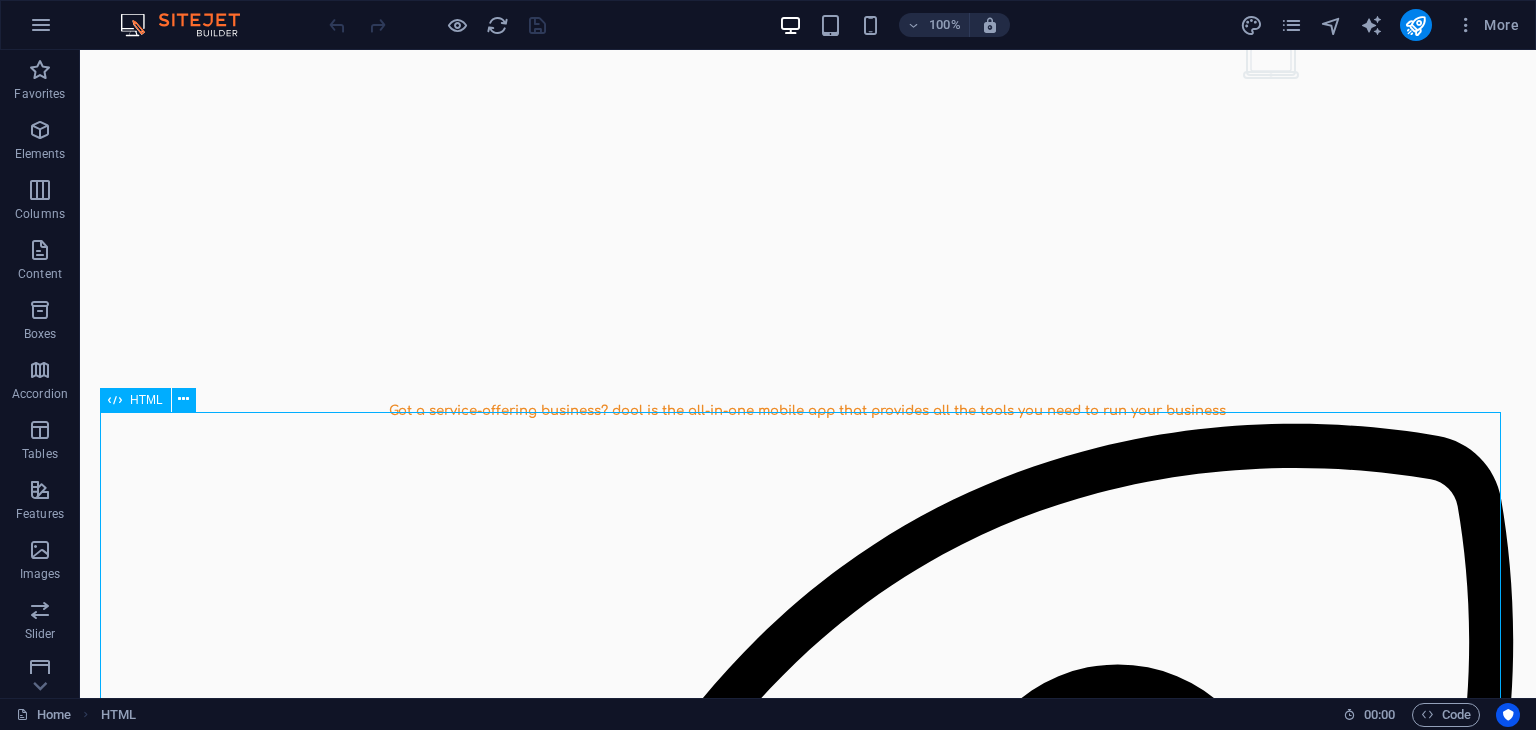 click on "HTML" at bounding box center (146, 400) 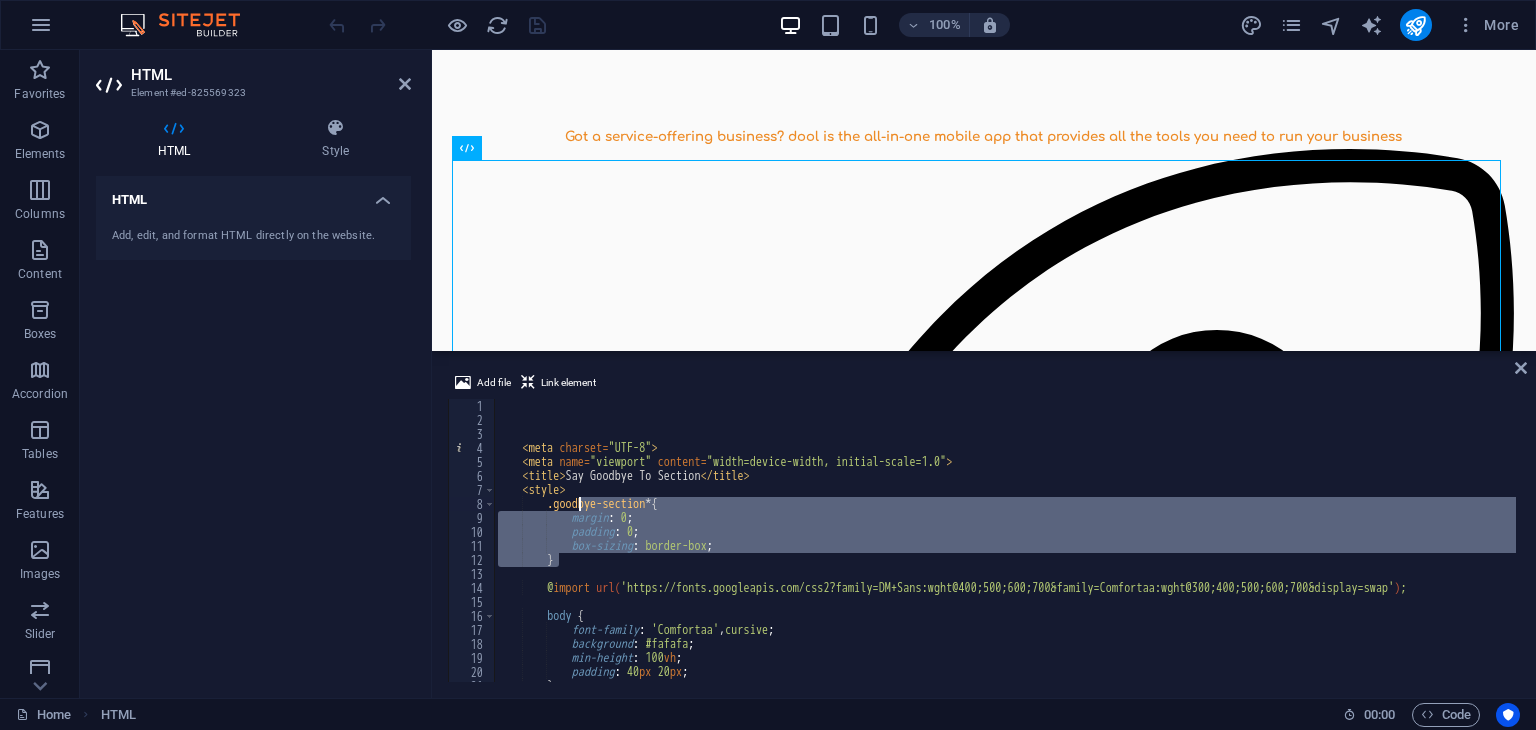 drag, startPoint x: 571, startPoint y: 562, endPoint x: 580, endPoint y: 499, distance: 63.63961 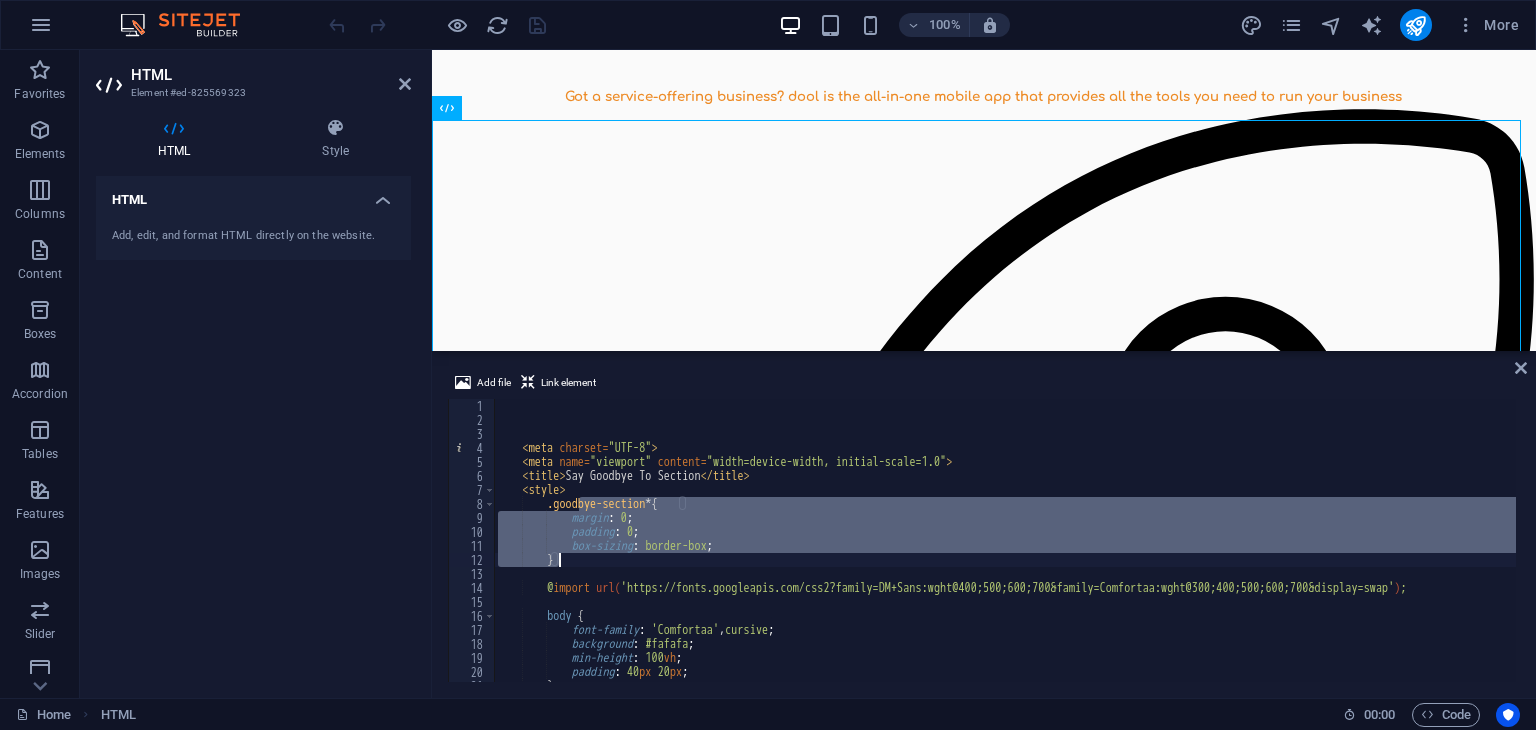 click on "< meta   charset = "UTF-8" >      < meta   name = "viewport"   content = "width=device-width, initial-scale=1.0" >      < title > Say Goodbye To Section </ title >      < style >           .goodbye-section  *  {                margin :   0 ;                padding :   0 ;                box-sizing :   border-box ;           }           @ import   url( 'https://fonts.googleapis.com/css2?family=DM+Sans:wght@400;500;600;700&family=Comfortaa:wght@300;400;500;600;700&display=swap' ) ;           body   {                font-family :   ' Comfortaa ' ,  cursive ;                background :   #fafafa ;                min-height :   100 vh ;                padding :   40 px   20 px ;           }" at bounding box center (1005, 540) 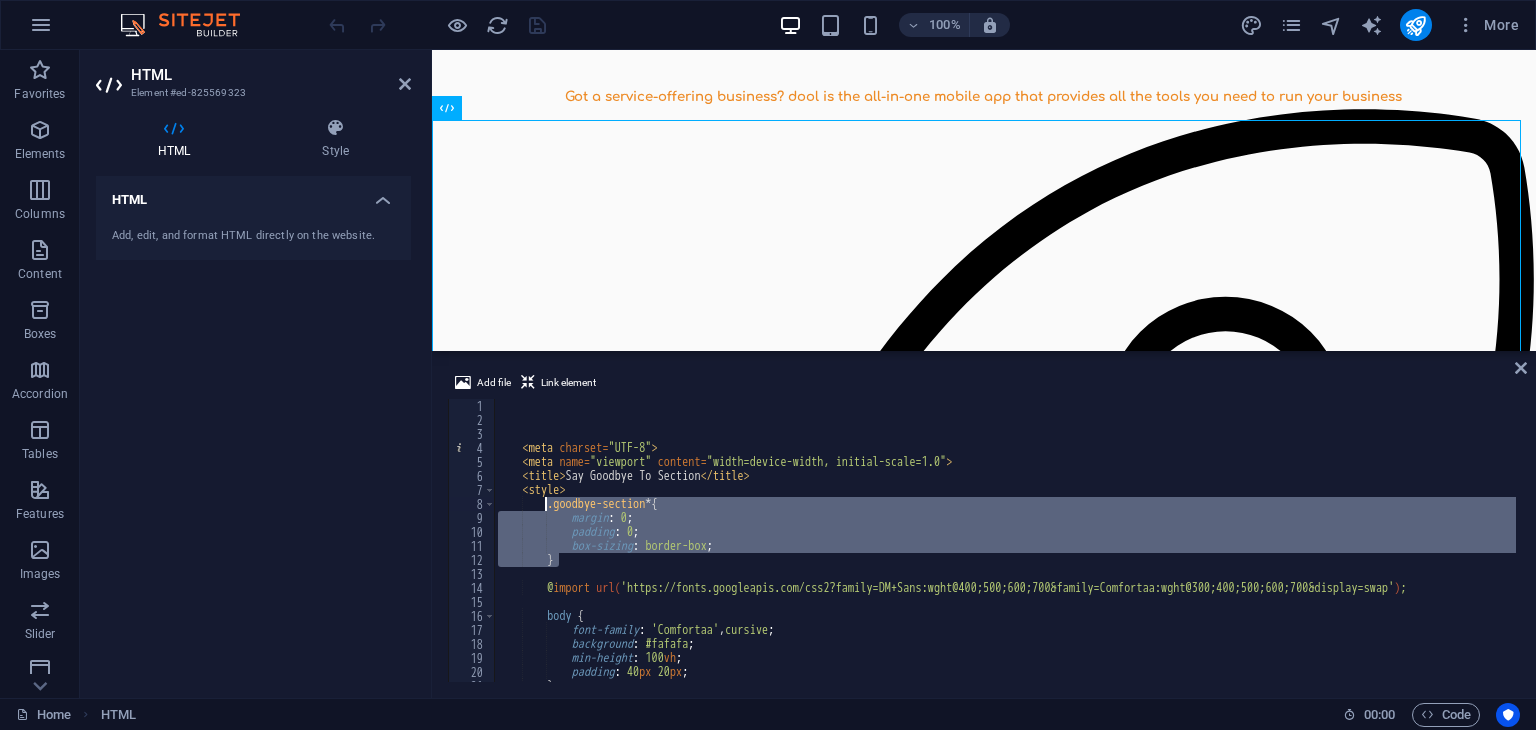 drag, startPoint x: 584, startPoint y: 564, endPoint x: 548, endPoint y: 509, distance: 65.734314 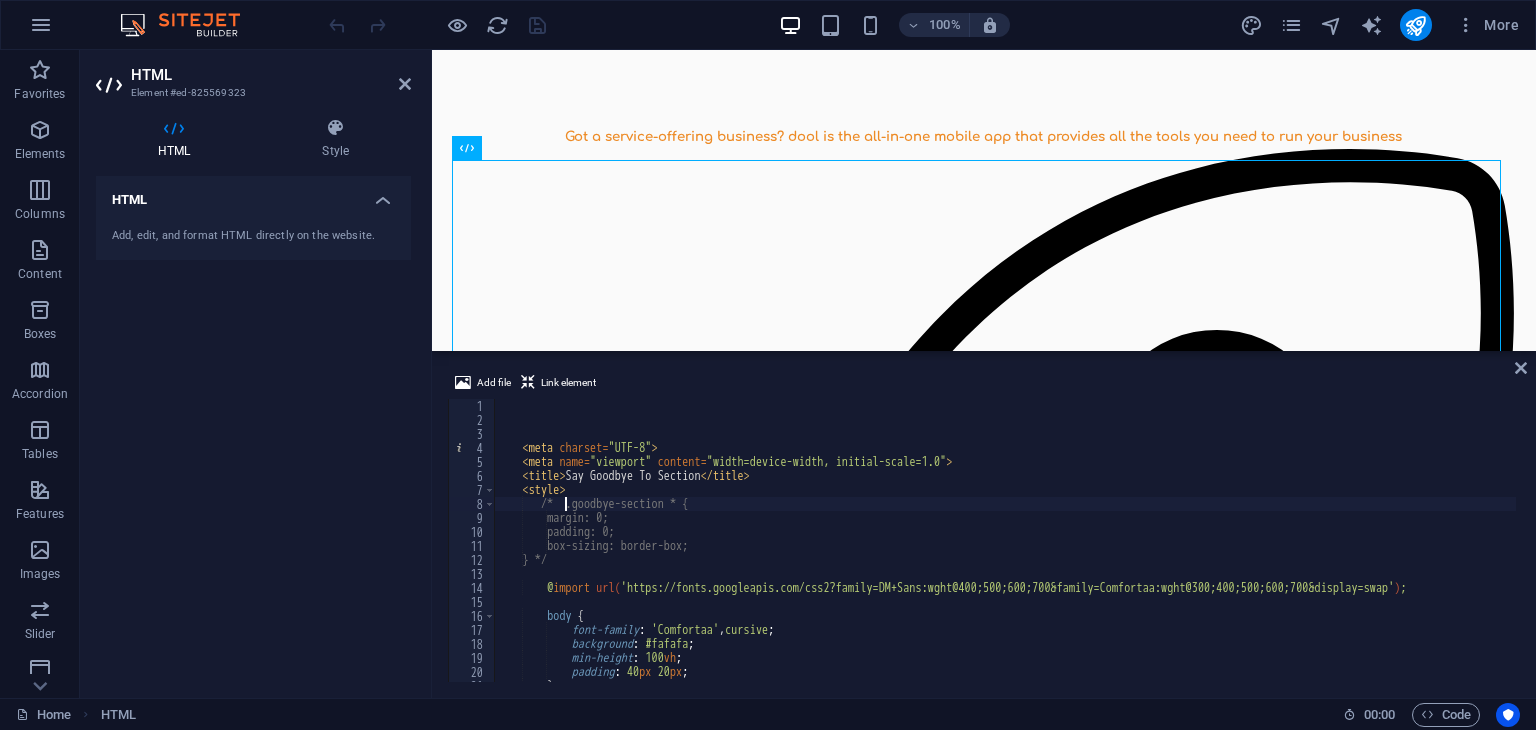 type on "box-sizing: border-box;
}" 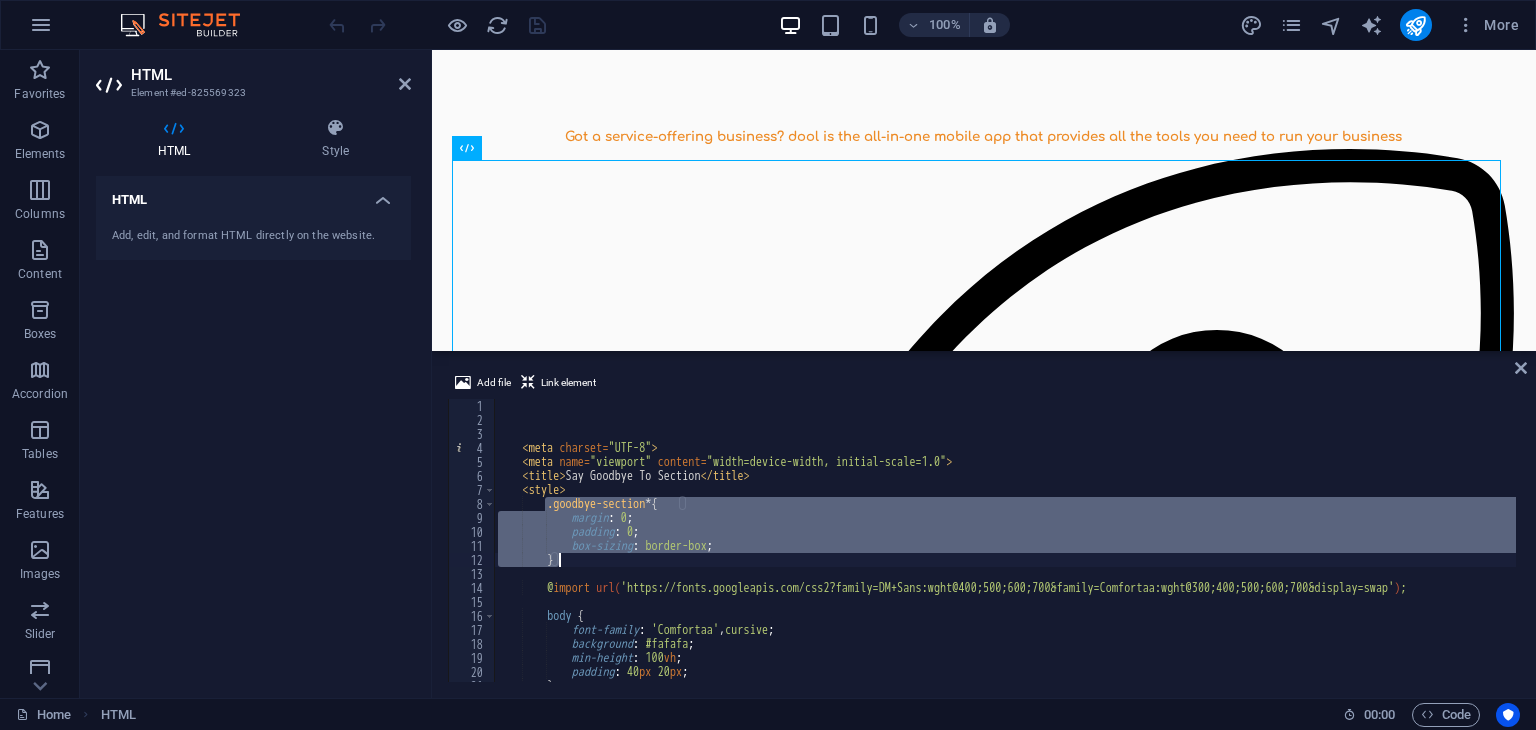 type 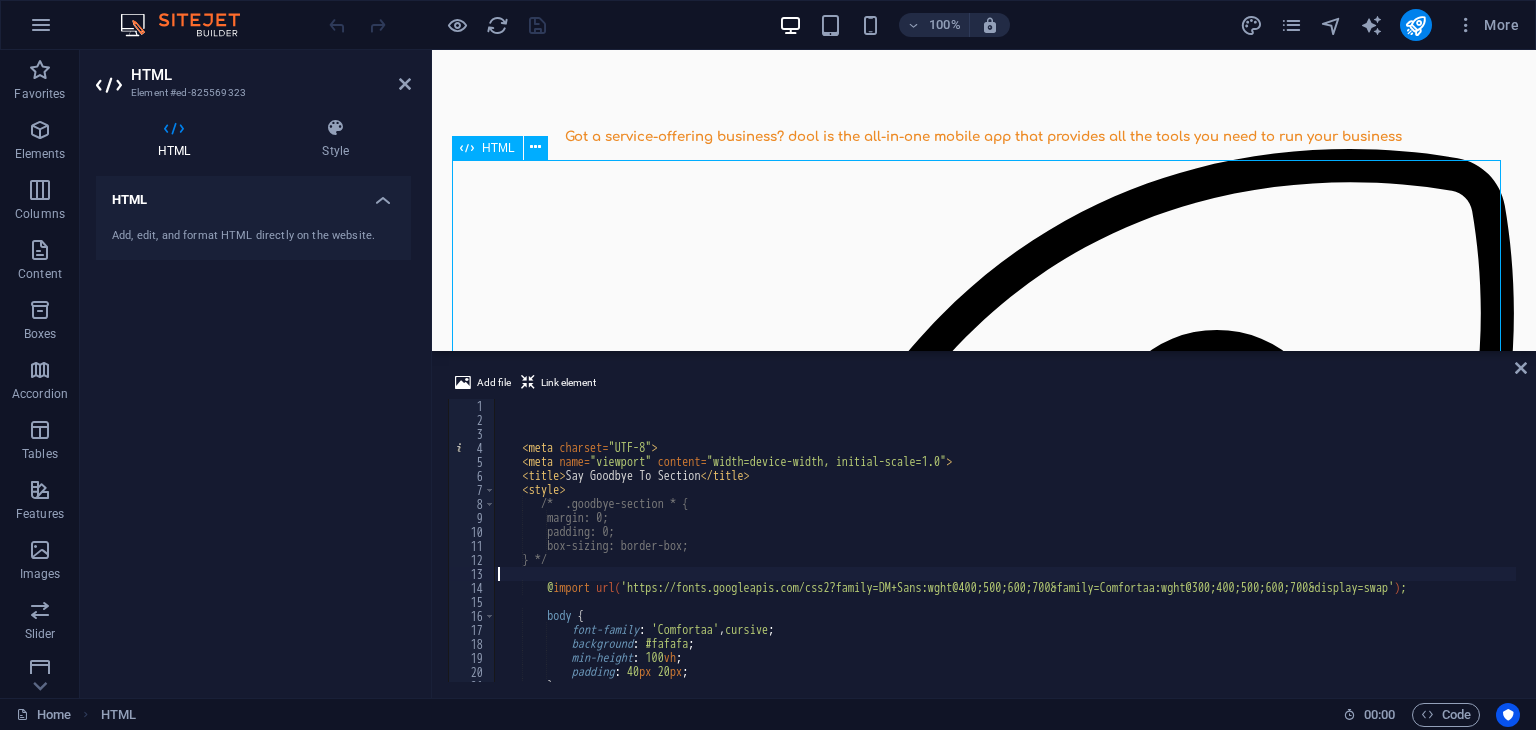 click on "Say Goodbye To Section
Say goodbye to....
💬
Late night DMs
Stop responding to booking requests at all hours. Your personal time is sacred.
🚩
Missed requests
Never lose another booking opportunity buried in your message requests.
📅
Double bookings
Eliminate scheduling conflicts and the awkward conversations that follow.
📄
Endless paperwork
Ditch the filing cabinets and lost forms. Everything digital, everything organized.
💵
Hidden fees" at bounding box center [984, 1625] 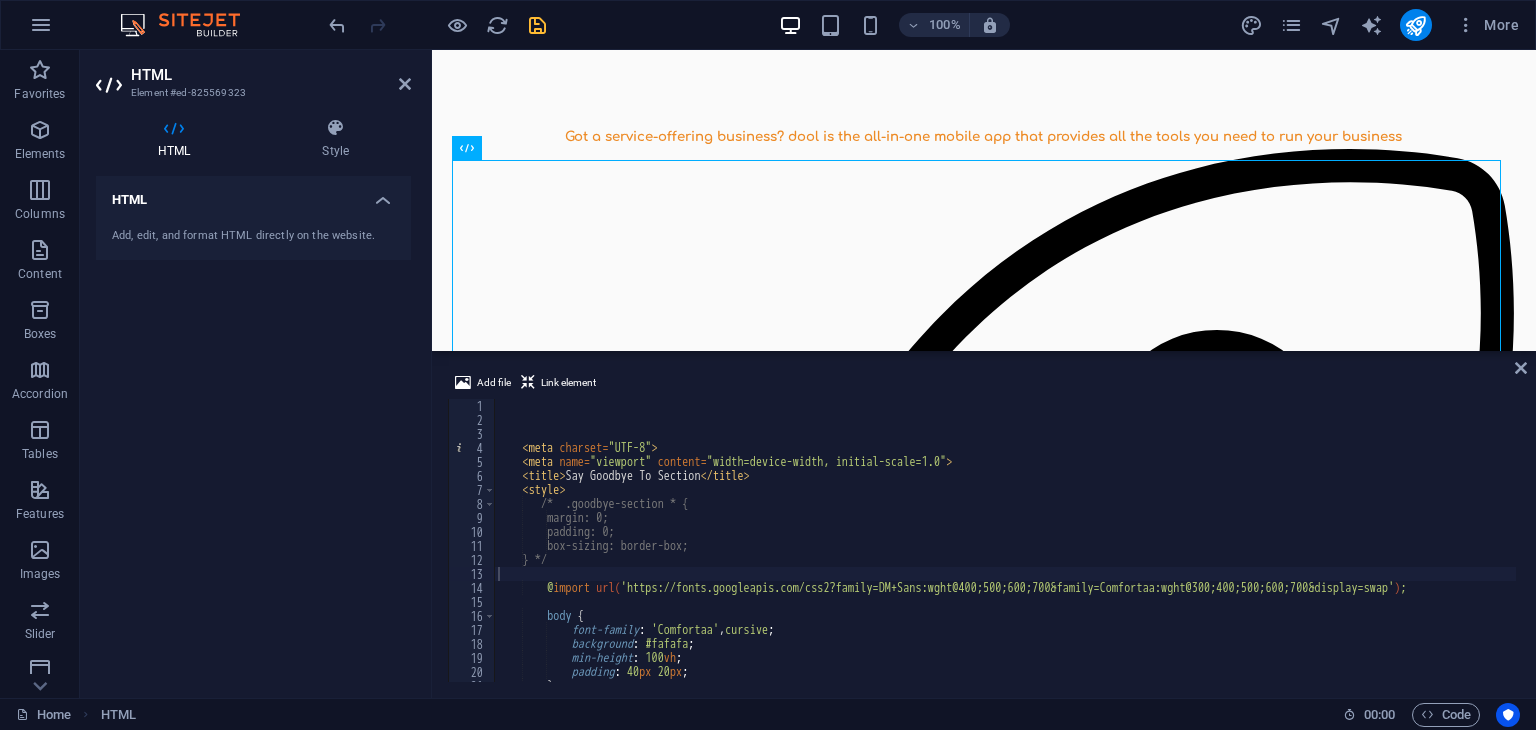 click at bounding box center (984, -94) 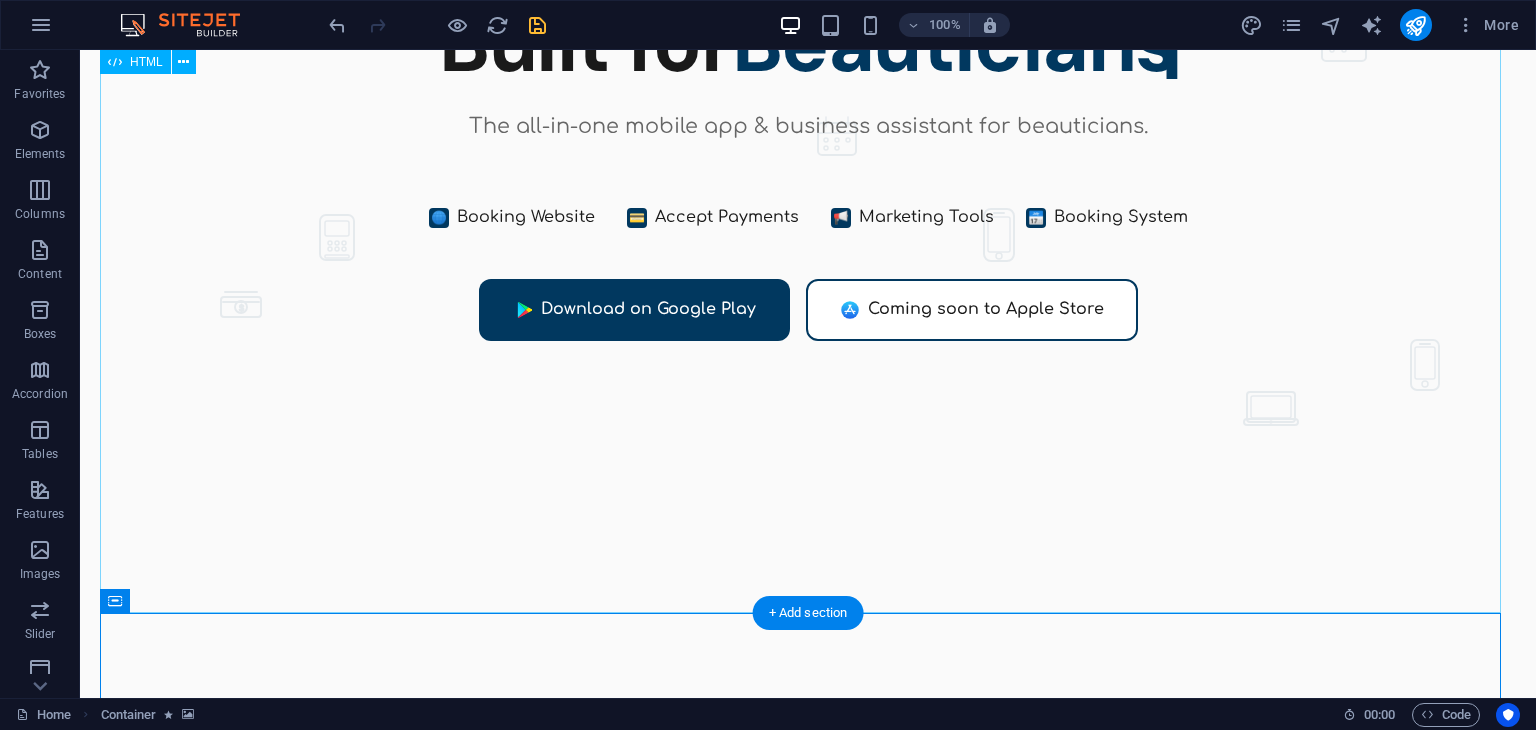 scroll, scrollTop: 0, scrollLeft: 0, axis: both 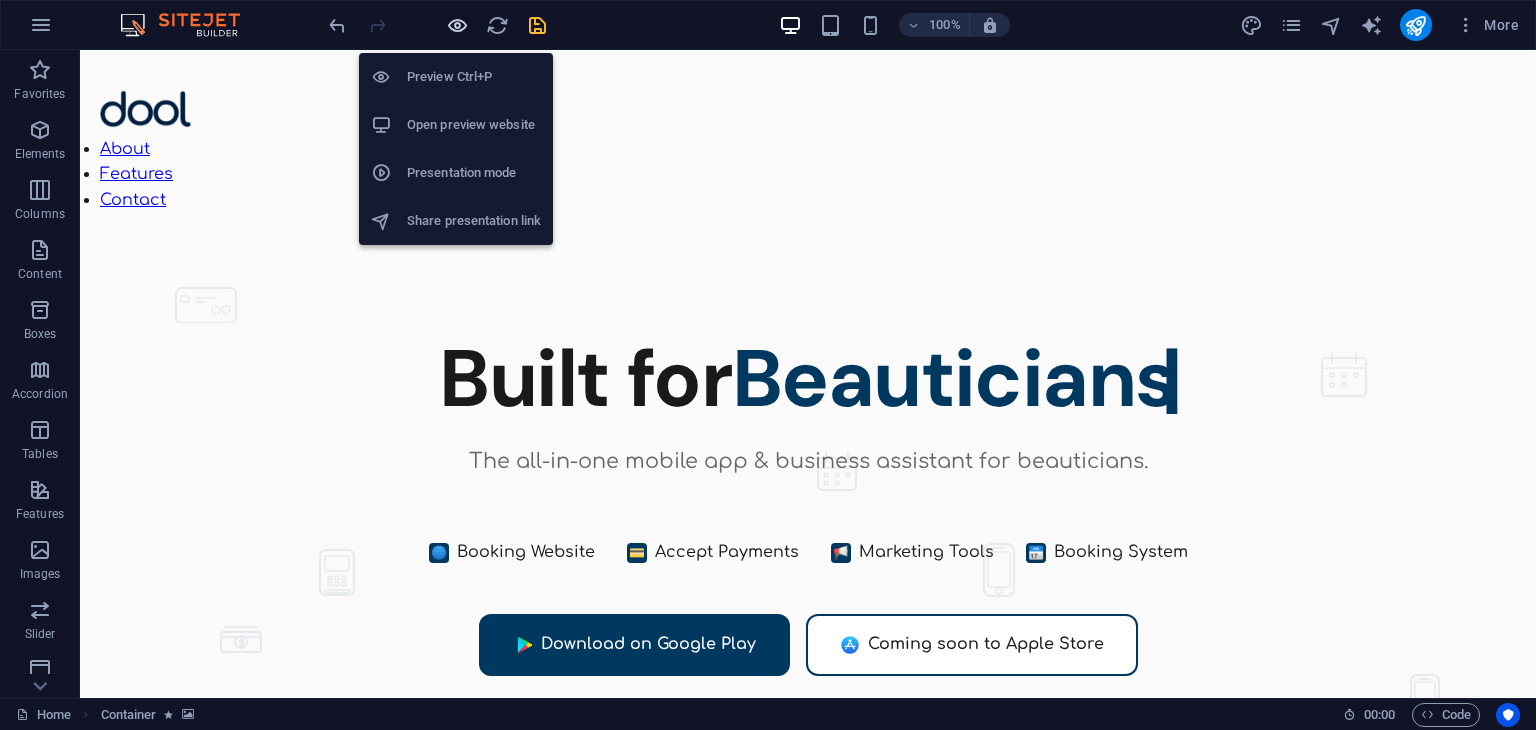 click at bounding box center (457, 25) 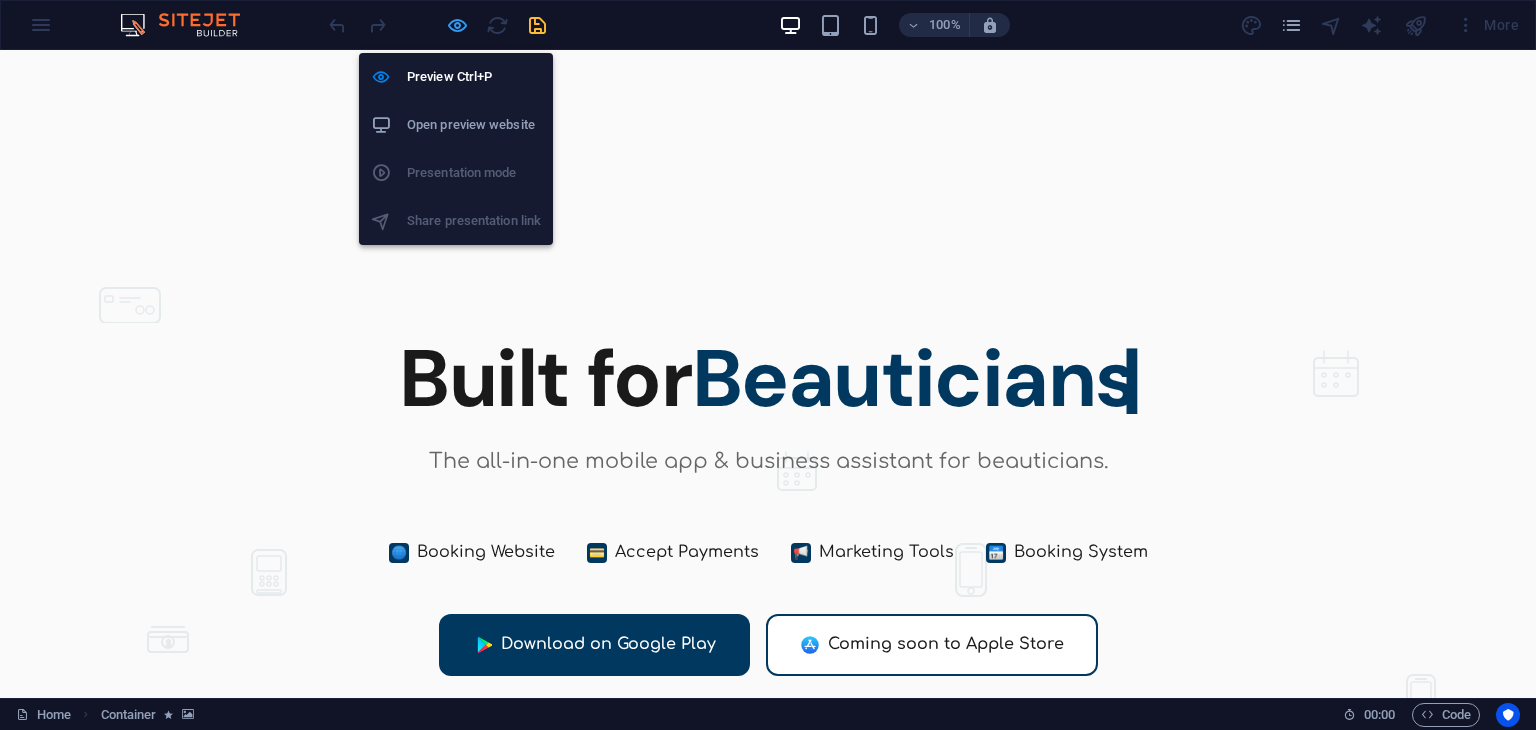 scroll, scrollTop: 556, scrollLeft: 0, axis: vertical 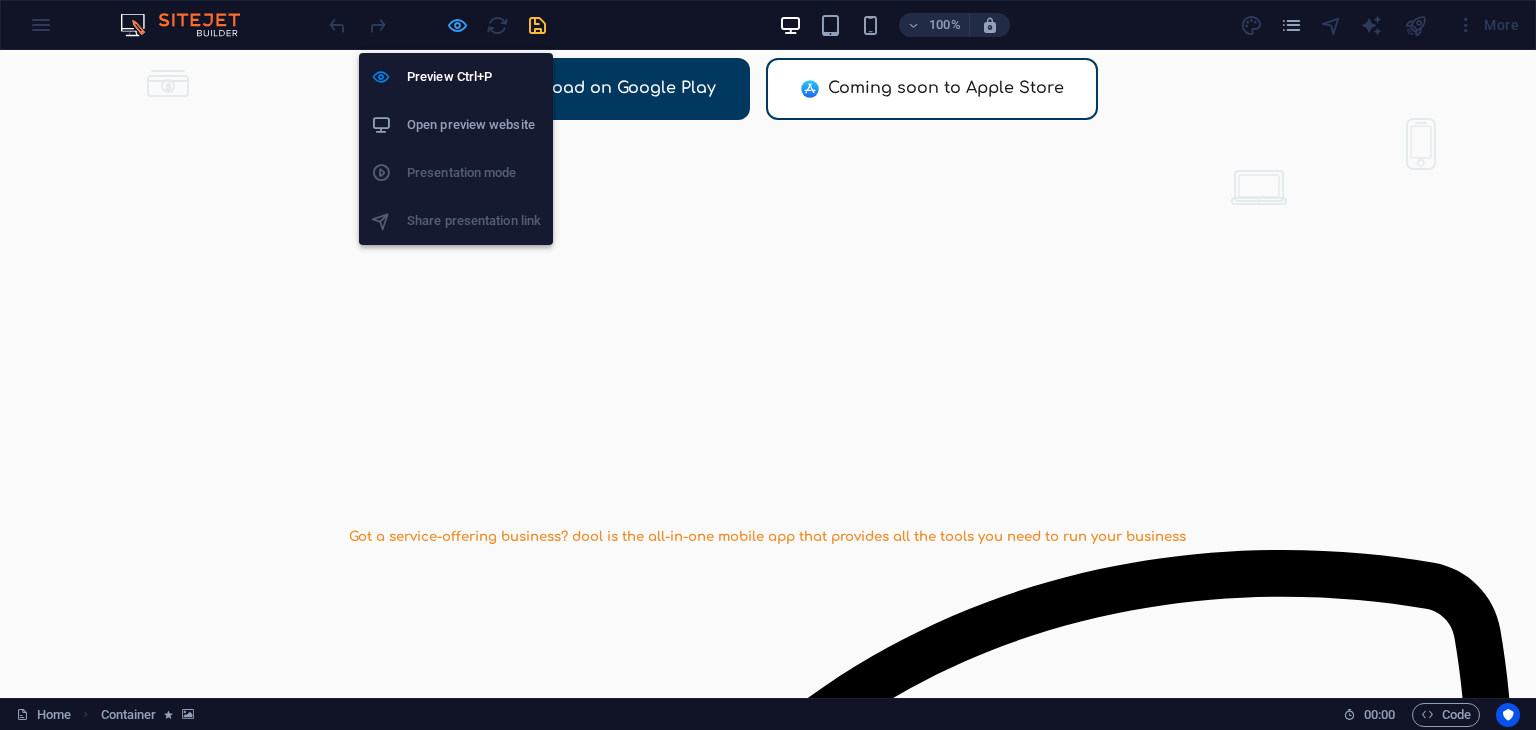 click at bounding box center [457, 25] 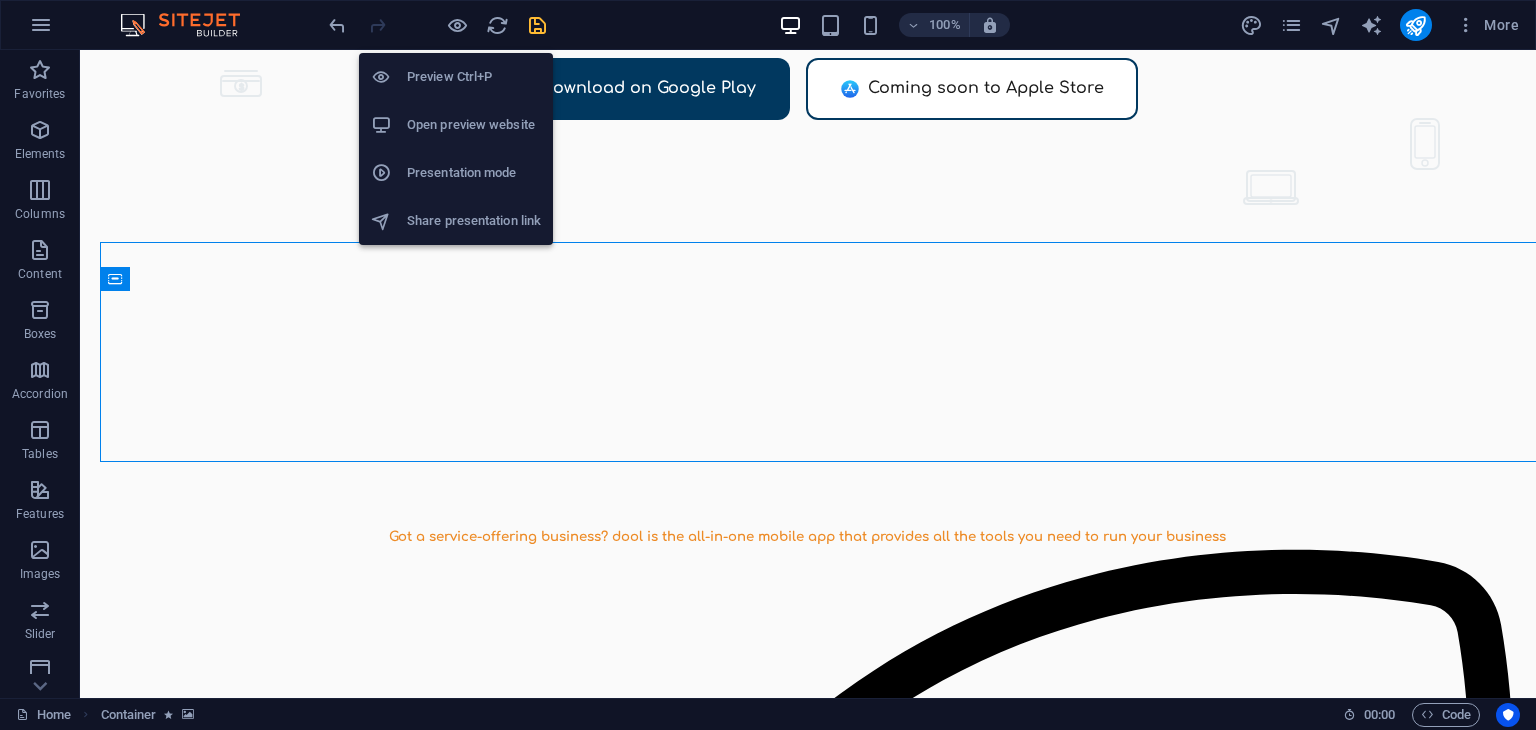 scroll, scrollTop: 583, scrollLeft: 0, axis: vertical 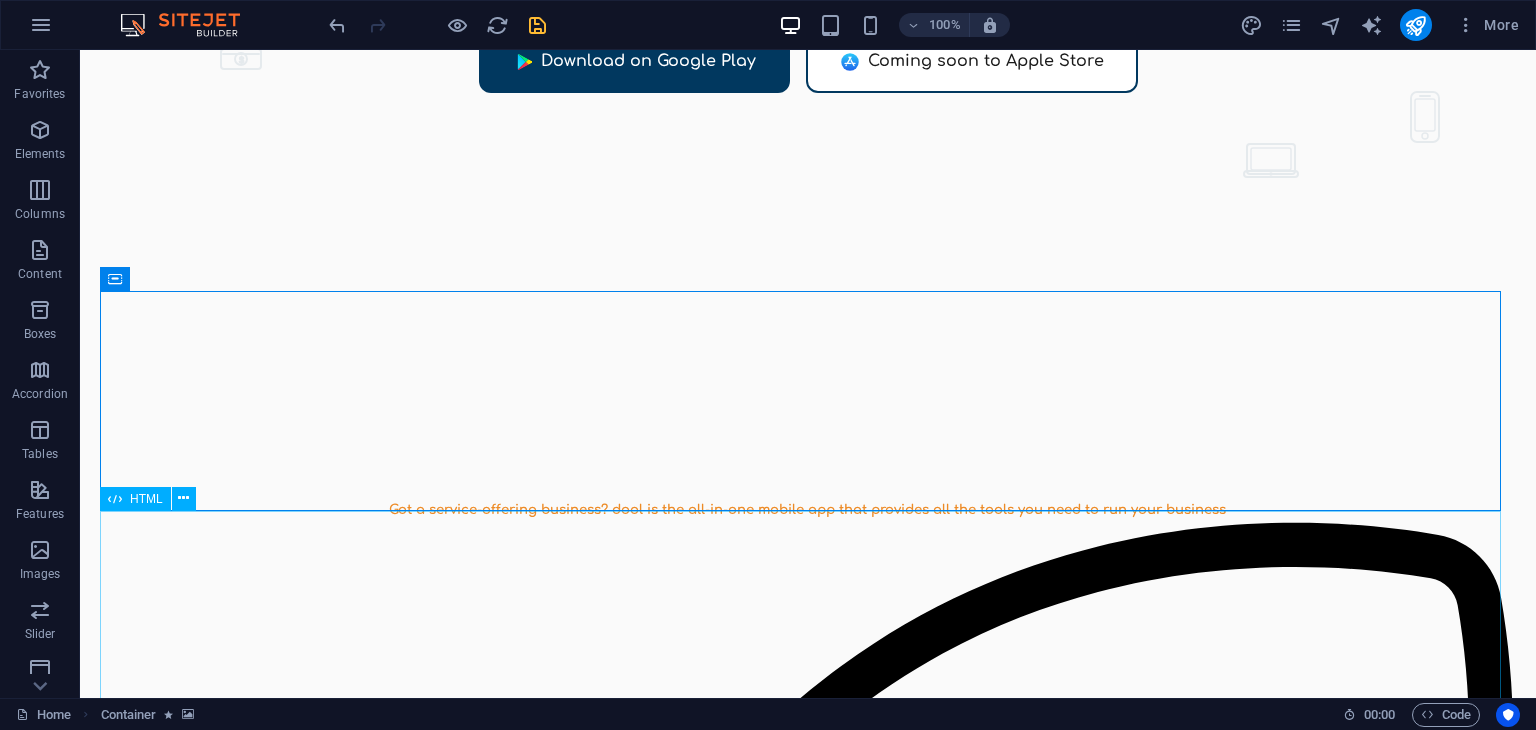 click on "HTML" at bounding box center [146, 499] 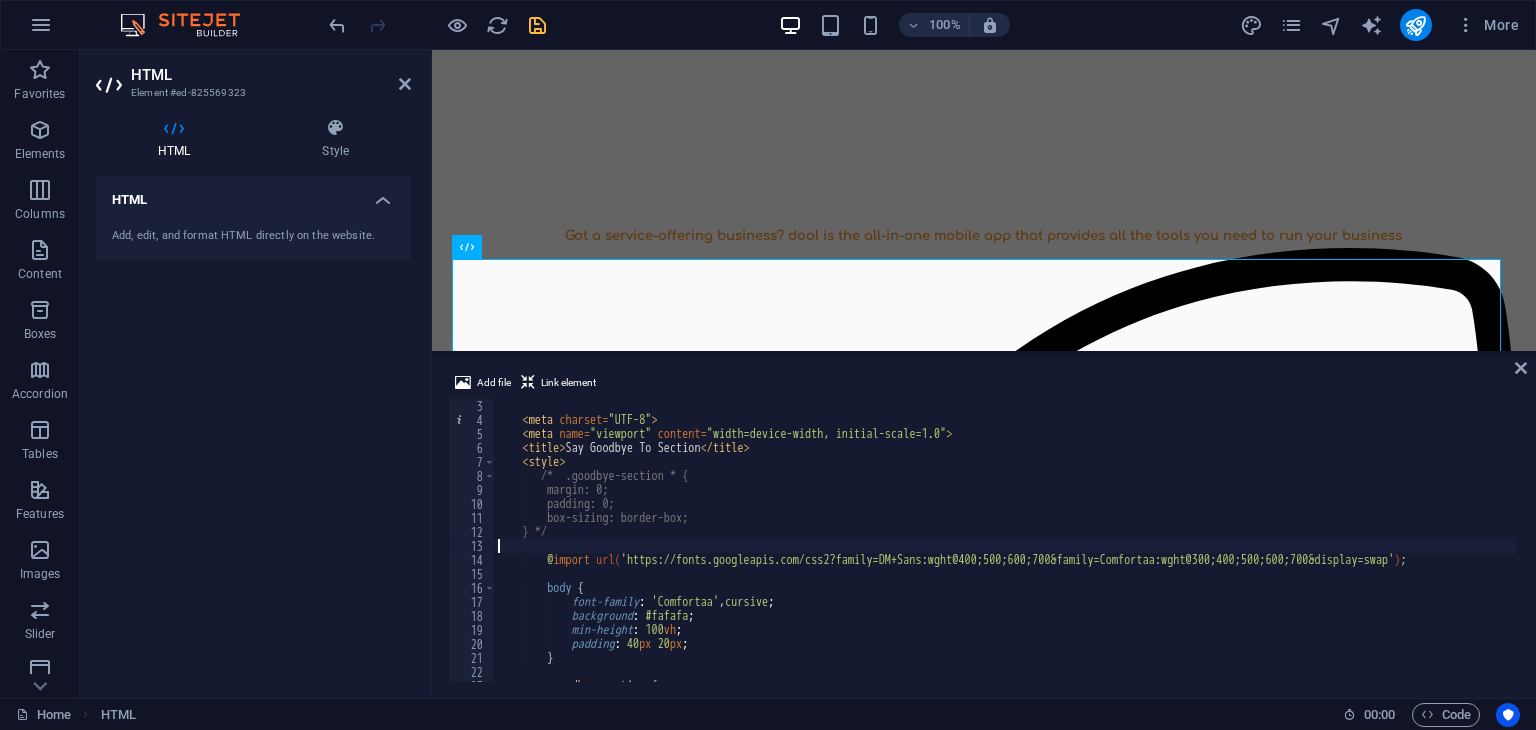 scroll, scrollTop: 29, scrollLeft: 0, axis: vertical 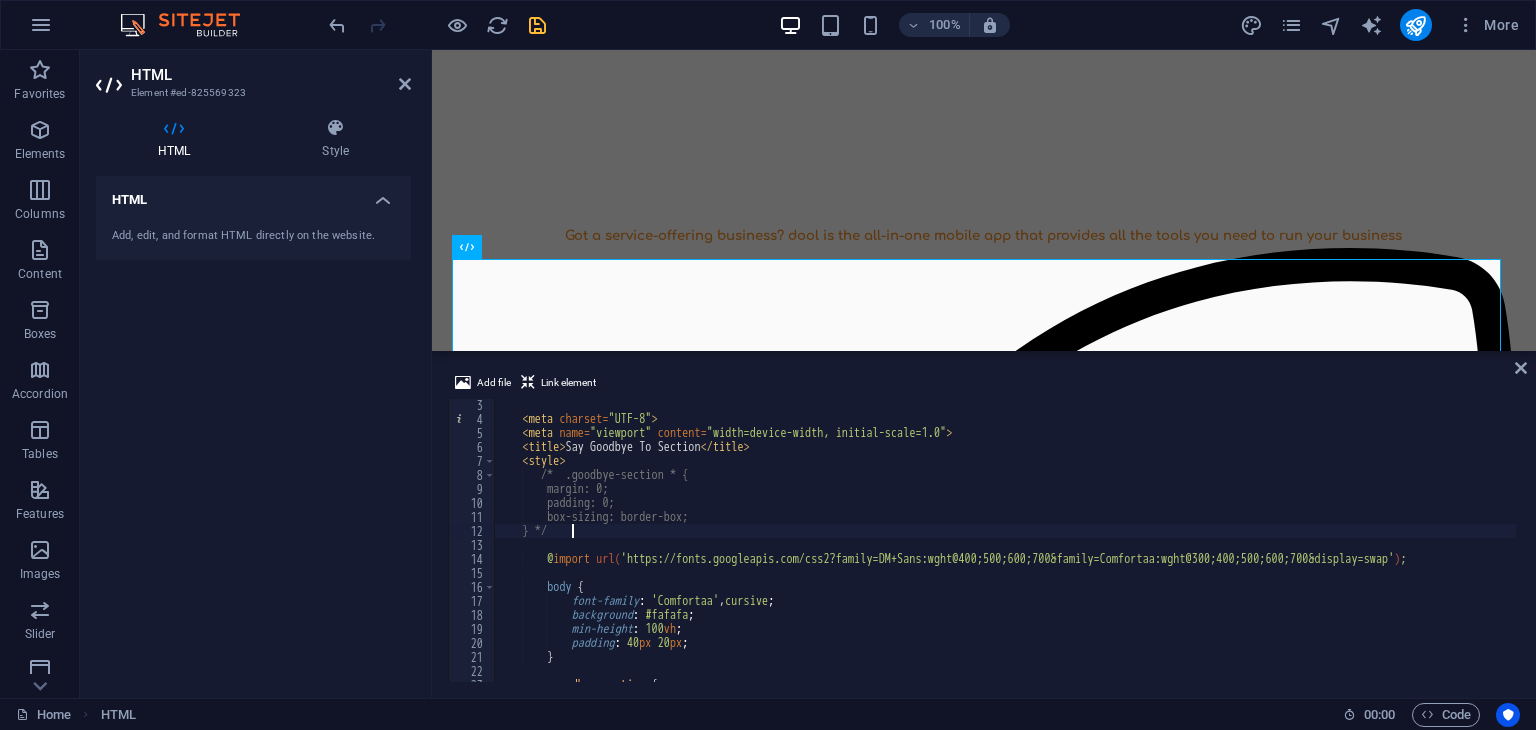 click on "< meta   charset = "UTF-8" >      < meta   name = "viewport"   content = "width=device-width, initial-scale=1.0" >      < title > Say Goodbye To Section </ title >      < style >          /*  .goodbye-section * {              margin: 0;              padding: 0;              box-sizing: border-box;         } */           @ import   url( 'https://fonts.googleapis.com/css2?family=DM+Sans:wght@400;500;600;700&family=Comfortaa:wght@300;400;500;600;700&display=swap' ) ;           body   {                font-family :   ' Comfortaa ' ,  cursive ;                background :   #fafafa ;                min-height :   100 vh ;                padding :   40 px   20 px ;           }           .goodbye-section   {                max-width :   1200 px ;" at bounding box center (1005, 553) 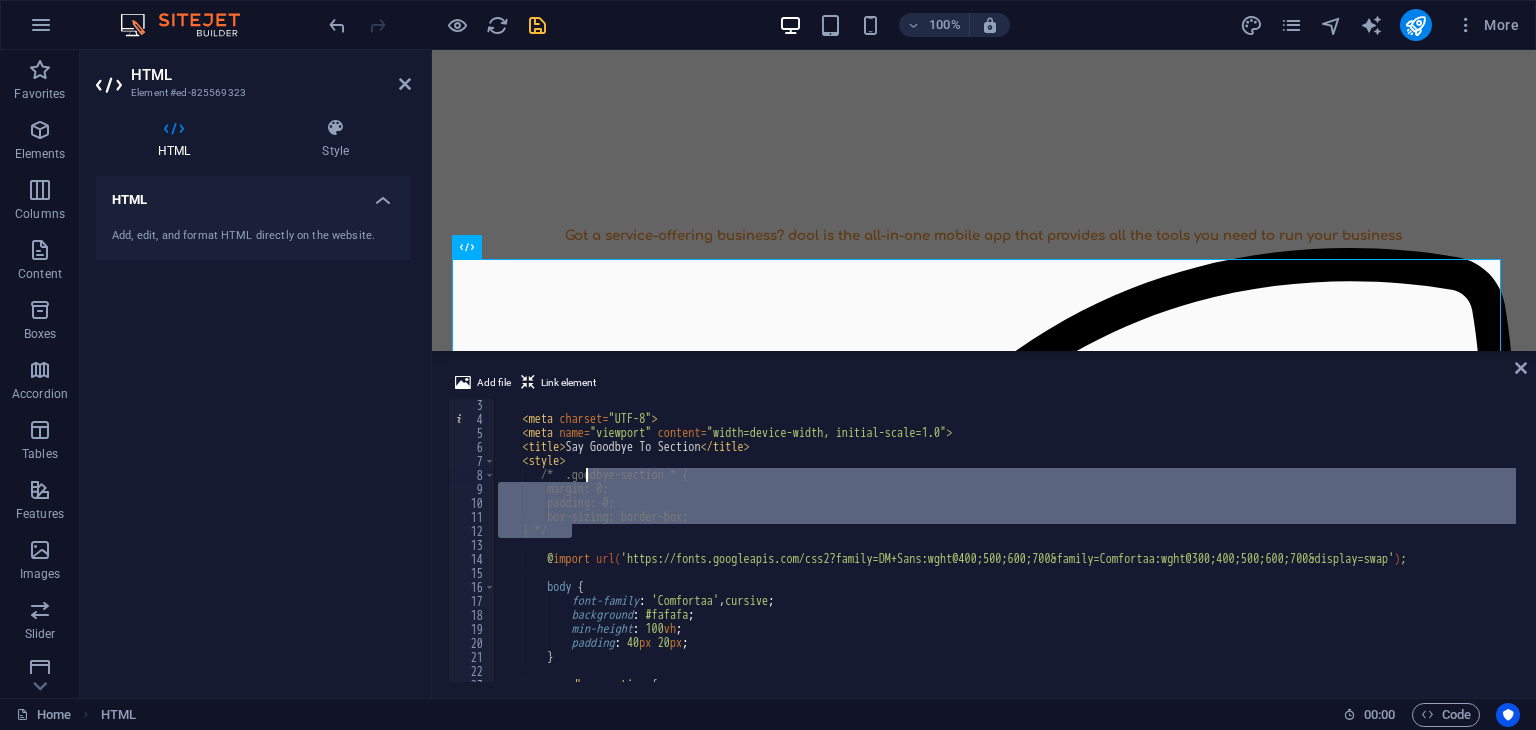 drag, startPoint x: 596, startPoint y: 531, endPoint x: 586, endPoint y: 476, distance: 55.9017 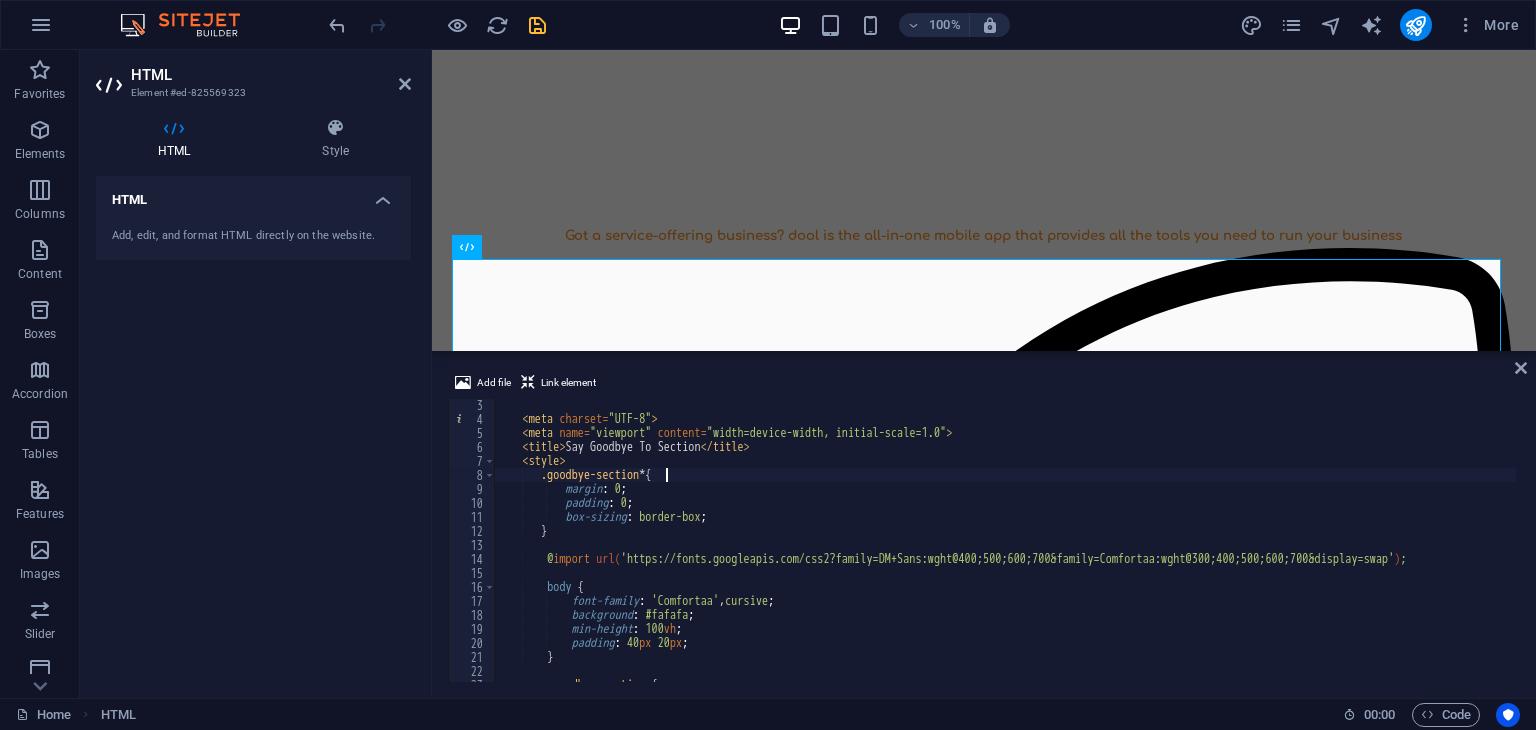 click on "< meta   charset = "UTF-8" >      < meta   name = "viewport"   content = "width=device-width, initial-scale=1.0" >      < title > Say Goodbye To Section </ title >      < style >          .goodbye-section  *  {               margin :   0 ;               padding :   0 ;               box-sizing :   border-box ;          }           @ import   url( 'https://fonts.googleapis.com/css2?family=DM+Sans:wght@400;500;600;700&family=Comfortaa:wght@300;400;500;600;700&display=swap' ) ;           body   {                font-family :   ' Comfortaa ' ,  cursive ;                background :   #fafafa ;                min-height :   100 vh ;                padding :   40 px   20 px ;           }           .goodbye-section   {                max-width :   1200 px ;" at bounding box center [1005, 553] 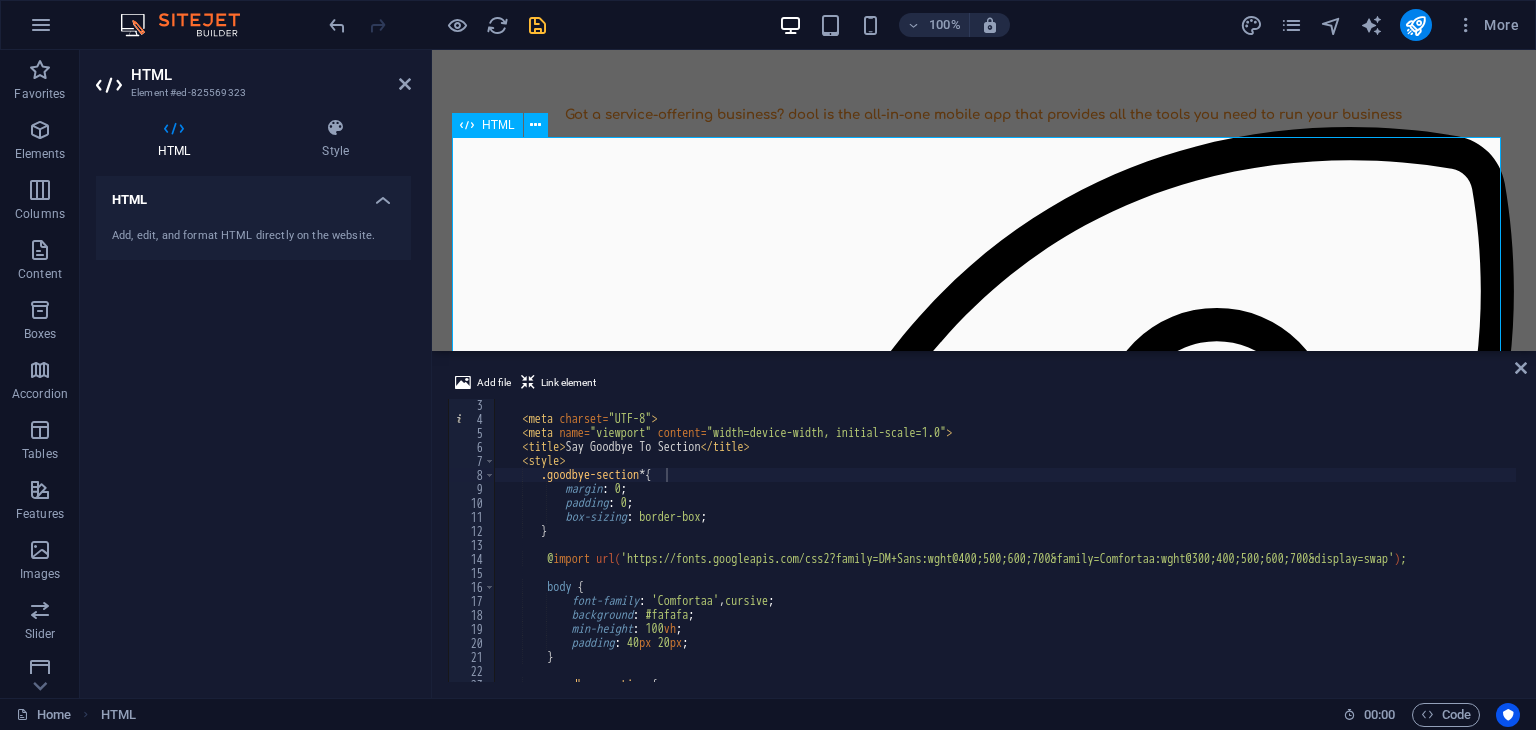 scroll, scrollTop: 759, scrollLeft: 0, axis: vertical 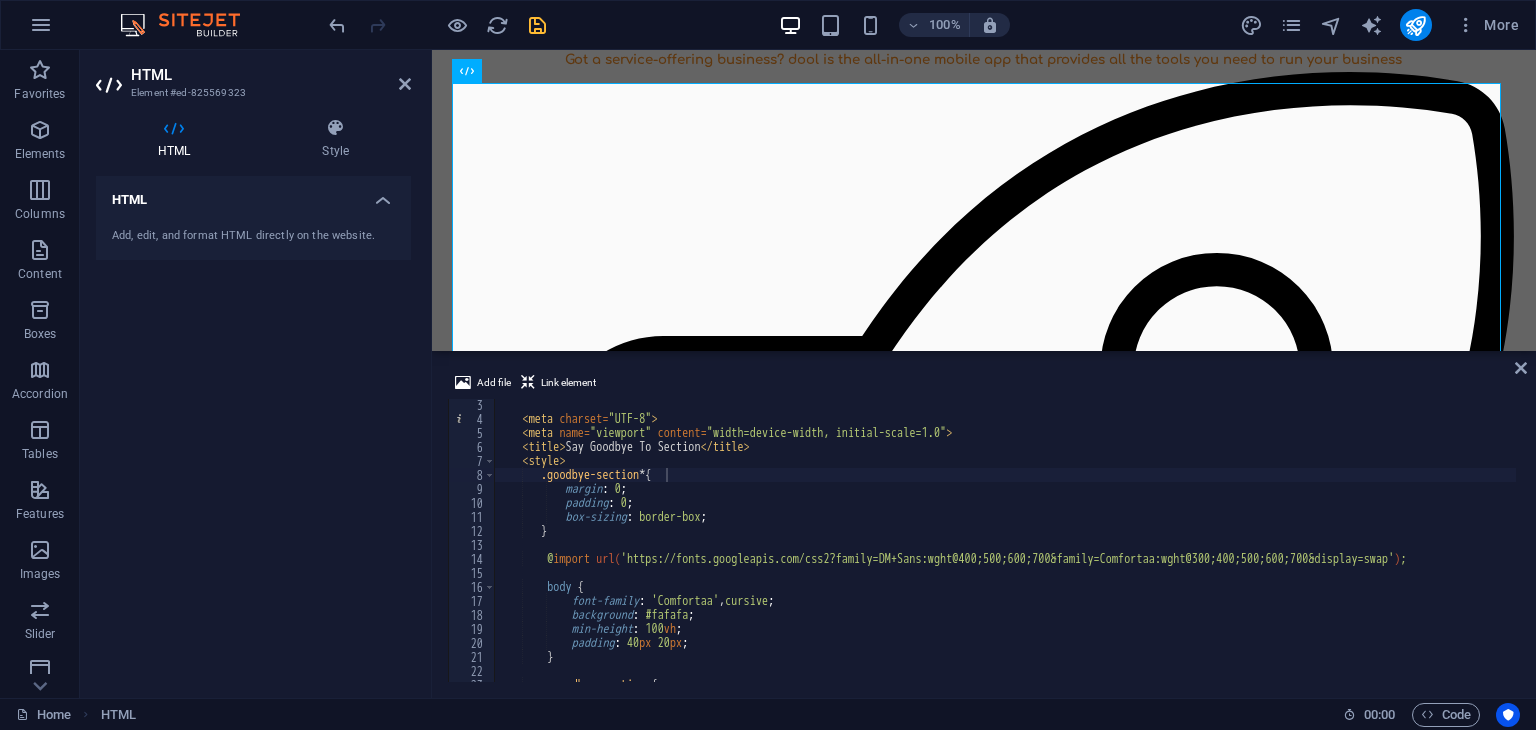 type on "@import url('https://fonts.googleapis.com/css2?family=DM+Sans:wght@400;500;600;700&family=Comfortaa:wght@300;400;500;600;700&display=swap');" 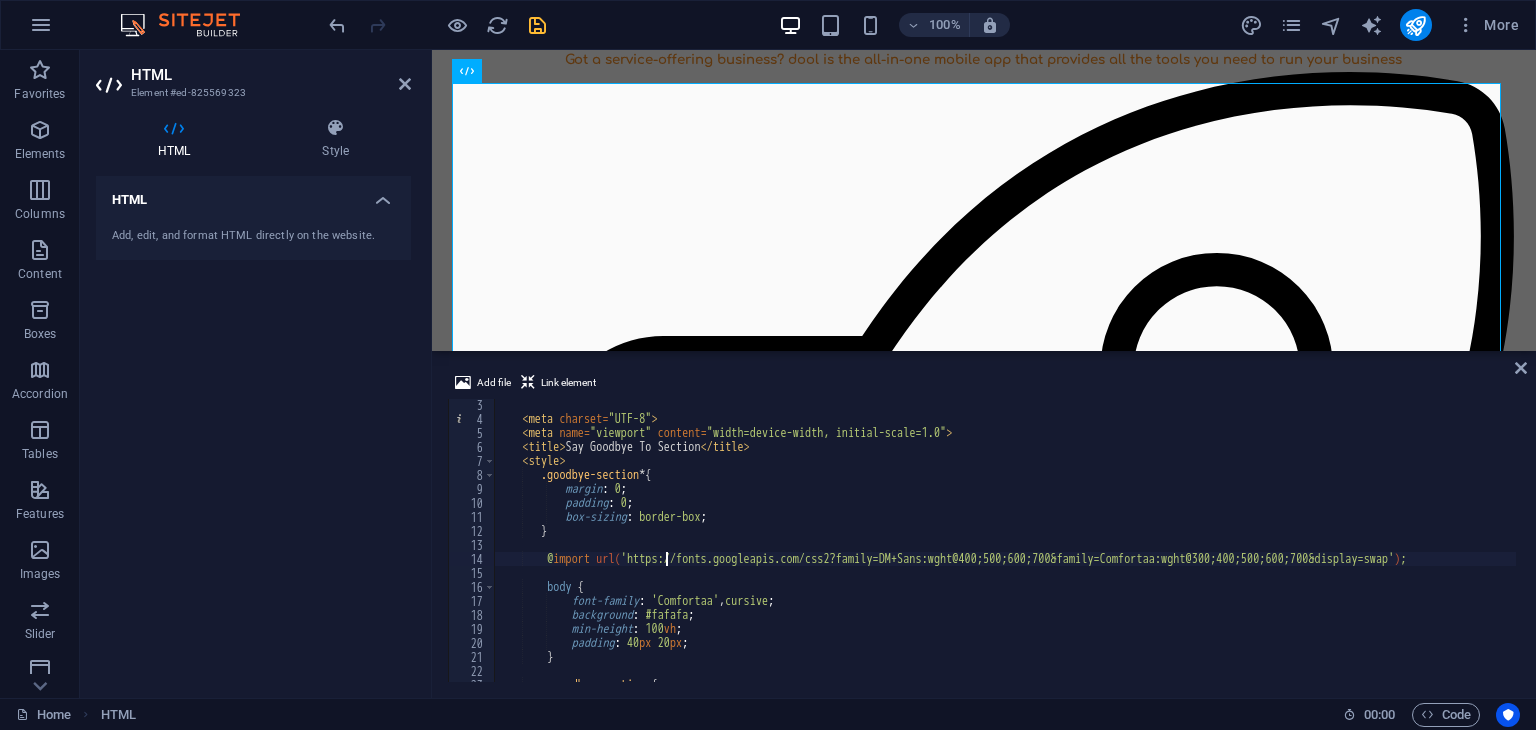 click on "< meta   charset = "UTF-8" >      < meta   name = "viewport"   content = "width=device-width, initial-scale=1.0" >      < title > Say Goodbye To Section </ title >      < style >          .goodbye-section  *  {               margin :   0 ;               padding :   0 ;               box-sizing :   border-box ;          }           @ import   url( 'https://fonts.googleapis.com/css2?family=DM+Sans:wght@400;500;600;700&family=Comfortaa:wght@300;400;500;600;700&display=swap' ) ;           body   {                font-family :   ' Comfortaa ' ,  cursive ;                background :   #fafafa ;                min-height :   100 vh ;                padding :   40 px   20 px ;           }           .goodbye-section   {                max-width :   1200 px ;" at bounding box center [1005, 553] 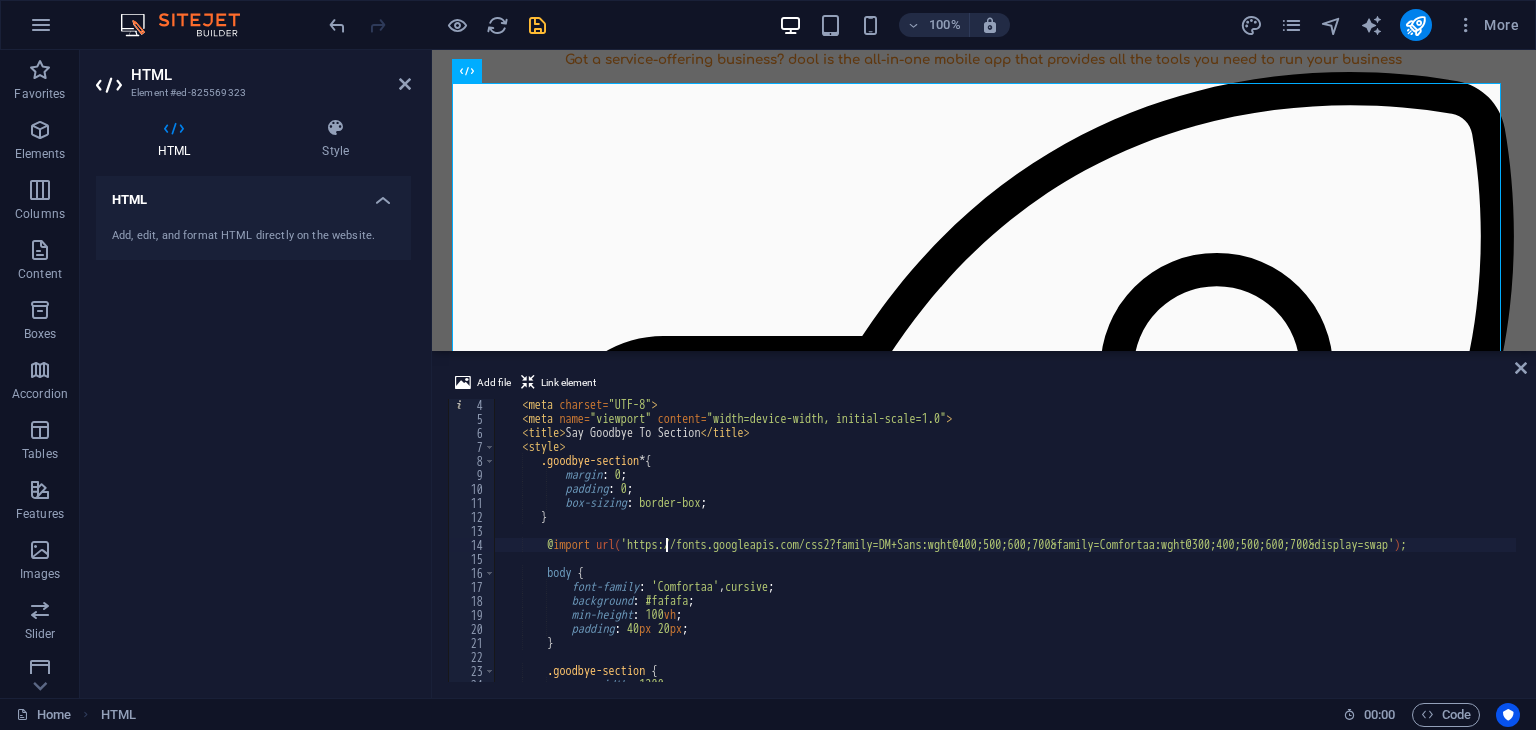 scroll, scrollTop: 20, scrollLeft: 0, axis: vertical 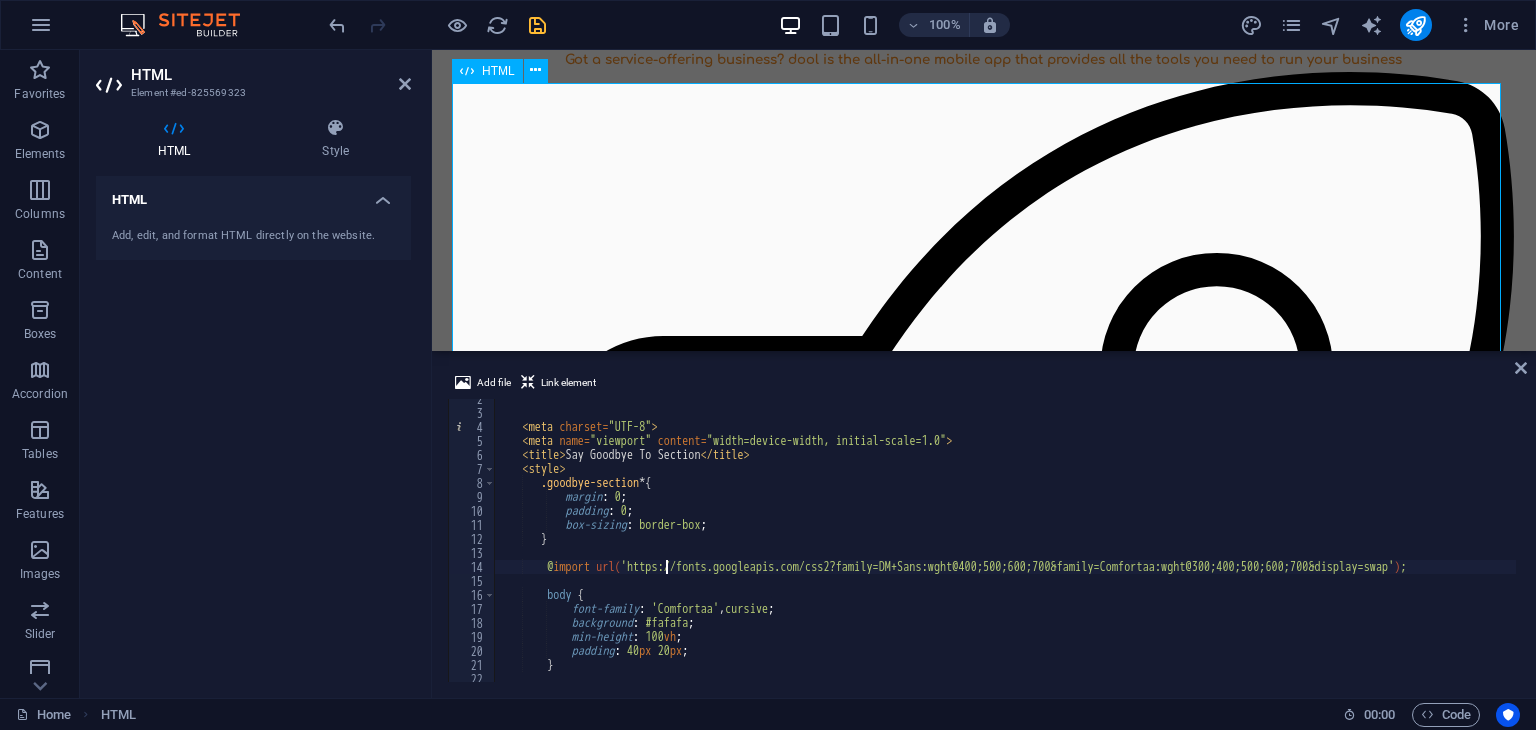 click on "Say Goodbye To Section
Say goodbye to....
💬
Late night DMs
Stop responding to booking requests at all hours. Your personal time is sacred.
🚩
Missed requests
Never lose another booking opportunity buried in your message requests.
📅
Double bookings
Eliminate scheduling conflicts and the awkward conversations that follow.
📄
Endless paperwork
Ditch the filing cabinets and lost forms. Everything digital, everything organized.
💵
Hidden fees" at bounding box center (984, 1548) 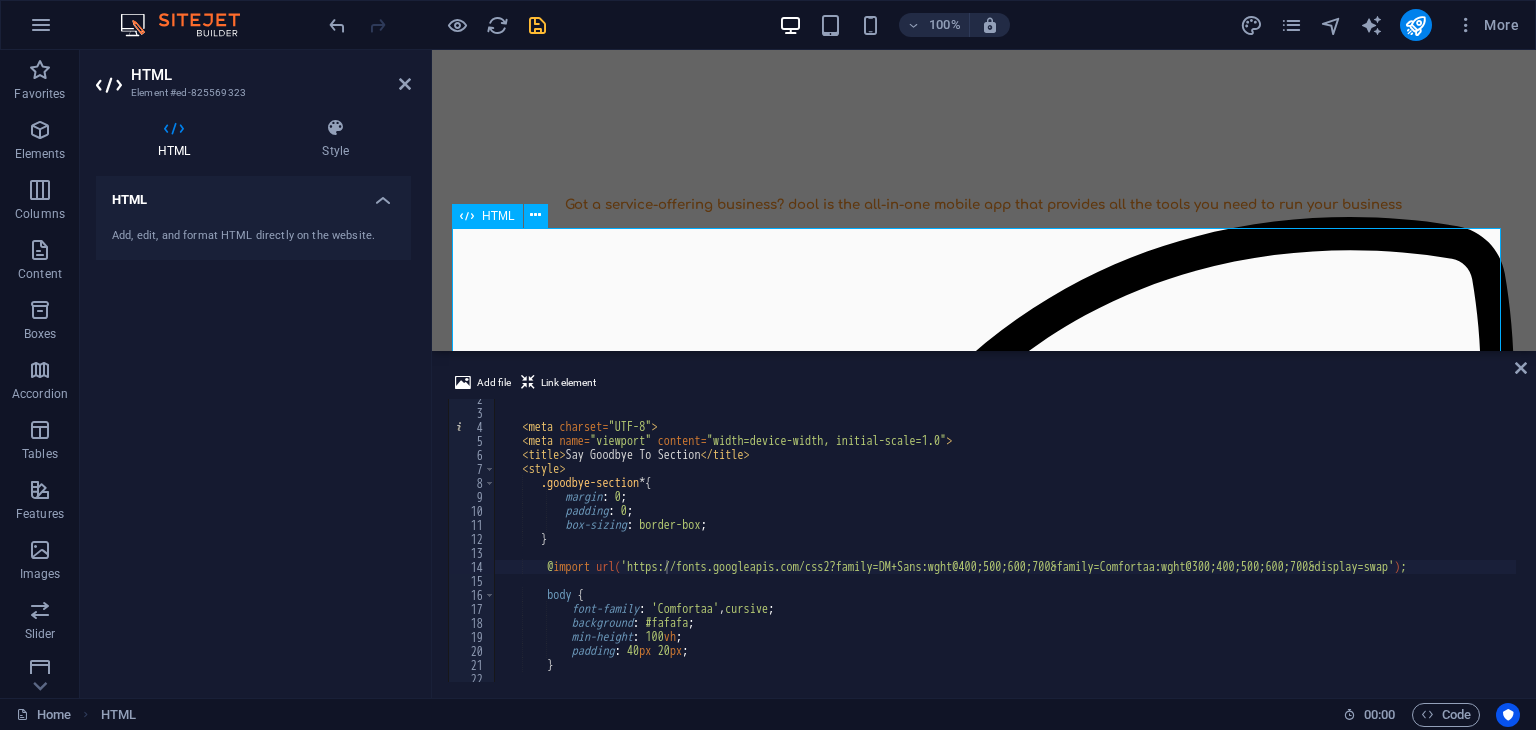 scroll, scrollTop: 612, scrollLeft: 0, axis: vertical 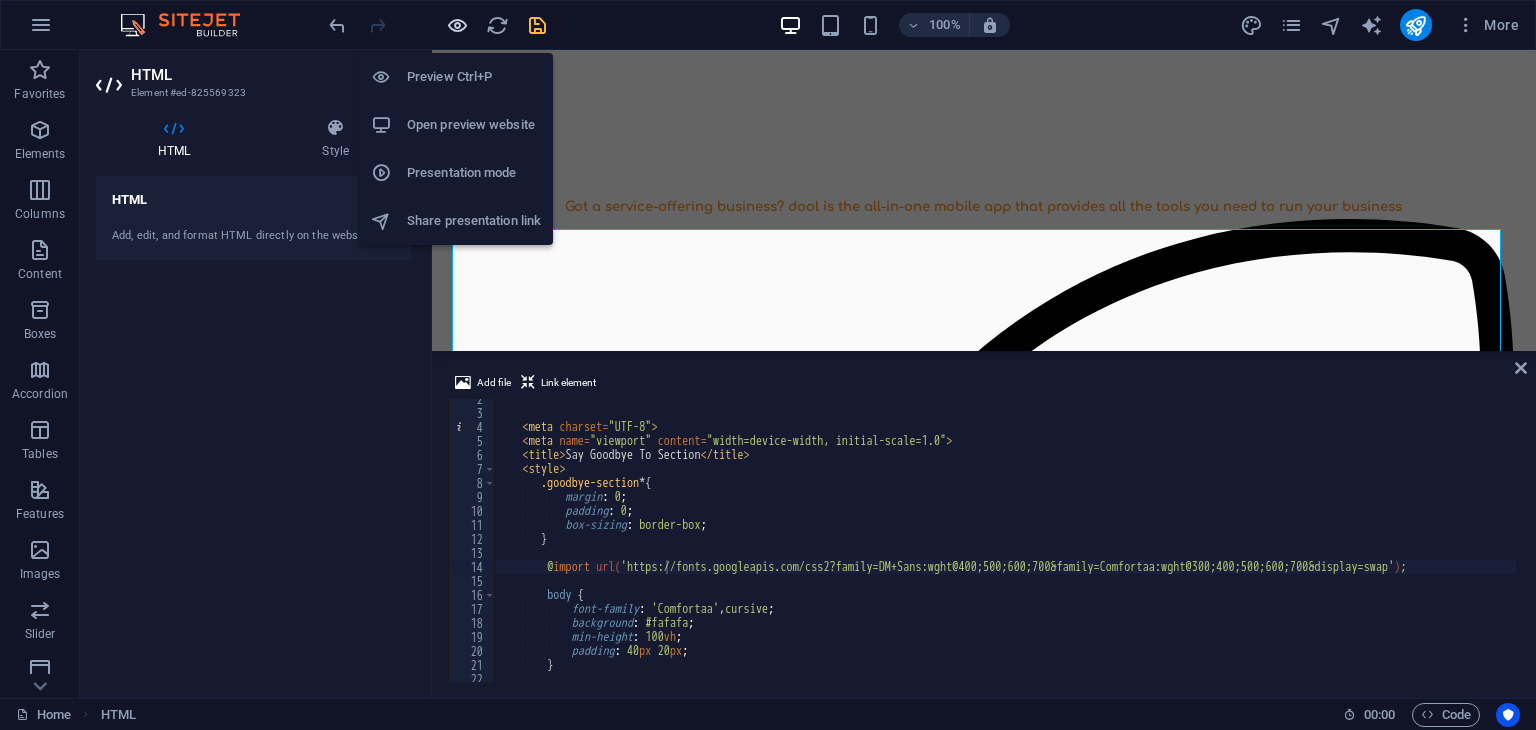 click at bounding box center [457, 25] 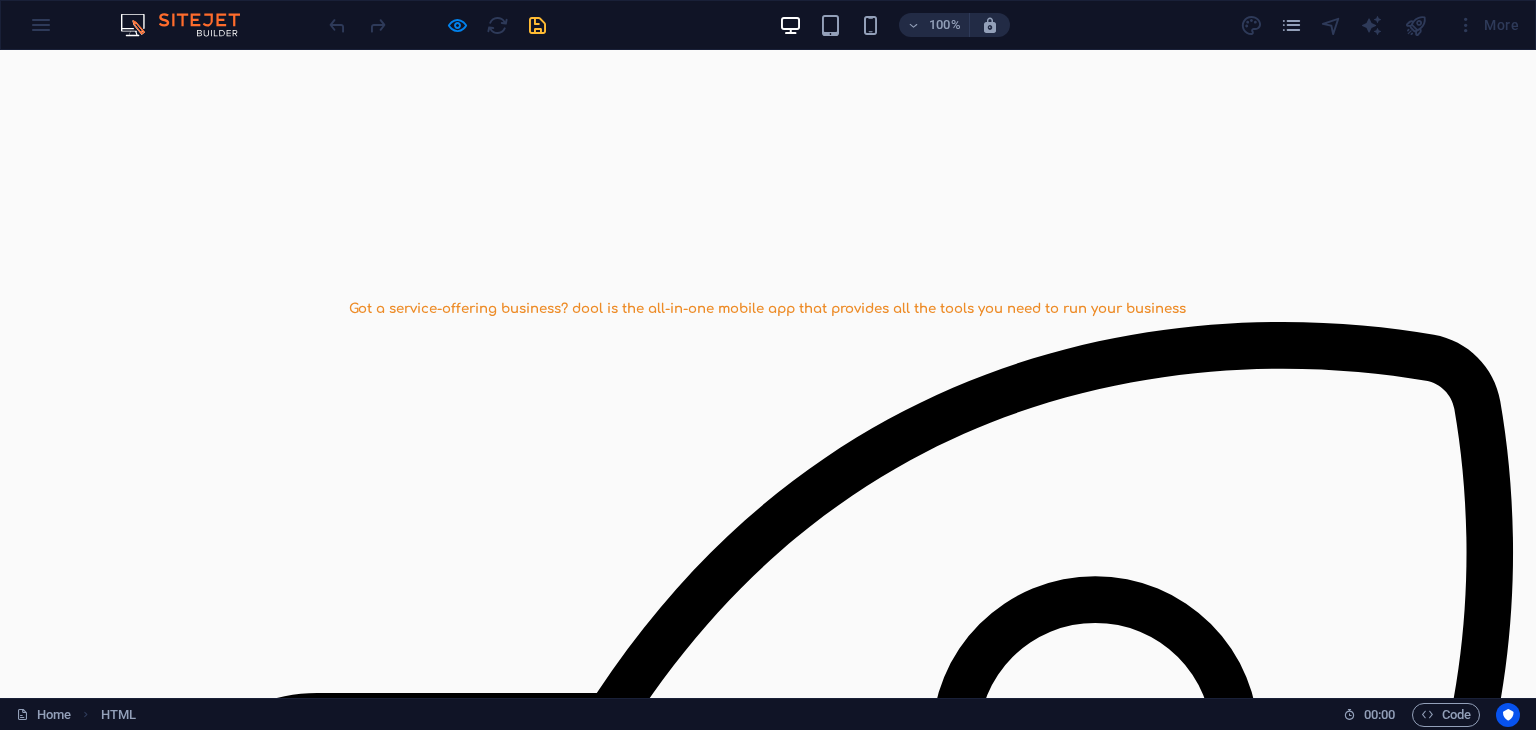 scroll, scrollTop: 783, scrollLeft: 0, axis: vertical 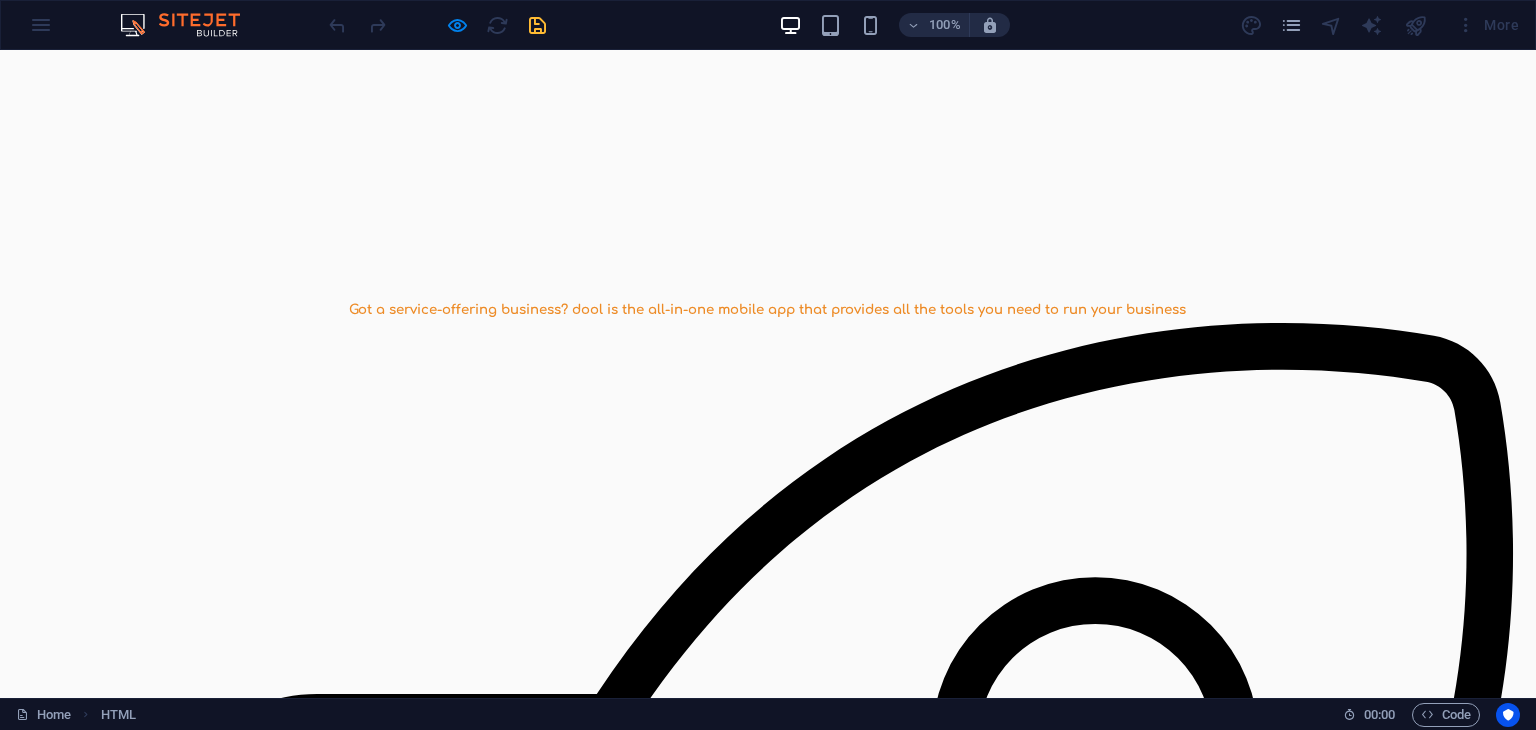 click on "Say Goodbye To Section
Say goodbye to....
💬
Late night DMs
Stop responding to booking requests at all hours. Your personal time is sacred.
🚩
Missed requests
Never lose another booking opportunity buried in your message requests.
📅
Double bookings
Eliminate scheduling conflicts and the awkward conversations that follow.
📄
Endless paperwork
Ditch the filing cabinets and lost forms. Everything digital, everything organized.
💵
Hidden fees" at bounding box center (768, 2229) 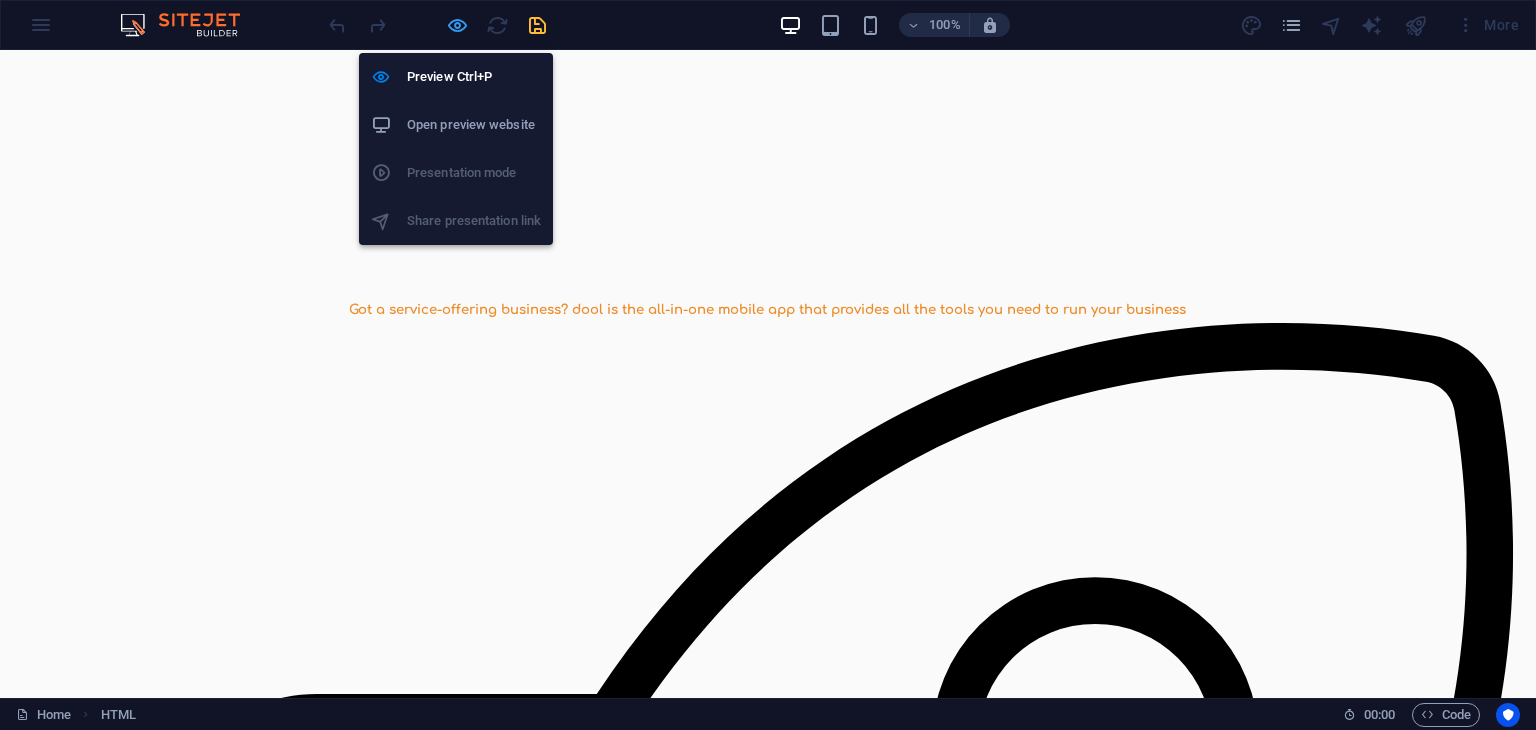 click at bounding box center (457, 25) 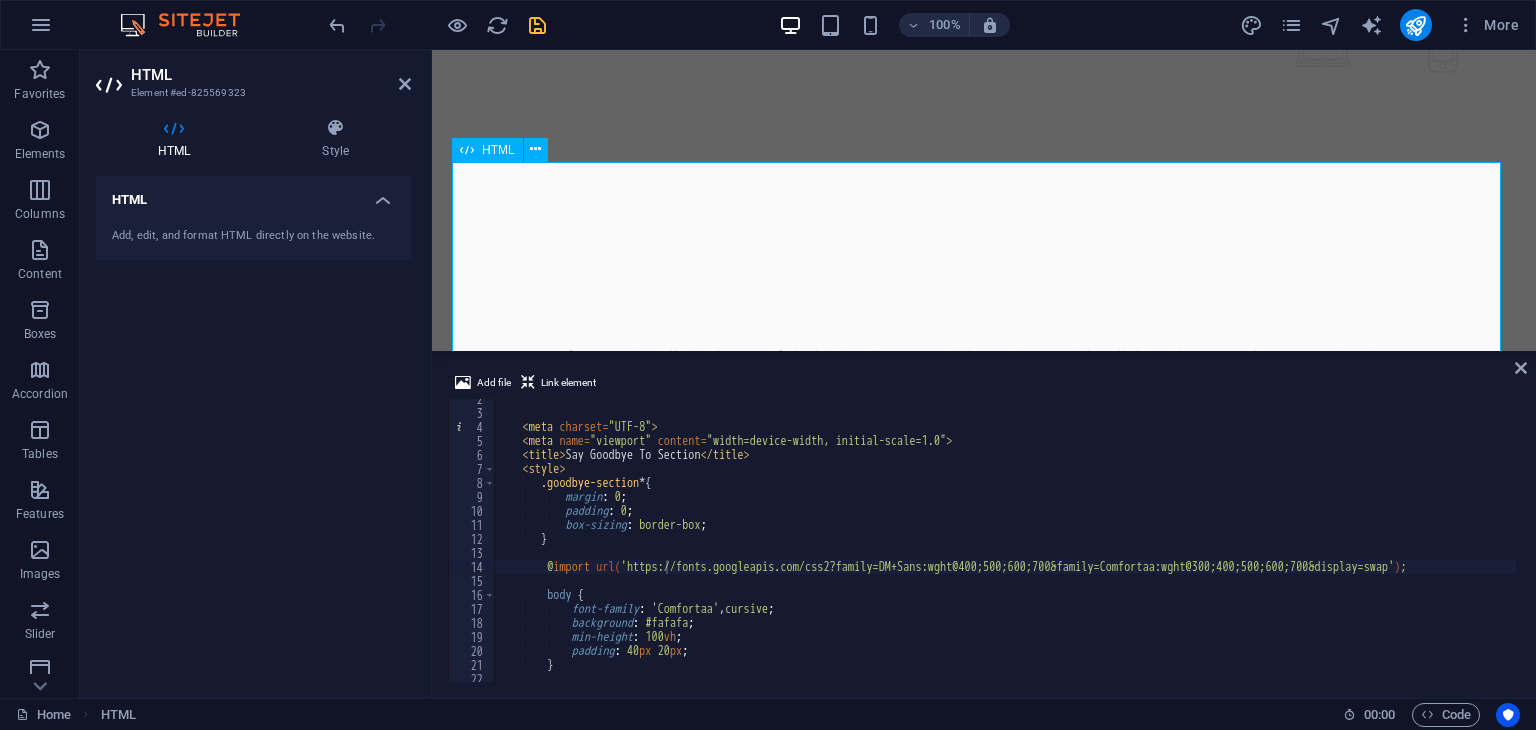 scroll, scrollTop: 680, scrollLeft: 0, axis: vertical 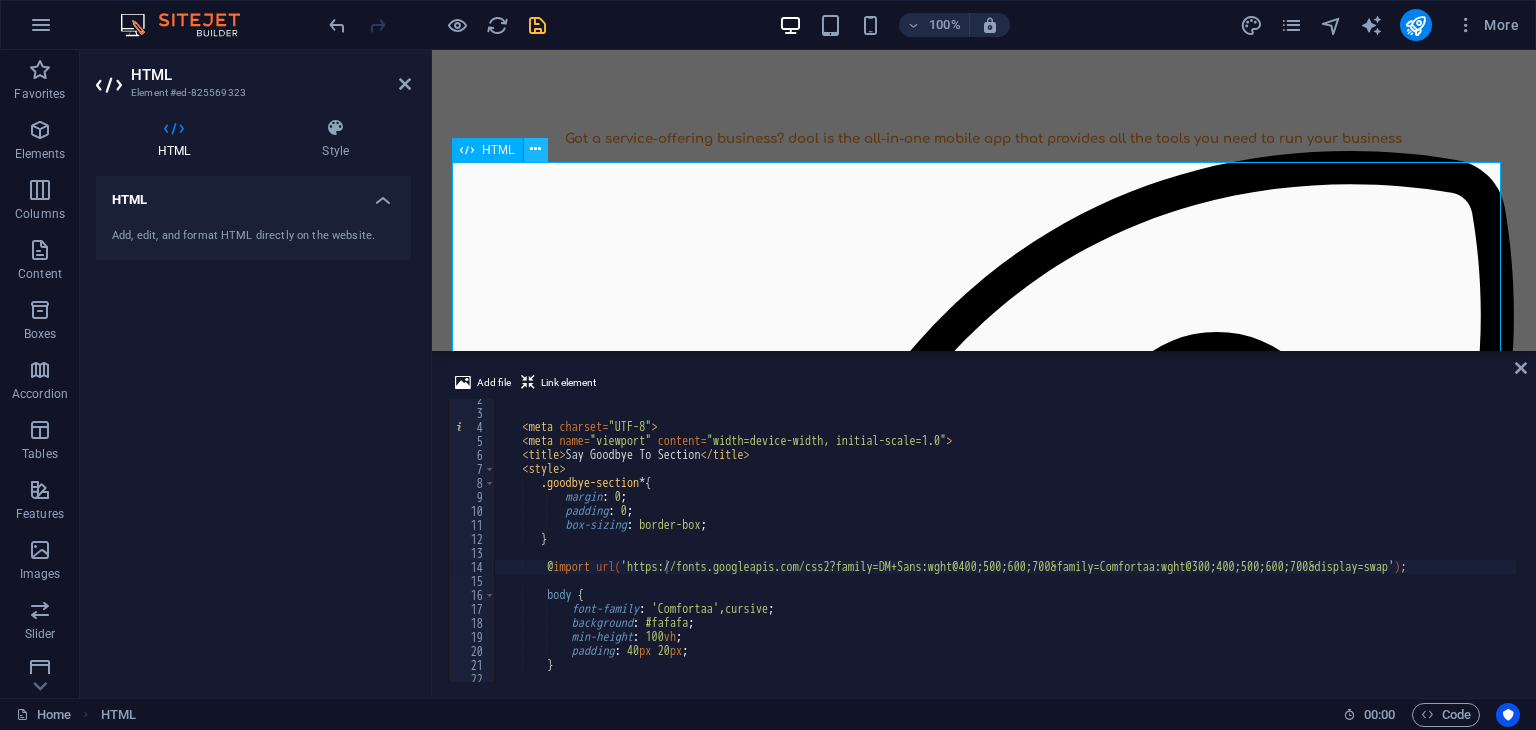 click at bounding box center [536, 150] 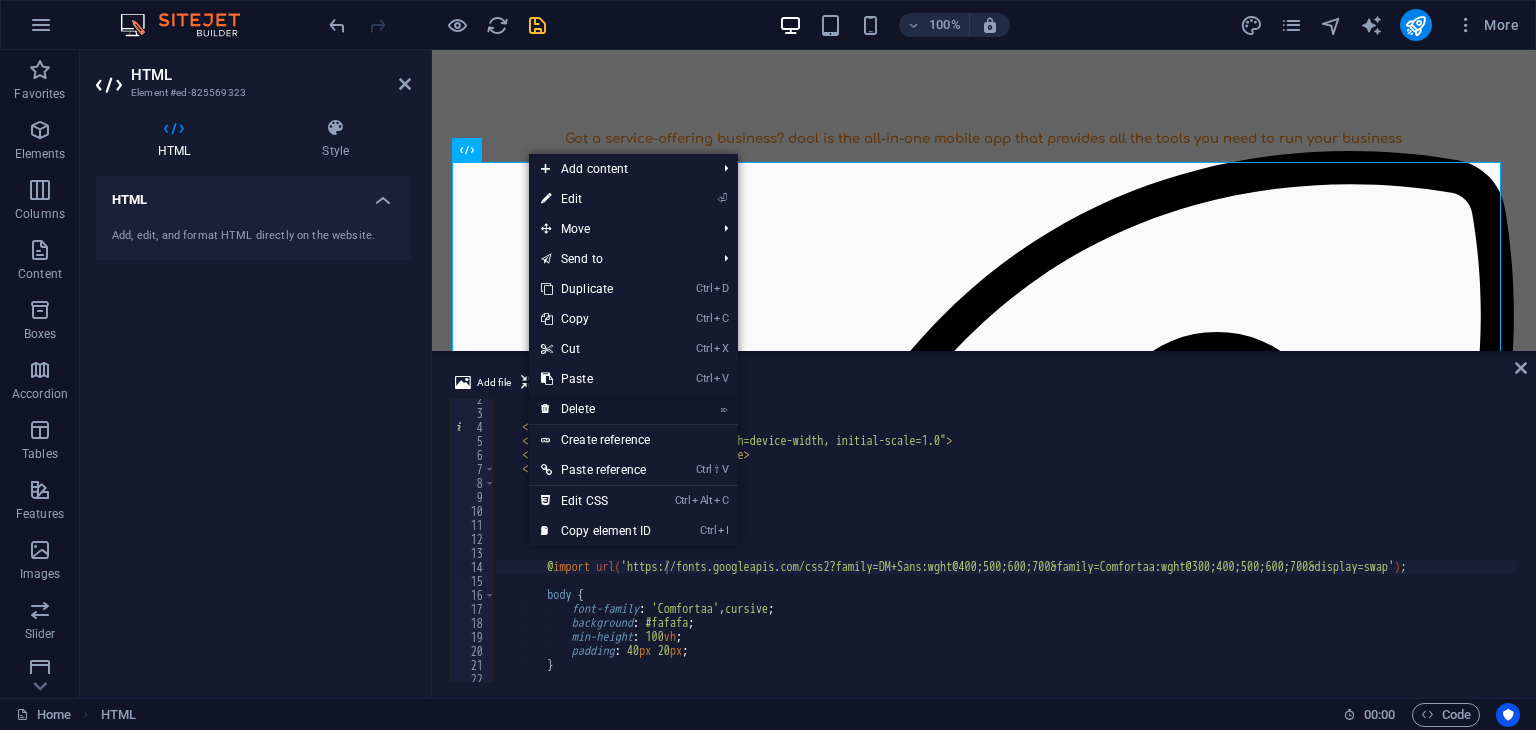 click on "⌦  Delete" at bounding box center (596, 409) 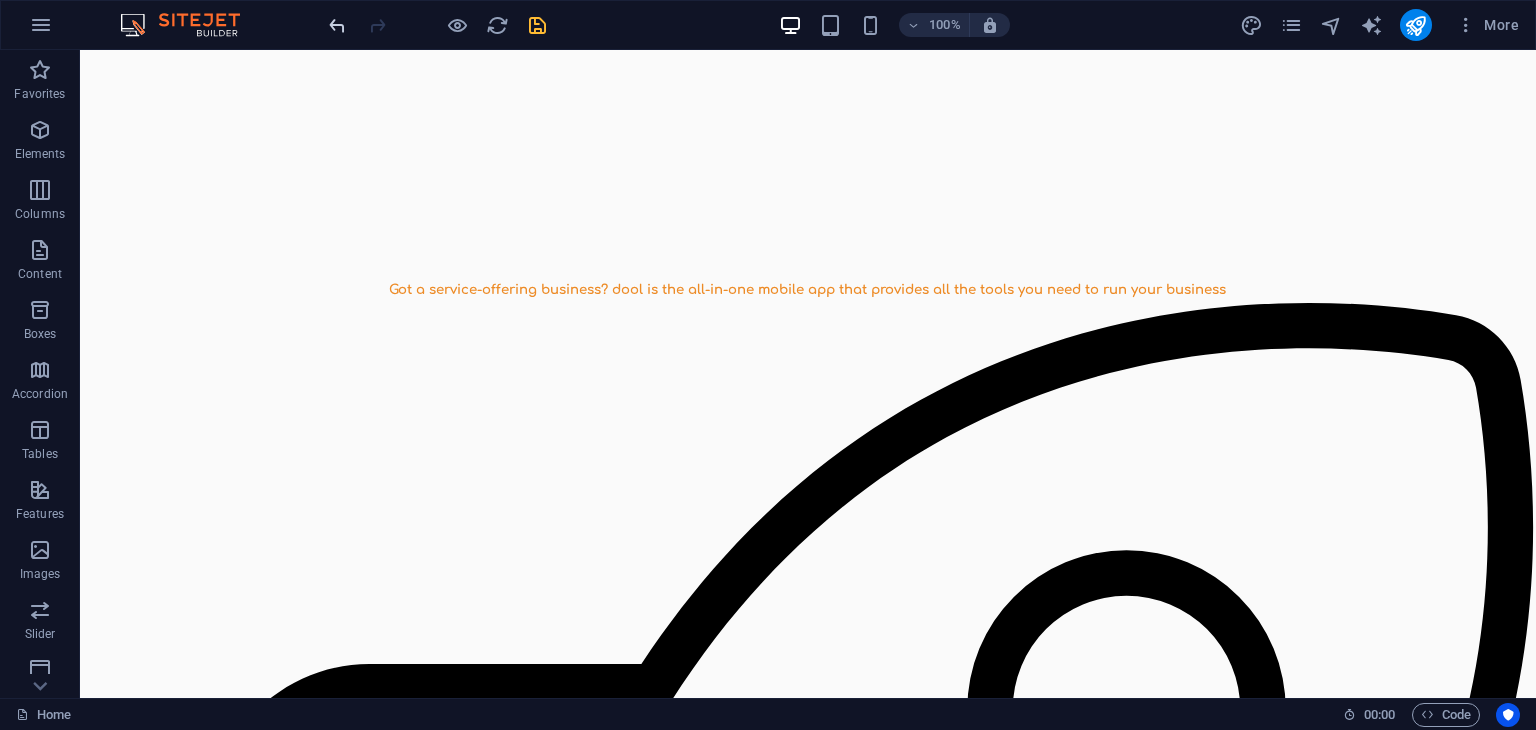 scroll, scrollTop: 1271, scrollLeft: 0, axis: vertical 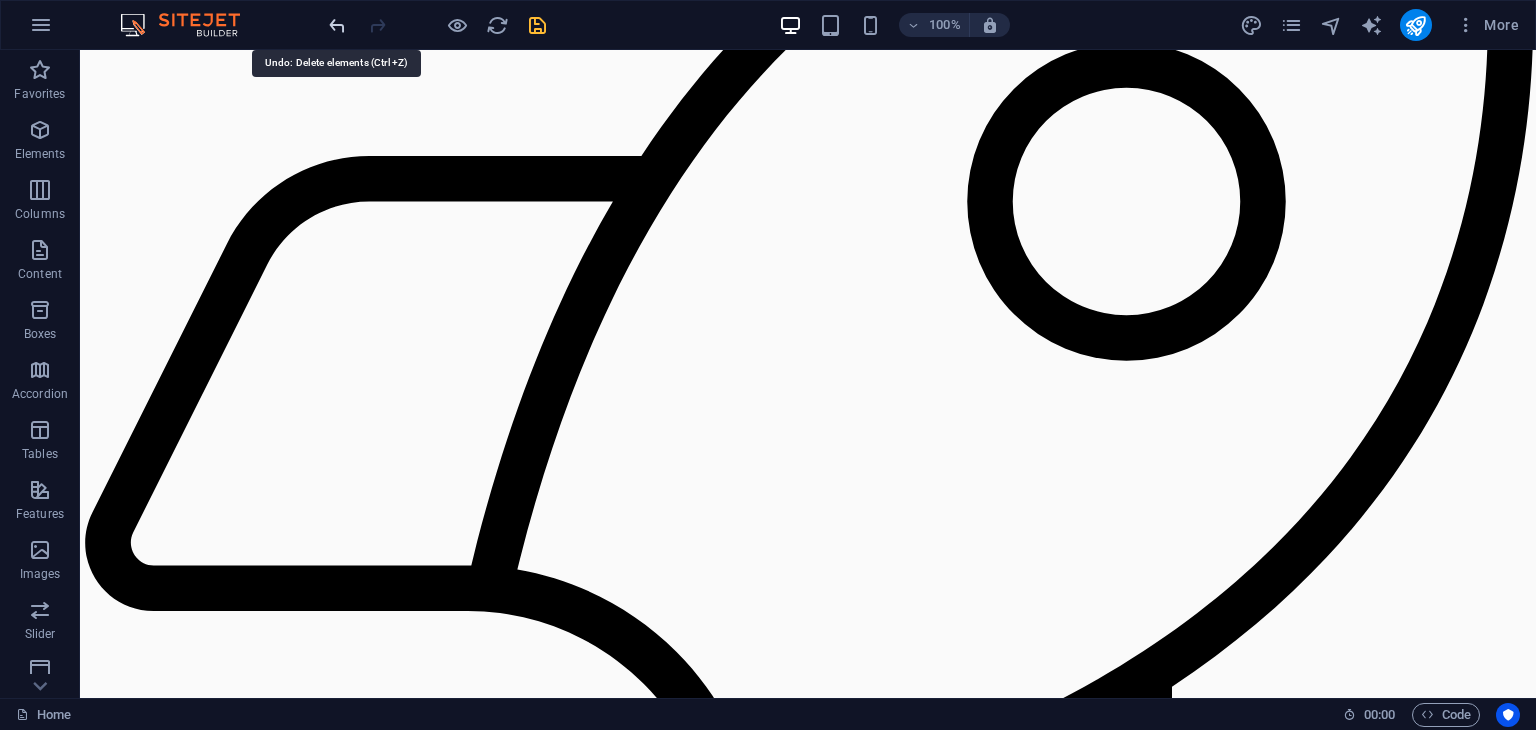 click at bounding box center [337, 25] 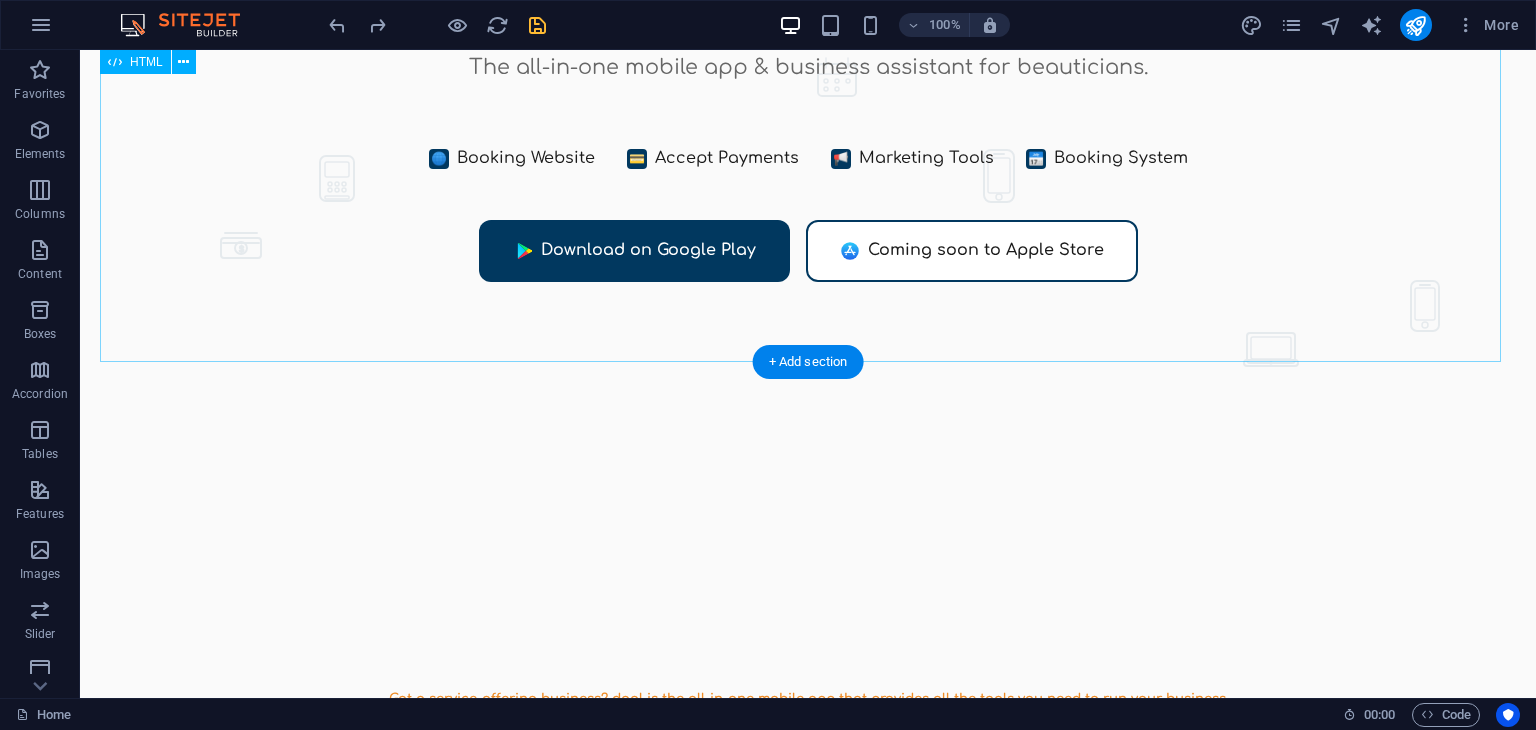 scroll, scrollTop: 388, scrollLeft: 0, axis: vertical 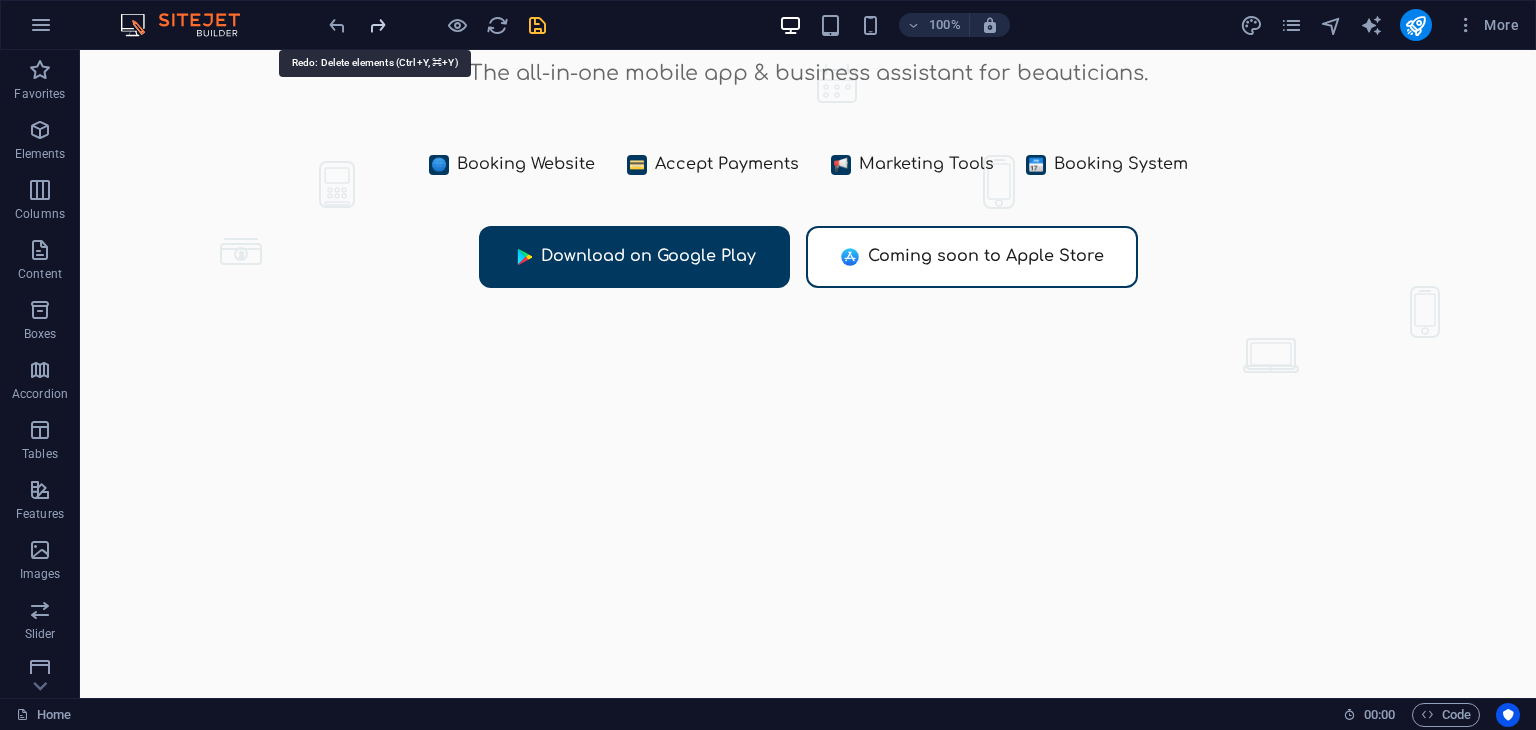 click at bounding box center [377, 25] 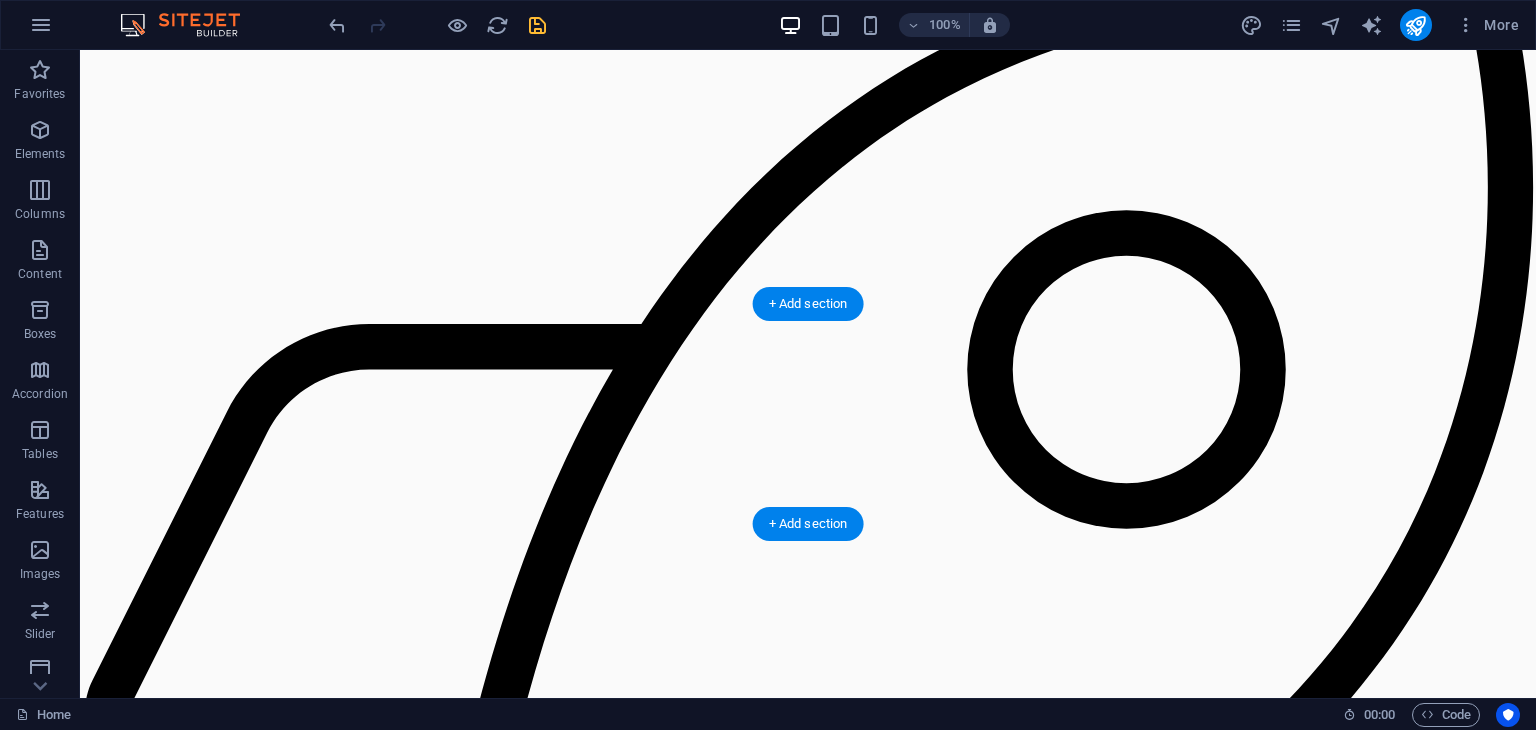 scroll, scrollTop: 529, scrollLeft: 0, axis: vertical 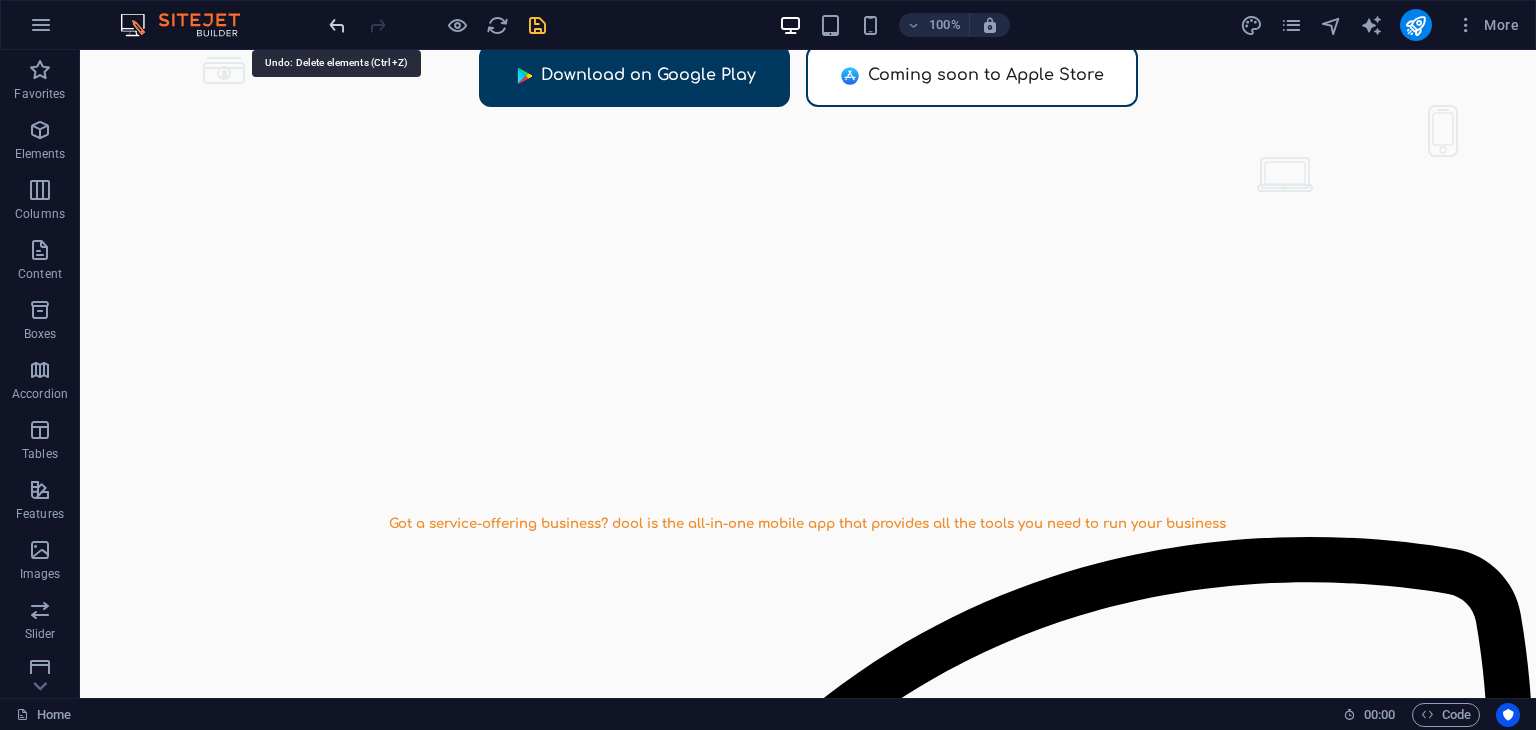 click at bounding box center [337, 25] 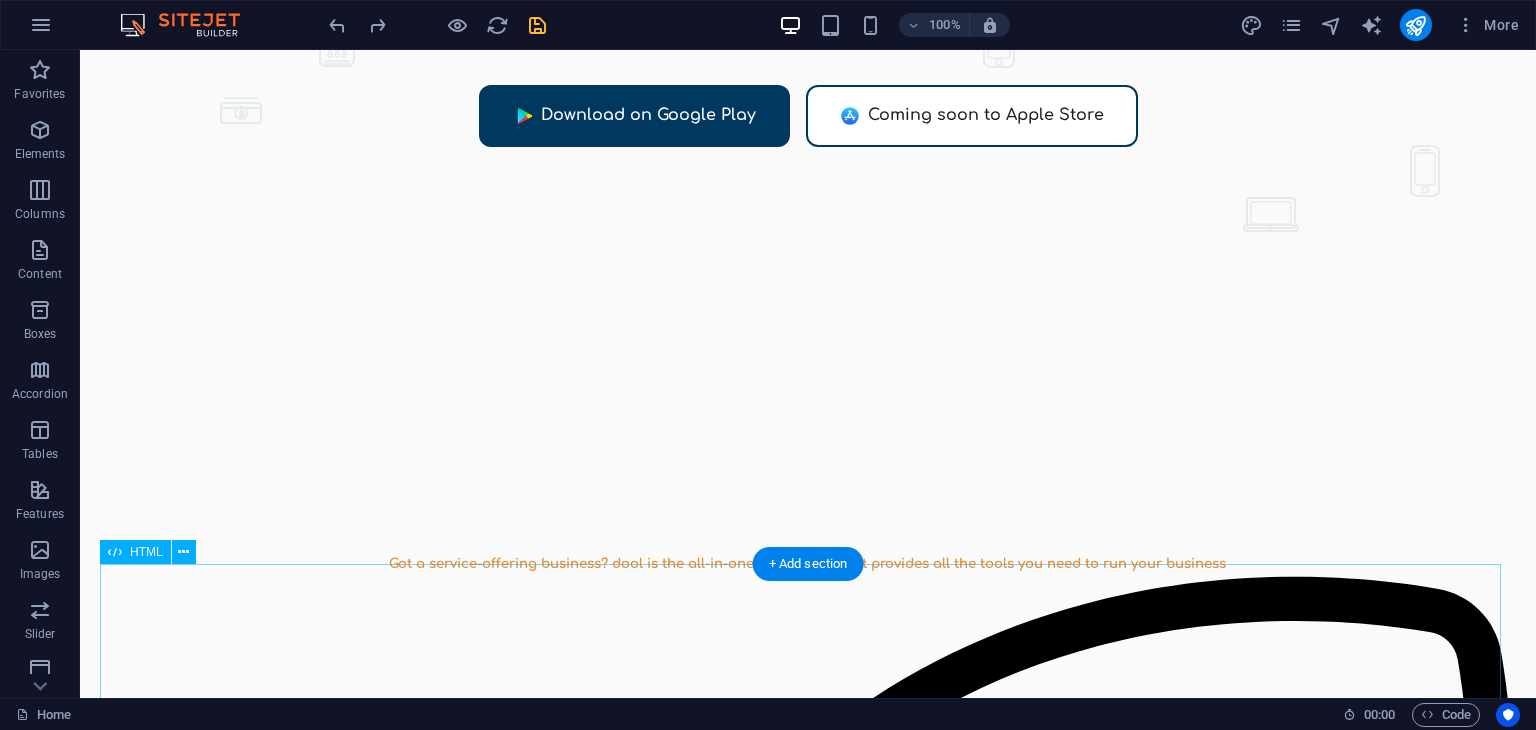 click on "Say Goodbye To Section
Say goodbye to....
💬
Late night DMs
Stop responding to booking requests at all hours. Your personal time is sacred.
🚩
Missed requests
Never lose another booking opportunity buried in your message requests.
📅
Double bookings
Eliminate scheduling conflicts and the awkward conversations that follow.
📄
Endless paperwork
Ditch the filing cabinets and lost forms. Everything digital, everything organized.
💵
Hidden fees" at bounding box center (808, 2403) 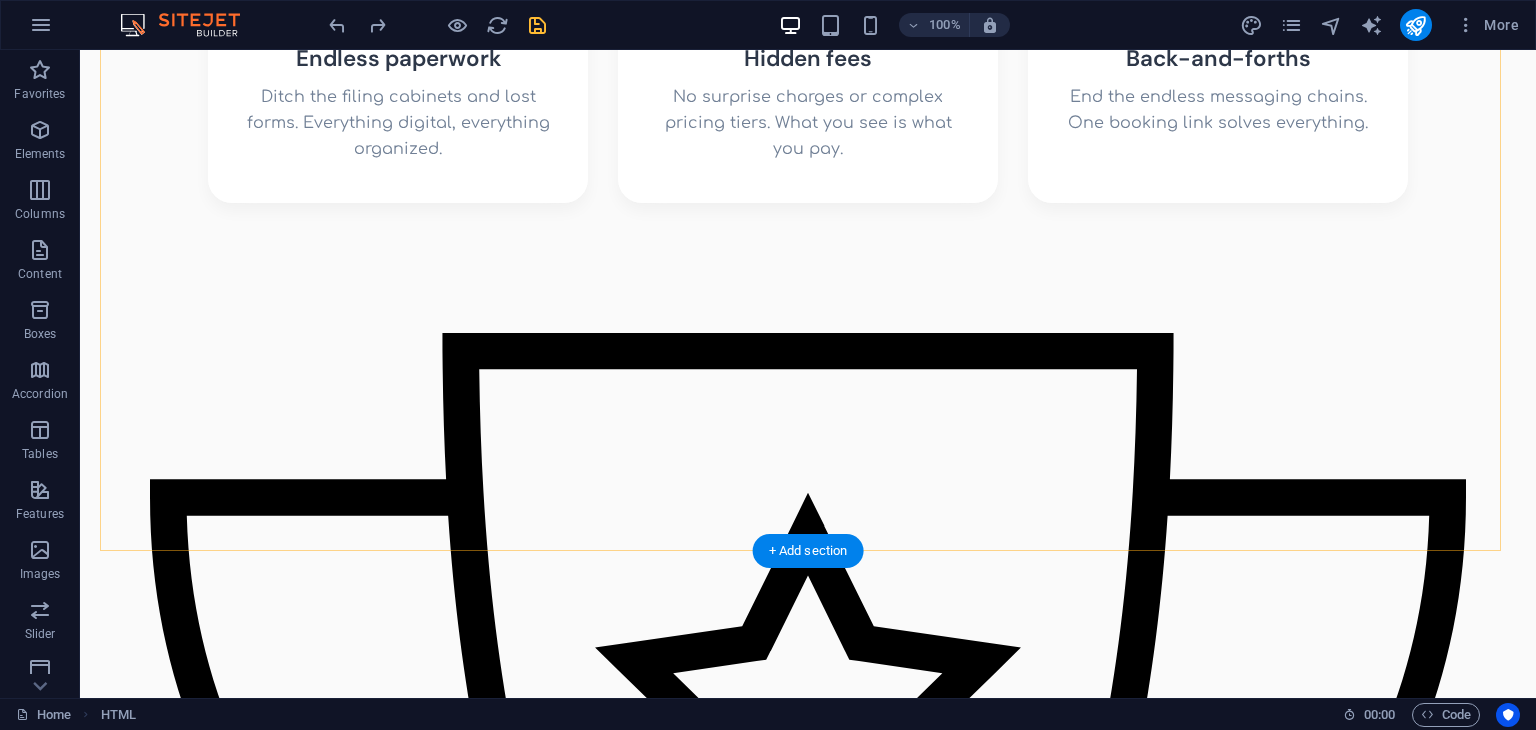scroll, scrollTop: 3120, scrollLeft: 0, axis: vertical 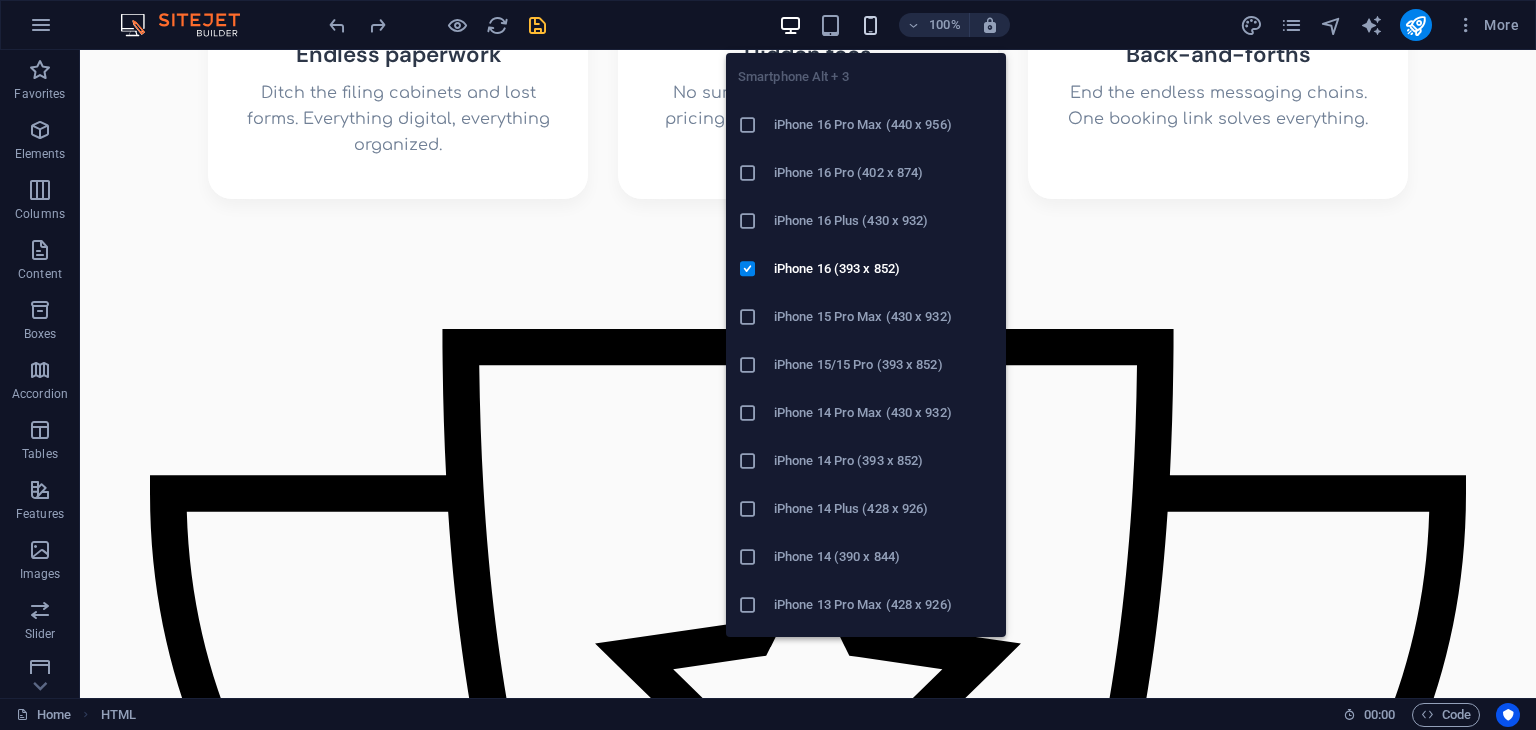 click at bounding box center [870, 25] 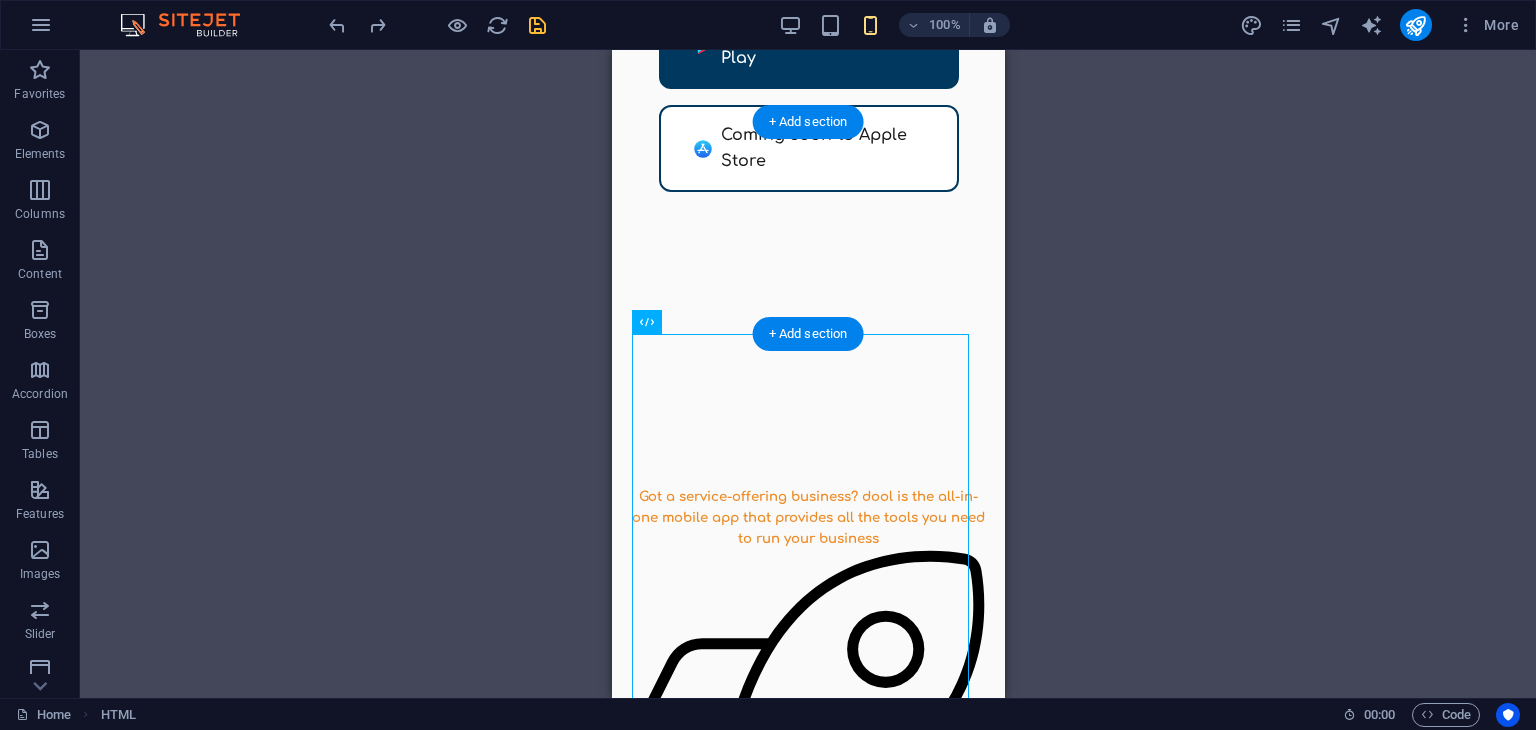 scroll, scrollTop: 768, scrollLeft: 0, axis: vertical 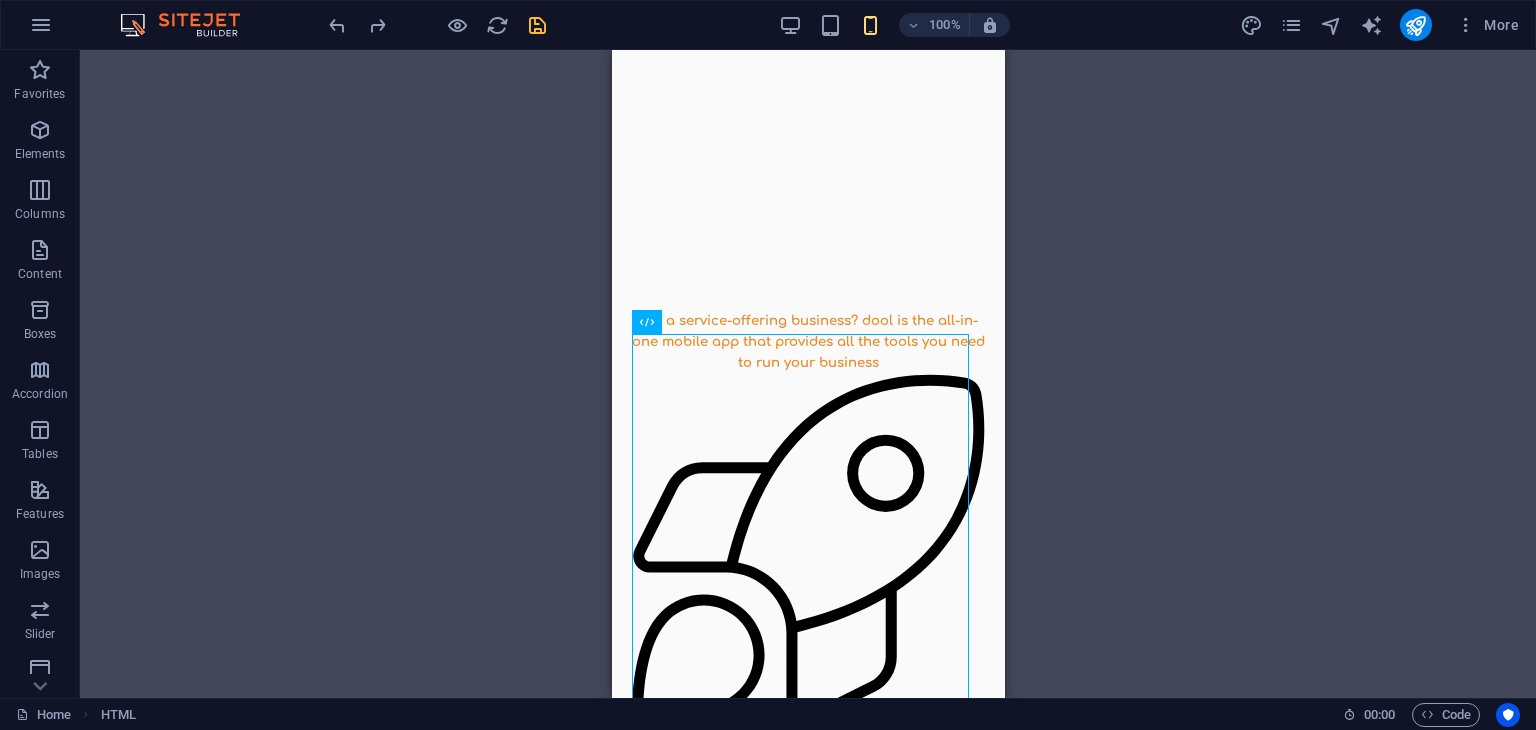 click on "About Features Contact
Dool - Business Assistant for Beauticians
[PHONE]" at bounding box center (807, 5172) 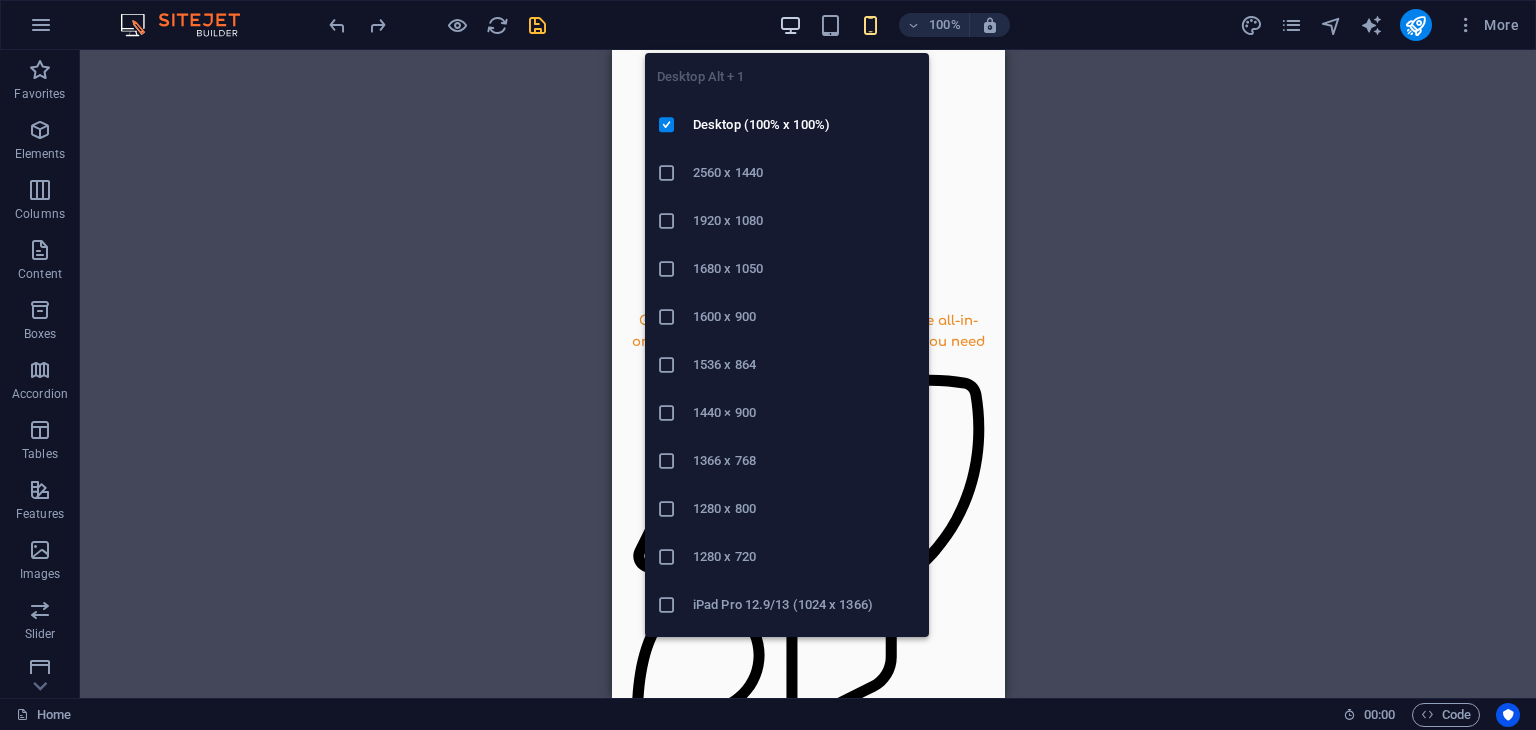 click at bounding box center (790, 25) 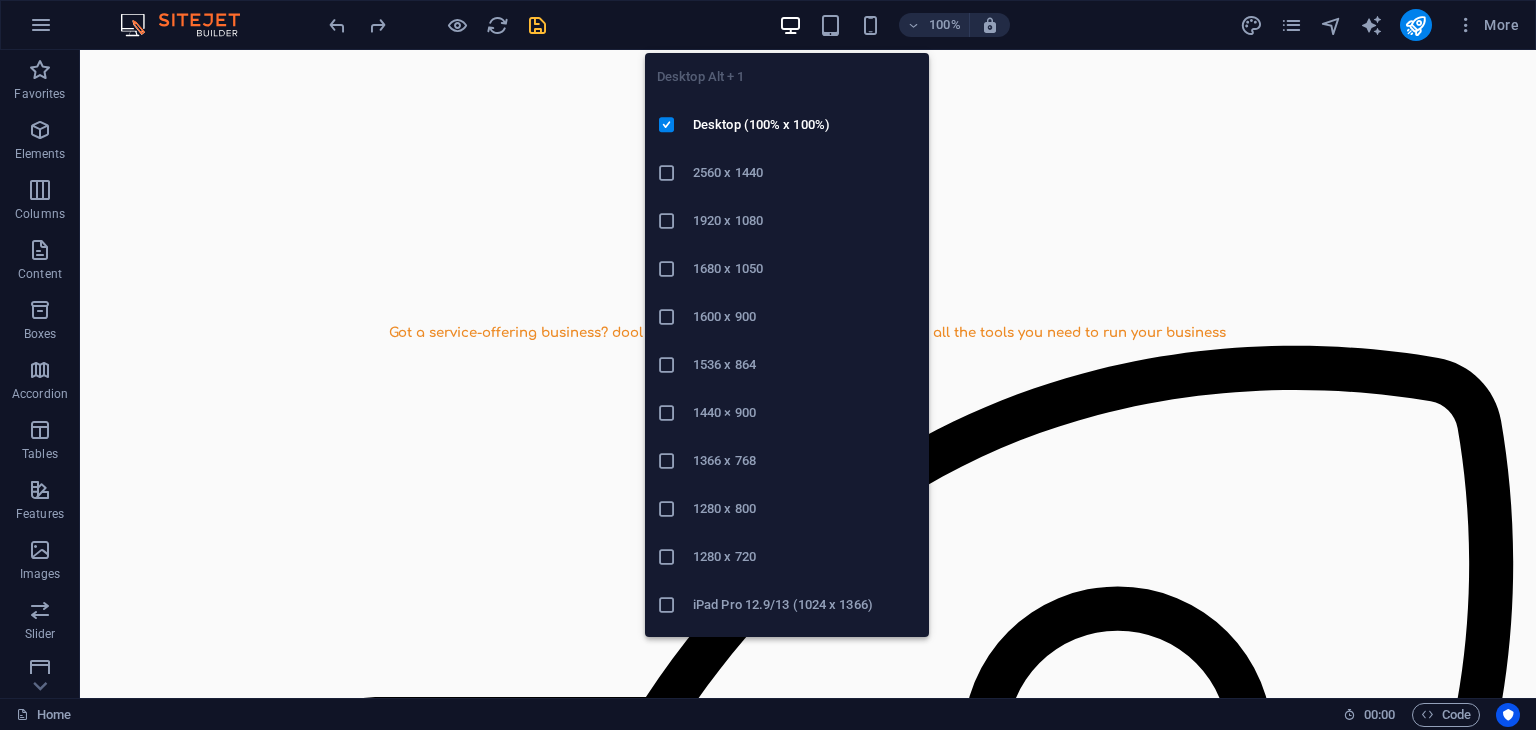 scroll, scrollTop: 758, scrollLeft: 0, axis: vertical 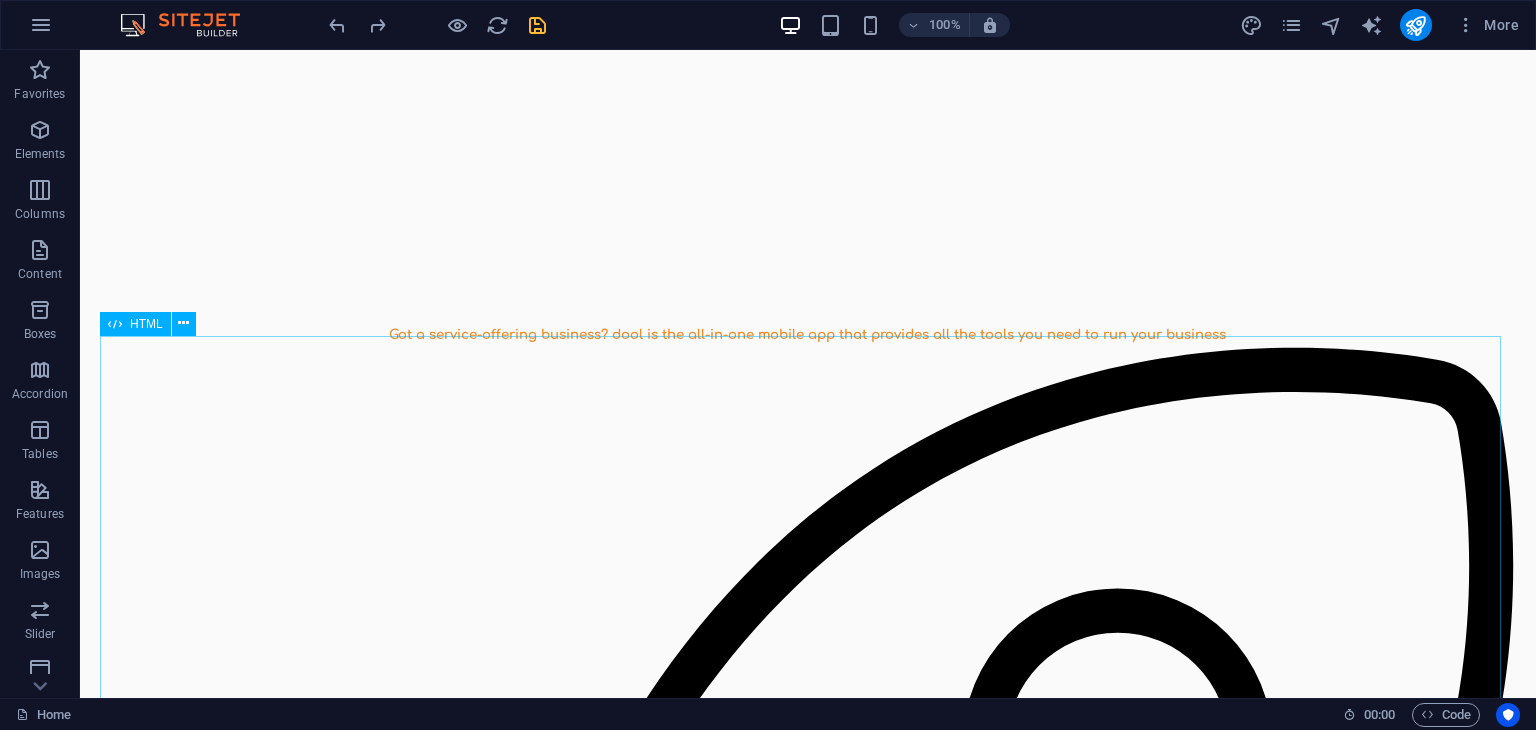 click on "HTML" at bounding box center (146, 324) 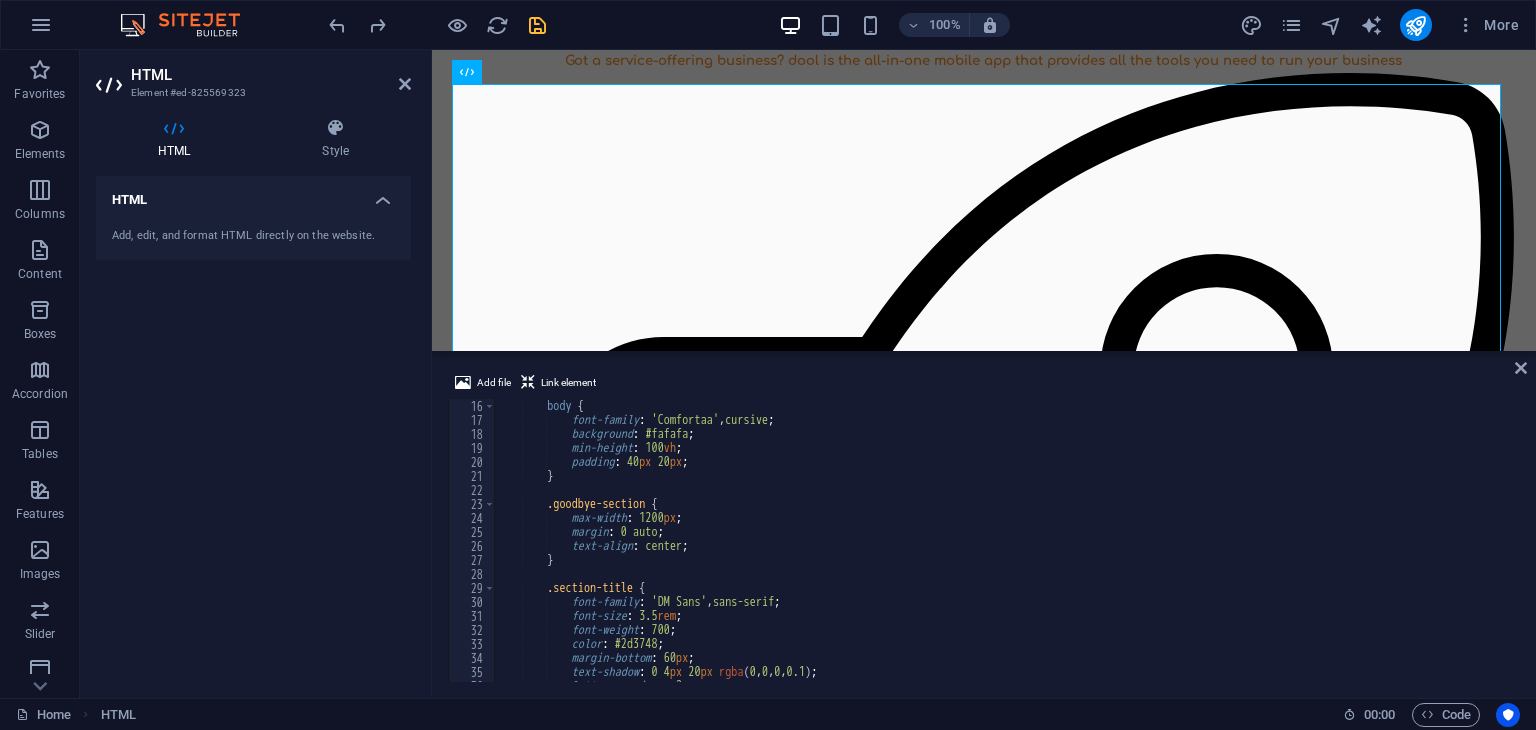 scroll, scrollTop: 211, scrollLeft: 0, axis: vertical 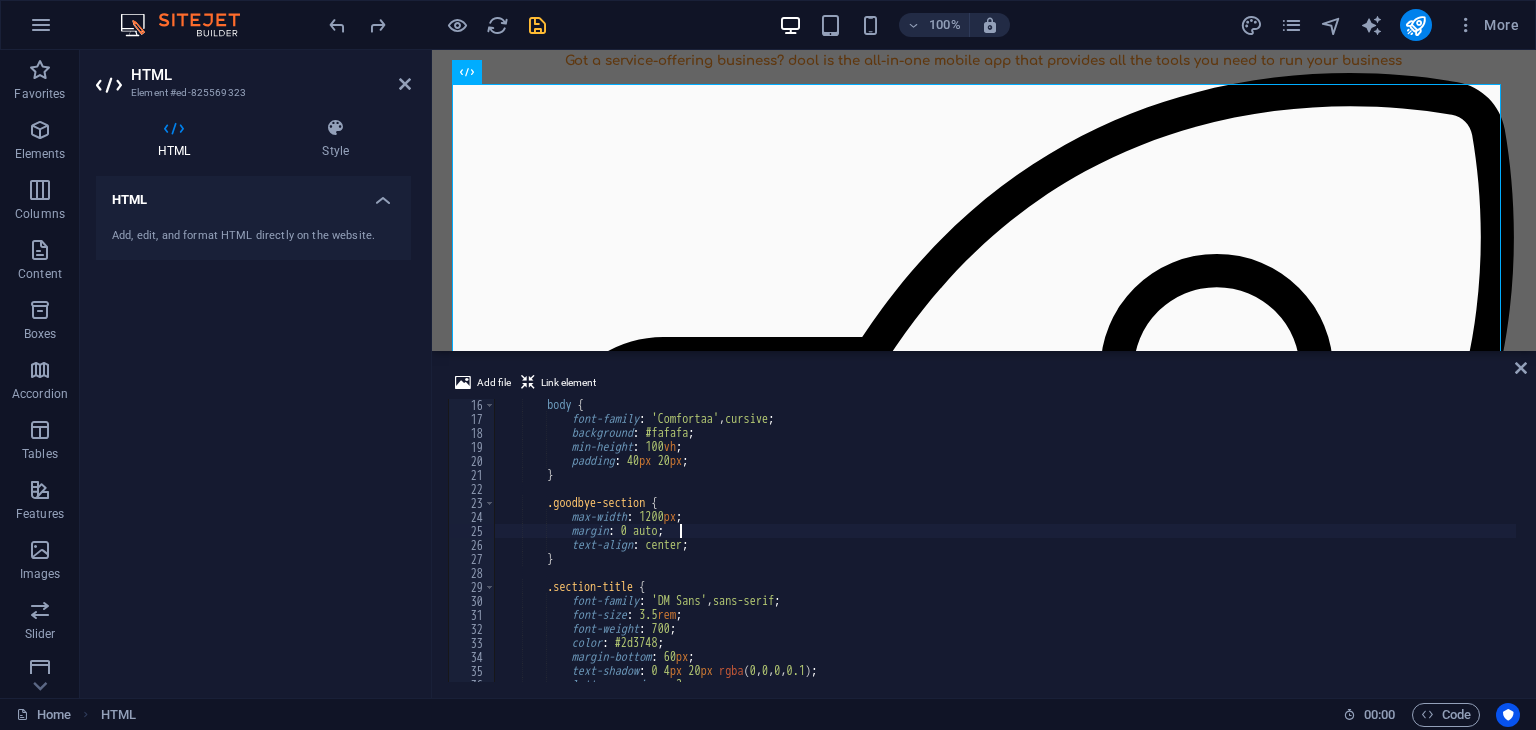 click on "body   {                font-family :   ' Comfortaa ' ,  cursive ;                background :   #fafafa ;                min-height :   100 vh ;                padding :   40 px   20 px ;           }           .goodbye-section   {                max-width :   1200 px ;                margin :   0   auto ;                text-align :   center ;           }           .section-title   {                font-family :   ' DM Sans ' ,  sans-serif ;                font-size :   3.5 rem ;                font-weight :   700 ;                color :   #2d3748 ;                margin-bottom :   60 px ;                text-shadow :   0   4 px   20 px   rgba ( 0 , 0 , 0 , 0.1 ) ;                letter-spacing :   -2 px ;           }" at bounding box center (1005, 553) 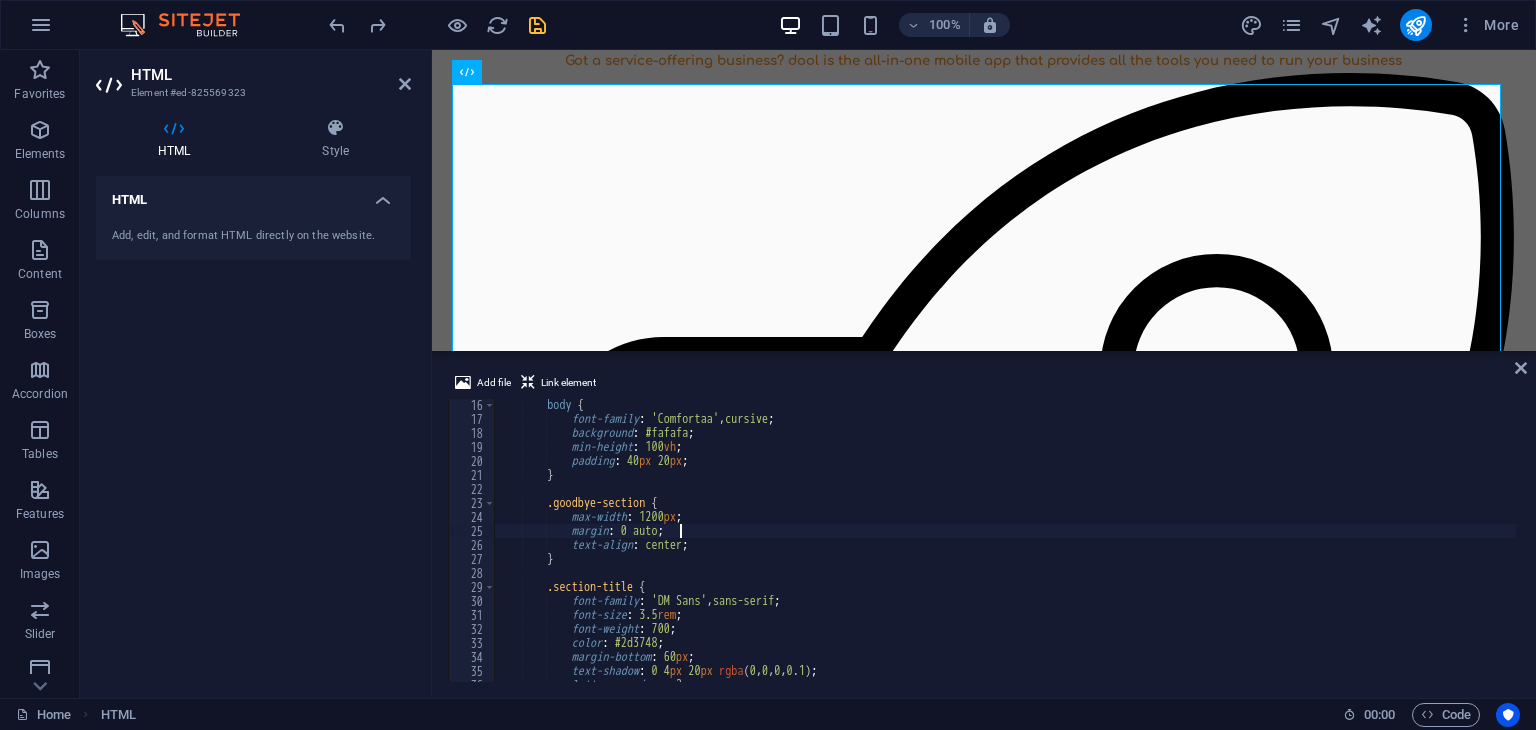 type on "/* margin: 0 auto; */" 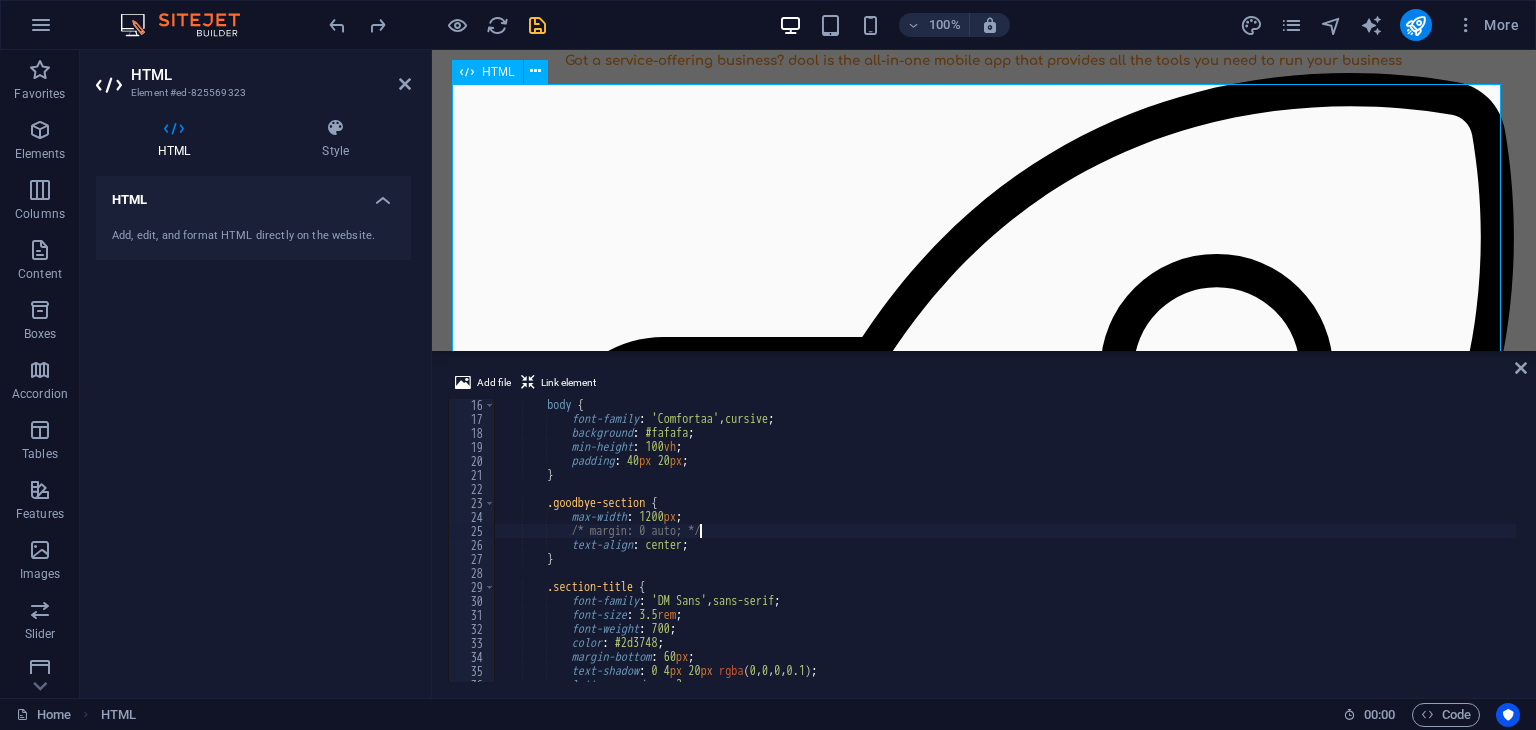click on "Say Goodbye To Section
Say goodbye to....
💬
Late night DMs
Stop responding to booking requests at all hours. Your personal time is sacred.
🚩
Missed requests
Never lose another booking opportunity buried in your message requests.
📅
Double bookings
Eliminate scheduling conflicts and the awkward conversations that follow.
📄
Endless paperwork
Ditch the filing cabinets and lost forms. Everything digital, everything organized.
💵
Hidden fees" at bounding box center (984, 1549) 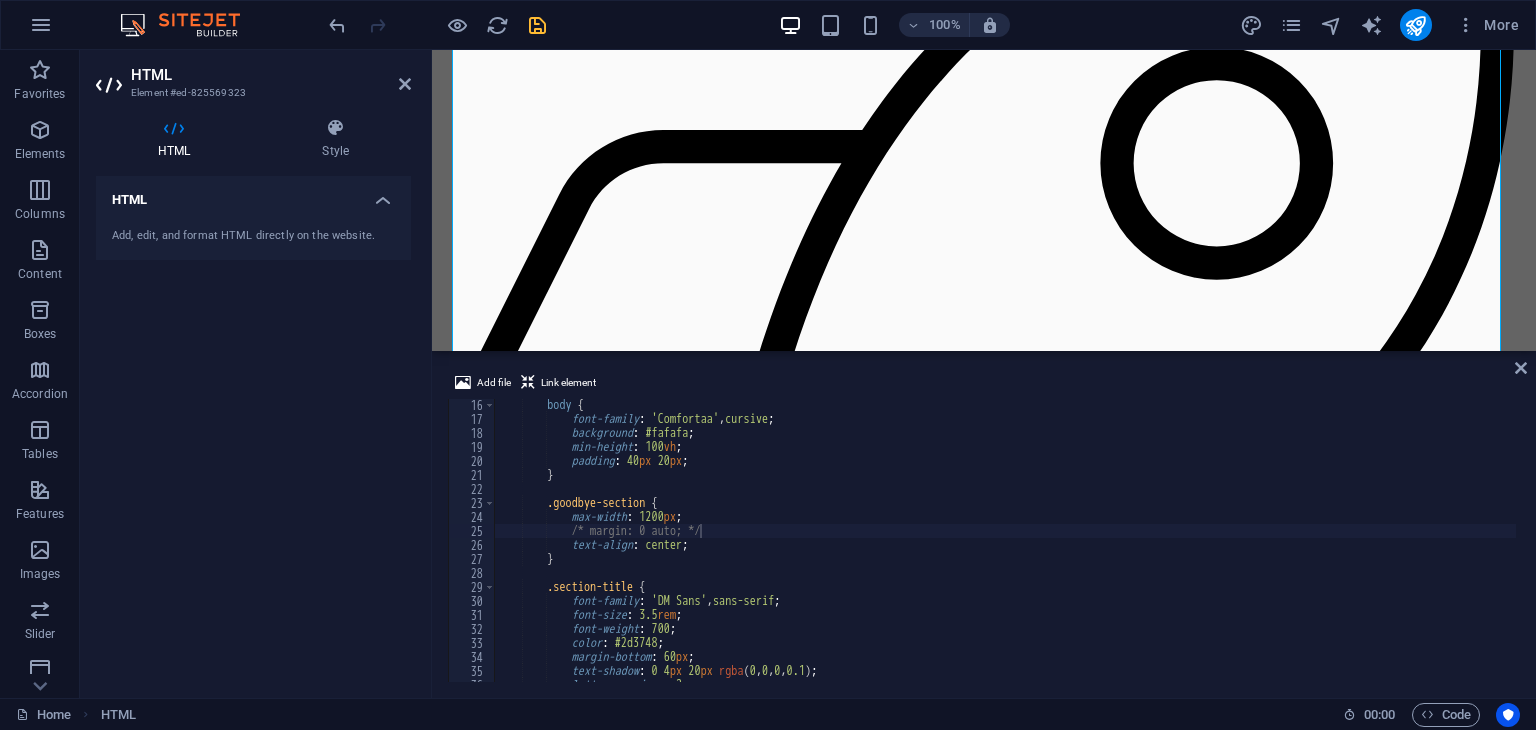 scroll, scrollTop: 966, scrollLeft: 0, axis: vertical 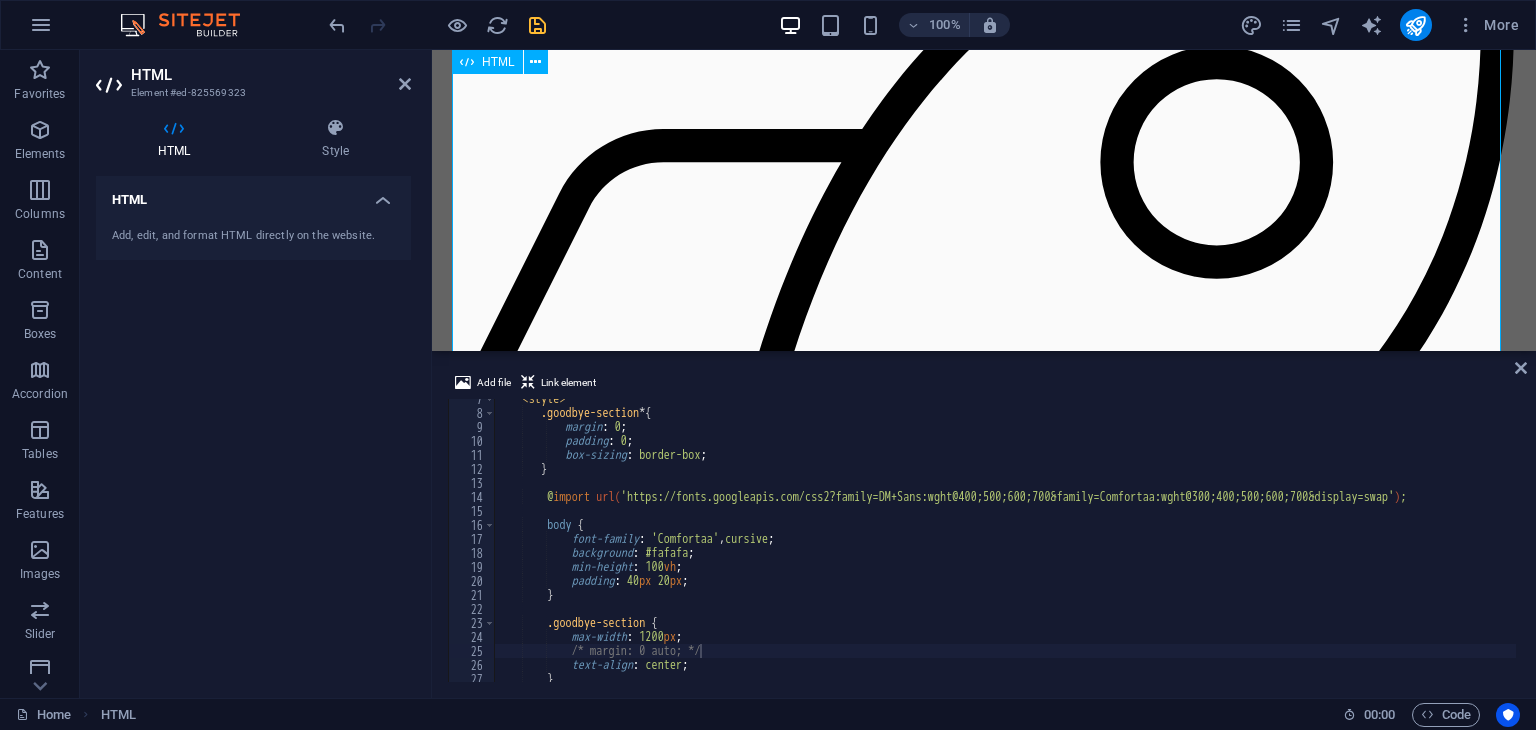 click on "Say Goodbye To Section
Say goodbye to....
💬
Late night DMs
Stop responding to booking requests at all hours. Your personal time is sacred.
🚩
Missed requests
Never lose another booking opportunity buried in your message requests.
📅
Double bookings
Eliminate scheduling conflicts and the awkward conversations that follow.
📄
Endless paperwork
Ditch the filing cabinets and lost forms. Everything digital, everything organized.
💵
Hidden fees" at bounding box center (984, 1341) 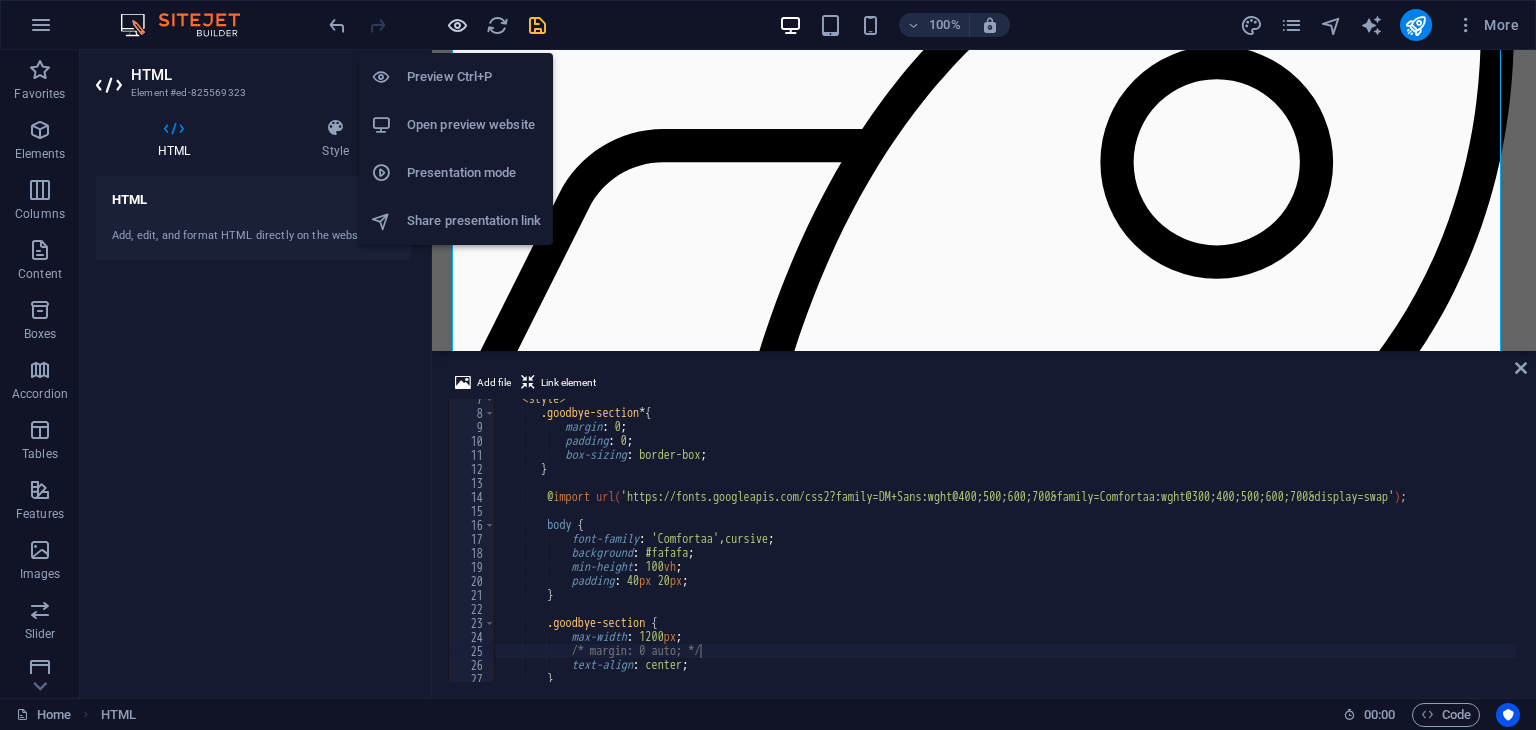 click at bounding box center [457, 25] 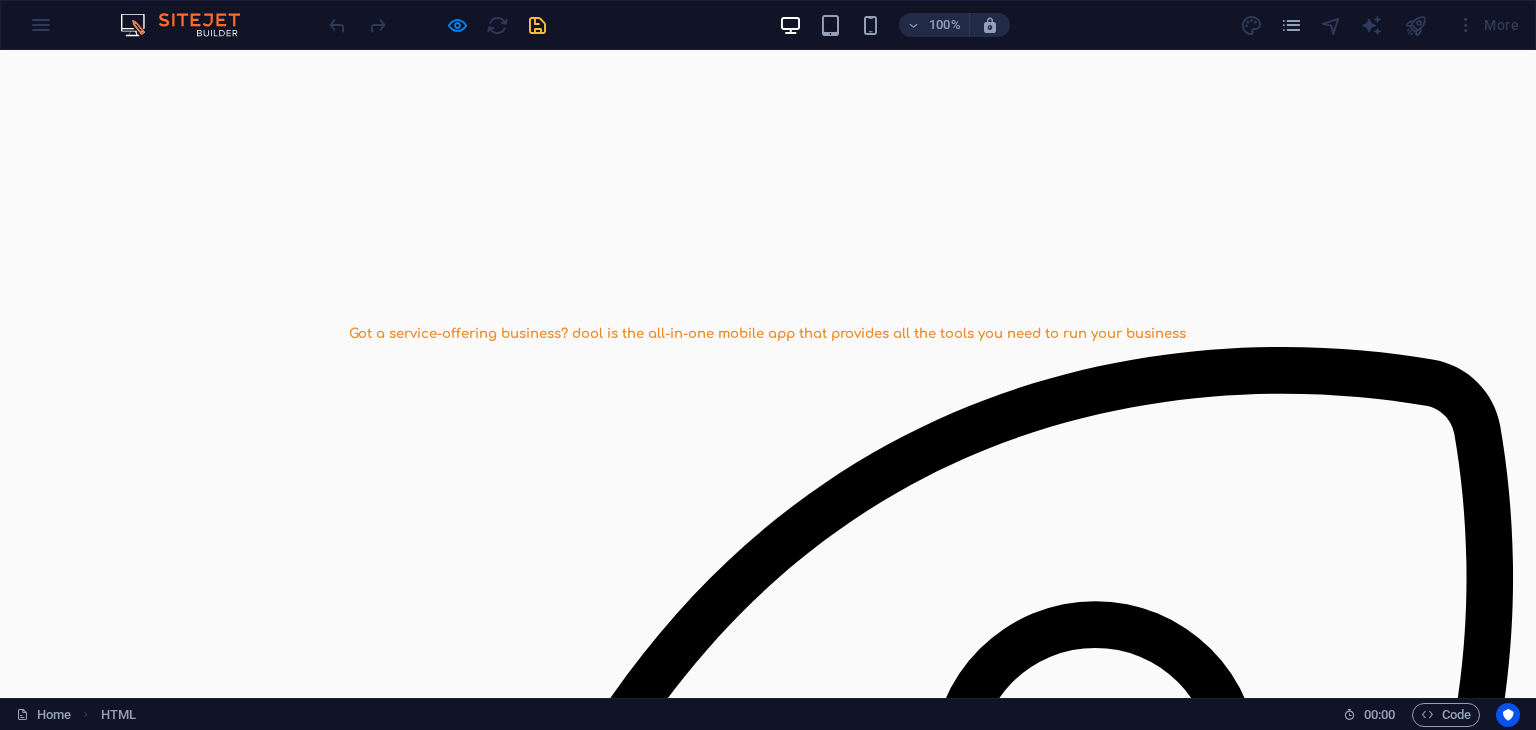 scroll, scrollTop: 768, scrollLeft: 0, axis: vertical 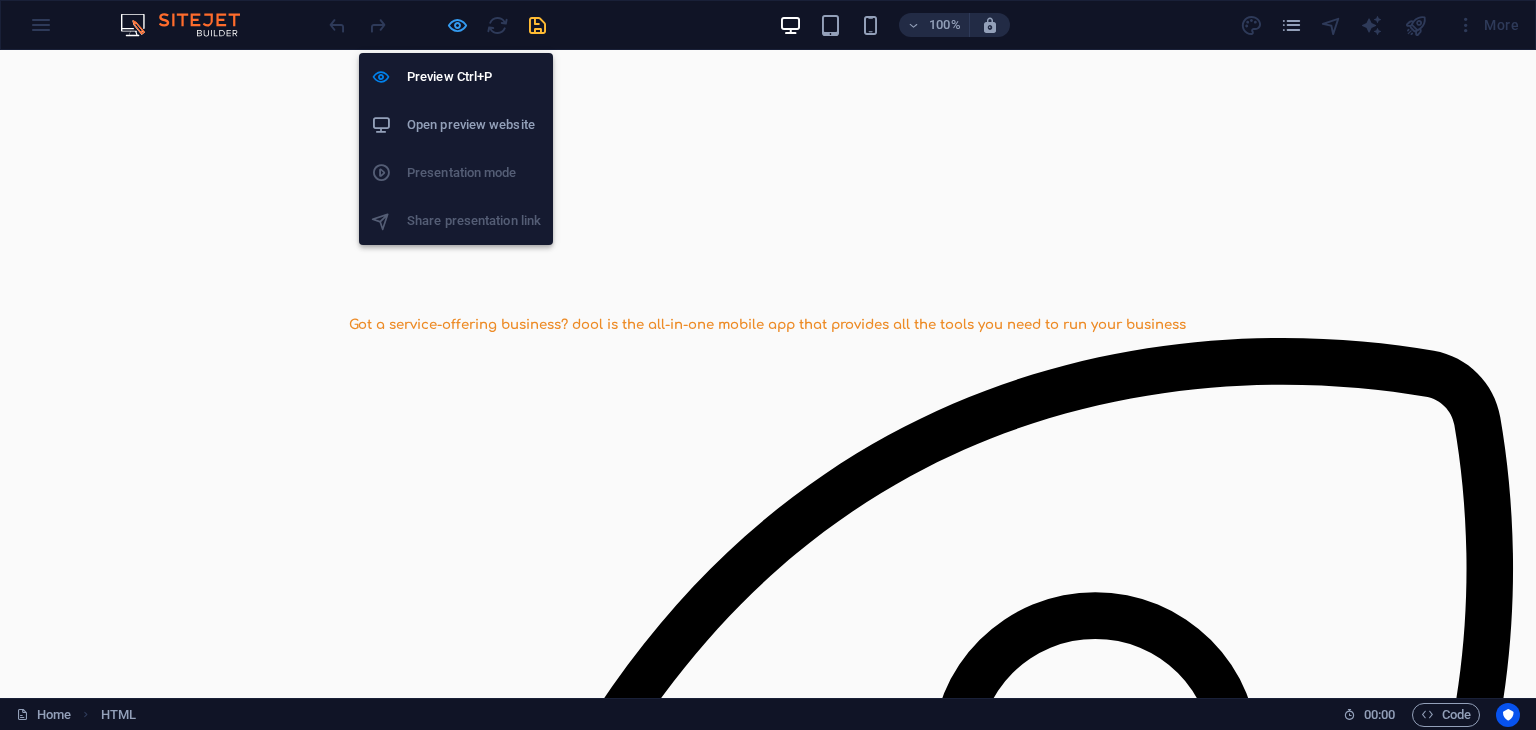click at bounding box center (457, 25) 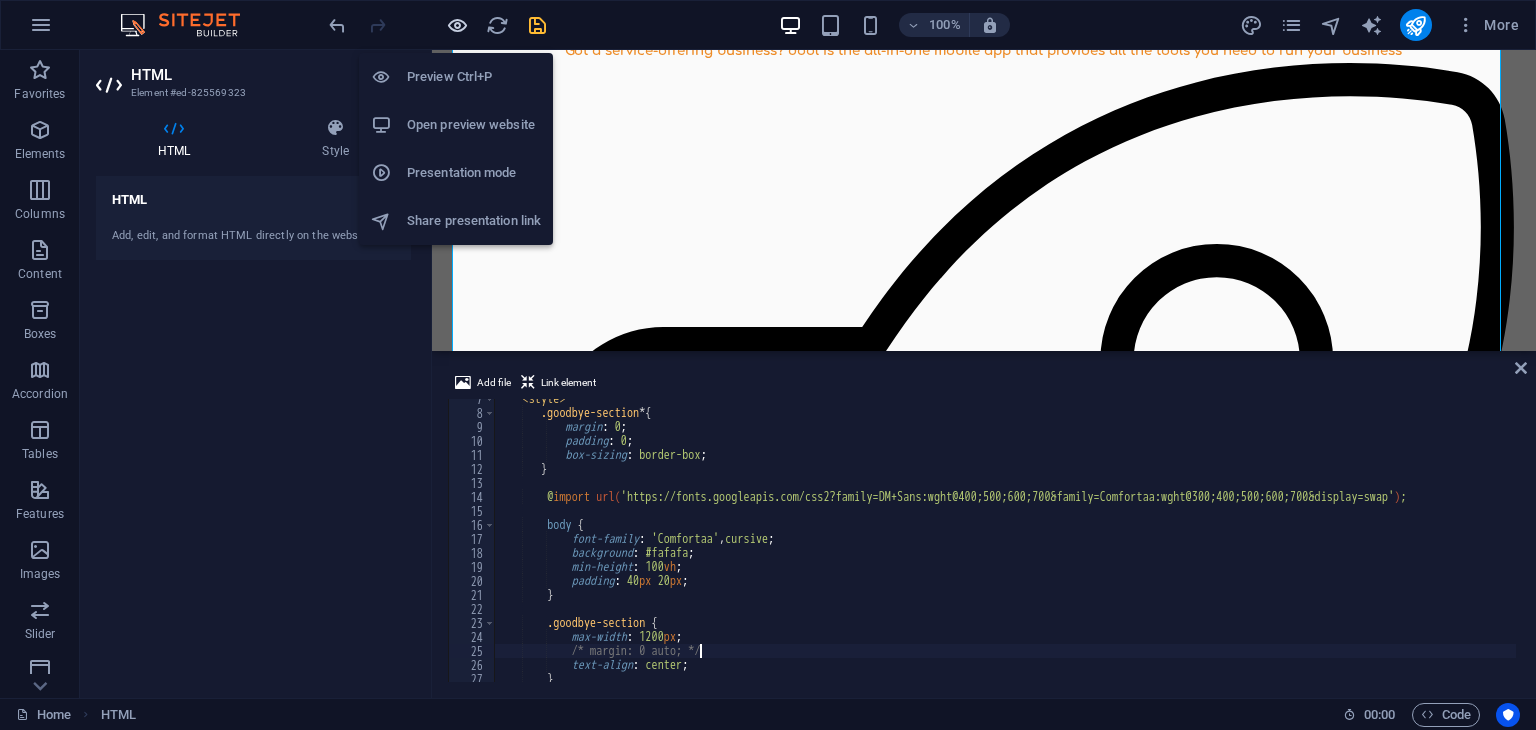 scroll, scrollTop: 796, scrollLeft: 0, axis: vertical 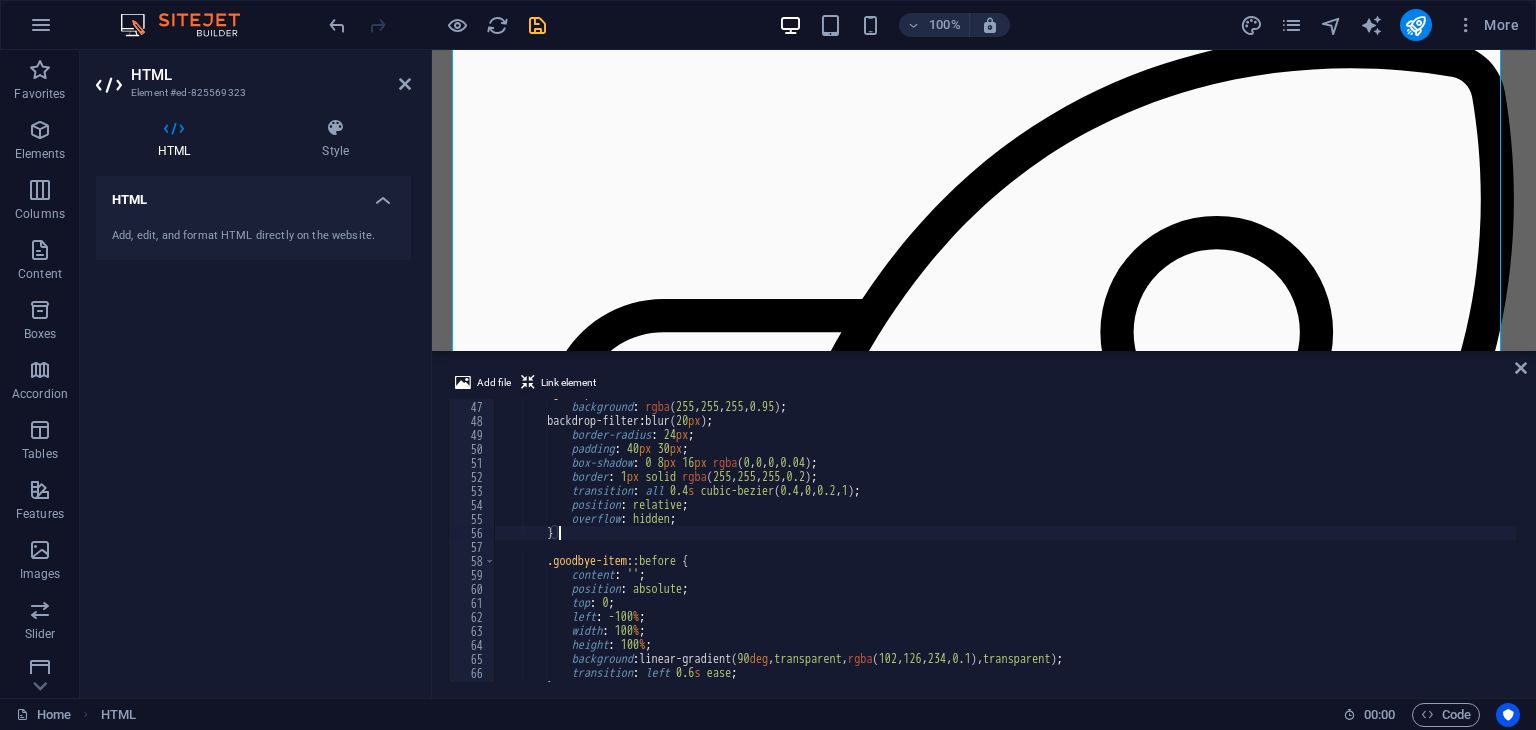 click on ".goodbye-item   {                background :   rgba ( 255 ,  255 ,  255 ,  0.95 ) ;               backdrop-filter :  blur( 20 px ) ;                border-radius :   24 px ;                padding :   40 px   30 px ;                box-shadow :   0   8 px   16 px   rgba ( 0 , 0 , 0 , 0.04 ) ;                border :   1 px   solid   rgba ( 255 , 255 , 255 , 0.2 ) ;                transition :   all   0.4 s   cubic-bezier ( 0.4 ,  0 ,  0.2 ,  1 ) ;                position :   relative ;                overflow :   hidden ;           }           .goodbye-item : :before   {                content :   ' ' ;                position :   absolute ;                top :   0 ;                left :   -100 % ;                width :   100 % ;                height :   100 % ;                background :  linear-gradient( 90 deg ,  transparent ,  rgba ( 102 ,  126 ,  234 ,  0.1 ),  transparent ) ;                transition :   left   0.6 s   ease ;           }" at bounding box center (1005, 541) 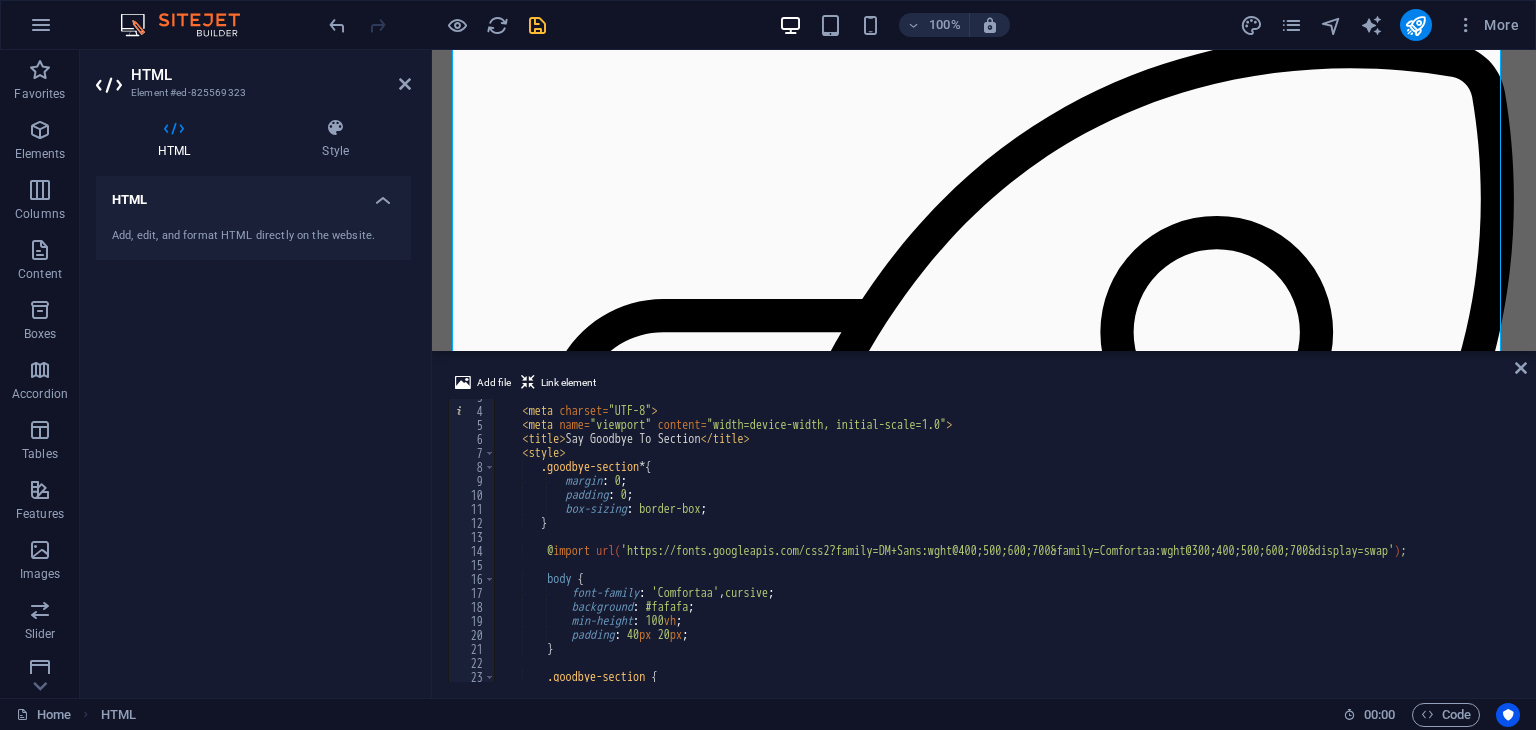 scroll, scrollTop: 33, scrollLeft: 0, axis: vertical 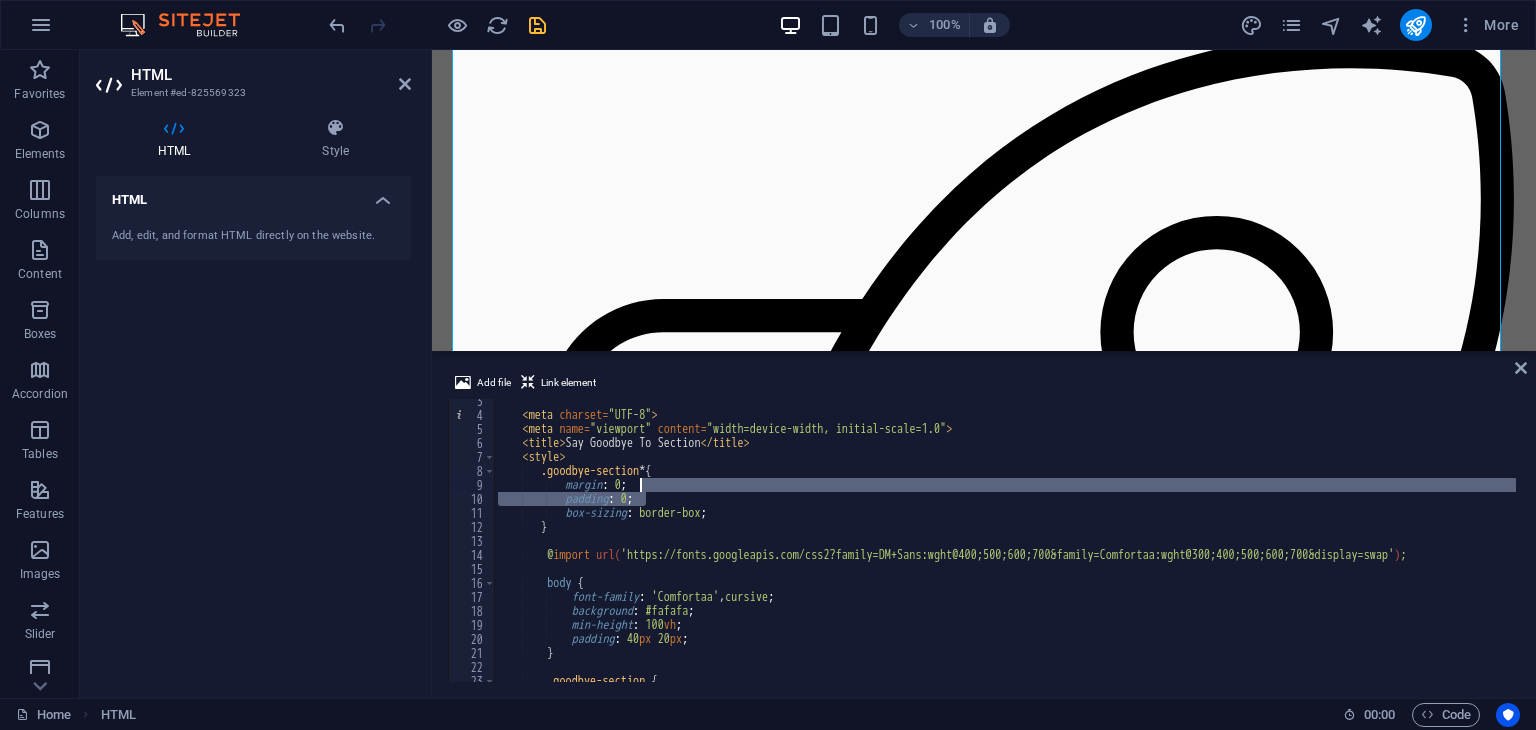 drag, startPoint x: 658, startPoint y: 501, endPoint x: 641, endPoint y: 482, distance: 25.495098 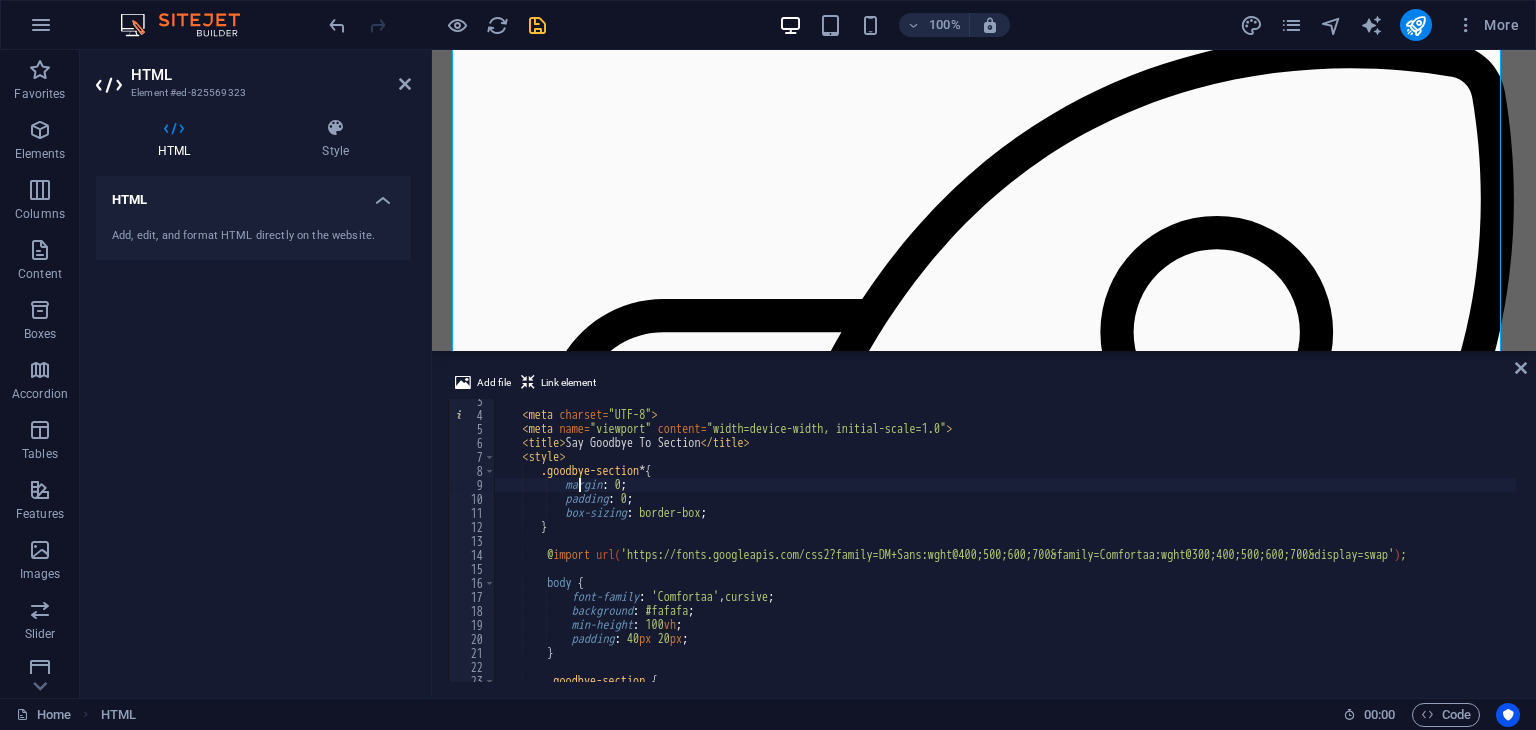 click on "< meta   charset = "UTF-8" >      < meta   name = "viewport"   content = "width=device-width, initial-scale=1.0" >      < title > Say Goodbye To Section </ title >      < style >          .goodbye-section  *  {               margin :   0 ;               padding :   0 ;               box-sizing :   border-box ;          }           @ import   url( 'https://fonts.googleapis.com/css2?family=DM+Sans:wght@400;500;600;700&family=Comfortaa:wght@300;400;500;600;700&display=swap' ) ;           body   {                font-family :   ' Comfortaa ' ,  cursive ;                background :   #fafafa ;                min-height :   100 vh ;                padding :   40 px   20 px ;           }           .goodbye-section   {                max-width :   1200 px ;" at bounding box center [1005, 549] 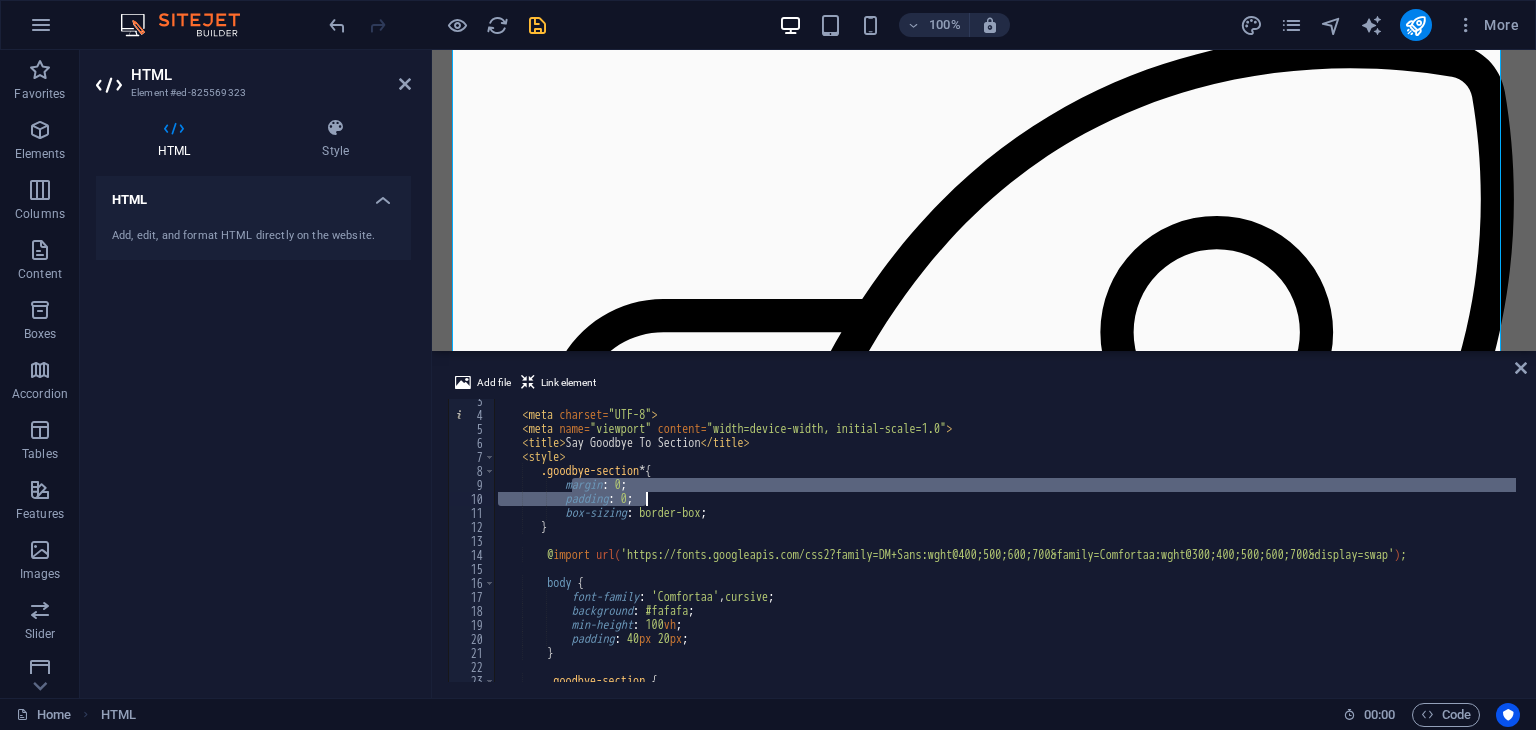drag, startPoint x: 573, startPoint y: 487, endPoint x: 653, endPoint y: 493, distance: 80.224686 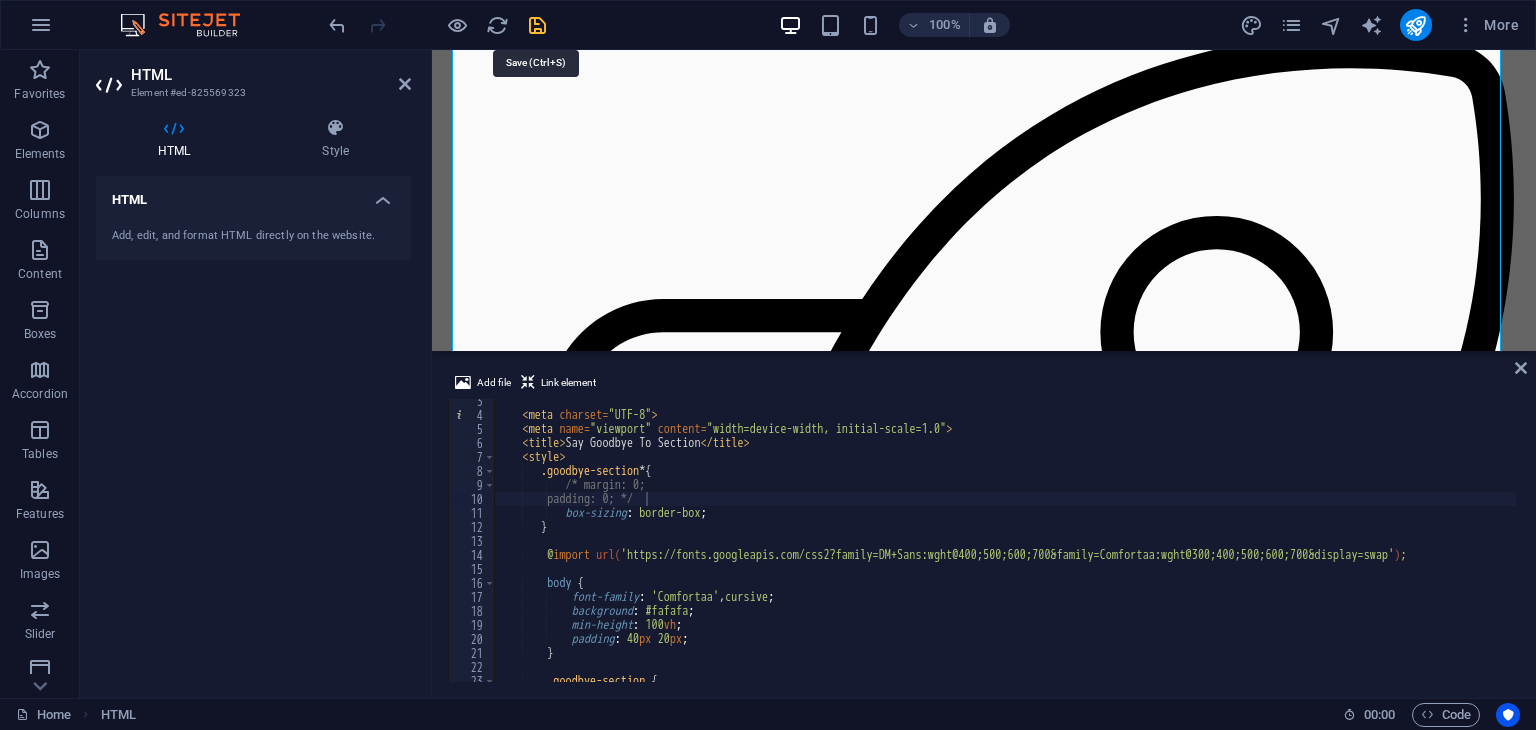 click at bounding box center [537, 25] 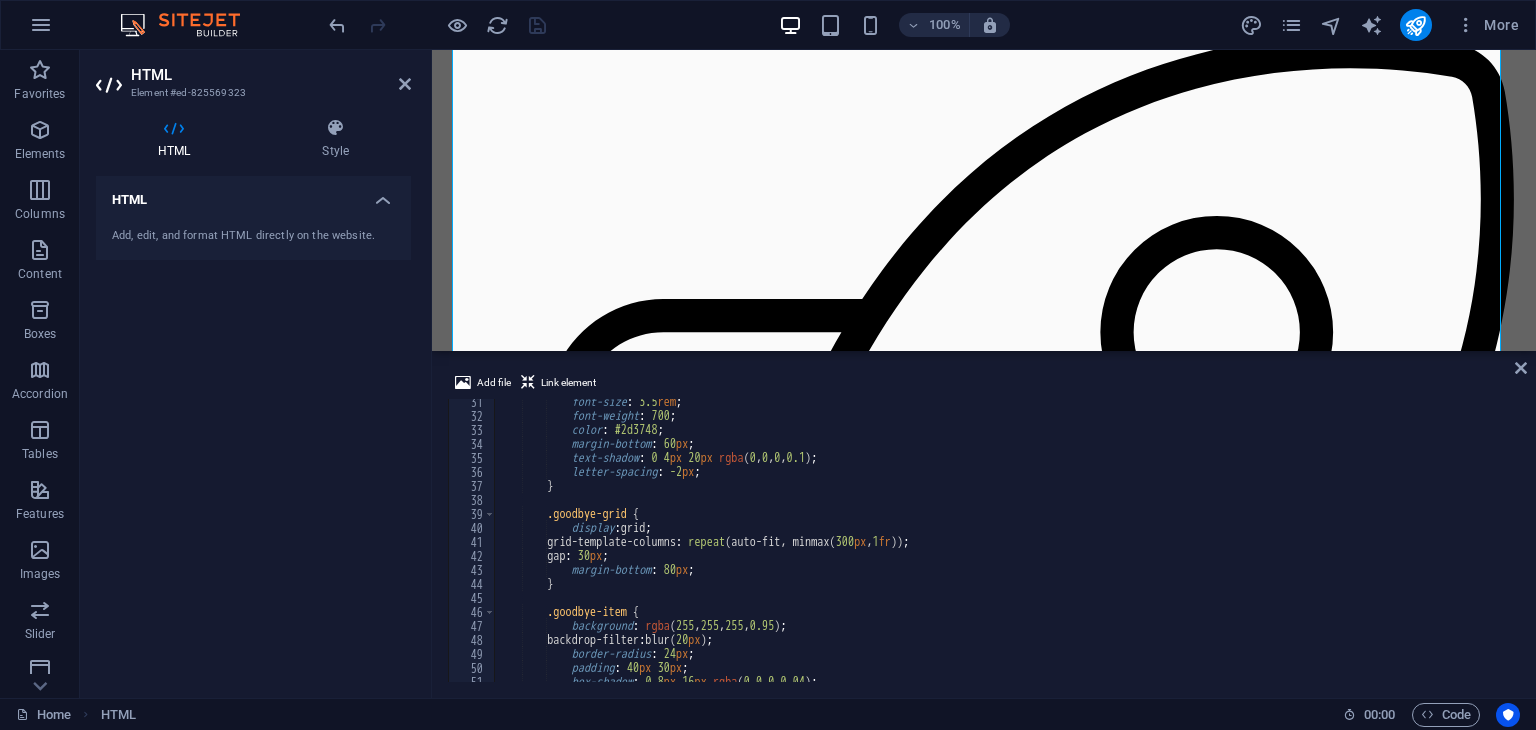 scroll, scrollTop: 424, scrollLeft: 0, axis: vertical 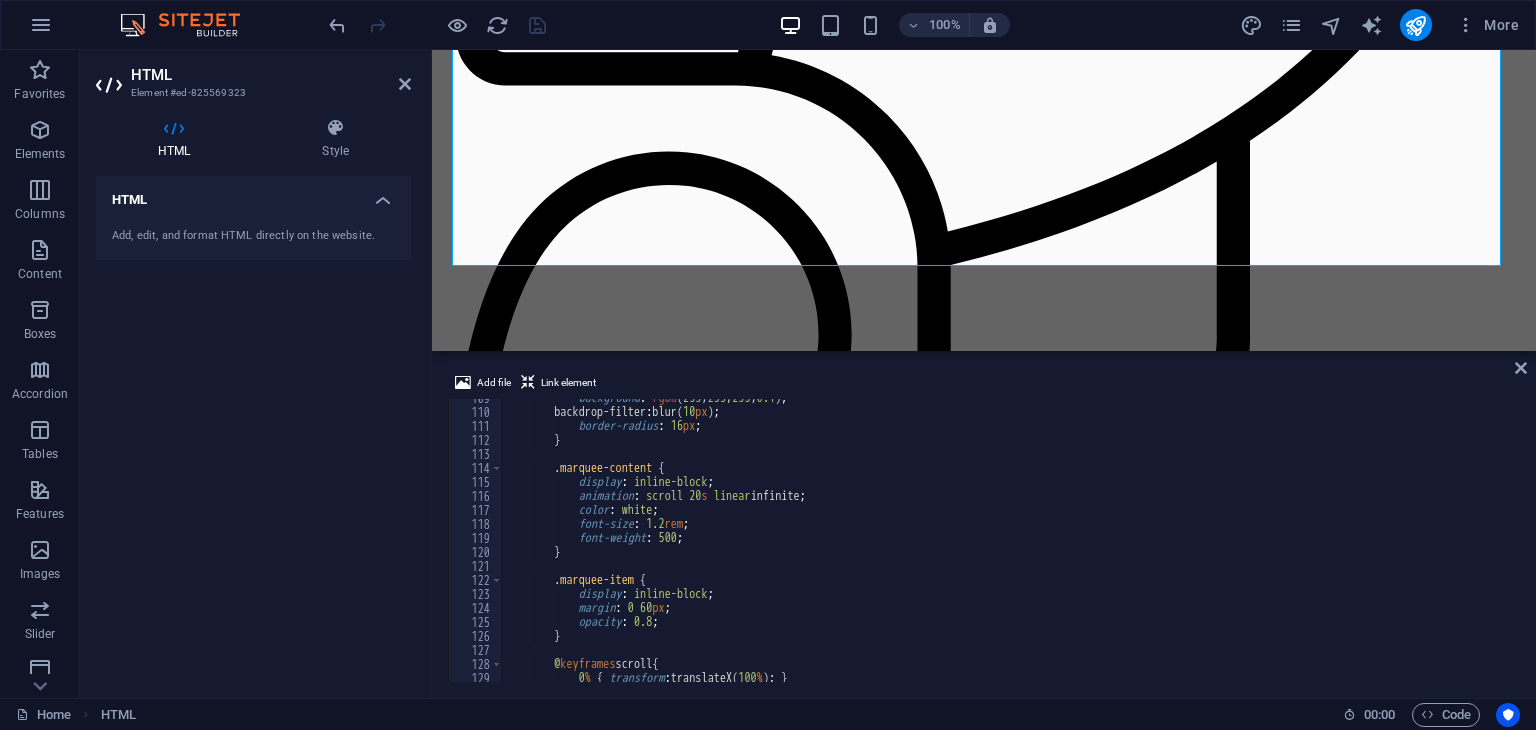 click on "About Features Contact
Dool - Business Assistant for Beauticians
[PHONE]" at bounding box center [984, 8336] 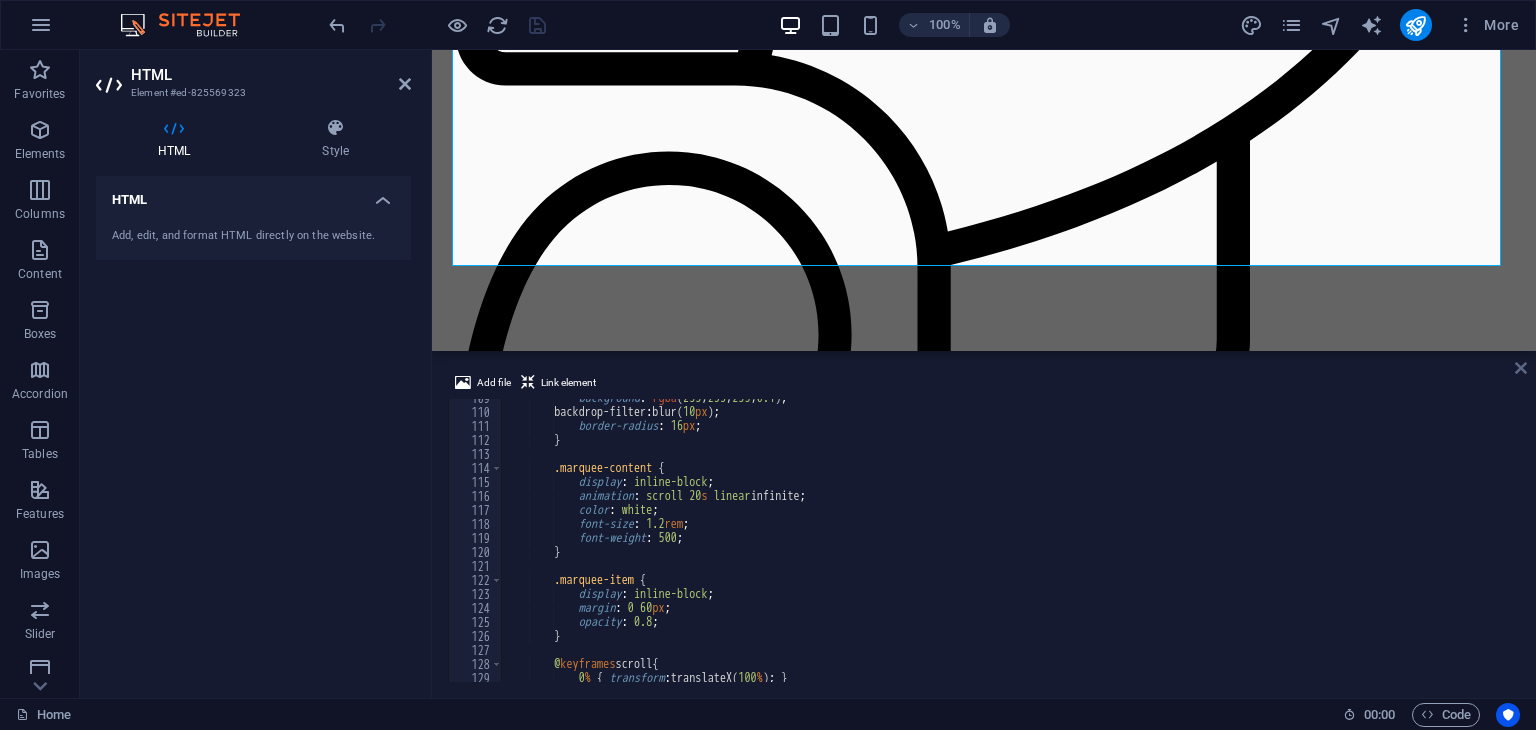 drag, startPoint x: 1515, startPoint y: 369, endPoint x: 920, endPoint y: 354, distance: 595.189 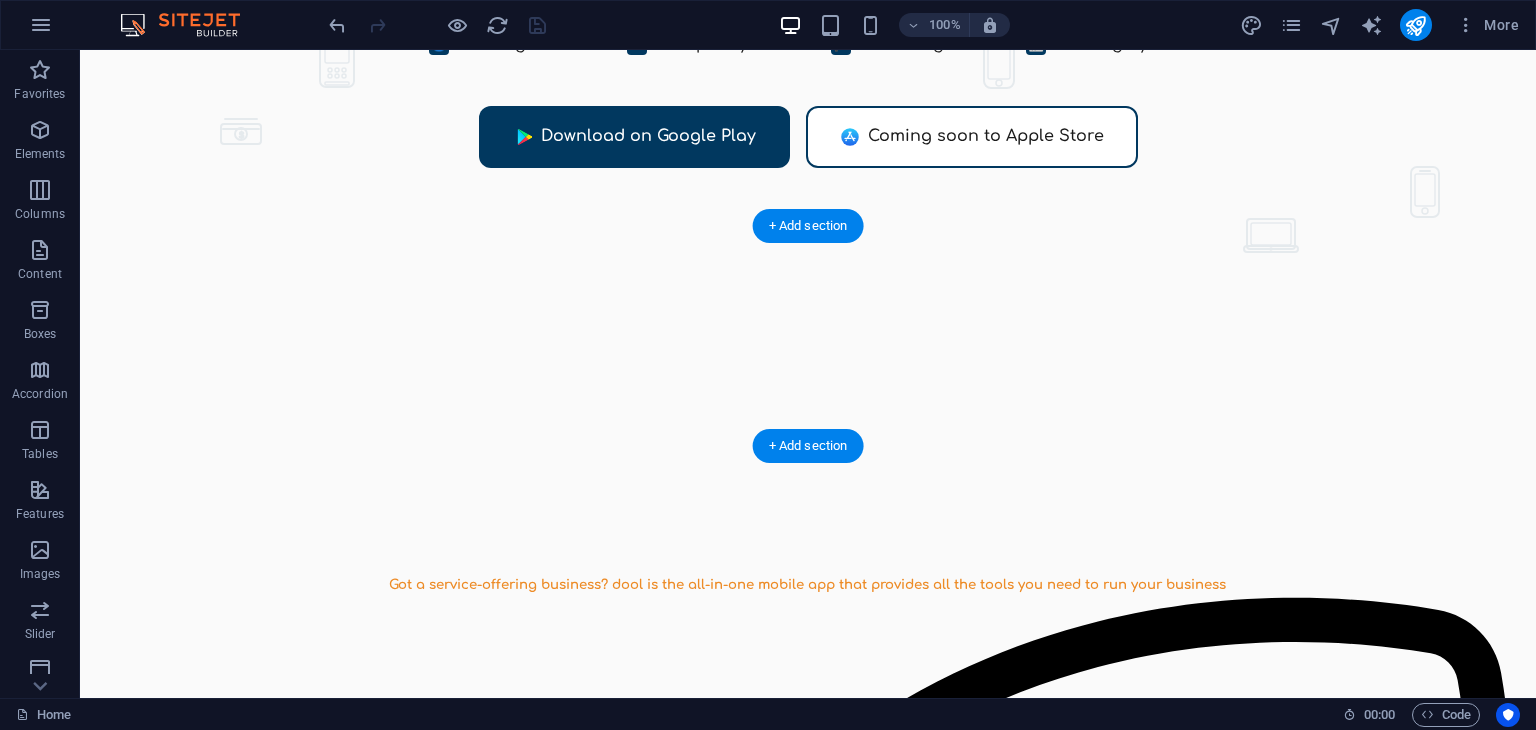 scroll, scrollTop: 648, scrollLeft: 0, axis: vertical 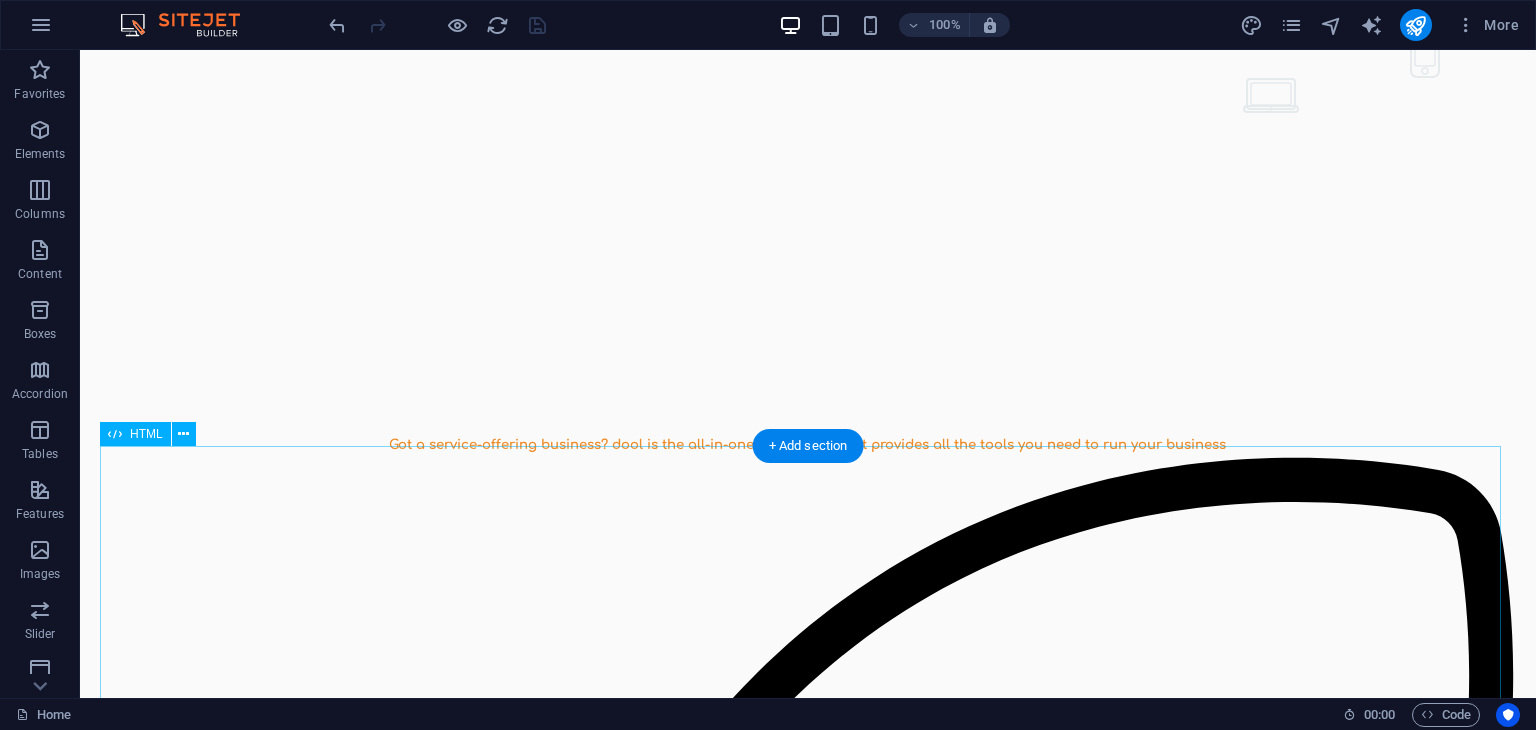 click on "Say Goodbye To Section
Say goodbye to....
💬
Late night DMs
Stop responding to booking requests at all hours. Your personal time is sacred.
🚩
Missed requests
Never lose another booking opportunity buried in your message requests.
📅
Double bookings
Eliminate scheduling conflicts and the awkward conversations that follow.
📄
Endless paperwork
Ditch the filing cabinets and lost forms. Everything digital, everything organized.
💵
Hidden fees" at bounding box center [808, 2284] 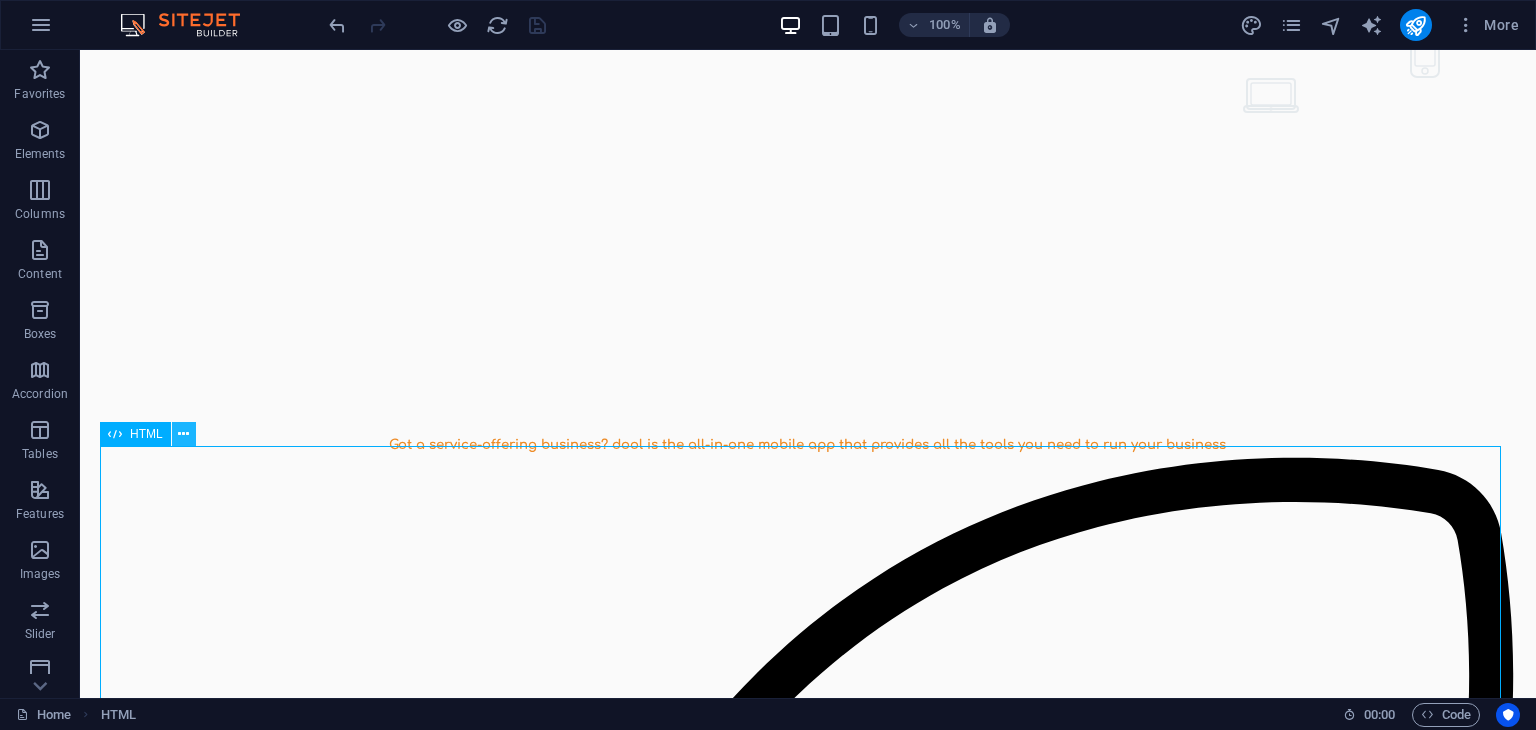 click at bounding box center (183, 434) 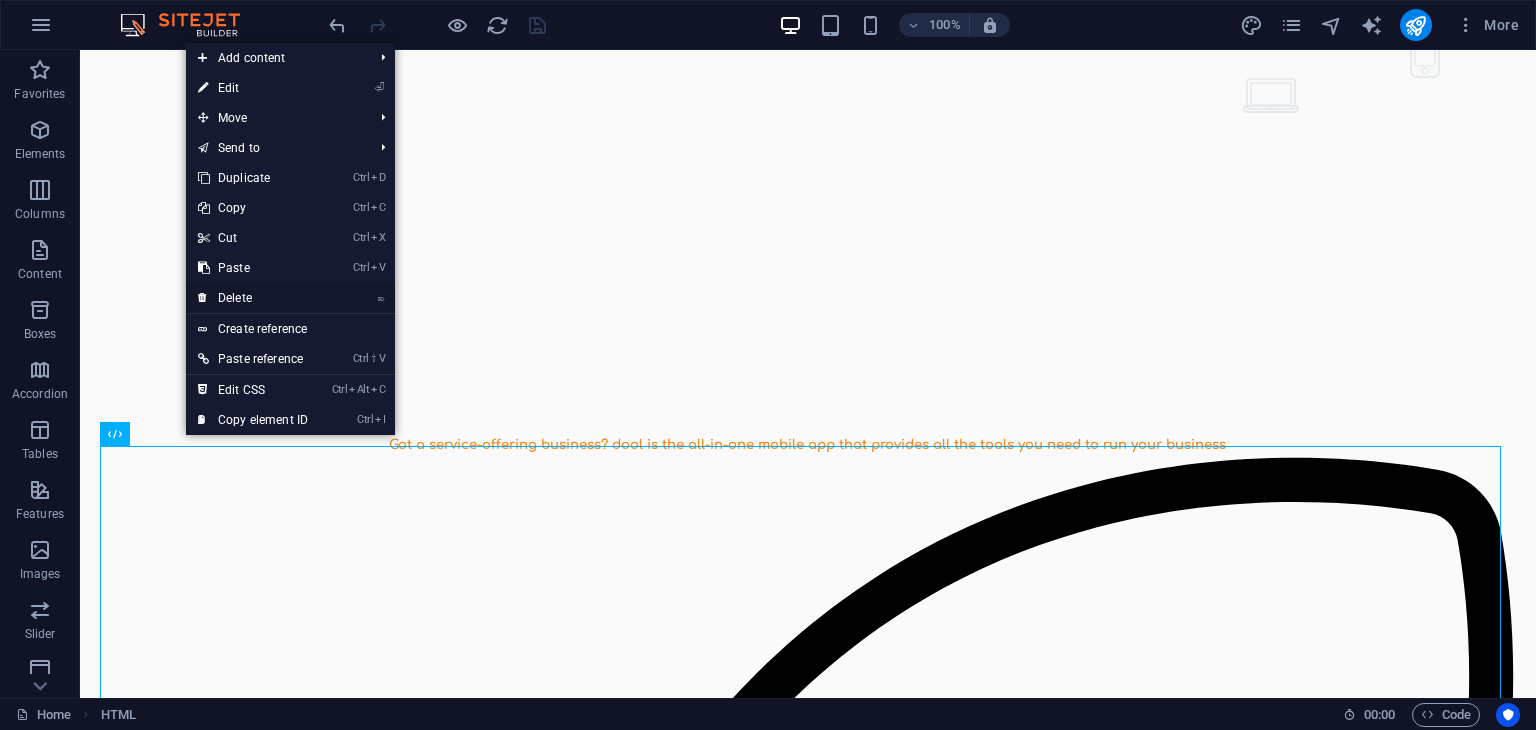 click on "⌦  Delete" at bounding box center [253, 298] 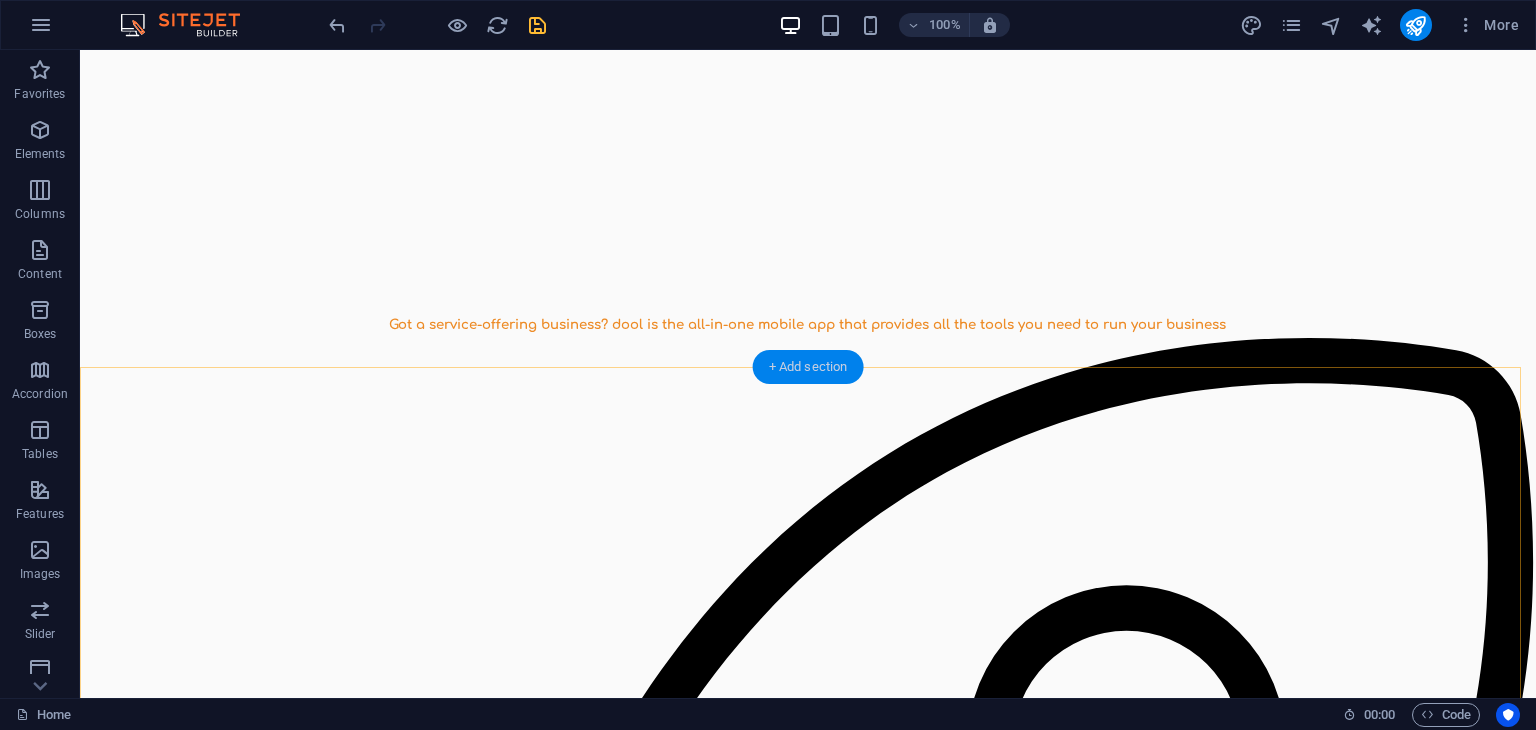scroll, scrollTop: 687, scrollLeft: 0, axis: vertical 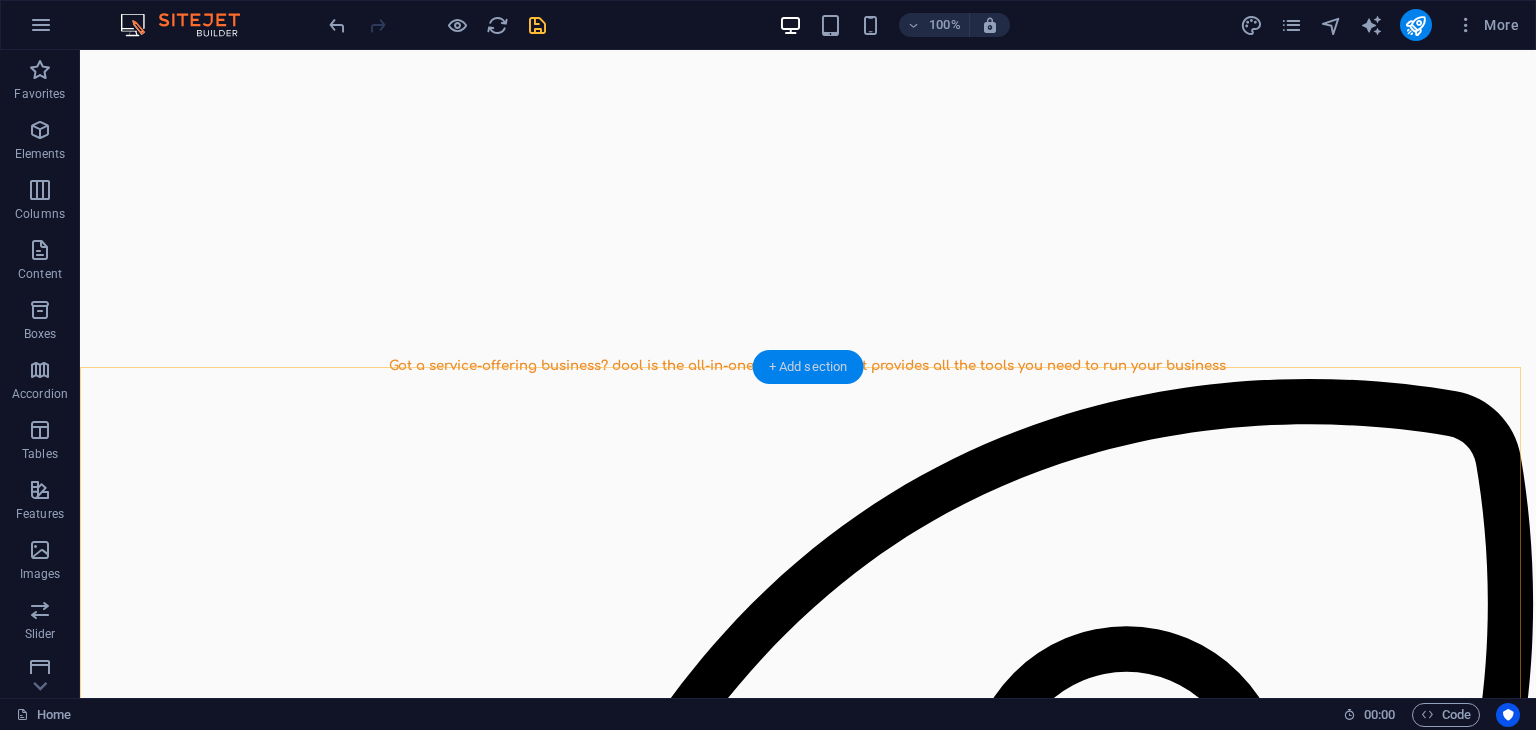 click on "+ Add section" at bounding box center (808, 367) 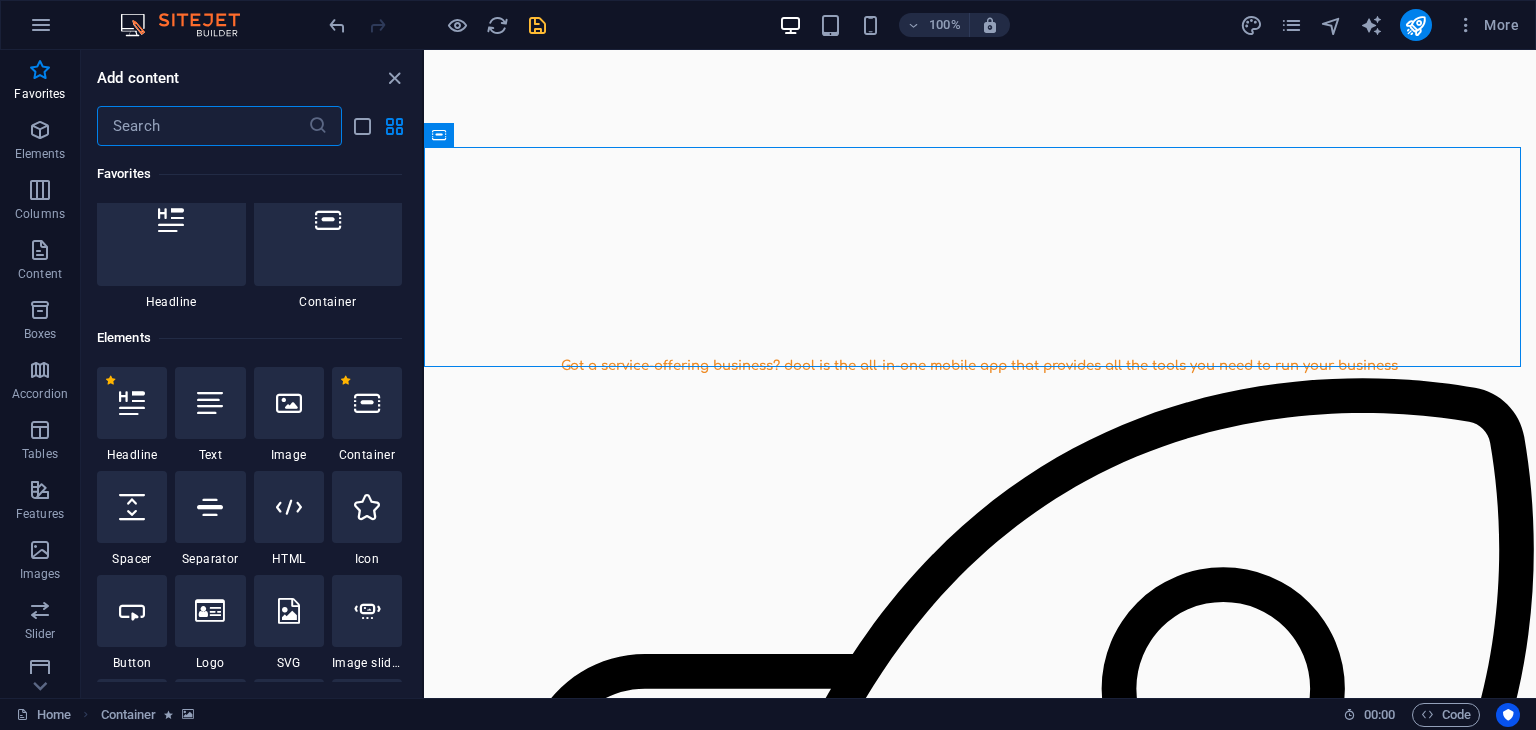 scroll, scrollTop: 28, scrollLeft: 0, axis: vertical 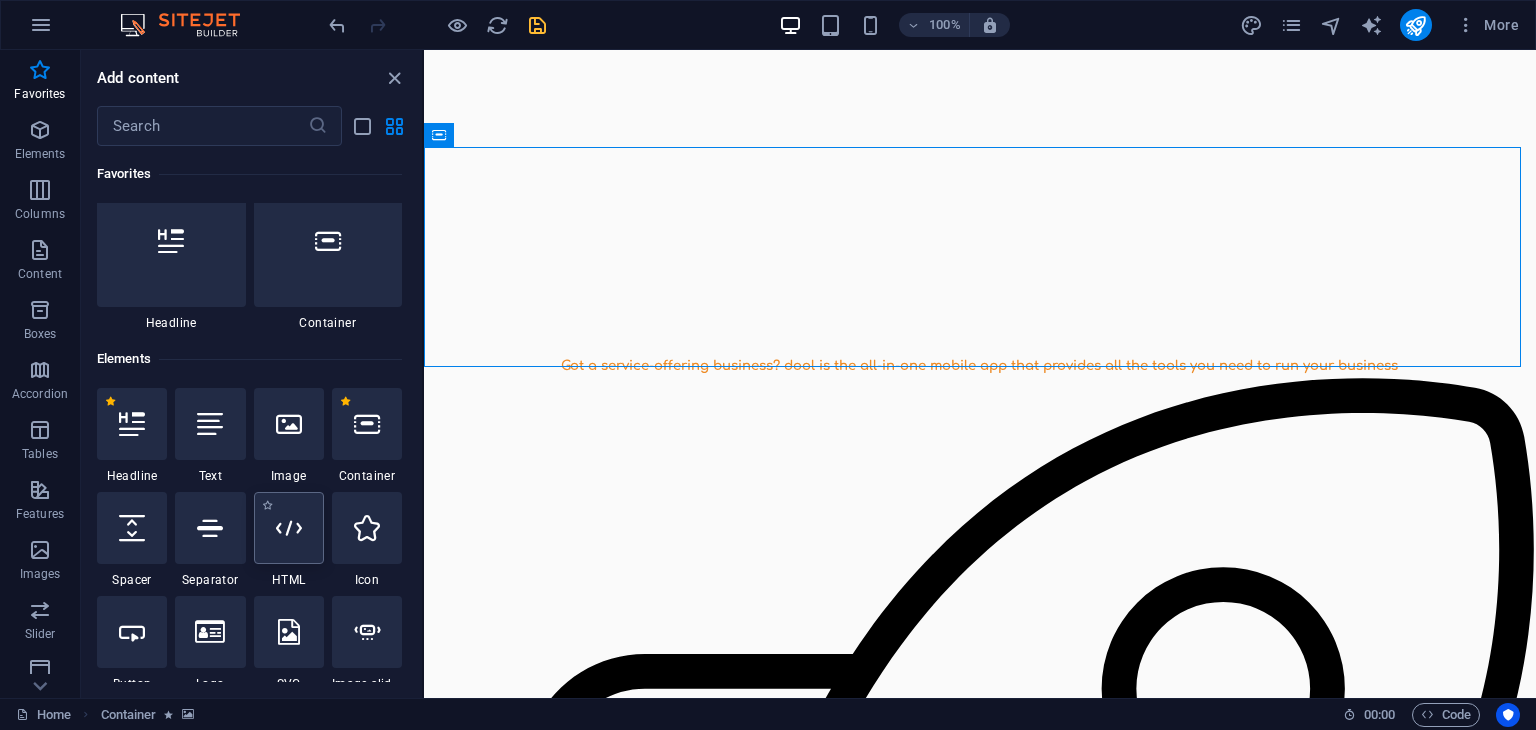 click at bounding box center (289, 528) 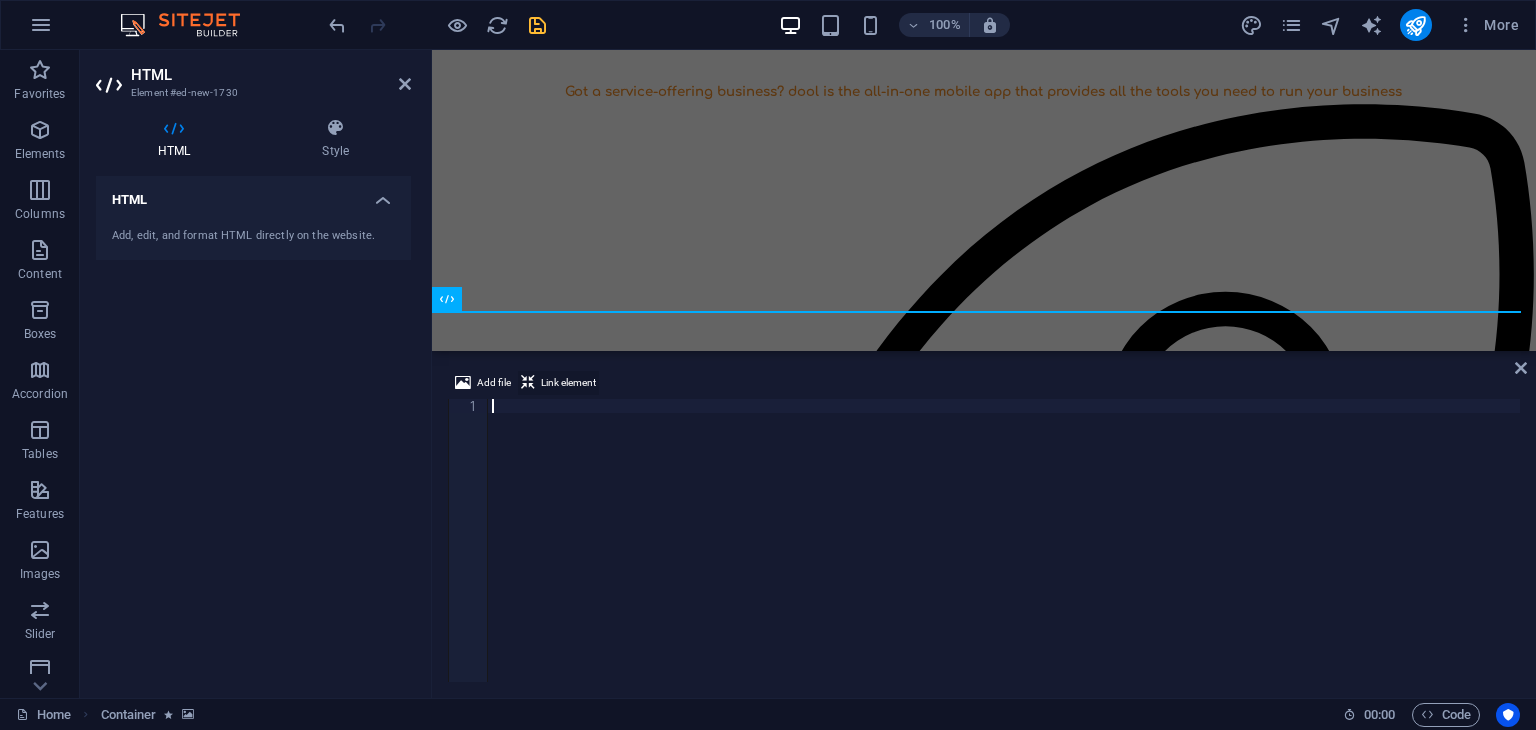 scroll, scrollTop: 491, scrollLeft: 0, axis: vertical 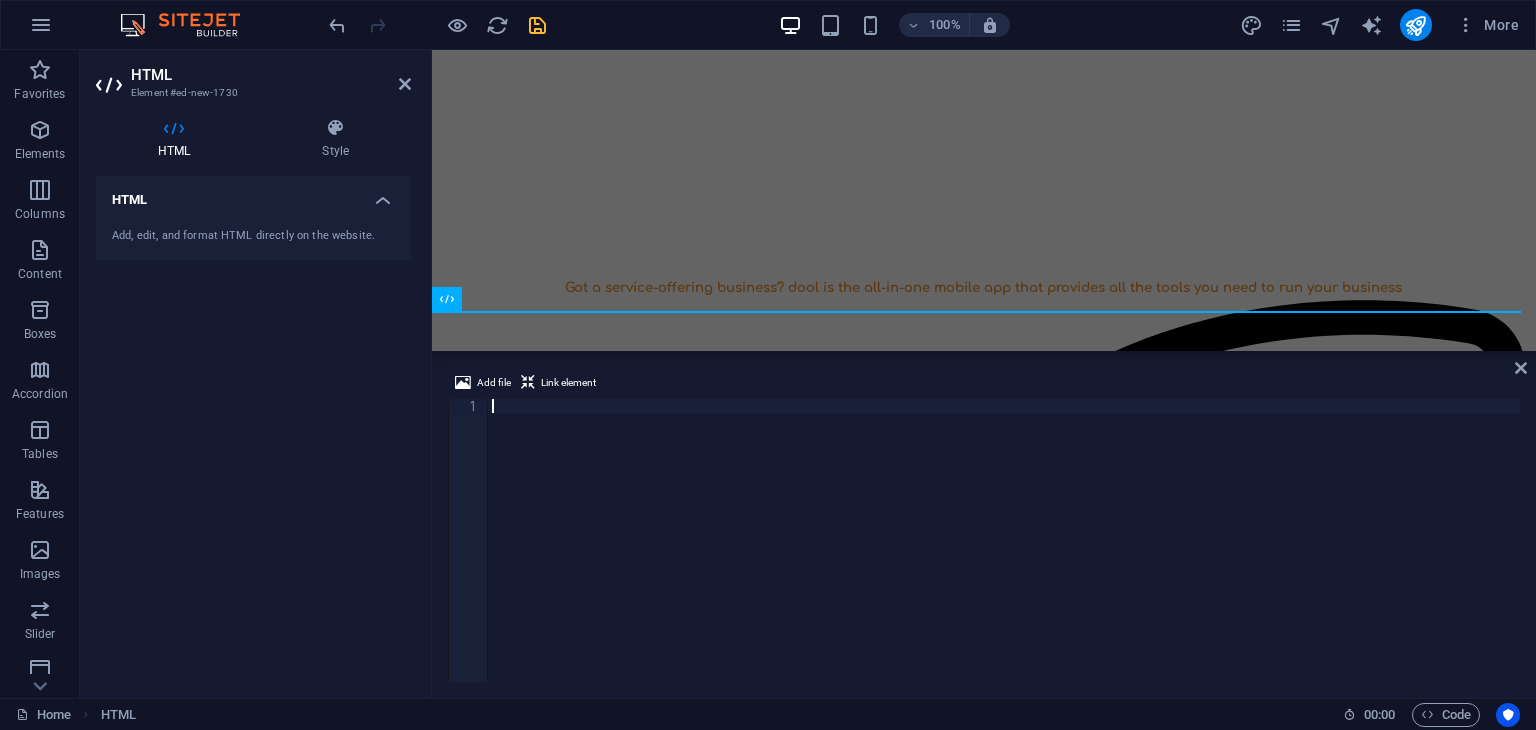 type on "</html>" 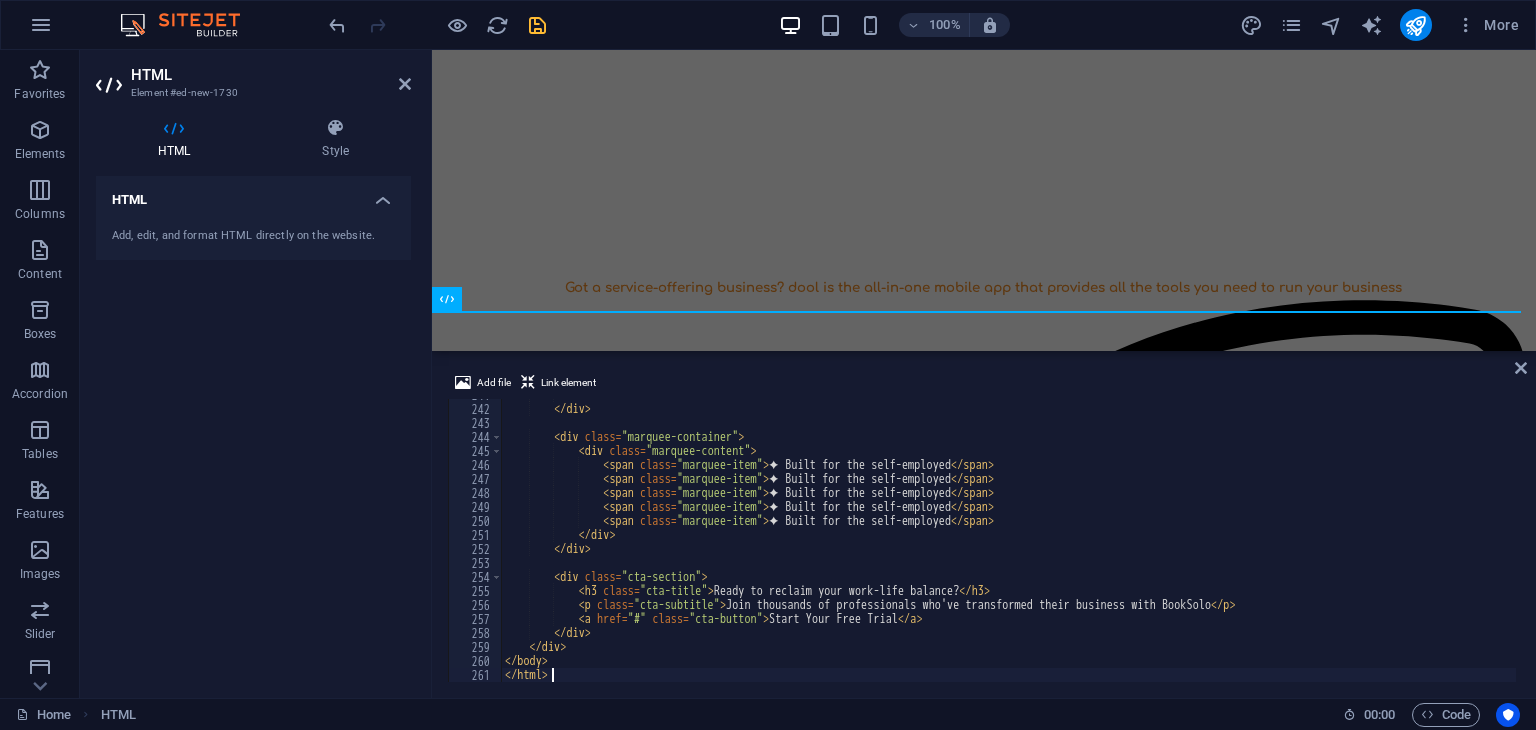scroll, scrollTop: 3371, scrollLeft: 0, axis: vertical 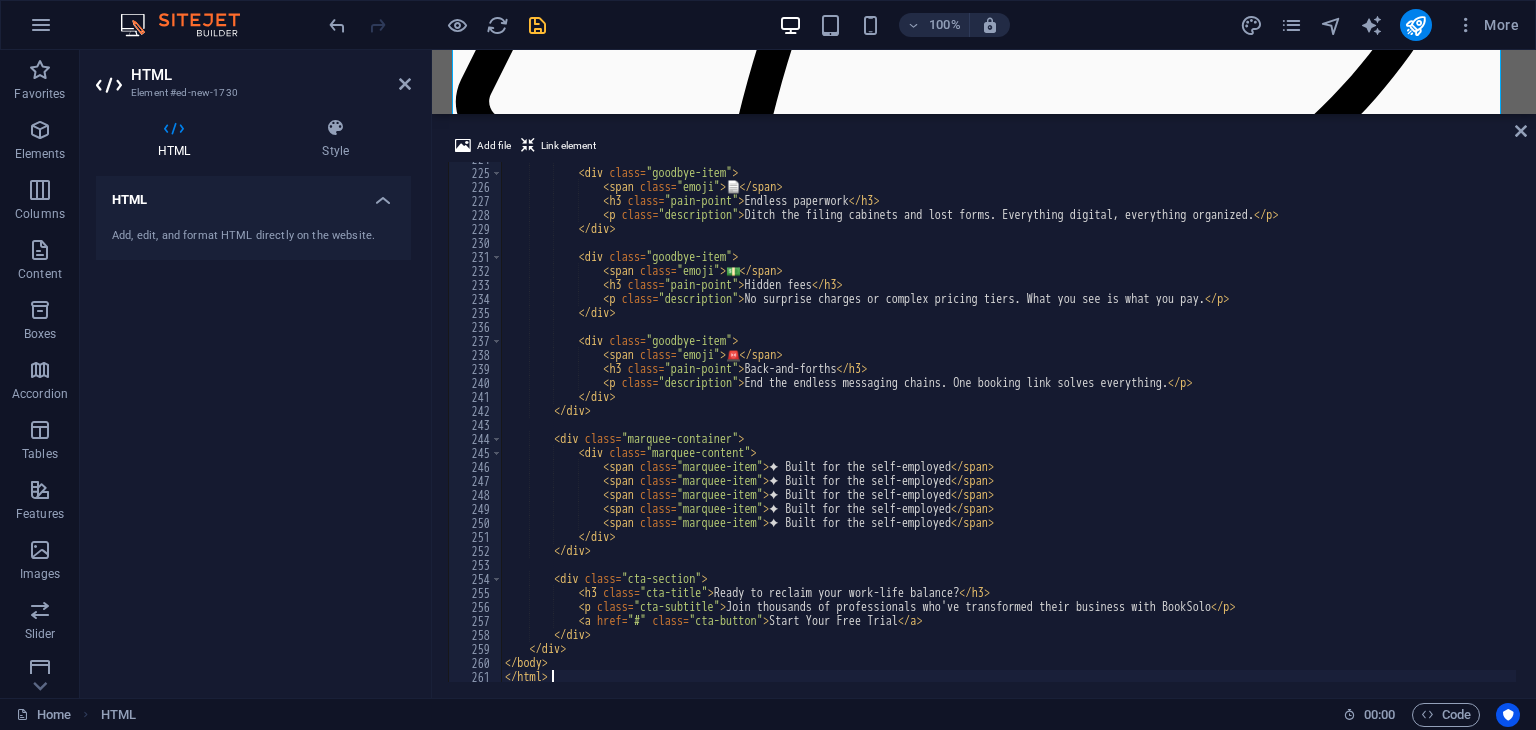 drag, startPoint x: 799, startPoint y: 352, endPoint x: 802, endPoint y: 111, distance: 241.01868 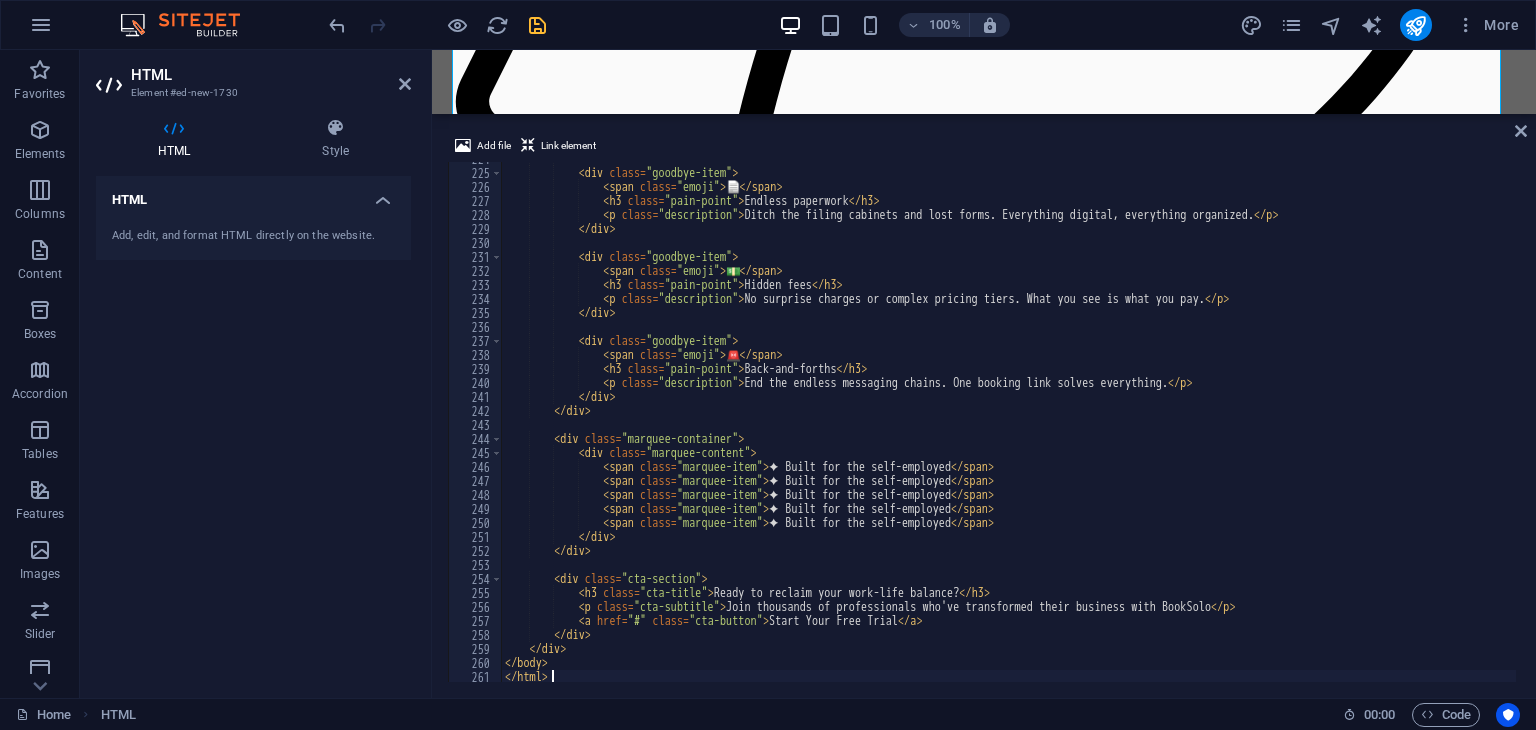 click on "Menu Bar   Menu   HTML   H5   Container   HTML   Boxes   Container   Image   2 columns   Container   Container   H2   Container
Text   Container   Container   Container   Text   Container   Container   2 columns   Text   Container   Container   Container   Container   Container   Text   HTML Add file Link element </html> 224 225 226 227 228 229 230 231 232 233 234 235 236 237 238 239 240 241 242 243 244 245 246 247 248 249 250 251 252 253 254 255 256 257 258 259 260 261                               < div   class = "goodbye-item" >                     < span   class = "emoji" > 📄 </ span >                     < h3   class = "pain-point" > Endless paperwork </ h3 >                     < p   class = "description" > Ditch the filing cabinets and lost forms. Everything digital, everything organized. </ p >                </ div >                               < div   class = "goodbye-item" >                     < span   class = "emoji" > 💵 </ span >                     < h3   class = >" at bounding box center (984, 374) 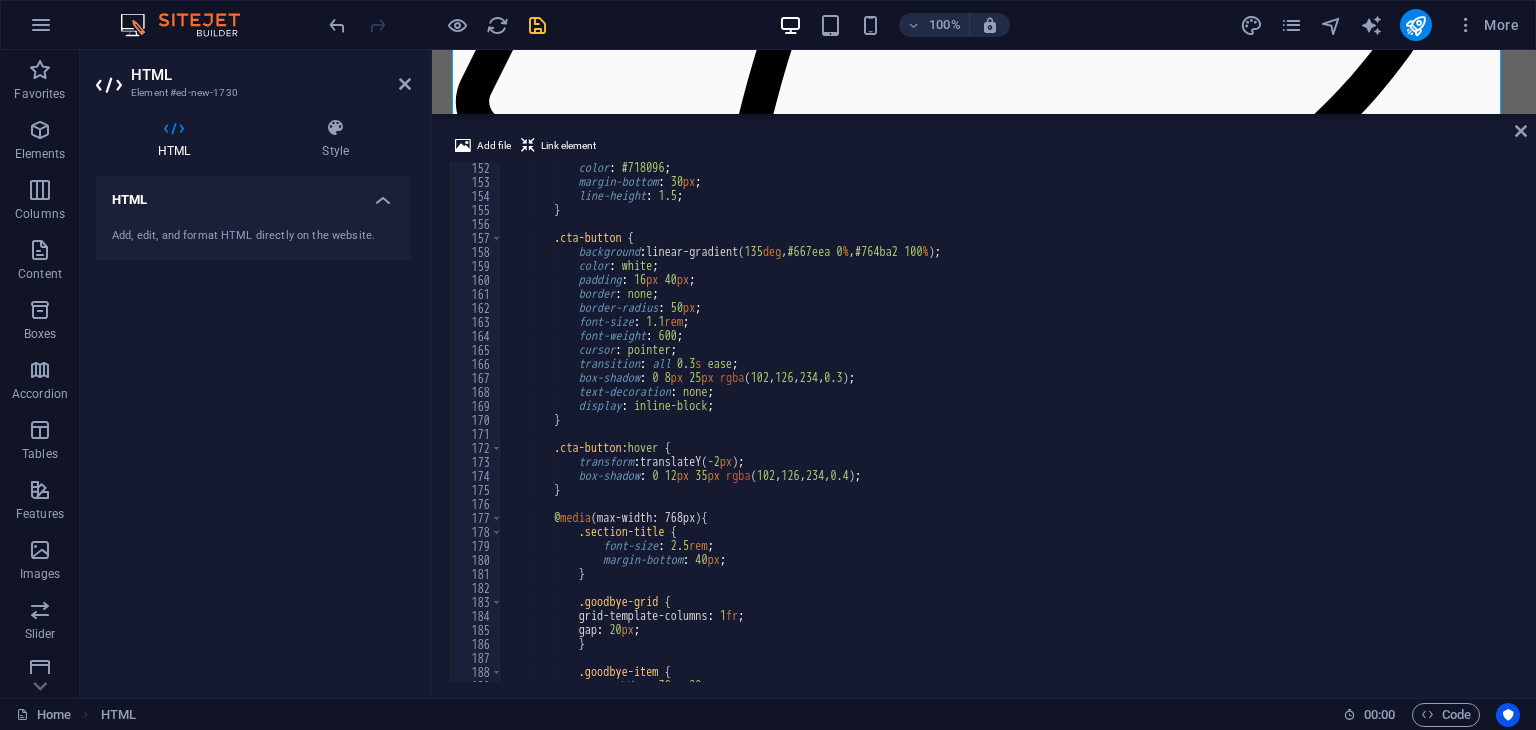 scroll, scrollTop: 2108, scrollLeft: 0, axis: vertical 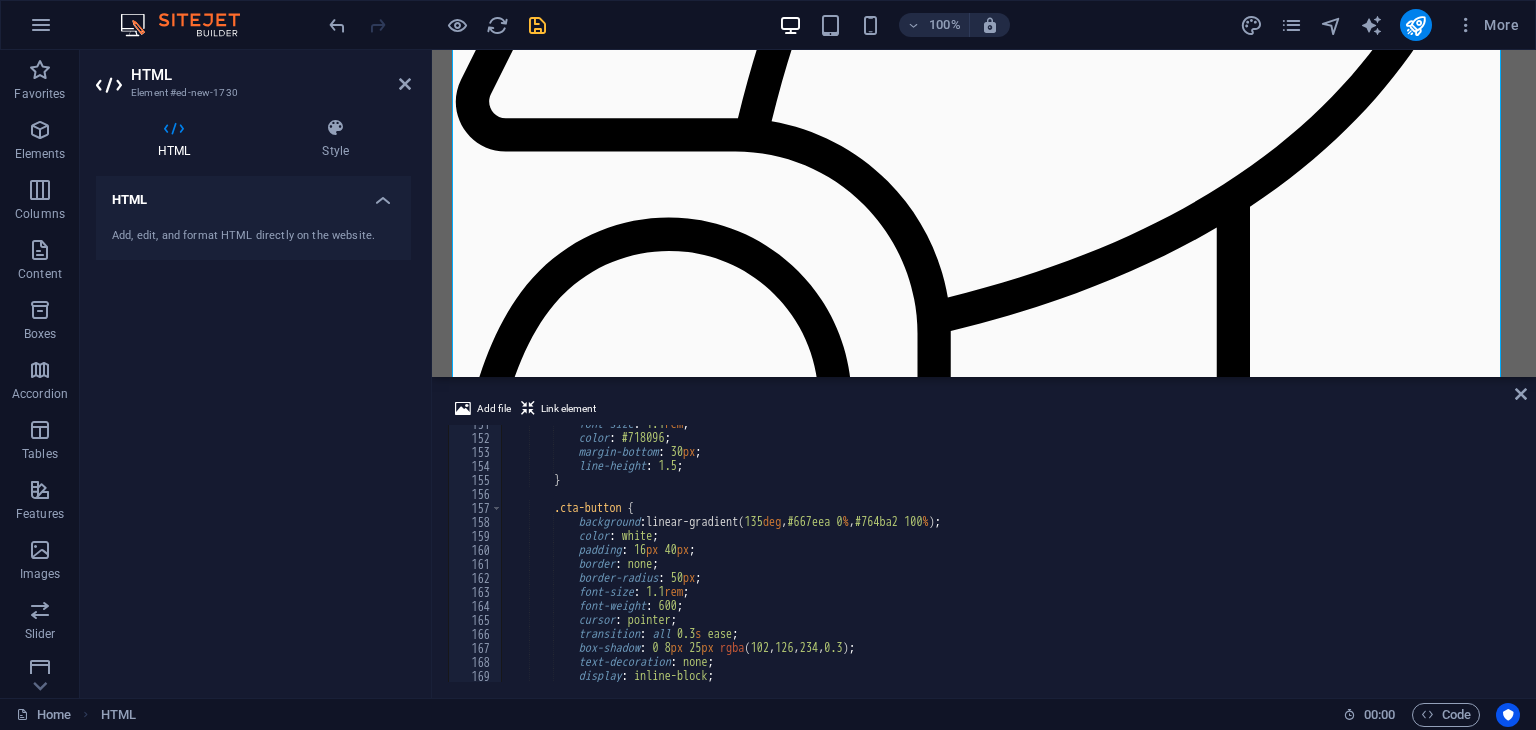 drag, startPoint x: 740, startPoint y: 116, endPoint x: 727, endPoint y: 383, distance: 267.31628 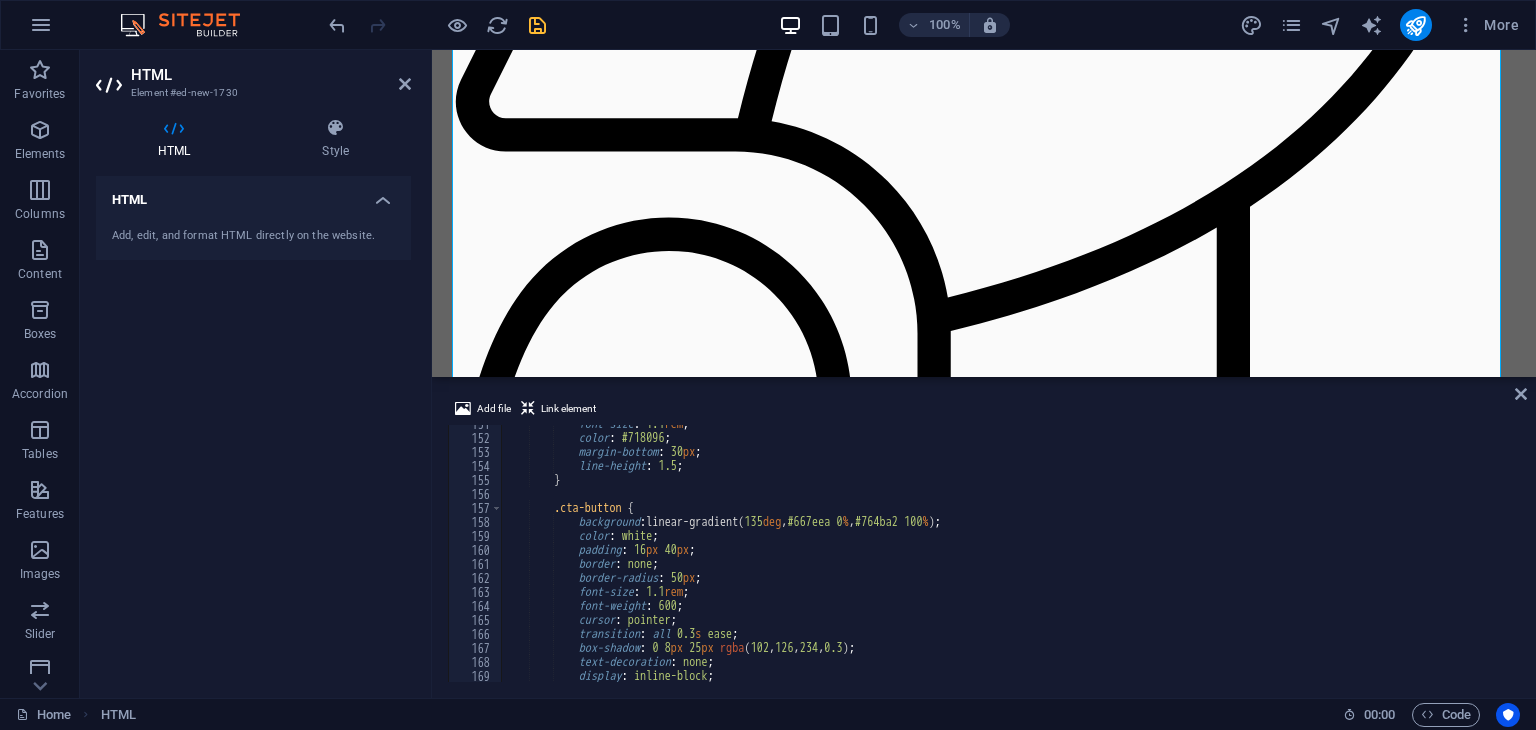 click on "Menu Bar   Menu   HTML   H5   Container   HTML   Boxes   Container   Image   2 columns   Container   Container   H2   Container
Text   Container   Container   Container   Text   Container   Container   2 columns   Text   Container   Container   Container   Container   Container   Text   HTML Add file Link element </html> 151 152 153 154 155 156 157 158 159 160 161 162 163 164 165 166 167 168 169 170 171 172 173 174 175 176 177 178 179 180 181 182 183 184 185 186 187 188 189 190                font-size :   1.1 rem ;                color :   #718096 ;                margin-bottom :   30 px ;                line-height :   1.5 ;           }           .cta-button   {                background :  linear-gradient( 135 deg ,  #667eea   0 % ,  #764ba2   100 % ) ;                color :   white ;                padding :   16 px   40 px ;                border :   none ;                border-radius :   50 px ;                font-size :   1.1 rem ;                font-weight :   600 ;" at bounding box center [984, 374] 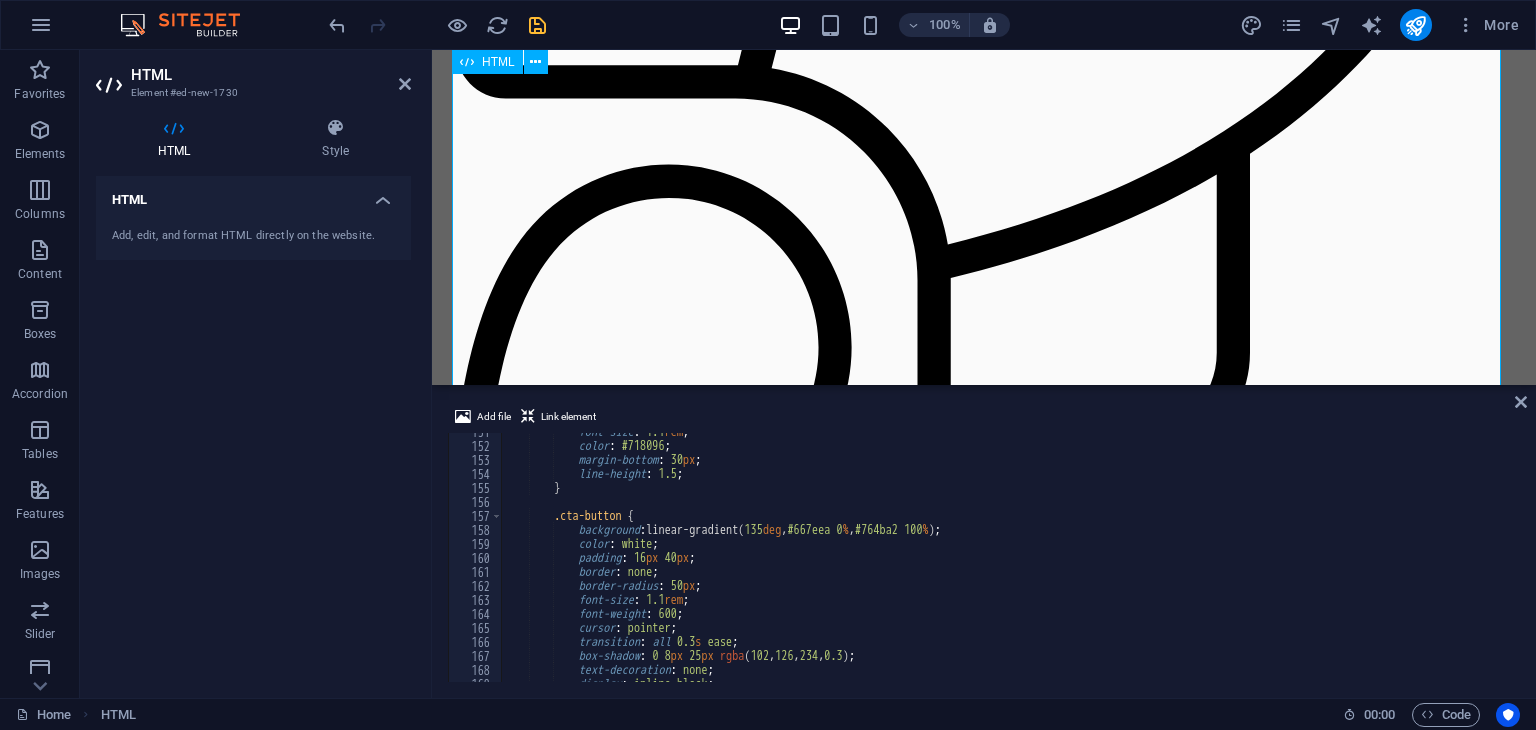 scroll, scrollTop: 1333, scrollLeft: 0, axis: vertical 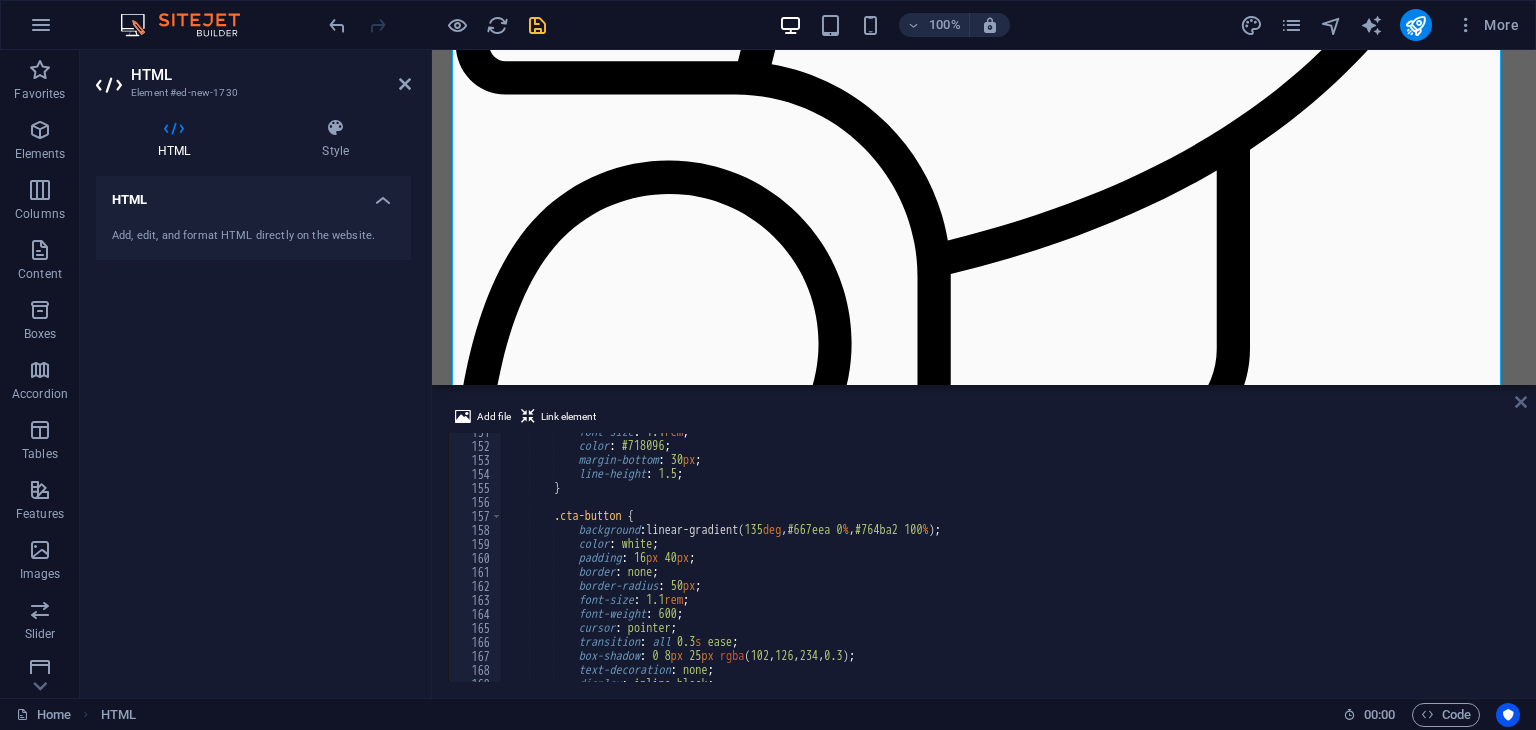 drag, startPoint x: 1517, startPoint y: 398, endPoint x: 981, endPoint y: 345, distance: 538.61395 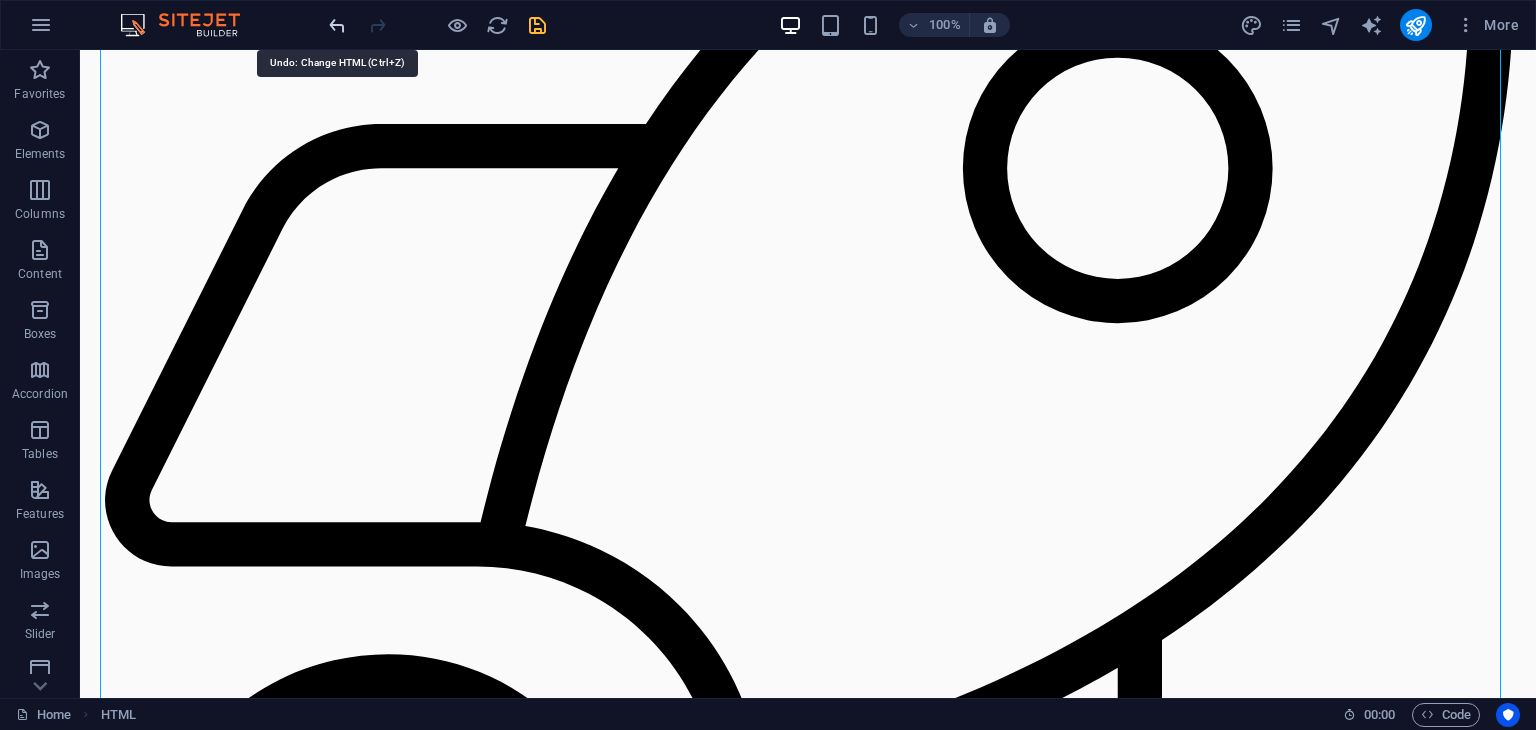 click at bounding box center (337, 25) 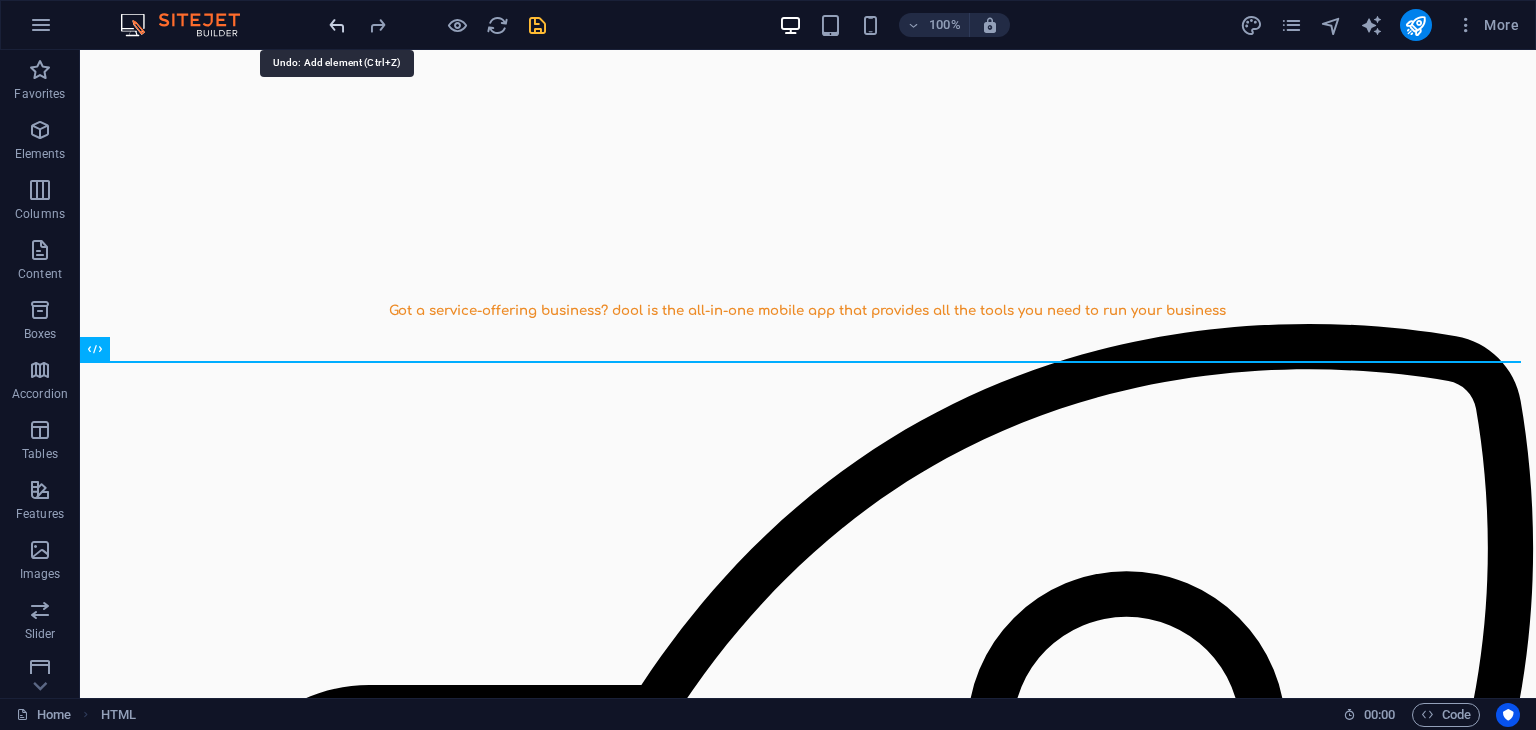 scroll, scrollTop: 680, scrollLeft: 0, axis: vertical 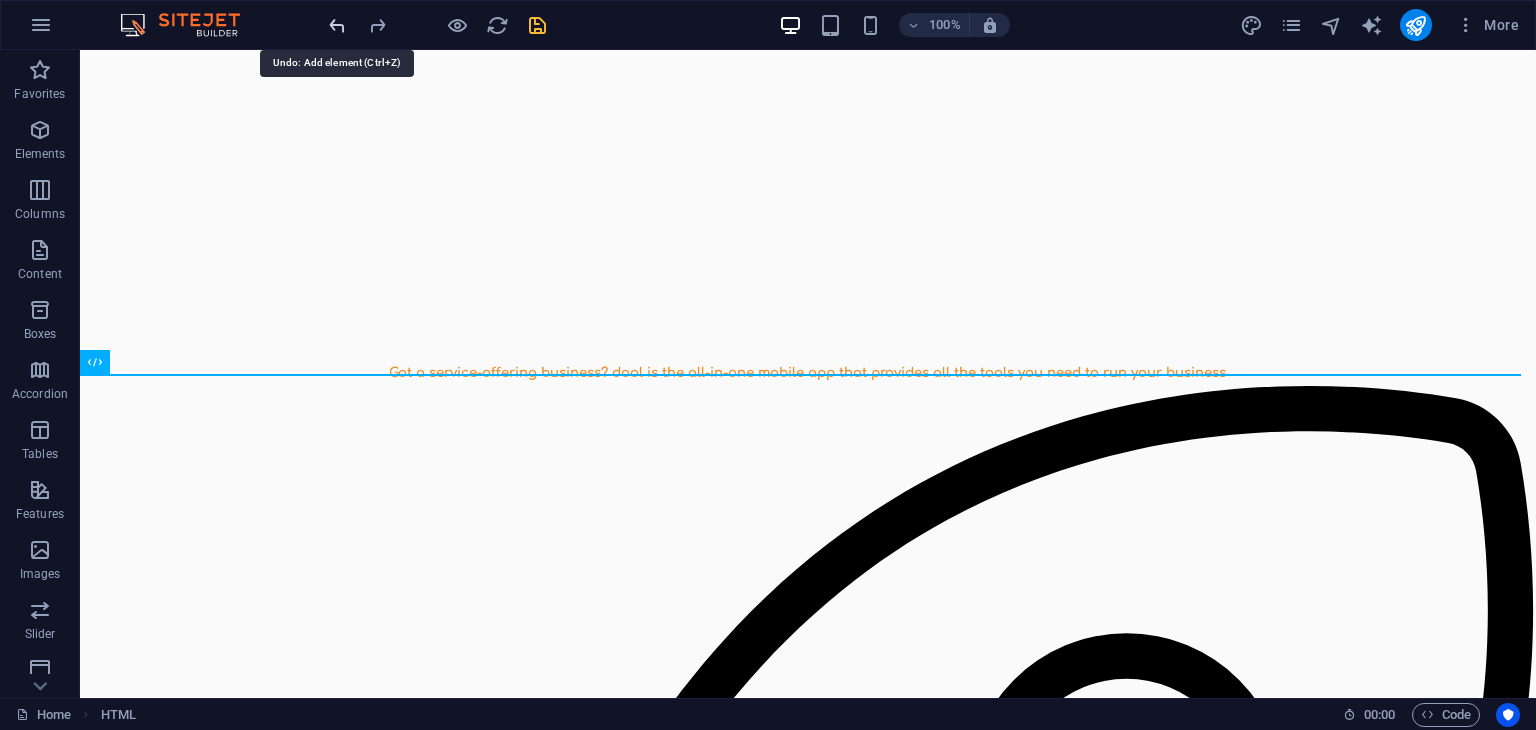 click at bounding box center (337, 25) 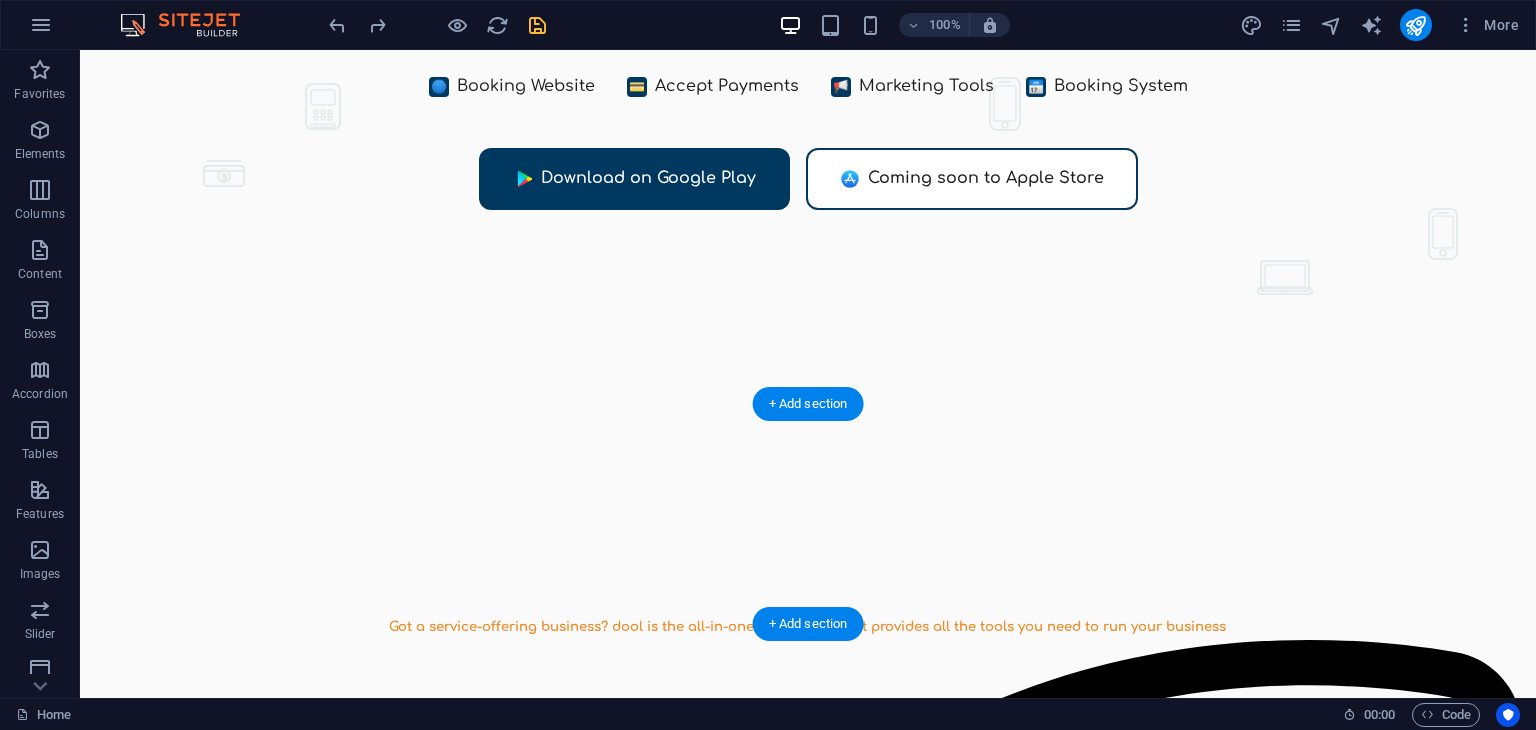 scroll, scrollTop: 501, scrollLeft: 0, axis: vertical 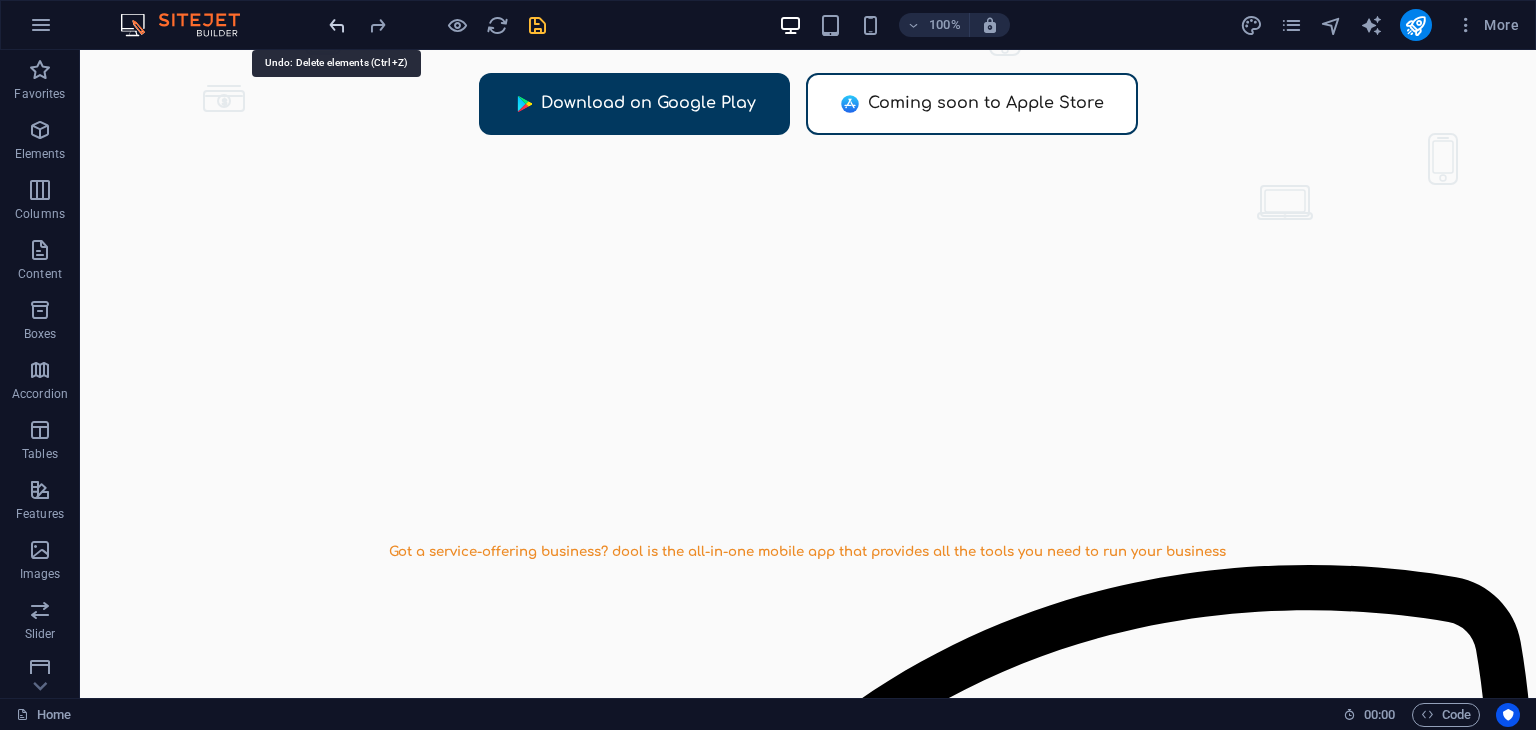 click at bounding box center [337, 25] 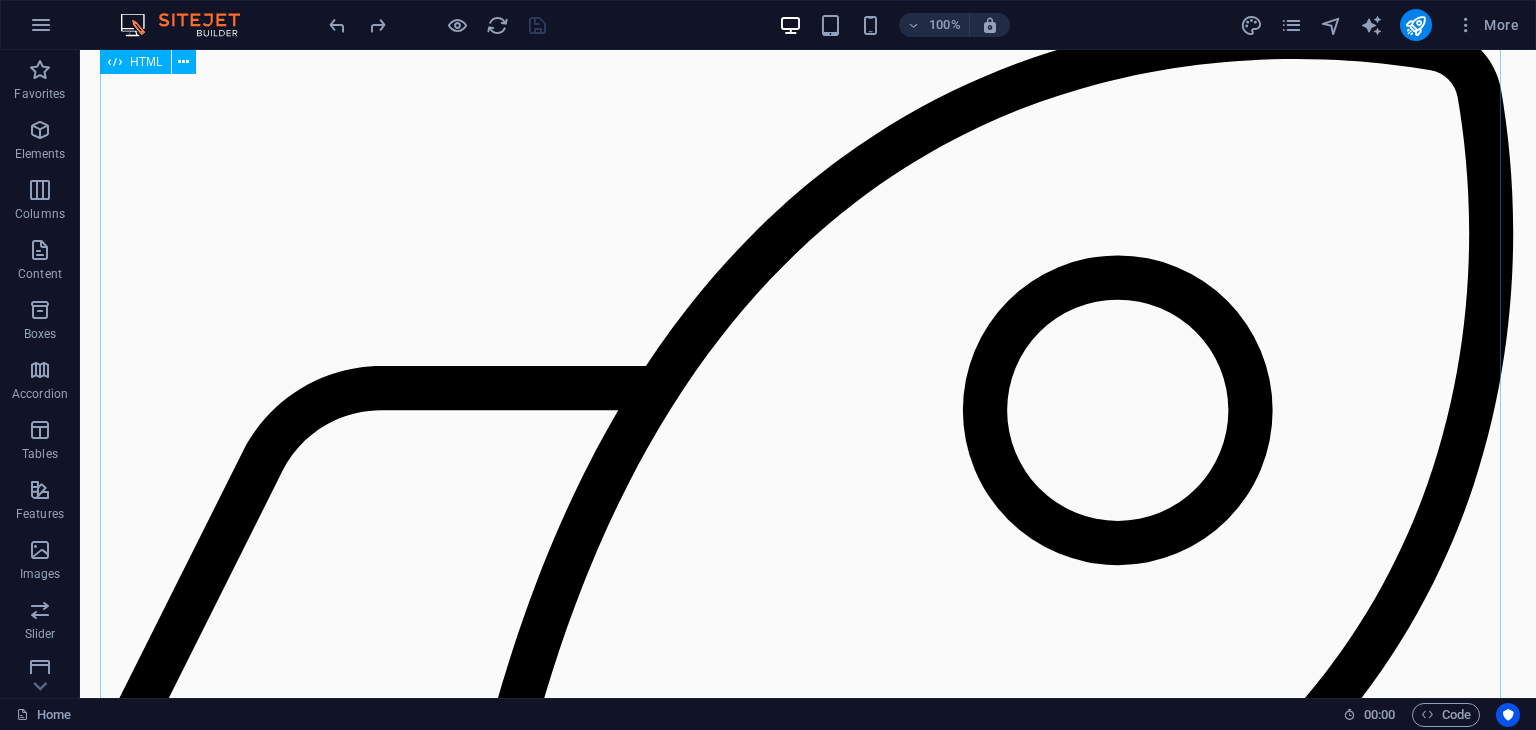 scroll, scrollTop: 1109, scrollLeft: 0, axis: vertical 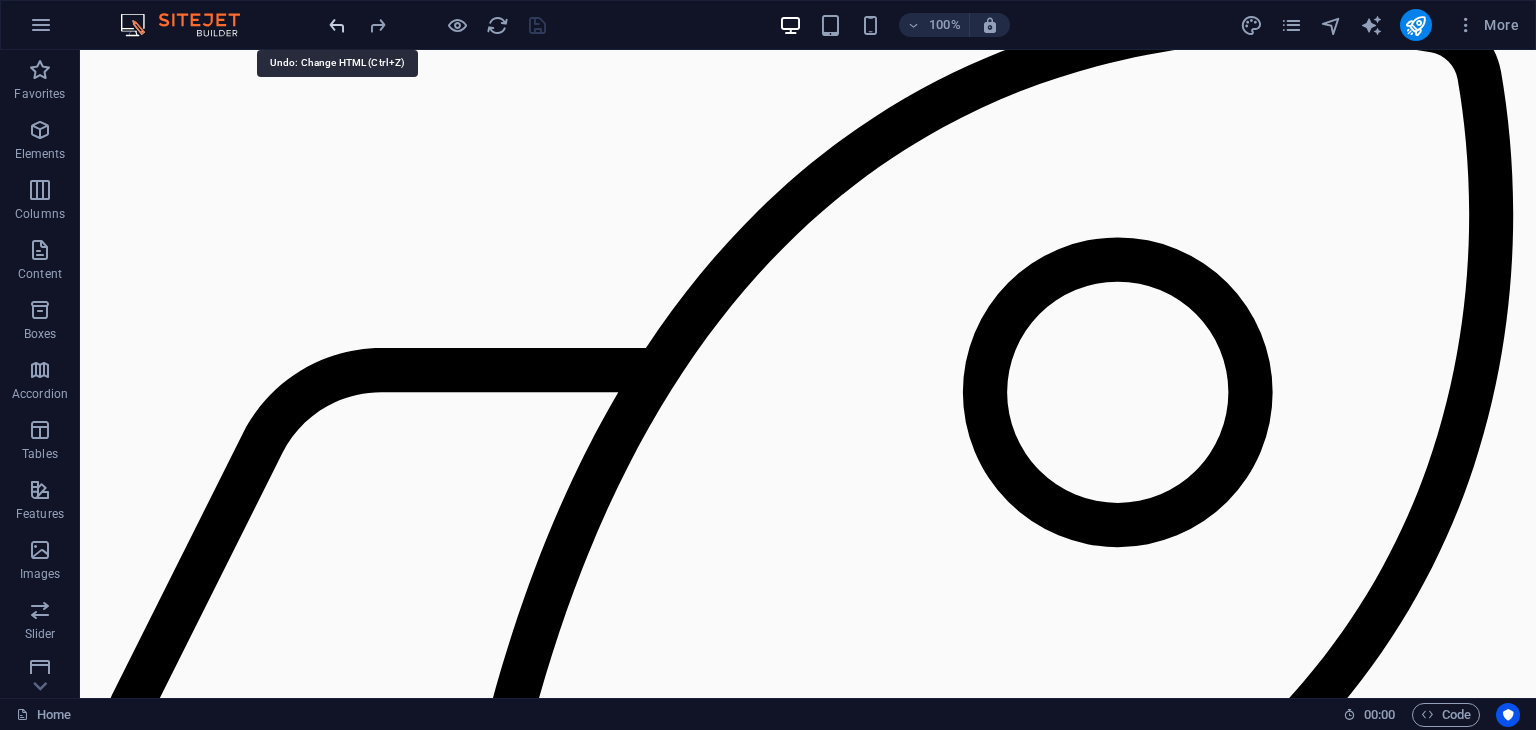 click at bounding box center (337, 25) 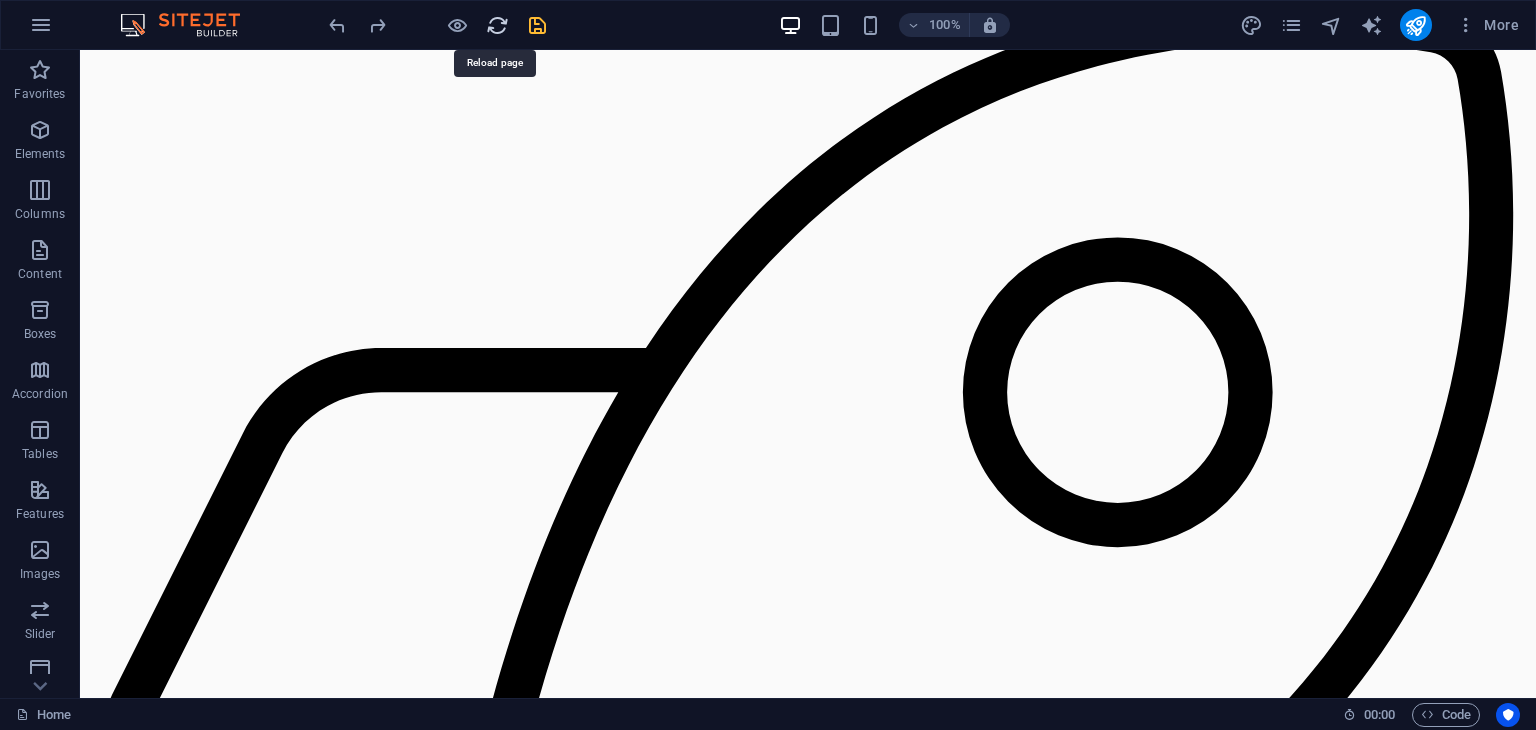 drag, startPoint x: 492, startPoint y: 28, endPoint x: 862, endPoint y: 62, distance: 371.55887 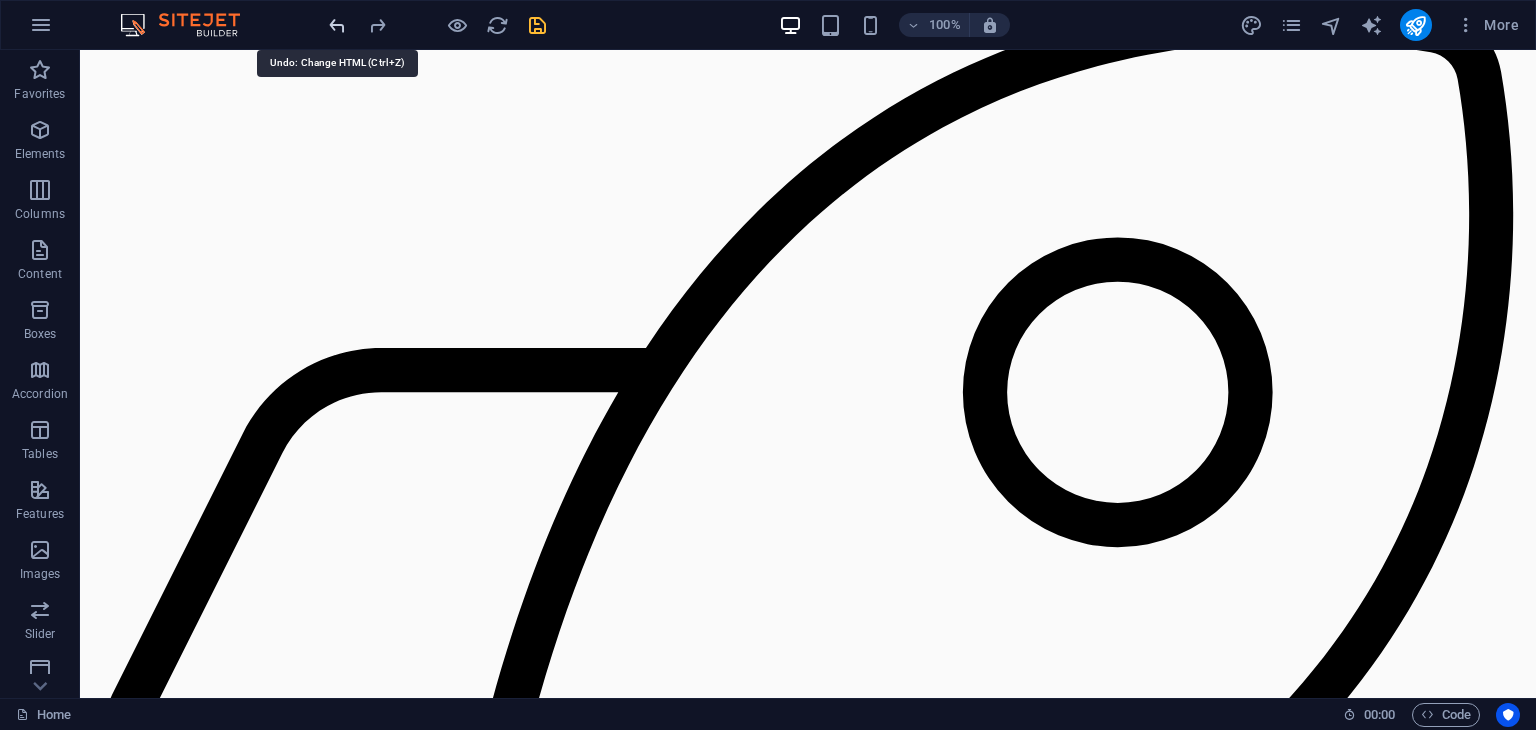 click at bounding box center (337, 25) 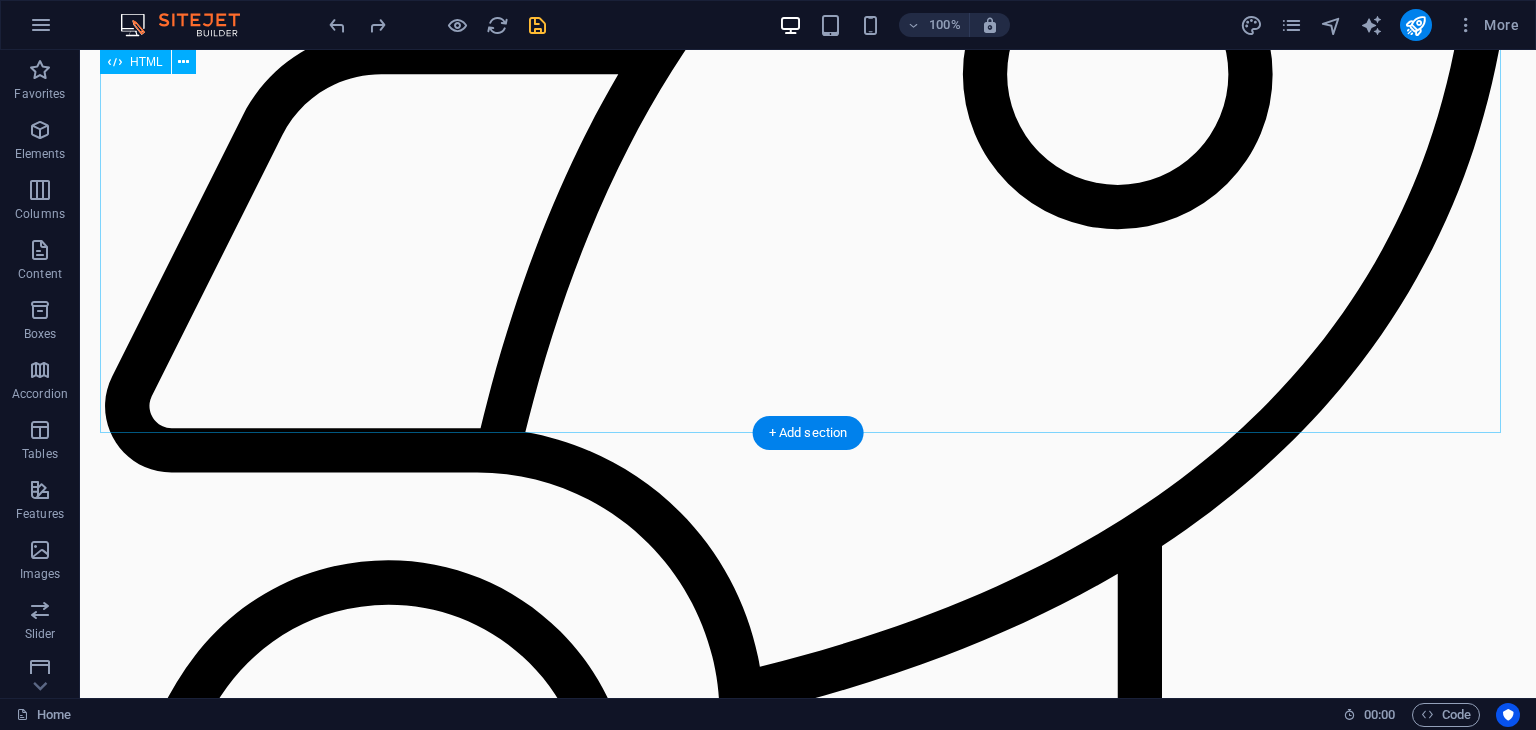 scroll, scrollTop: 1426, scrollLeft: 0, axis: vertical 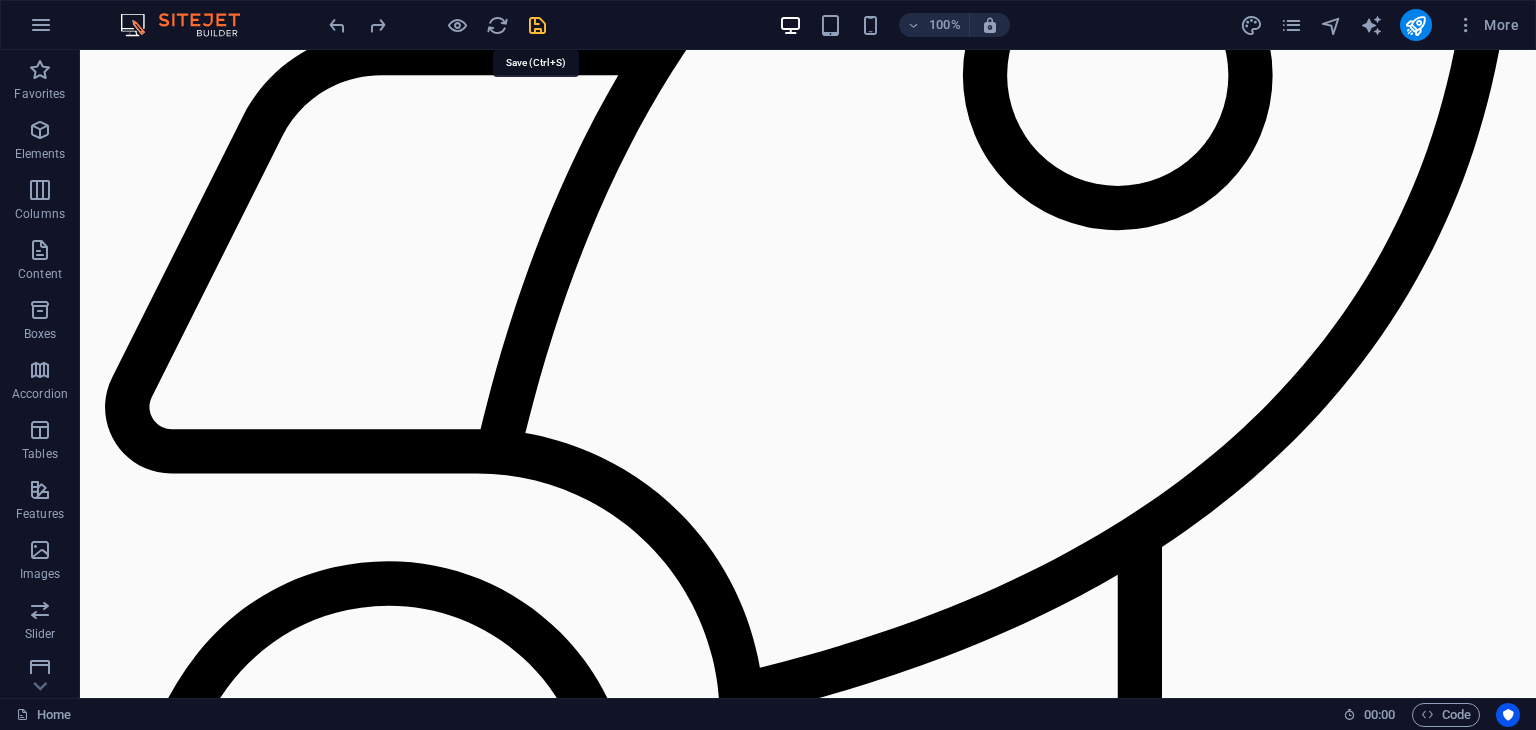 click at bounding box center [537, 25] 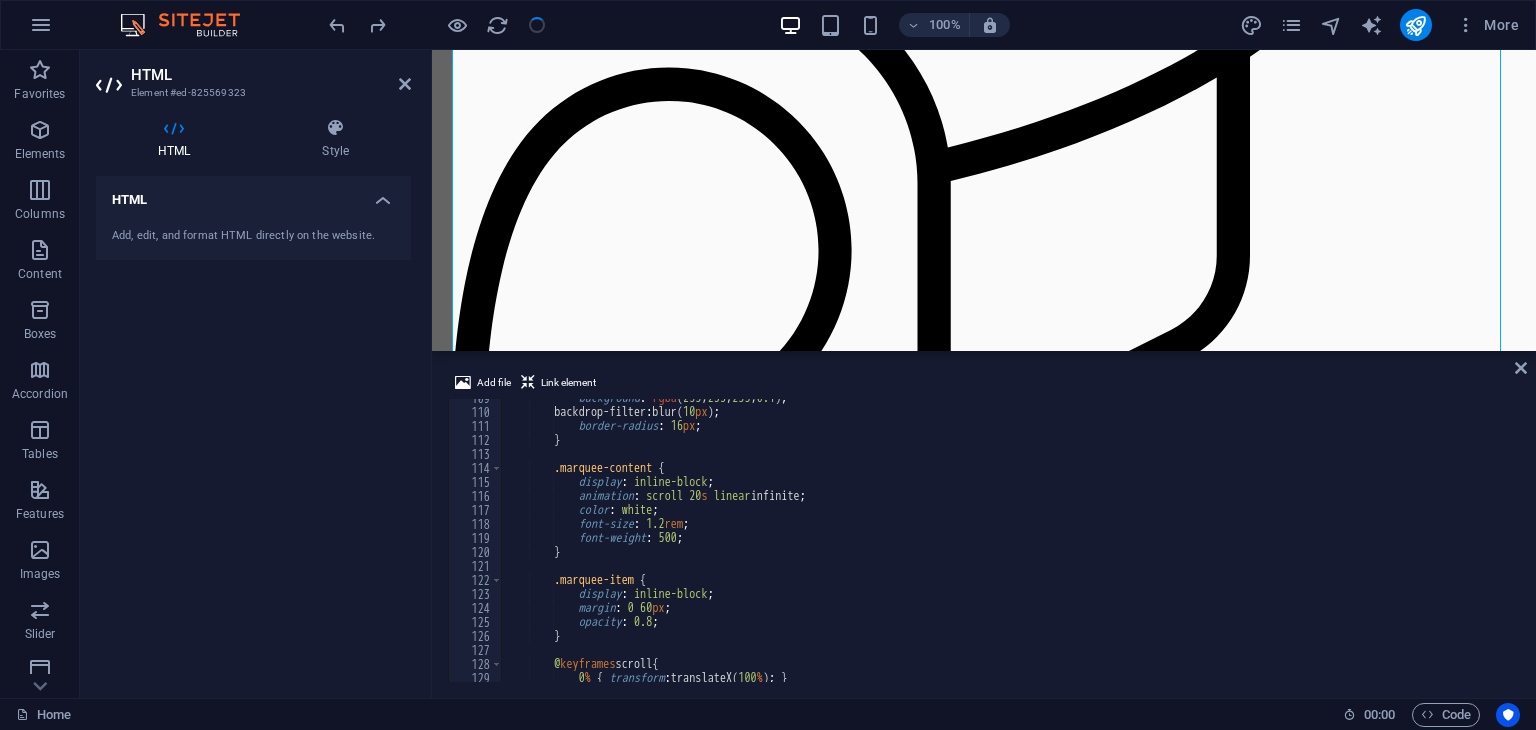 type 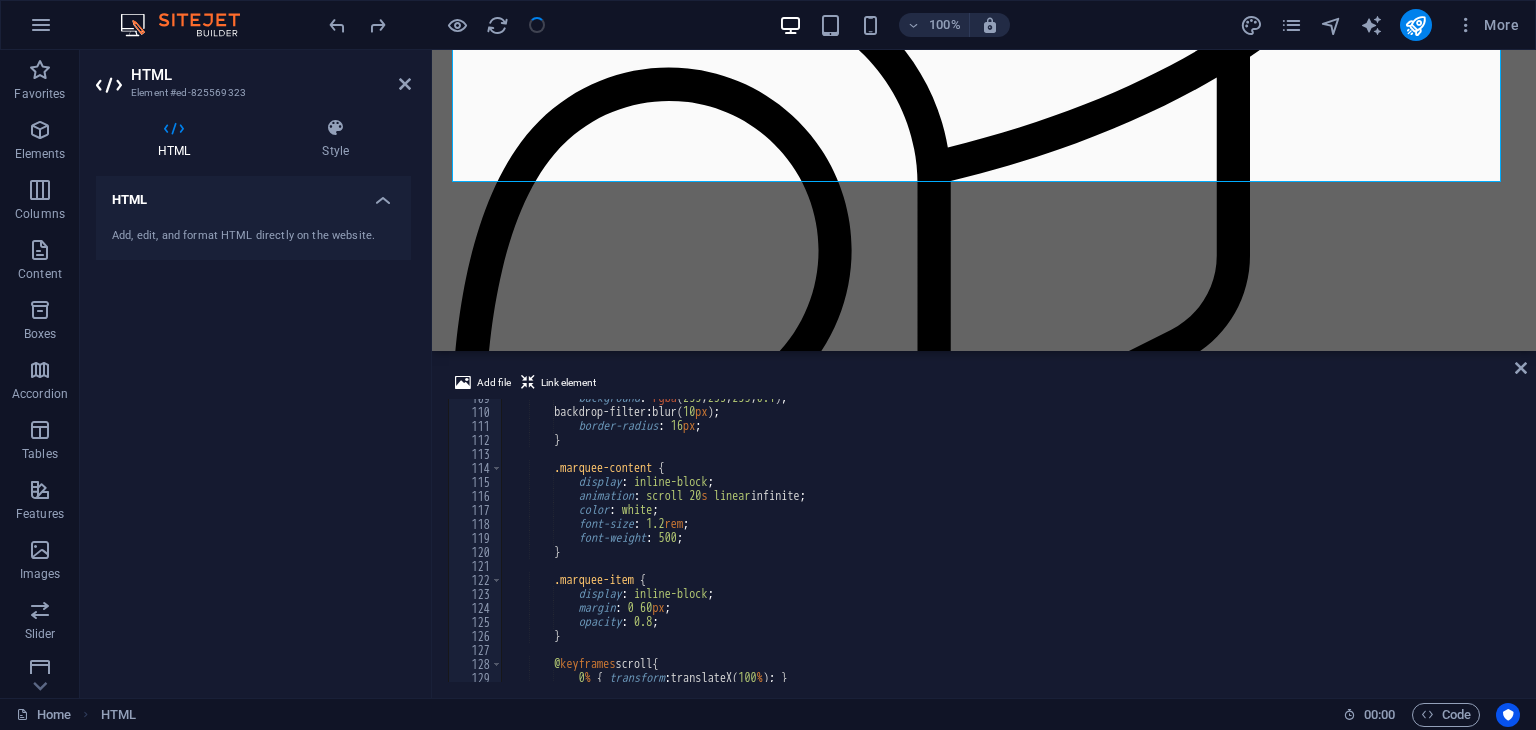 scroll, scrollTop: 1520, scrollLeft: 0, axis: vertical 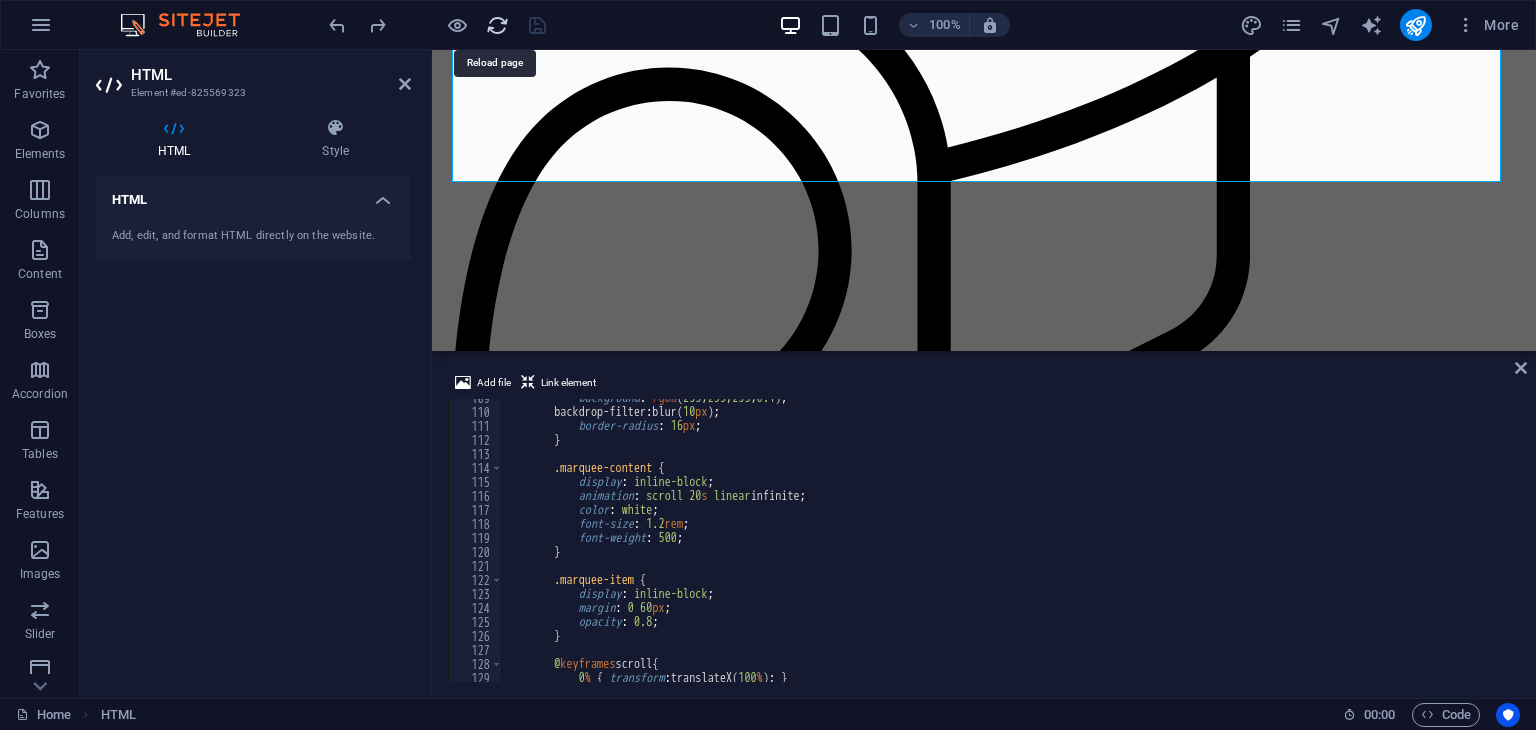 click at bounding box center [497, 25] 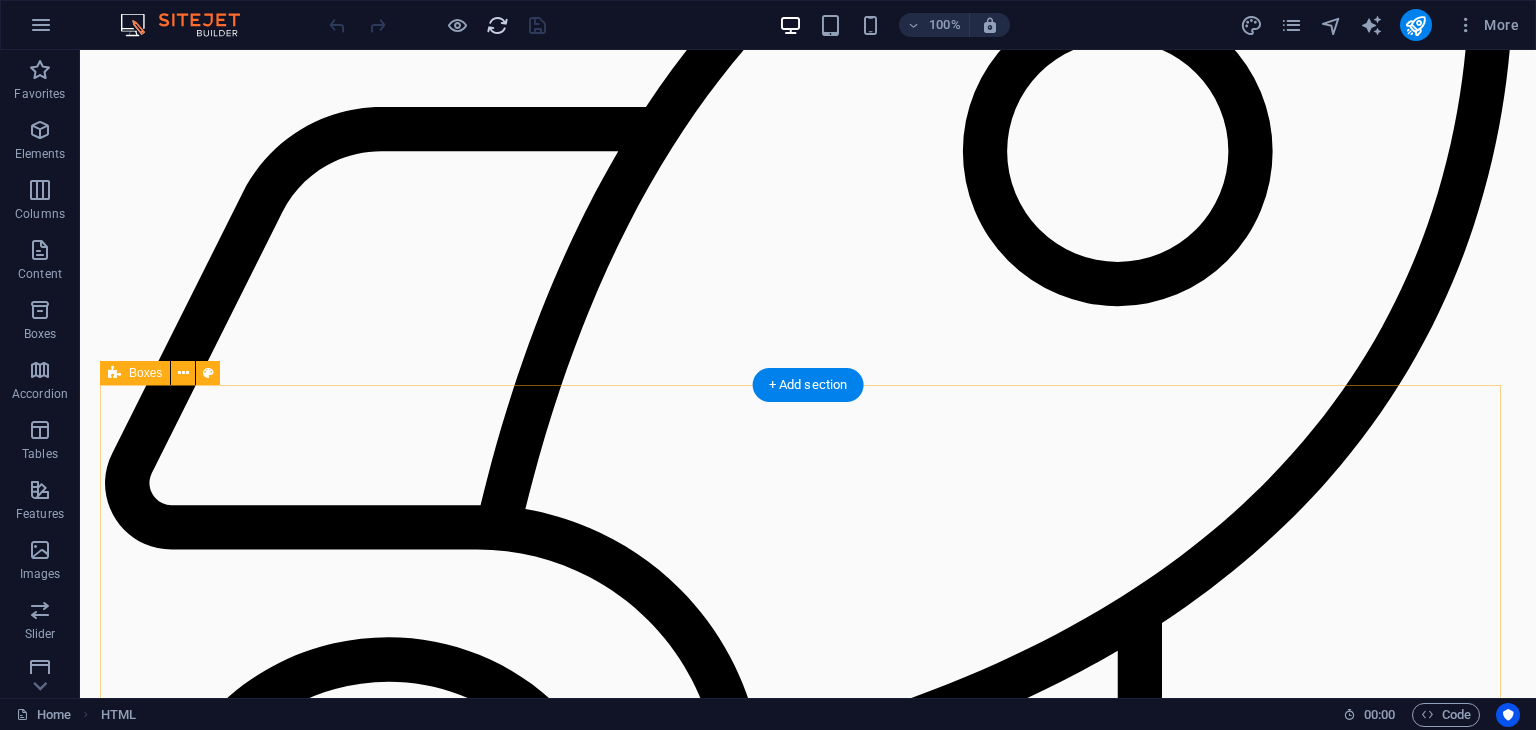 scroll, scrollTop: 1555, scrollLeft: 0, axis: vertical 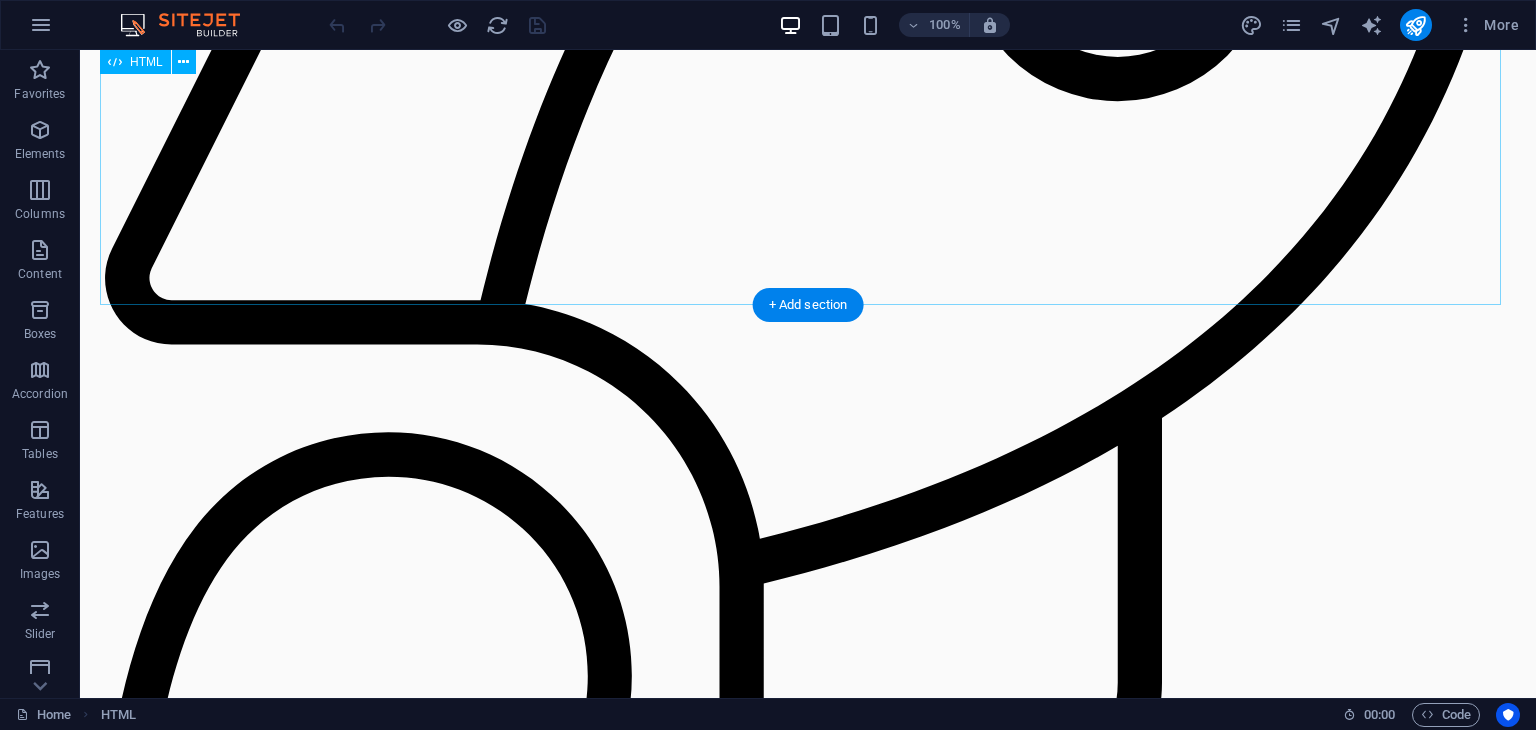 click on "Say Goodbye To Section
Say goodbye to....
💬
Late night DMs
Stop responding to booking requests at all hours. Your personal time is sacred.
🚩
Missed requests
Never lose another booking opportunity buried in your message requests.
📅
Double bookings
Eliminate scheduling conflicts and the awkward conversations that follow.
📄
Endless paperwork
Ditch the filing cabinets and lost forms. Everything digital, everything organized.
💵
Hidden fees" at bounding box center (808, 1377) 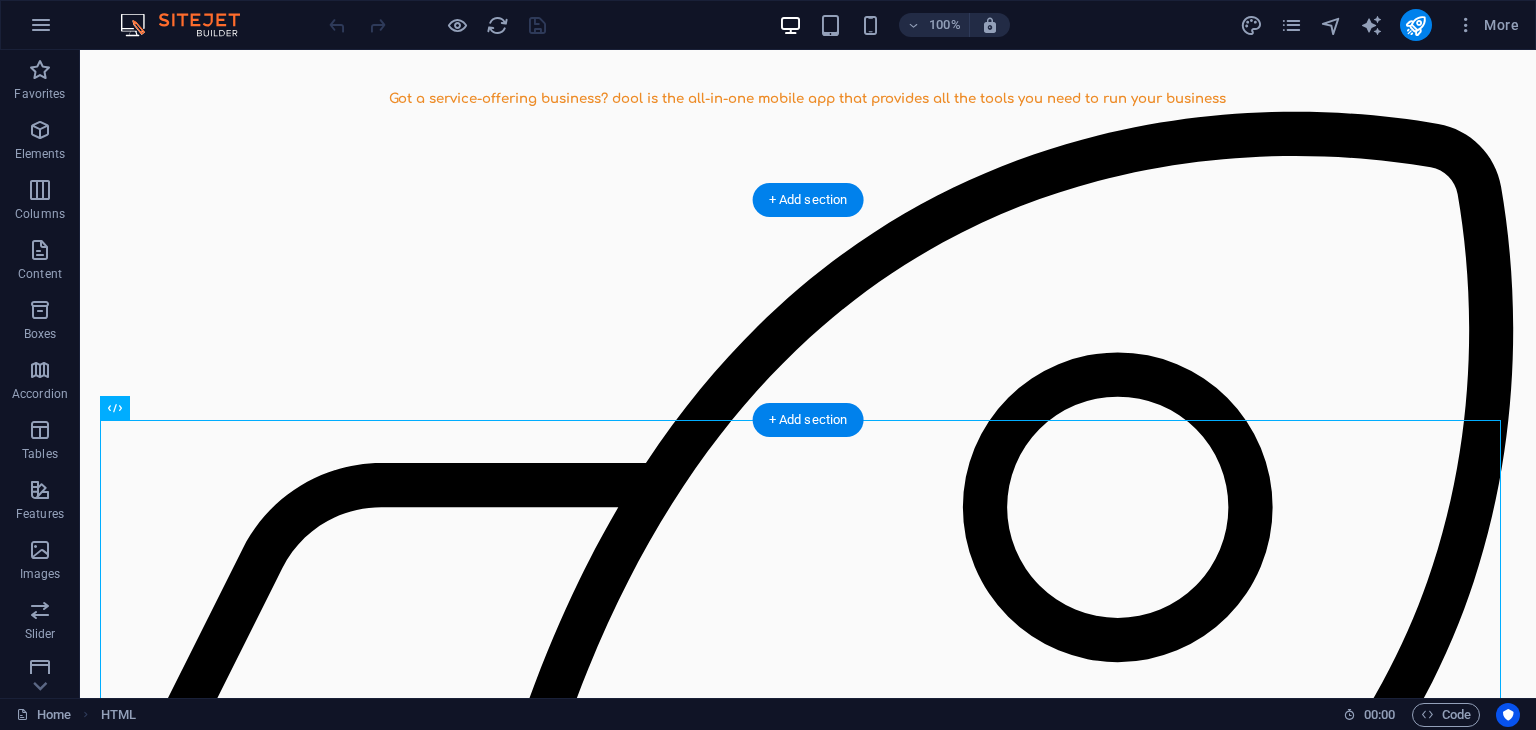 scroll, scrollTop: 674, scrollLeft: 0, axis: vertical 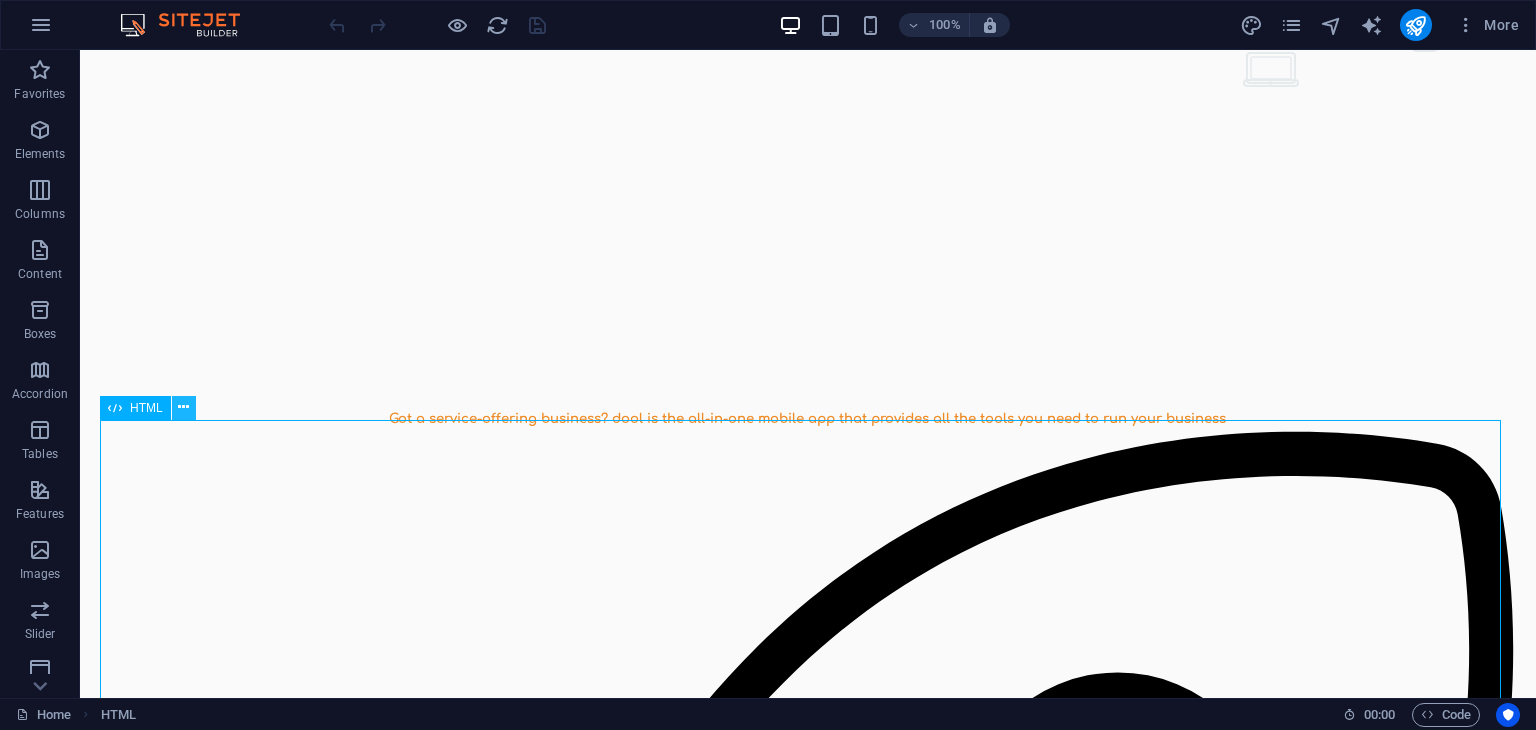 click at bounding box center [183, 407] 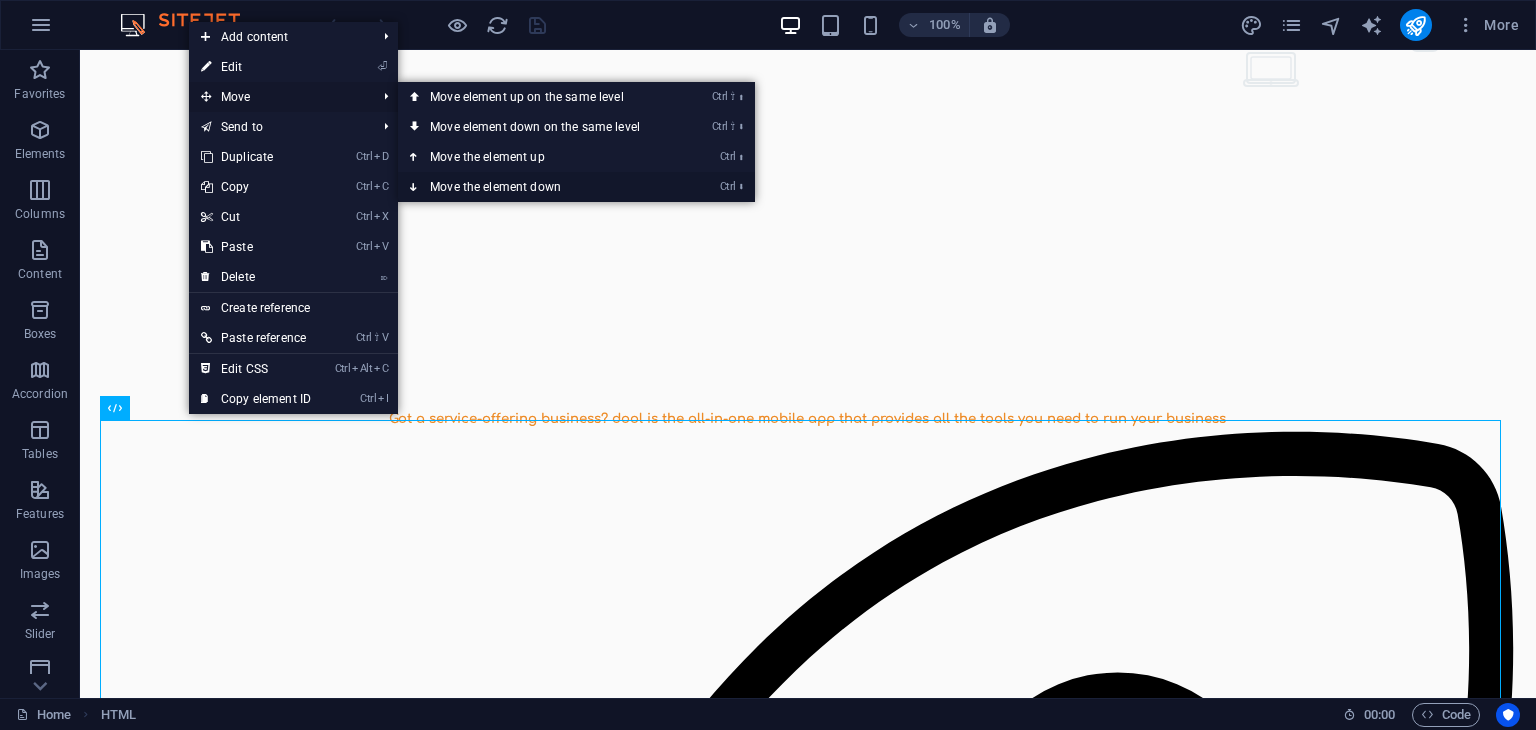 click on "Ctrl ⬇  Move the element down" at bounding box center (539, 187) 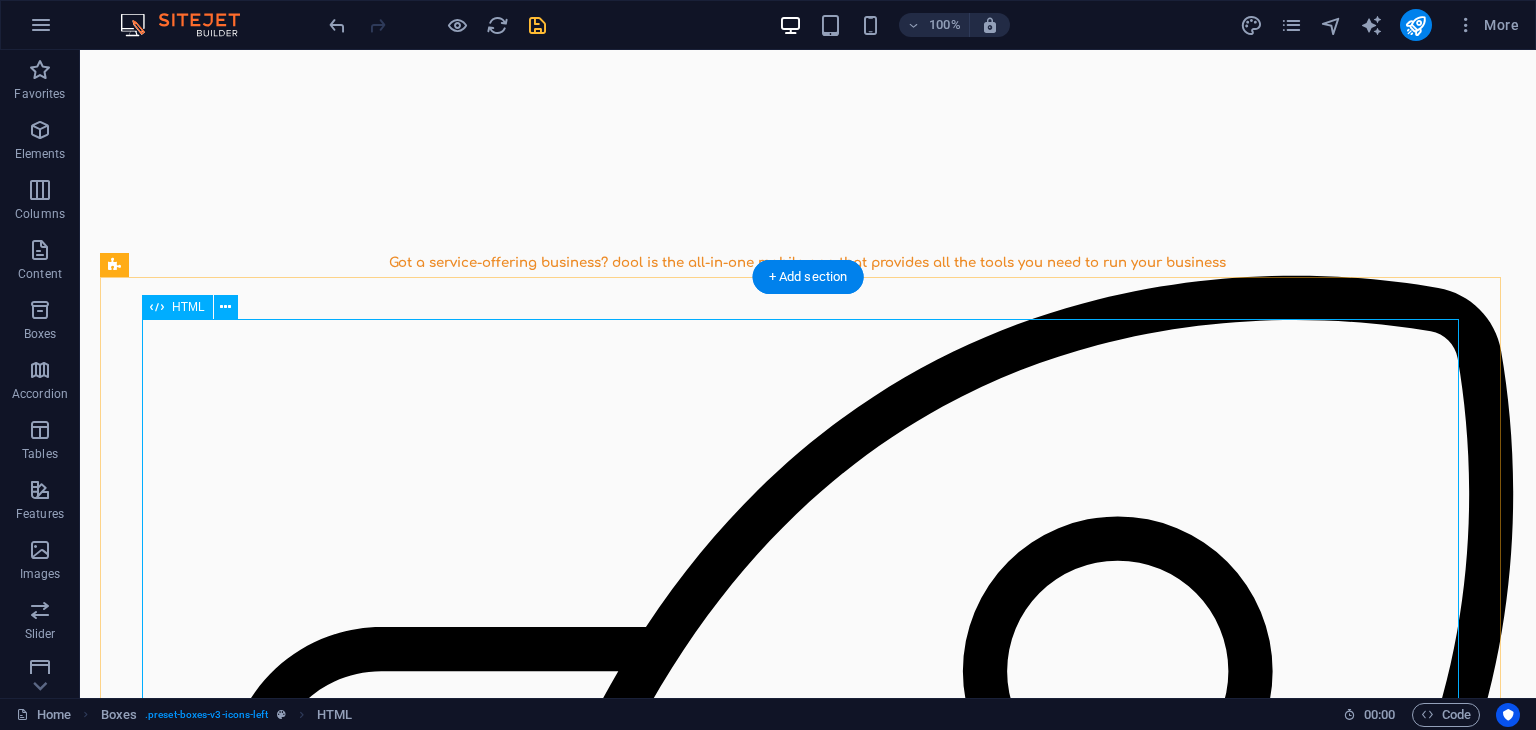 scroll, scrollTop: 808, scrollLeft: 0, axis: vertical 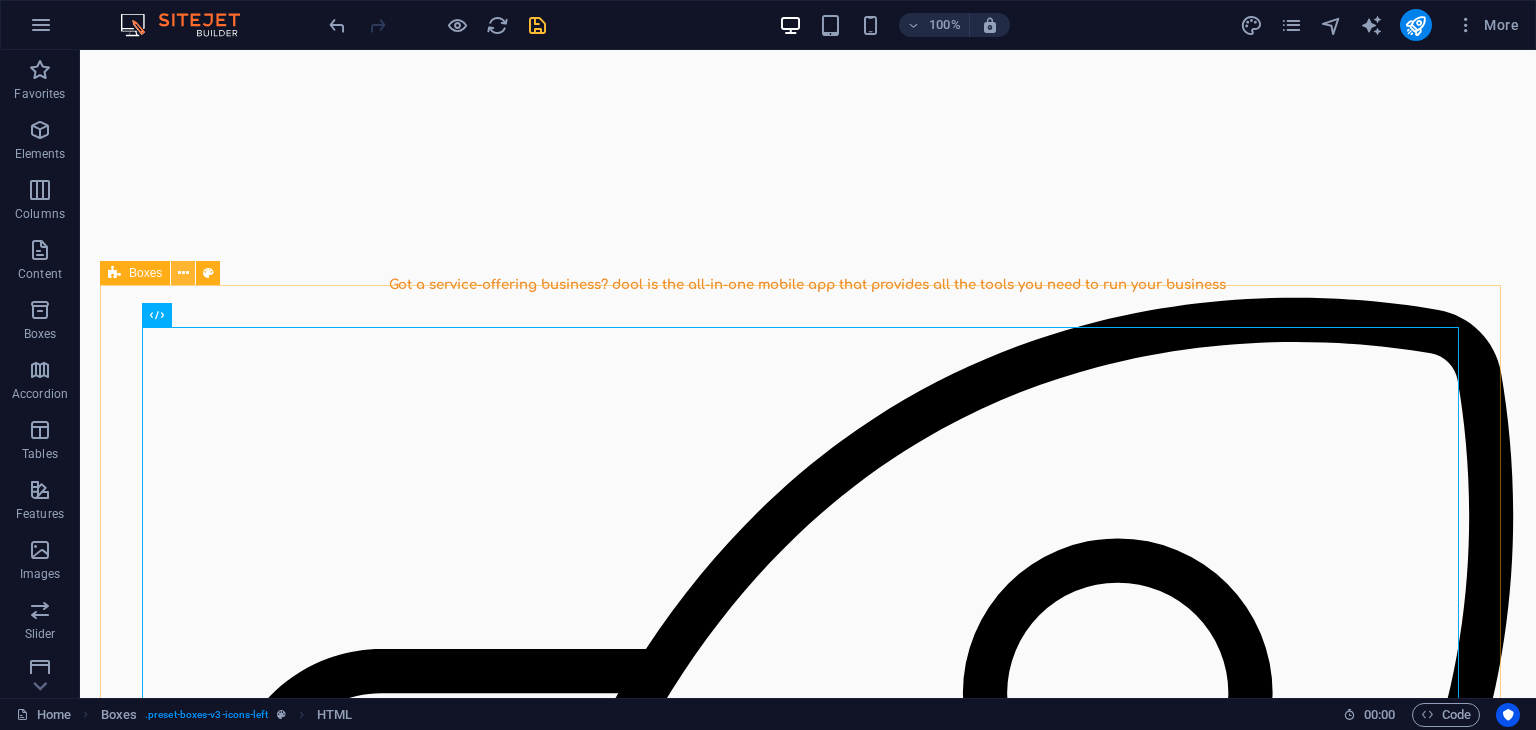 click at bounding box center [183, 273] 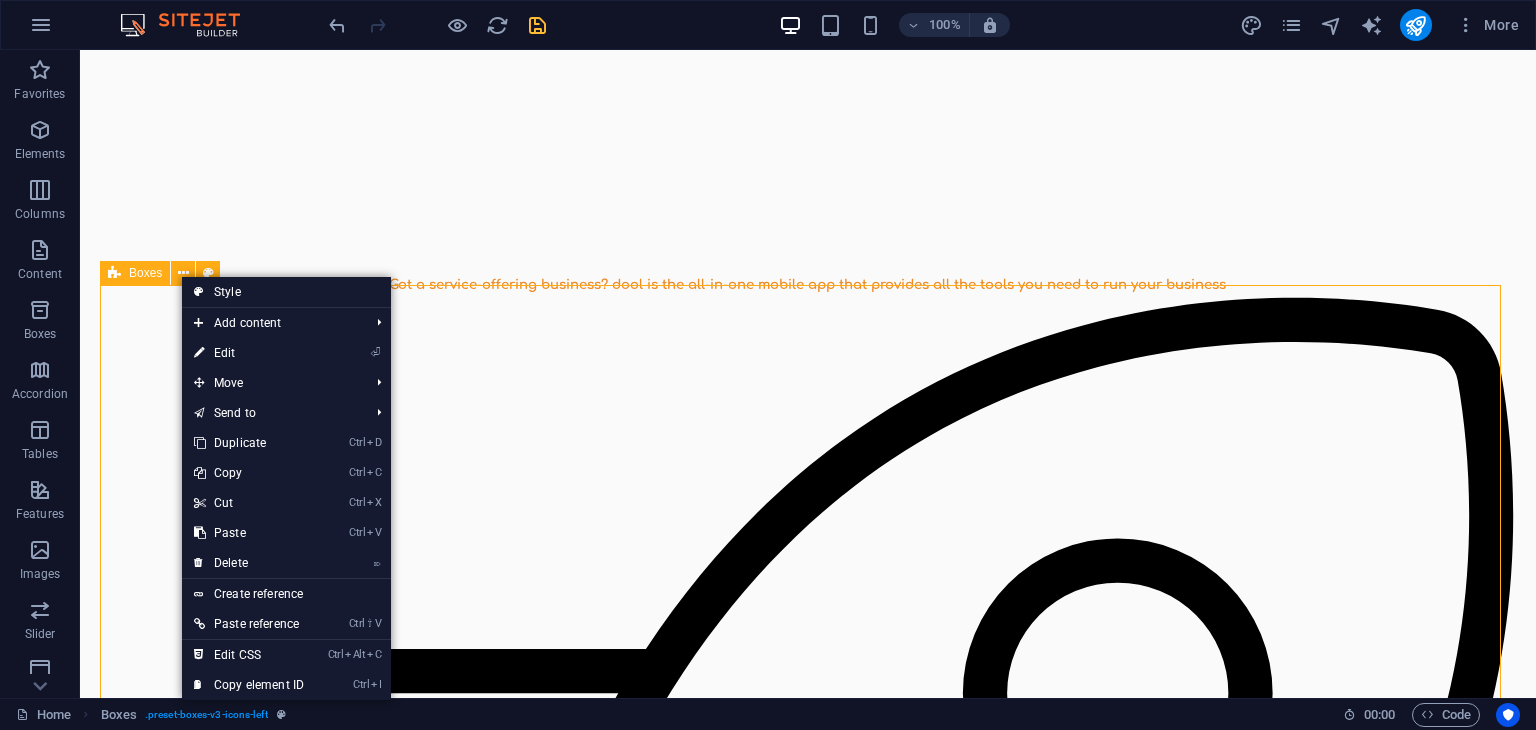 click on "Boxes" at bounding box center (135, 273) 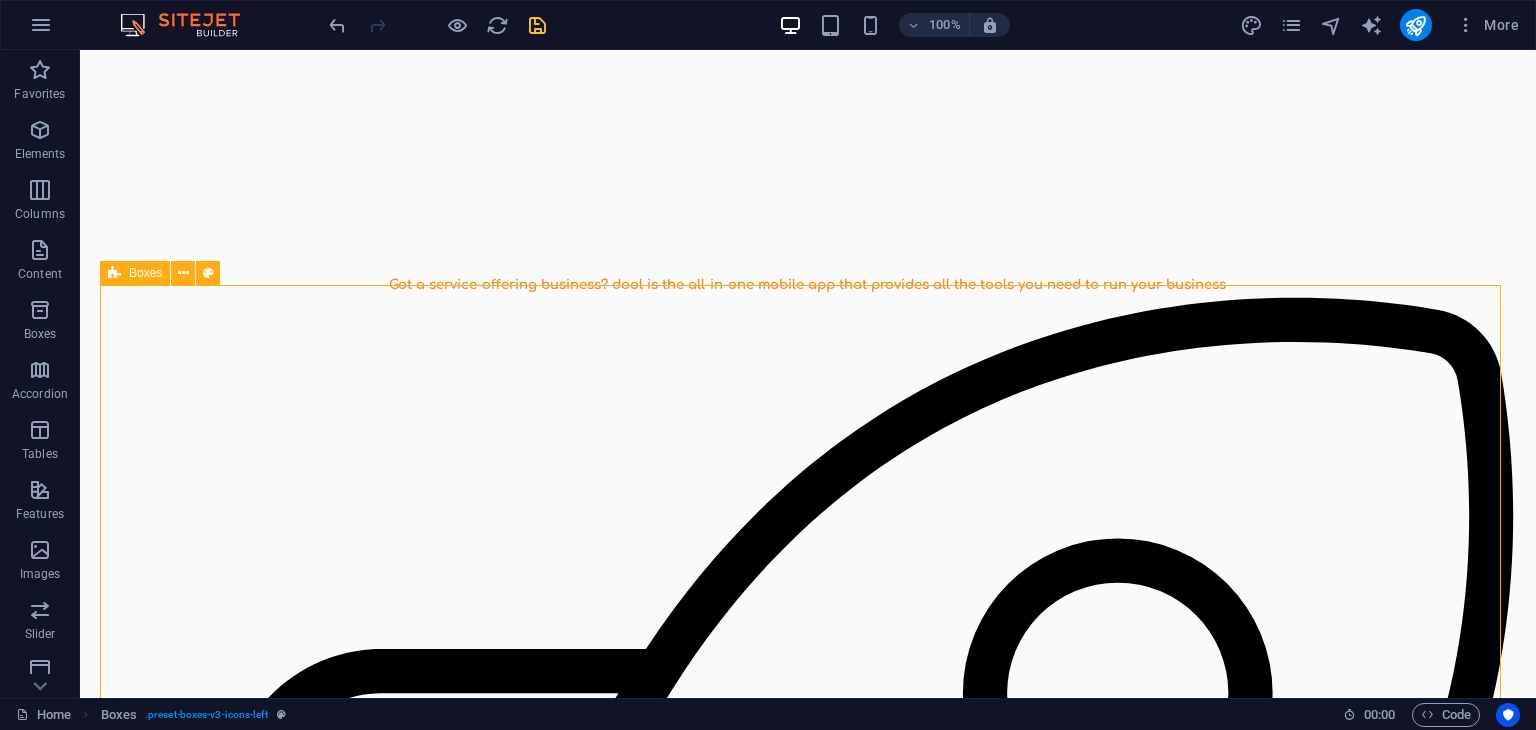 drag, startPoint x: 122, startPoint y: 276, endPoint x: 12, endPoint y: 331, distance: 122.98374 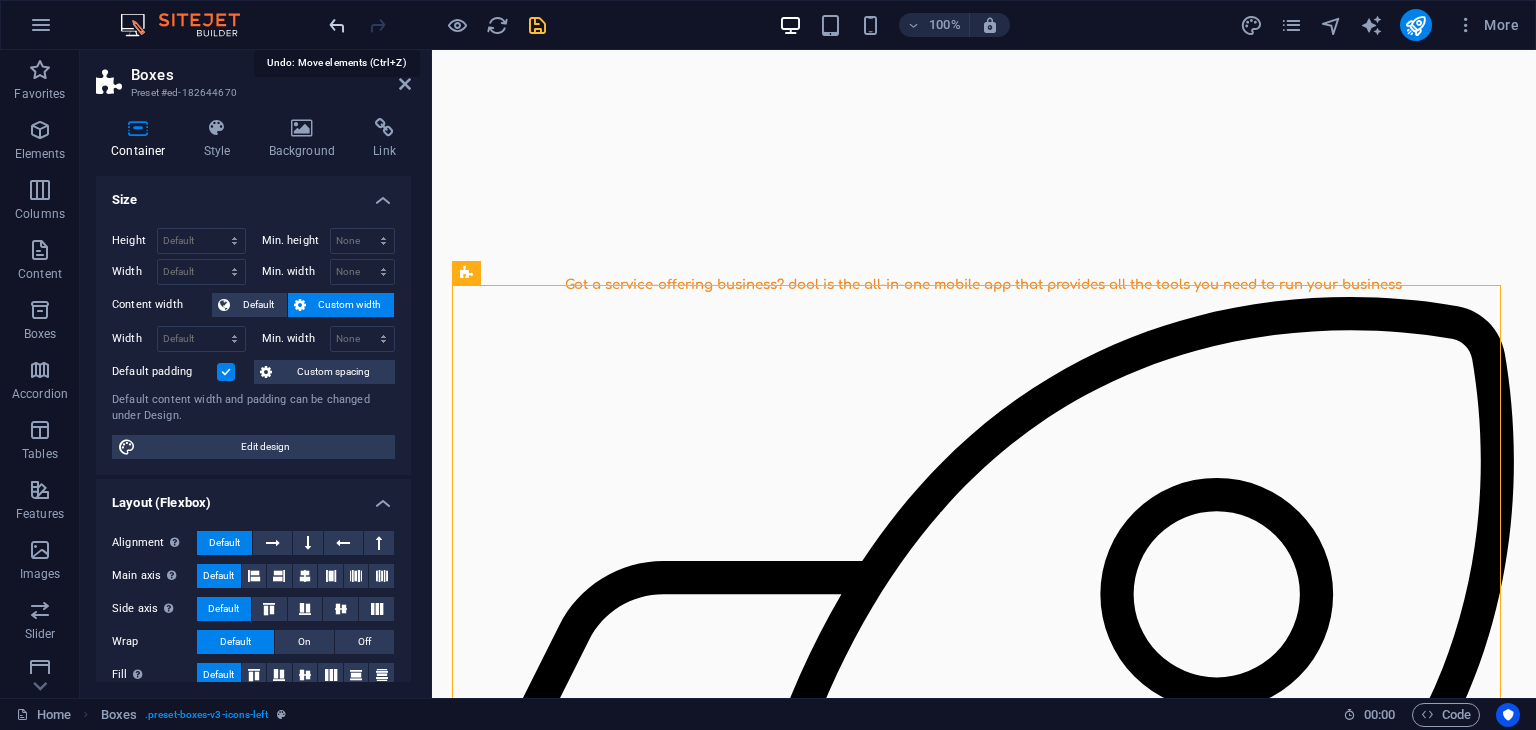 click at bounding box center (337, 25) 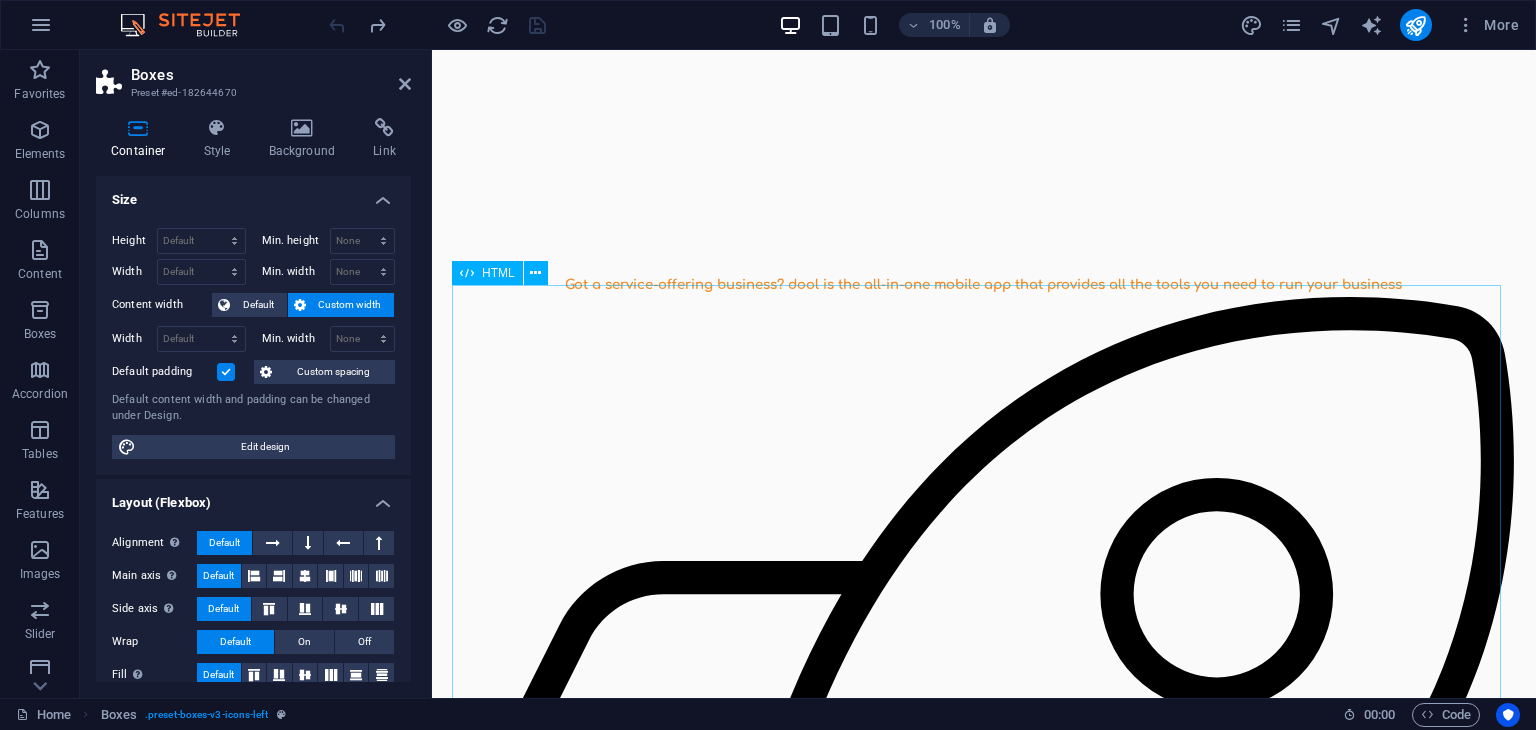 click on "HTML" at bounding box center (498, 273) 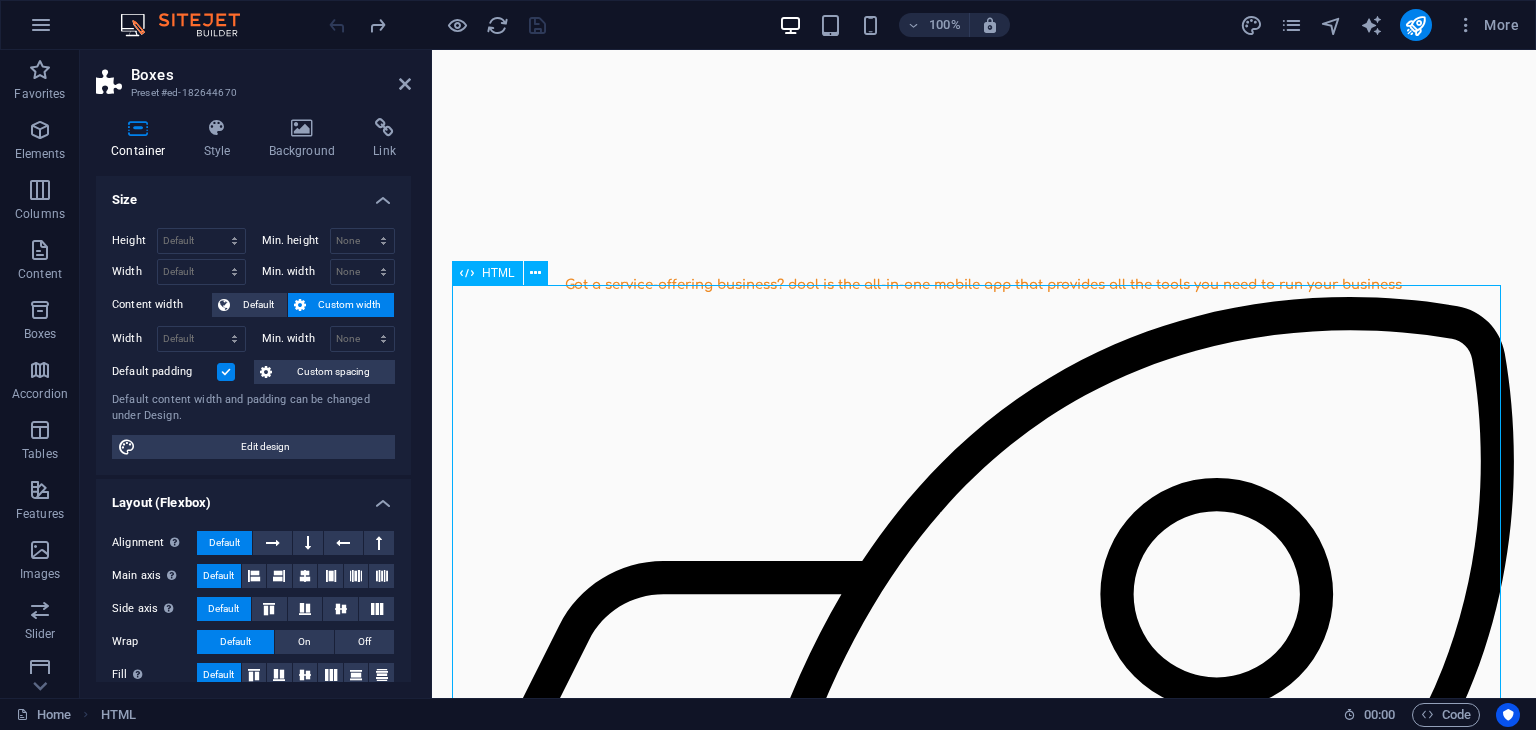 click at bounding box center [984, 54] 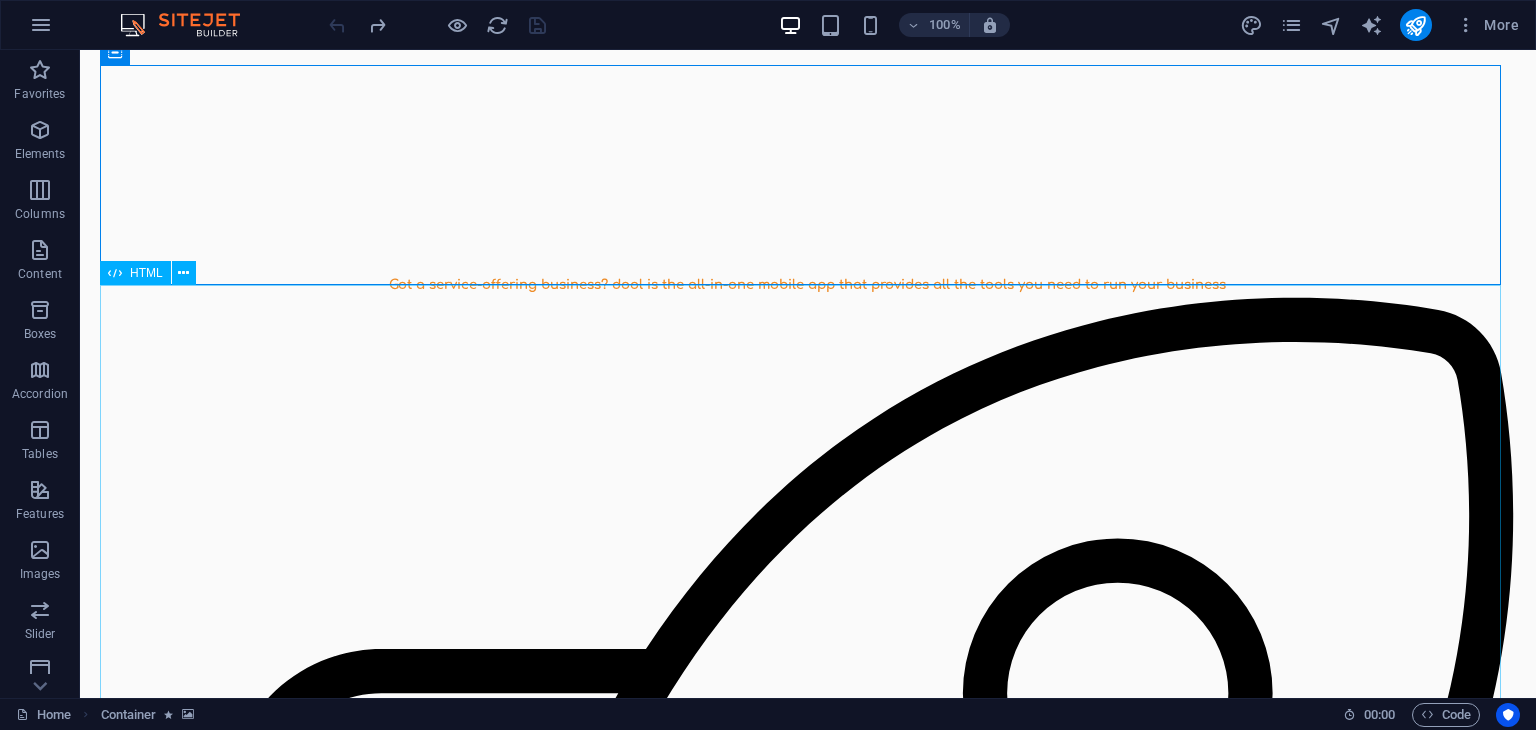 click on "Say Goodbye To Section
Say goodbye to....
💬
Late night DMs
Stop responding to booking requests at all hours. Your personal time is sacred.
🚩
Missed requests
Never lose another booking opportunity buried in your message requests.
📅
Double bookings
Eliminate scheduling conflicts and the awkward conversations that follow.
📄
Endless paperwork
Ditch the filing cabinets and lost forms. Everything digital, everything organized.
💵
Hidden fees" at bounding box center (808, 2124) 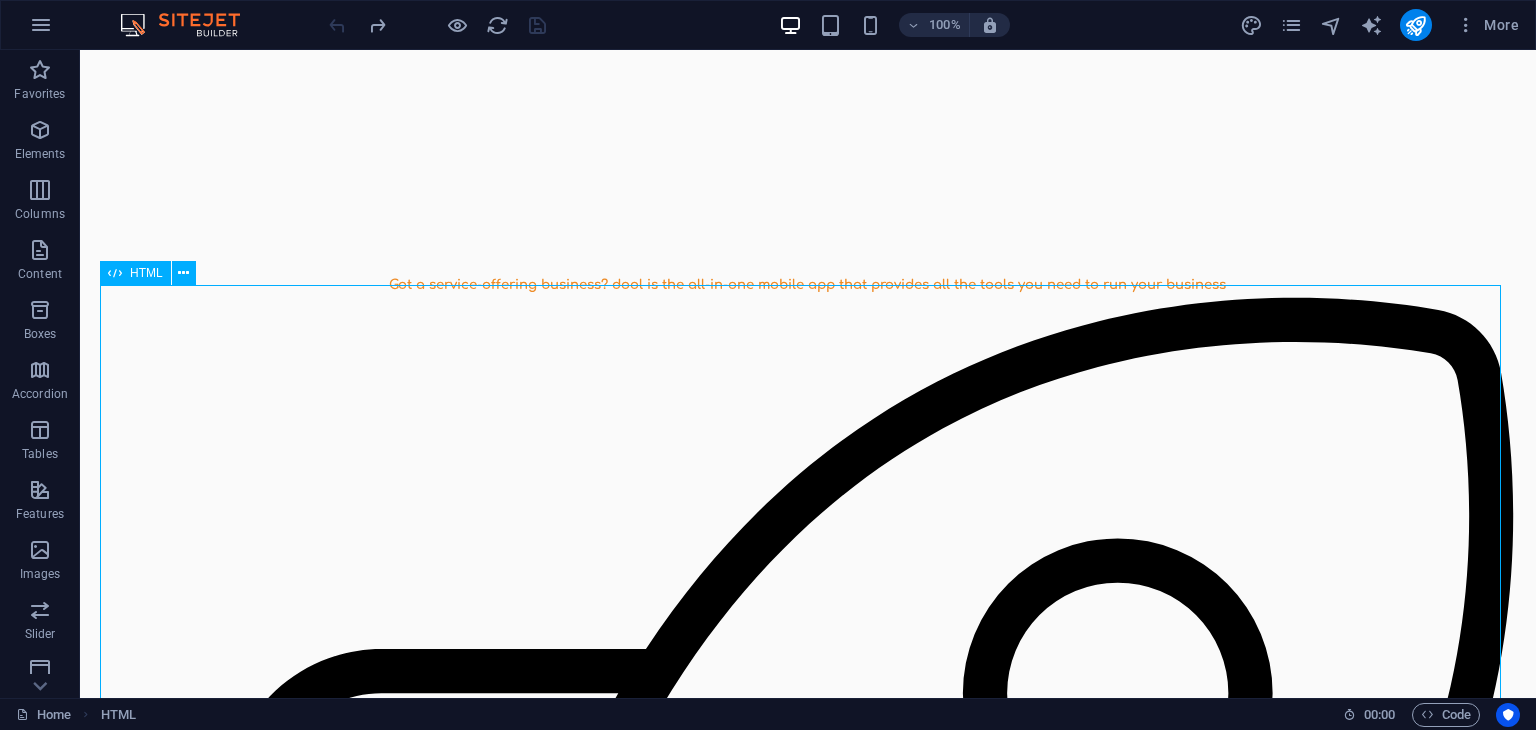 click at bounding box center [115, 273] 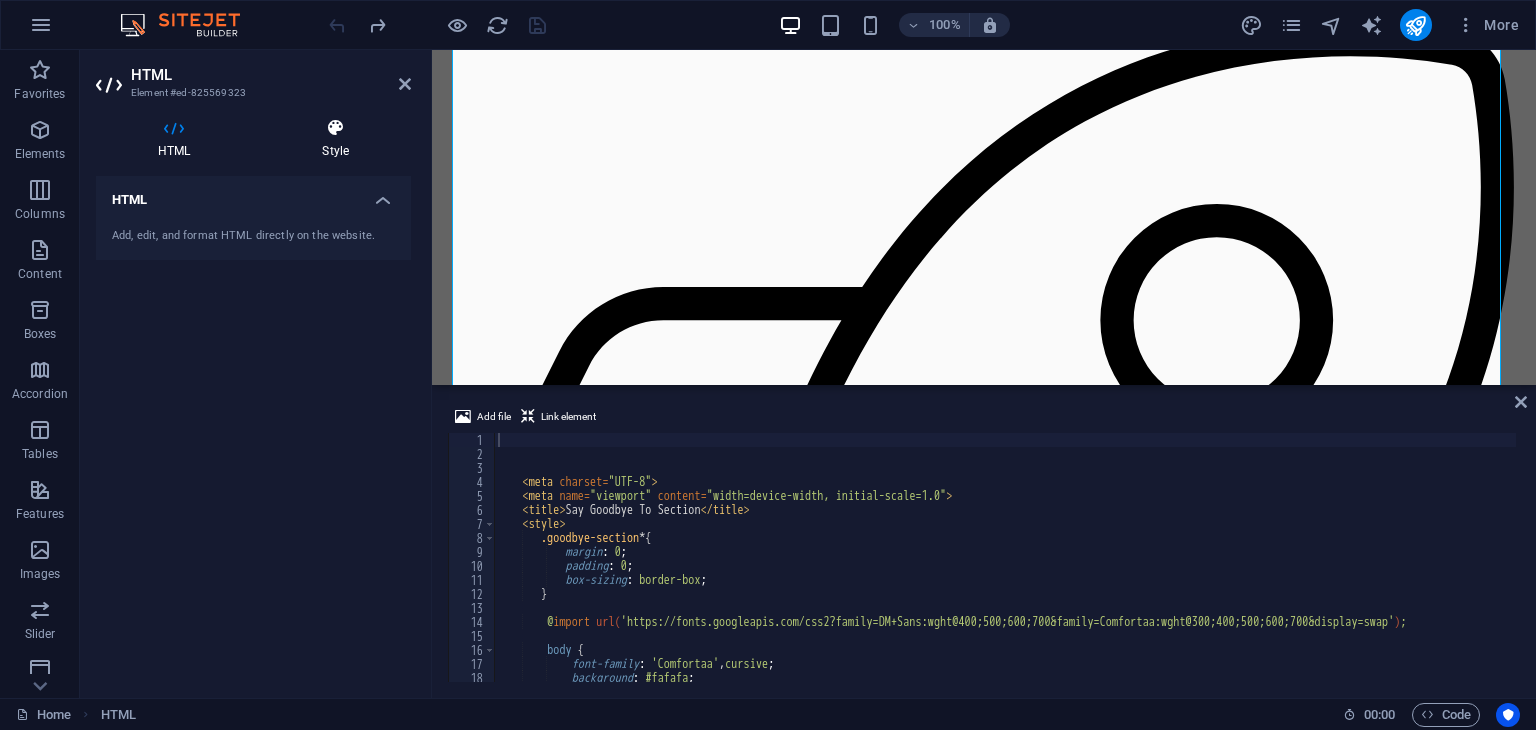 click on "Style" at bounding box center [335, 139] 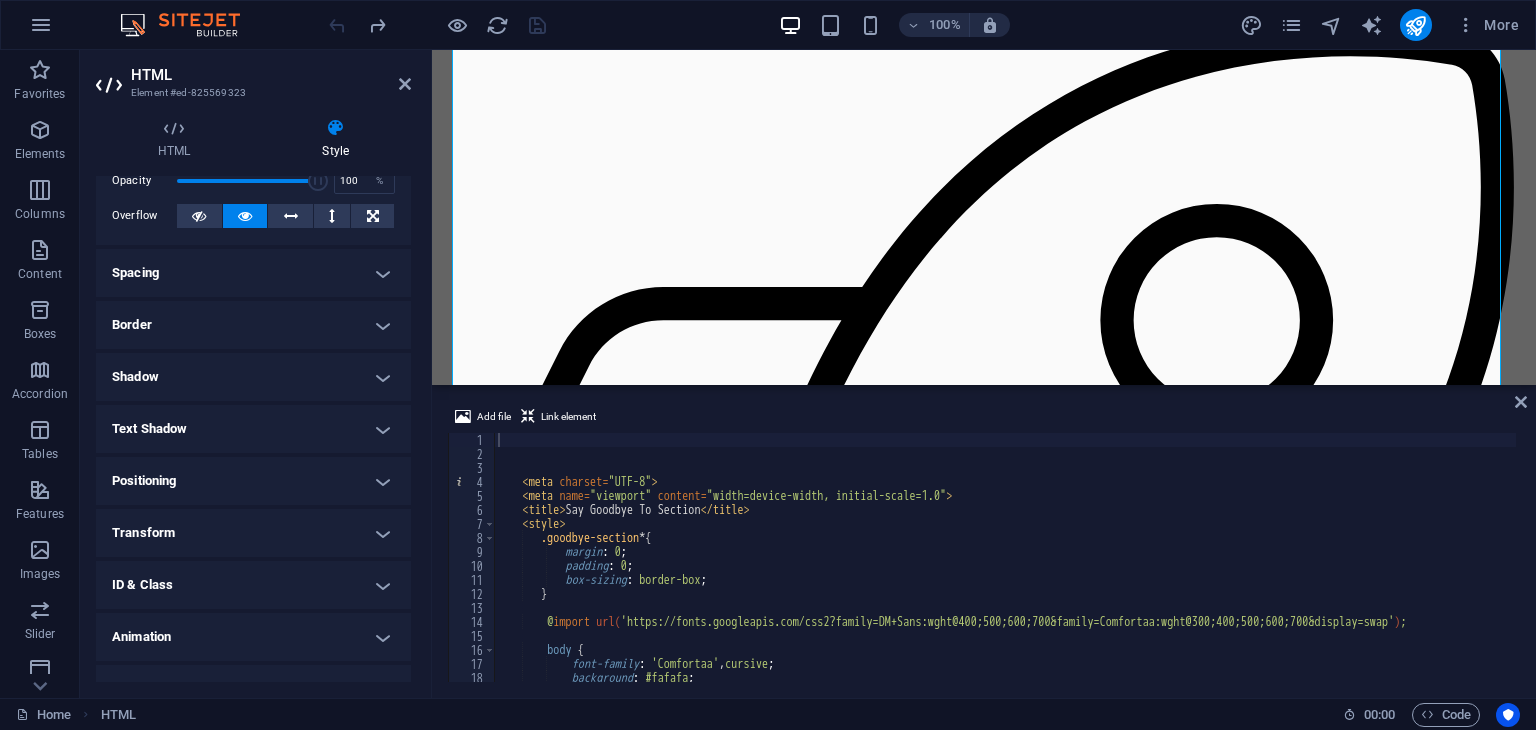scroll, scrollTop: 124, scrollLeft: 0, axis: vertical 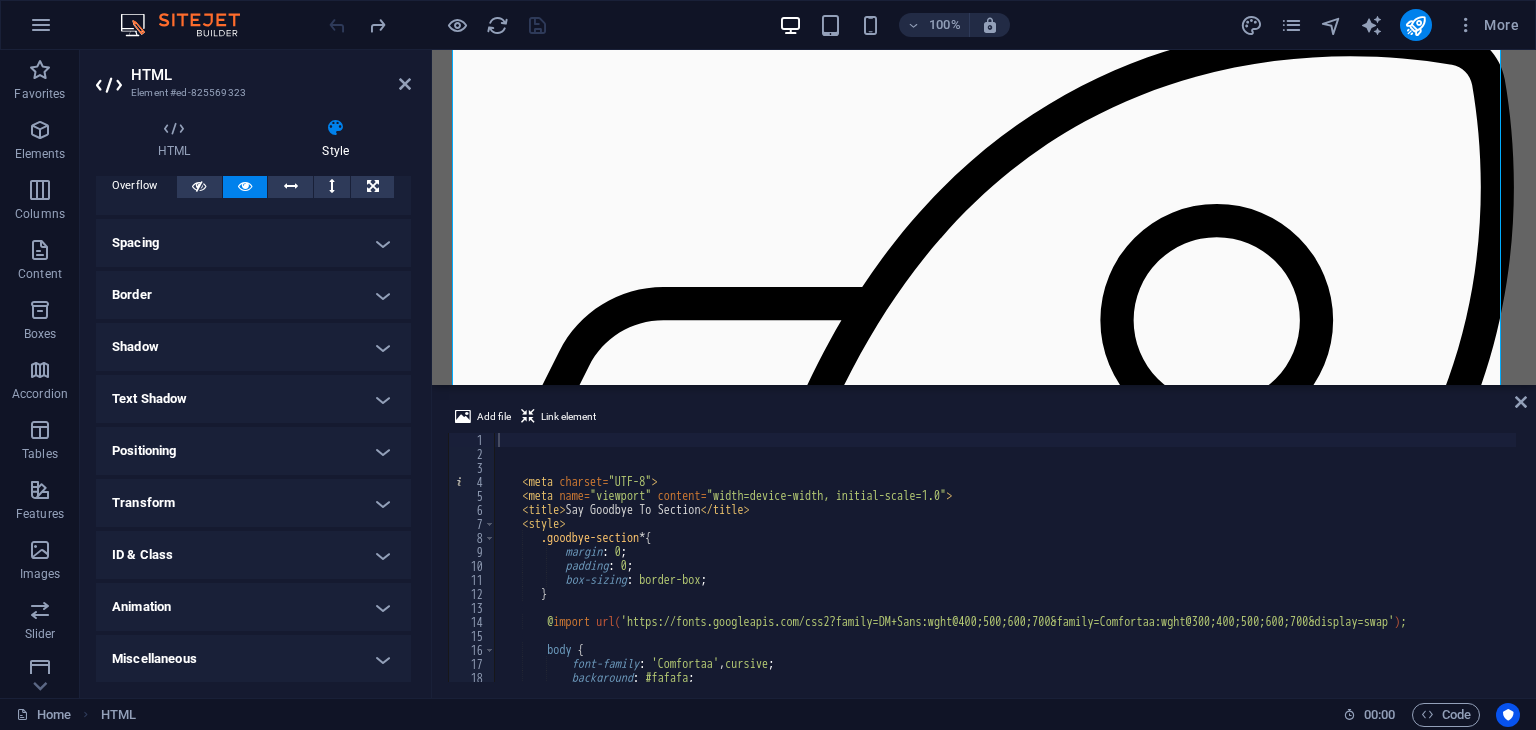 click on "Spacing" at bounding box center (253, 243) 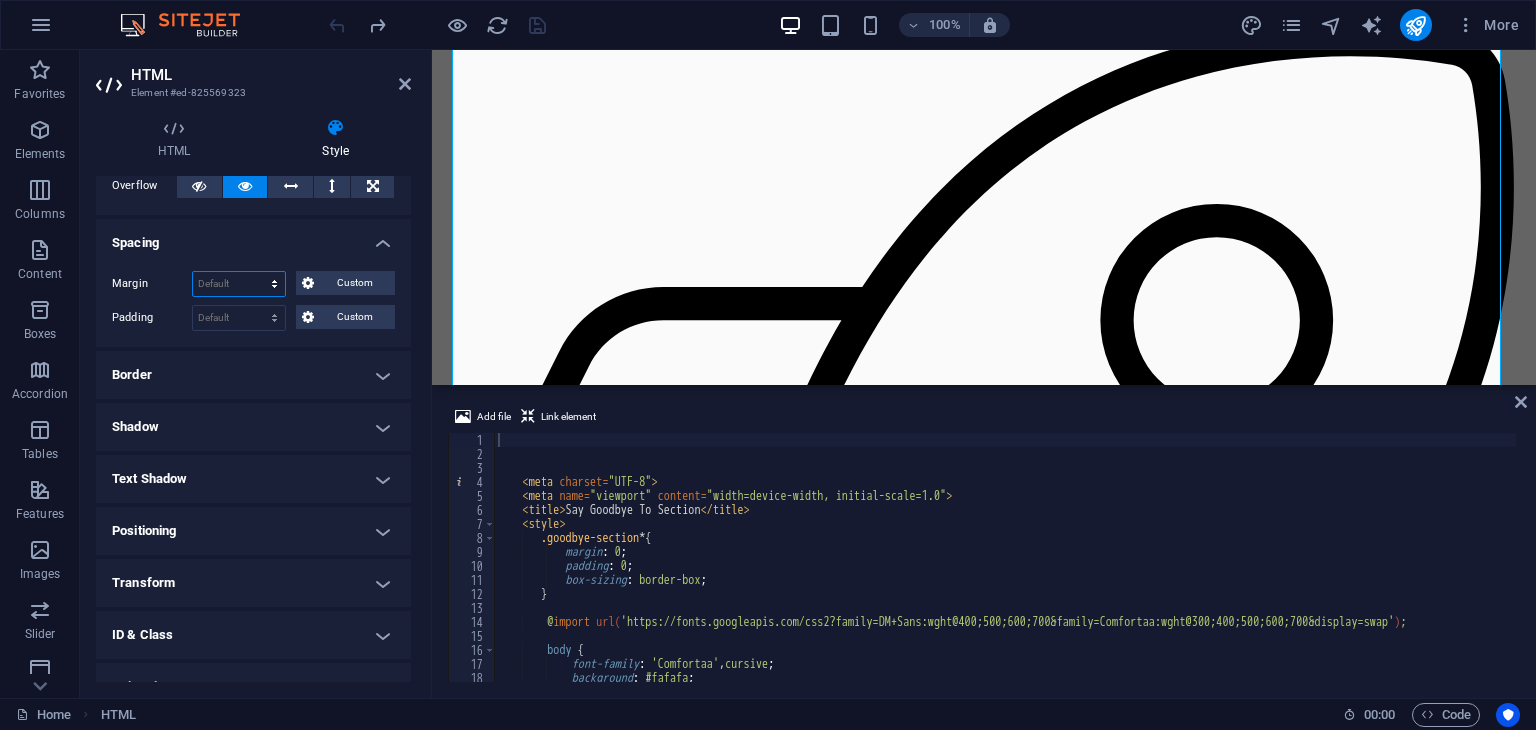 click on "Default auto px % rem vw vh Custom" at bounding box center (239, 284) 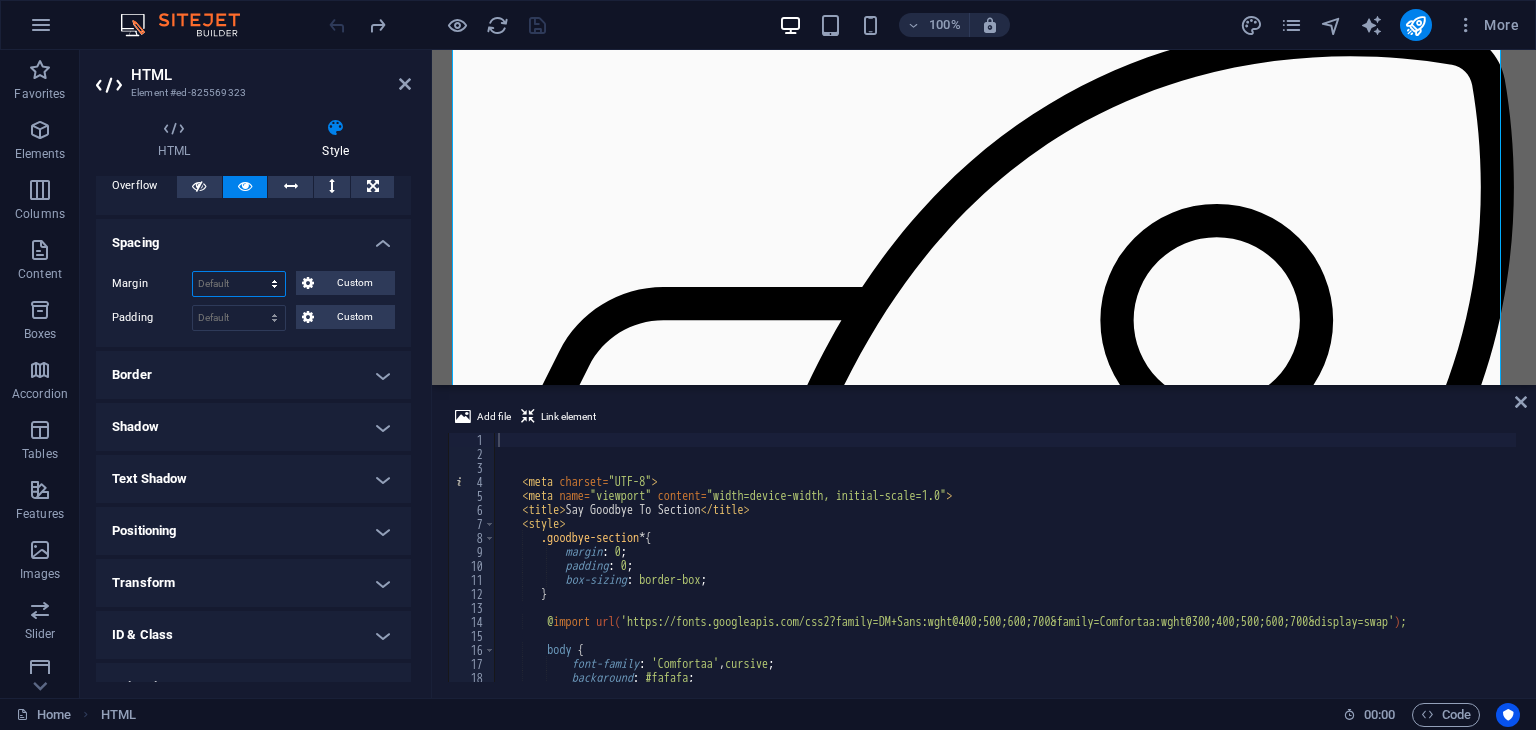 click on "Default auto px % rem vw vh Custom" at bounding box center (239, 284) 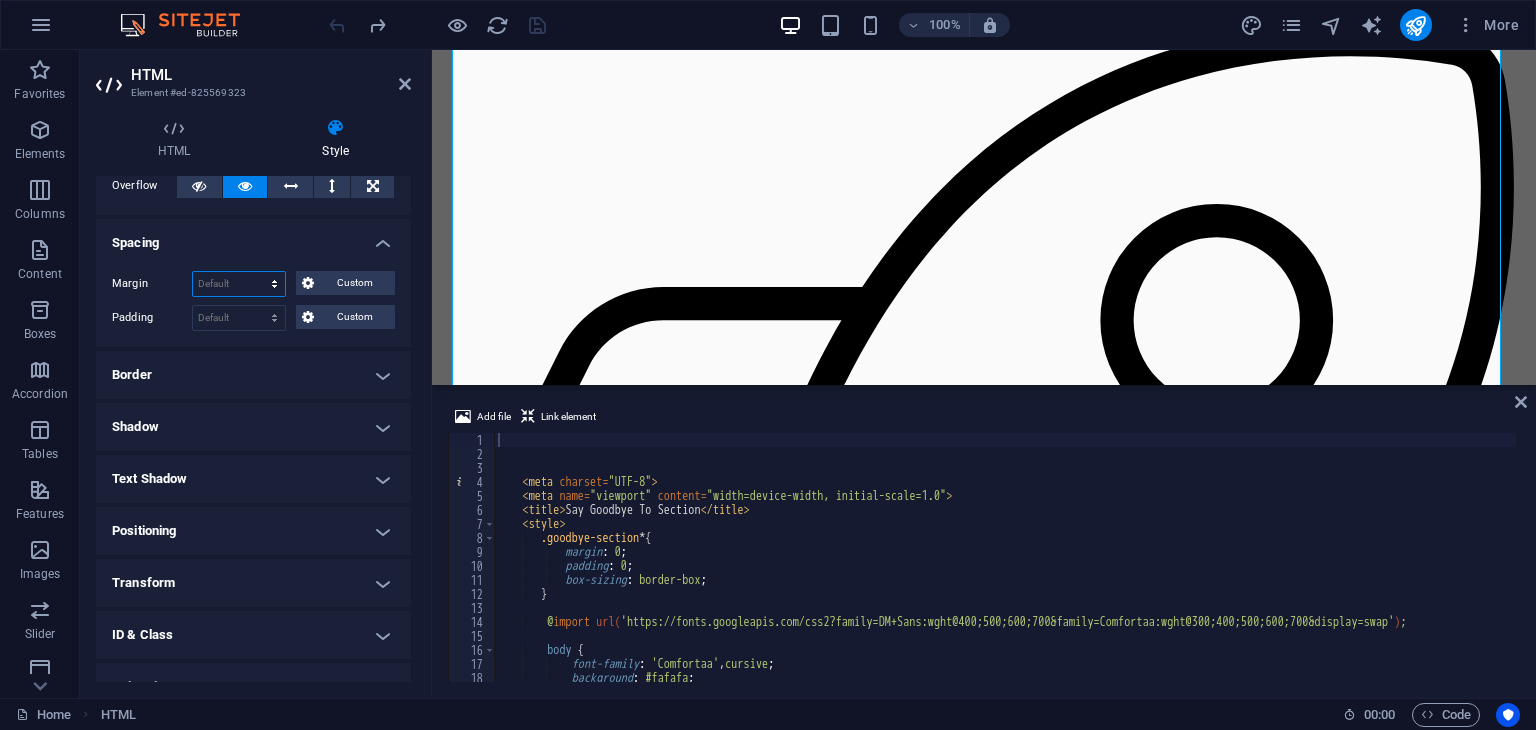 select on "%" 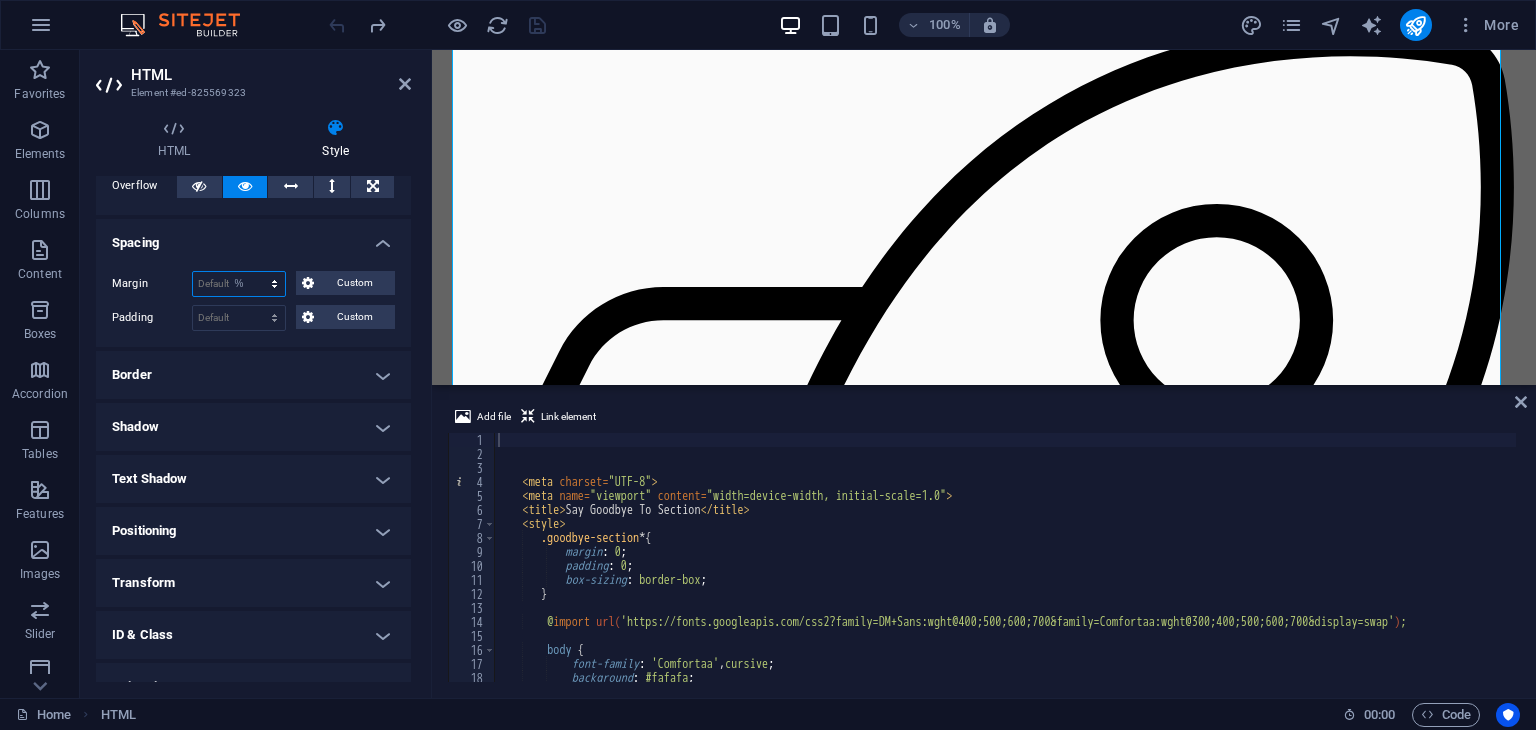 click on "Default auto px % rem vw vh Custom" at bounding box center [239, 284] 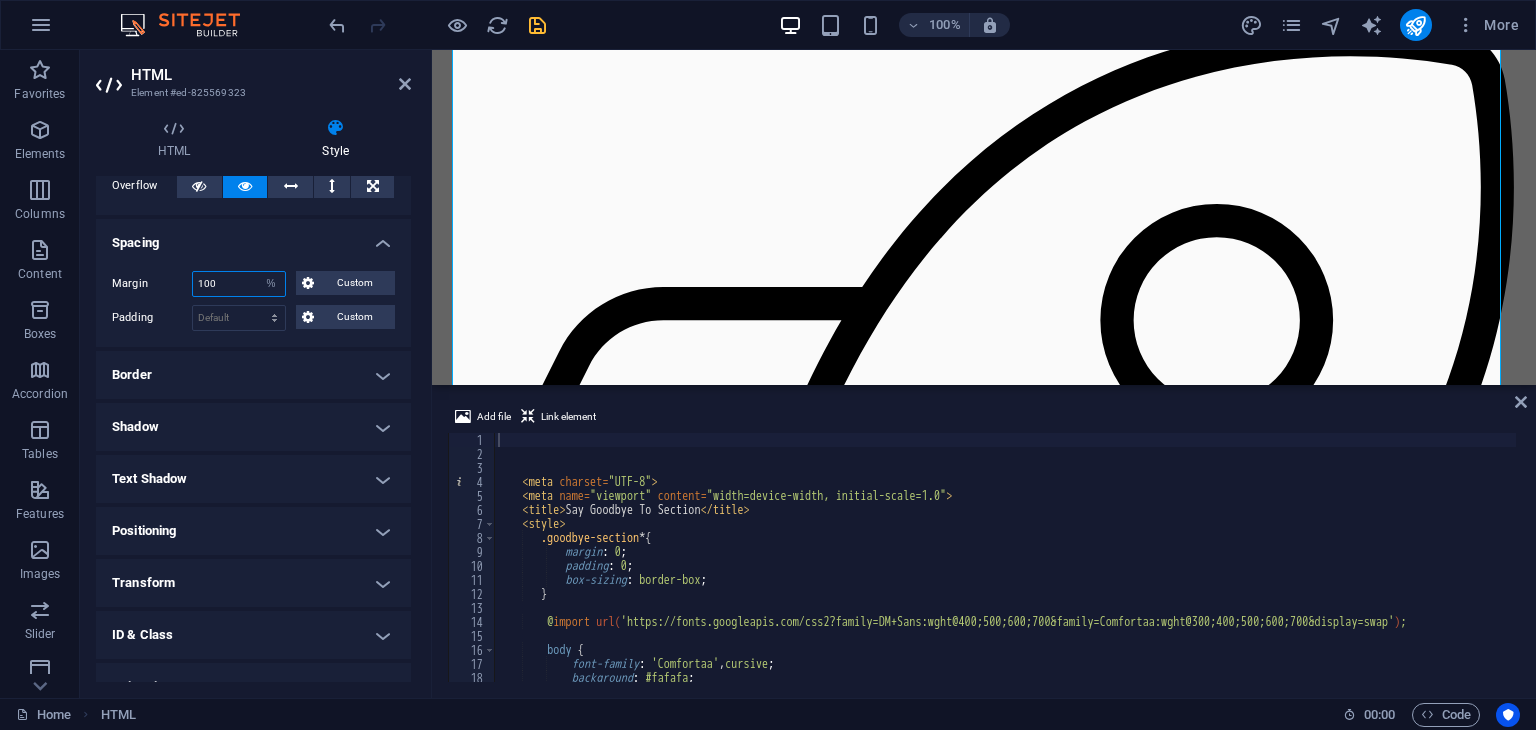 scroll, scrollTop: 2813, scrollLeft: 0, axis: vertical 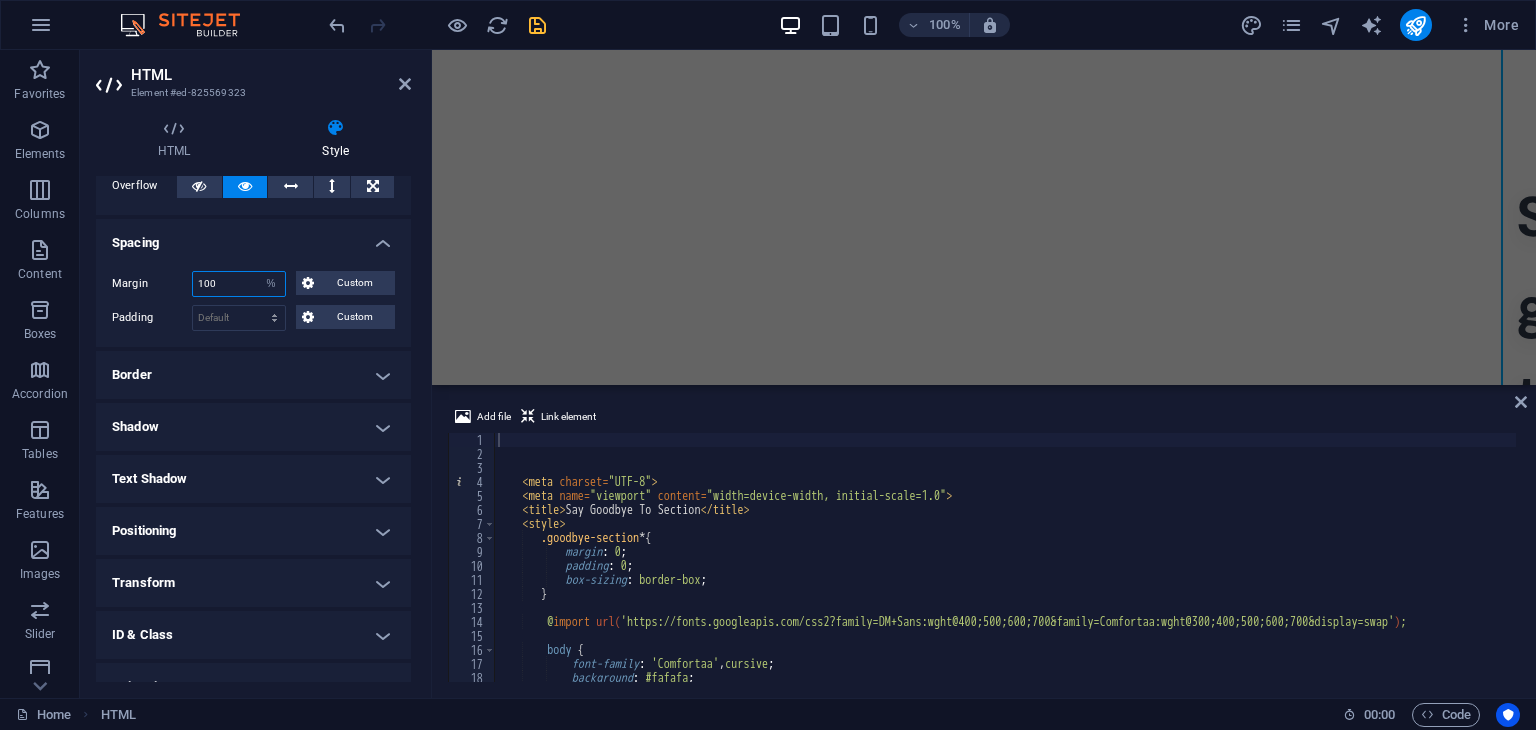 click on "100" at bounding box center [239, 284] 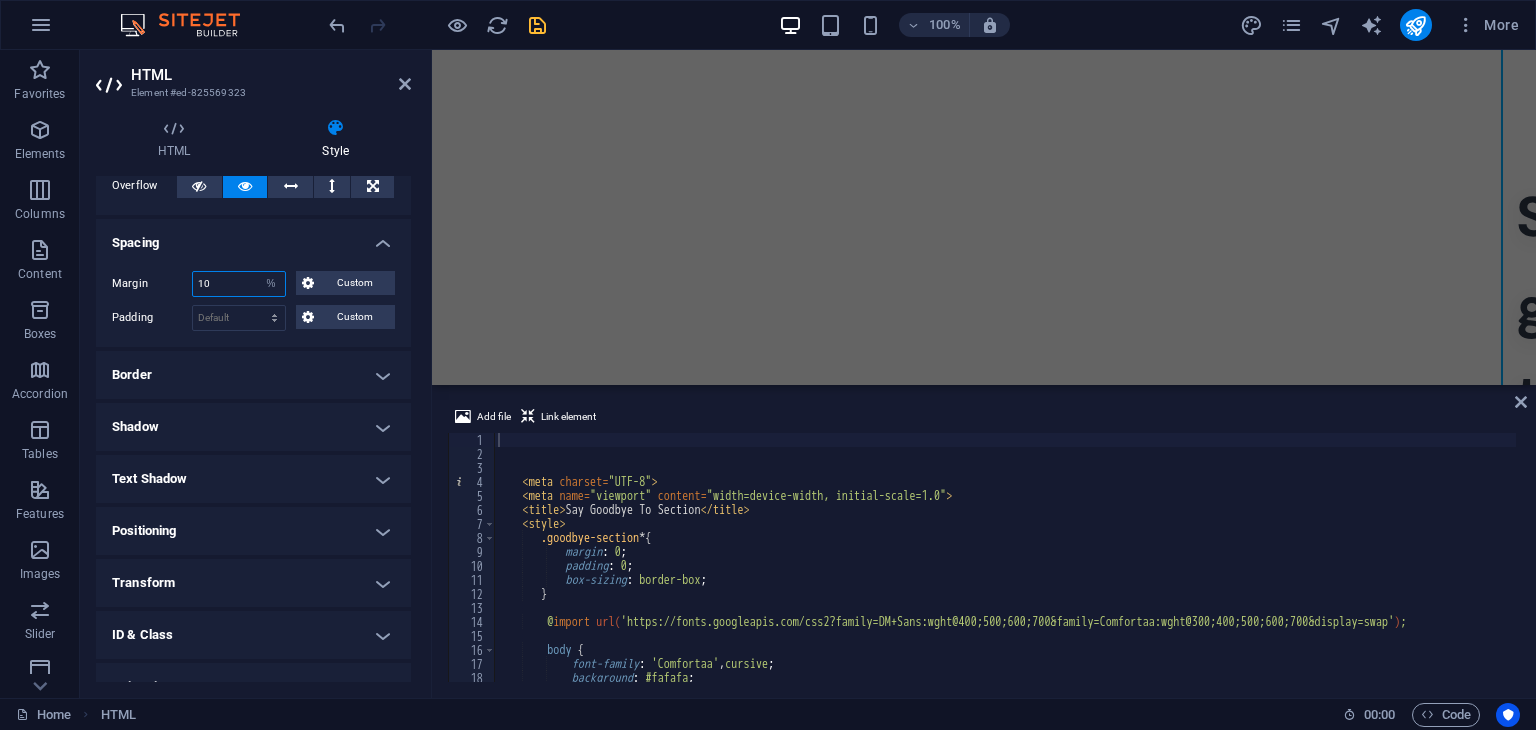 type on "1" 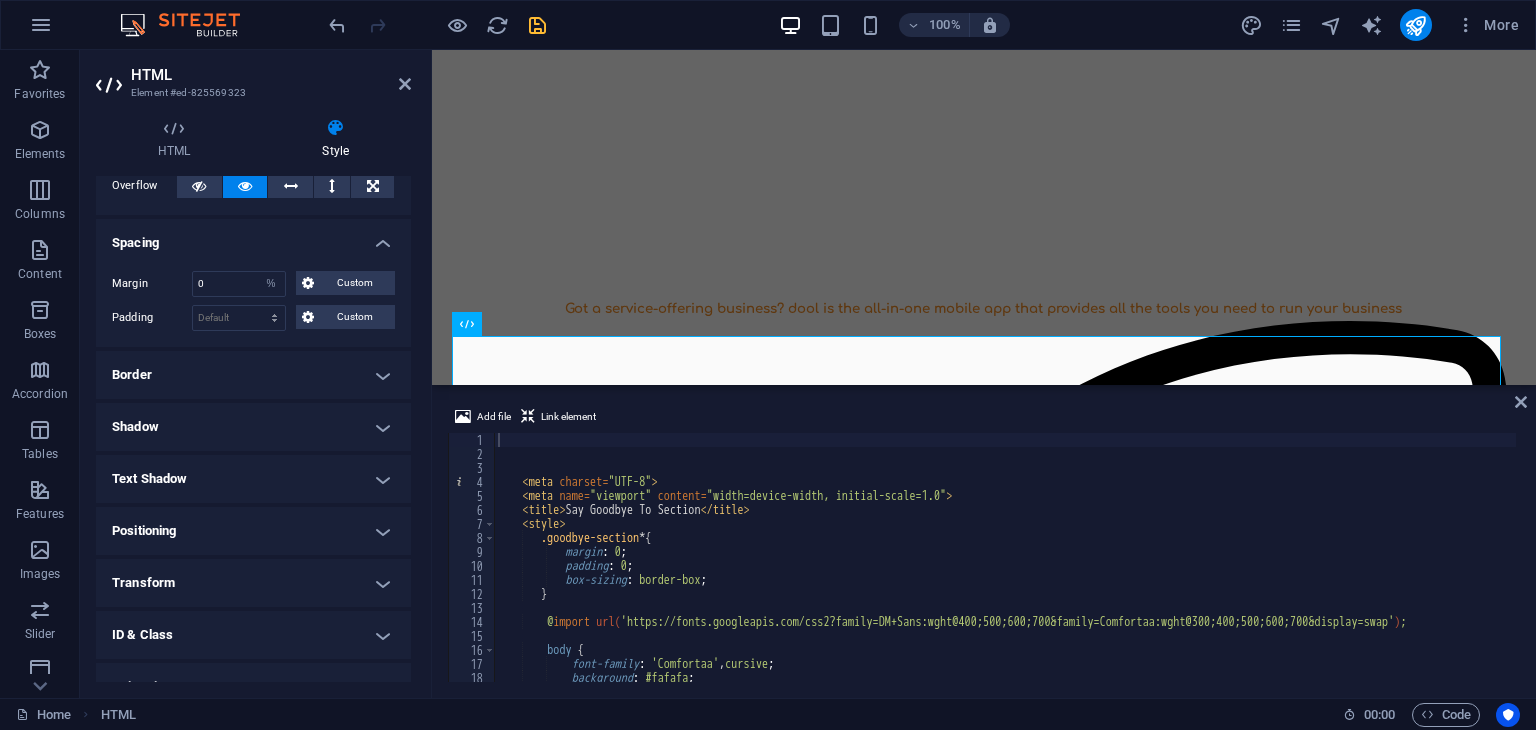scroll, scrollTop: 504, scrollLeft: 0, axis: vertical 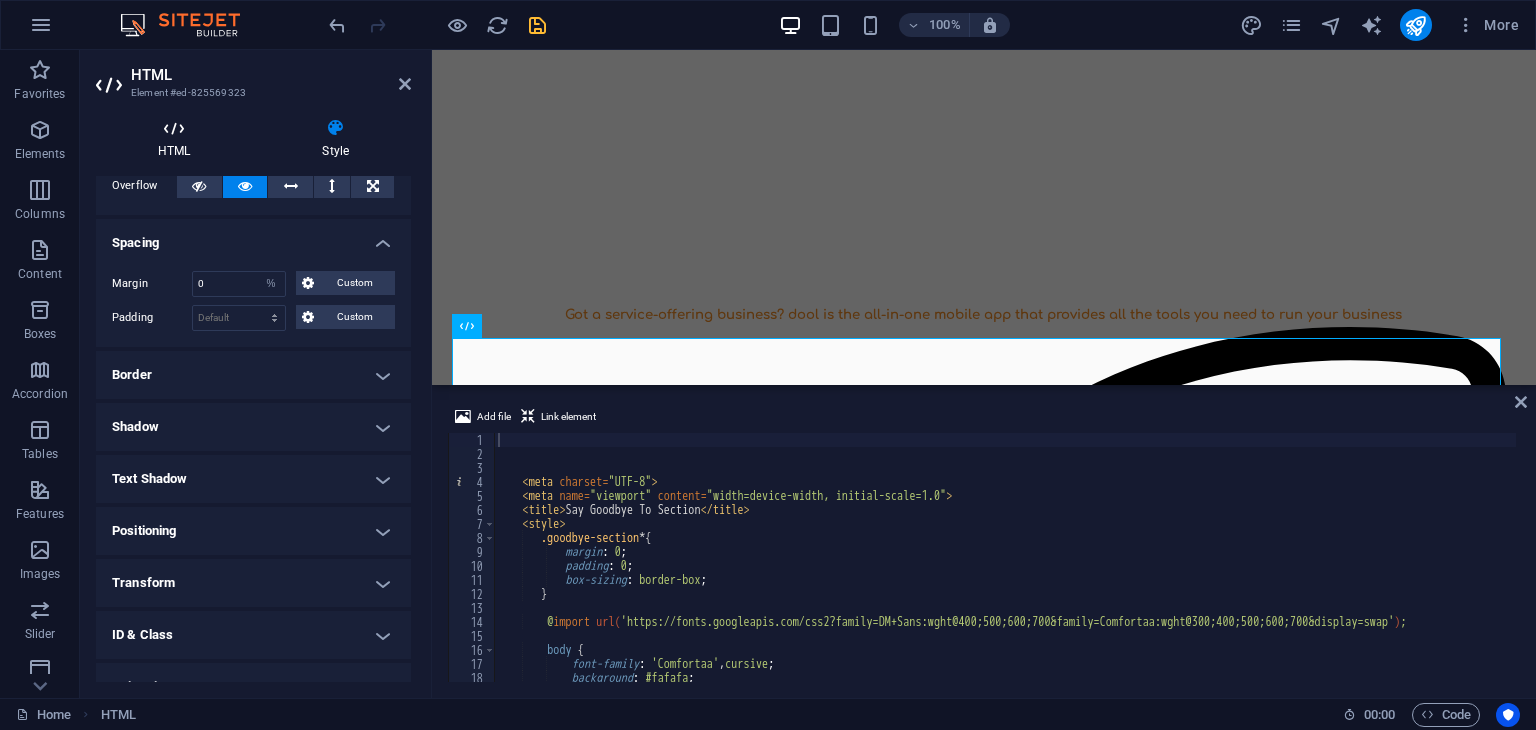 click on "HTML" at bounding box center (178, 139) 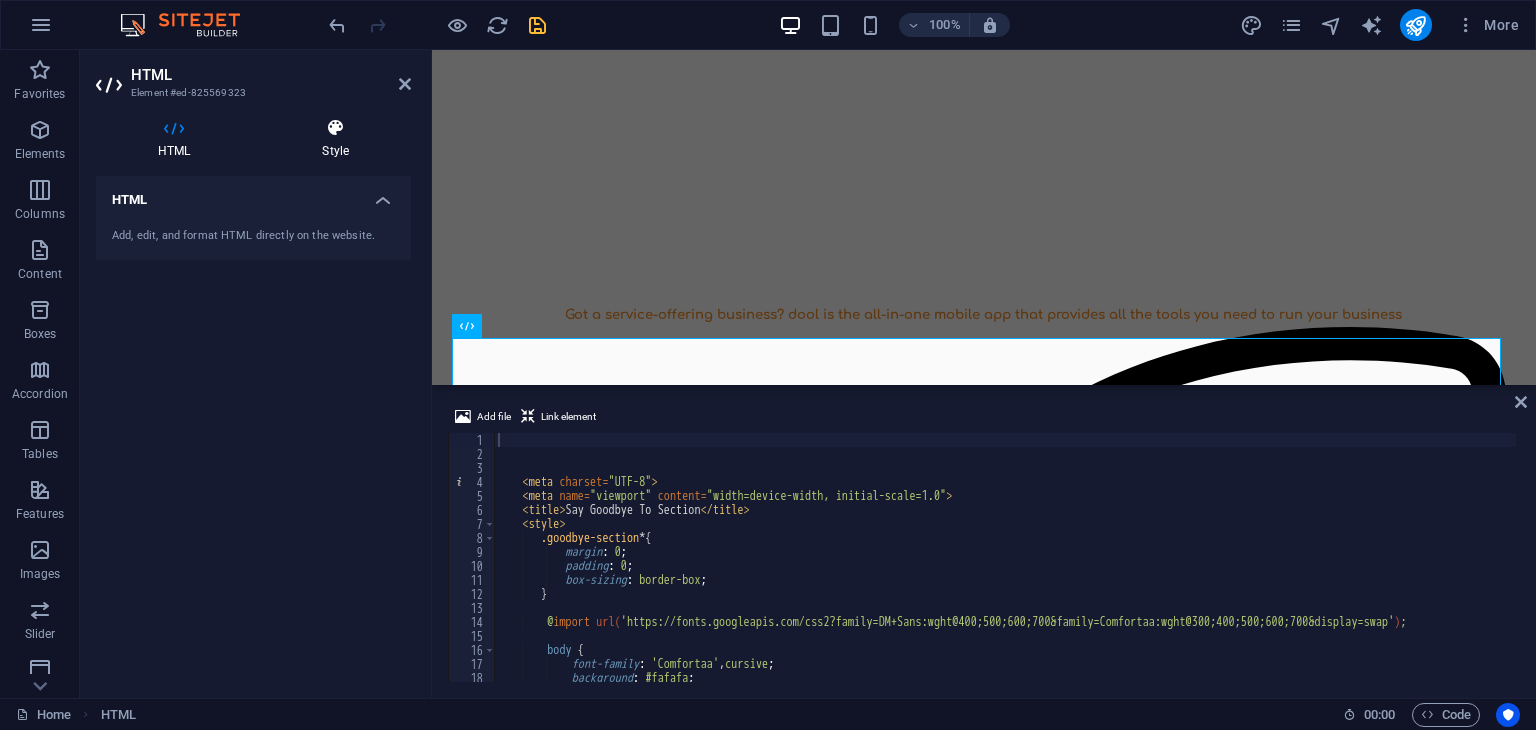 click at bounding box center (335, 128) 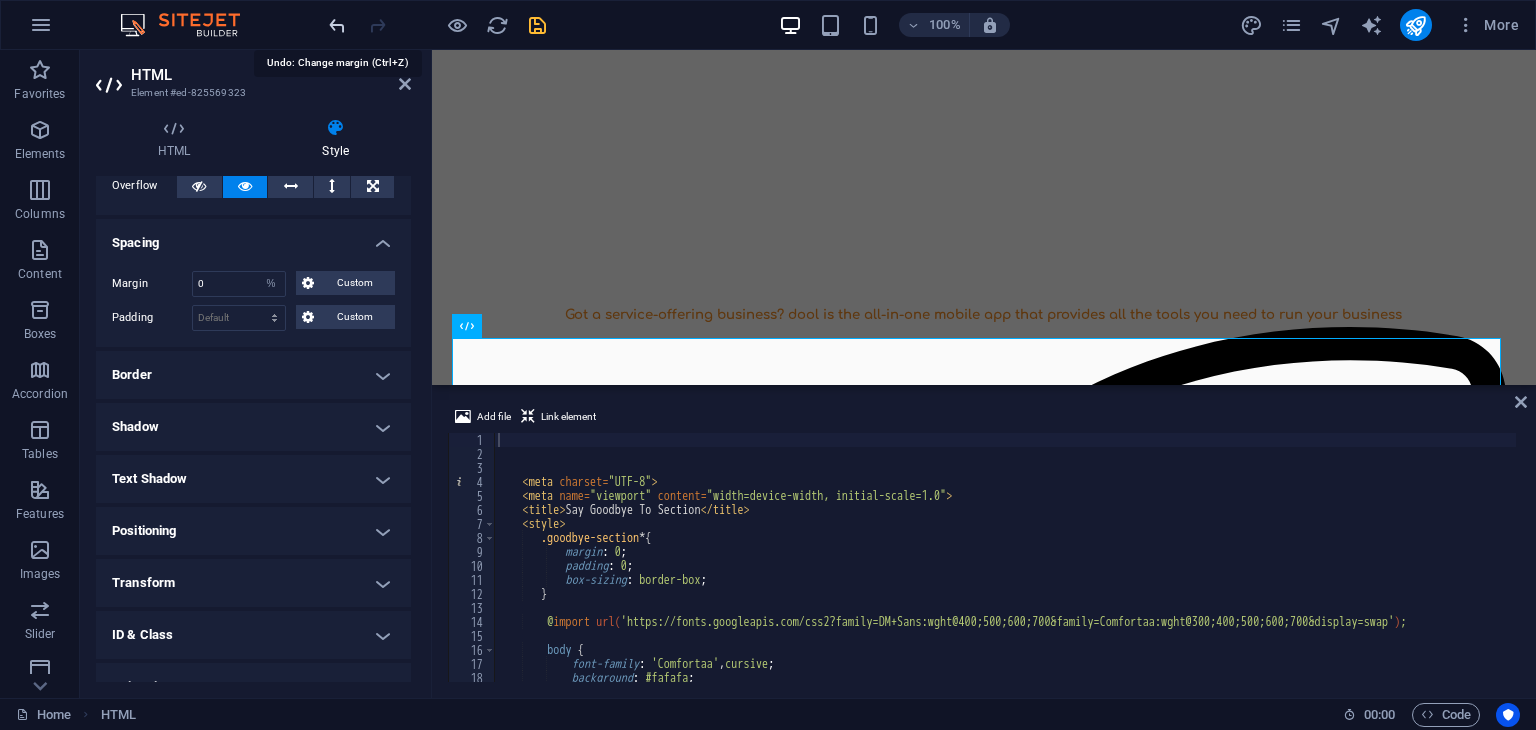 click at bounding box center [337, 25] 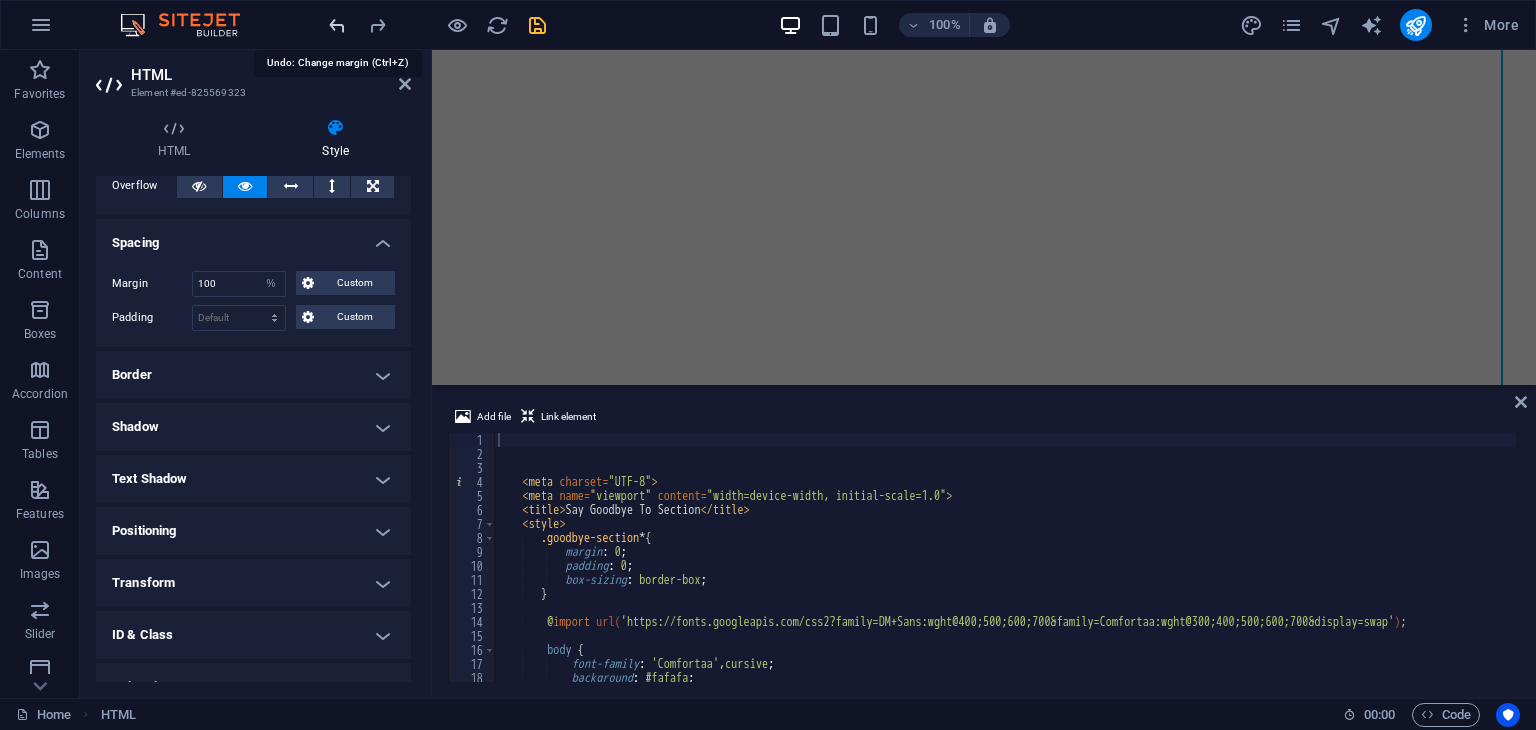 scroll, scrollTop: 2813, scrollLeft: 0, axis: vertical 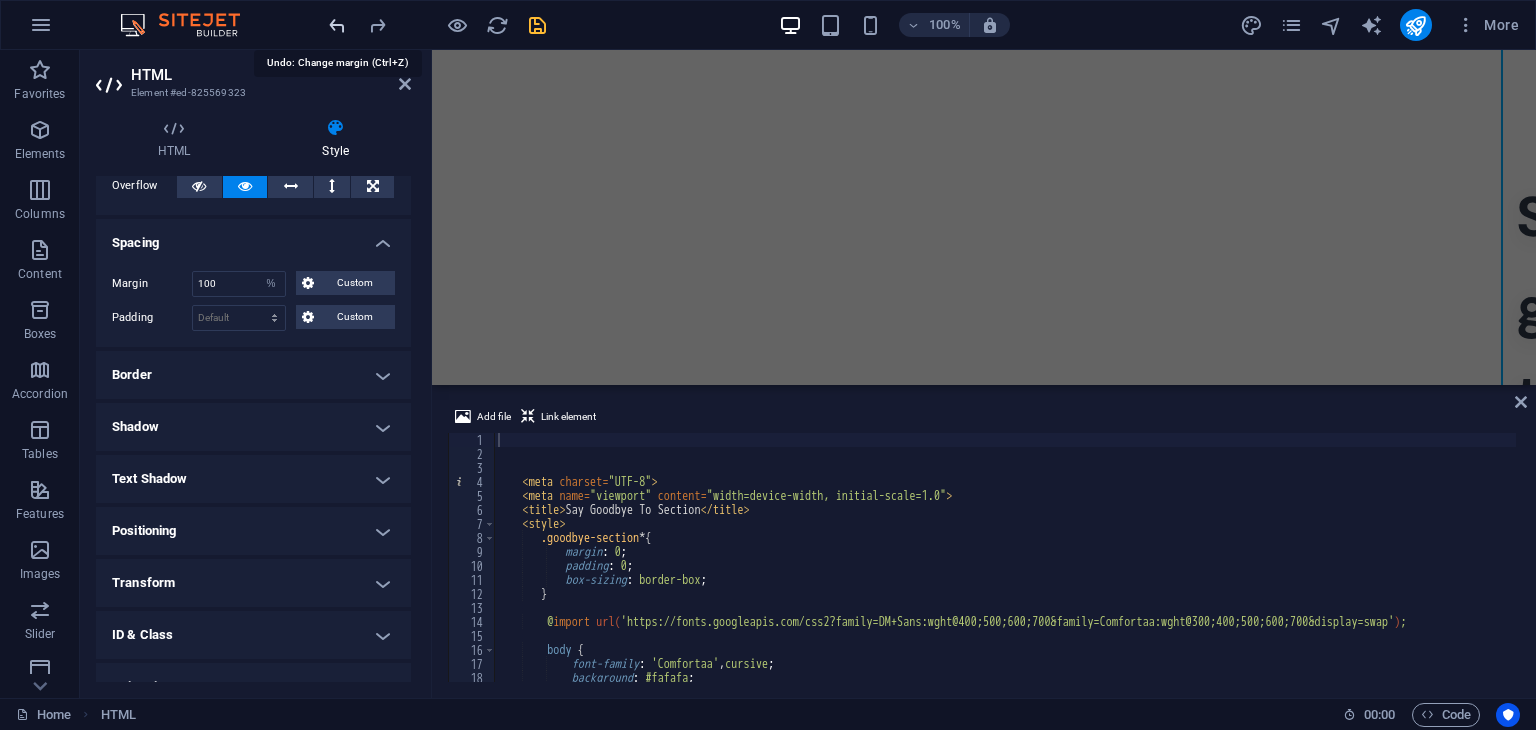 click at bounding box center (337, 25) 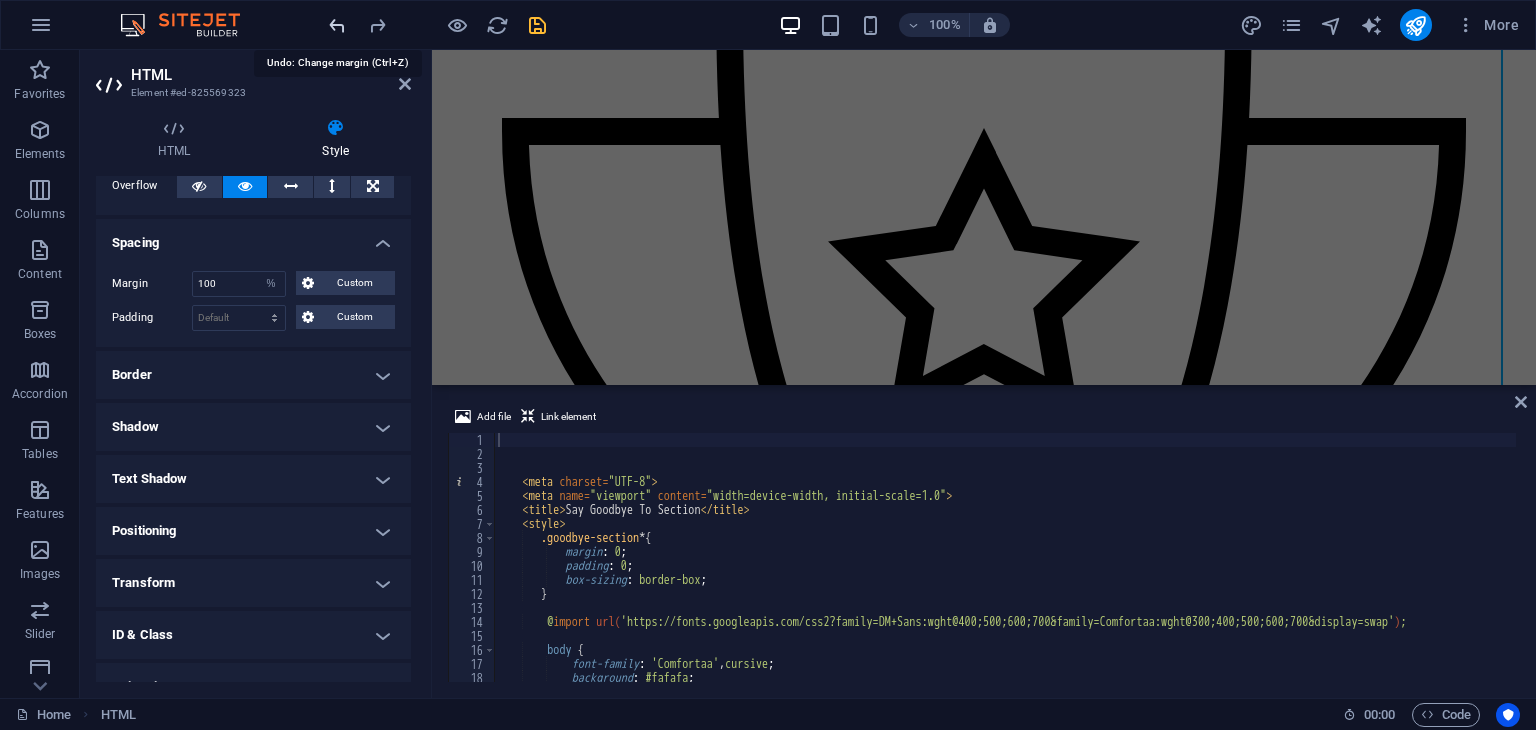 type 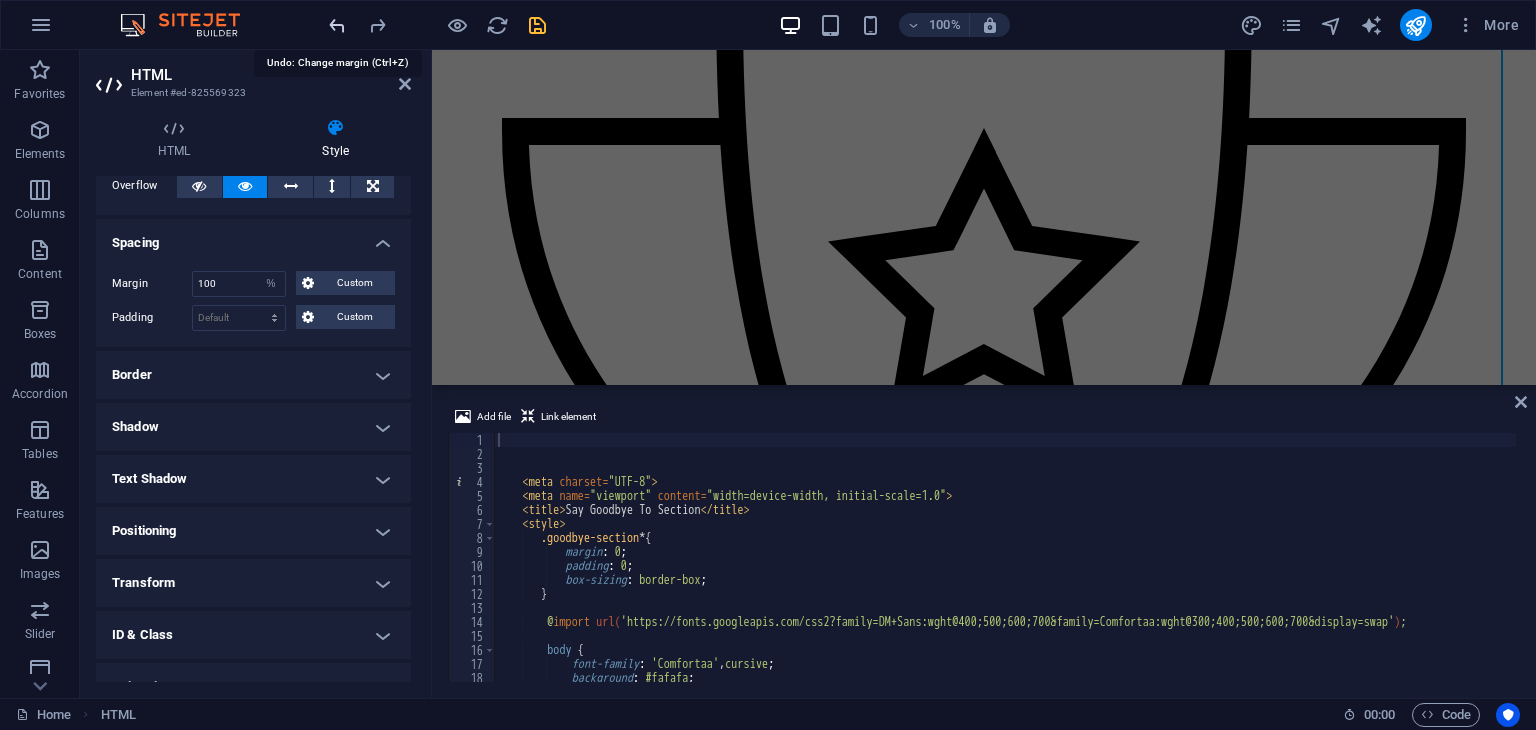 select on "DISABLED_OPTION_VALUE" 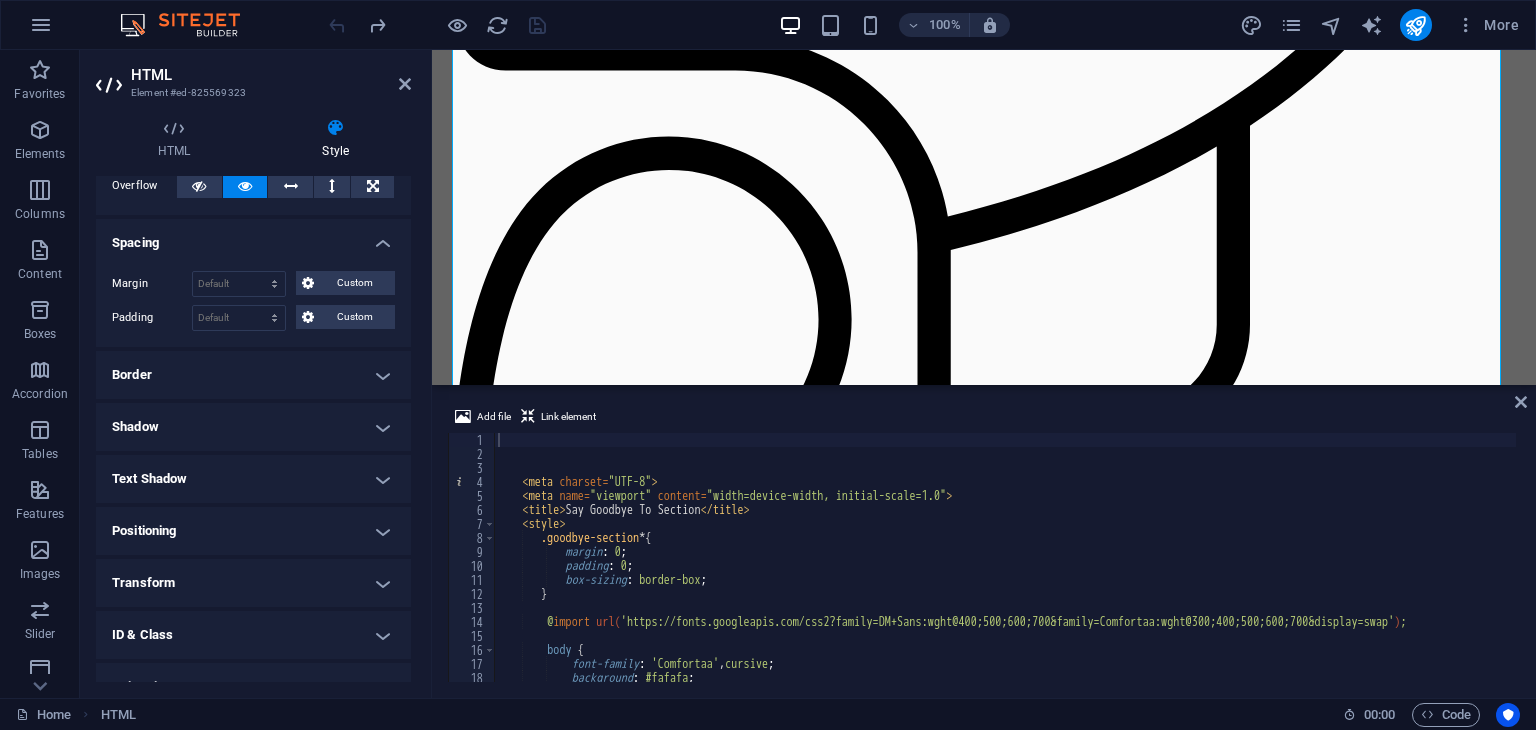 scroll, scrollTop: 1008, scrollLeft: 0, axis: vertical 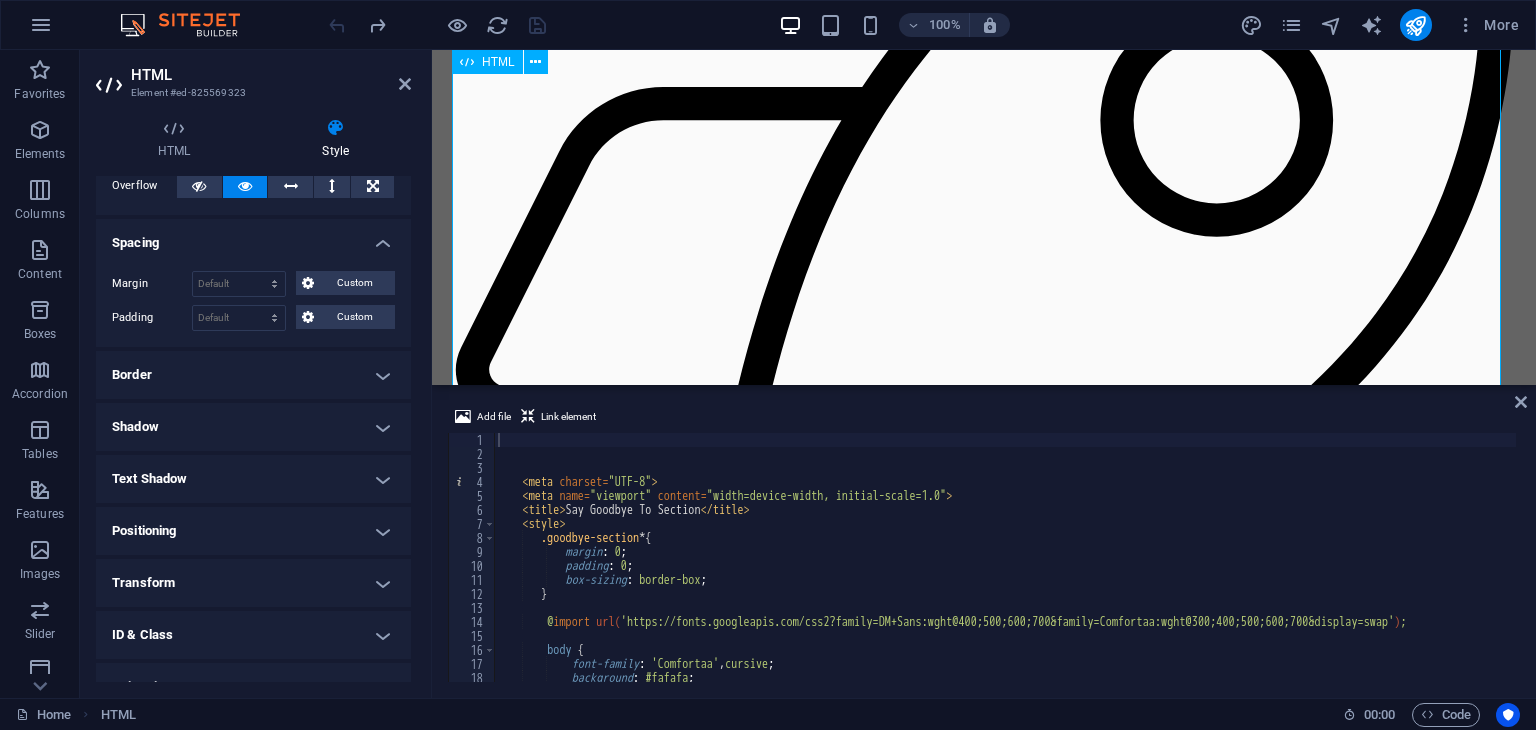 click on "Say Goodbye To Section
Say goodbye to....
💬
Late night DMs
Stop responding to booking requests at all hours. Your personal time is sacred.
🚩
Missed requests
Never lose another booking opportunity buried in your message requests.
📅
Double bookings
Eliminate scheduling conflicts and the awkward conversations that follow.
📄
Endless paperwork
Ditch the filing cabinets and lost forms. Everything digital, everything organized.
💵
Hidden fees" at bounding box center [984, 1299] 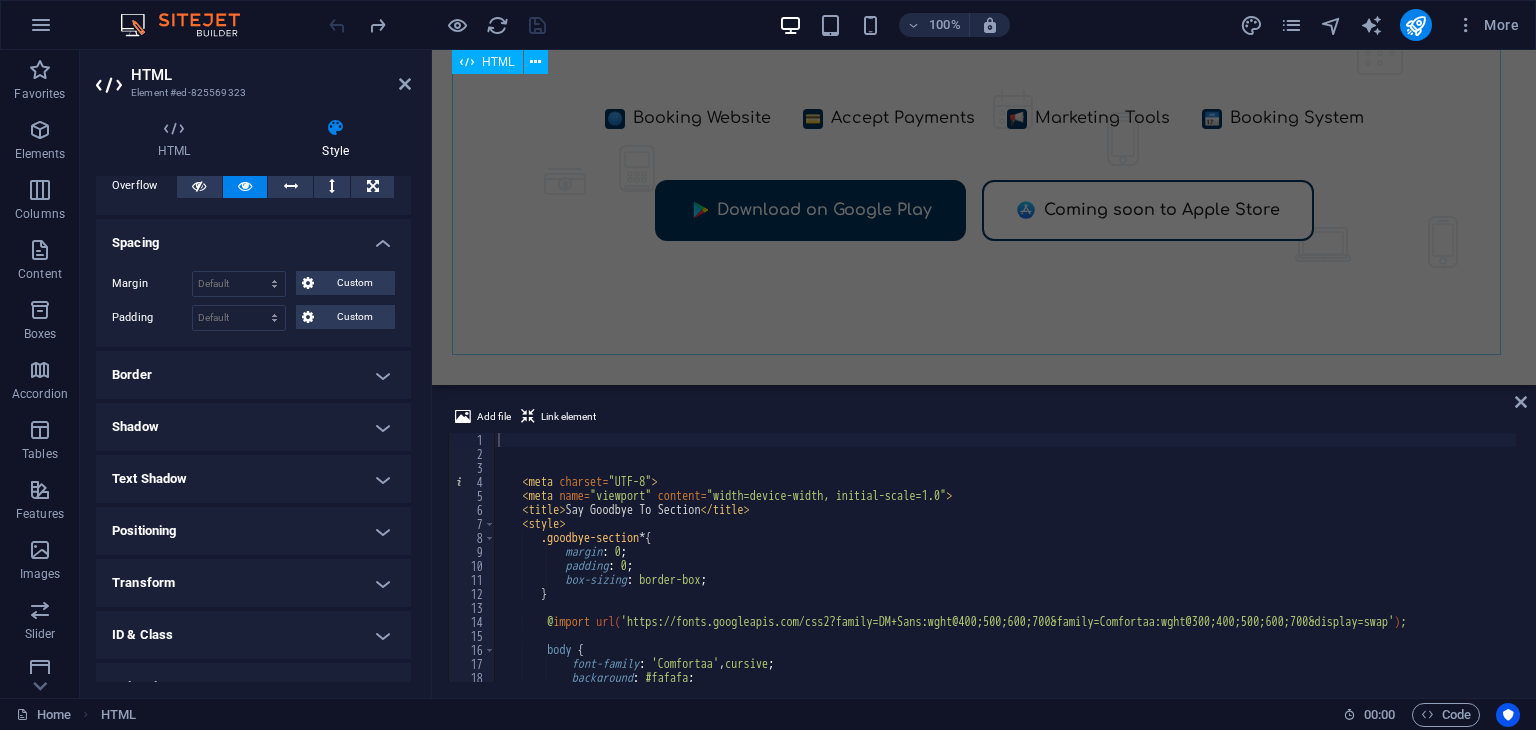 scroll, scrollTop: 0, scrollLeft: 0, axis: both 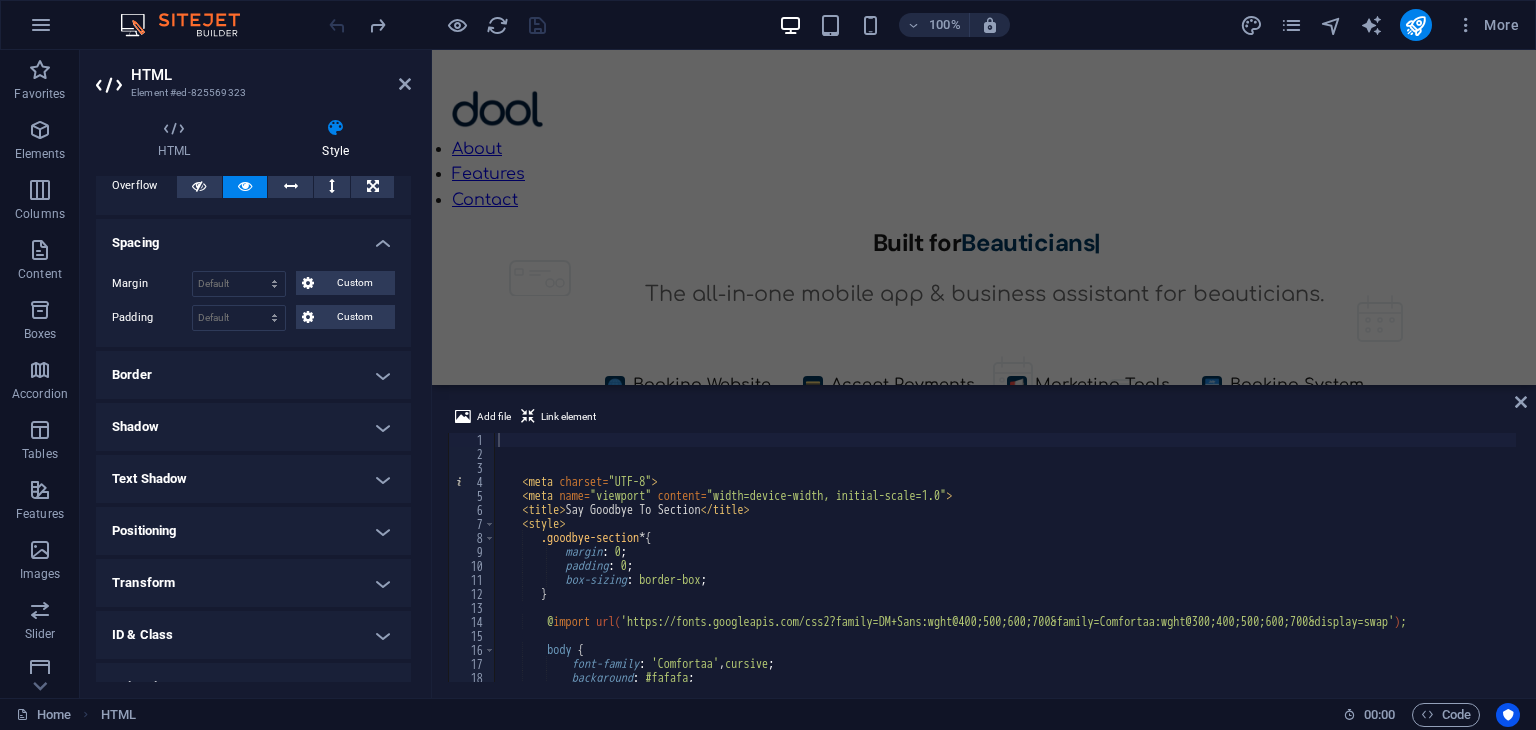 click on "About Features Contact
Dool - Business Assistant for Beauticians
[PHONE]" at bounding box center [984, 9678] 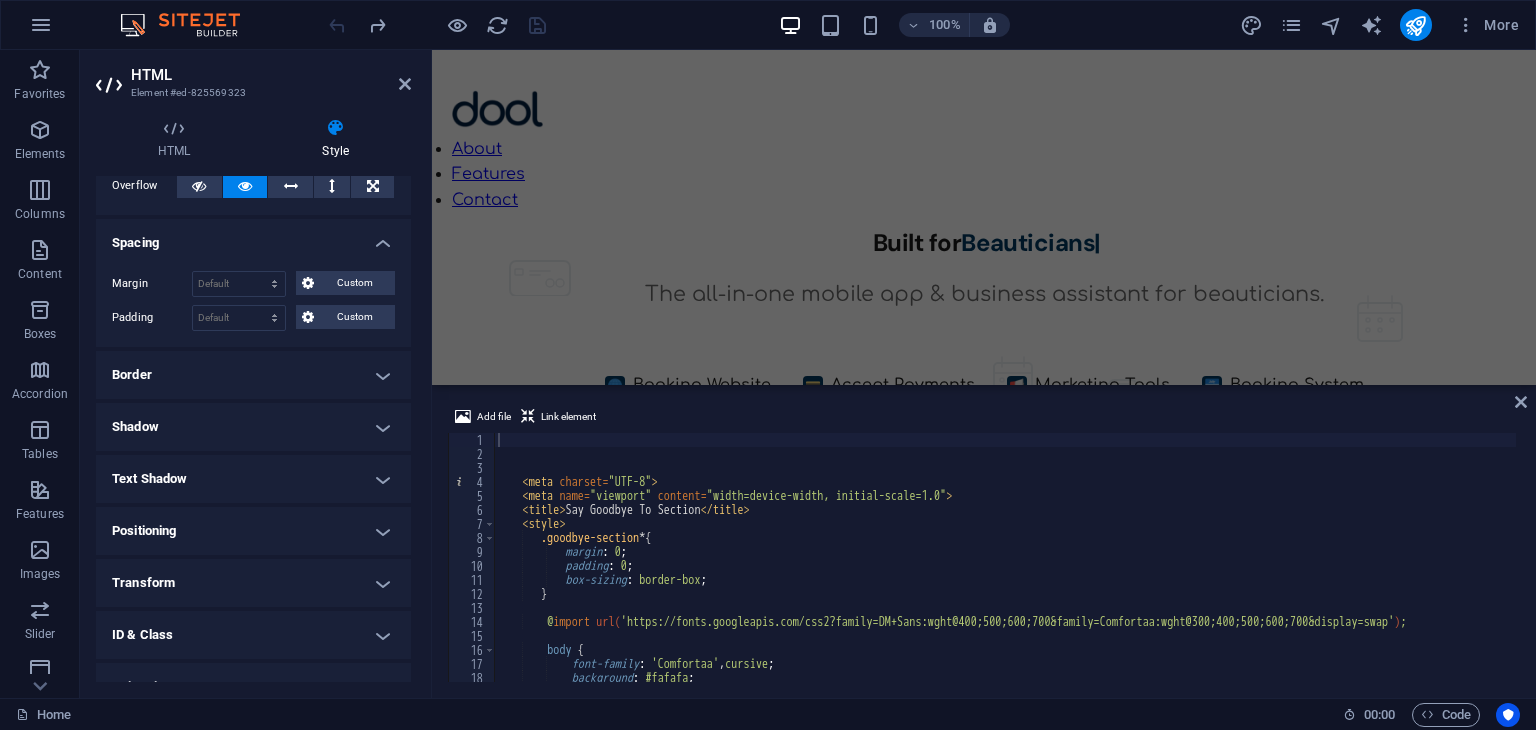 click on "About Features Contact
Dool - Business Assistant for Beauticians
[PHONE]" at bounding box center (984, 9678) 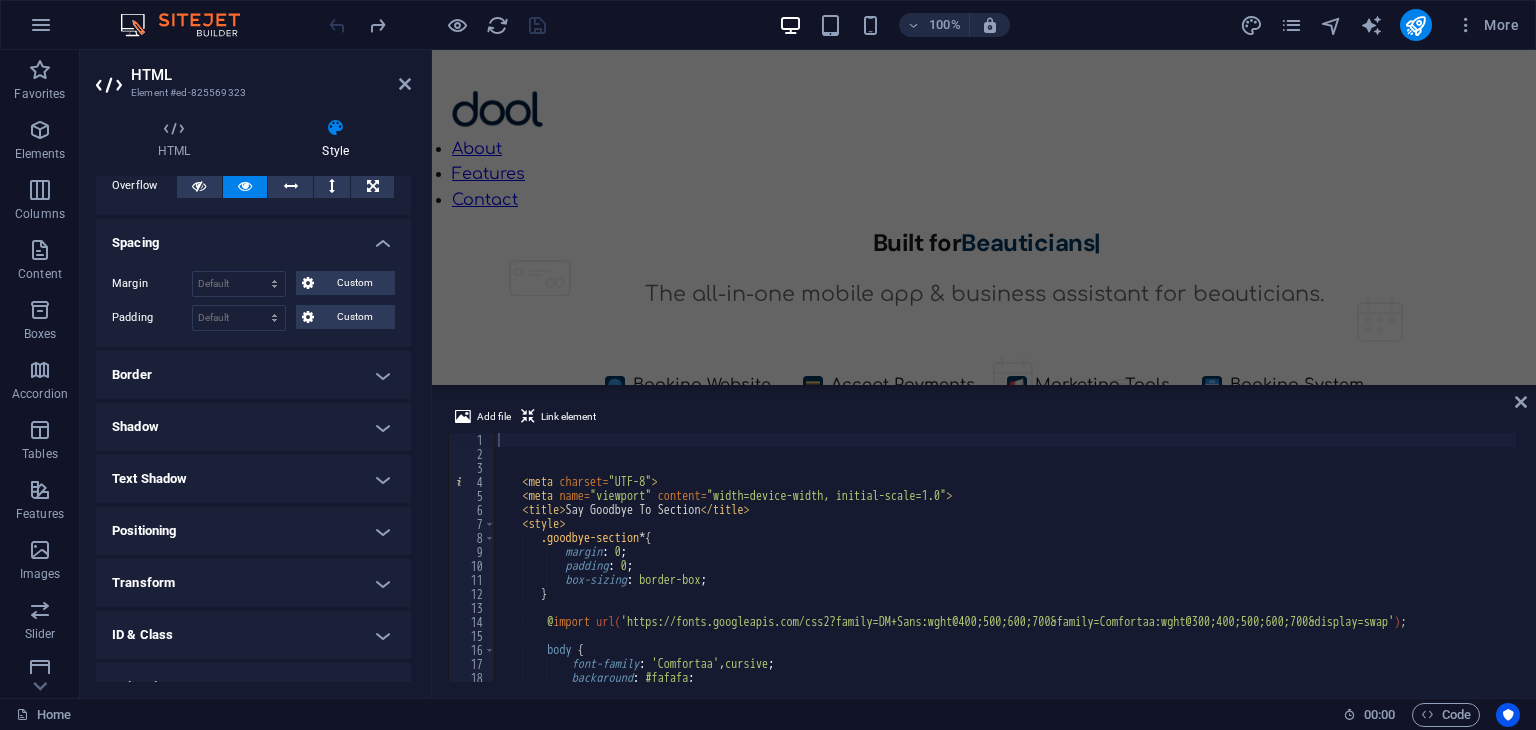 click on "About Features Contact
Dool - Business Assistant for Beauticians
[PHONE]" at bounding box center (984, 9678) 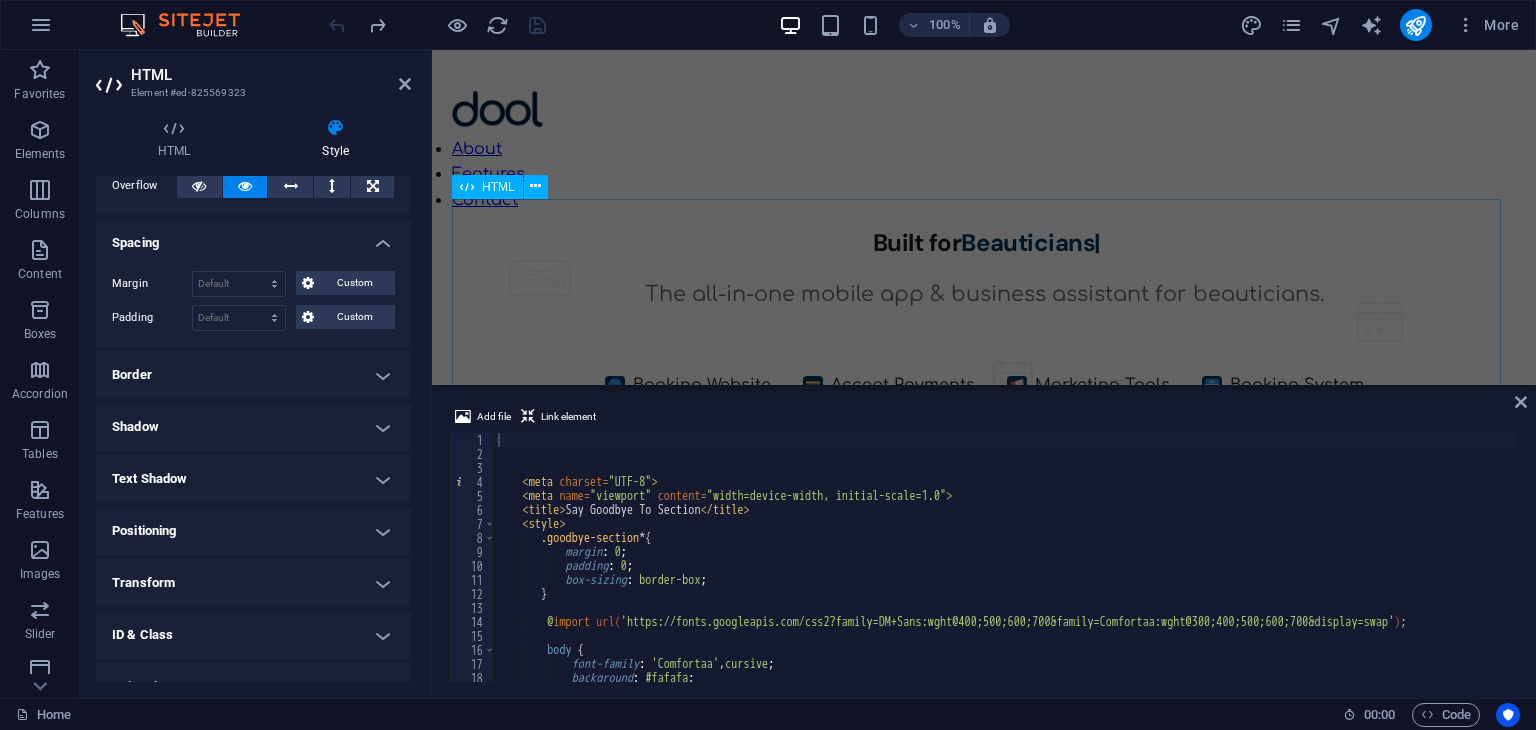 click on "HTML" at bounding box center [498, 187] 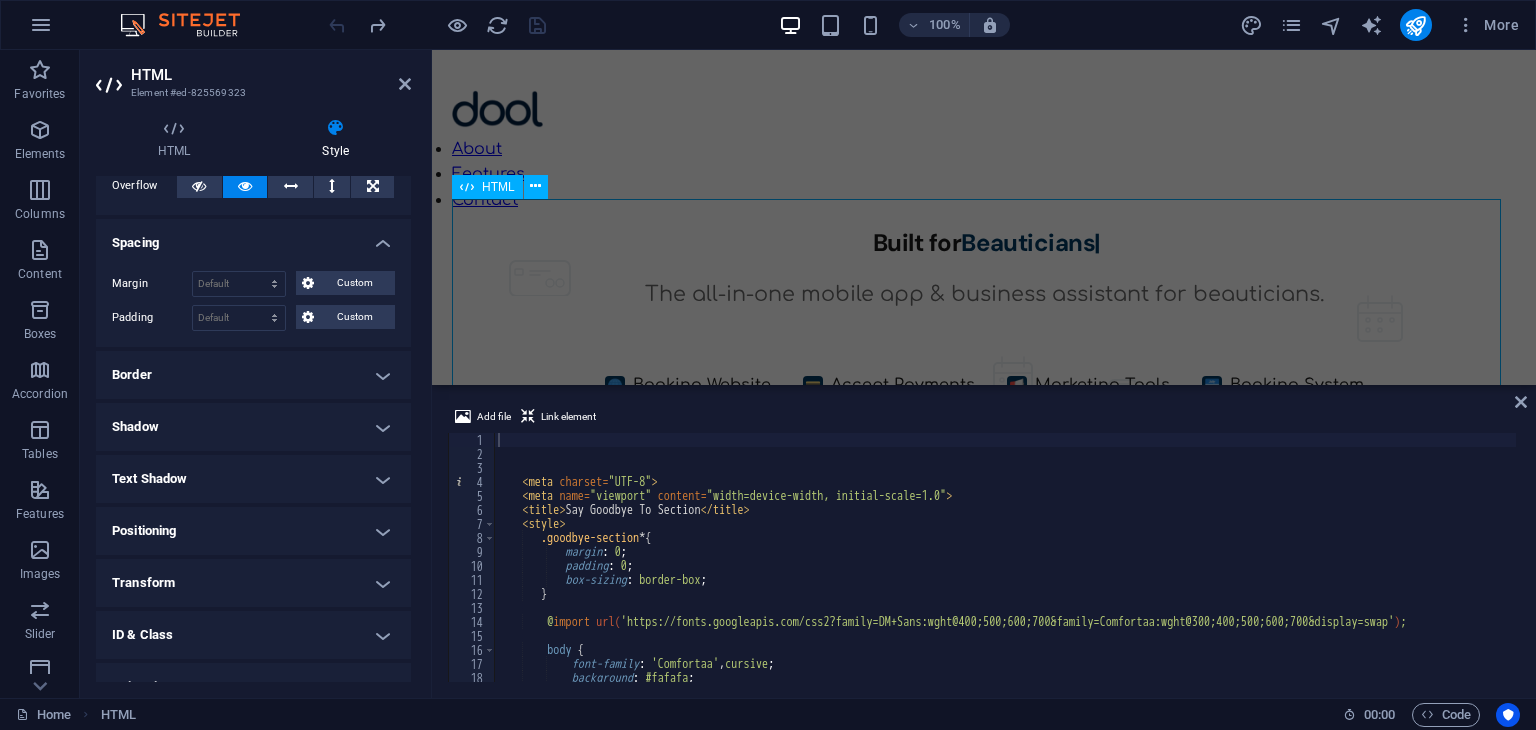 click on "About Features Contact" at bounding box center (984, 152) 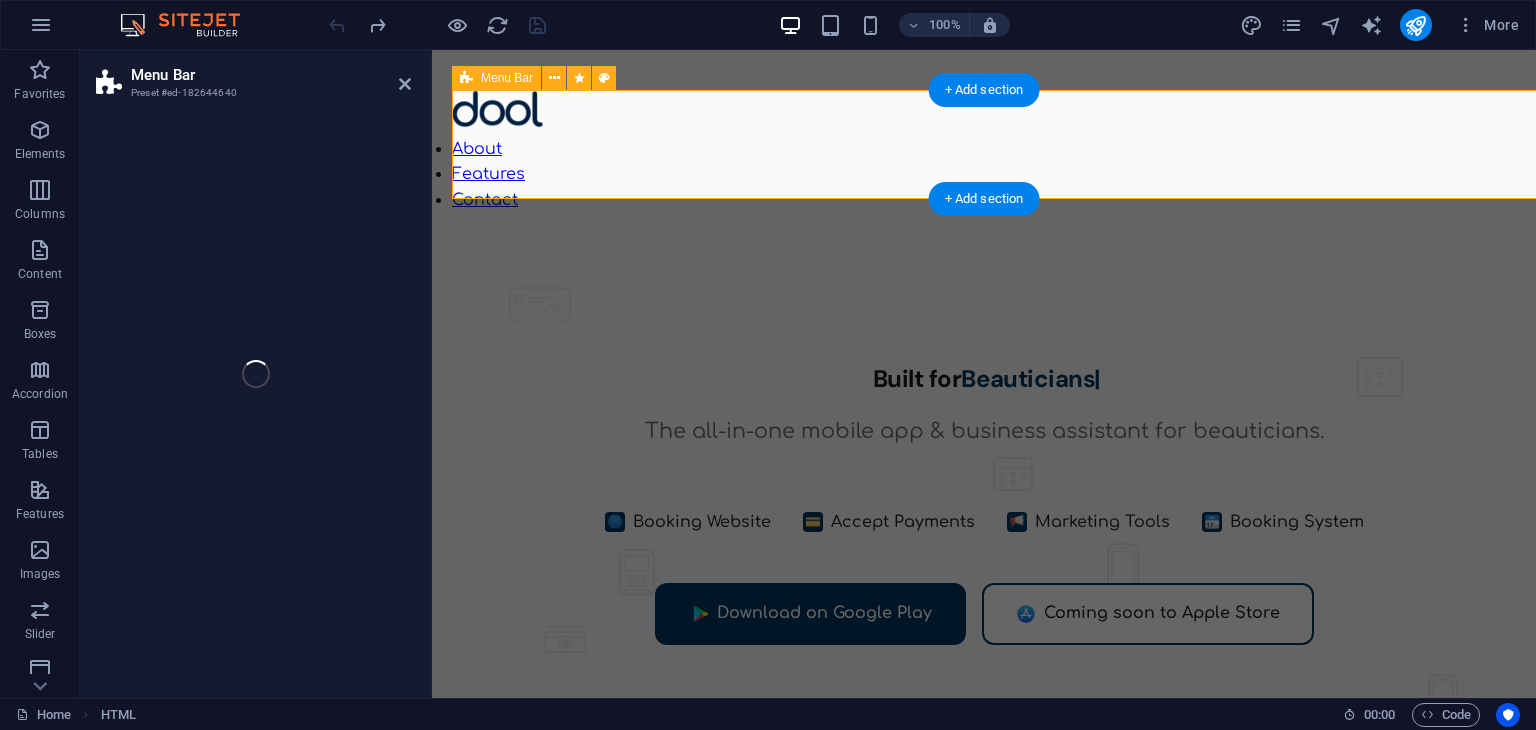 click on "Dool - Business Assistant for Beauticians
$
🌐" at bounding box center (984, 538) 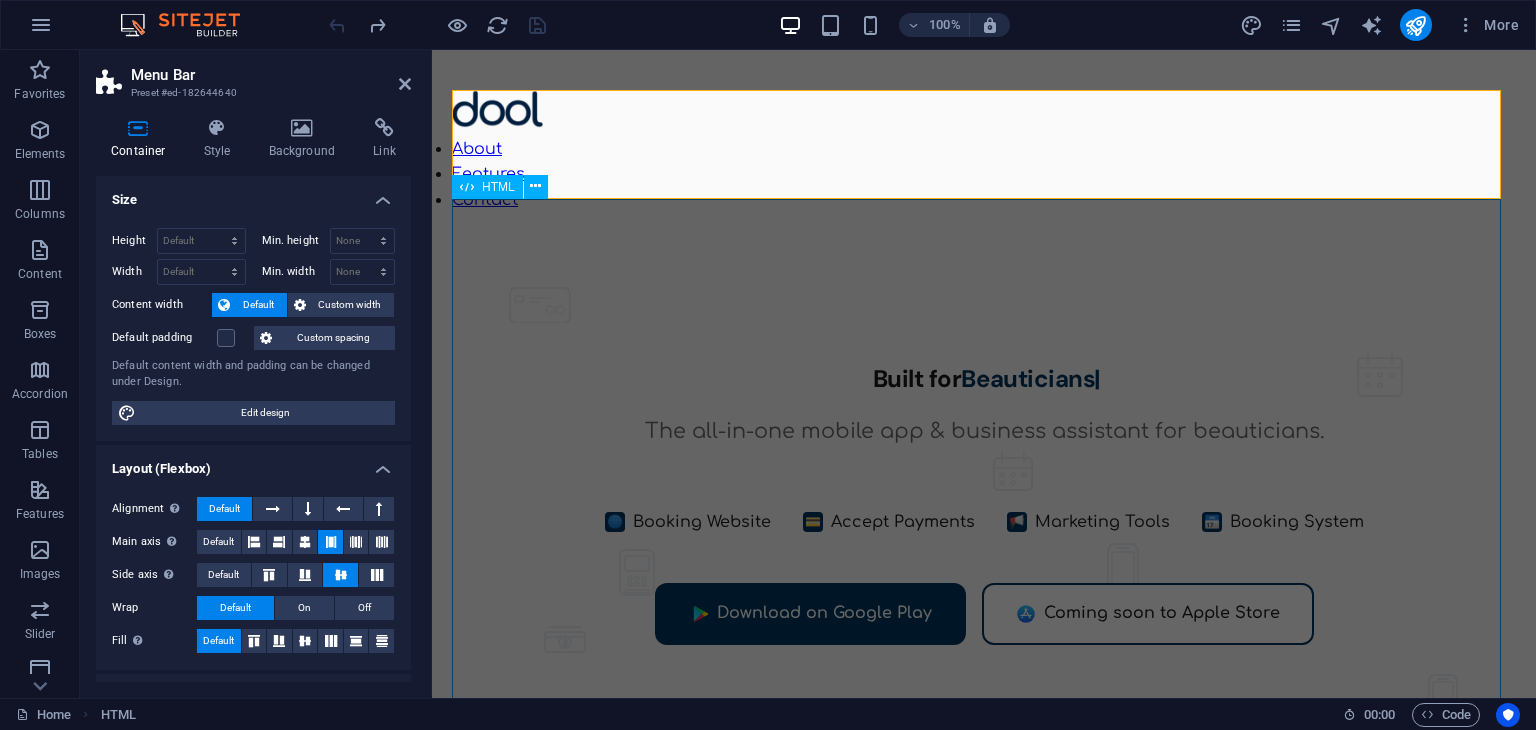 click on "HTML" at bounding box center (498, 187) 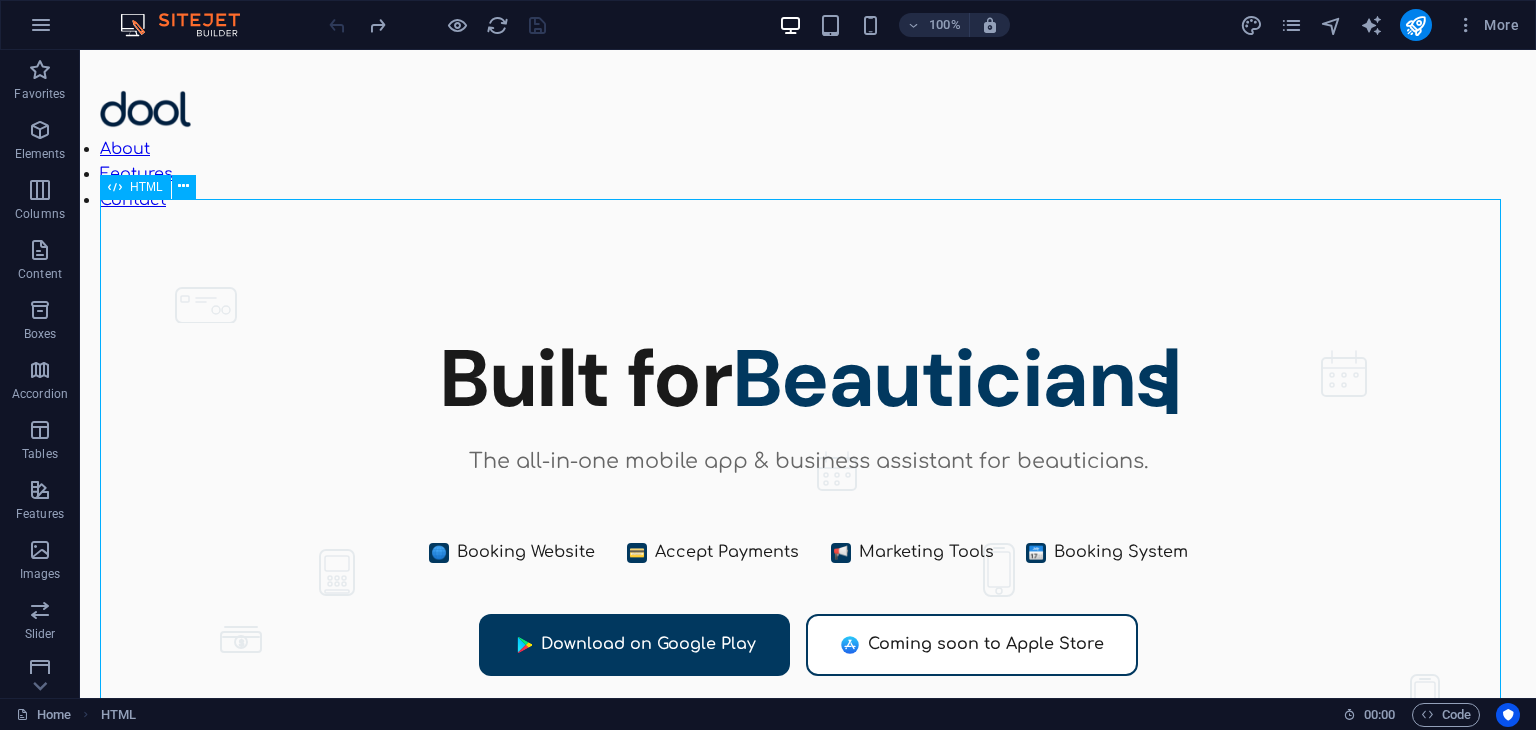 click on "HTML" at bounding box center (146, 187) 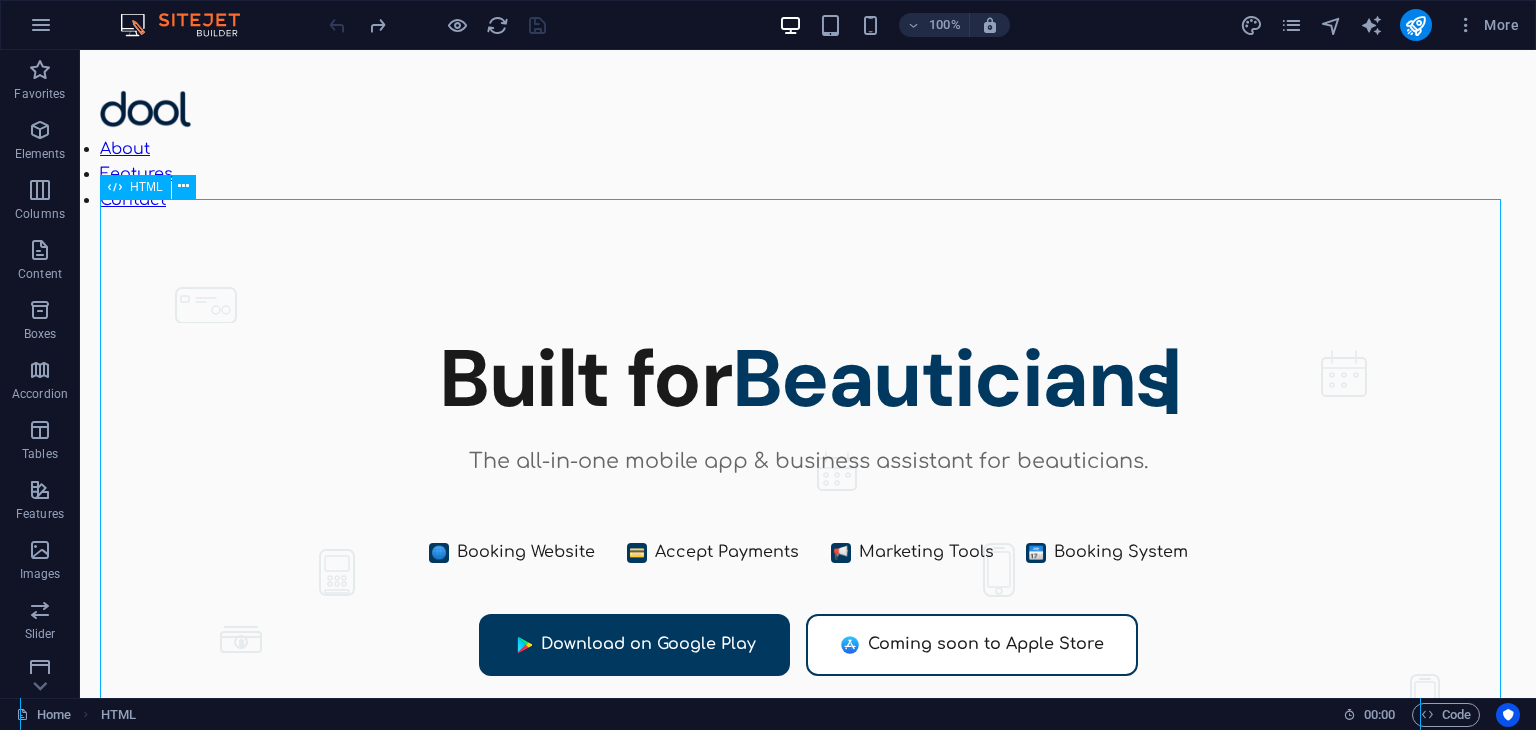 click on "HTML" at bounding box center [146, 187] 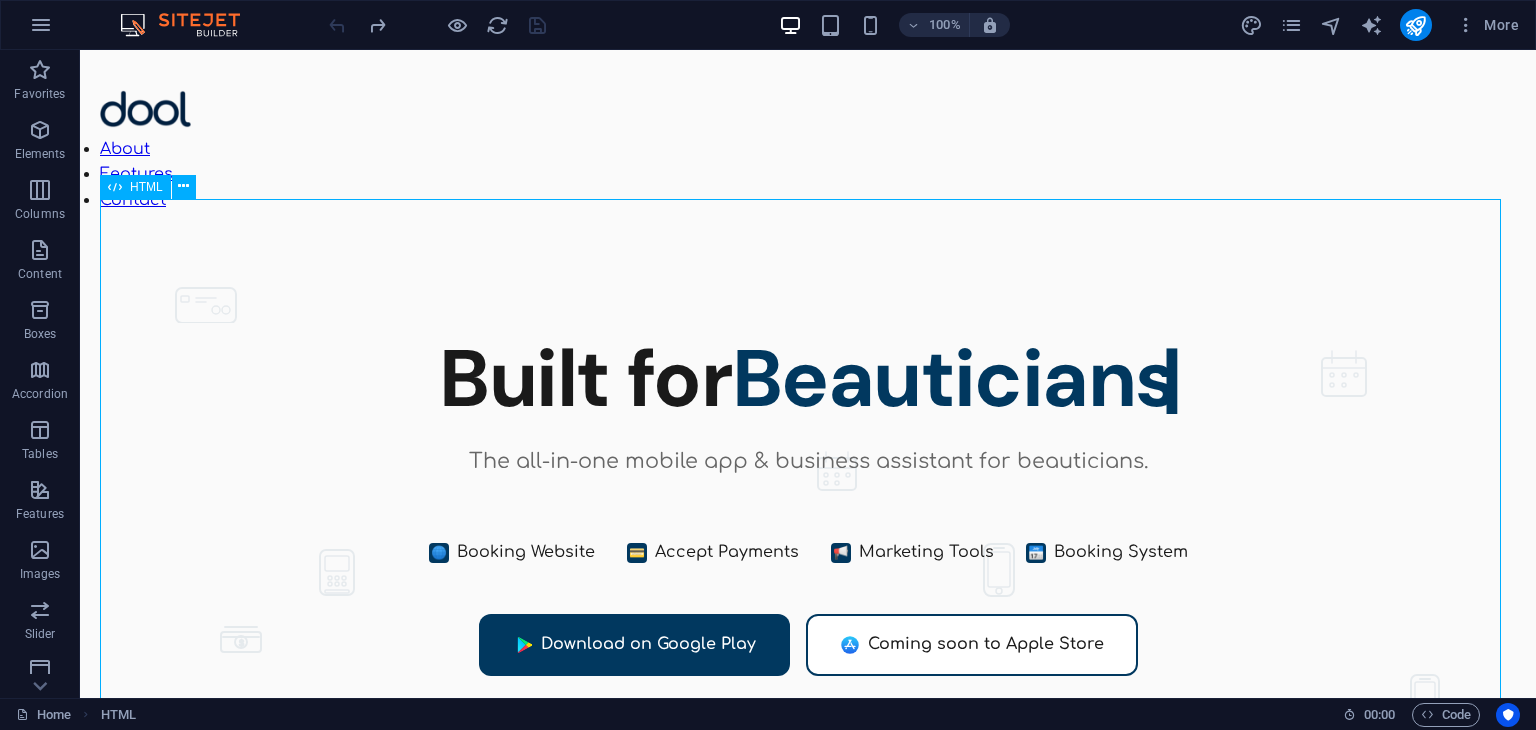 click on "HTML" at bounding box center (146, 187) 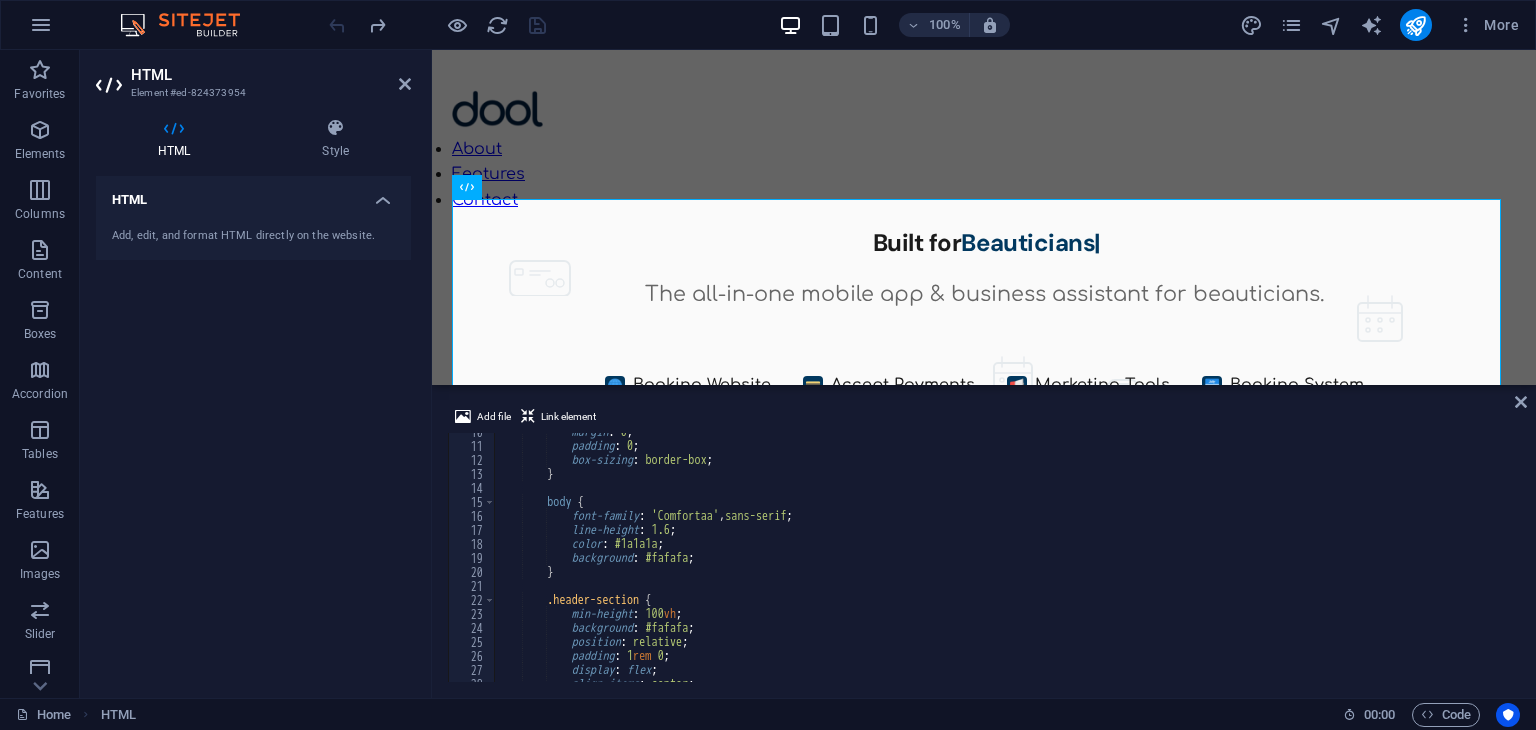 scroll, scrollTop: 136, scrollLeft: 0, axis: vertical 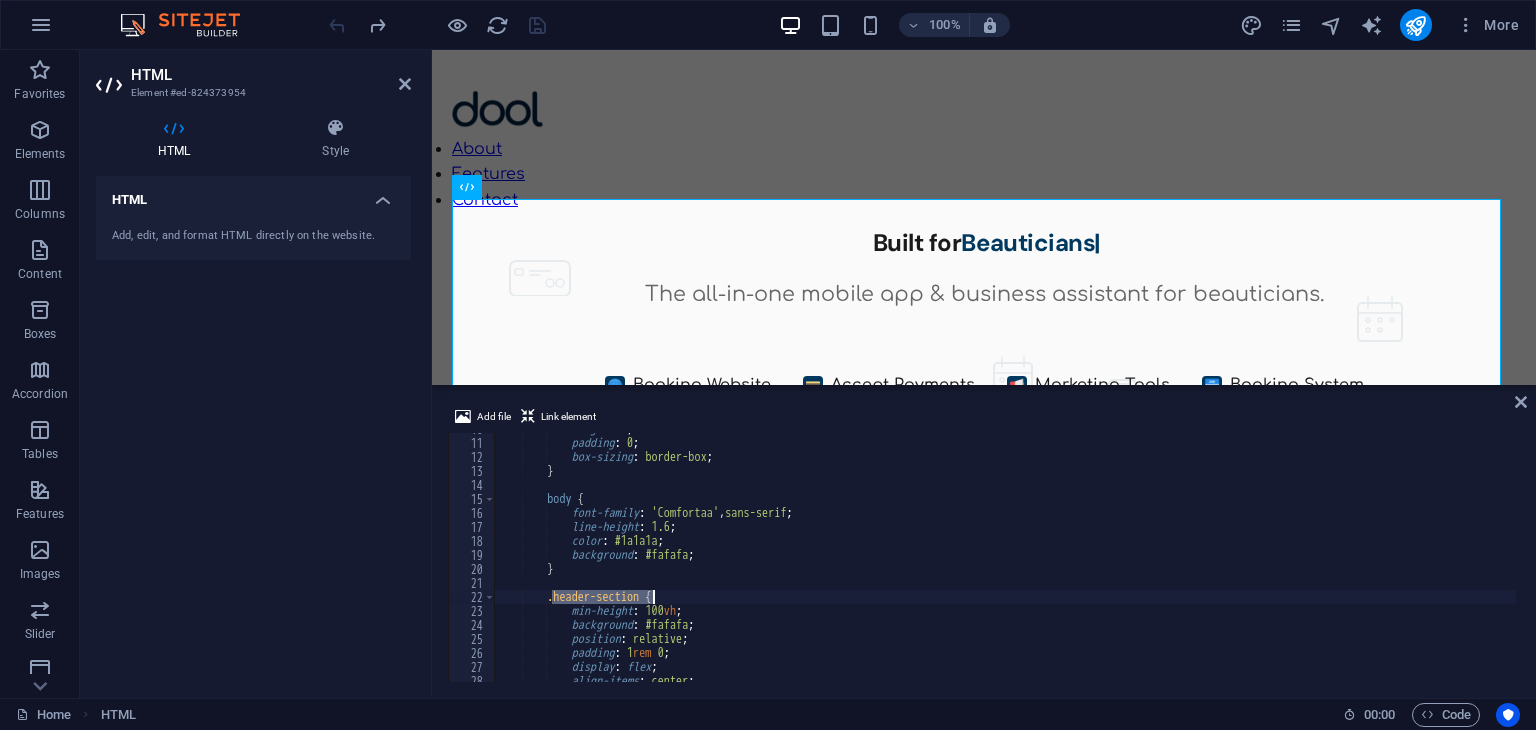 drag, startPoint x: 552, startPoint y: 597, endPoint x: 653, endPoint y: 600, distance: 101.04455 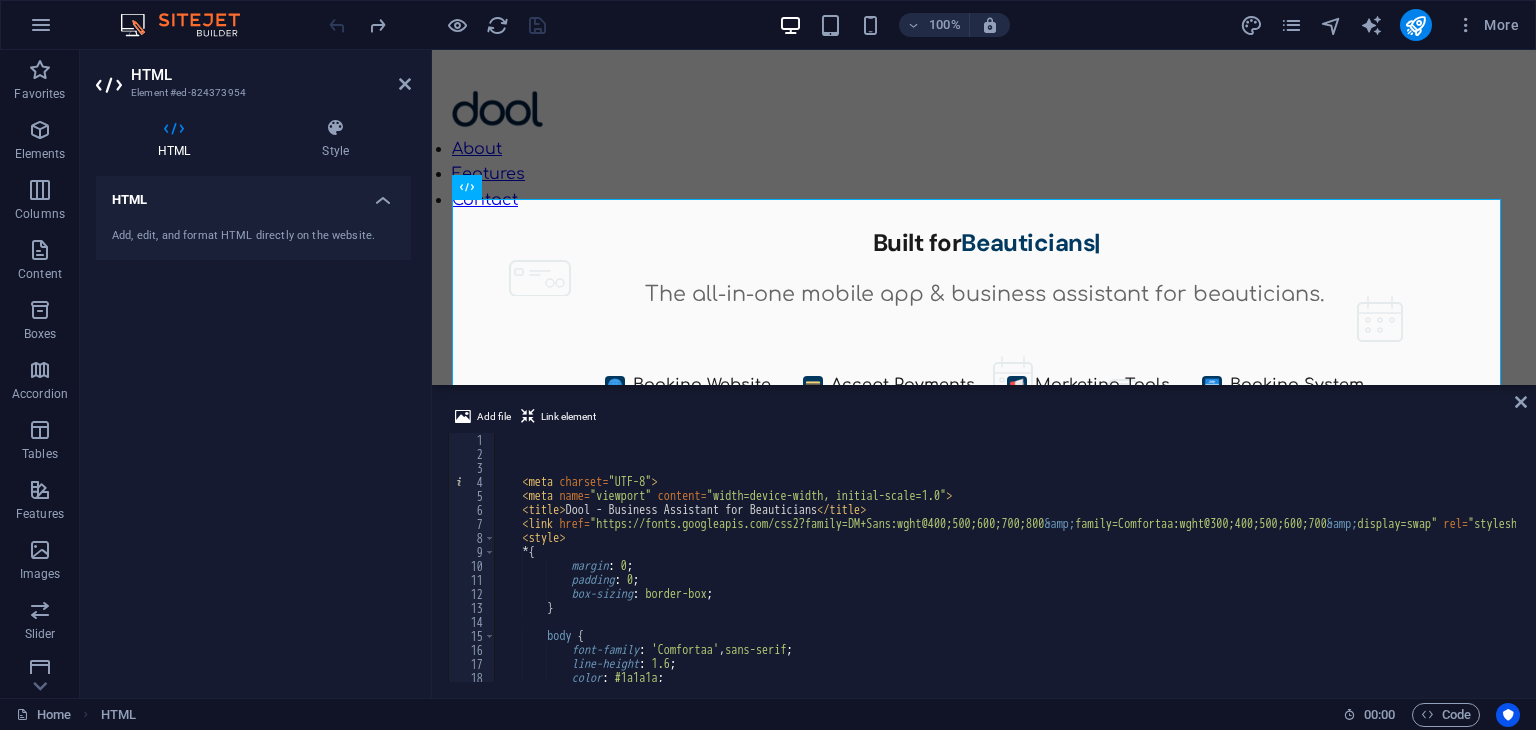 scroll, scrollTop: 0, scrollLeft: 0, axis: both 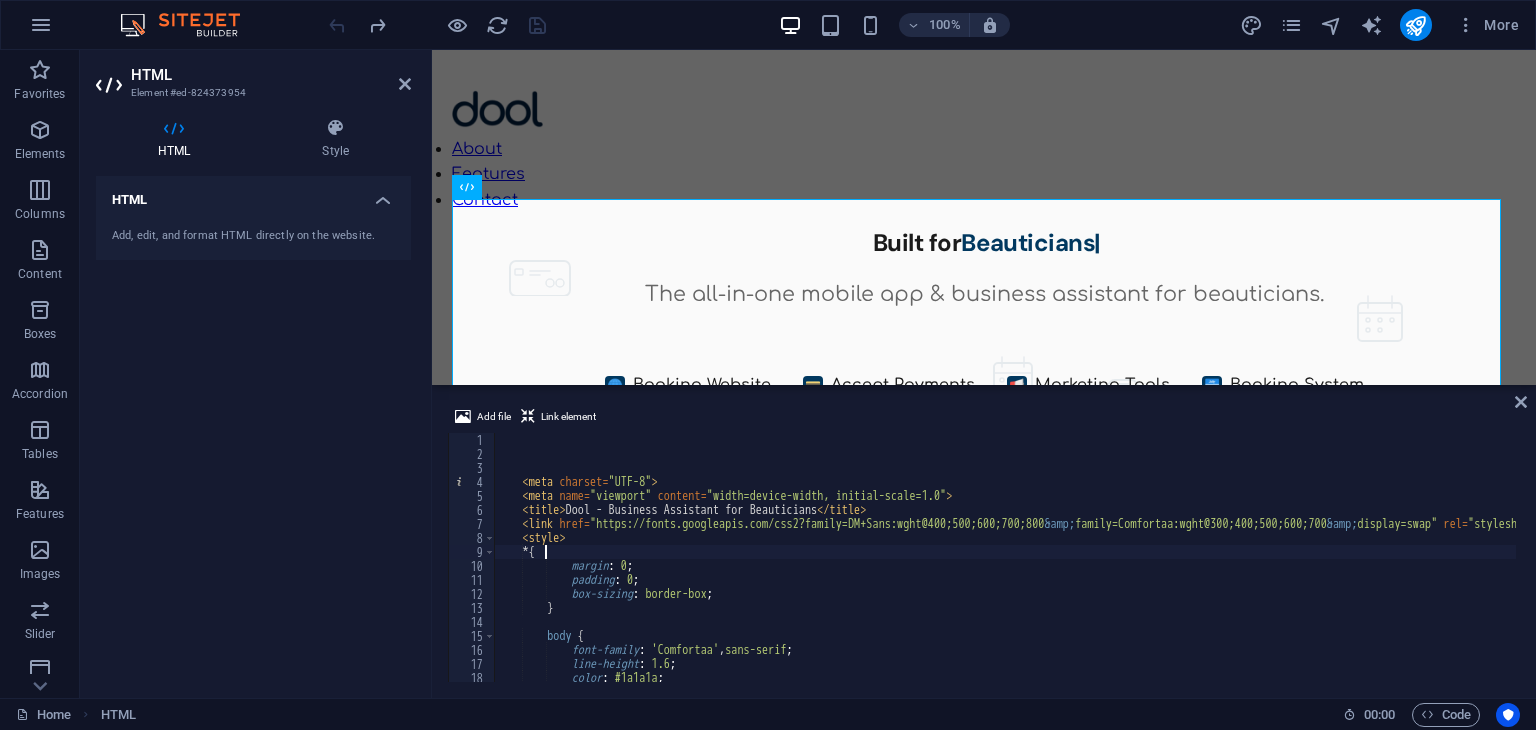 click on "< meta   charset = "UTF-8" >      < meta   name = "viewport"   content = "width=device-width, initial-scale=1.0" >      < title > Dool - Business Assistant for Beauticians </ title >      < link   href = "https://fonts.googleapis.com/css2?family=DM+Sans:wght@400;500;600;700;800 &amp; family=Comfortaa:wght@300;400;500;600;700 &amp; display=swap"   rel = "stylesheet" >      < style >          *  {                margin :   0 ;                padding :   0 ;                box-sizing :   border-box ;           }           body   {                font-family :   ' Comfortaa ' ,  sans-serif ;                line-height :   1.6 ;                color :   #1a1a1a ;                background :   #fafafa ;" at bounding box center [1074, 569] 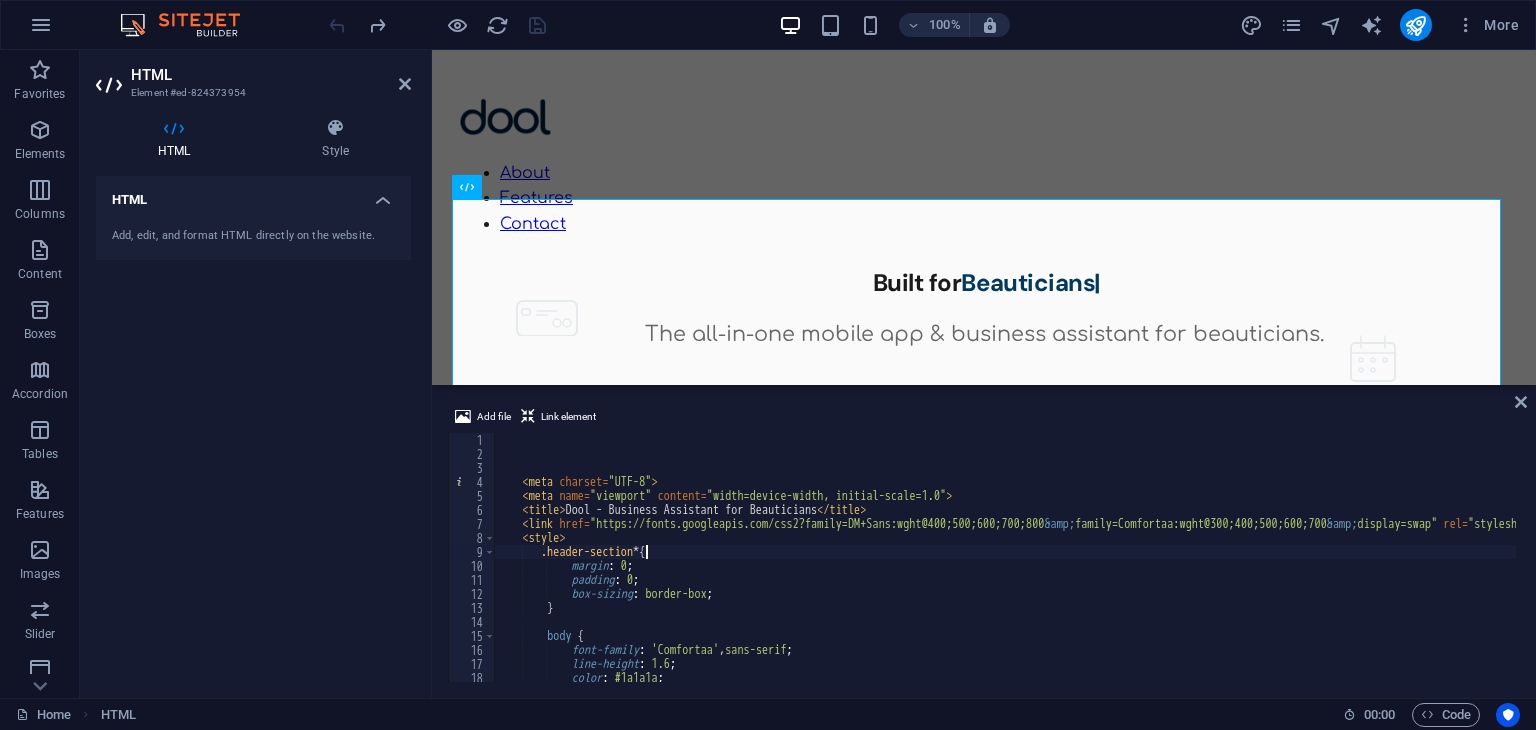 click on "About Features Contact" at bounding box center [984, 199] 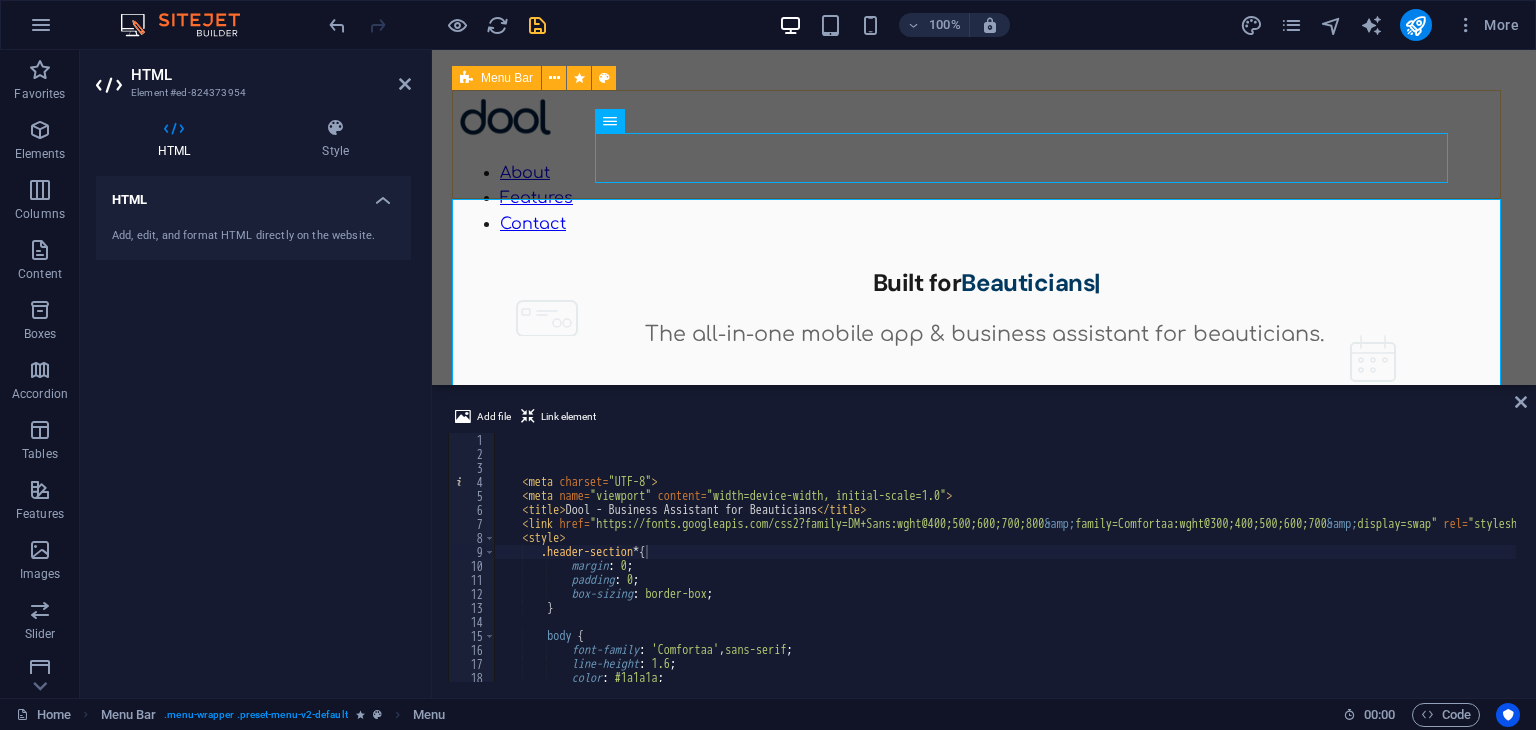 click on "About Features Contact" at bounding box center (984, 168) 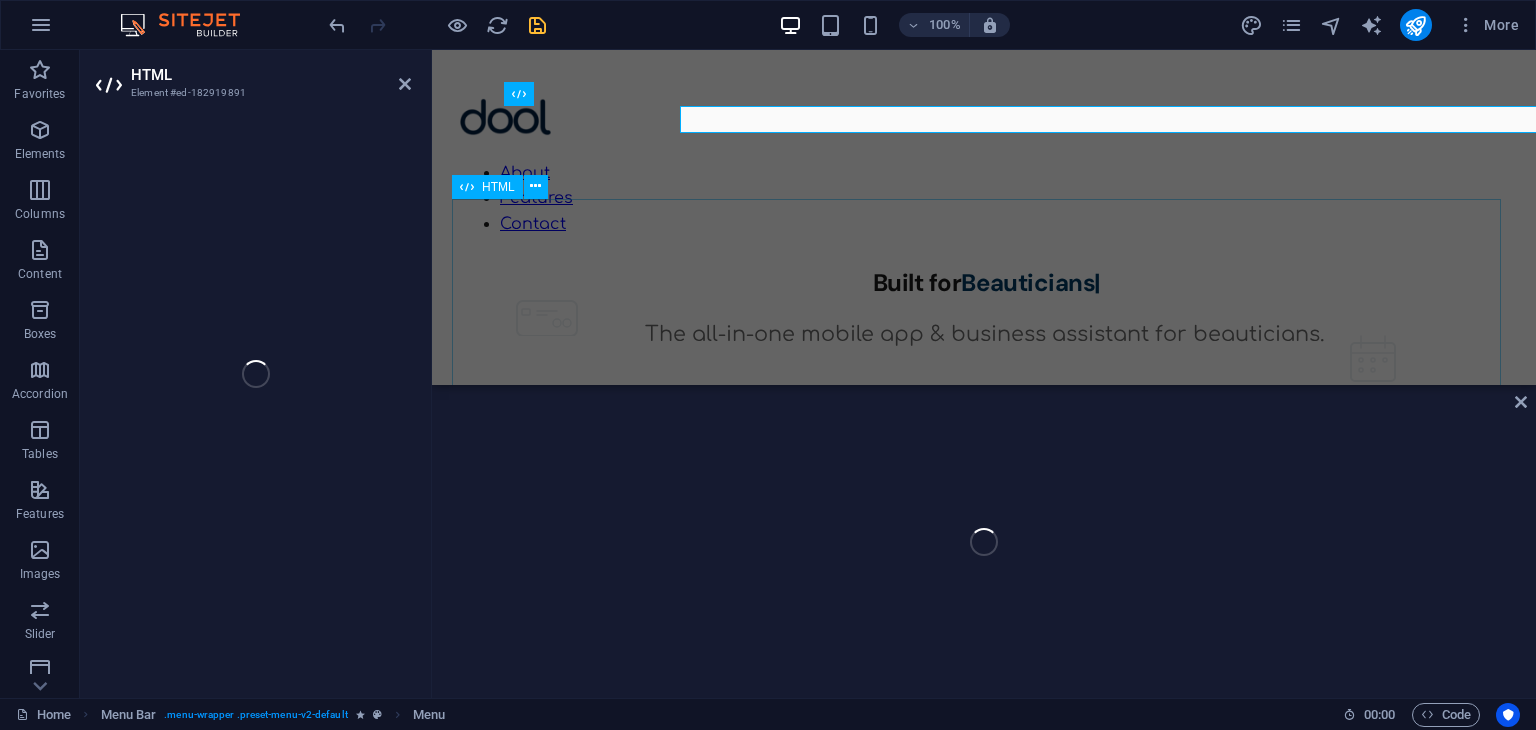 click on "Dool - Business Assistant for Beauticians
$
🌐" at bounding box center [984, 441] 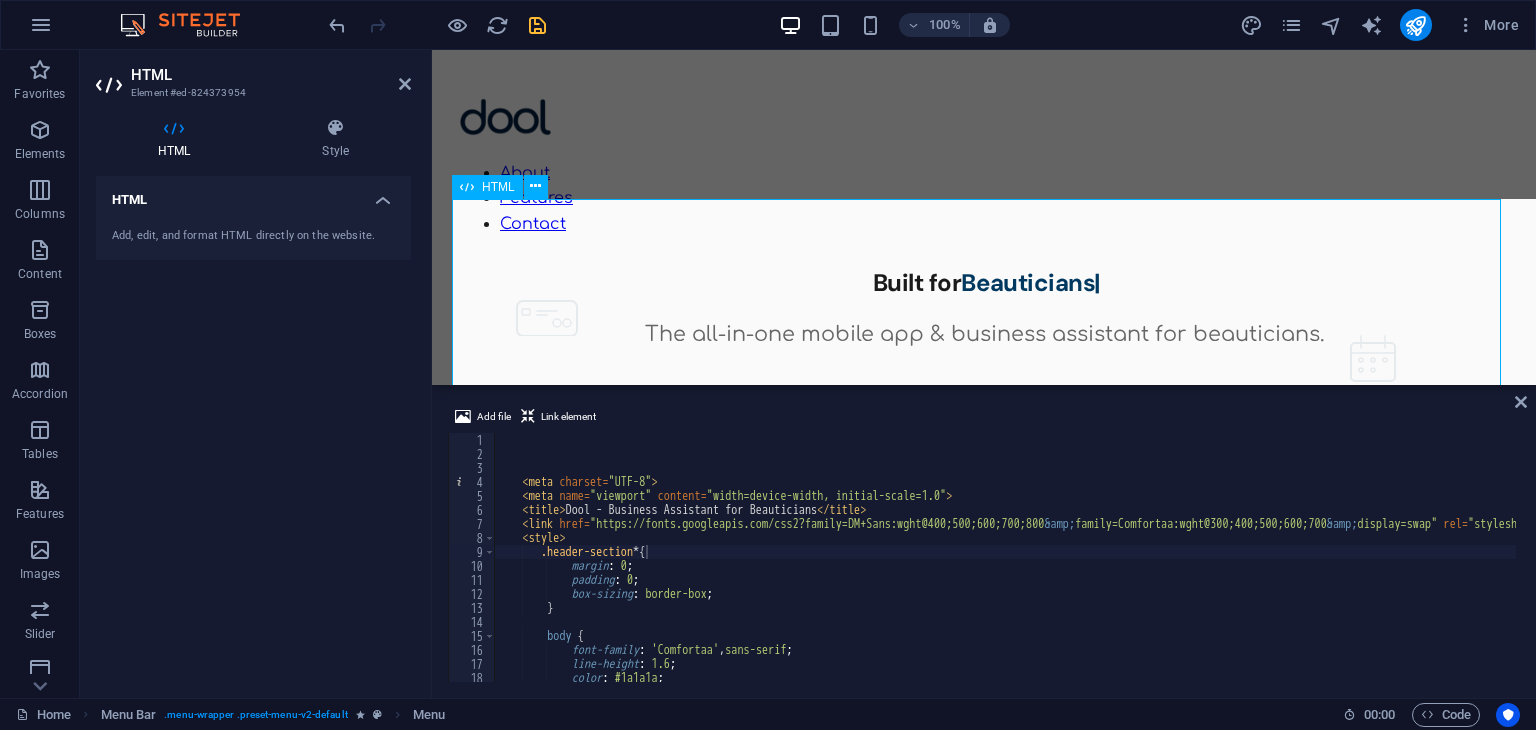 click on "Dool - Business Assistant for Beauticians
$
🌐" at bounding box center [984, 441] 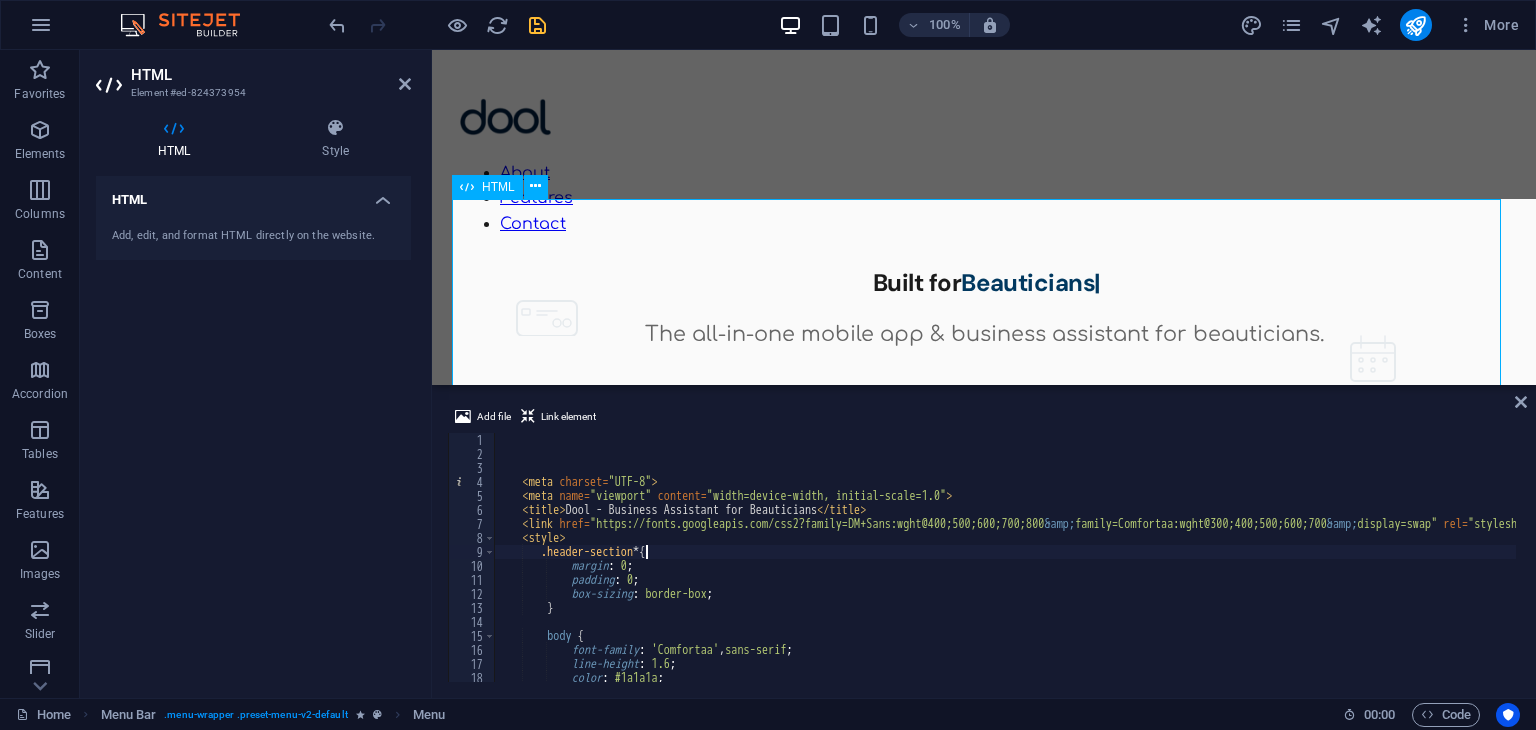 click on "Dool - Business Assistant for Beauticians
$
🌐" at bounding box center [984, 441] 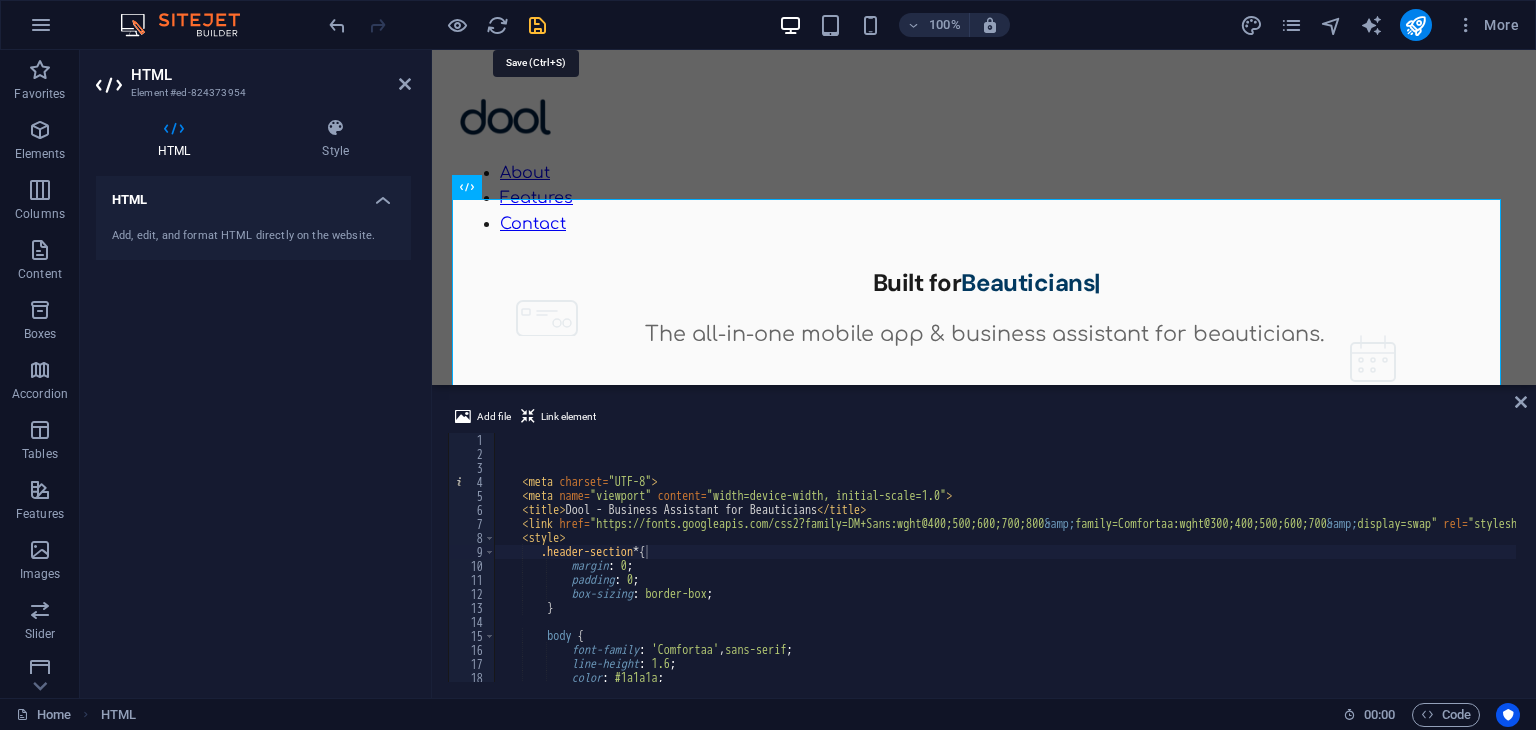 drag, startPoint x: 538, startPoint y: 30, endPoint x: 637, endPoint y: 213, distance: 208.06248 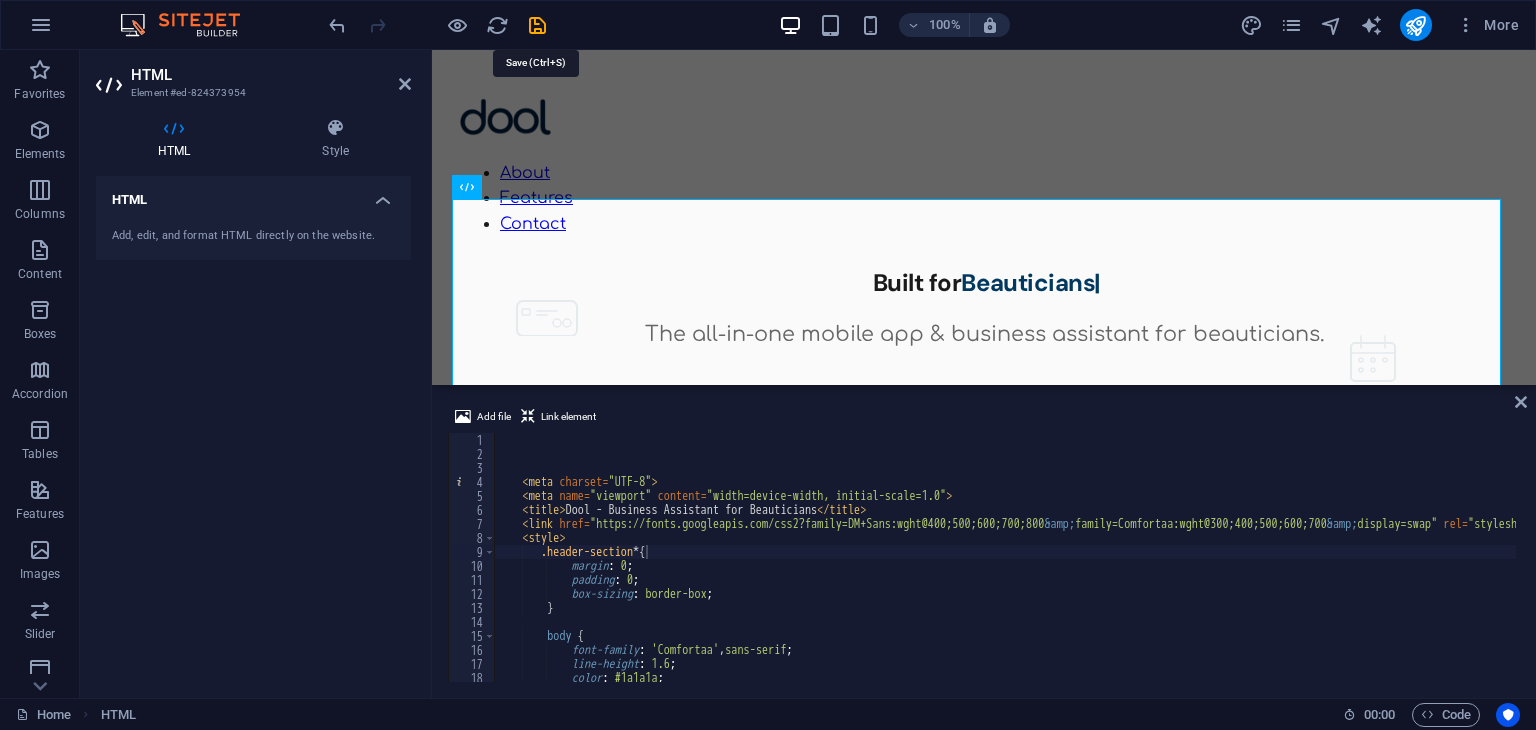 click on "Dool - Business Assistant for Beauticians
$
🌐" at bounding box center [984, 441] 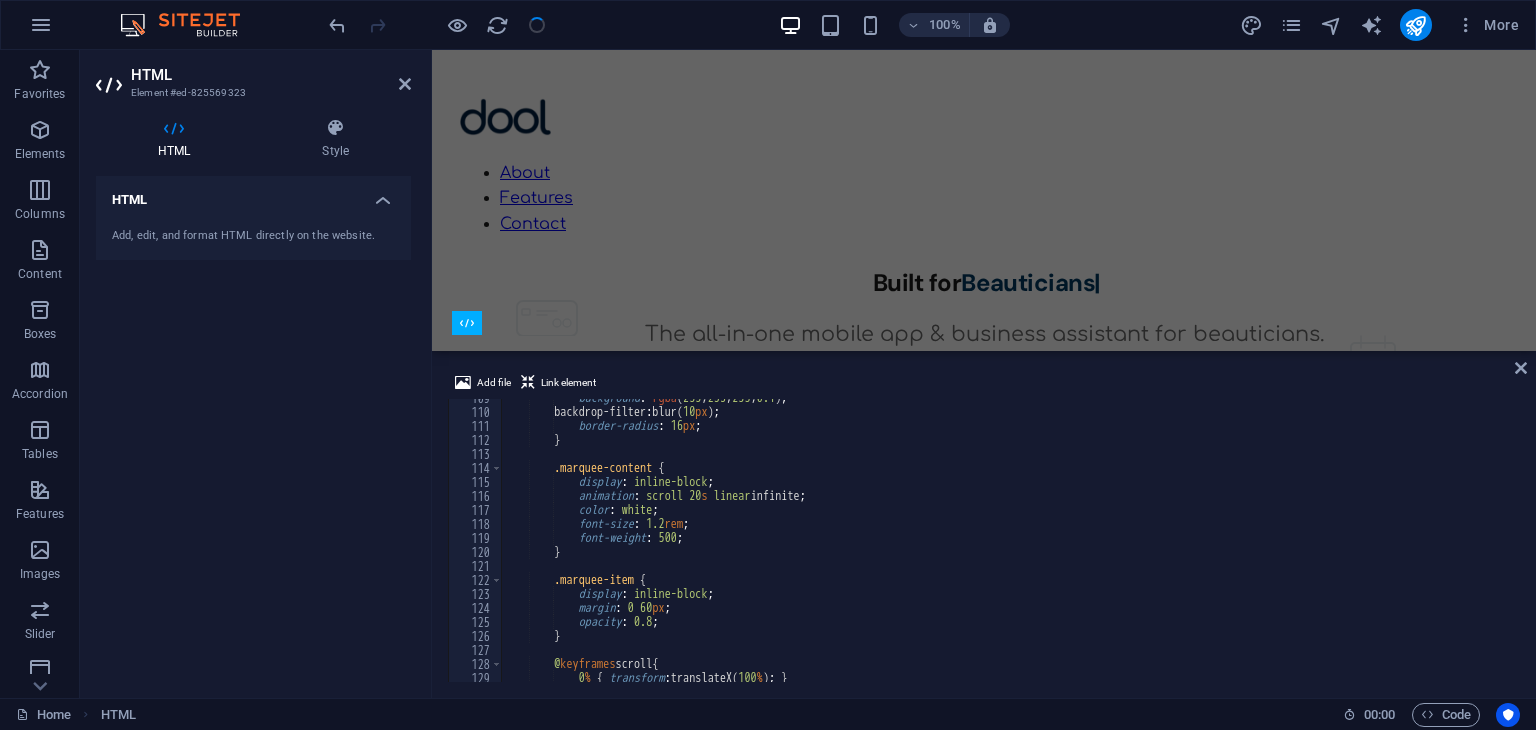 scroll, scrollTop: 507, scrollLeft: 0, axis: vertical 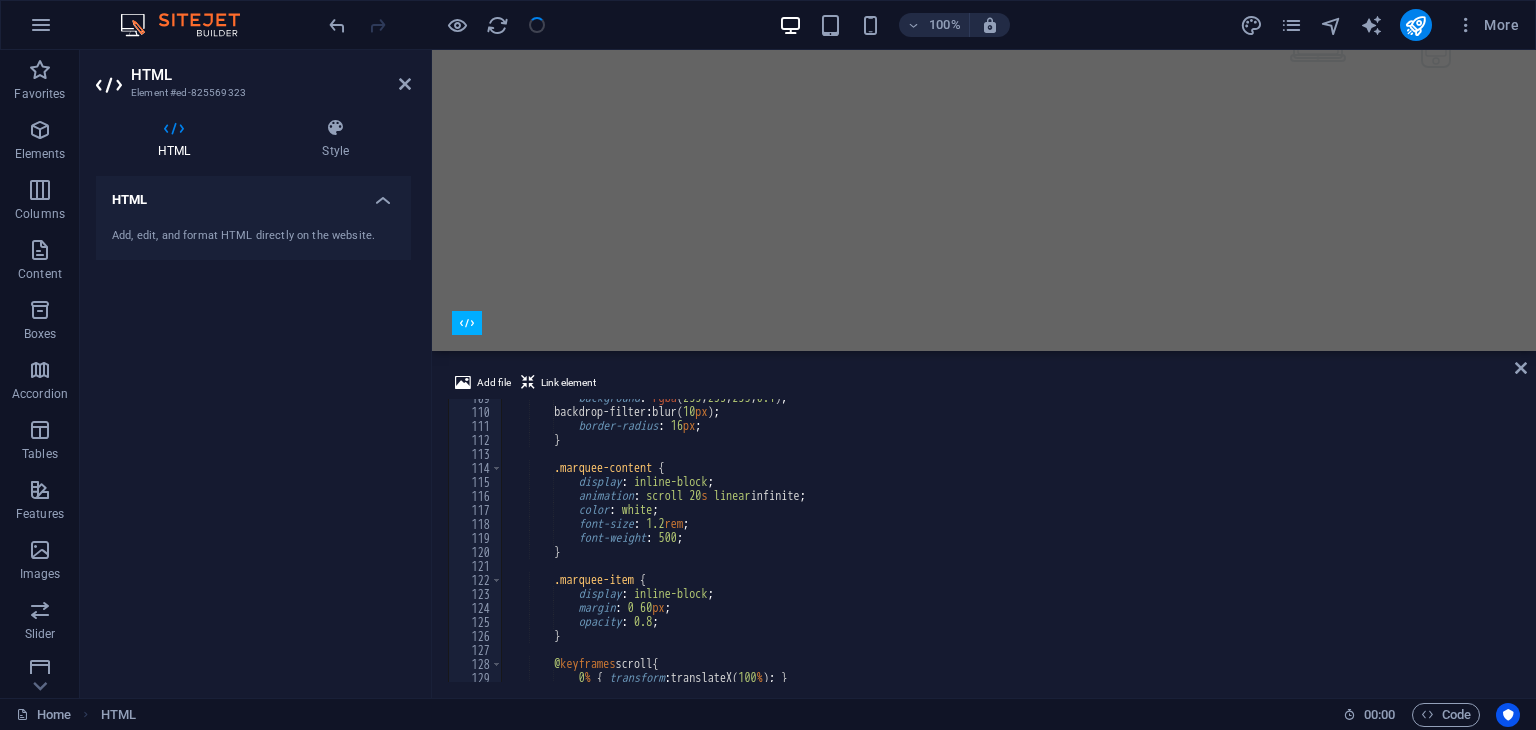click at bounding box center (984, 121) 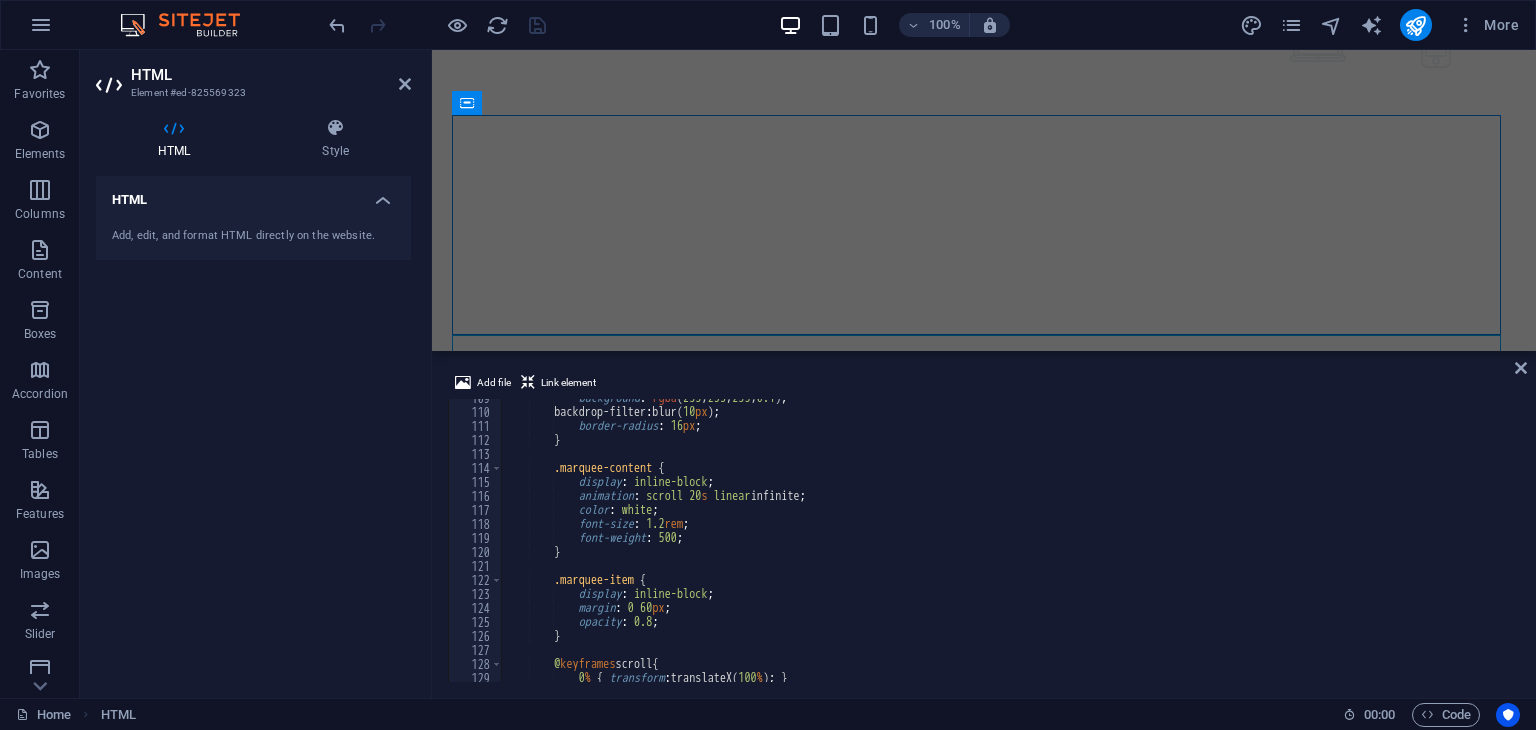 click on "Dool - Business Assistant for Beauticians
$
🌐" at bounding box center [984, -66] 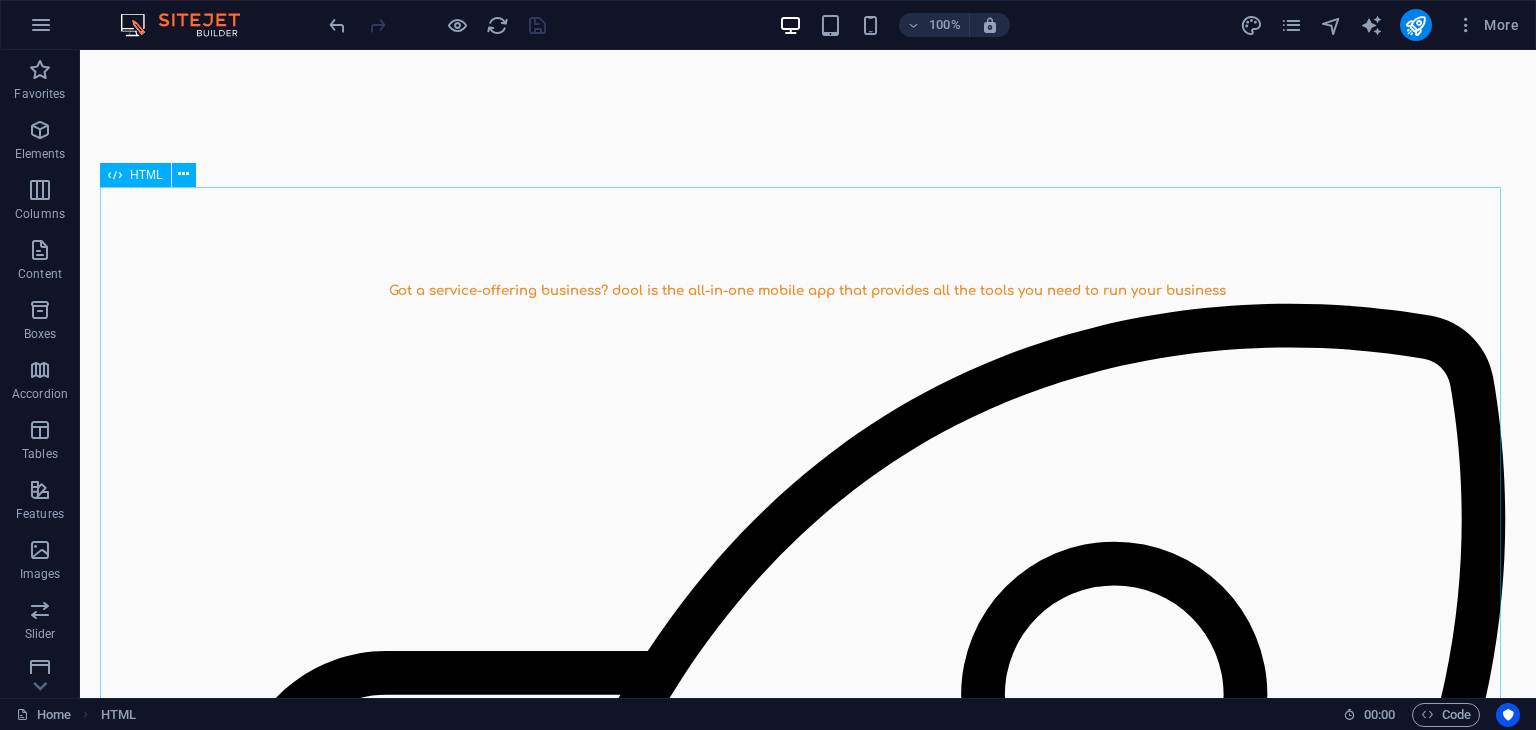 scroll, scrollTop: 890, scrollLeft: 0, axis: vertical 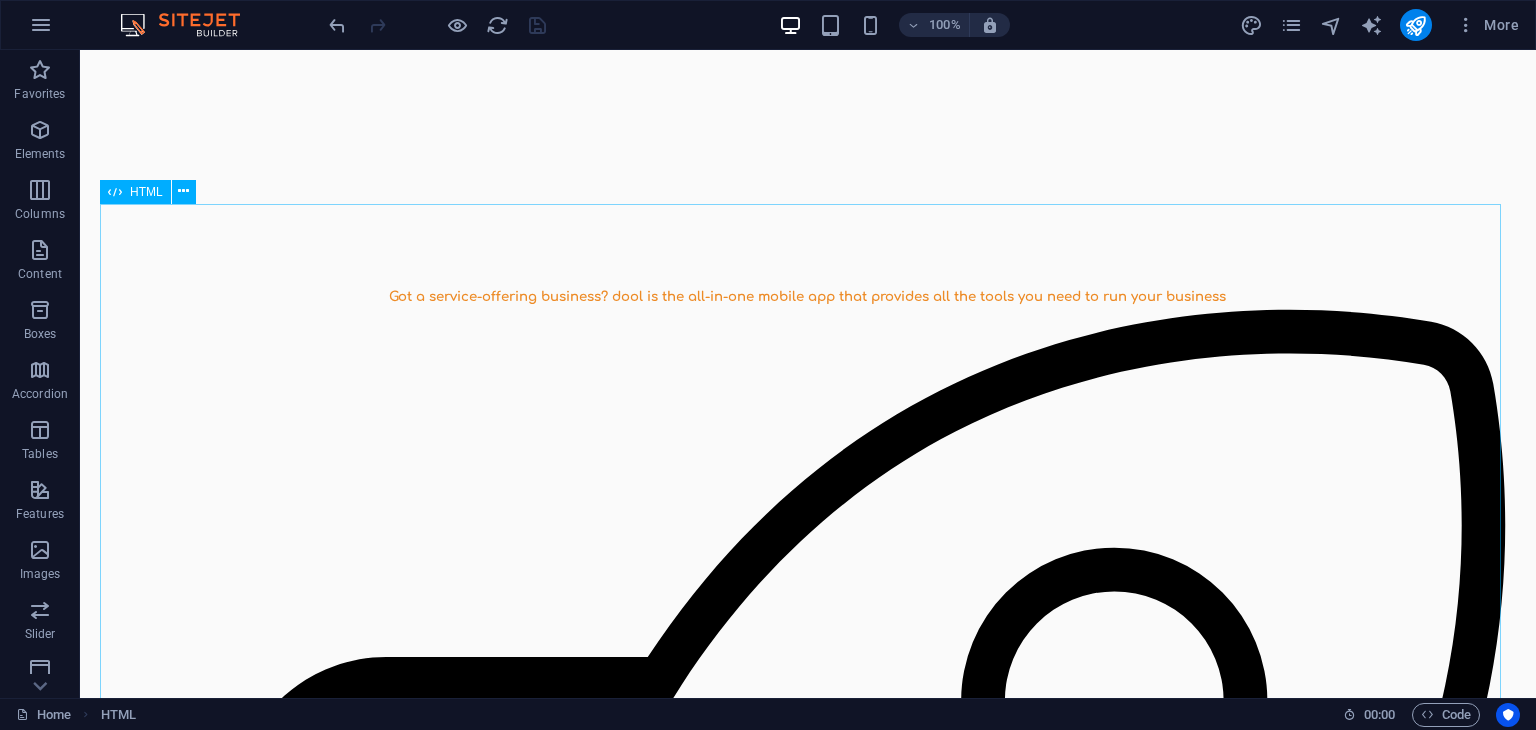 click on "HTML" at bounding box center (146, 192) 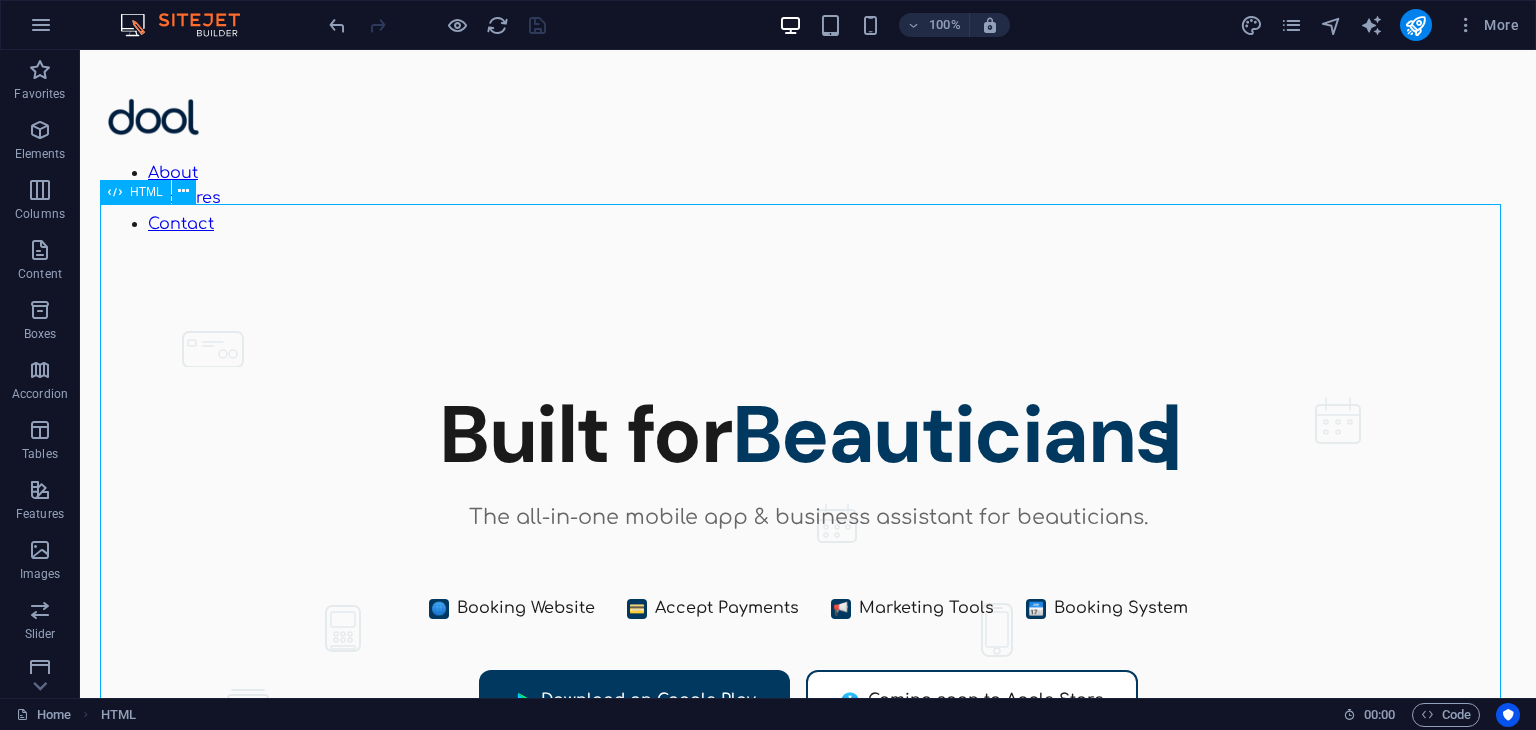 scroll, scrollTop: 890, scrollLeft: 0, axis: vertical 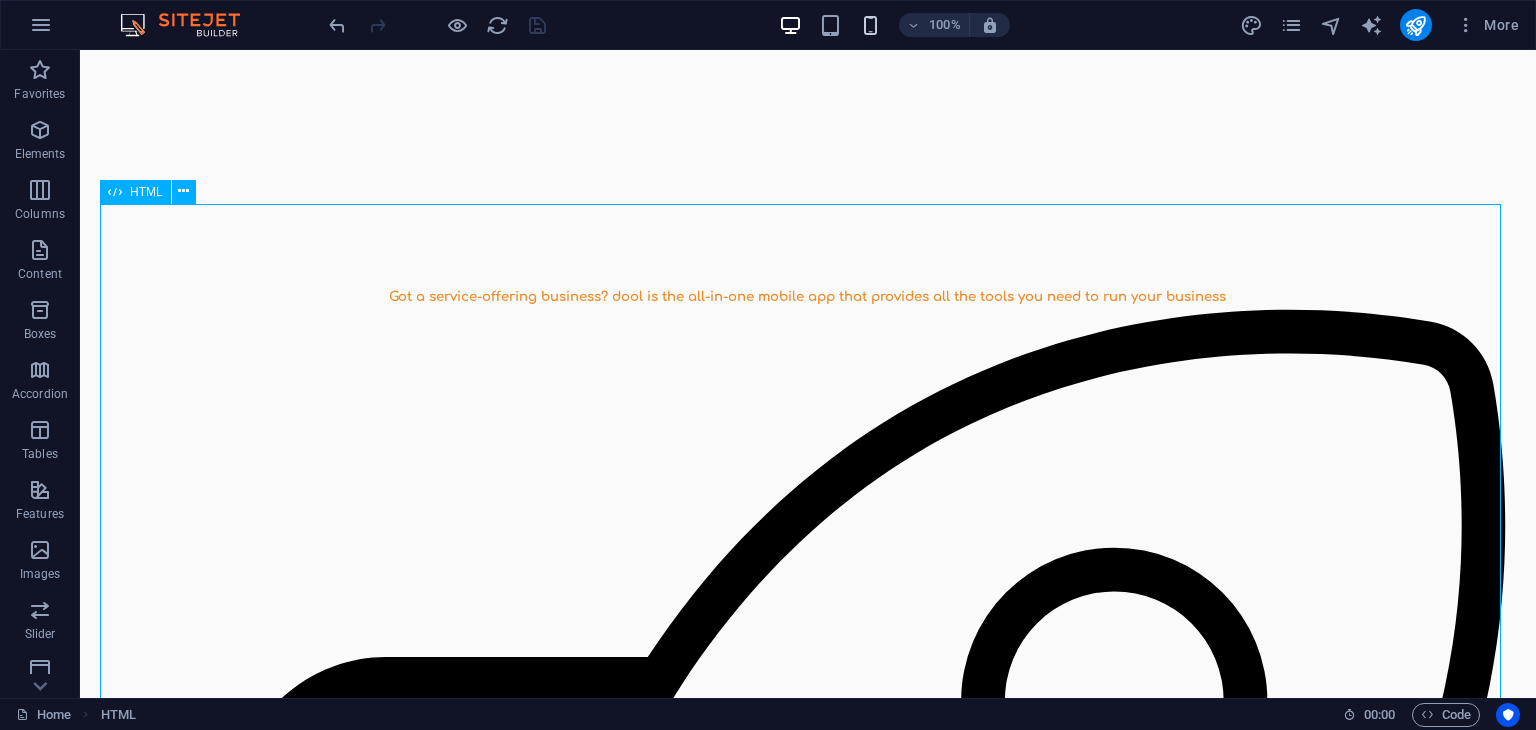 click at bounding box center [870, 25] 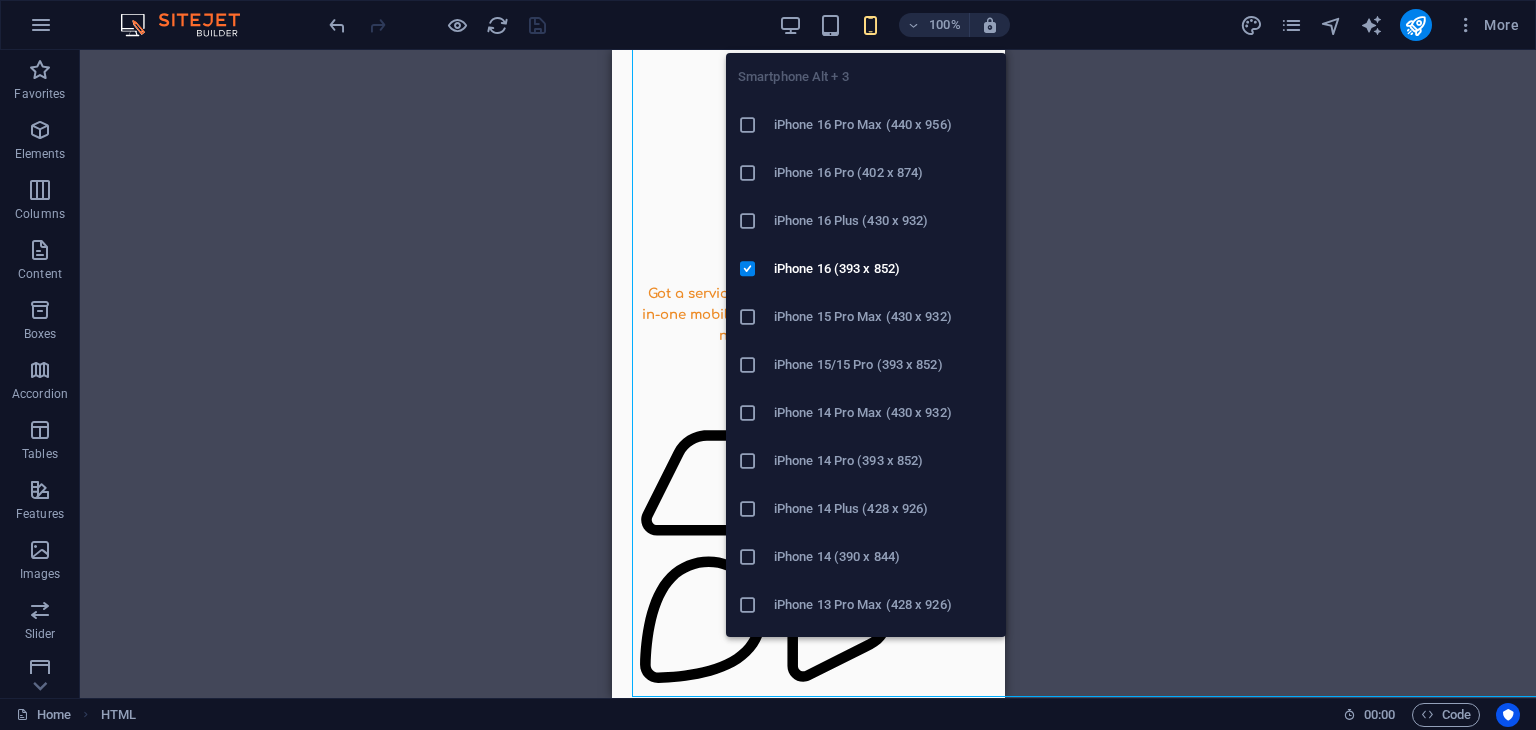 scroll, scrollTop: 1164, scrollLeft: 0, axis: vertical 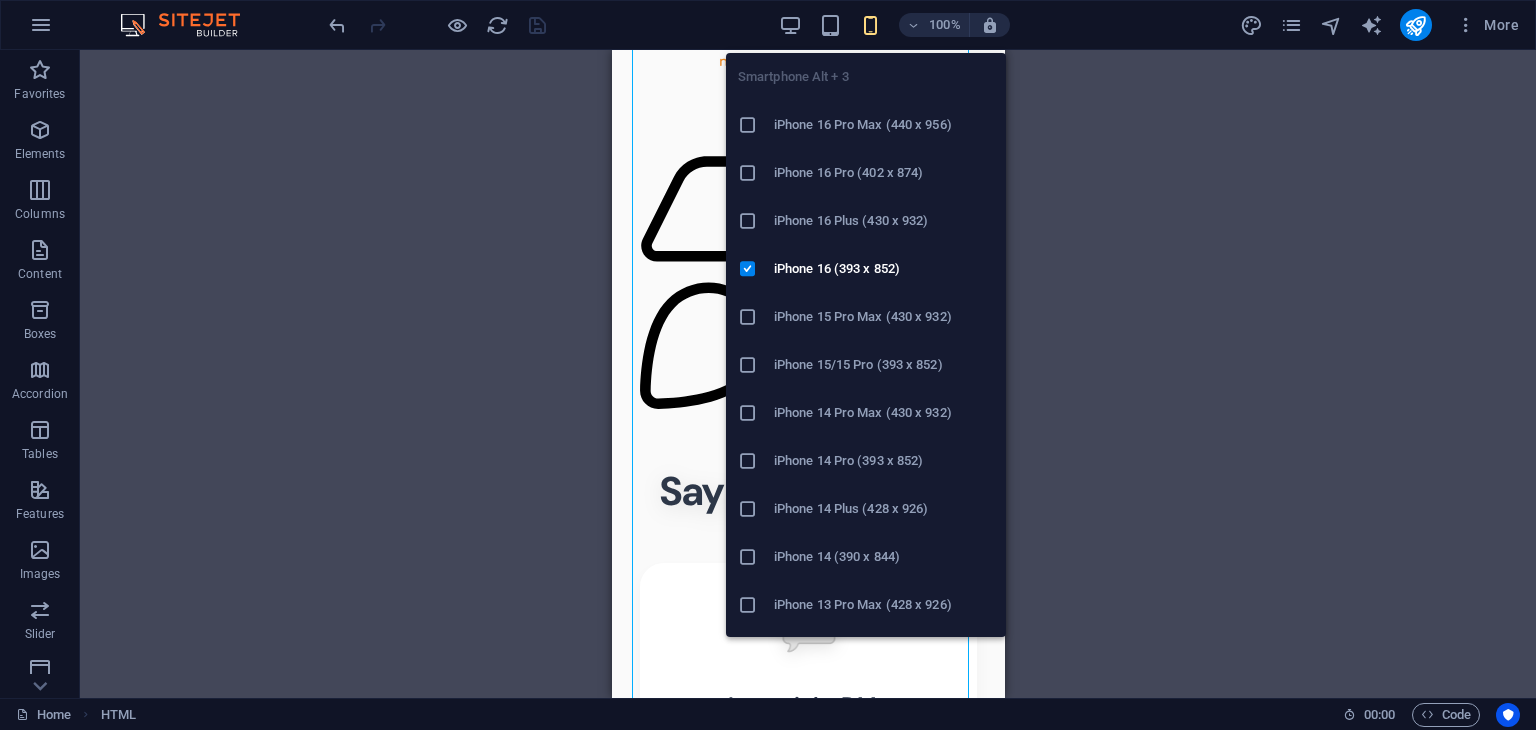 click on "HTML   H5   Container   HTML   Boxes   Container   Container   Menu Bar
Image   HTML   Menu   Text   Container   Container" at bounding box center (808, 374) 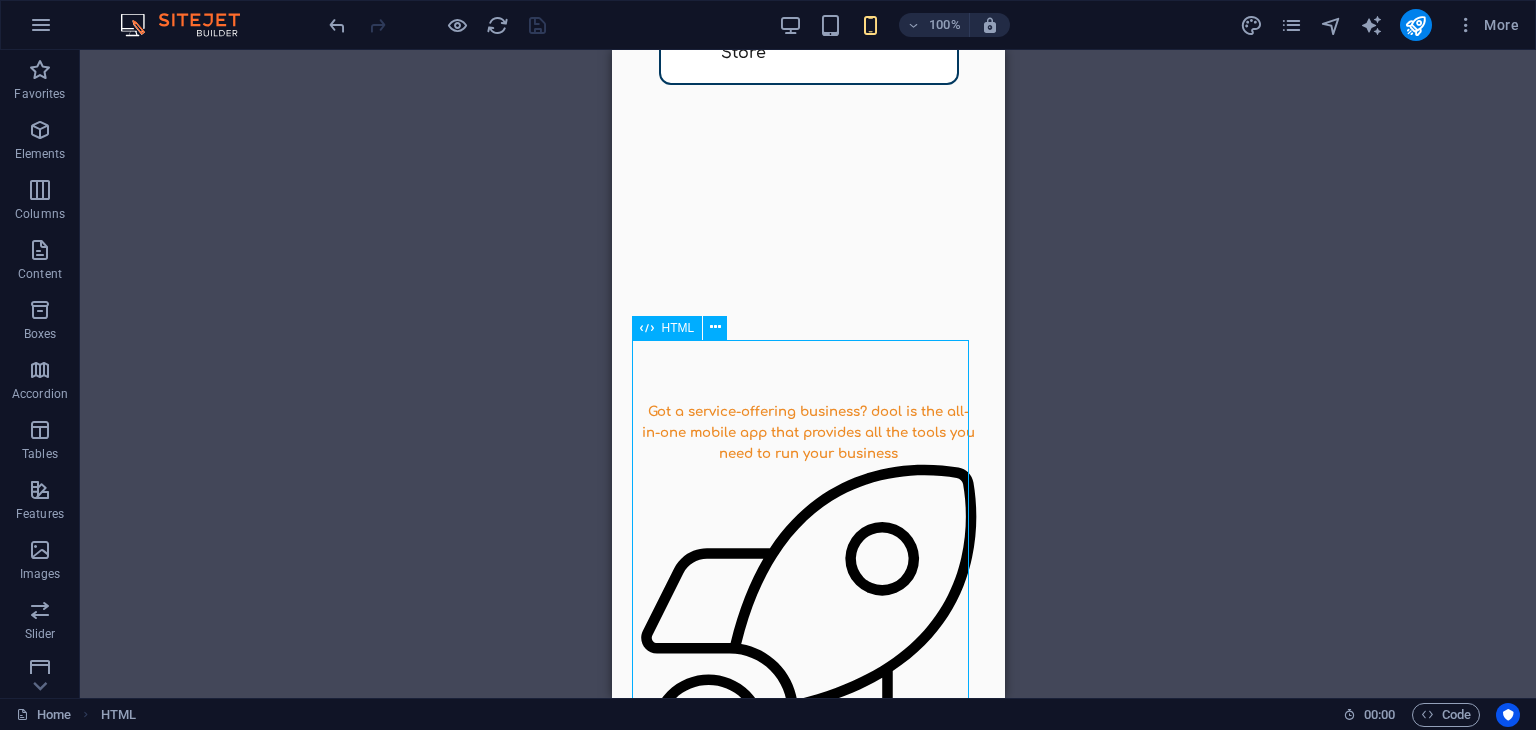 scroll, scrollTop: 760, scrollLeft: 0, axis: vertical 